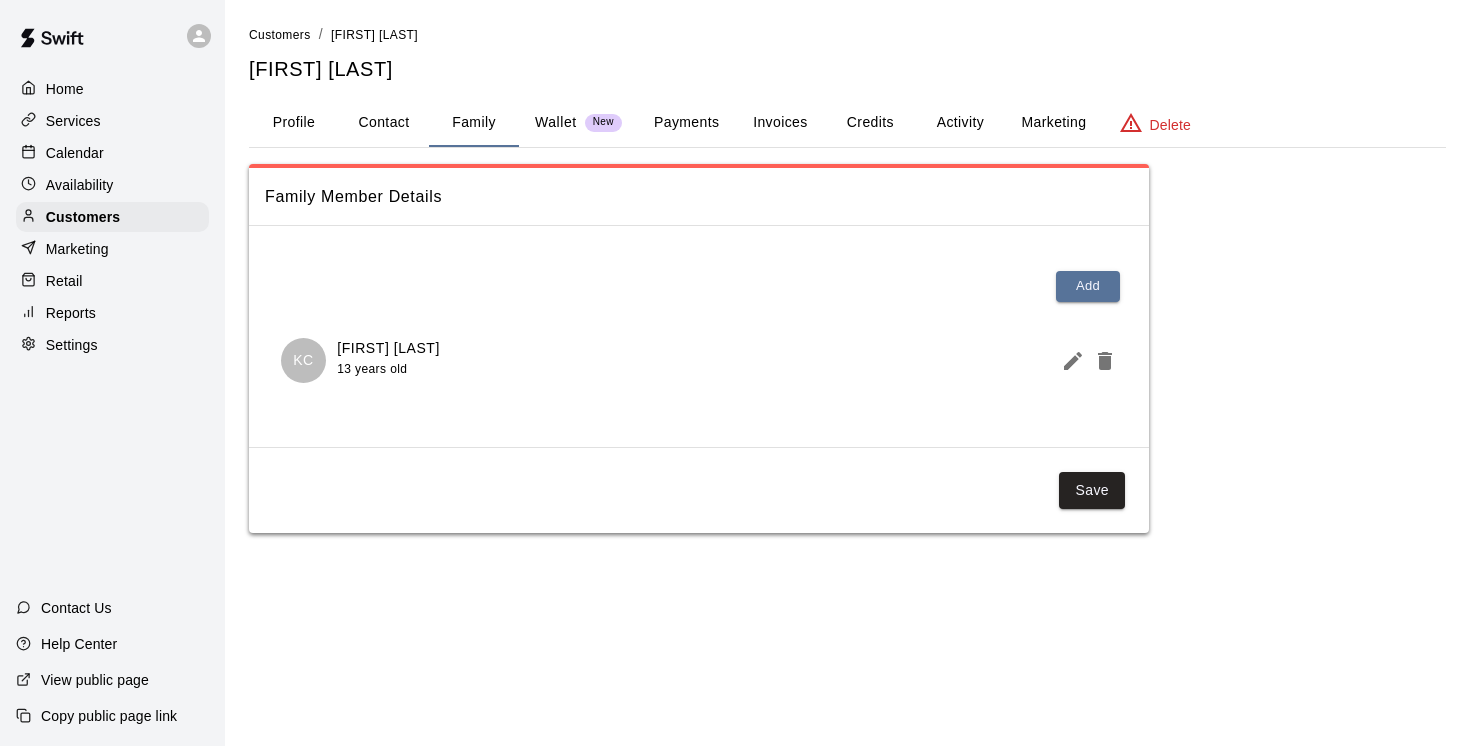 scroll, scrollTop: 0, scrollLeft: 0, axis: both 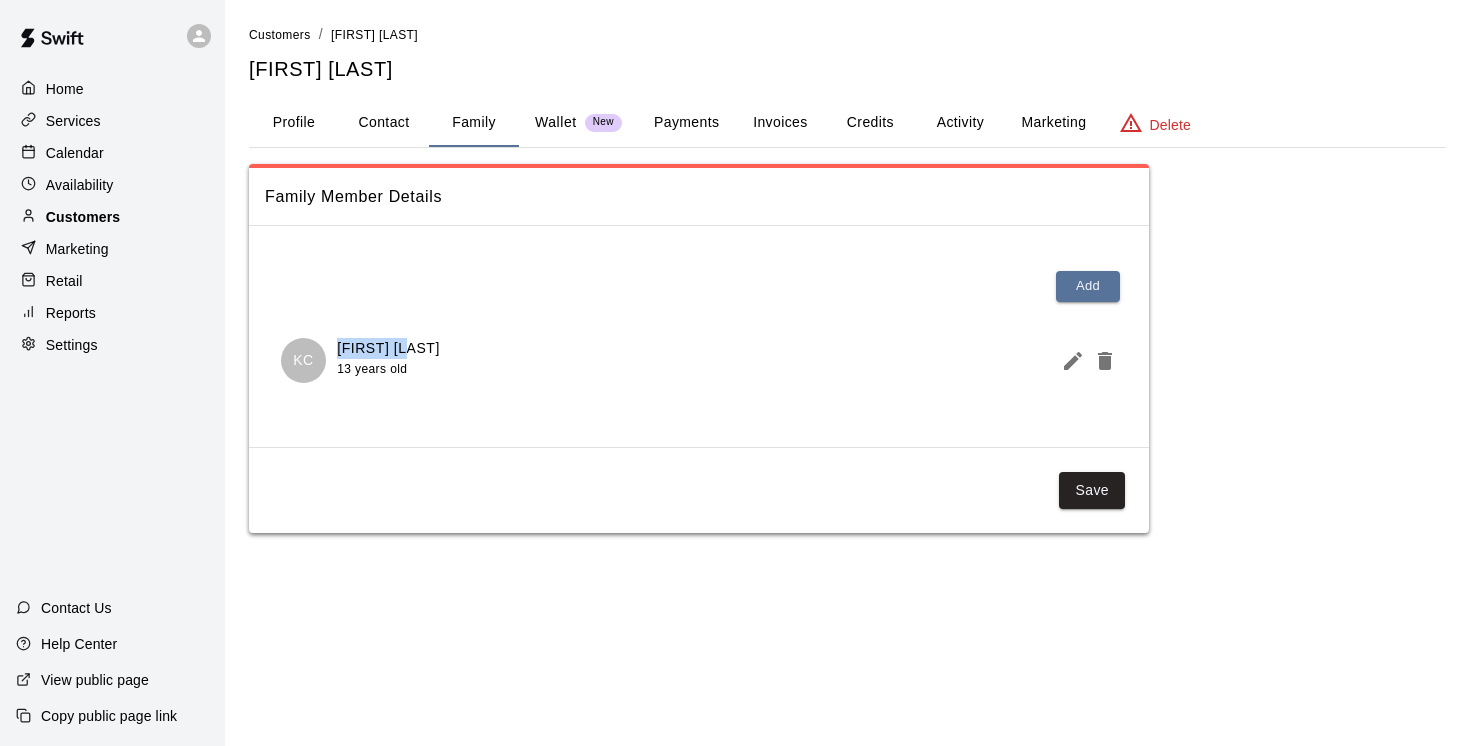 click on "Customers" at bounding box center (83, 217) 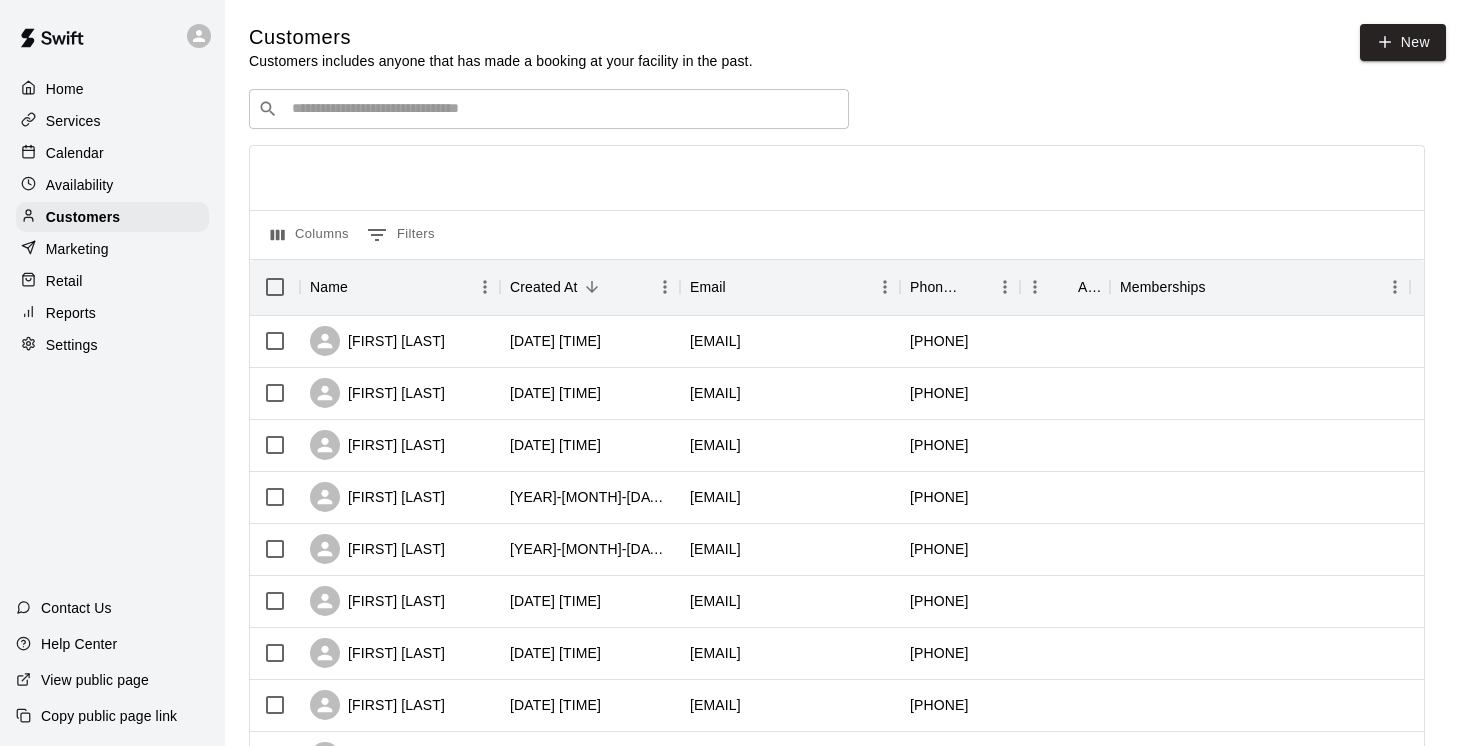 click at bounding box center [563, 109] 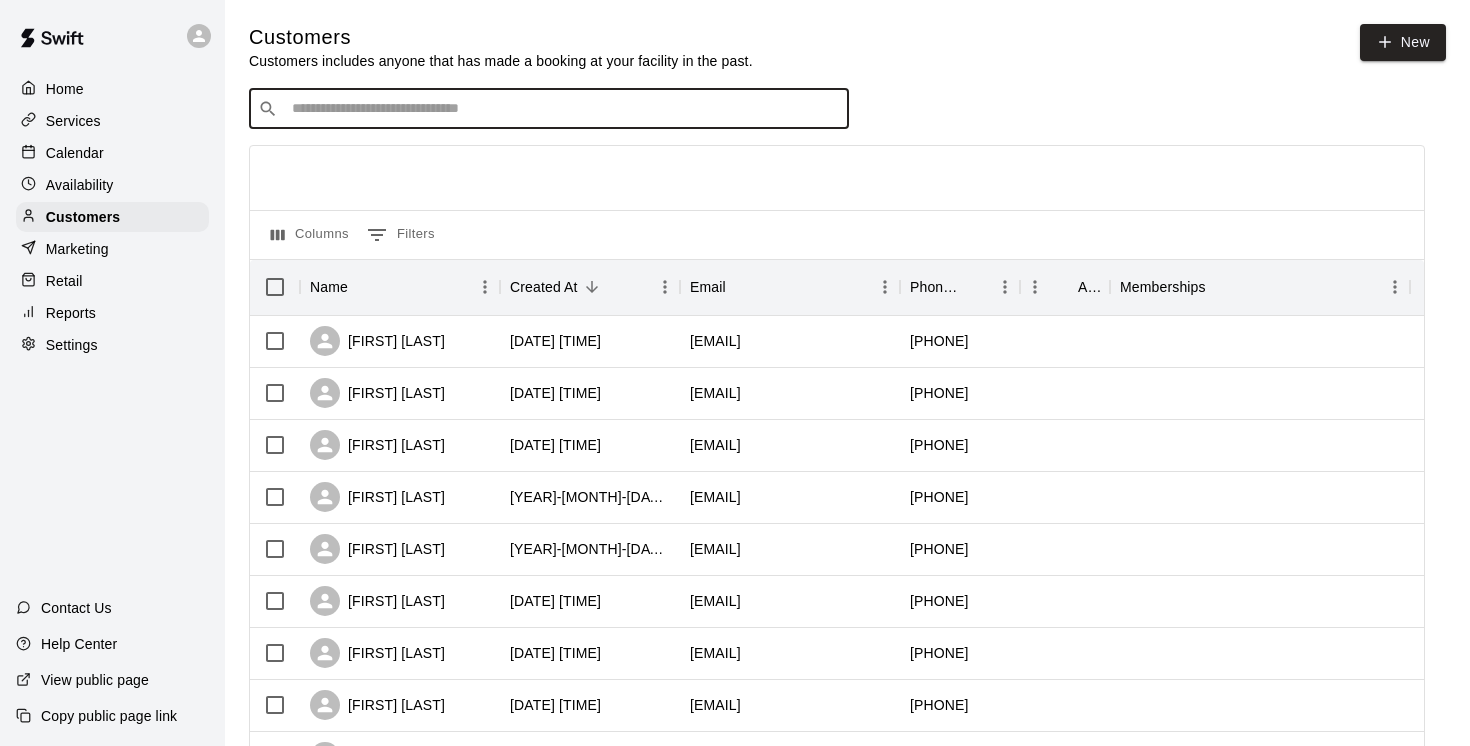paste on "**********" 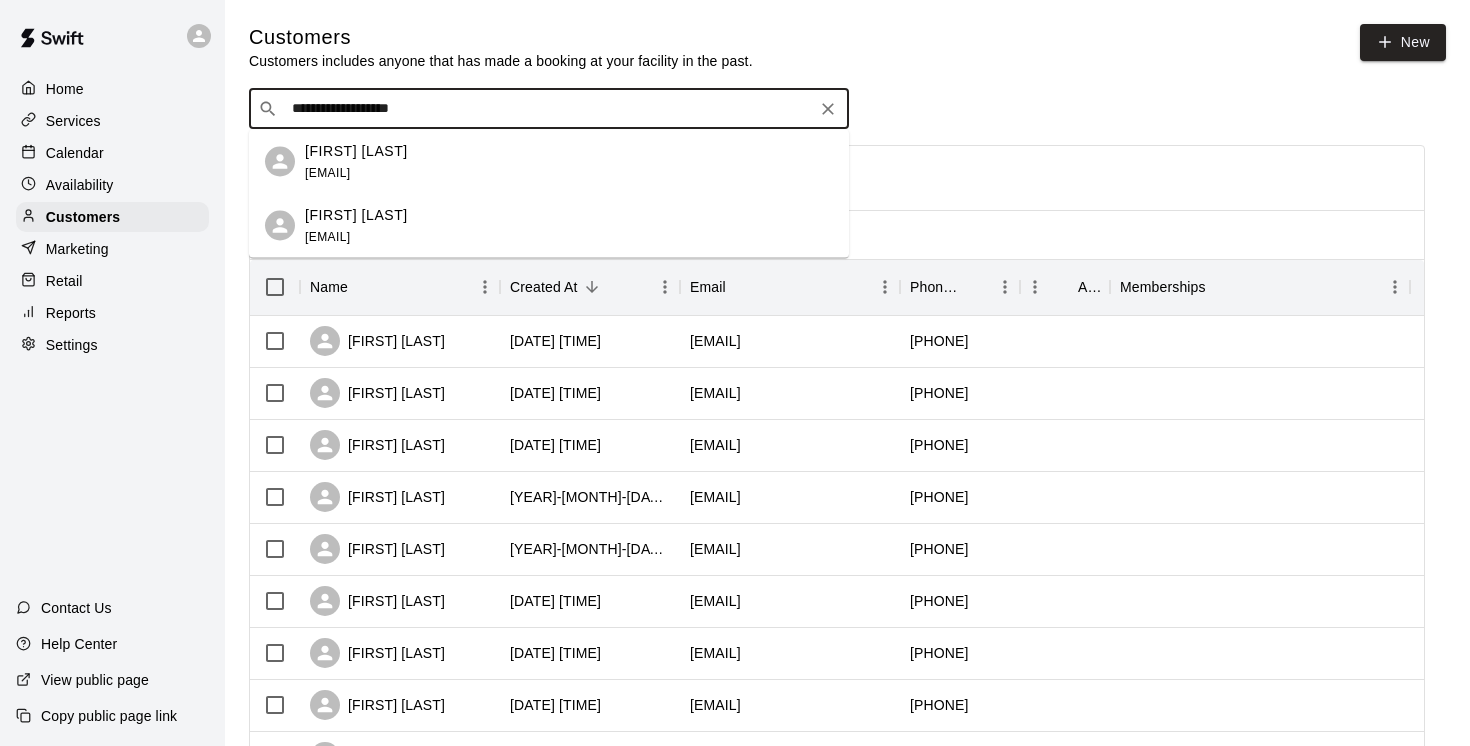 click on "[FIRST] [LAST]" at bounding box center [356, 150] 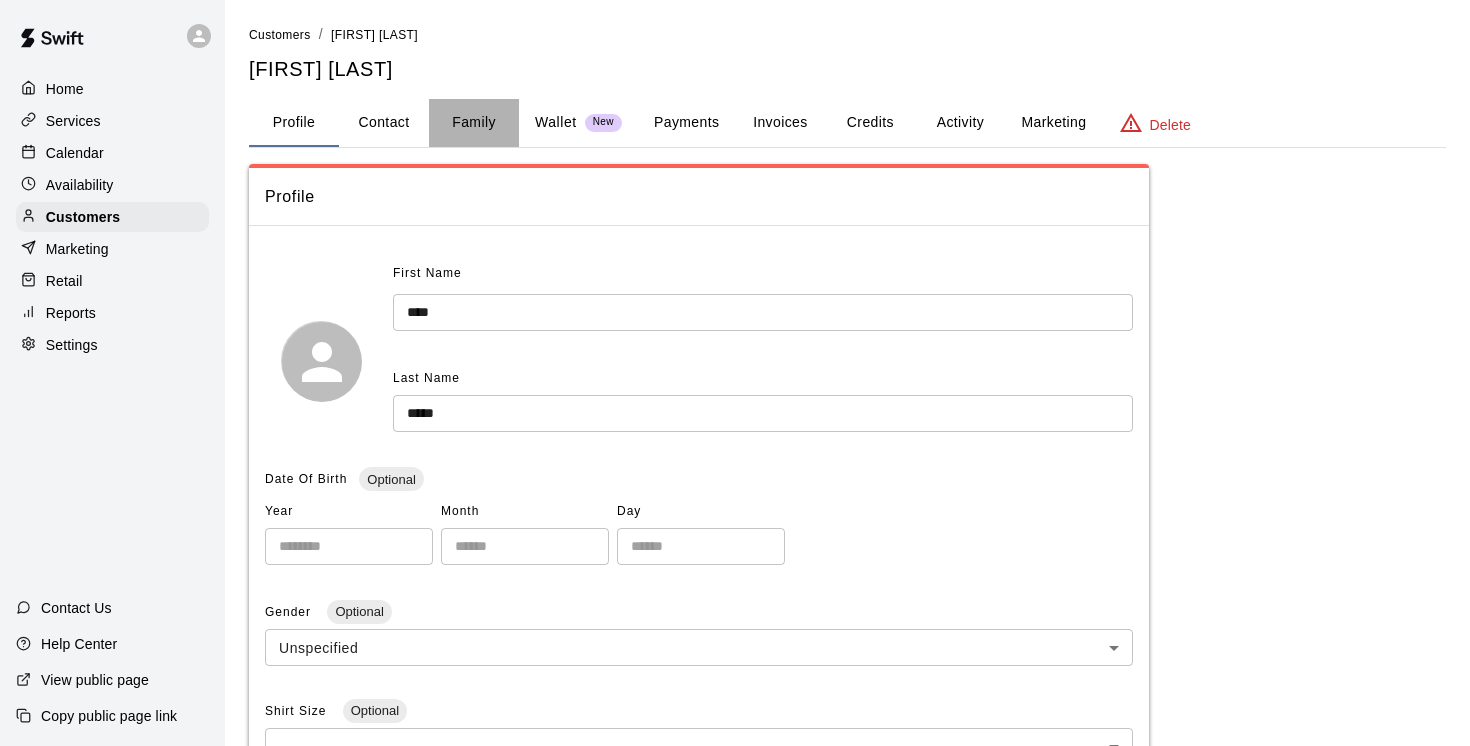 click on "Family" at bounding box center [474, 123] 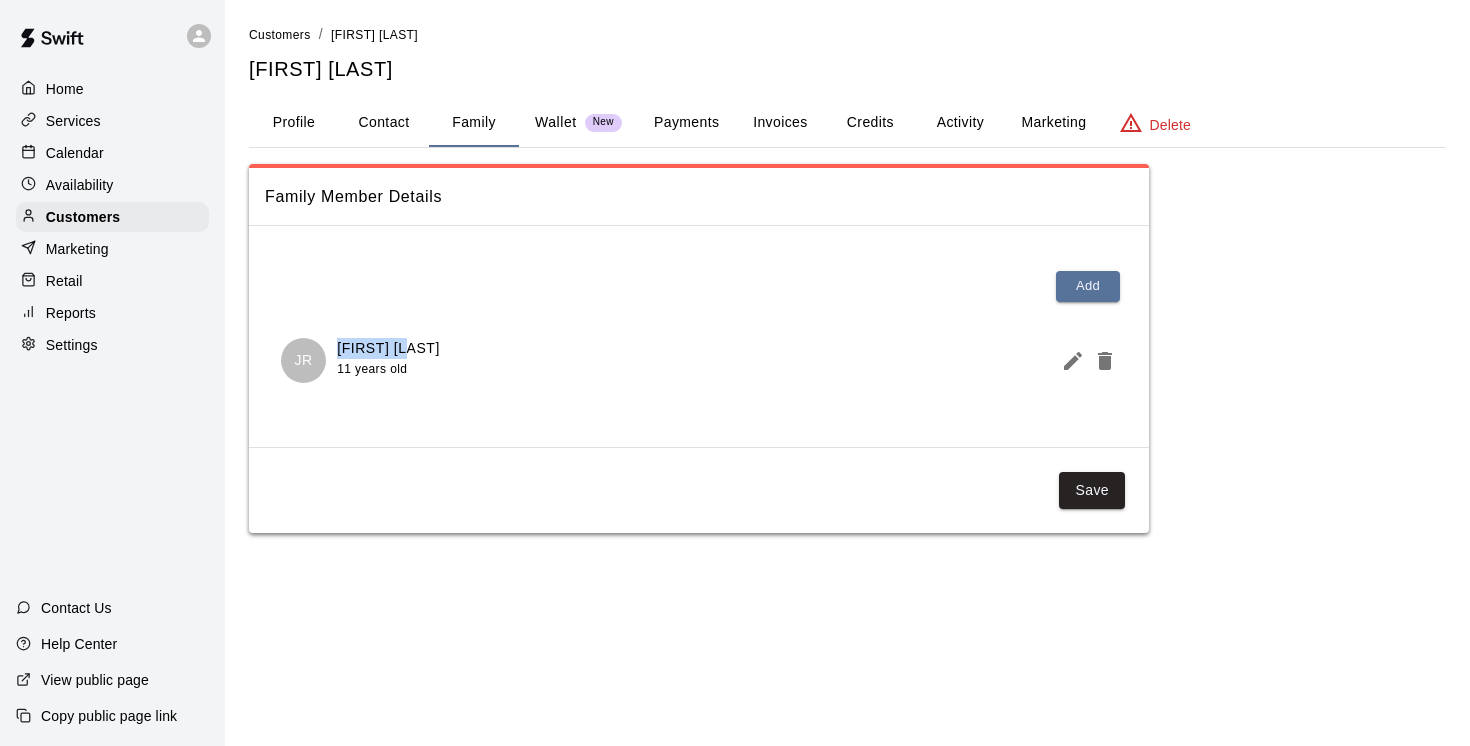 drag, startPoint x: 421, startPoint y: 349, endPoint x: 335, endPoint y: 347, distance: 86.023254 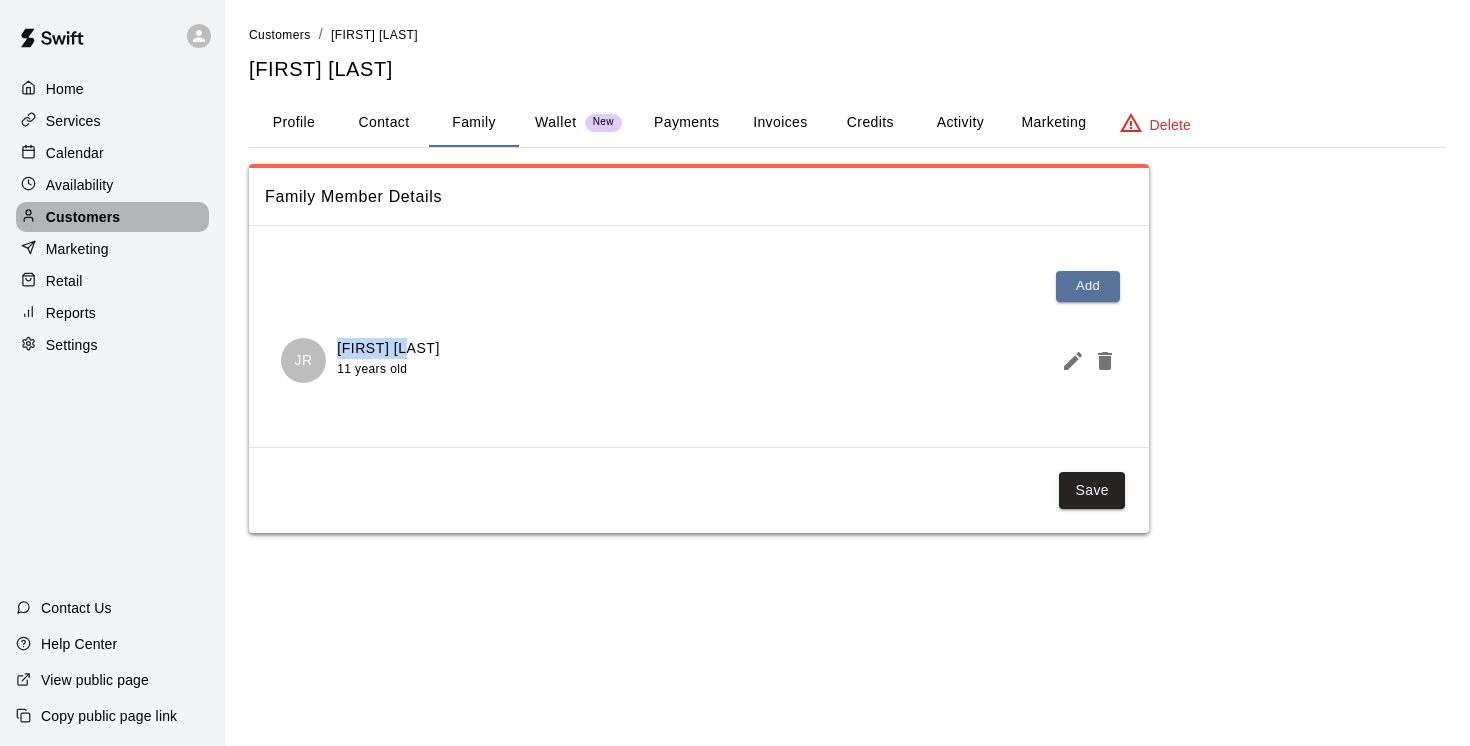 click on "Customers" at bounding box center [83, 217] 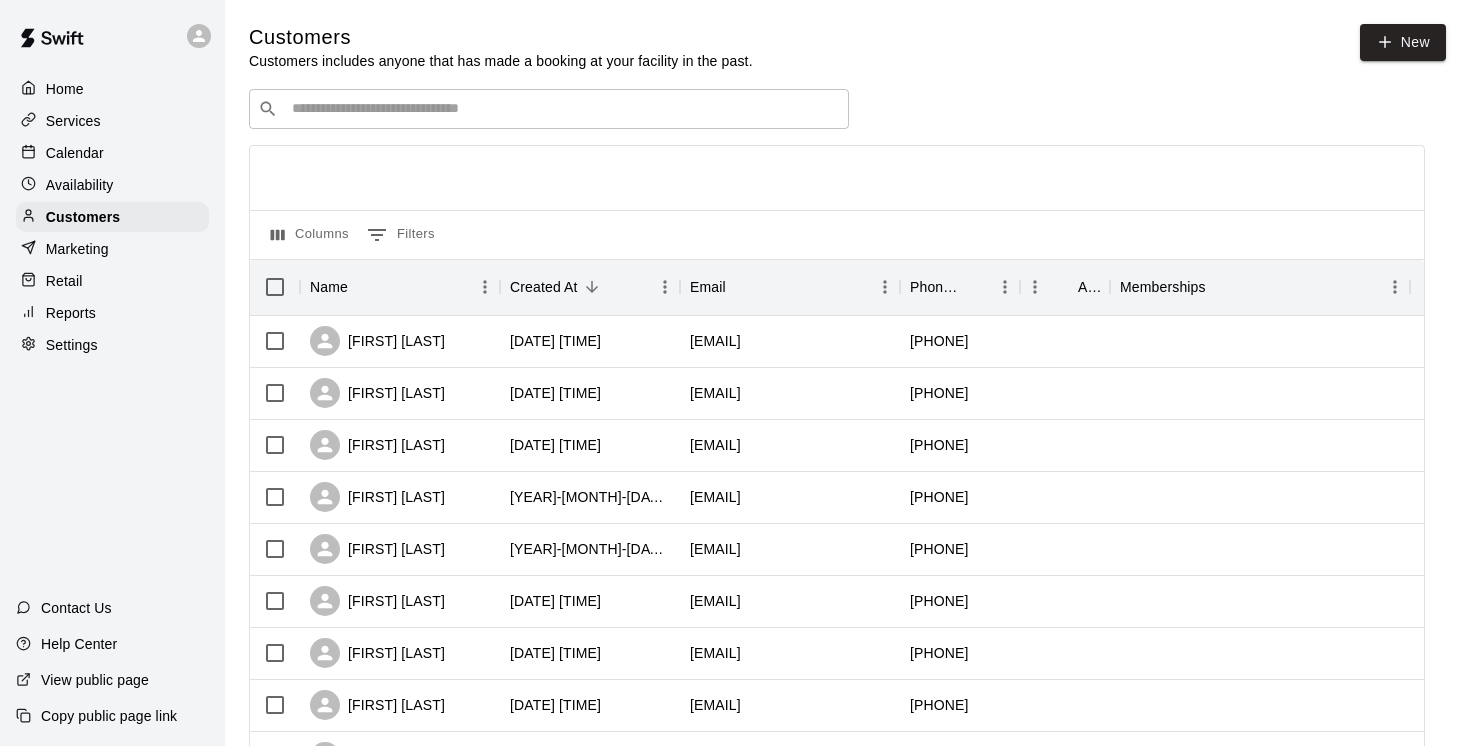 click at bounding box center [563, 109] 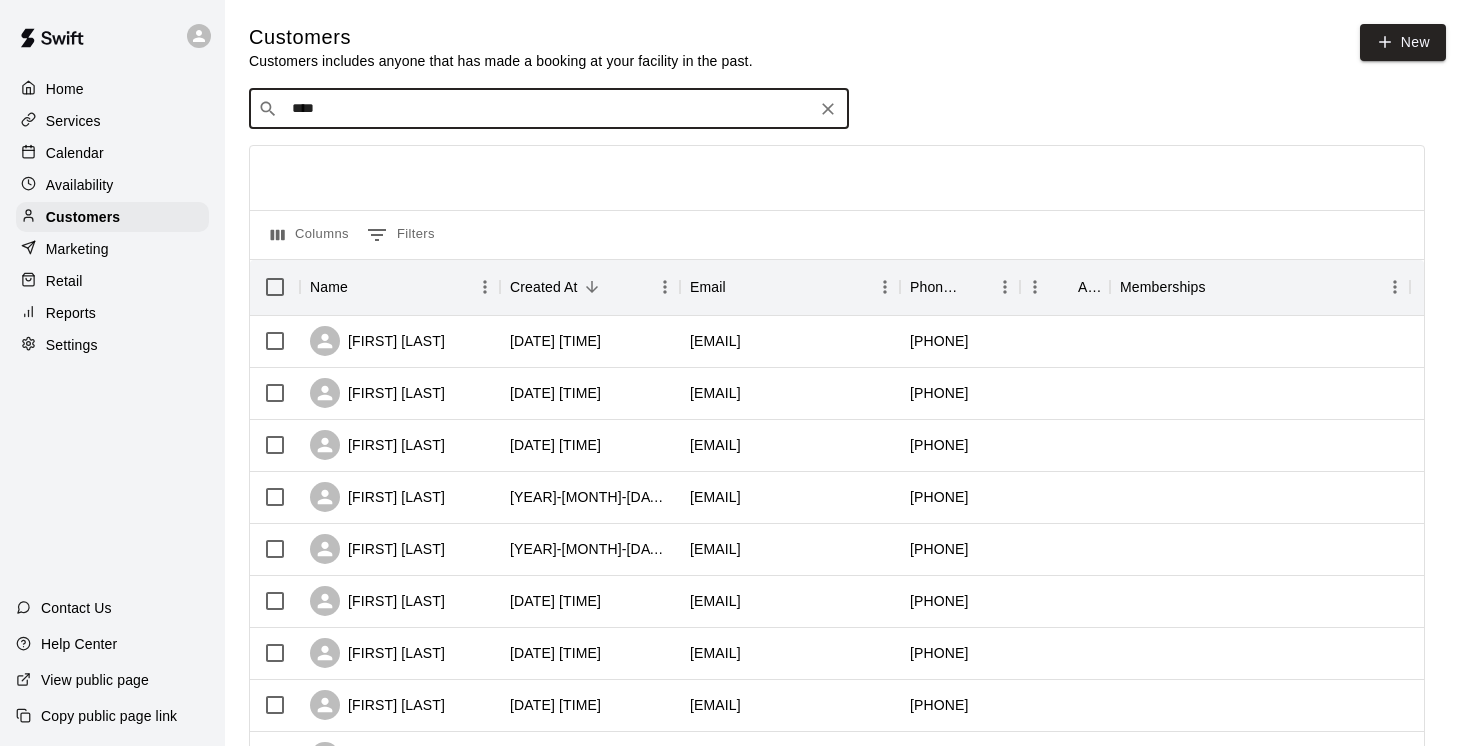 type on "*****" 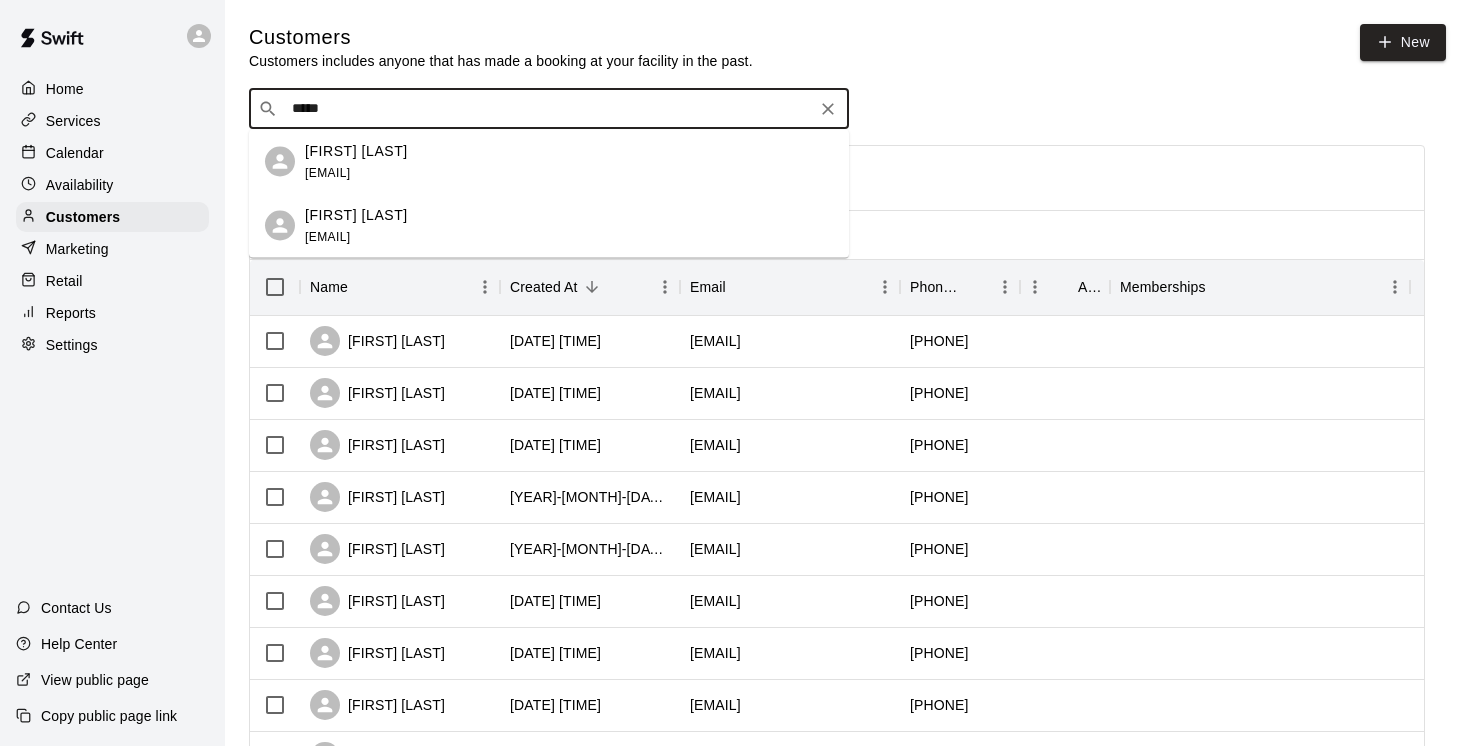 click on "Aaron Rallo" at bounding box center (356, 150) 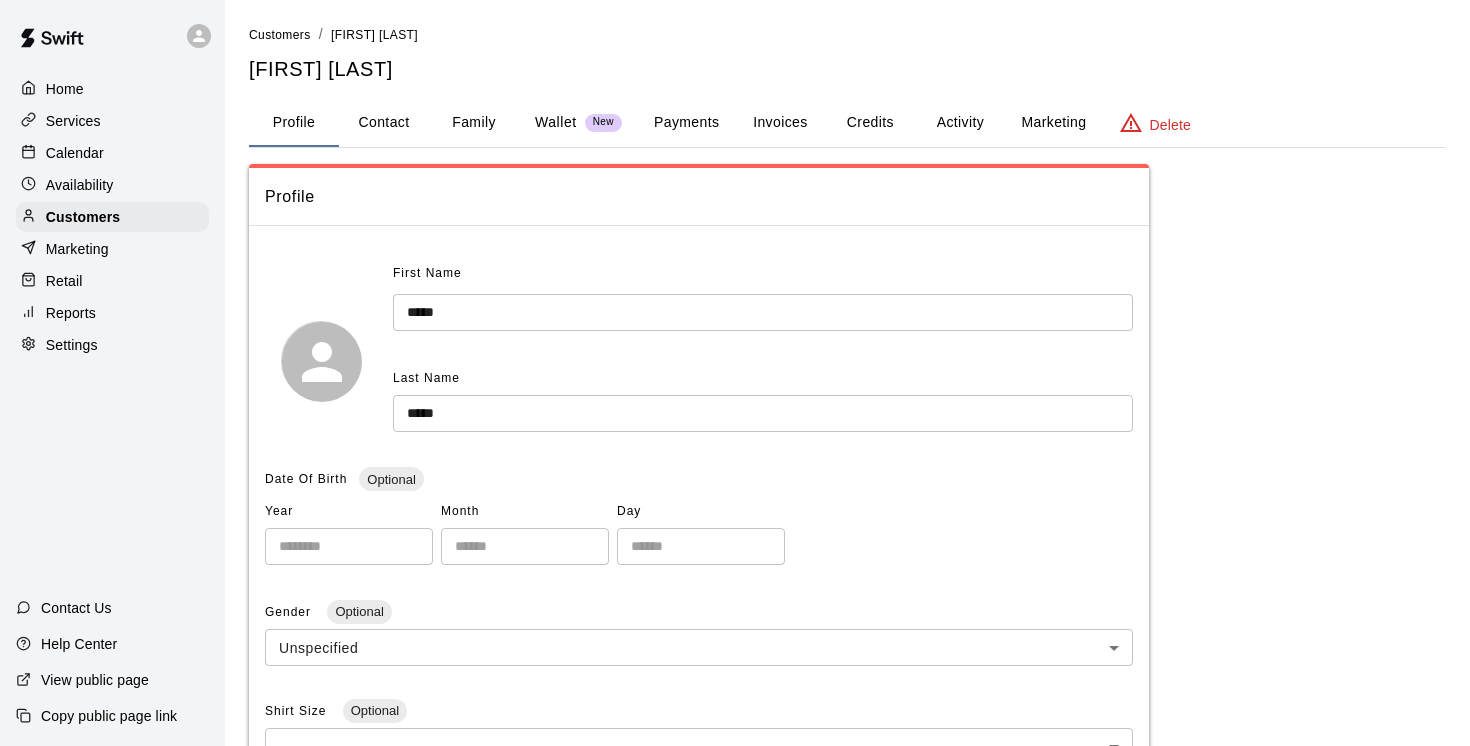 click on "Payments" at bounding box center (686, 123) 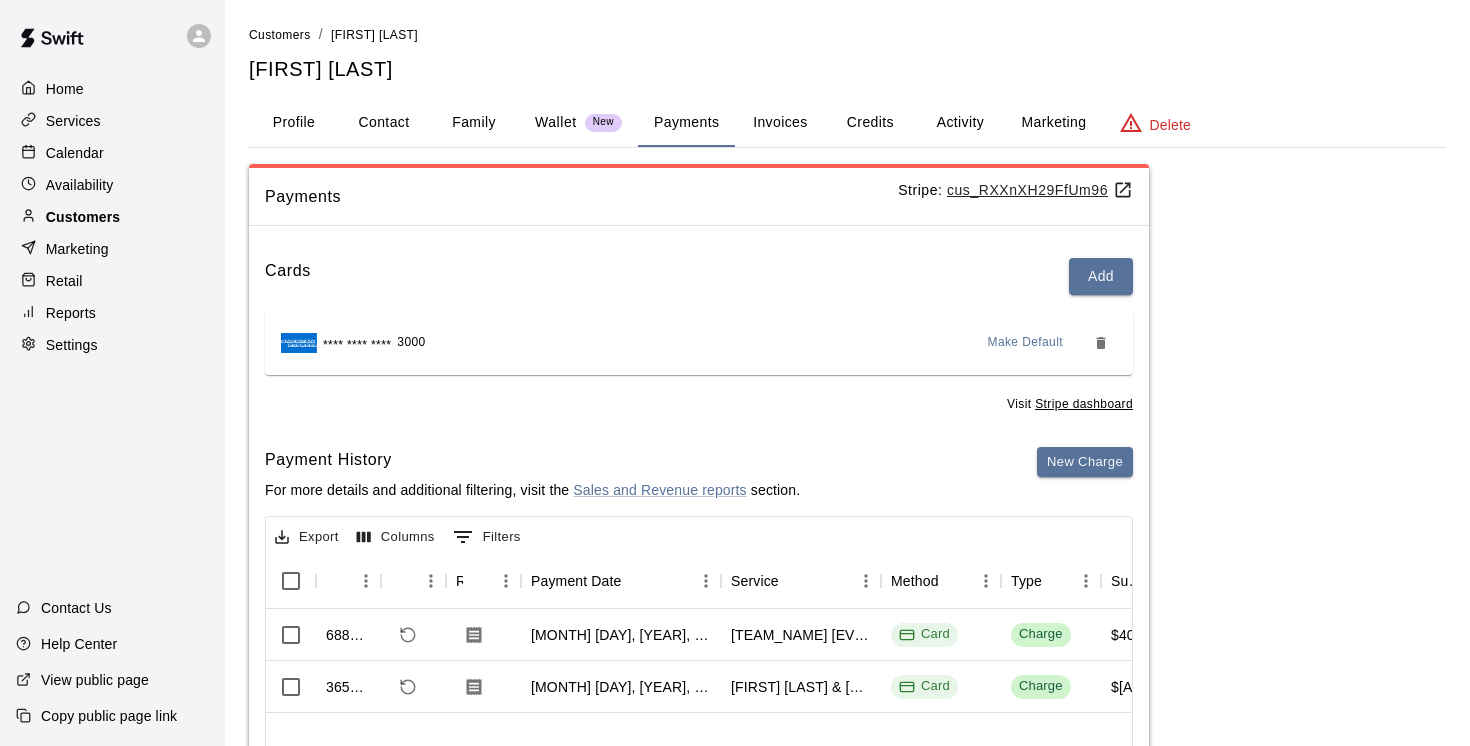 click on "Customers" at bounding box center (83, 217) 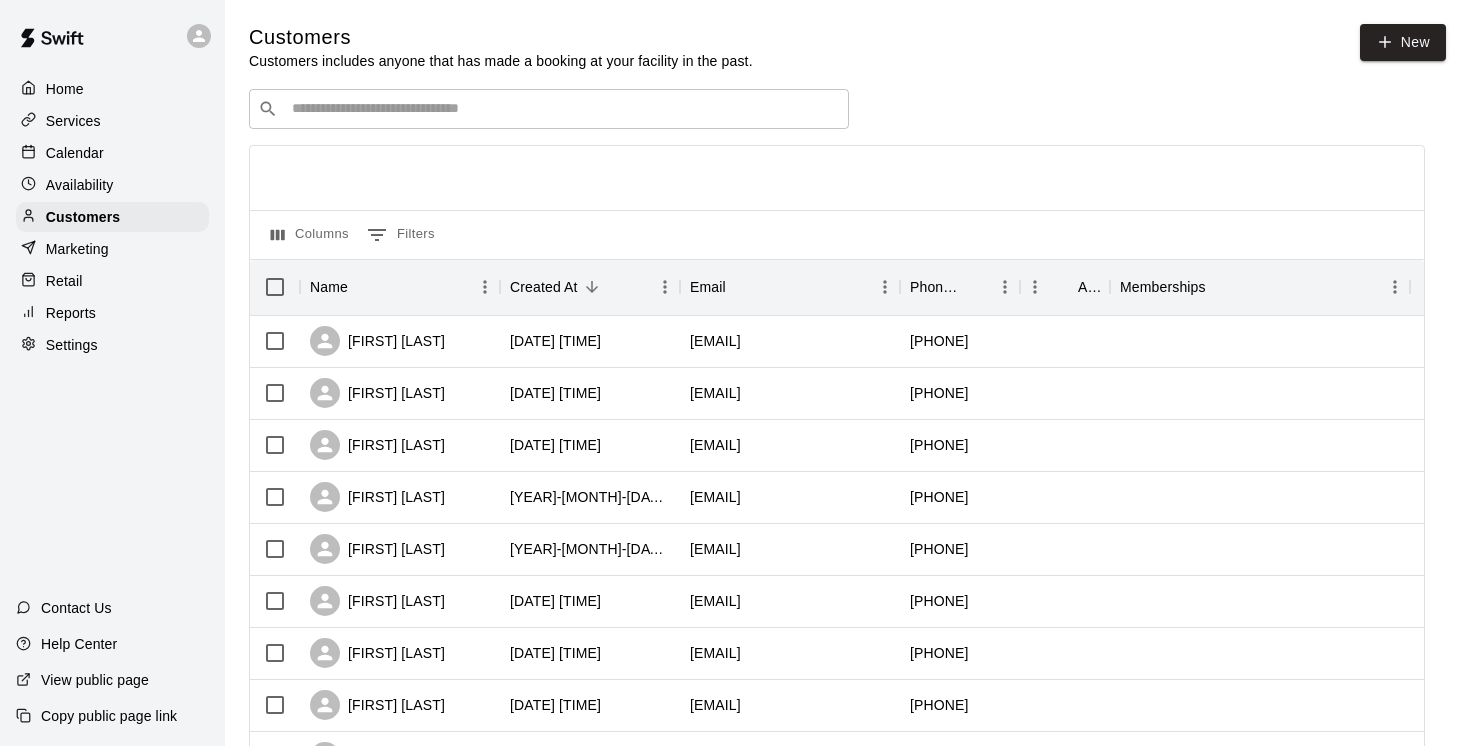 click on "Settings" at bounding box center (72, 345) 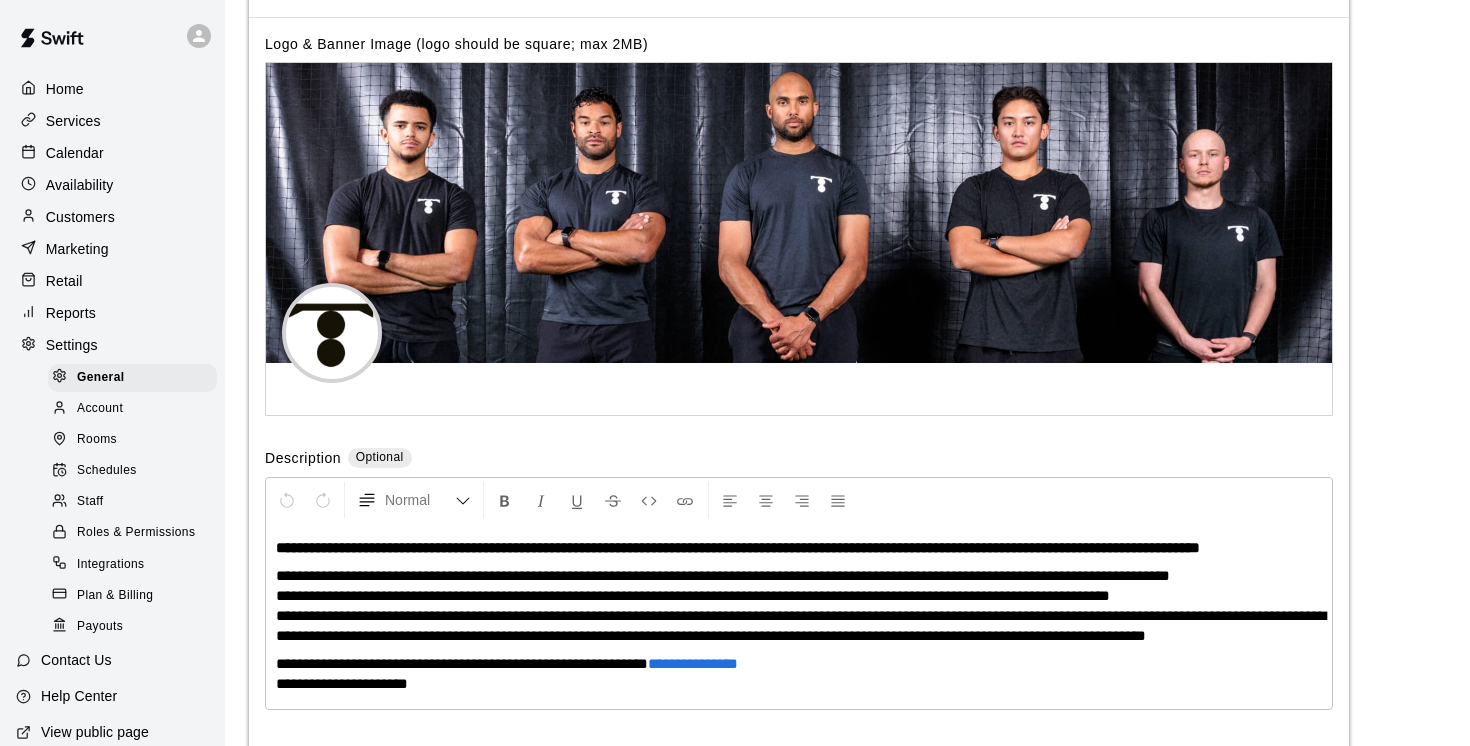 scroll, scrollTop: 4359, scrollLeft: 0, axis: vertical 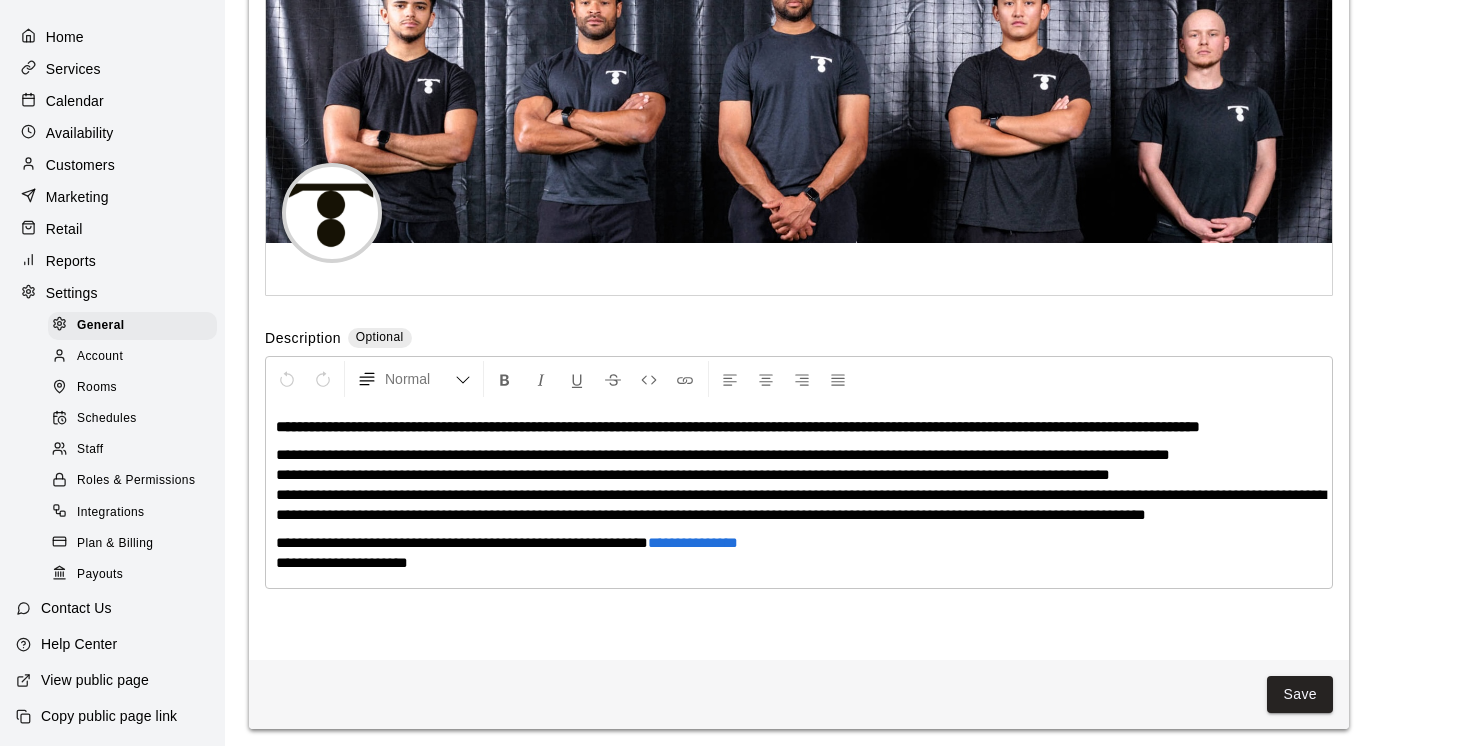 click on "Marketing" at bounding box center [77, 197] 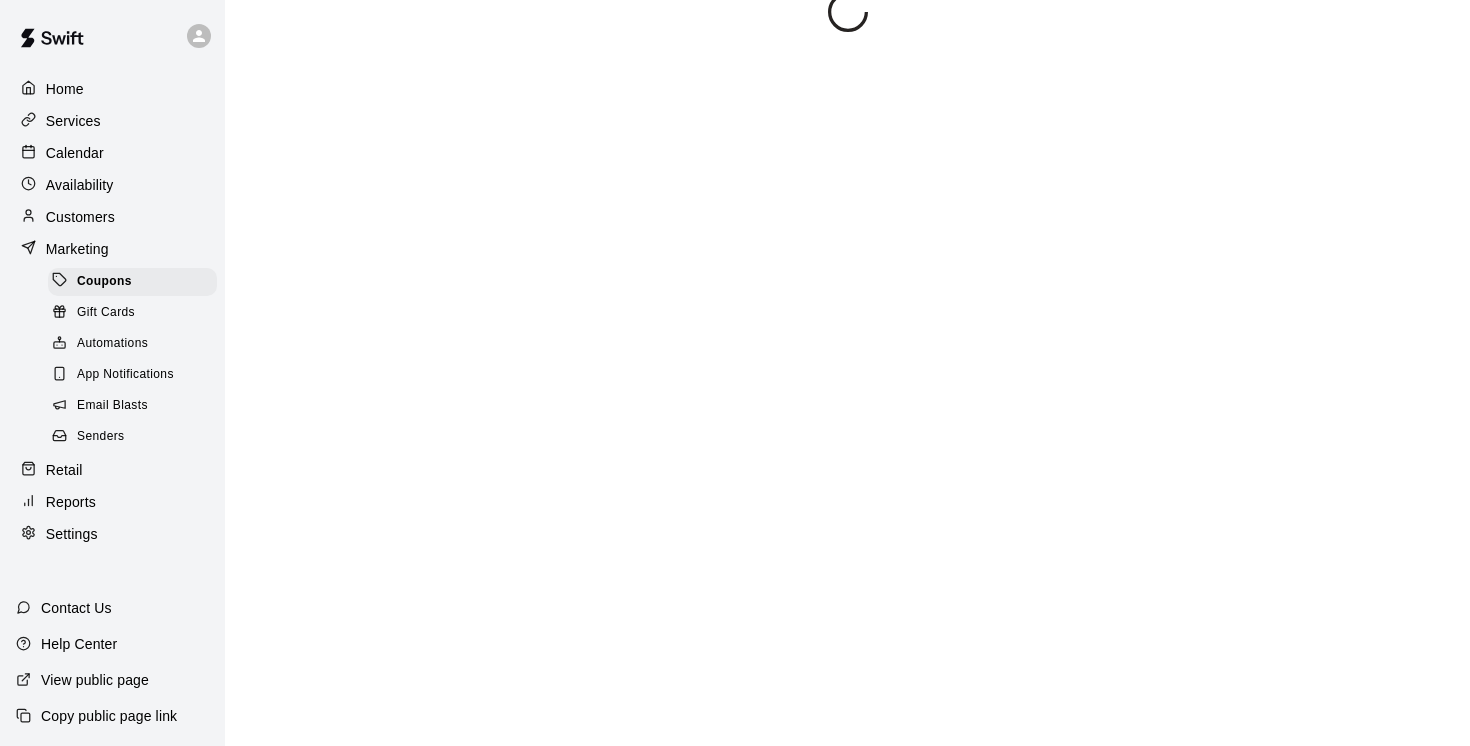scroll, scrollTop: 0, scrollLeft: 0, axis: both 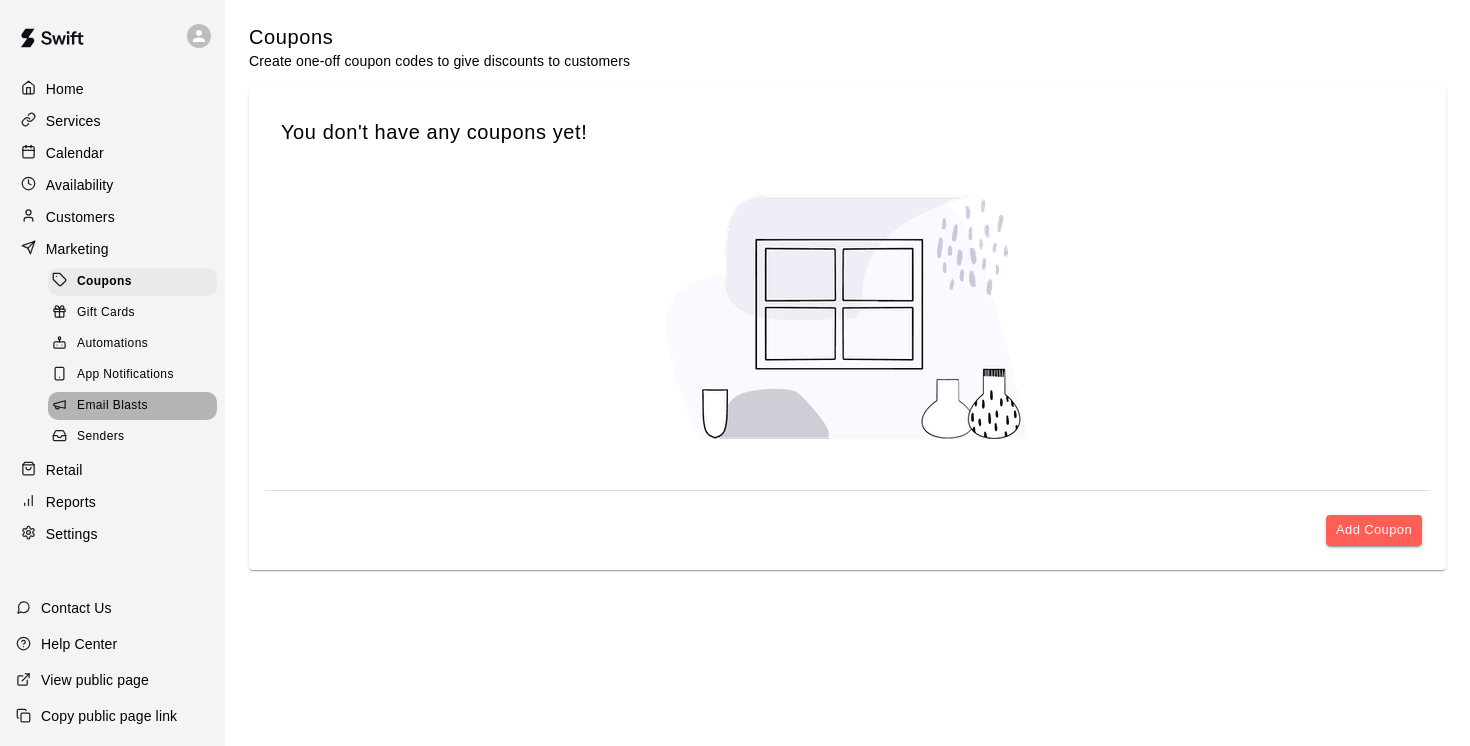 click on "Email Blasts" at bounding box center (112, 406) 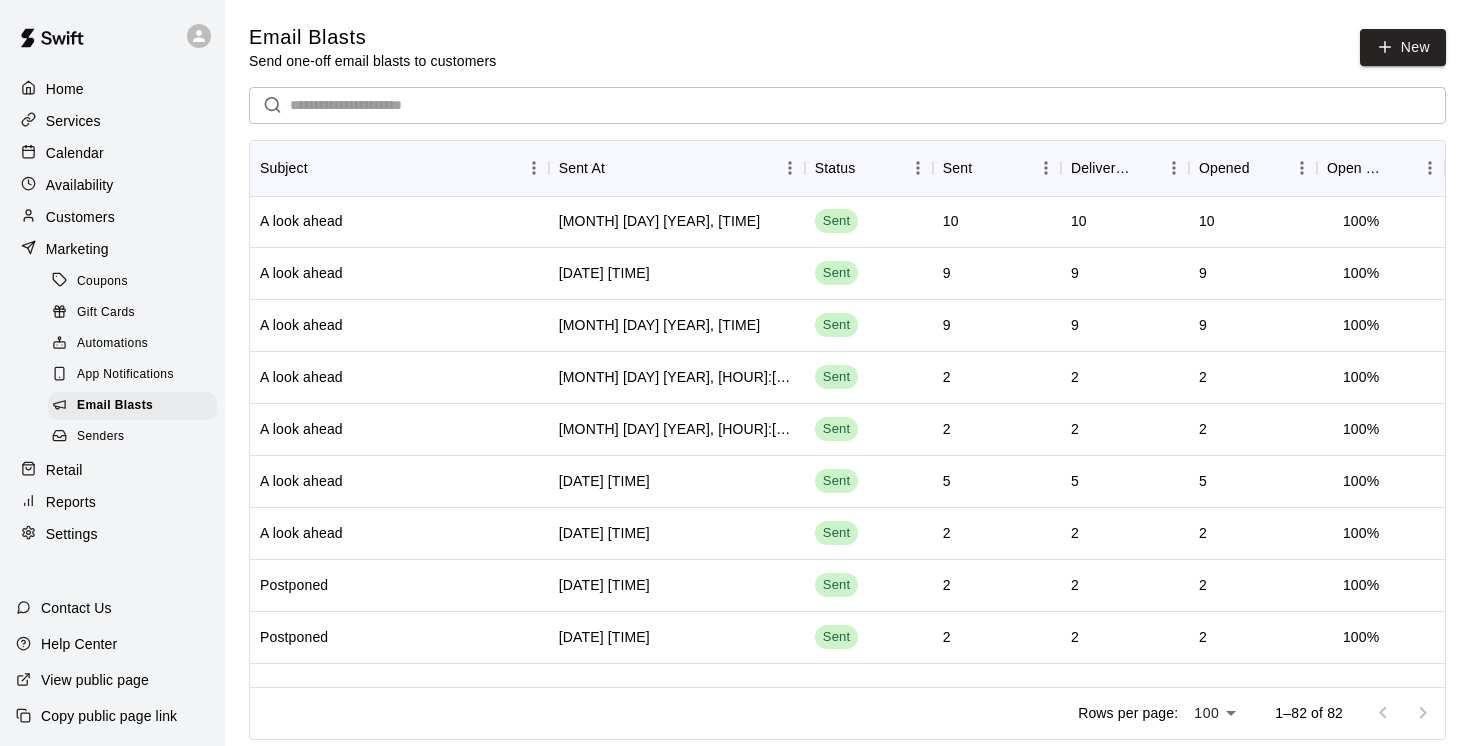 scroll, scrollTop: 0, scrollLeft: 0, axis: both 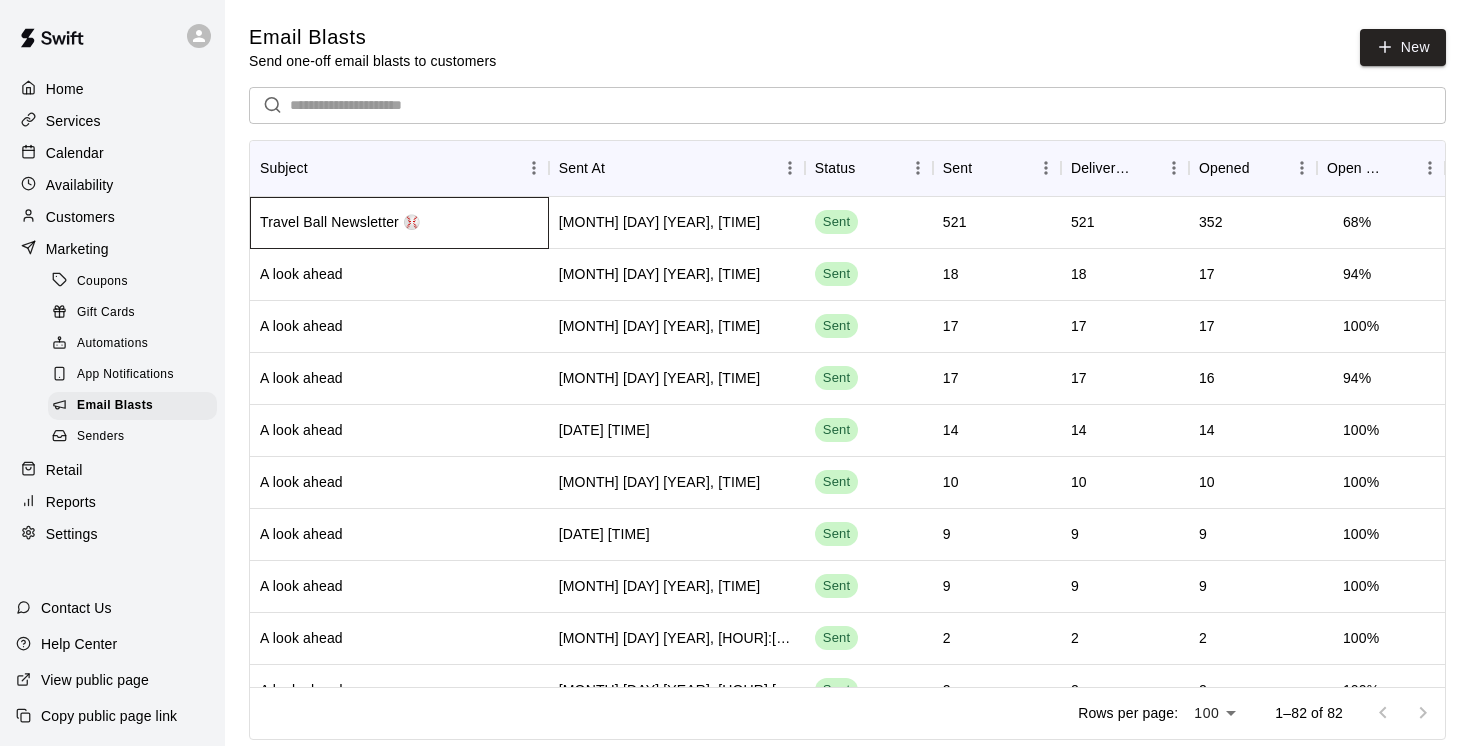 click on "Travel Ball Newsletter ⚾️" at bounding box center (399, 223) 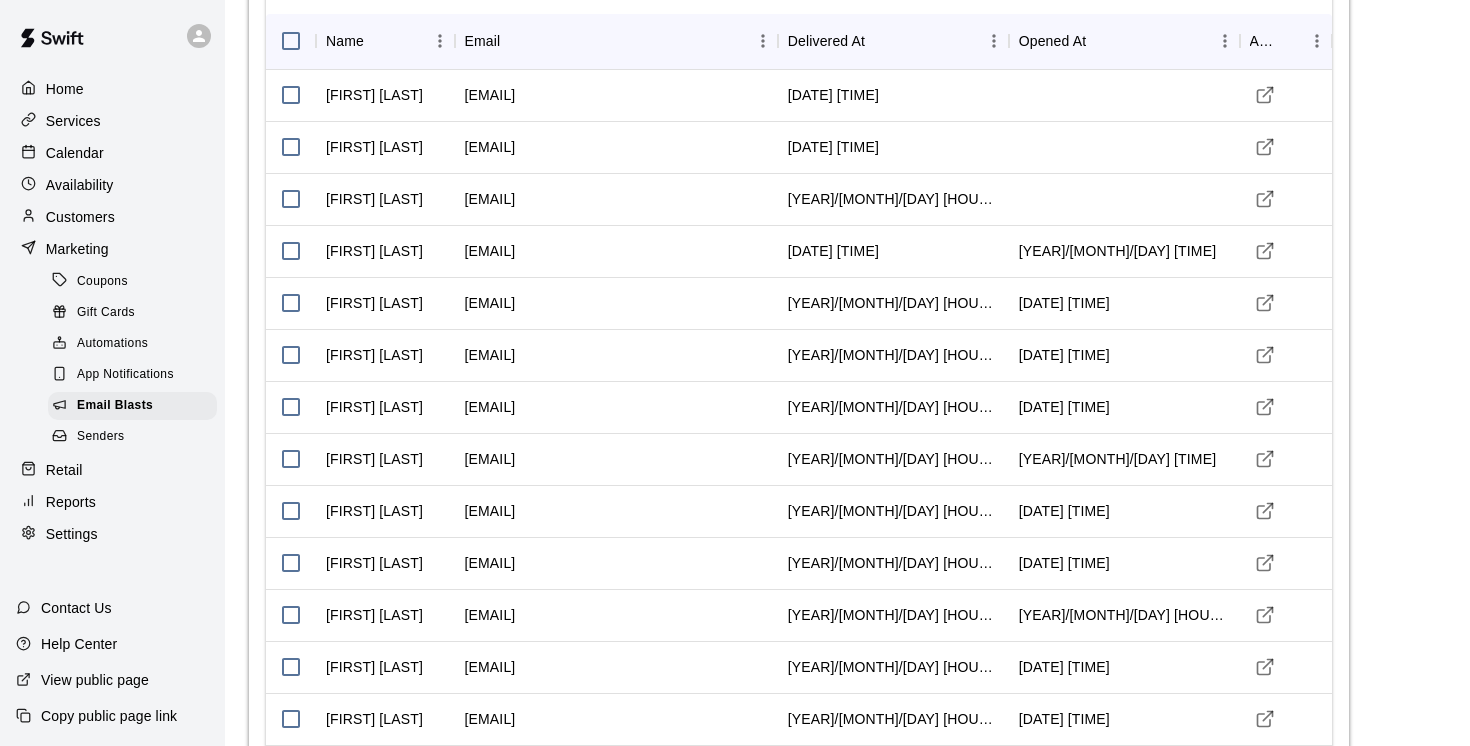 scroll, scrollTop: 0, scrollLeft: 0, axis: both 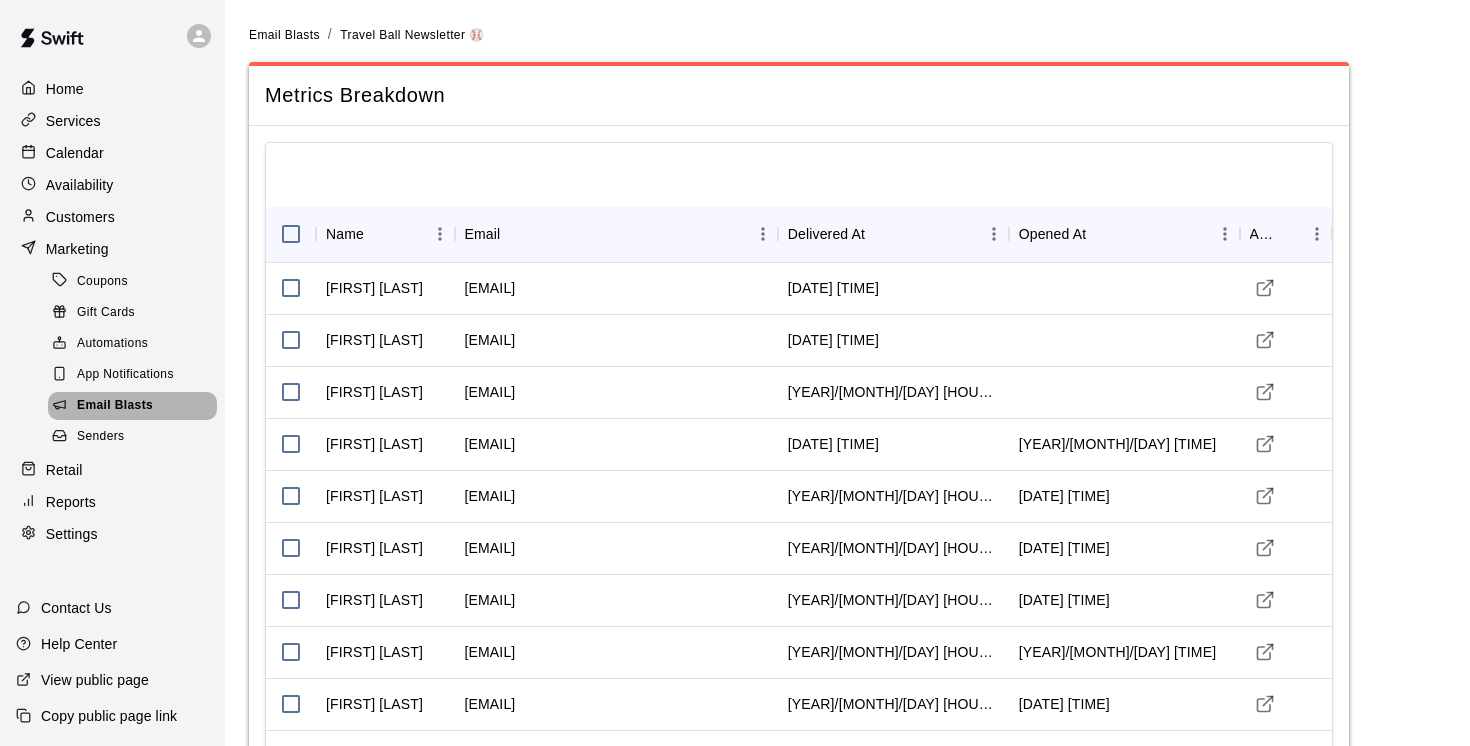 click on "Email Blasts" at bounding box center (115, 406) 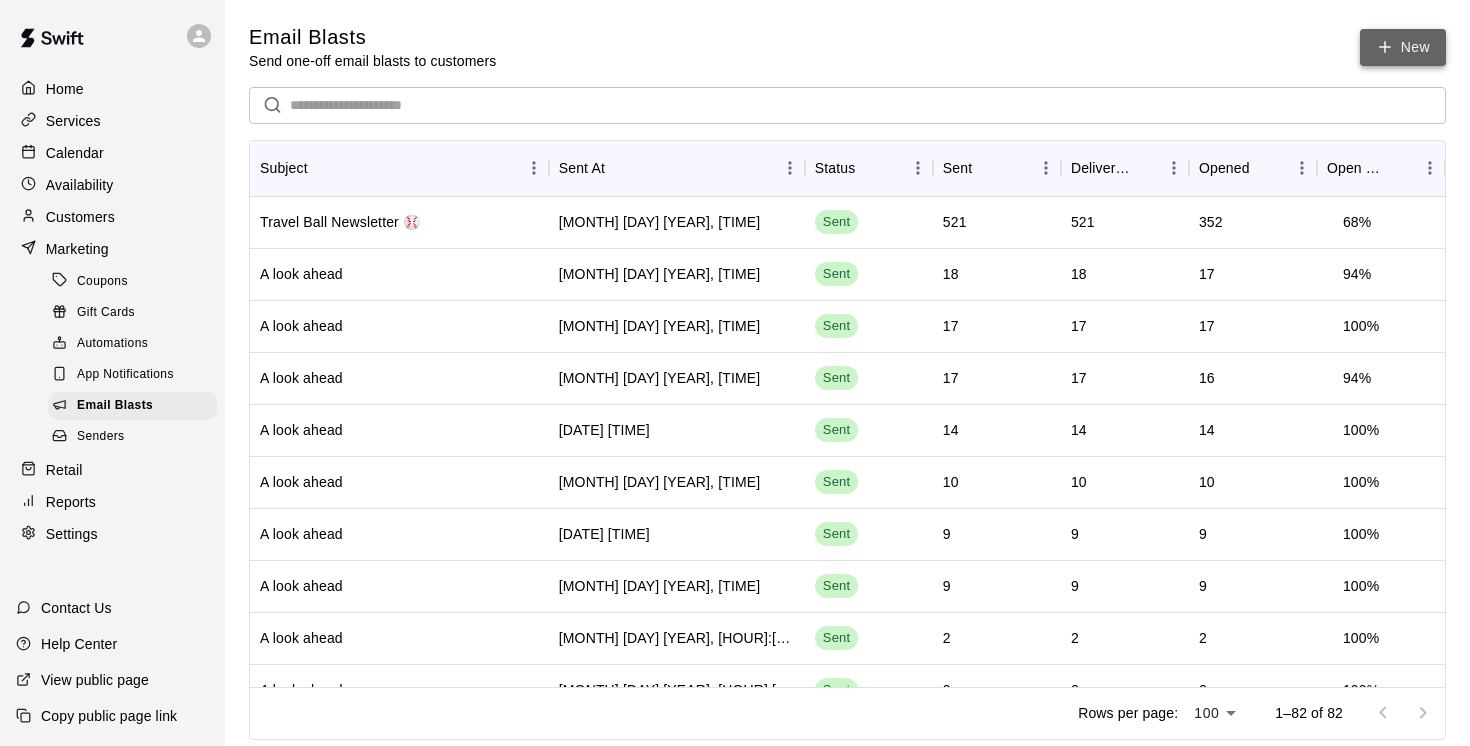 click on "New" at bounding box center [1403, 47] 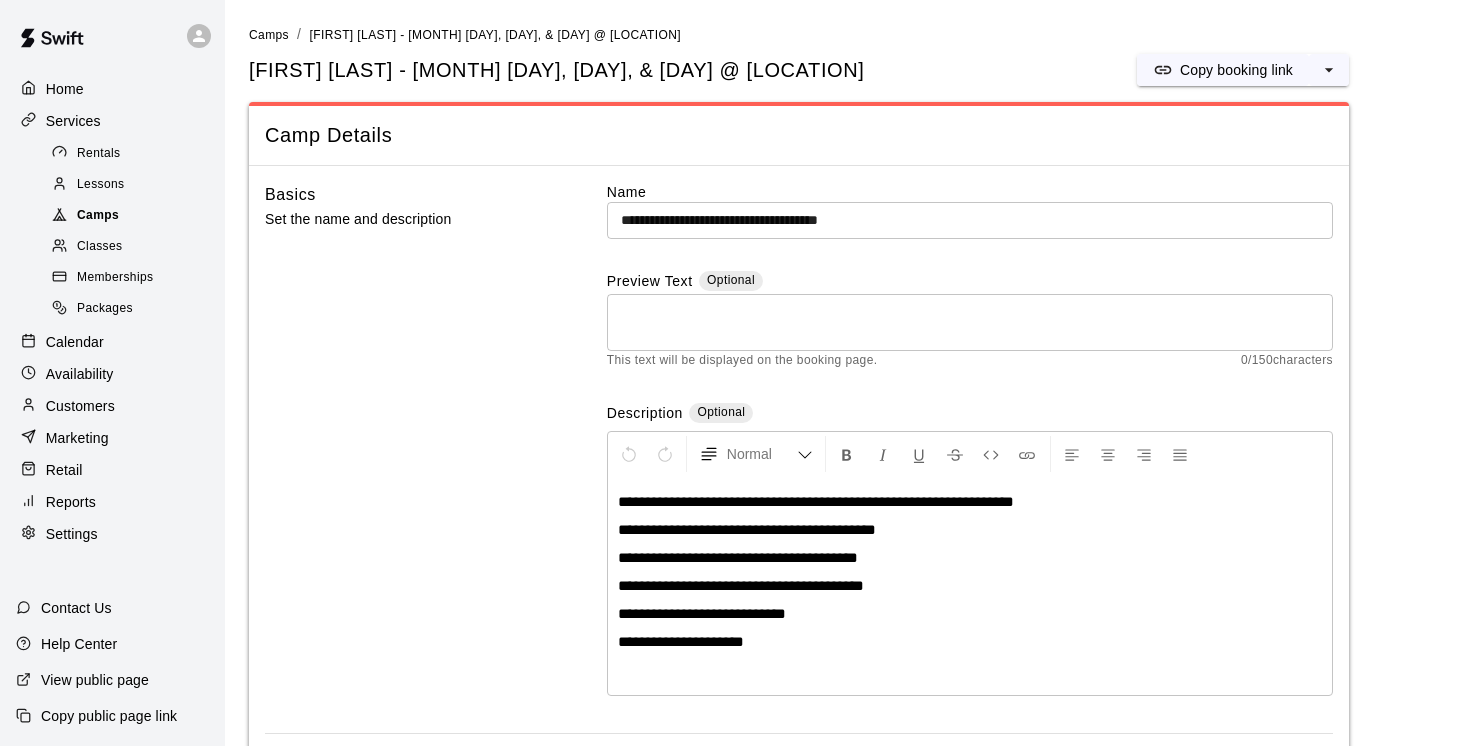 scroll, scrollTop: 0, scrollLeft: 0, axis: both 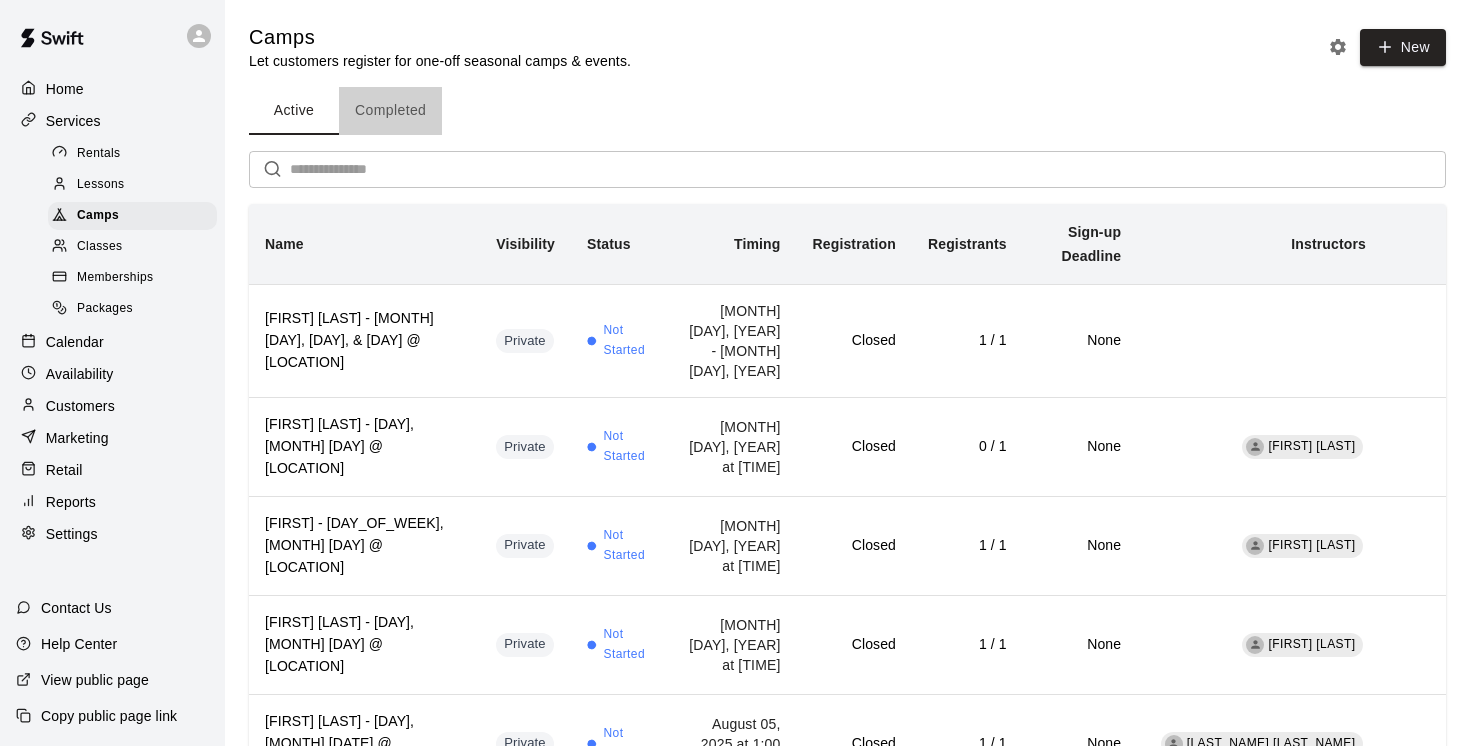 click on "Completed" at bounding box center [390, 111] 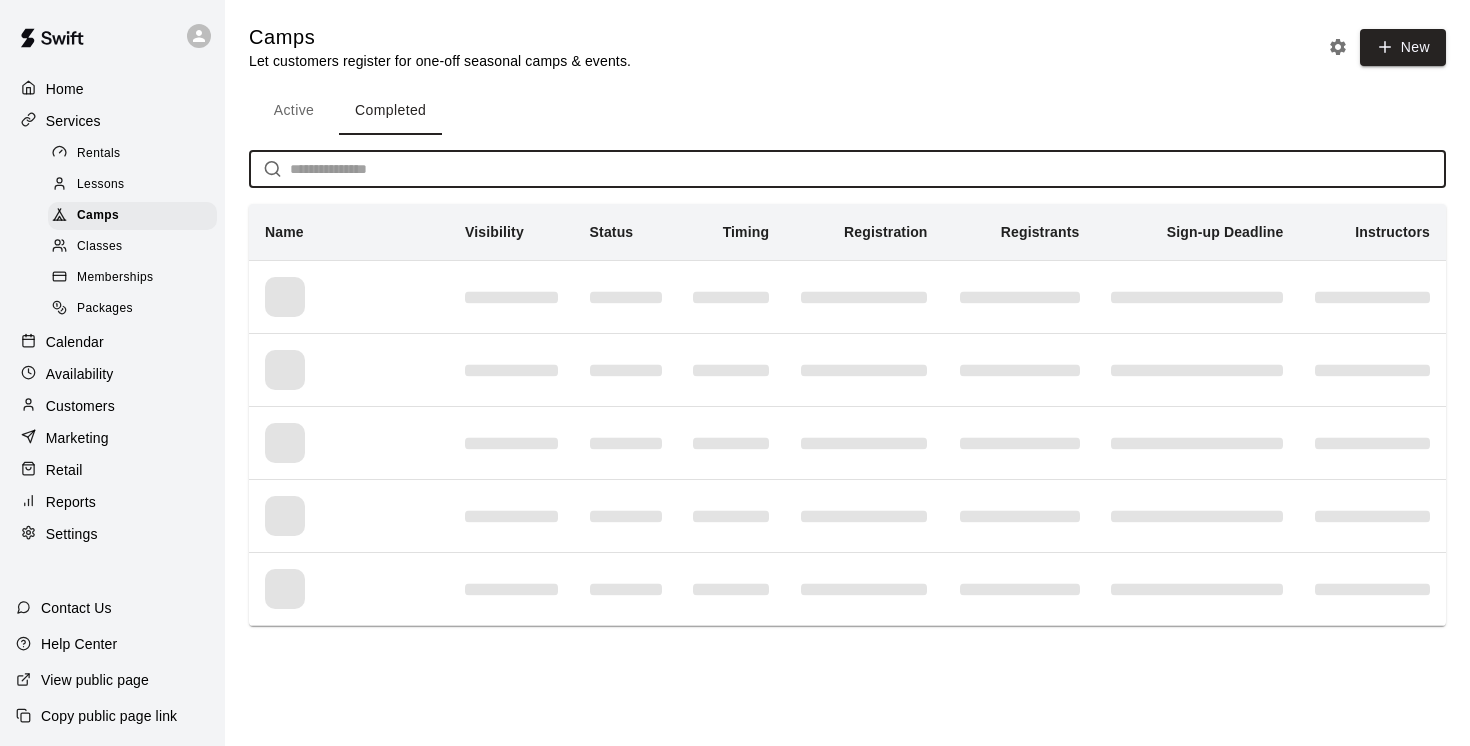 click at bounding box center [868, 169] 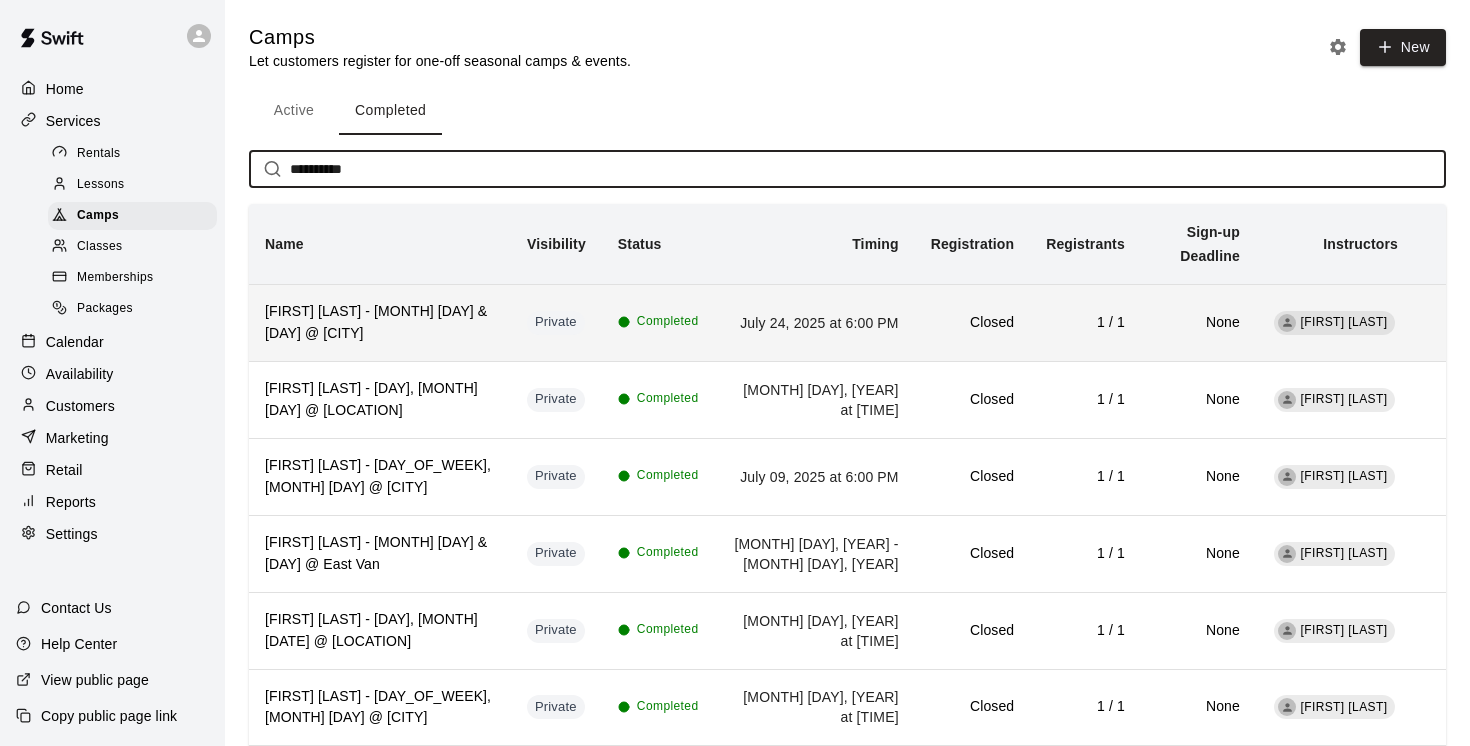 type on "**********" 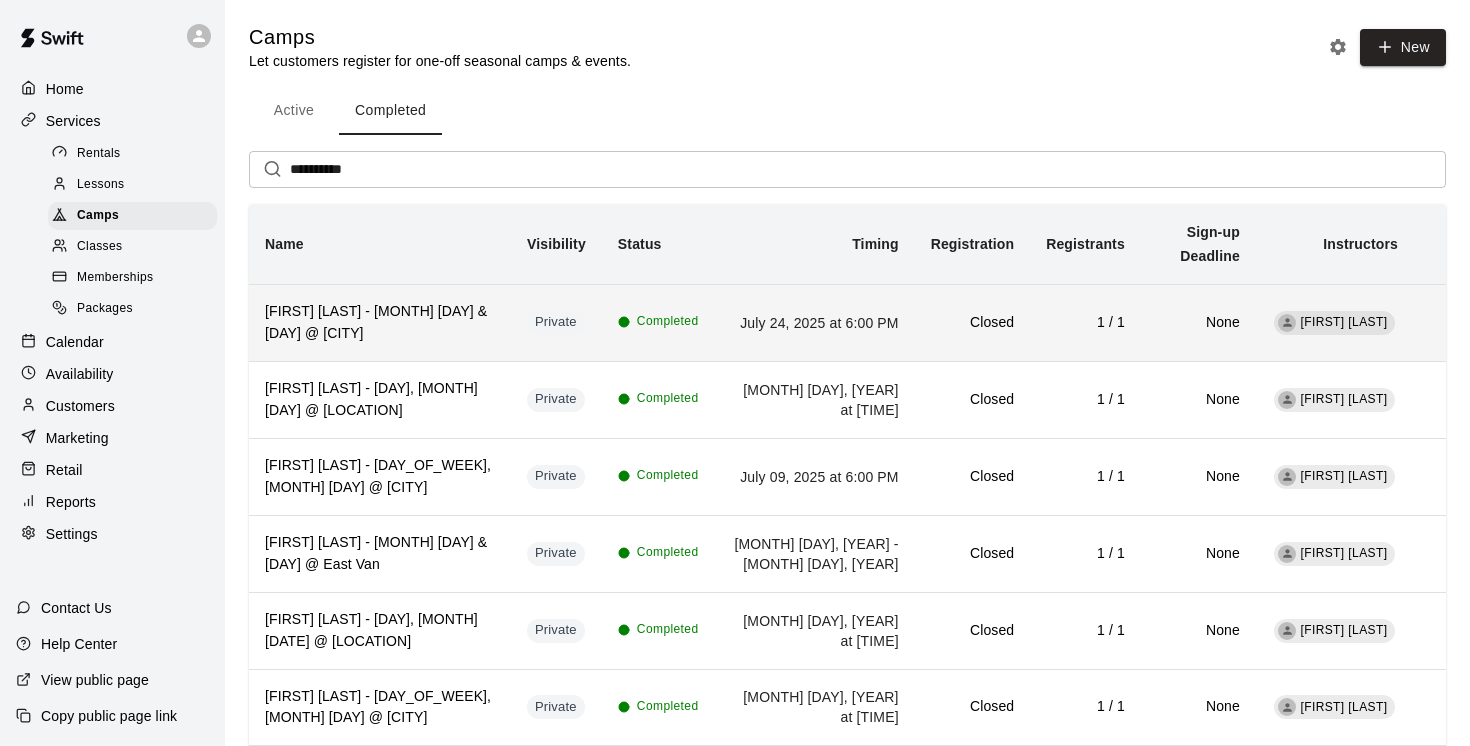 click on "[FIRST] [LAST] - [MONTH] [DAY] & [DAY] @ [CITY]" at bounding box center [380, 322] 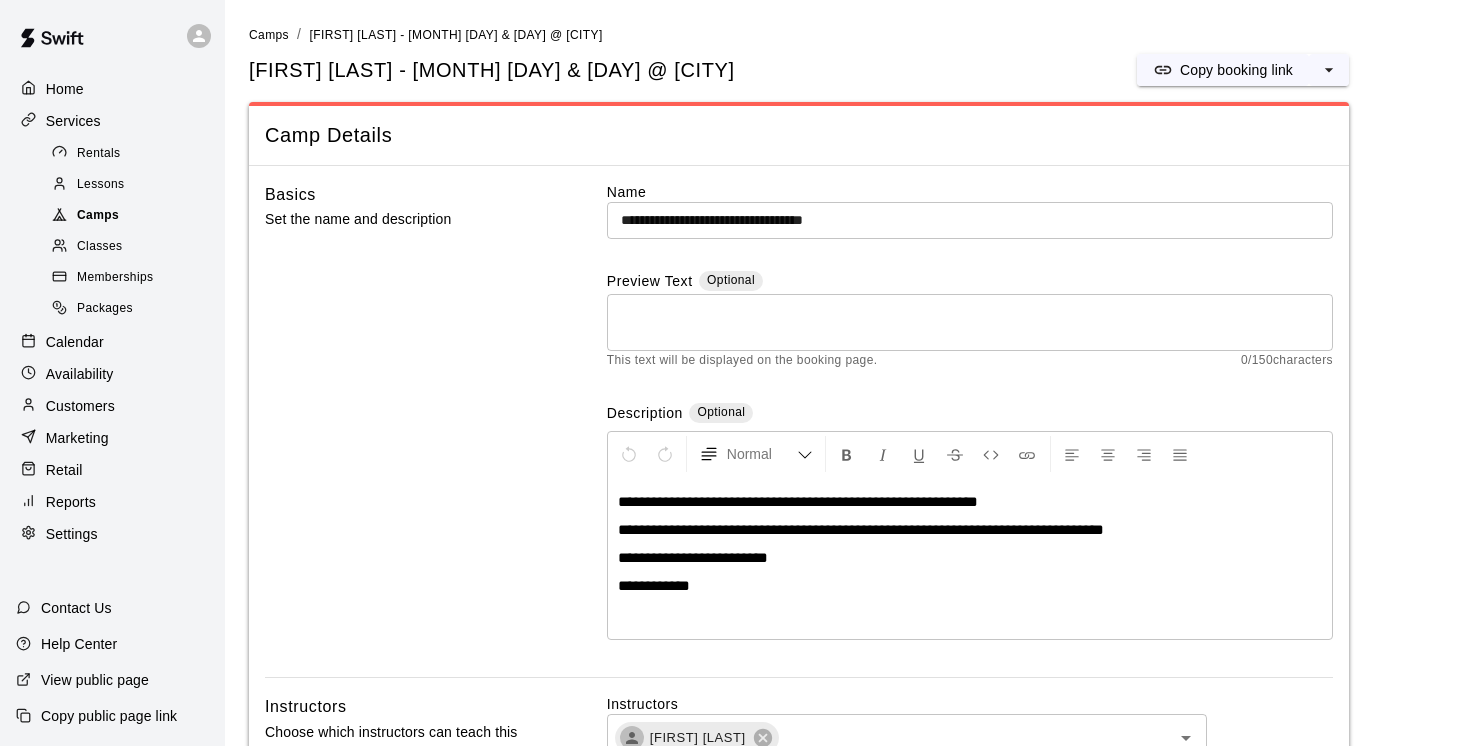 click on "Camps" at bounding box center (98, 216) 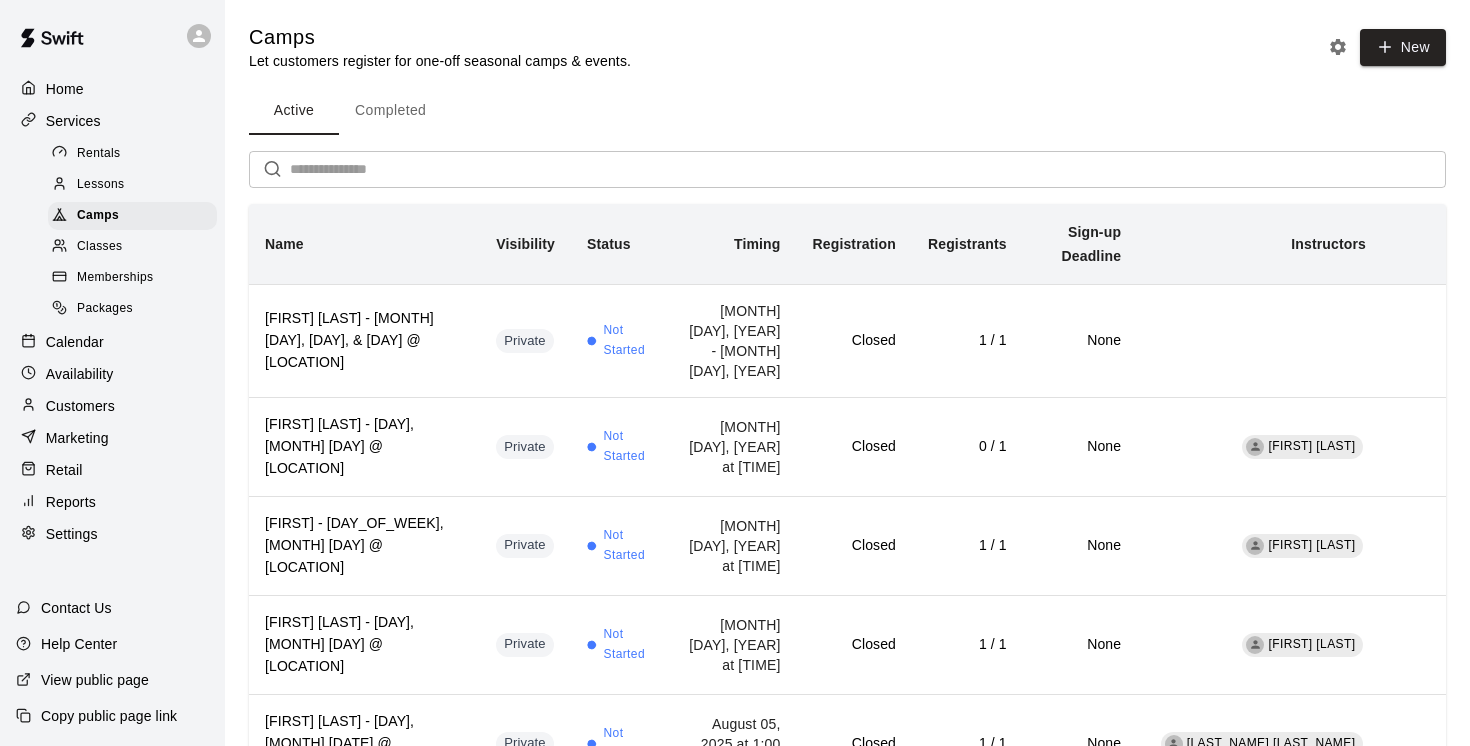 click on "Completed" at bounding box center [390, 111] 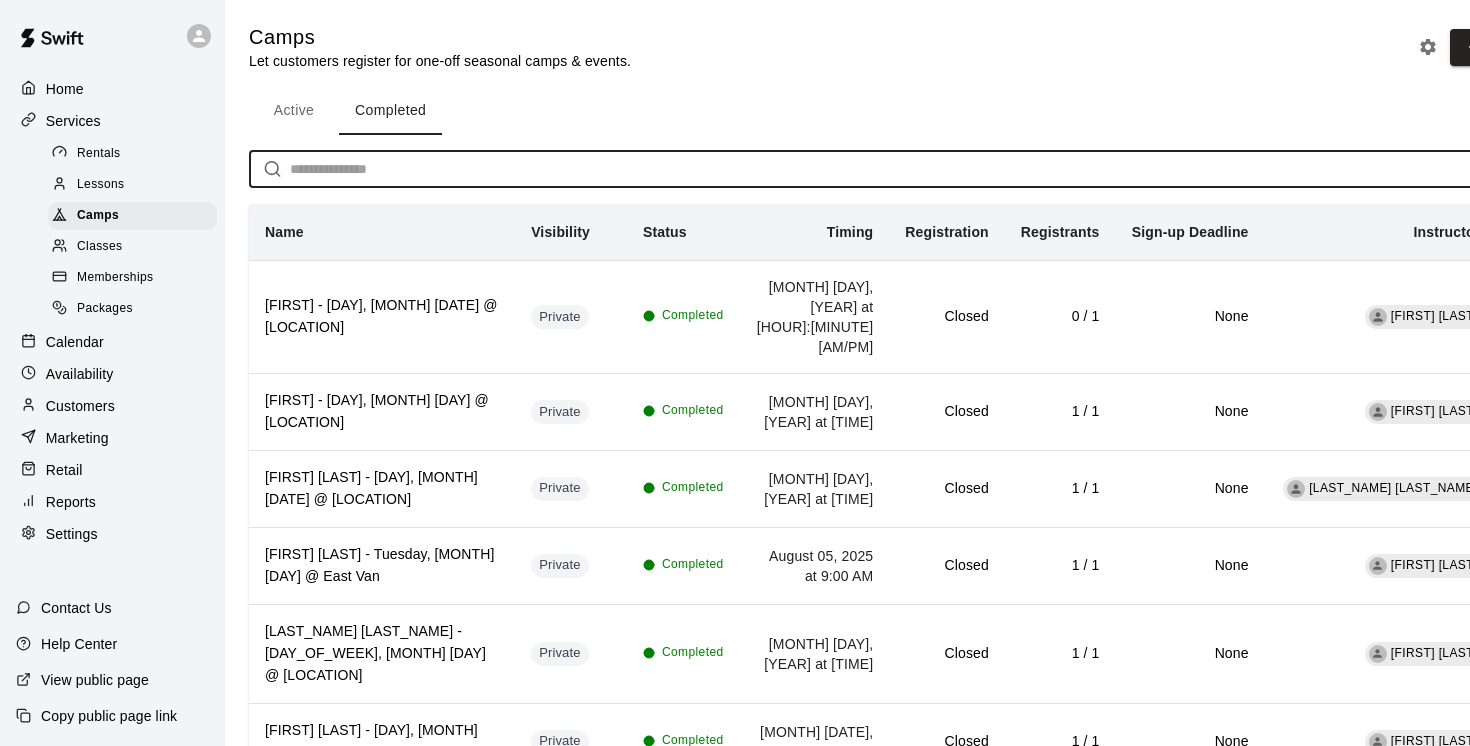 paste on "**********" 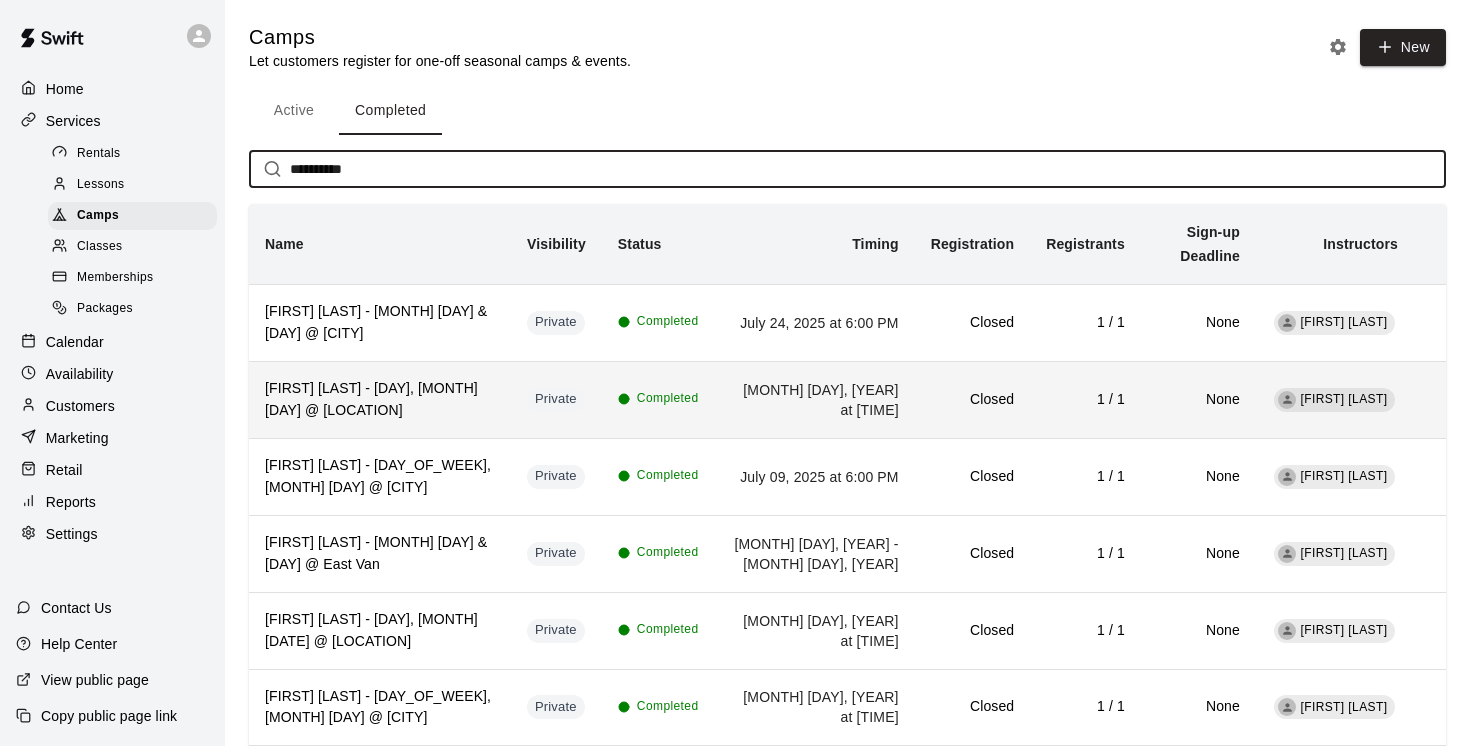 type on "**********" 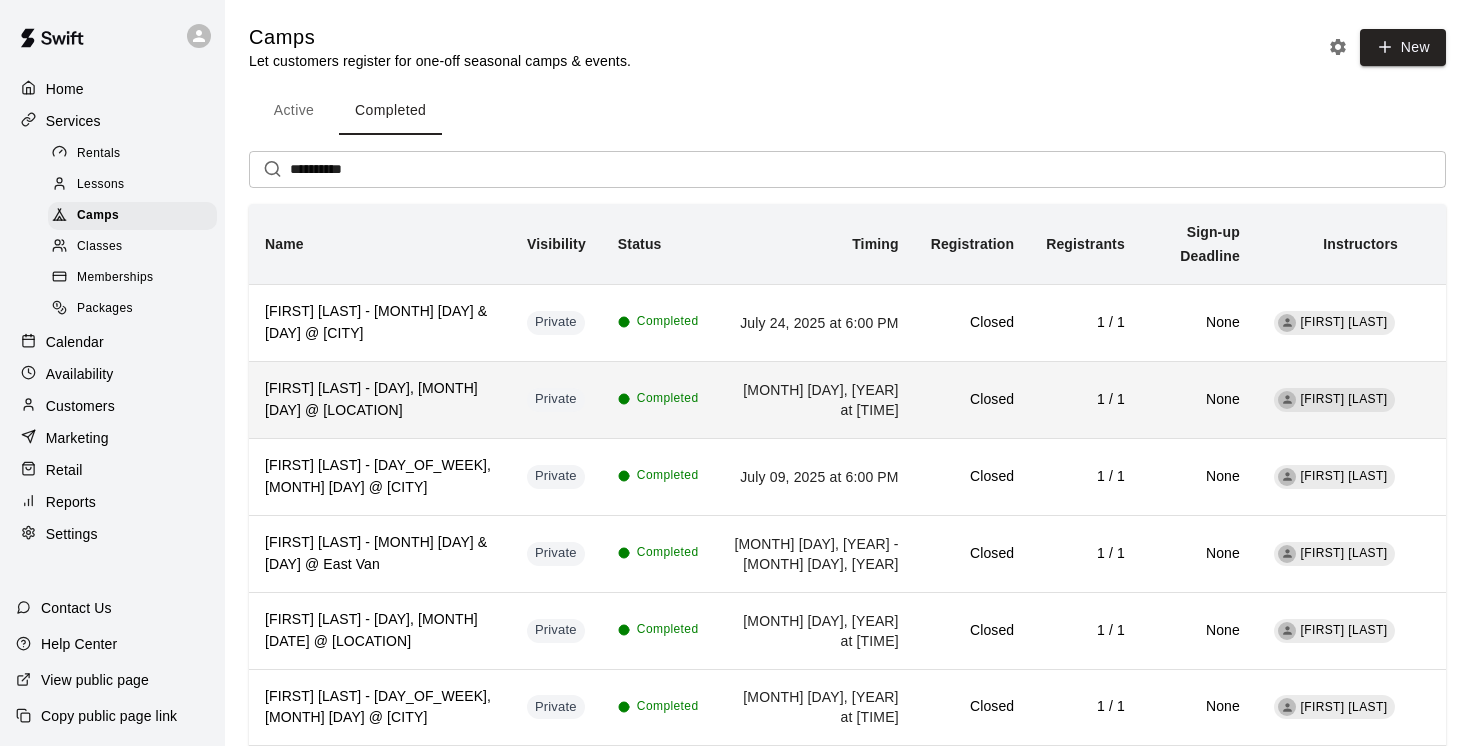 click on "[FIRST] [LAST] - [DAY], [MONTH] [DAY] @ [LOCATION]" at bounding box center (380, 400) 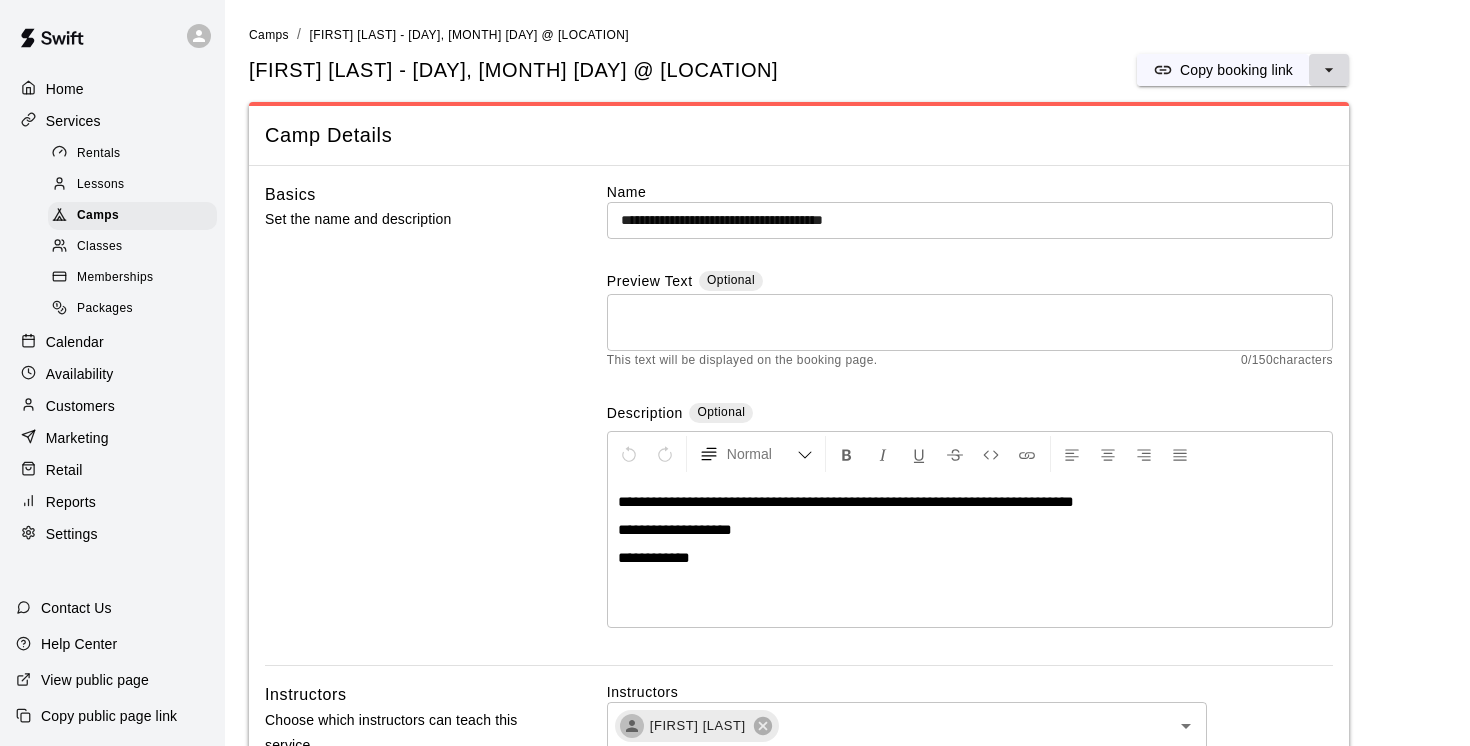 click 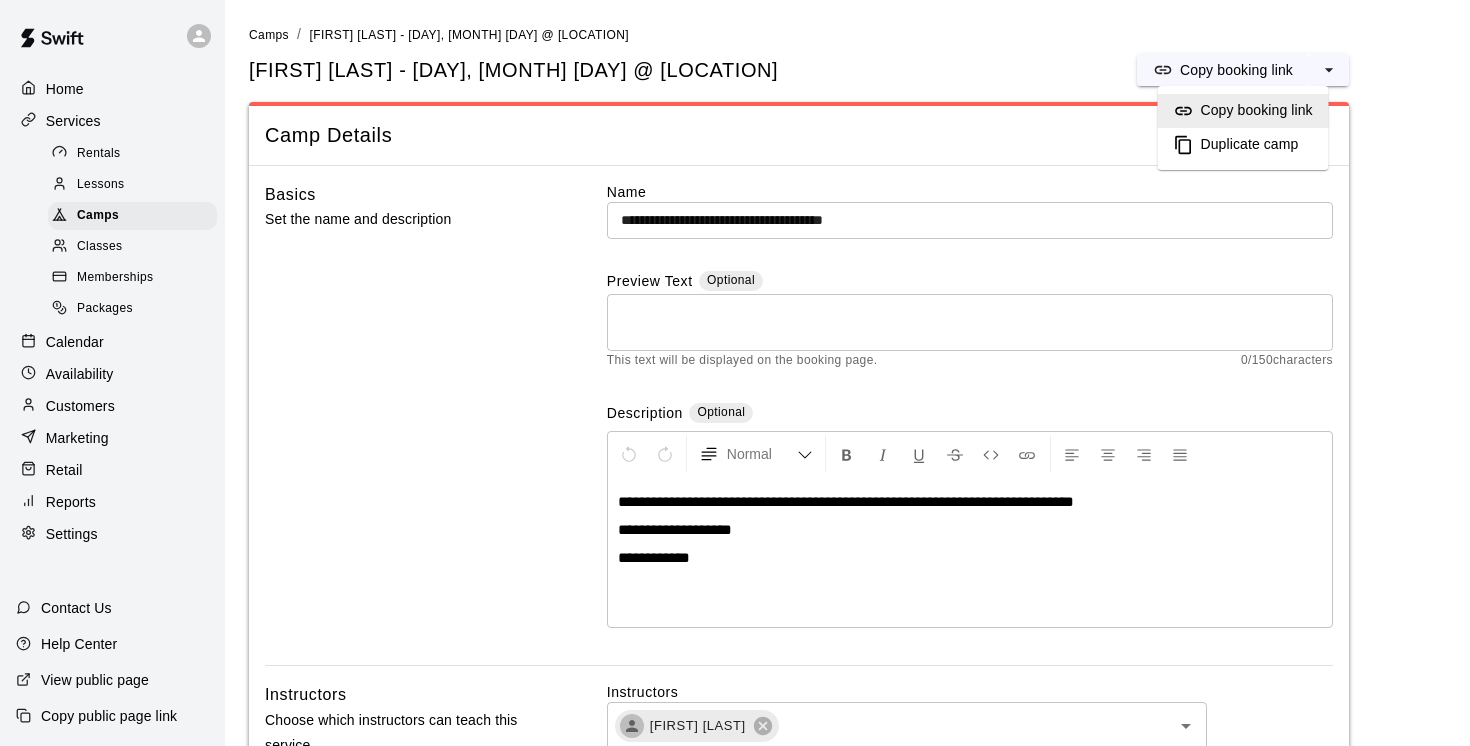 click on "Duplicate camp" at bounding box center [1250, 145] 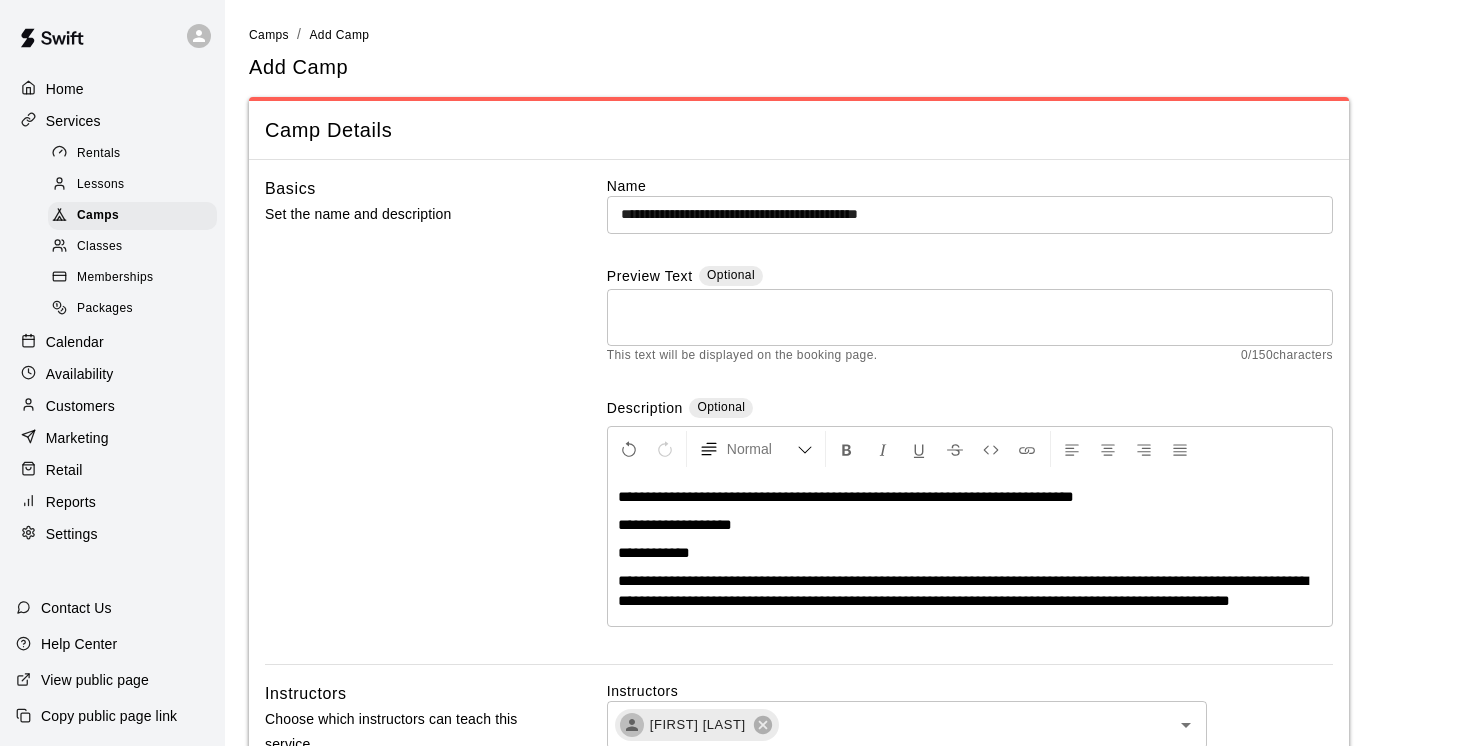 click on "**********" at bounding box center [970, 214] 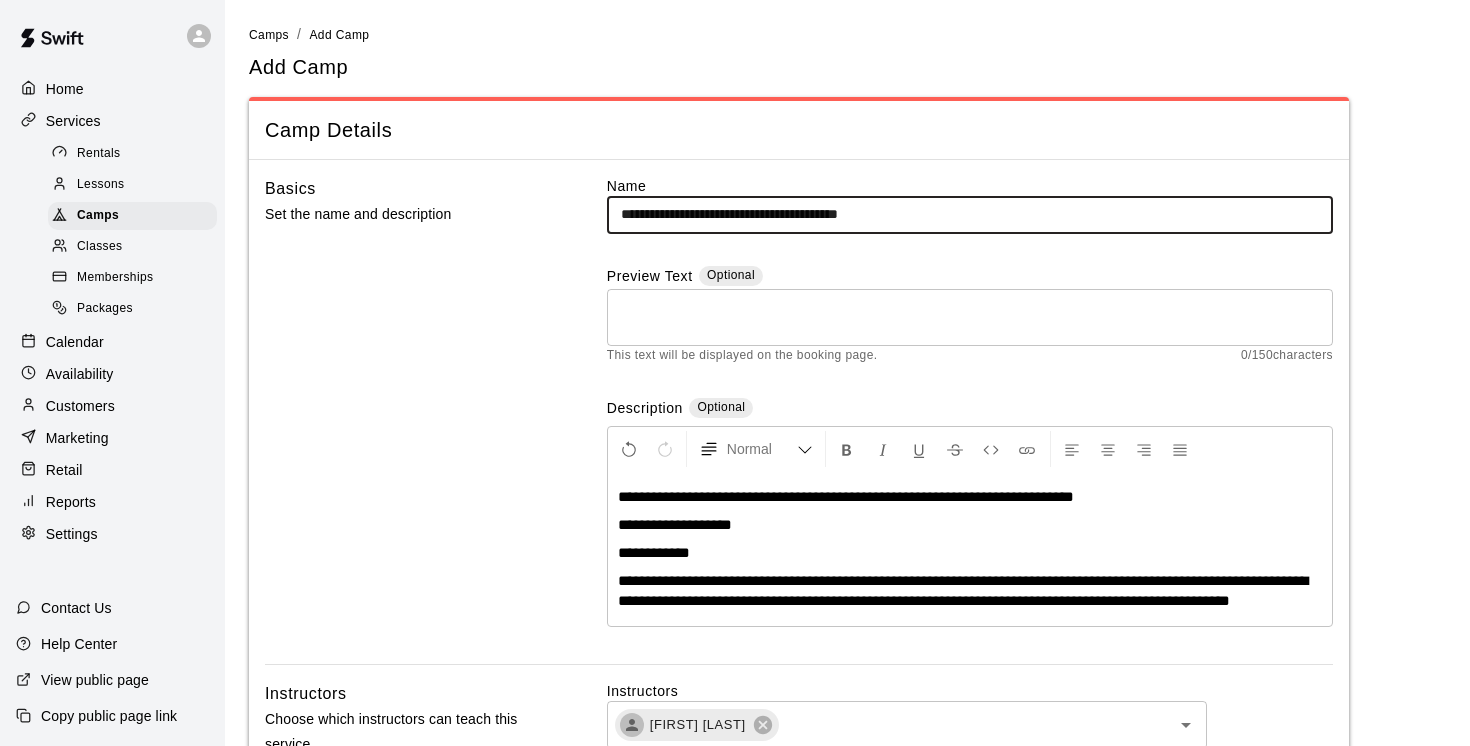 click on "**********" at bounding box center (970, 214) 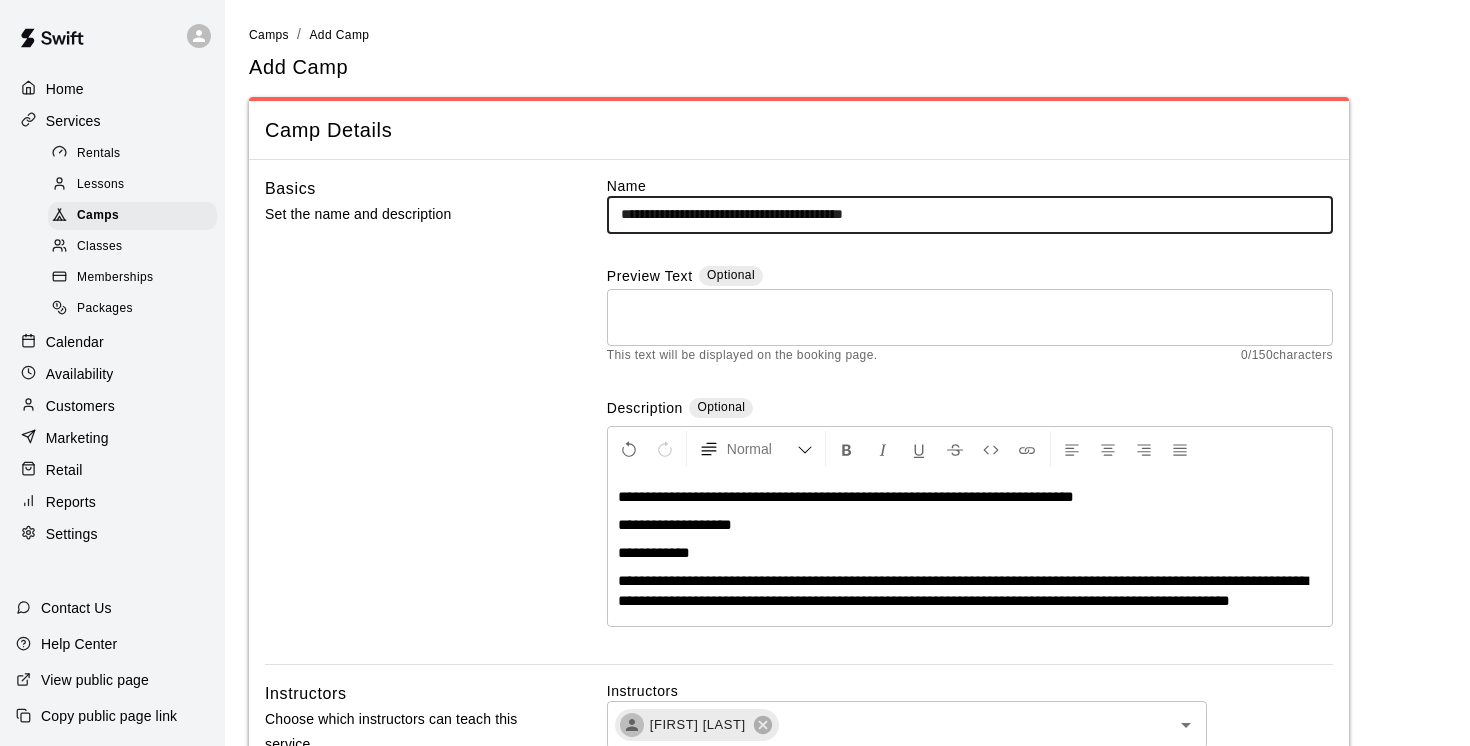 click on "**********" at bounding box center [970, 214] 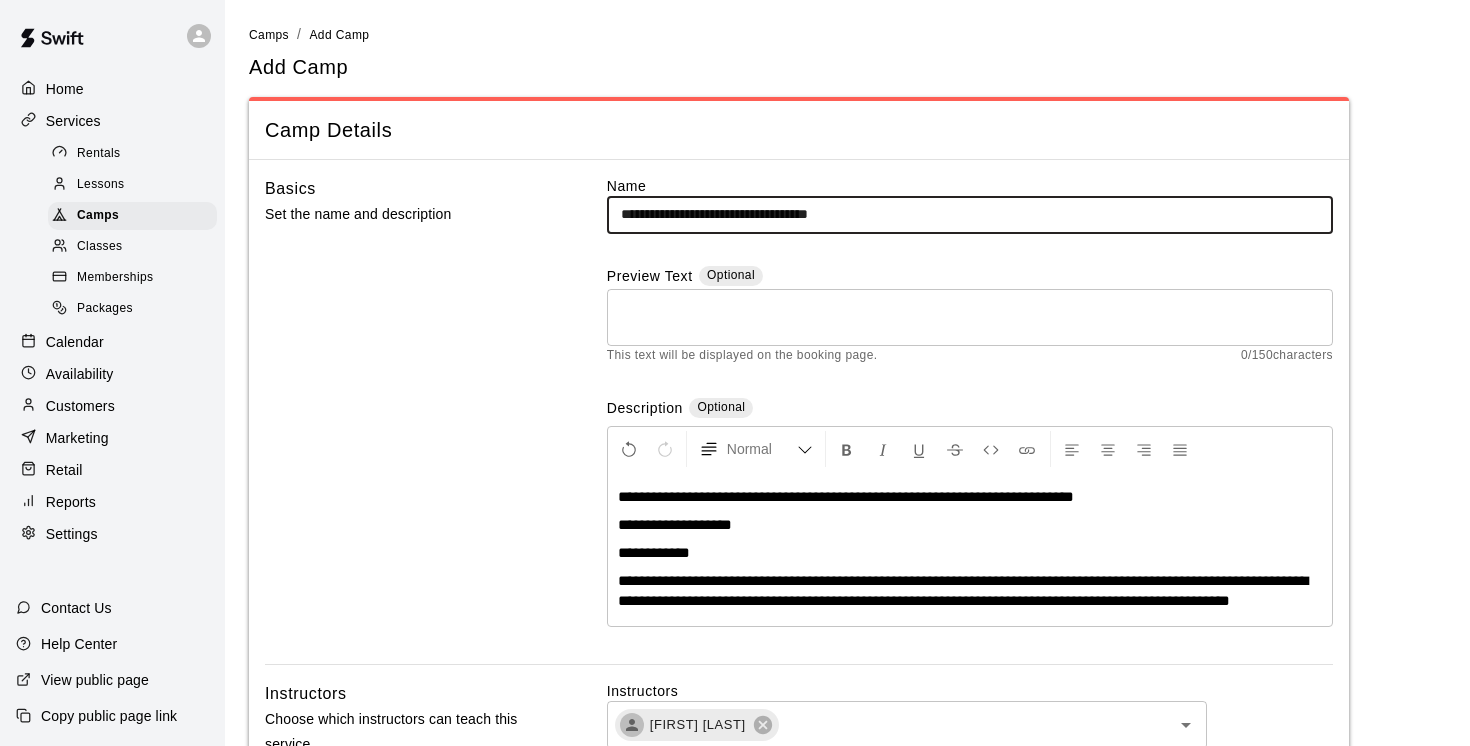 type on "**********" 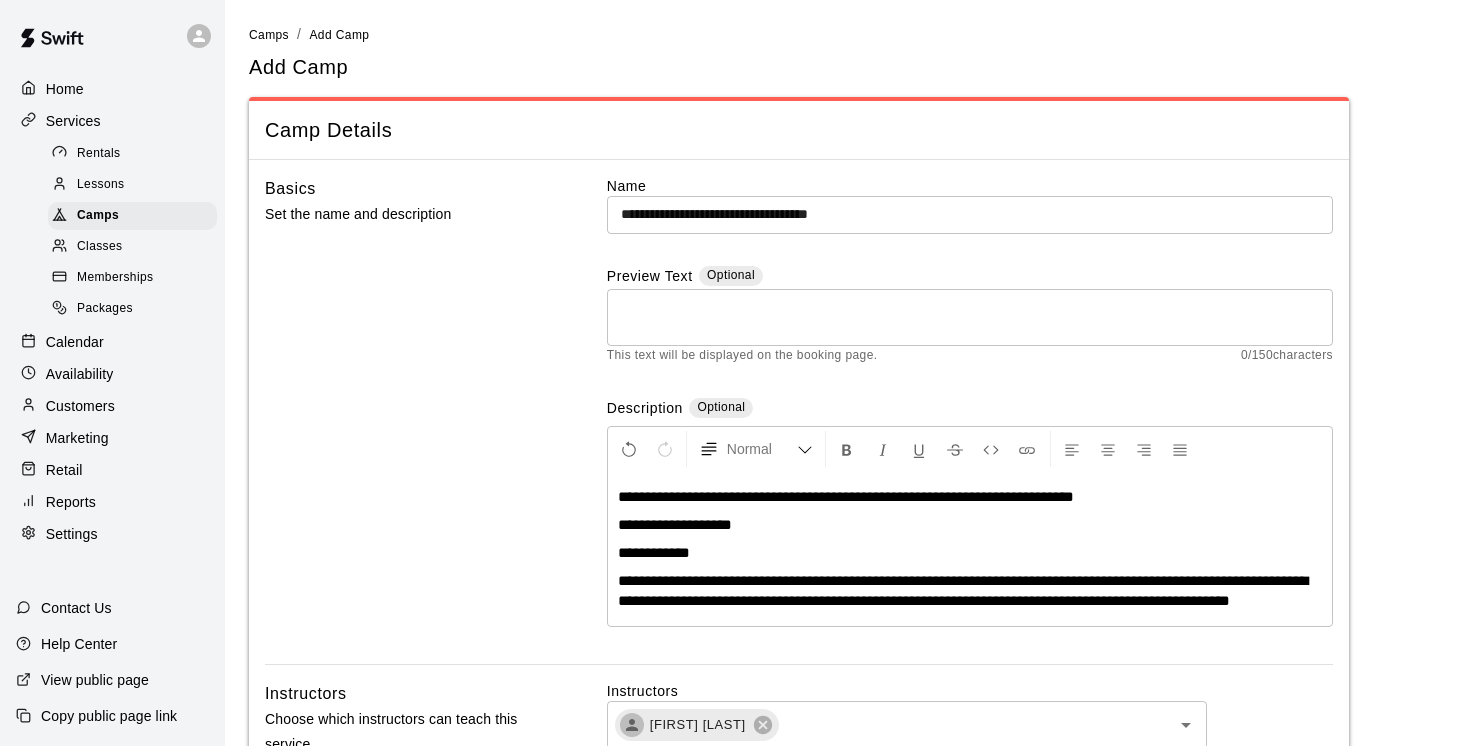 click on "**********" at bounding box center (846, 496) 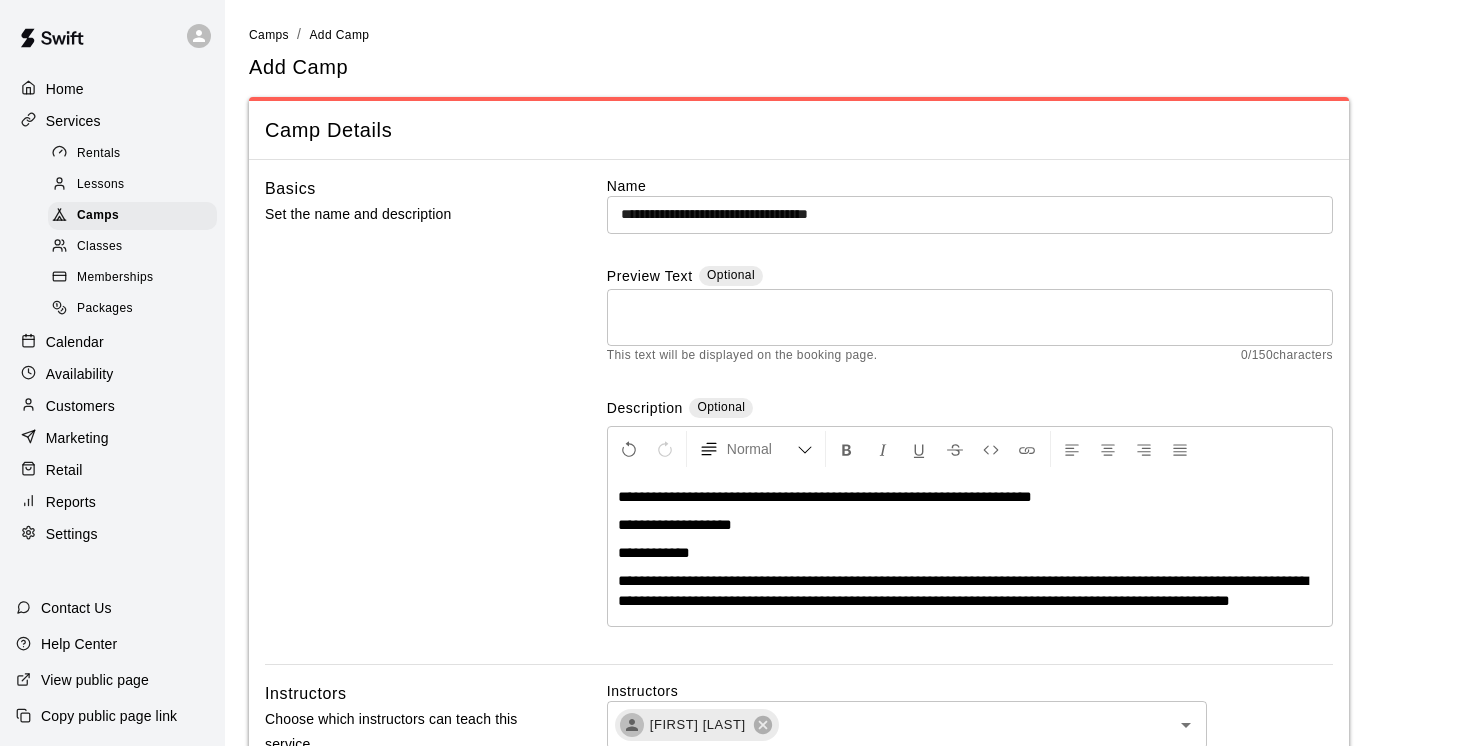 type 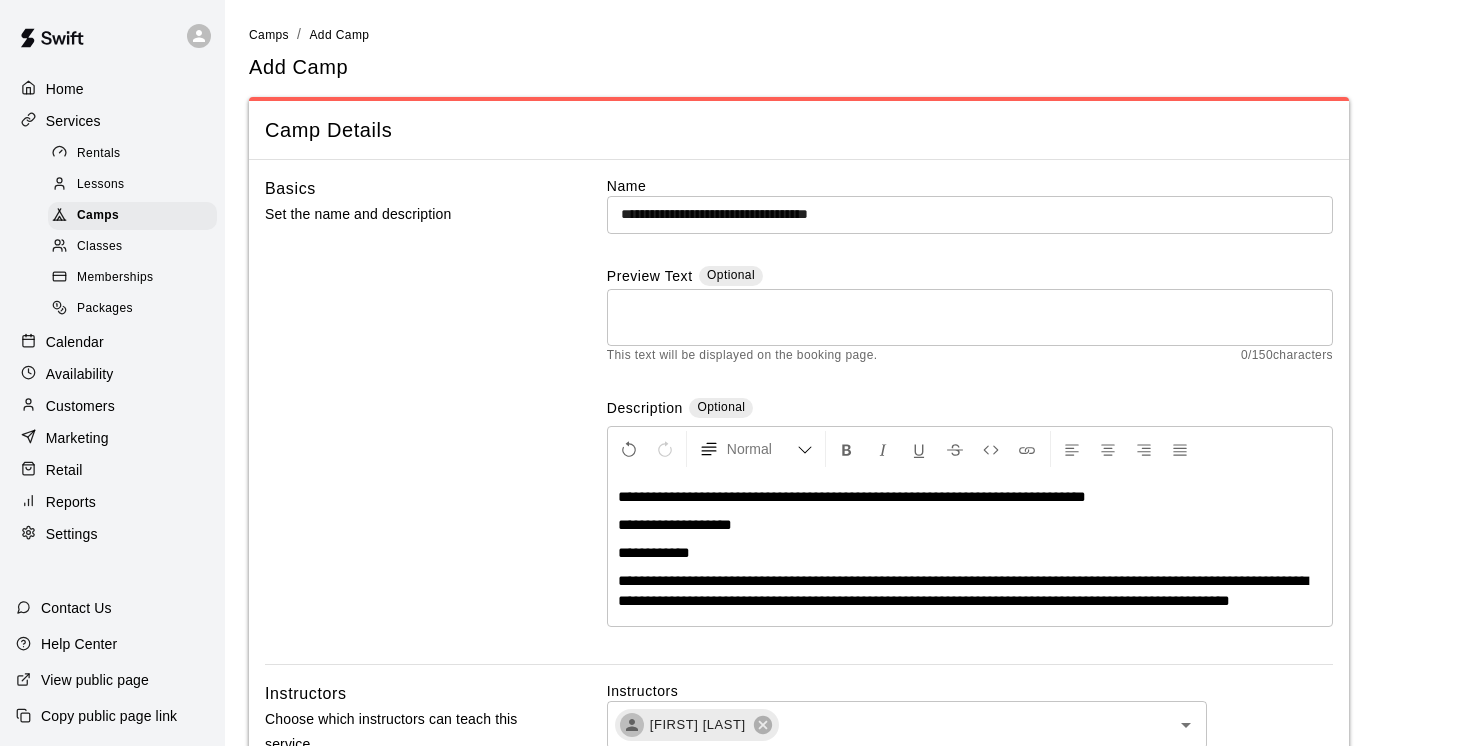 click on "**********" at bounding box center (852, 496) 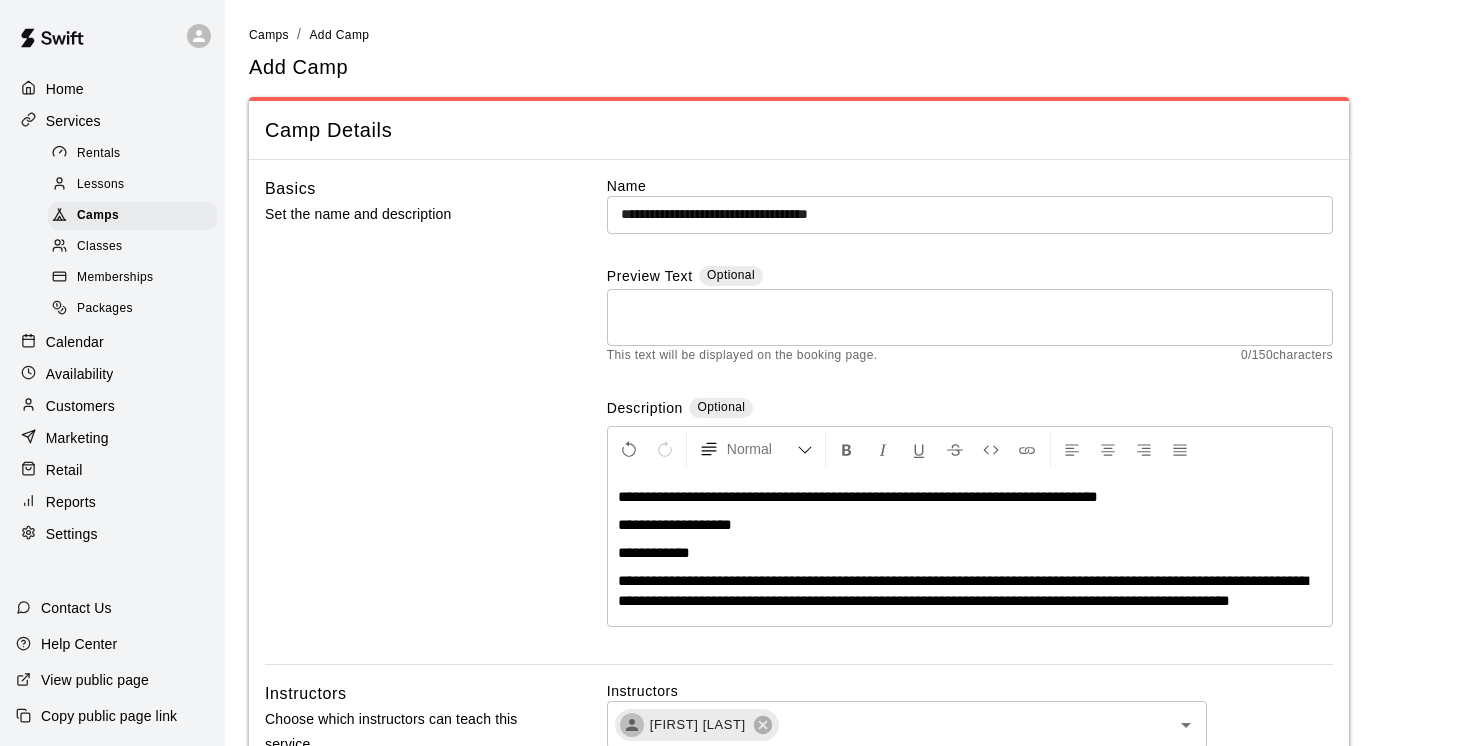 click on "**********" at bounding box center (858, 496) 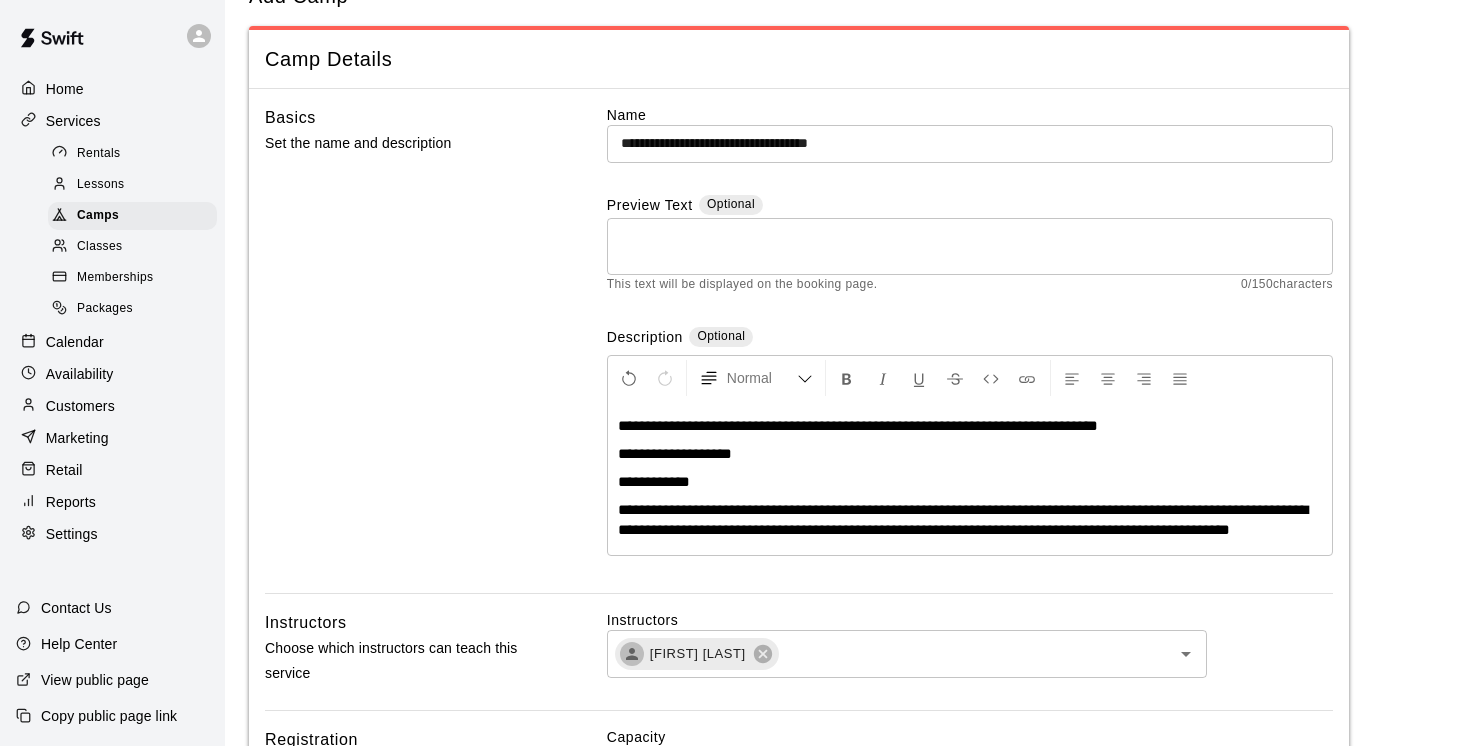 scroll, scrollTop: 87, scrollLeft: 0, axis: vertical 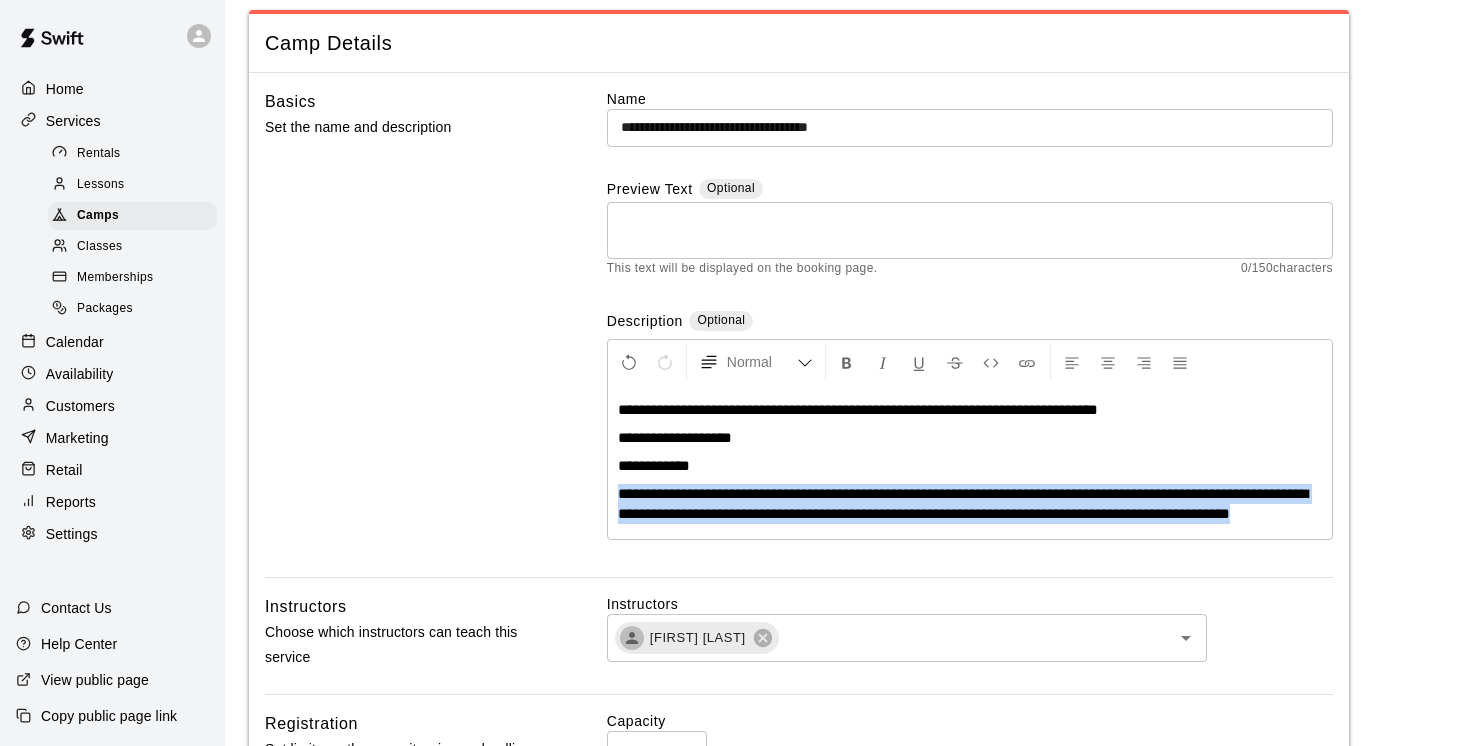 drag, startPoint x: 620, startPoint y: 490, endPoint x: 634, endPoint y: 553, distance: 64.53681 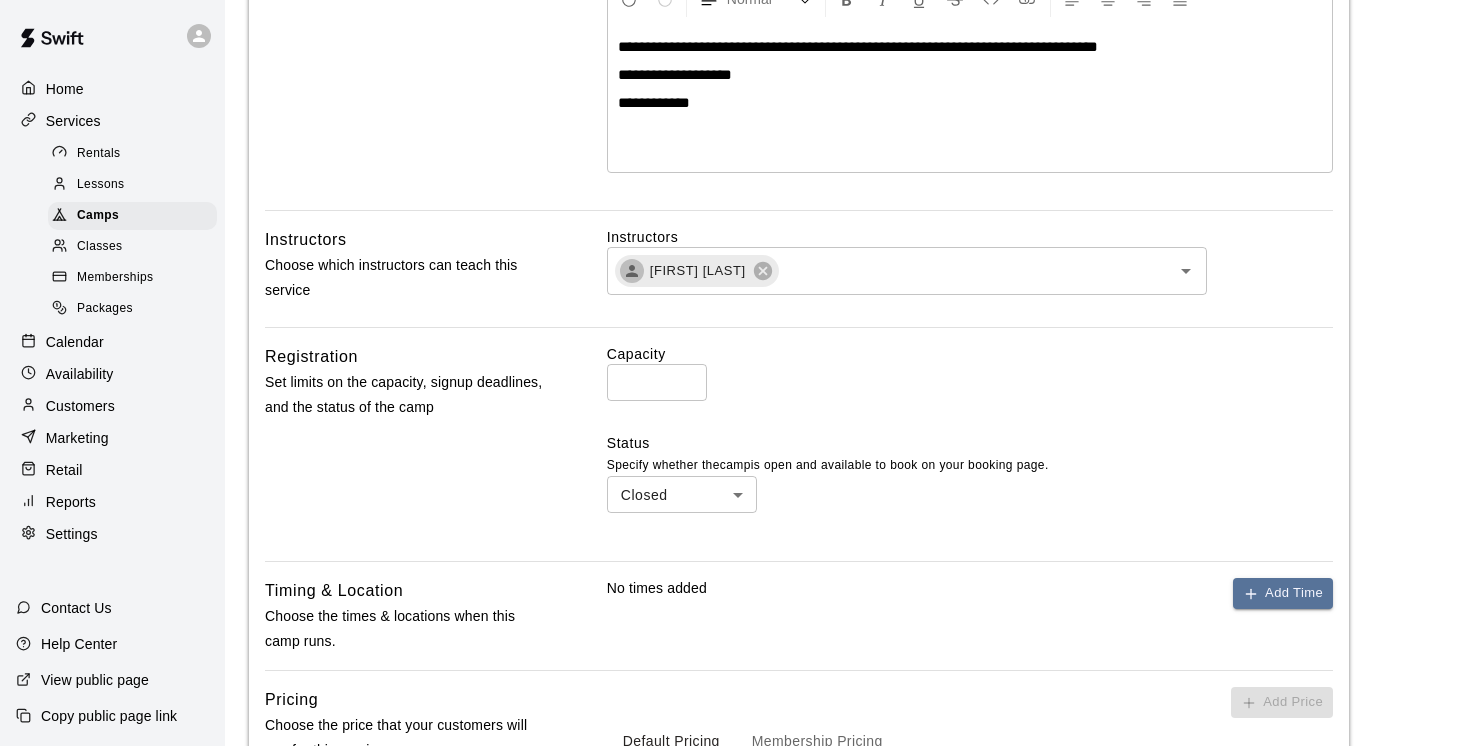 scroll, scrollTop: 456, scrollLeft: 0, axis: vertical 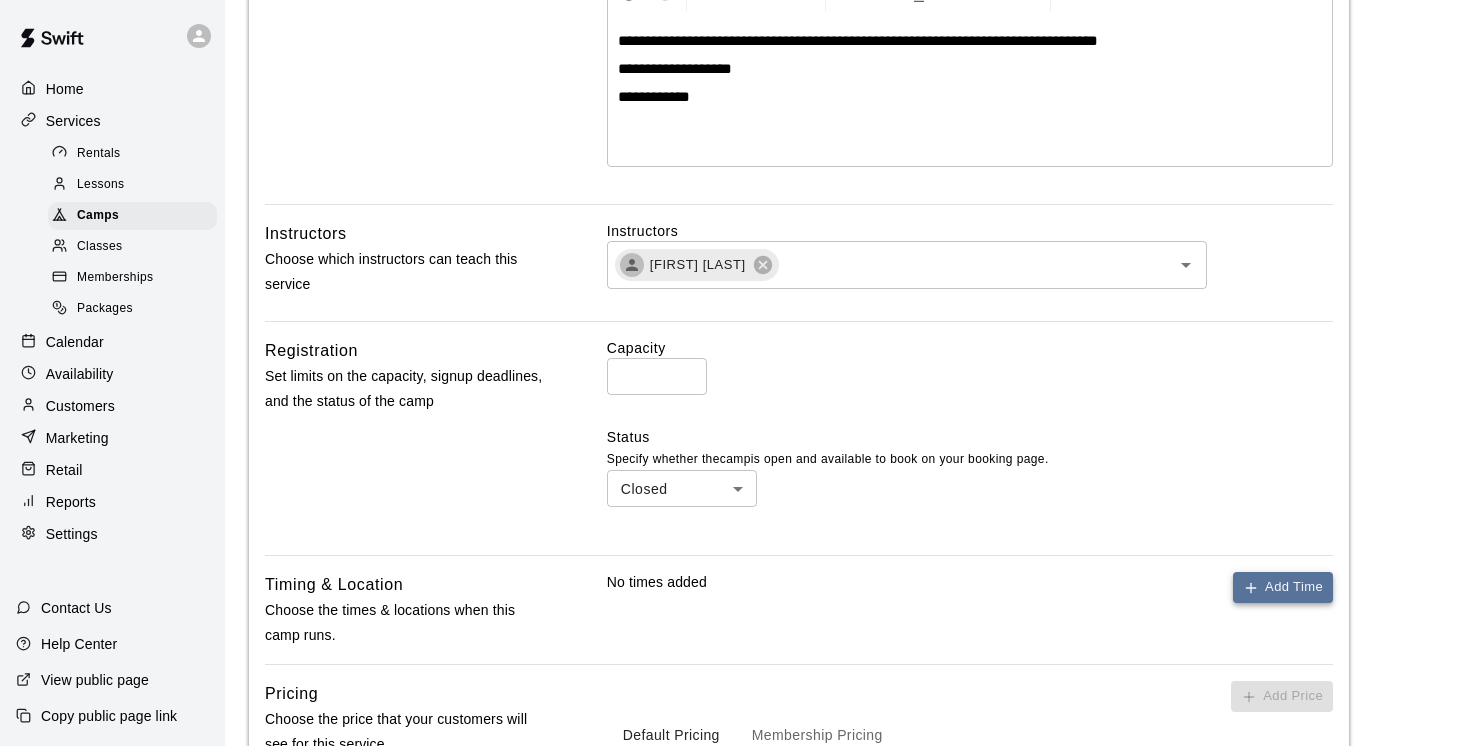 click on "Add Time" at bounding box center (1283, 587) 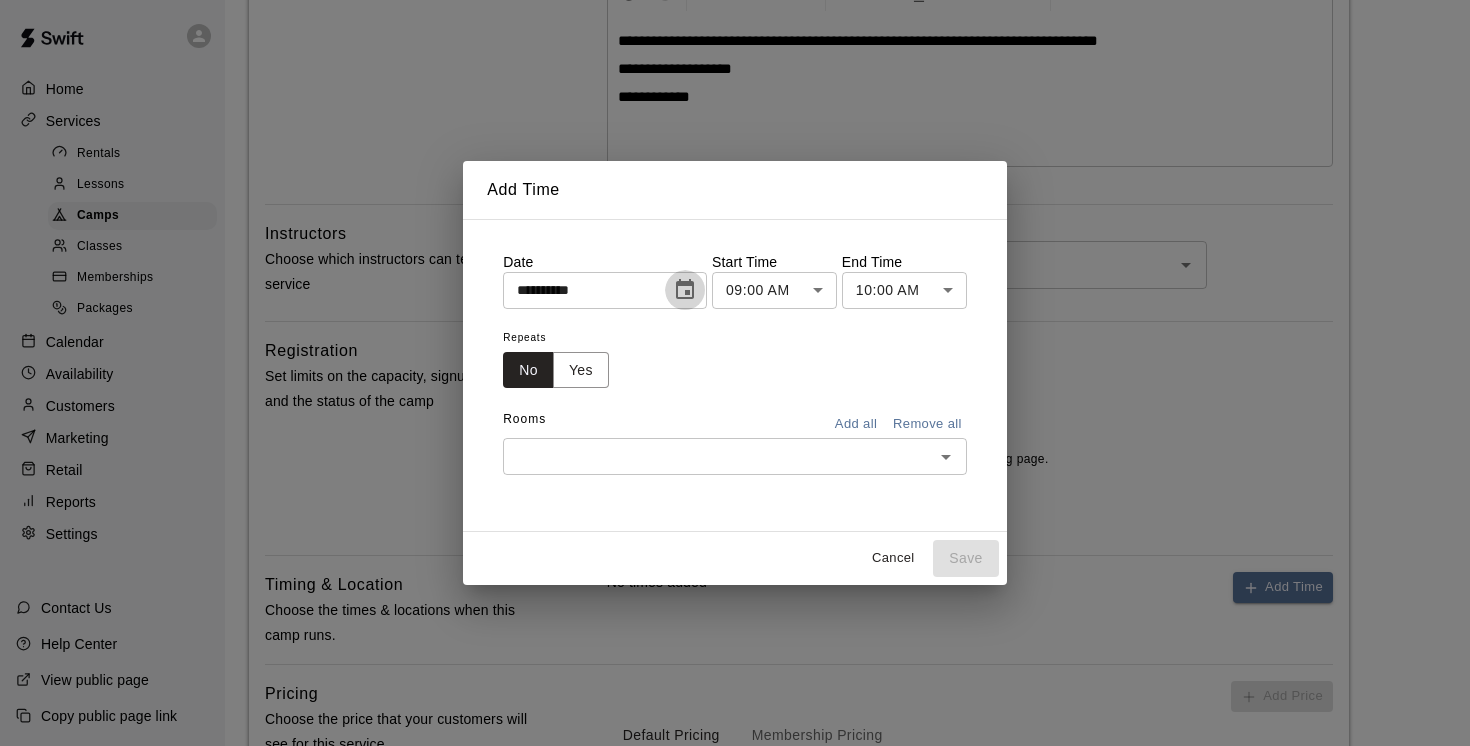 click 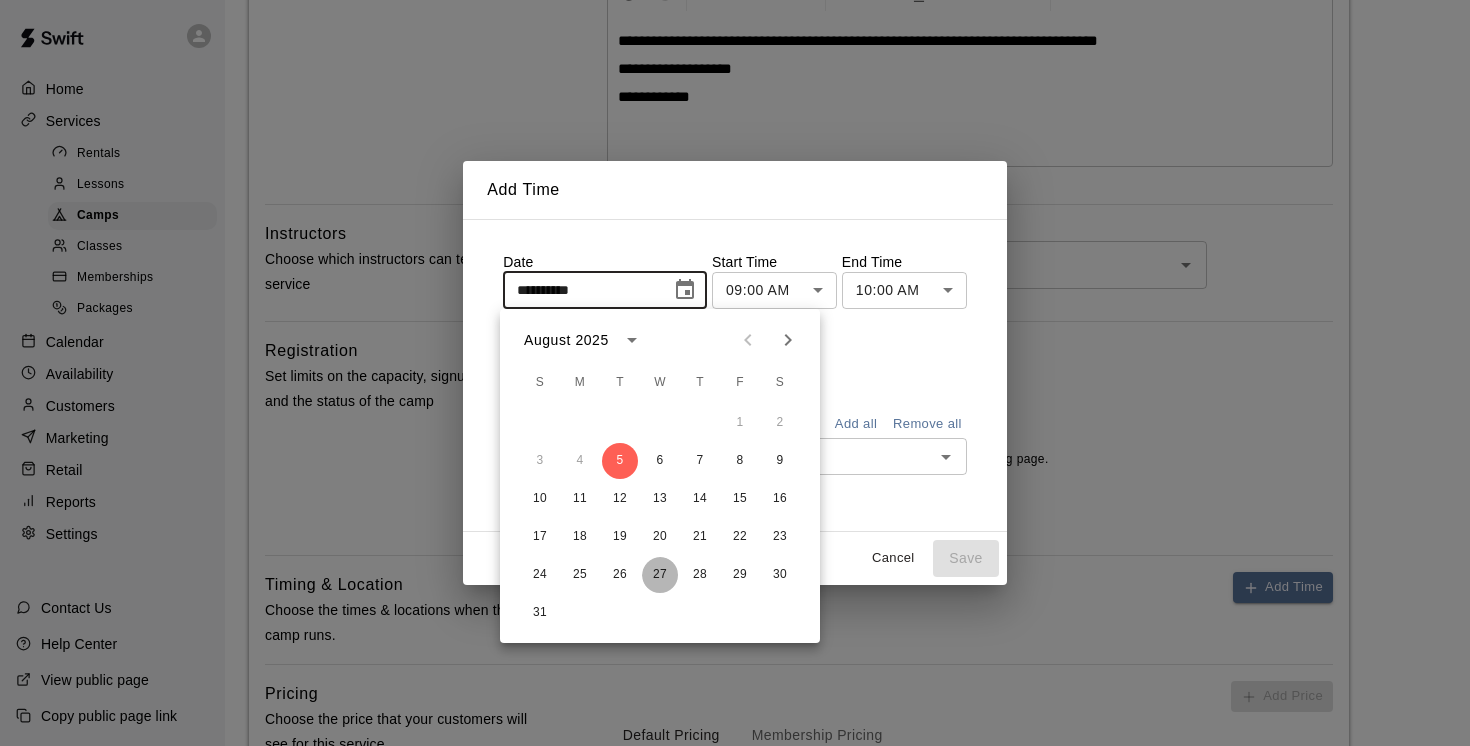 click on "27" at bounding box center [660, 575] 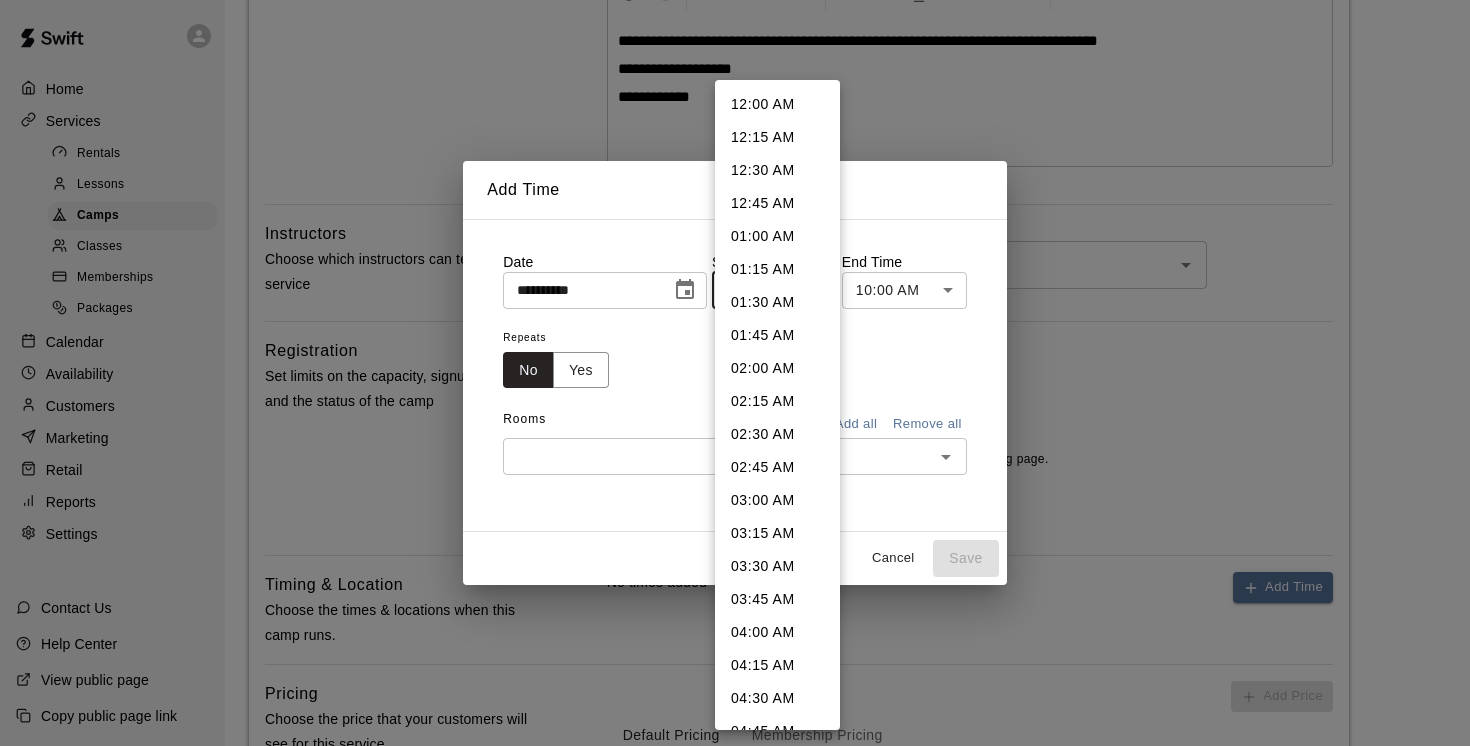 click on "**********" at bounding box center (735, 322) 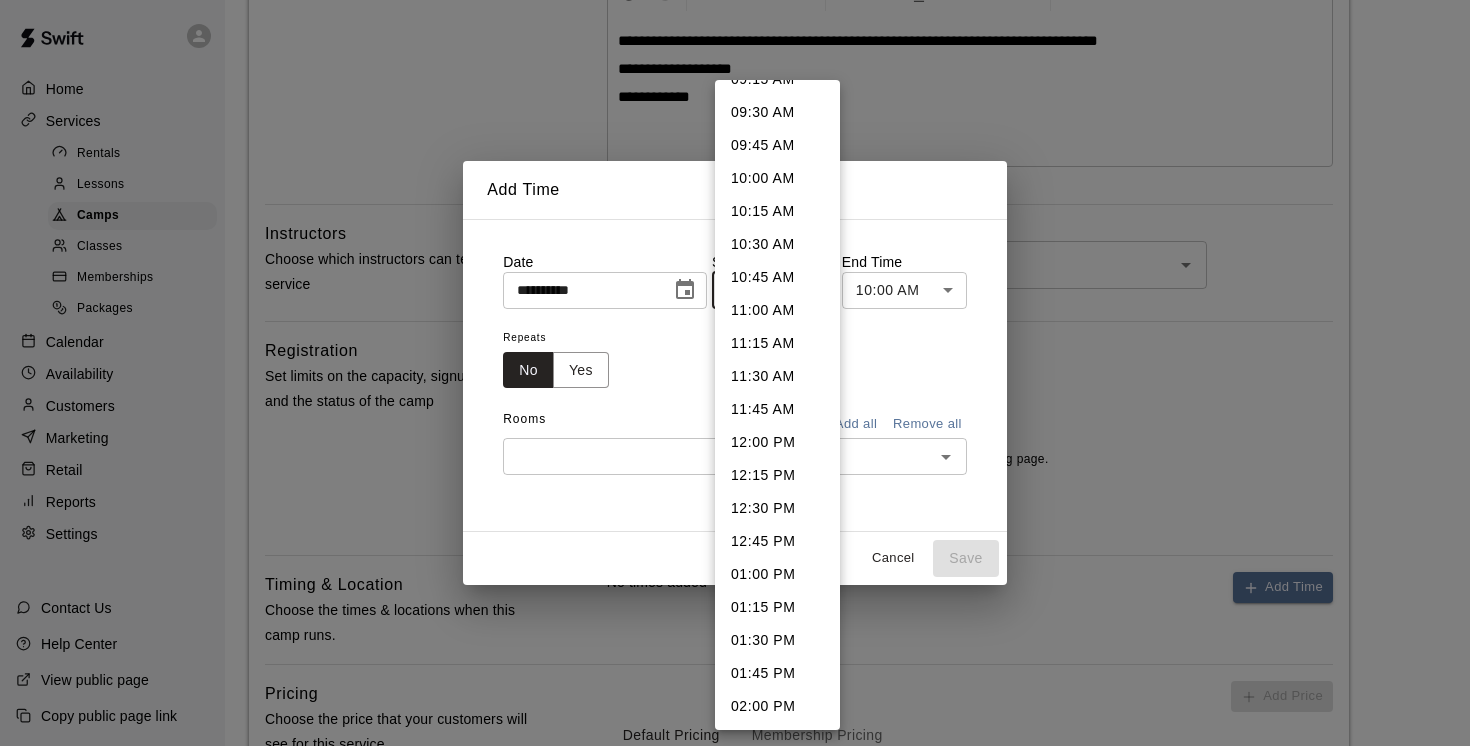 scroll, scrollTop: 1675, scrollLeft: 0, axis: vertical 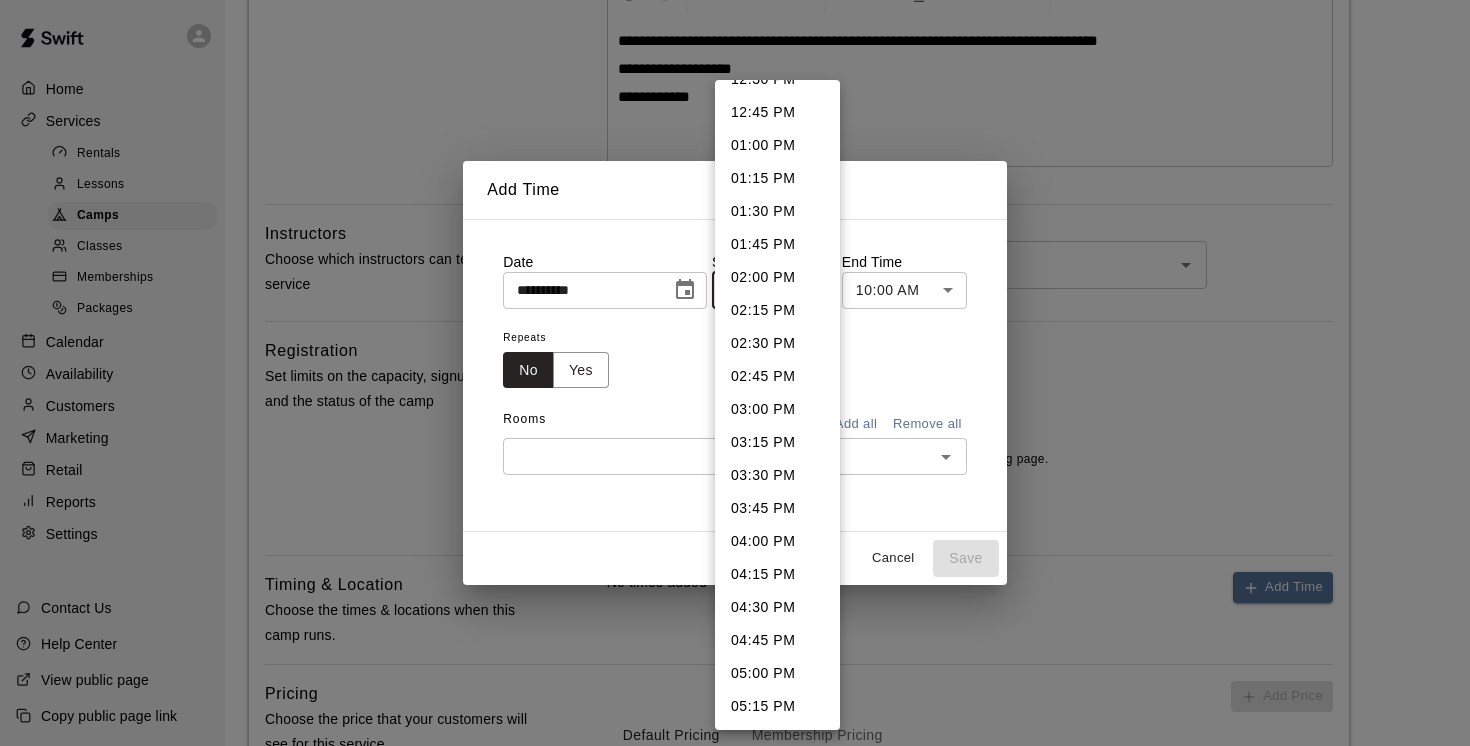 click on "04:00 PM" at bounding box center [777, 541] 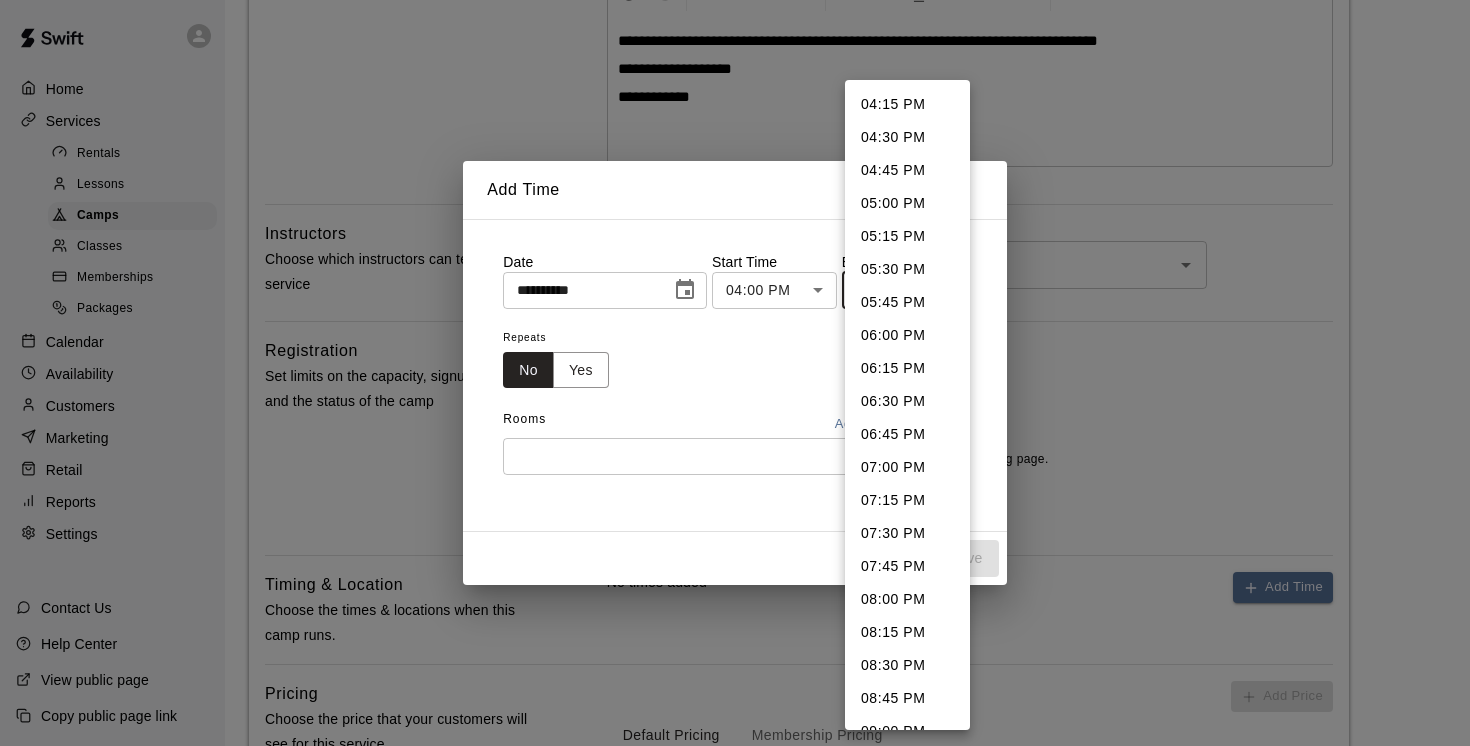 click on "**********" at bounding box center (735, 322) 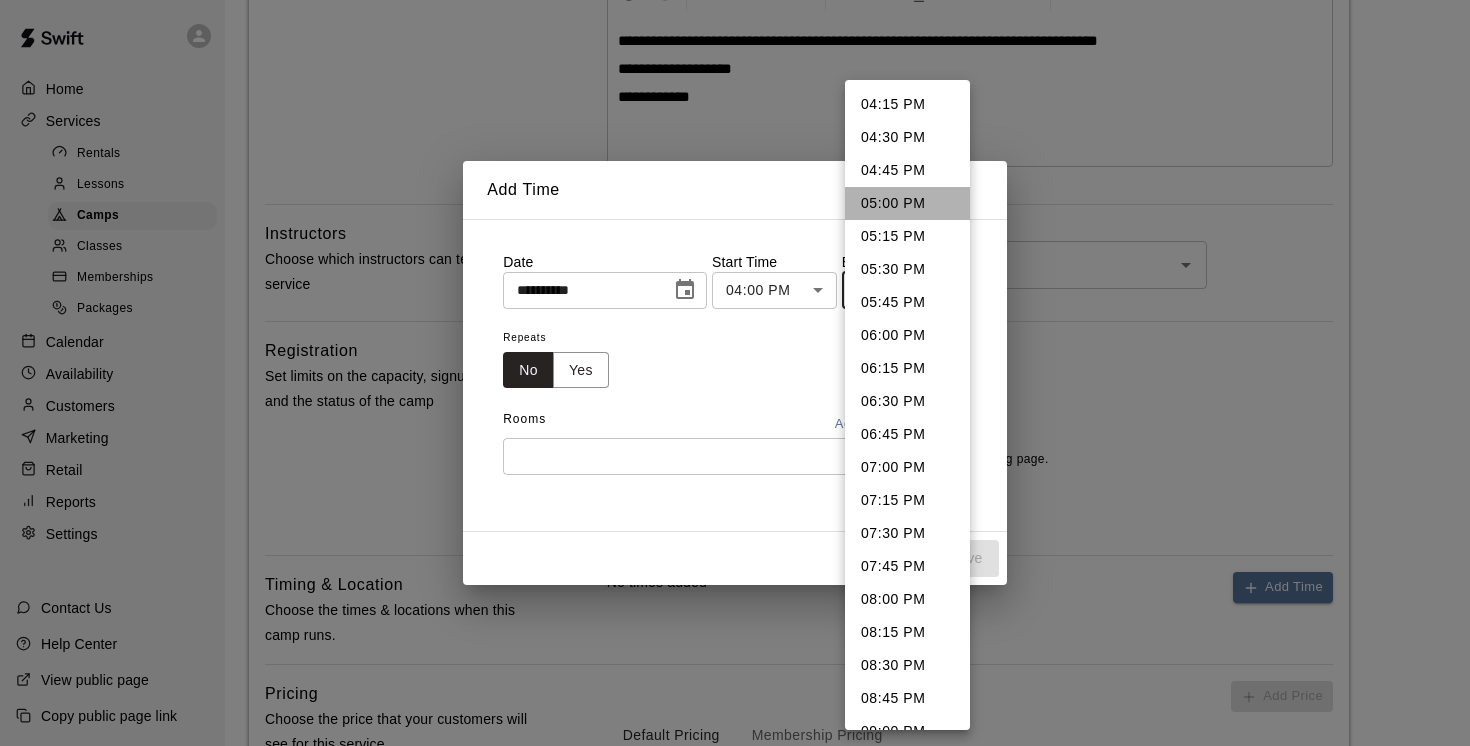 click on "05:00 PM" at bounding box center (907, 203) 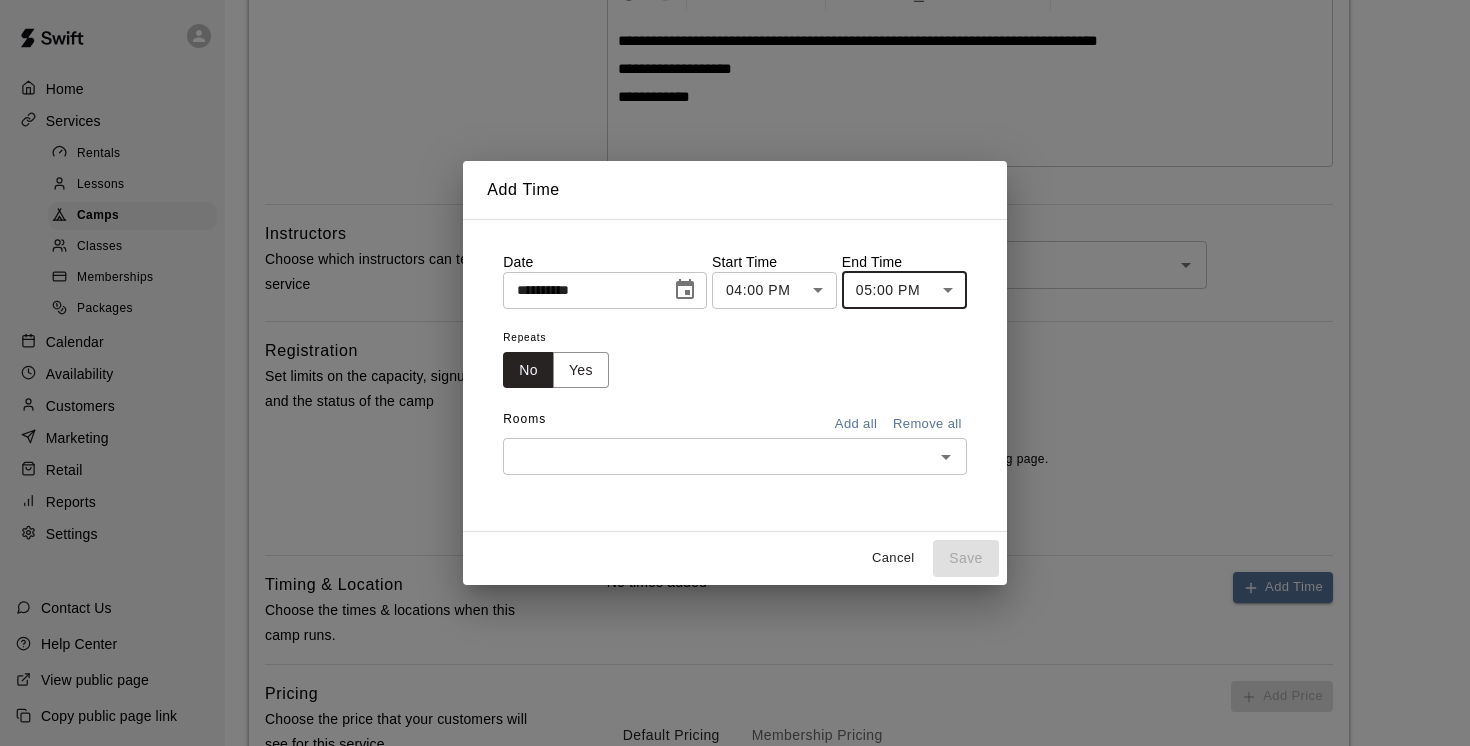 click at bounding box center [718, 456] 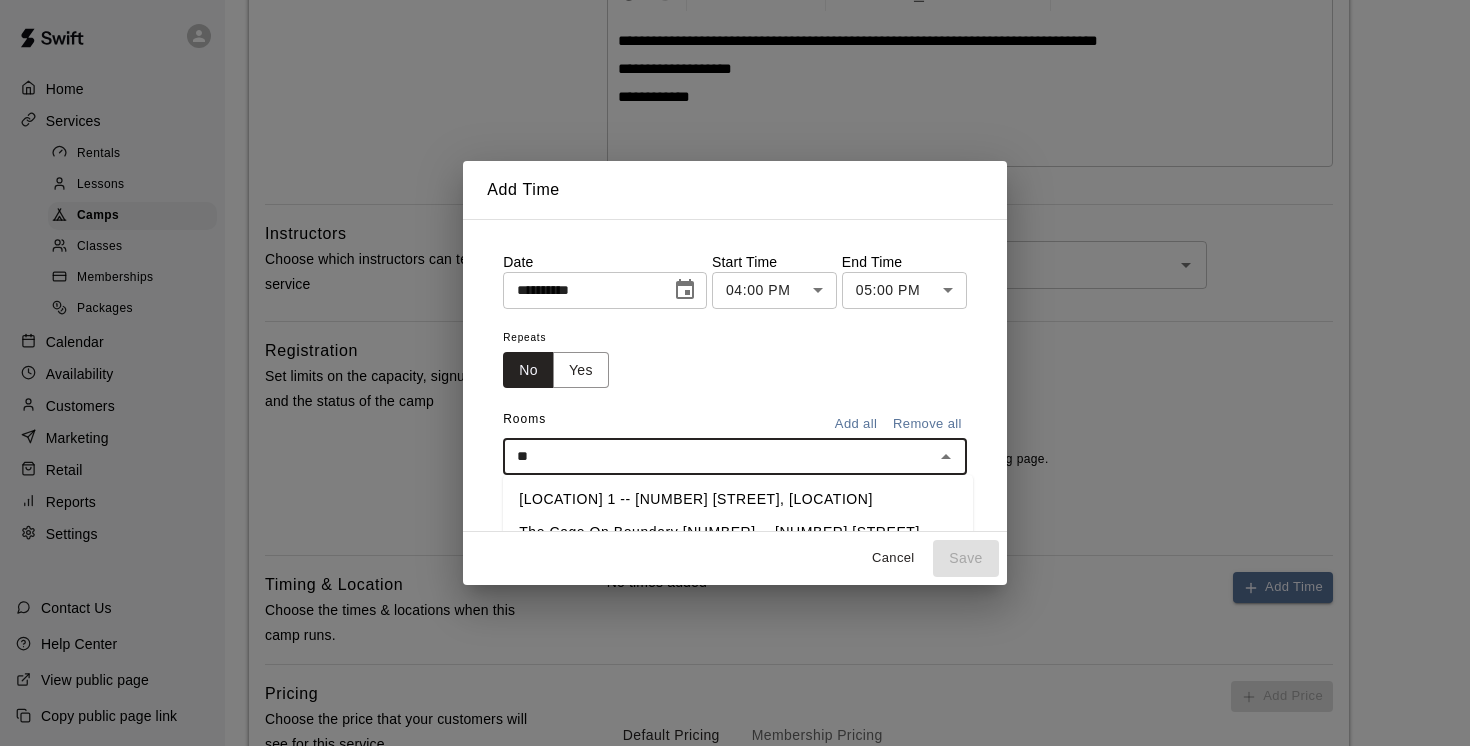 type on "*" 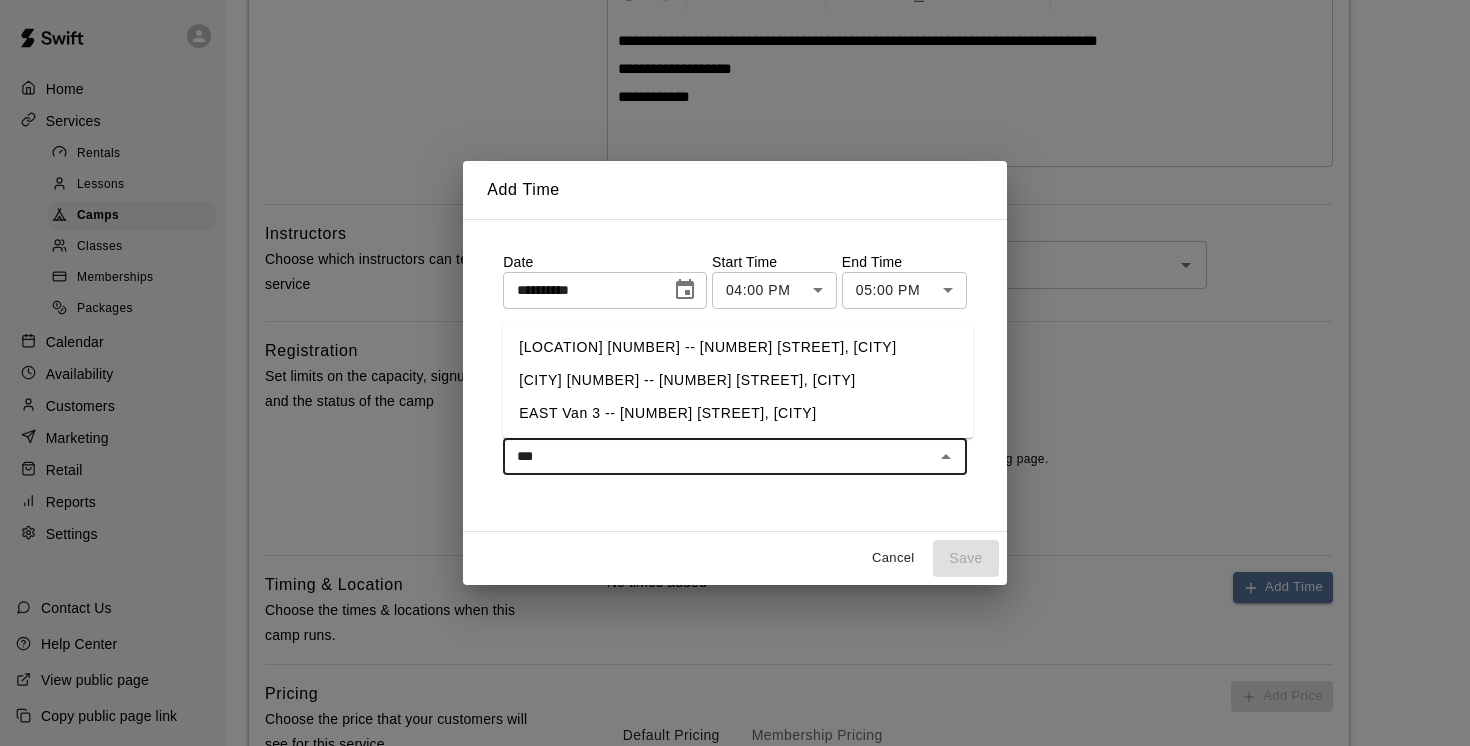 type on "****" 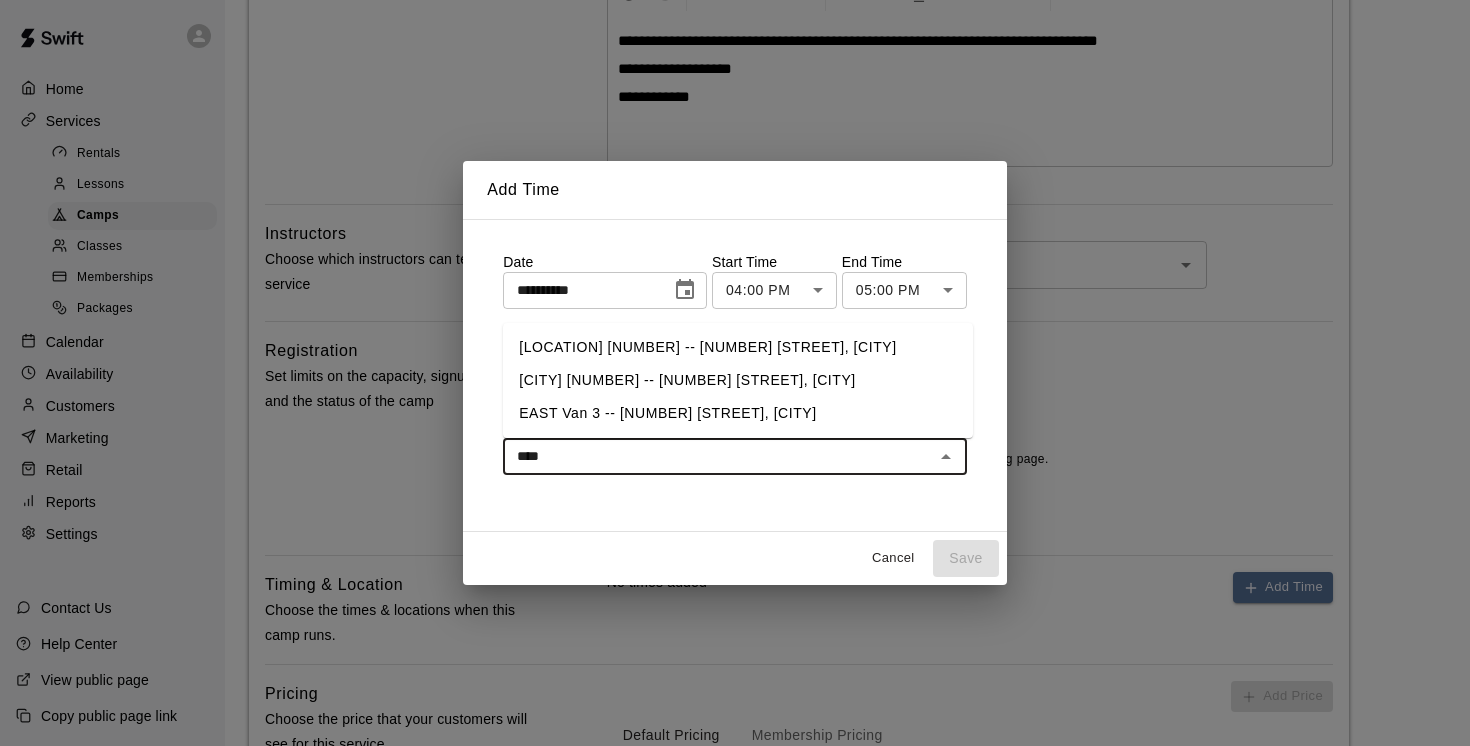 click on "EAST Van 1 -- 2696 Nootka St, Vancouver" at bounding box center [738, 347] 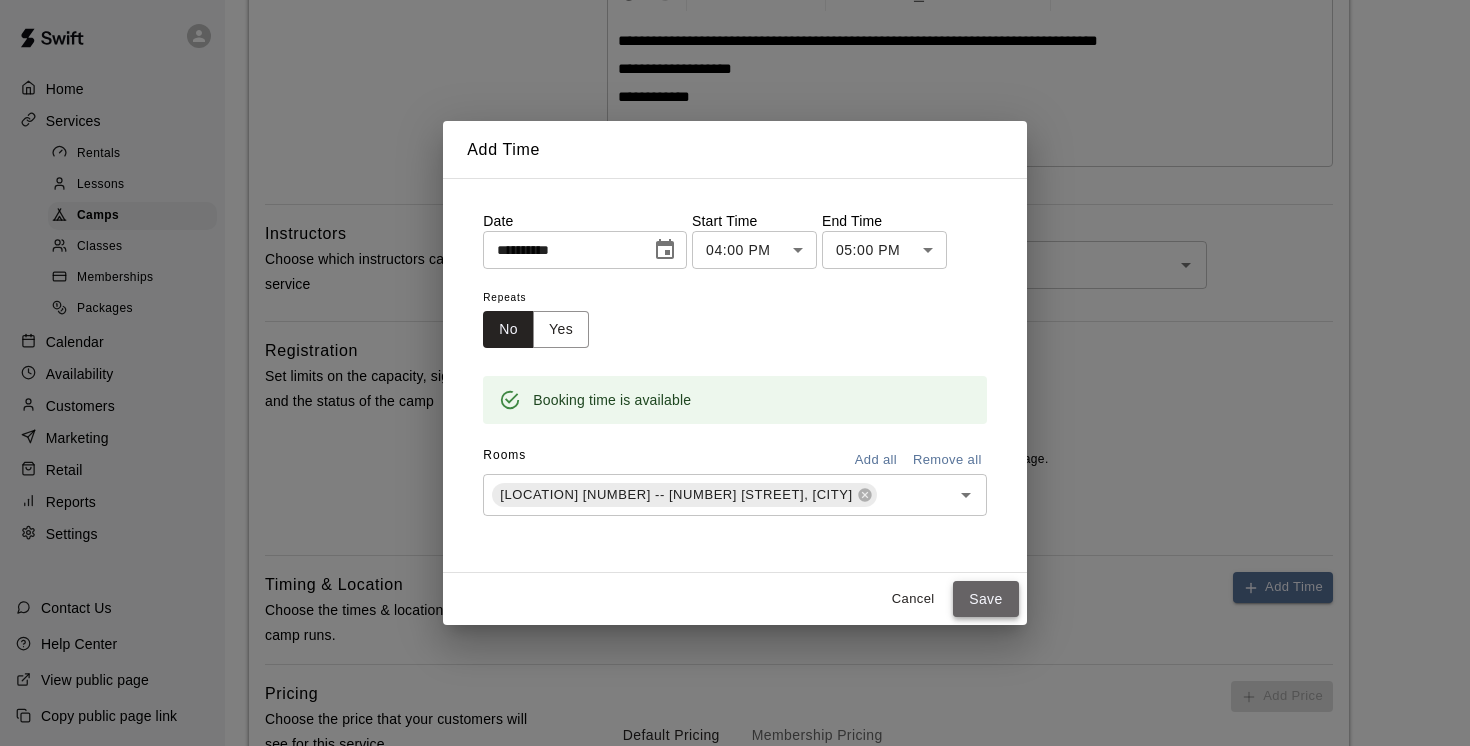 click on "Save" at bounding box center [986, 599] 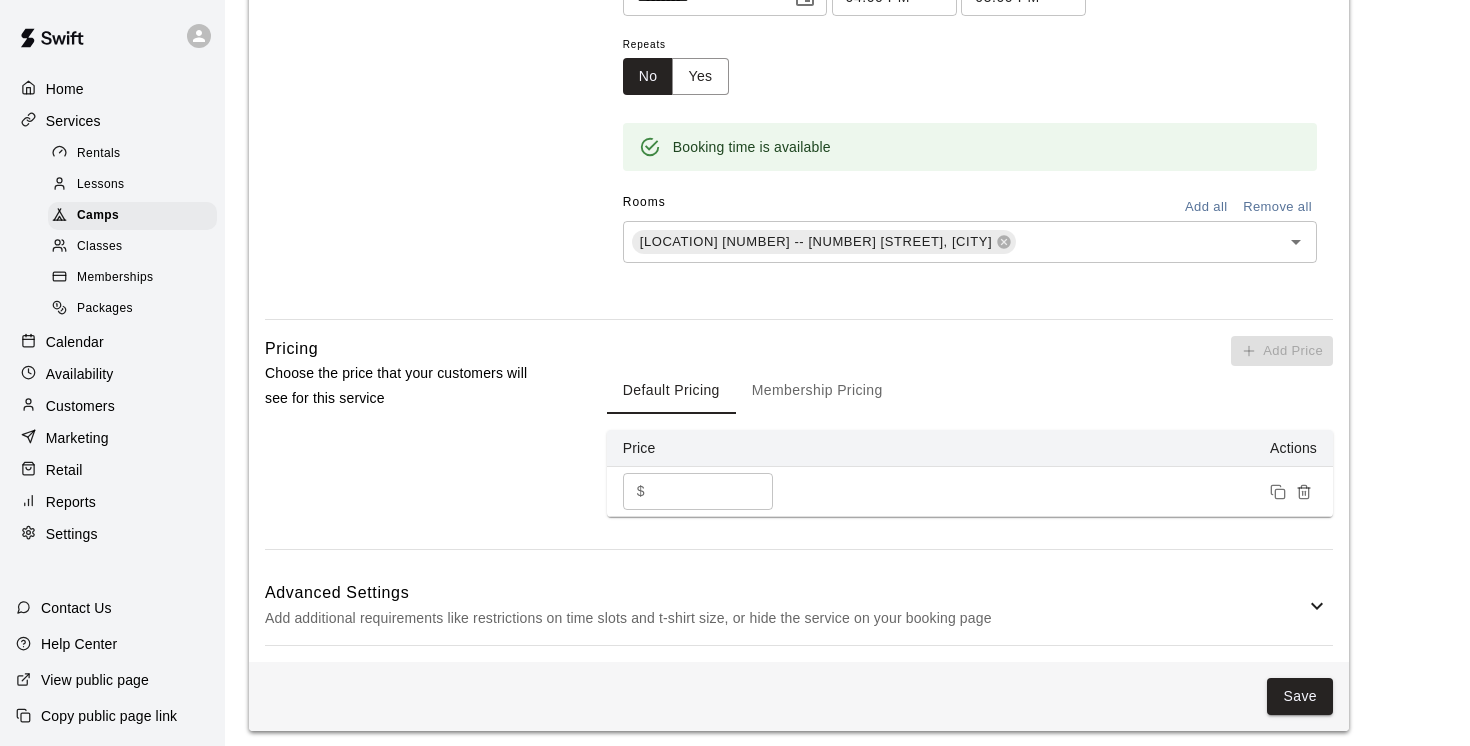 scroll, scrollTop: 1144, scrollLeft: 0, axis: vertical 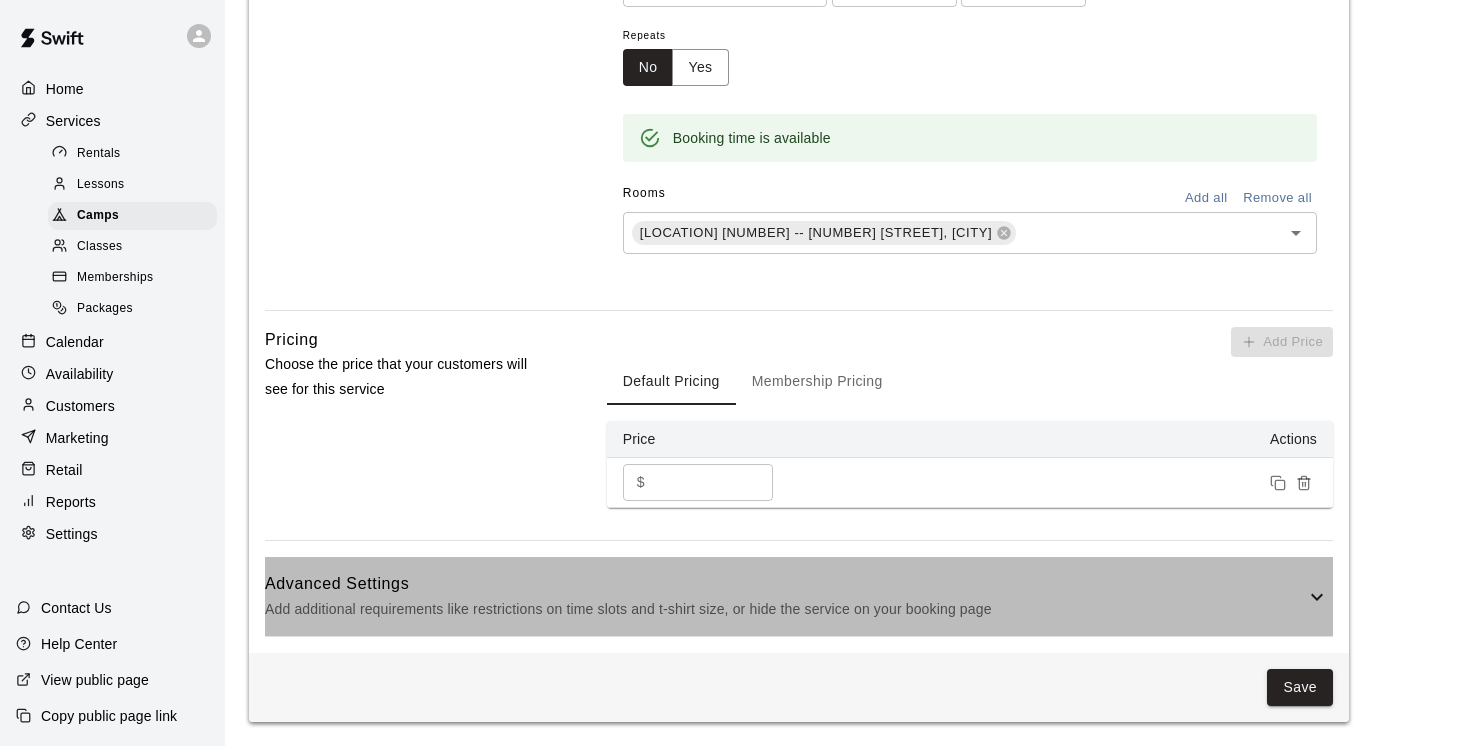 click 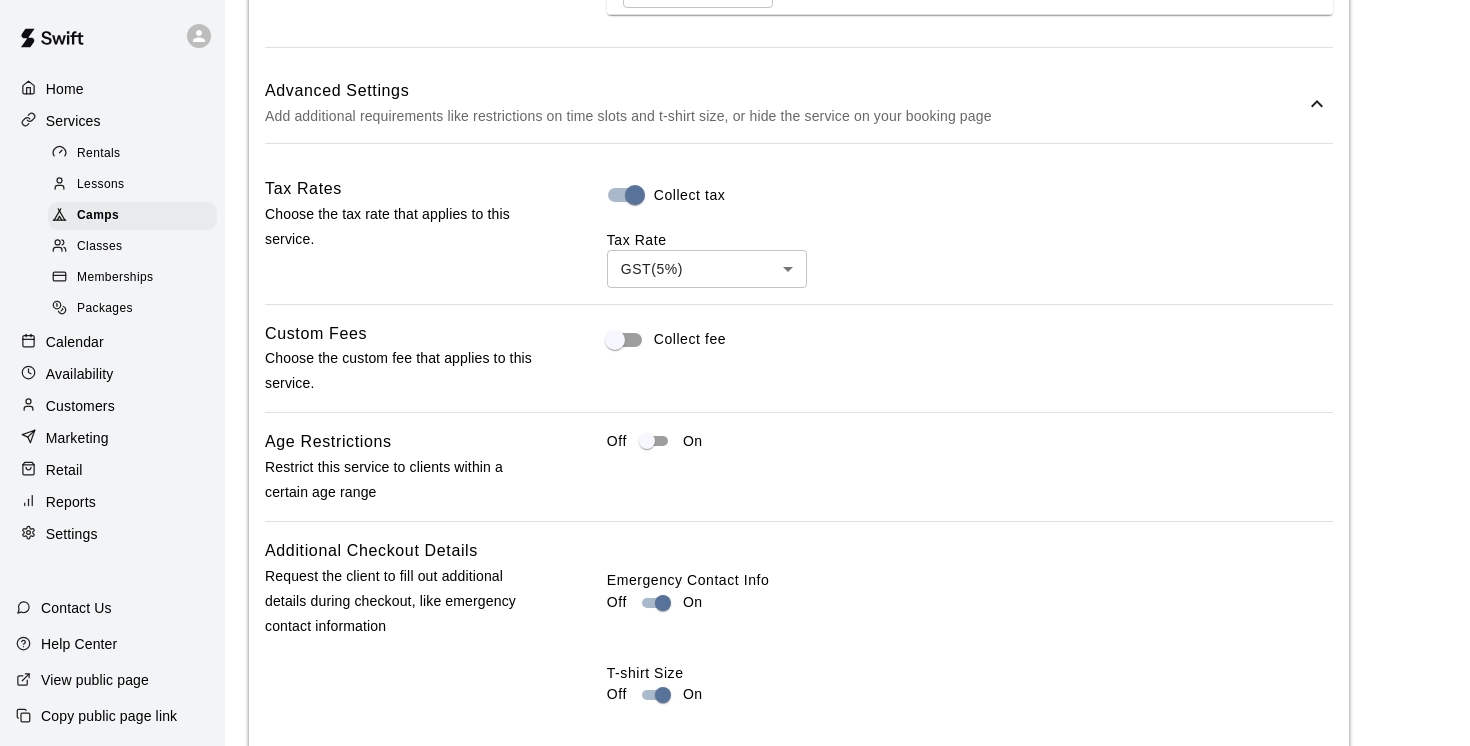 scroll, scrollTop: 1896, scrollLeft: 0, axis: vertical 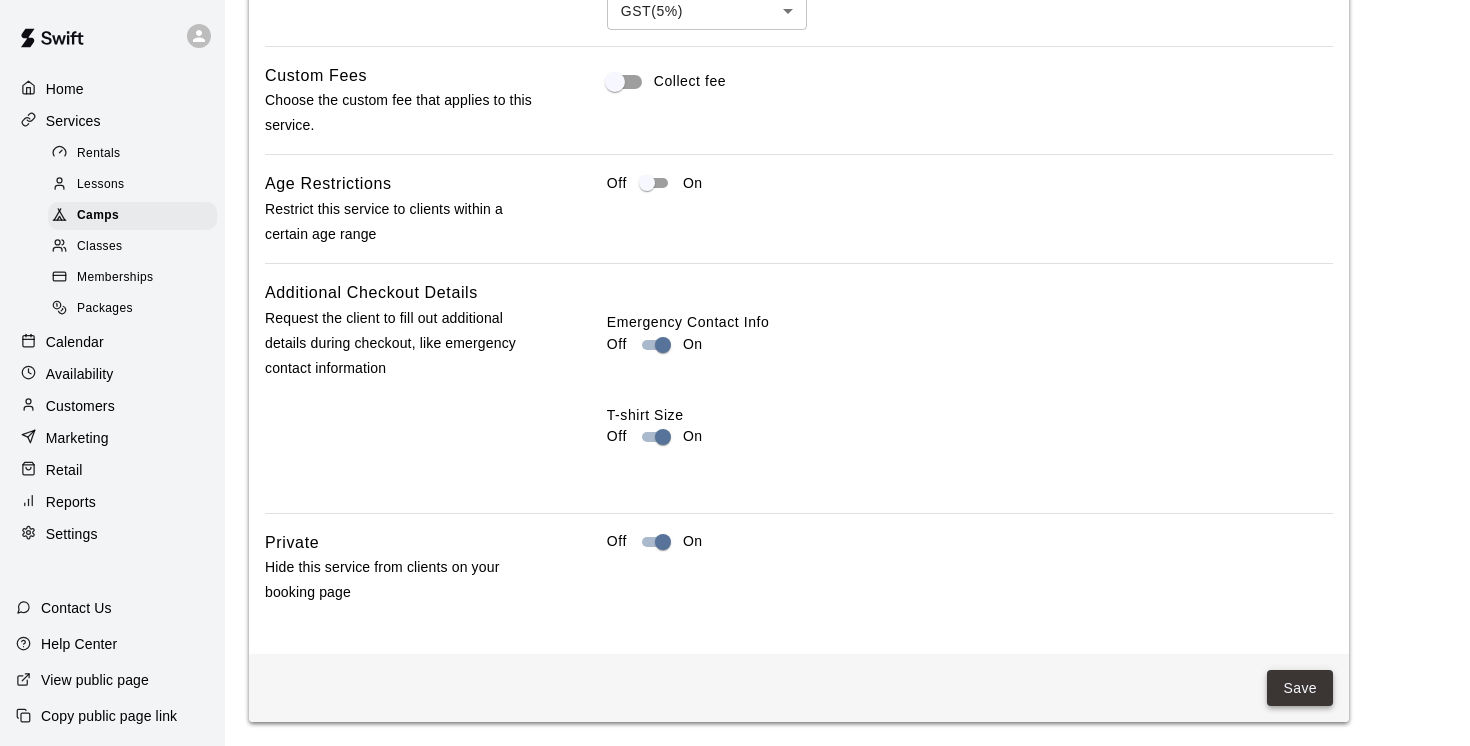 click on "Save" at bounding box center (1300, 688) 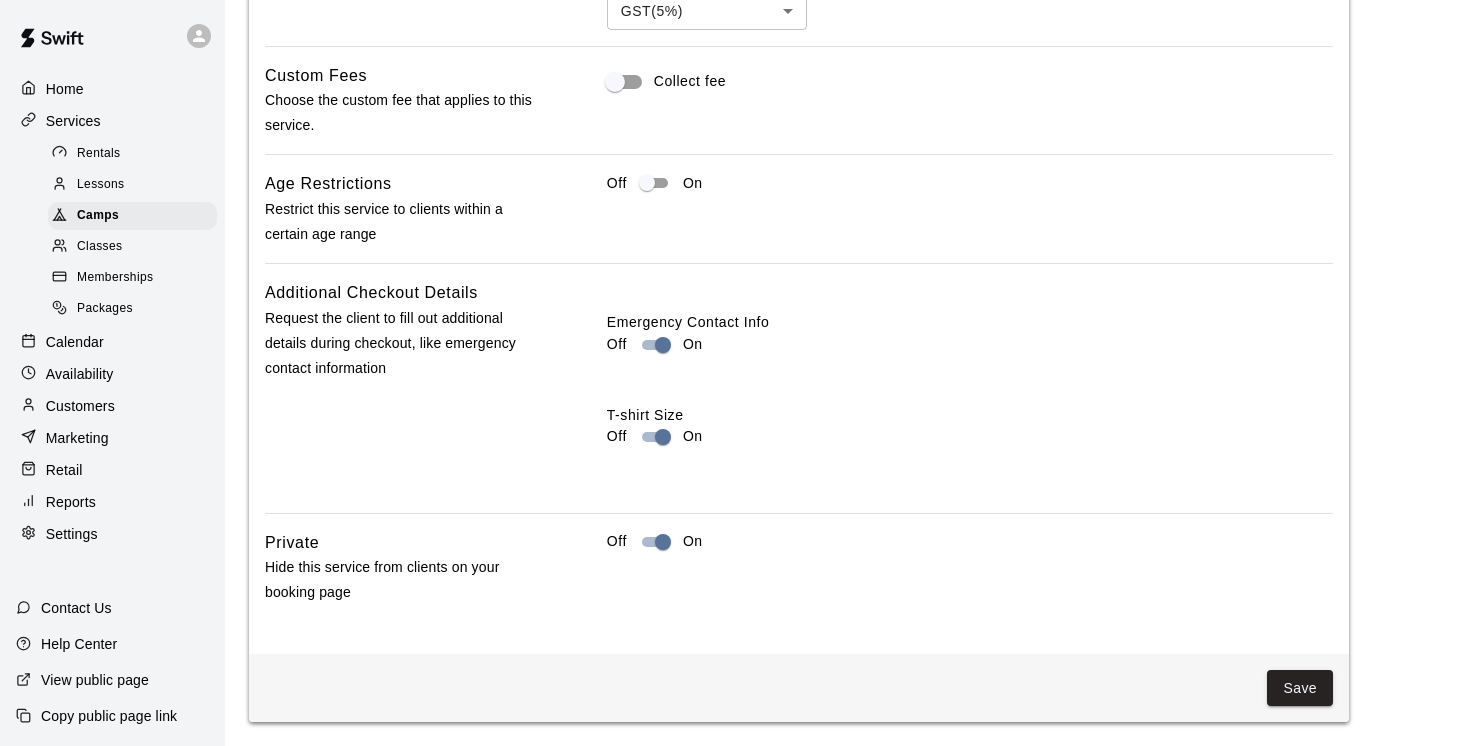 scroll, scrollTop: 0, scrollLeft: 0, axis: both 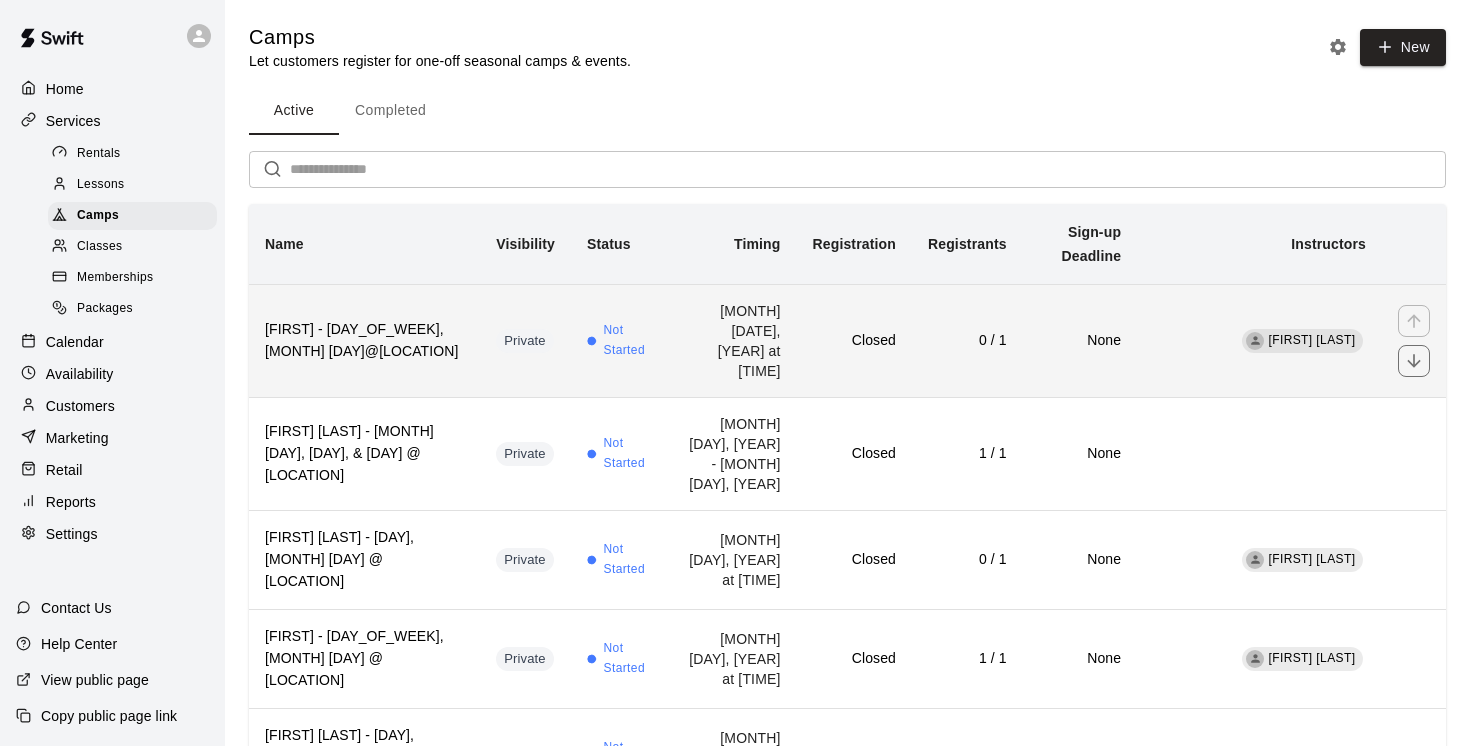 click on "[FIRST] [LAST] - [DAY], [MONTH] [DATE]@ East Van" at bounding box center [364, 341] 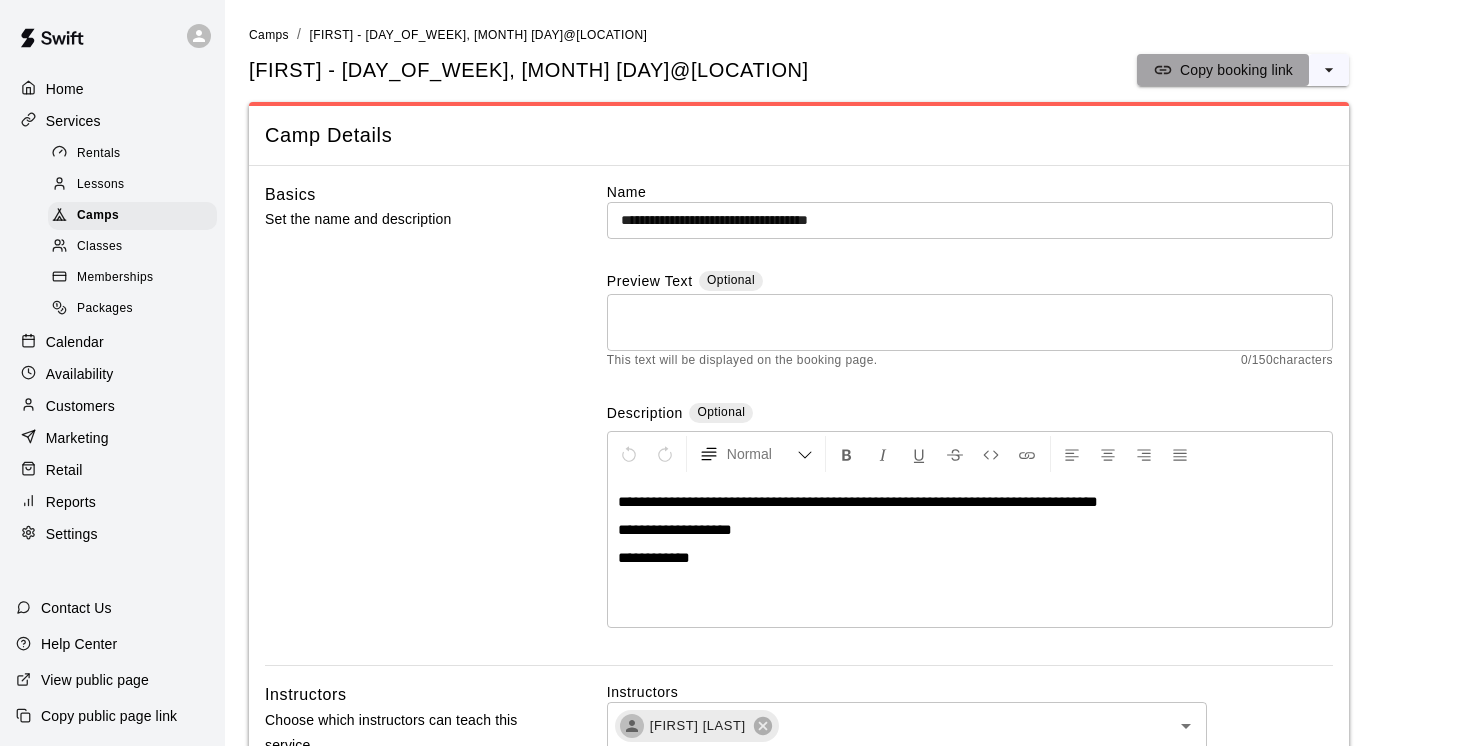 click on "Copy booking link" at bounding box center [1236, 70] 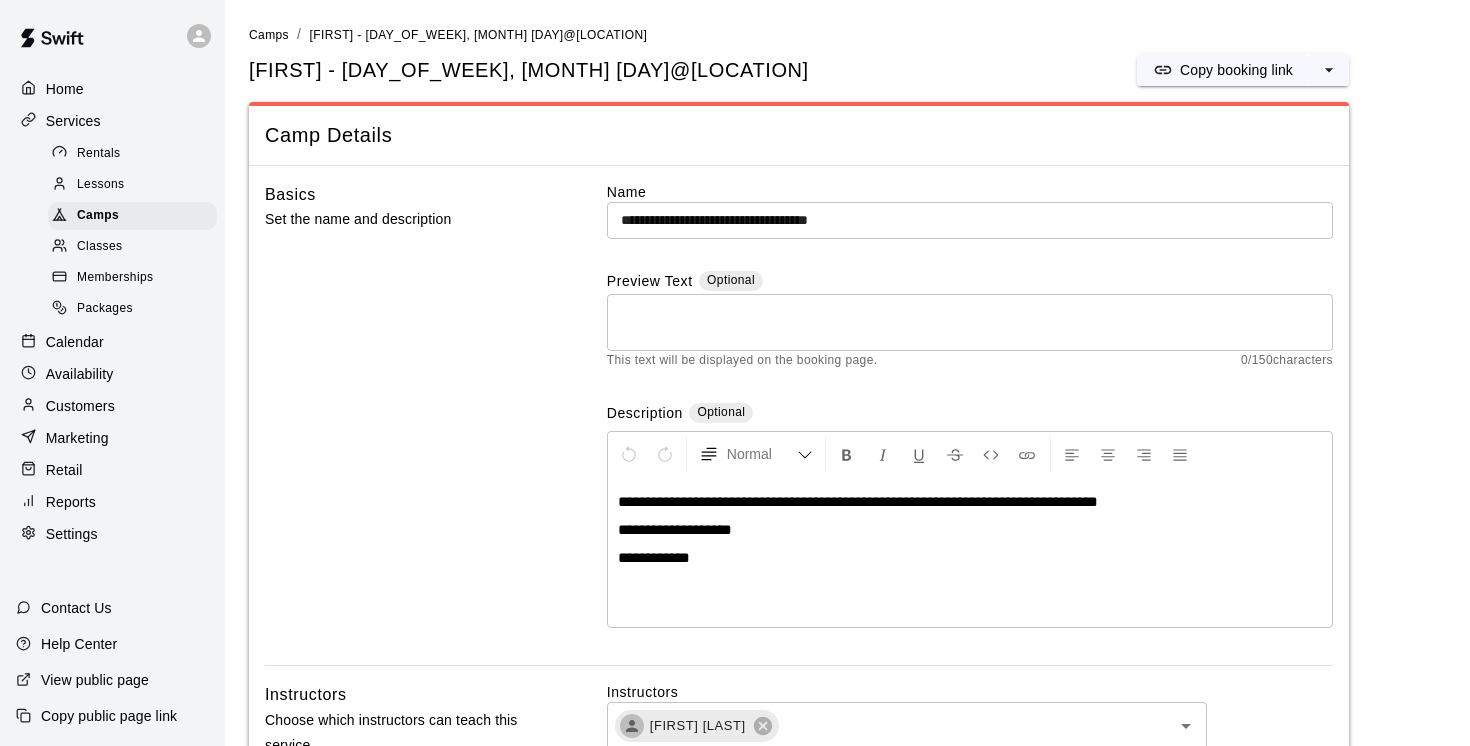 click on "Services" at bounding box center [73, 121] 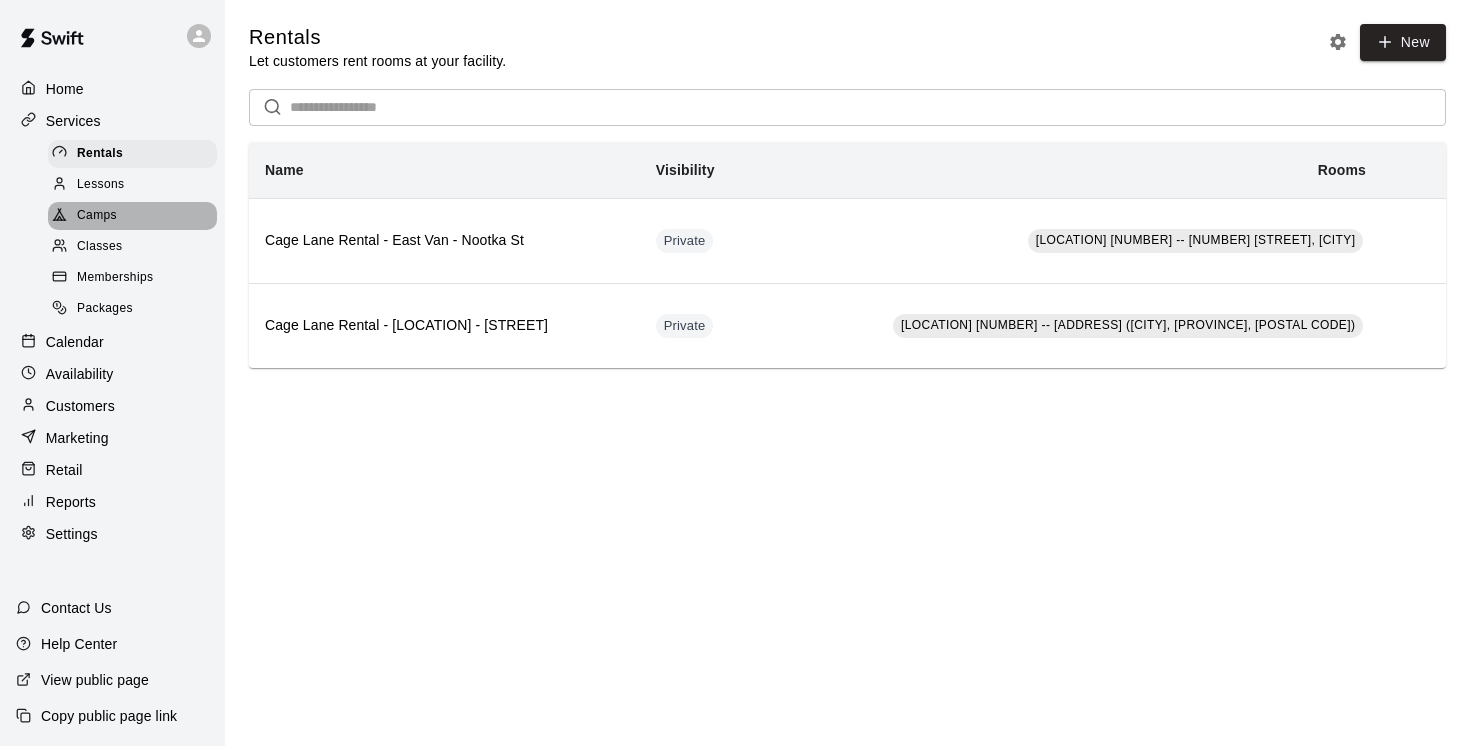 click on "Camps" at bounding box center (97, 216) 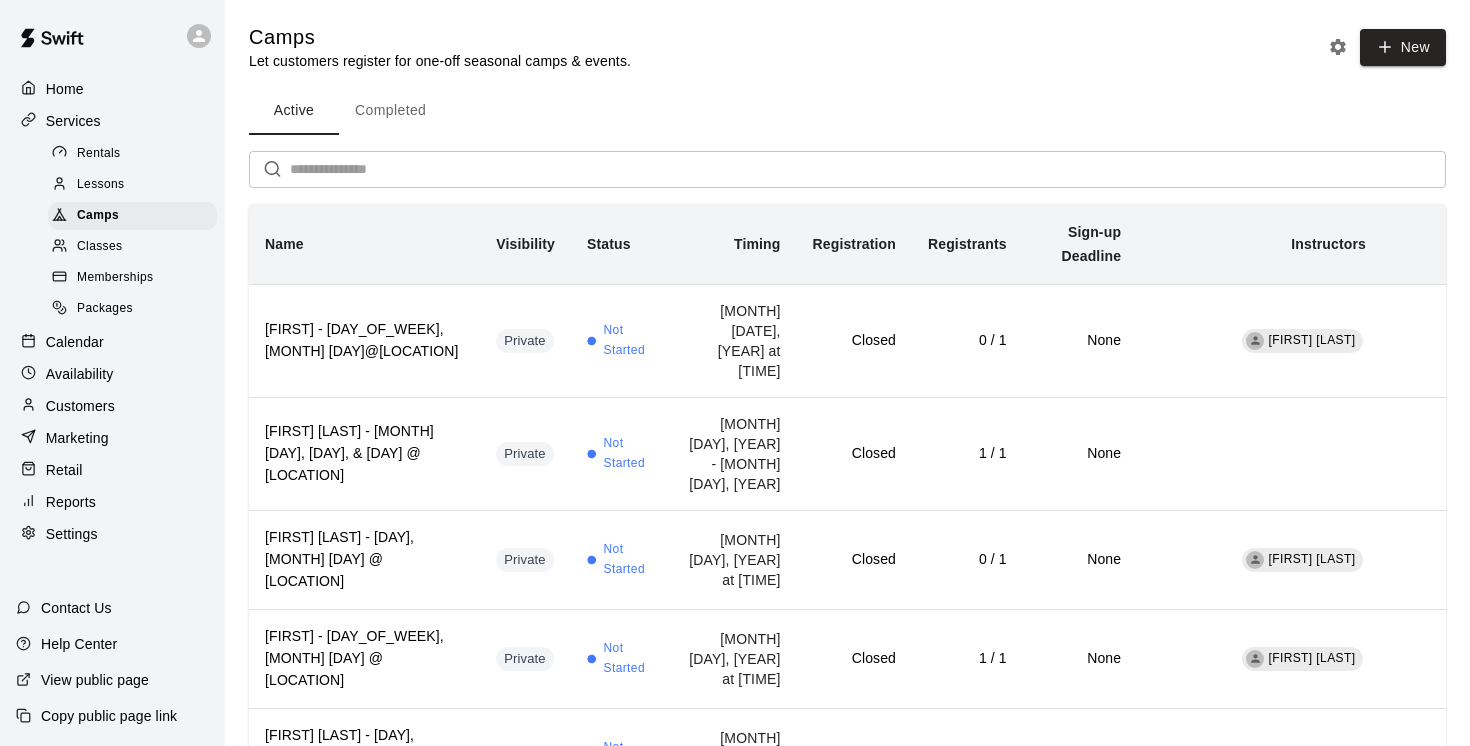 click on "Memberships" at bounding box center [115, 278] 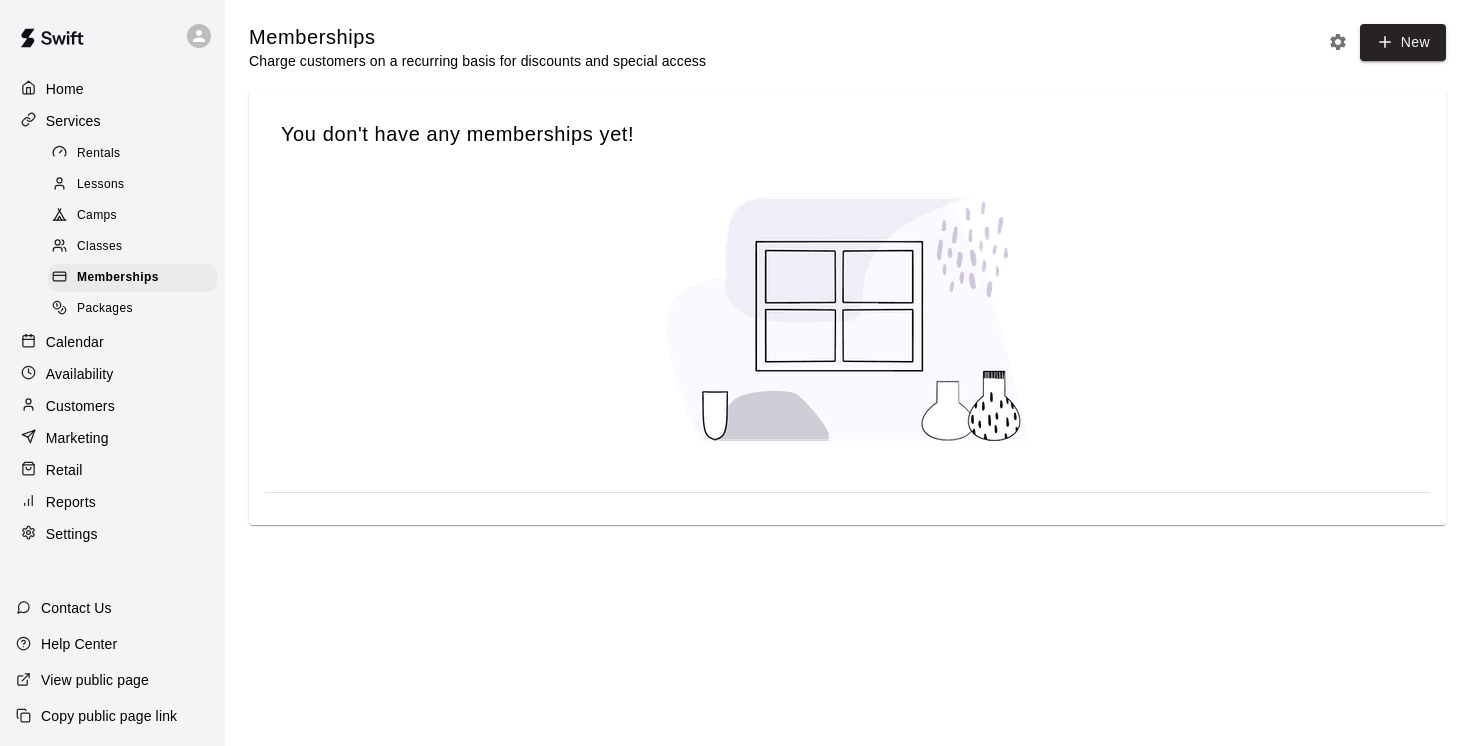 click on "Classes" at bounding box center (99, 247) 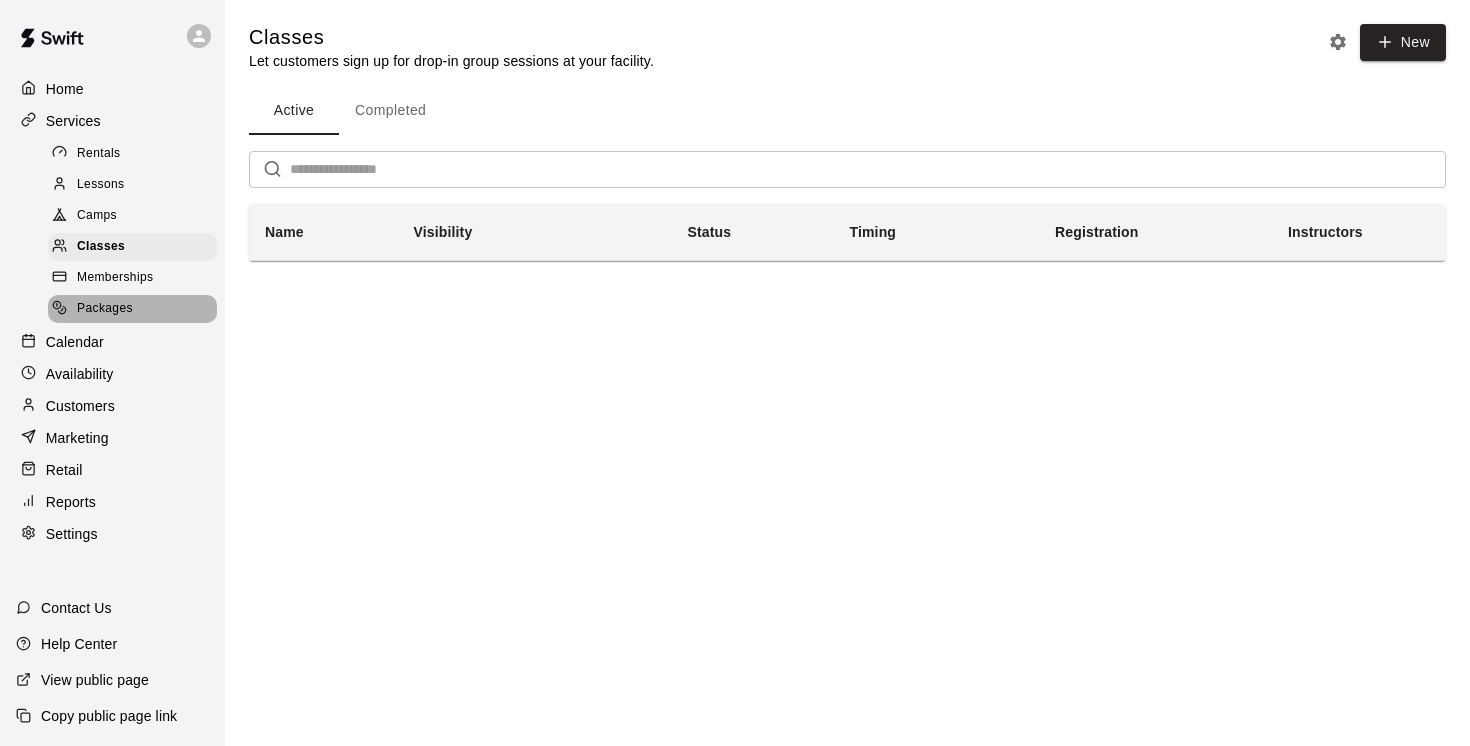 click on "Packages" at bounding box center (105, 309) 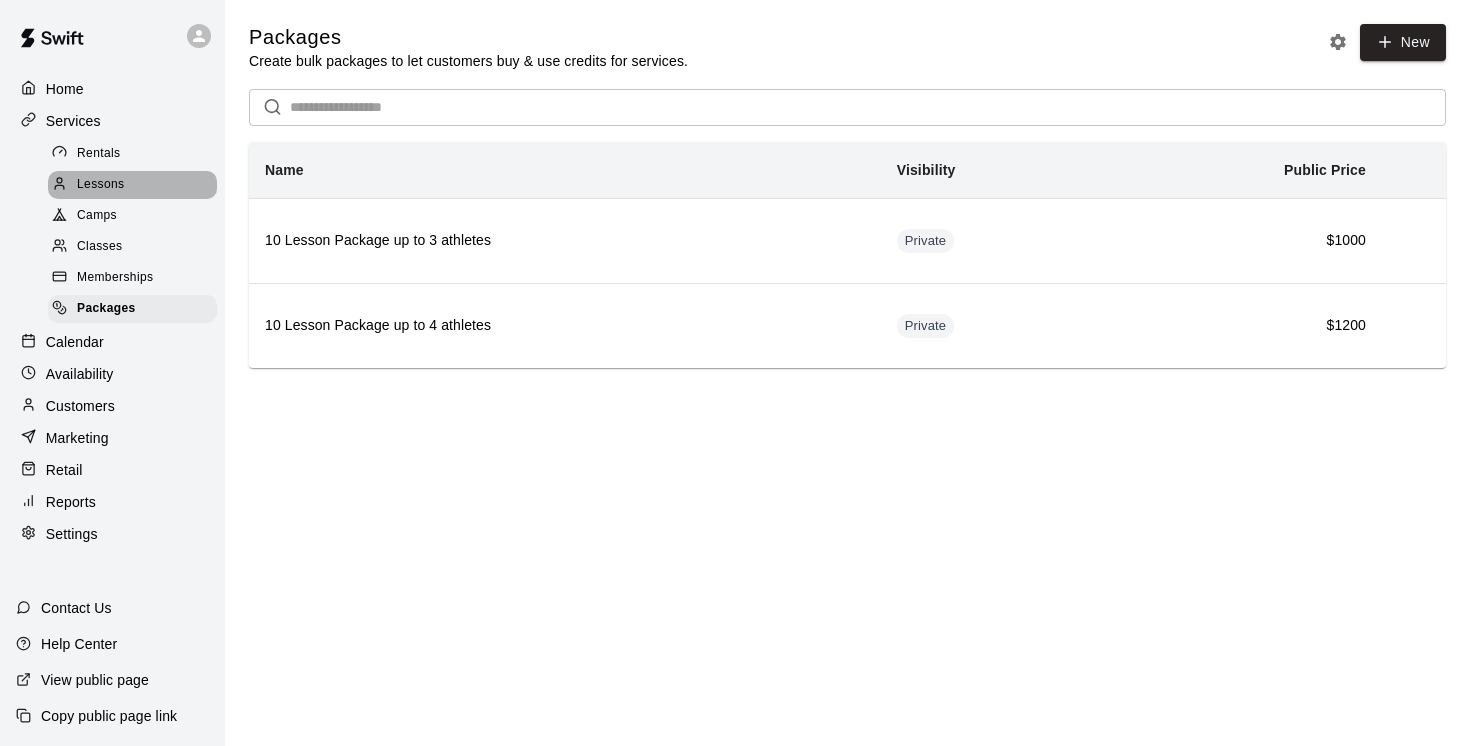 click on "Lessons" at bounding box center [101, 185] 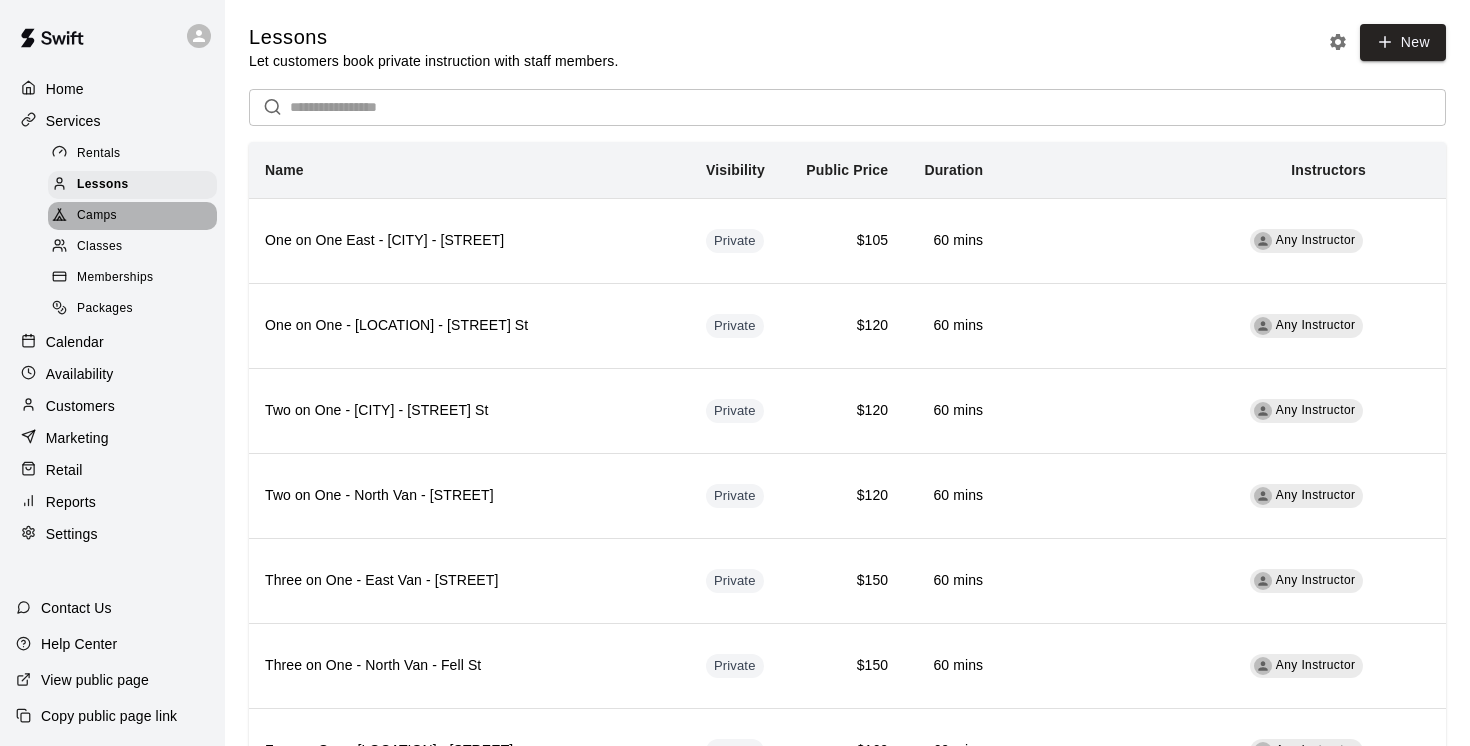 click on "Camps" at bounding box center (97, 216) 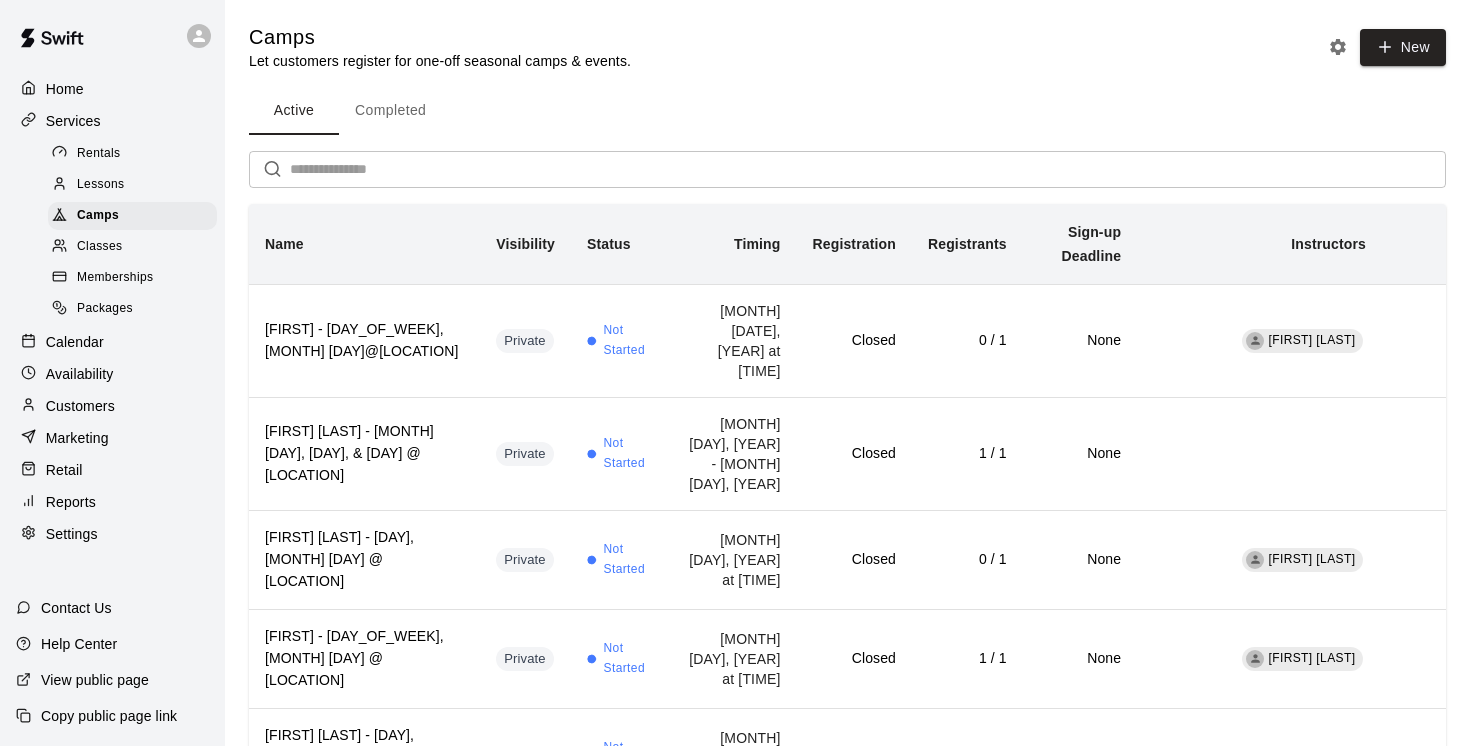 click at bounding box center [868, 169] 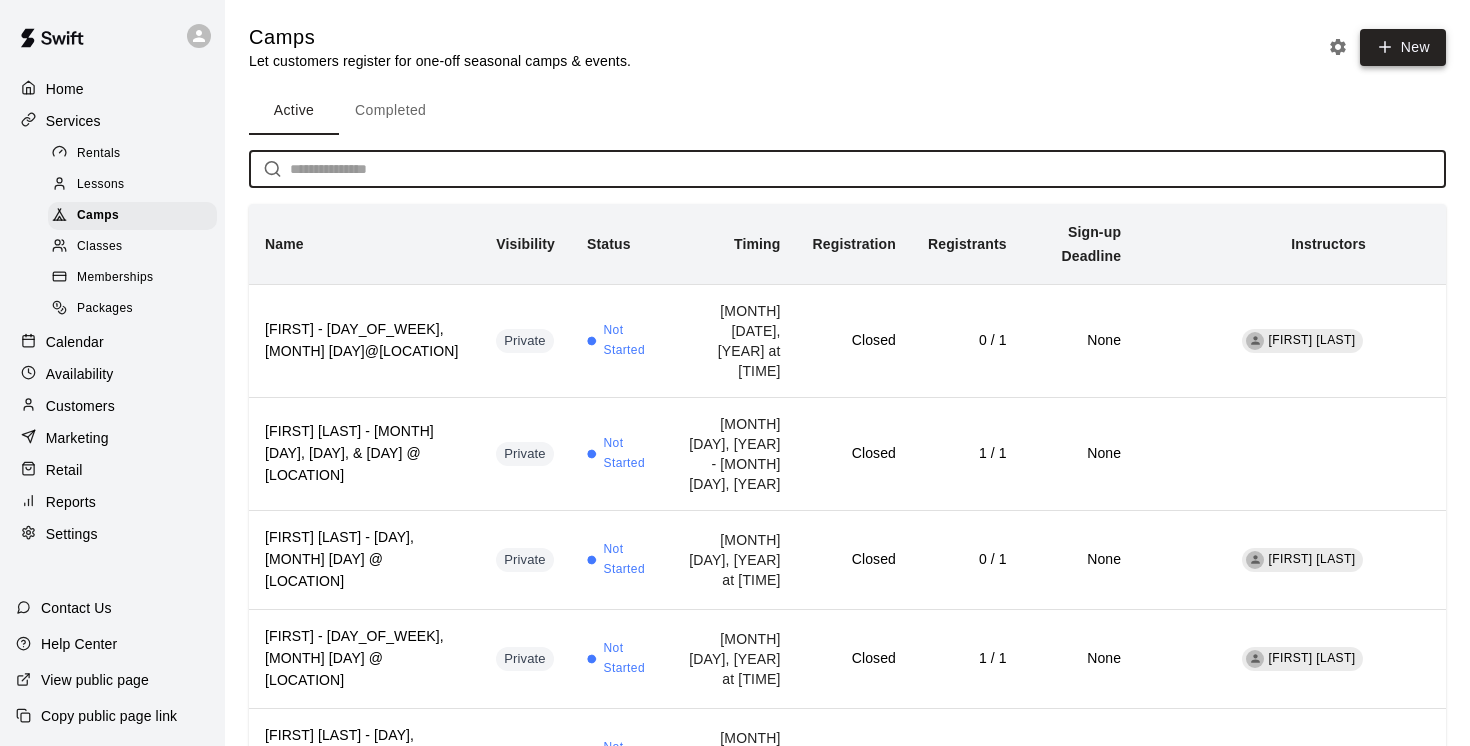 click on "New" at bounding box center [1403, 47] 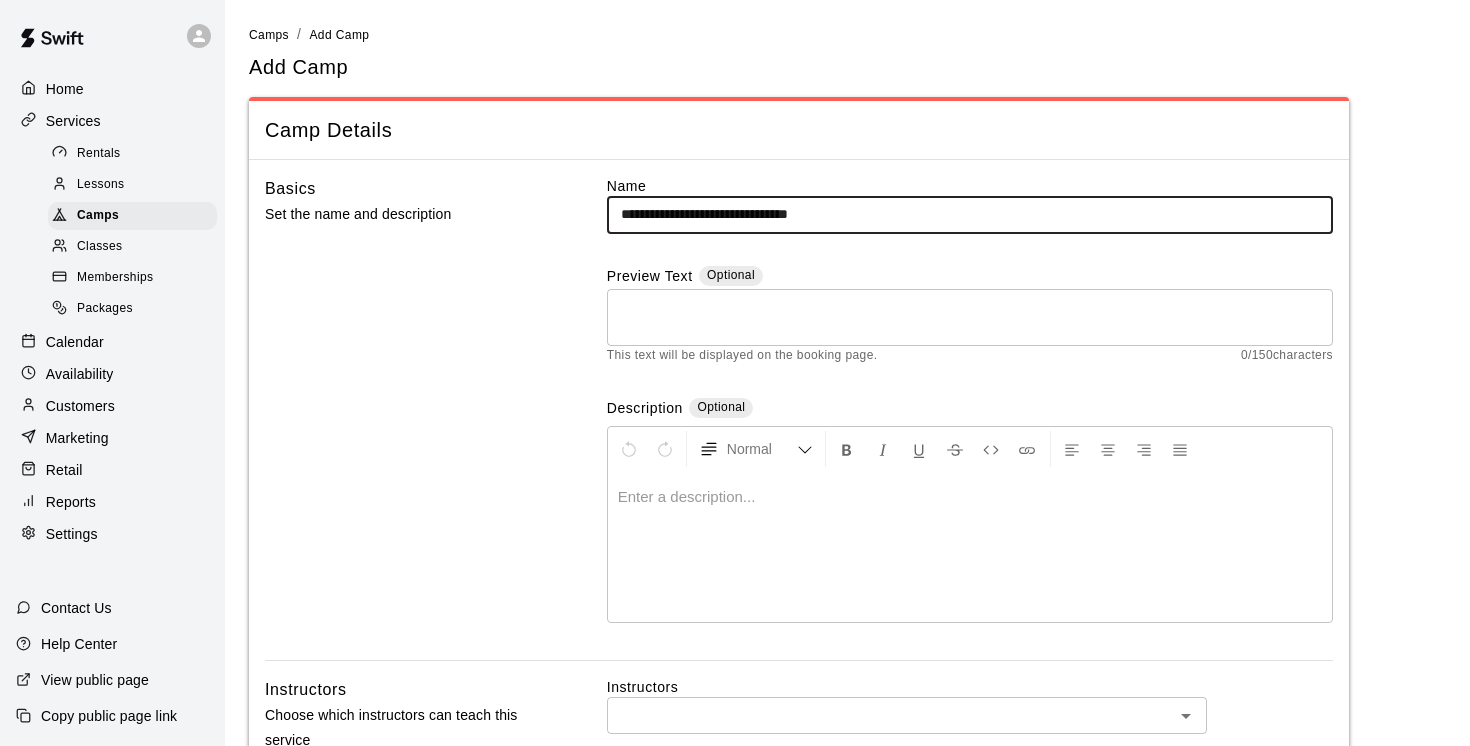 type on "**********" 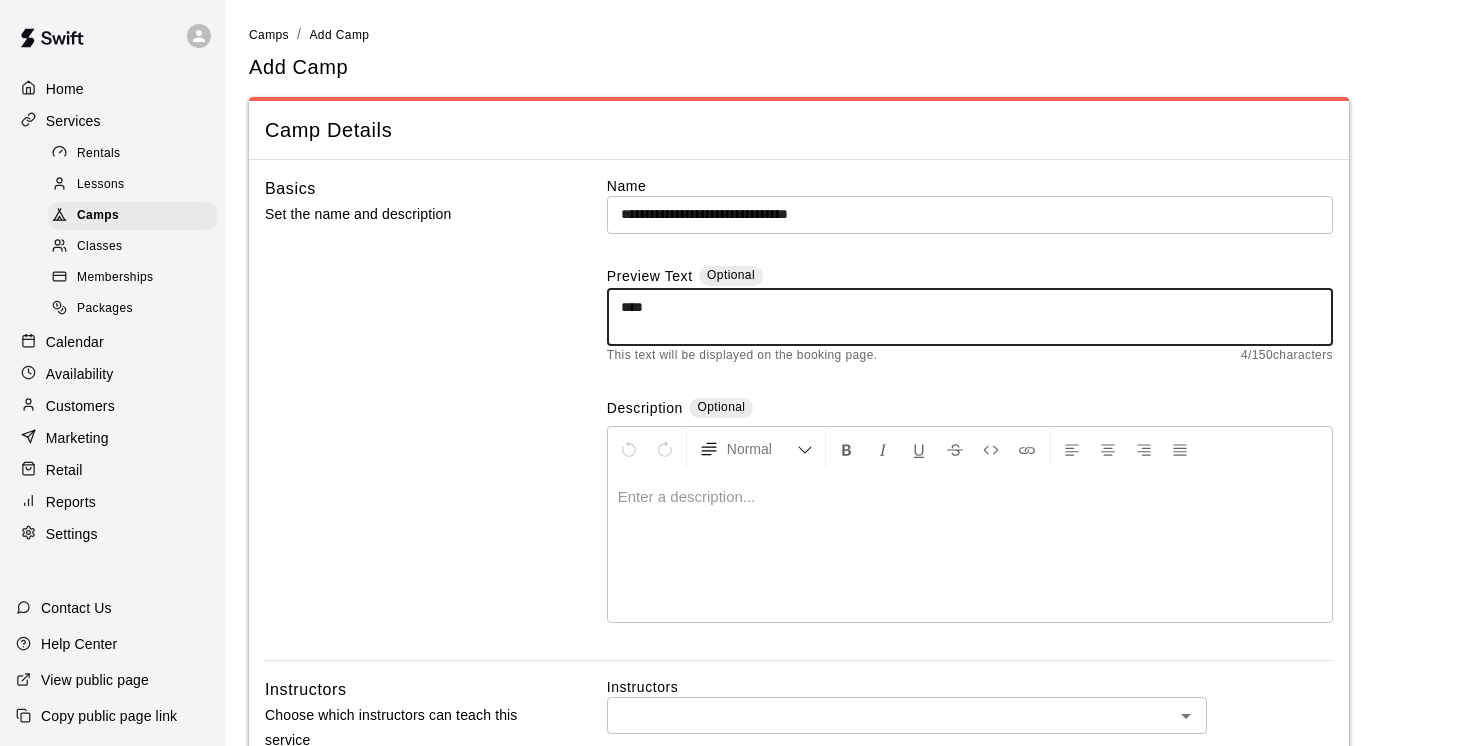 type on "****" 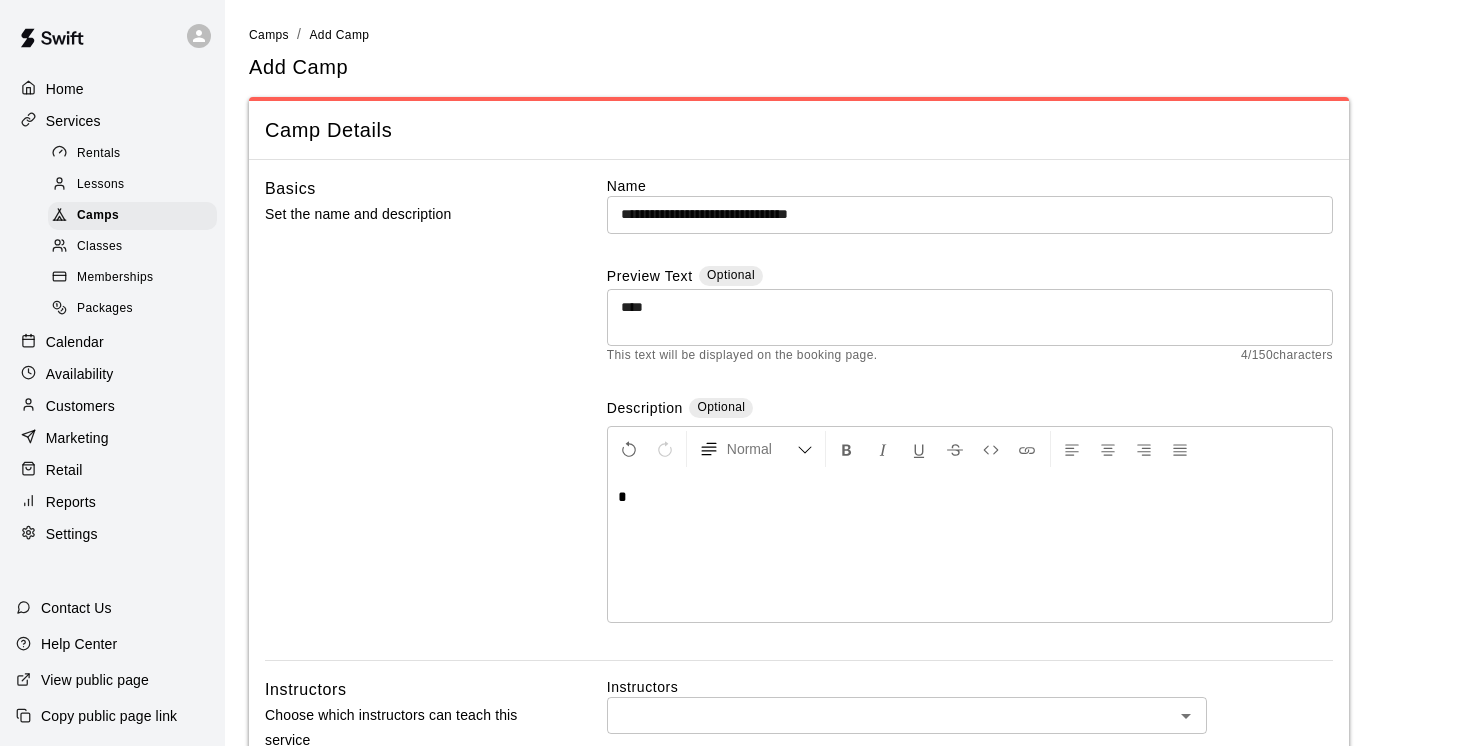 type 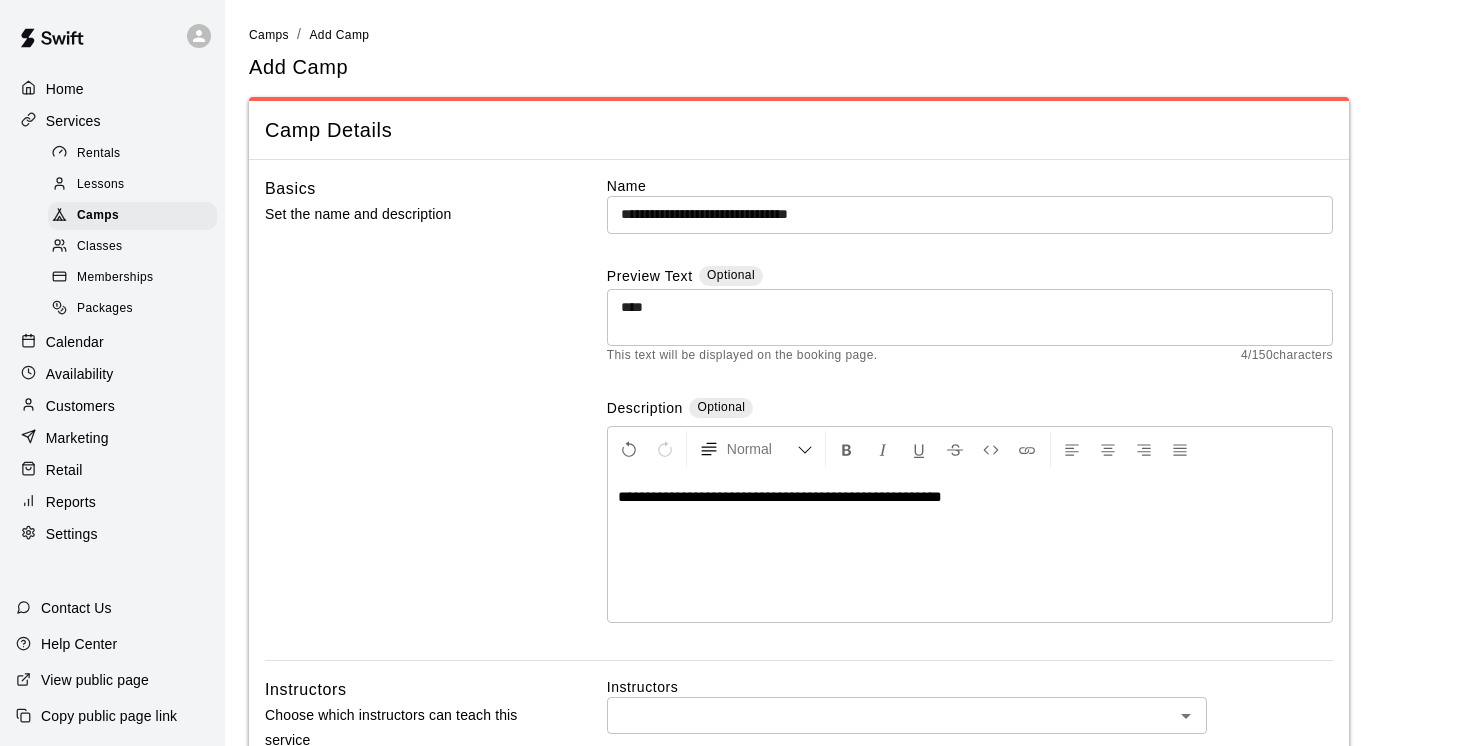 click on "**********" at bounding box center (780, 496) 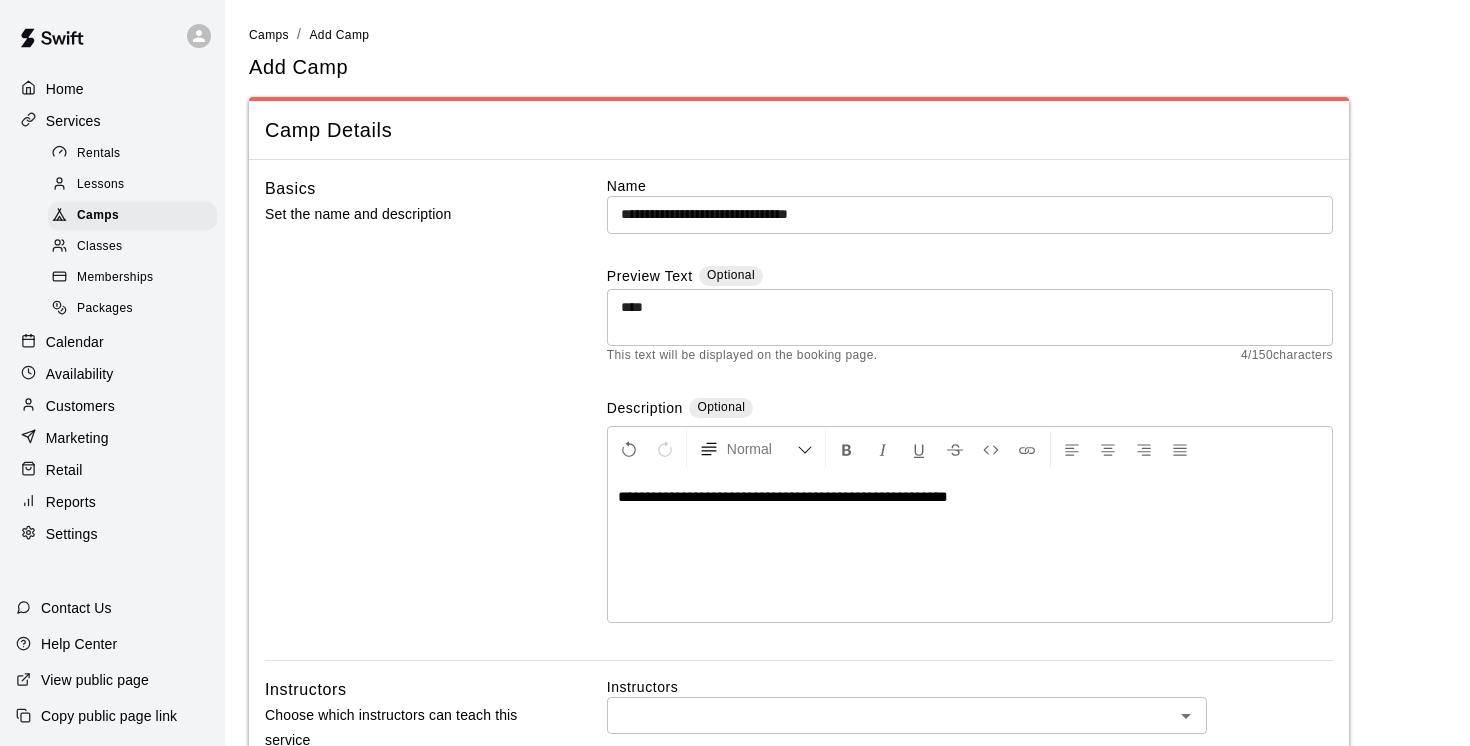 click on "**********" at bounding box center [970, 497] 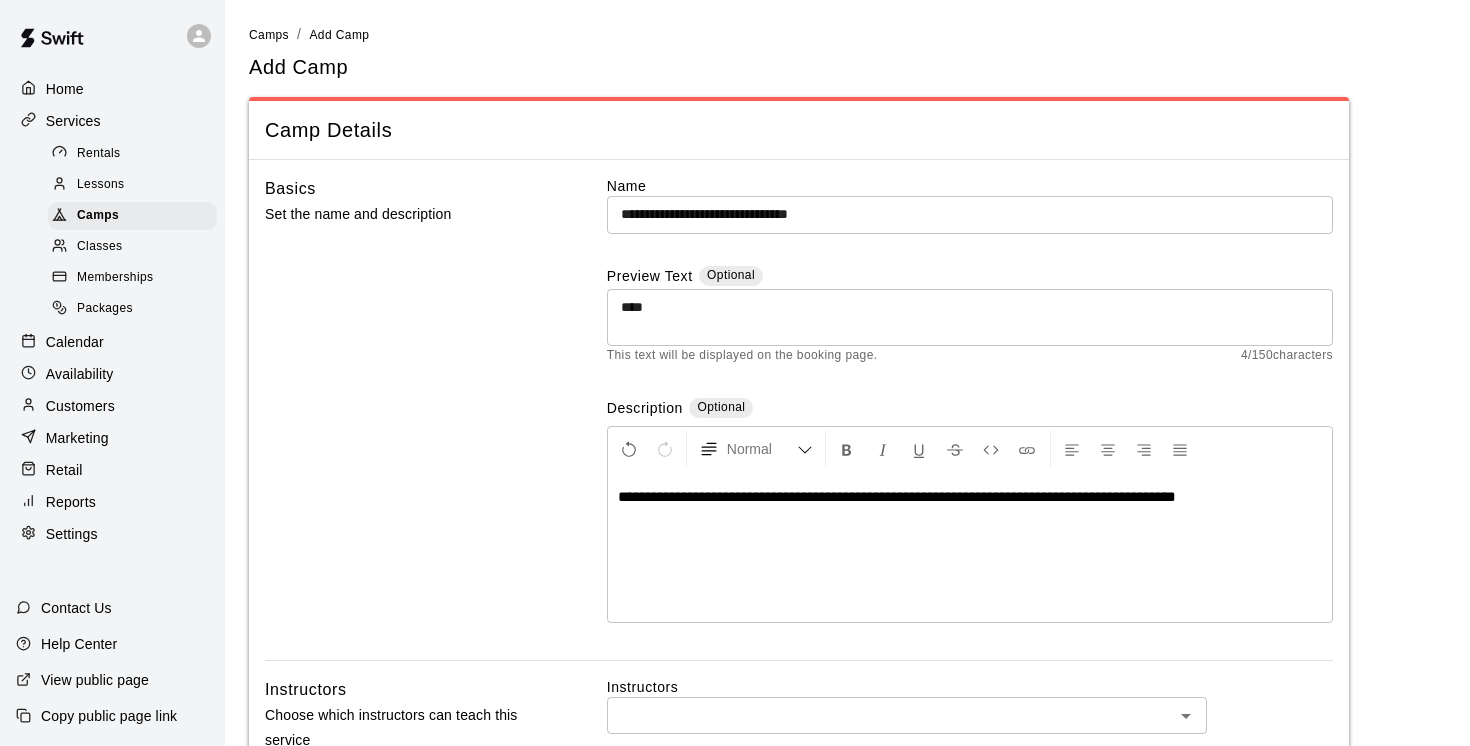 click on "**********" at bounding box center (970, 214) 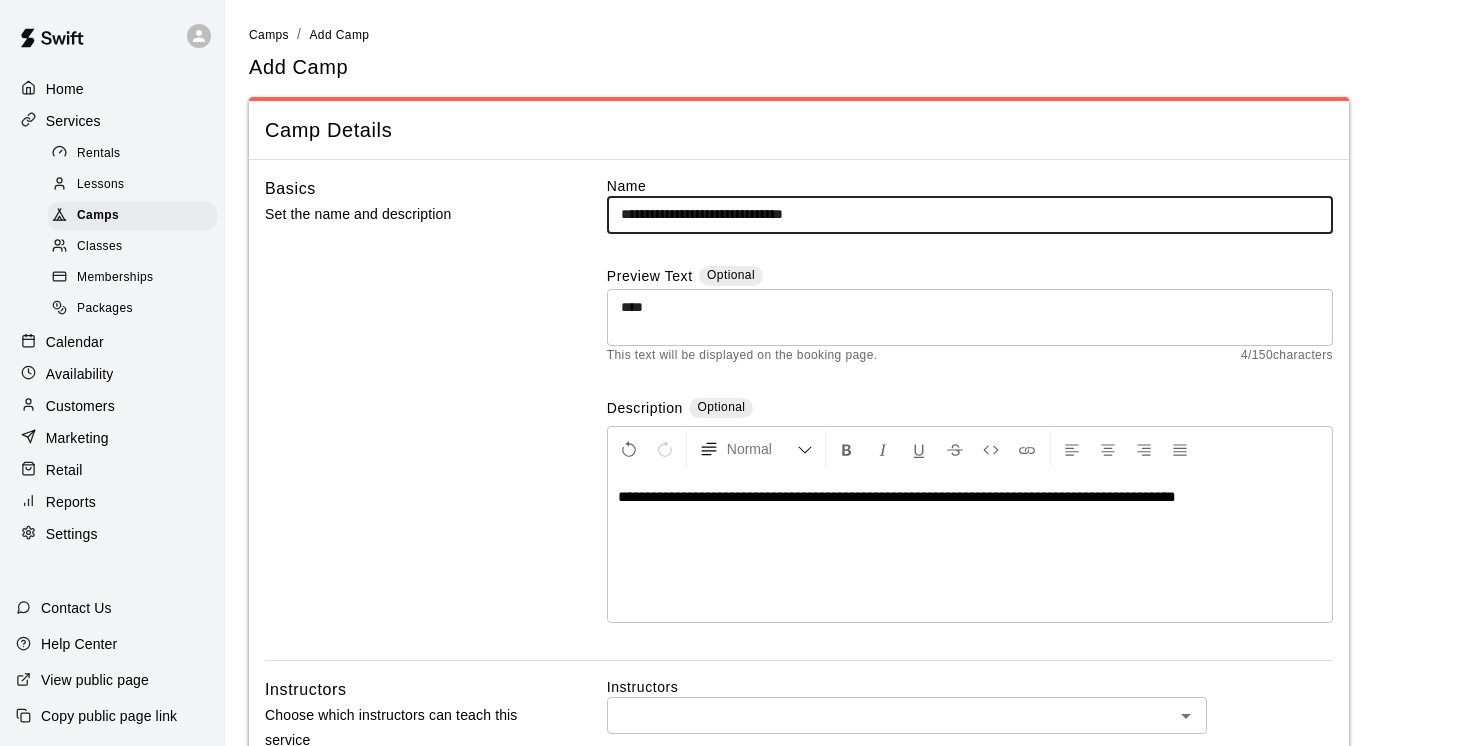 type on "**********" 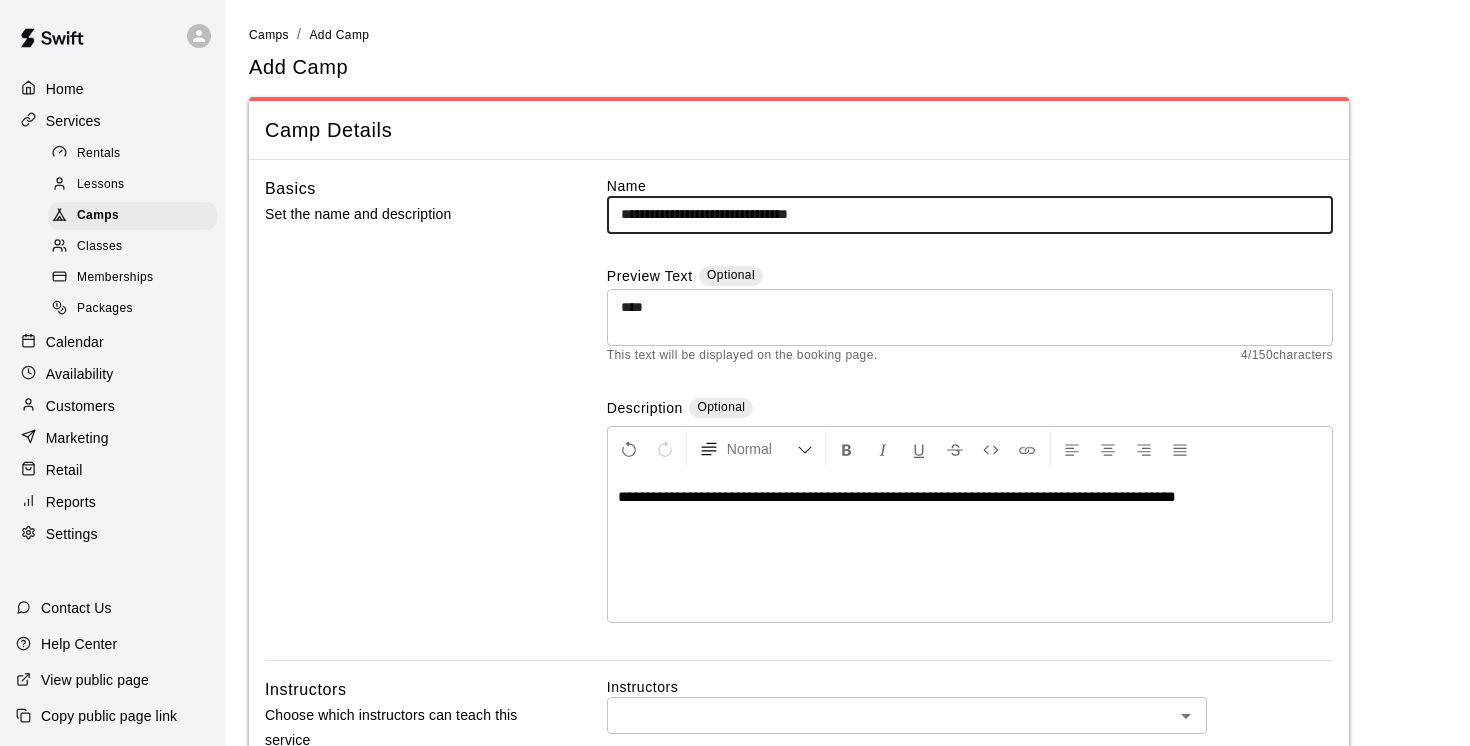click on "****" at bounding box center (970, 317) 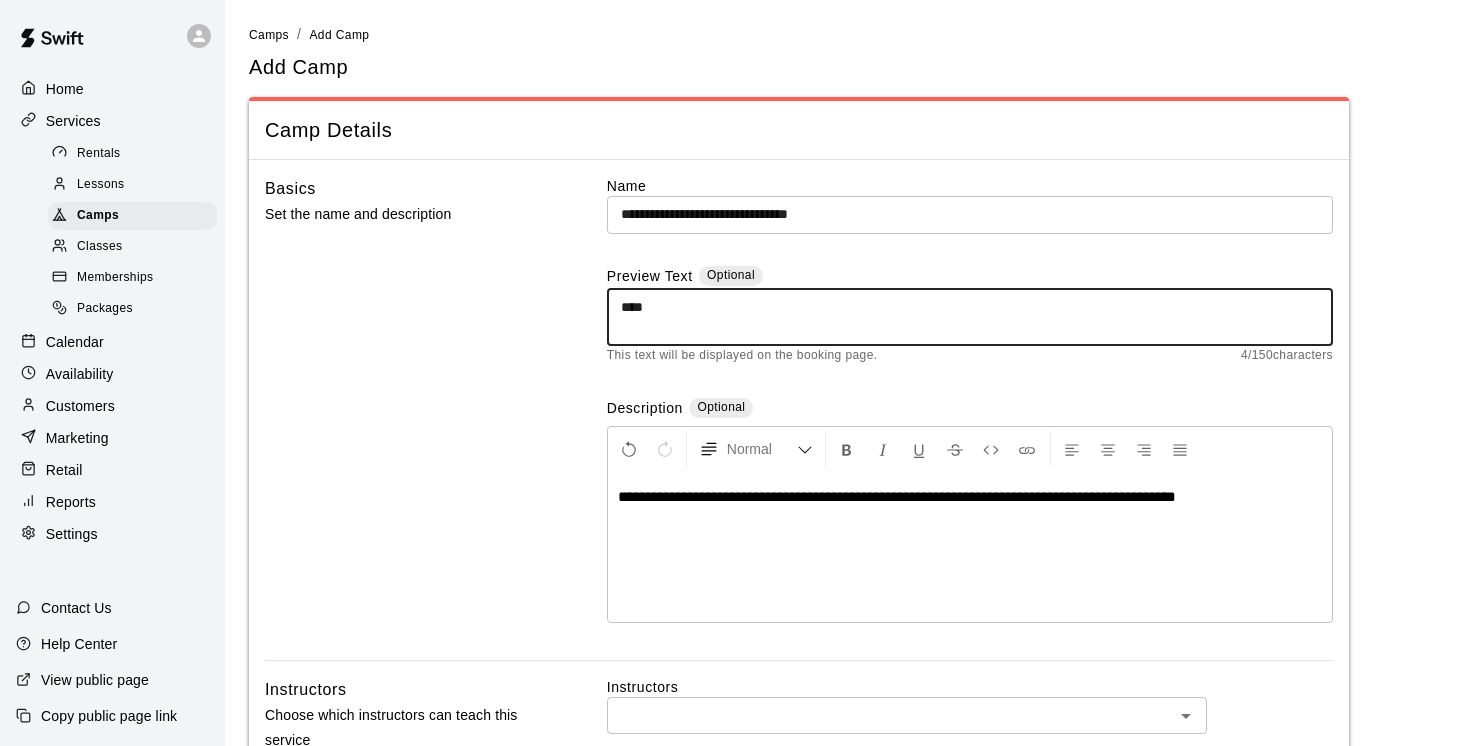 click on "****" at bounding box center [970, 317] 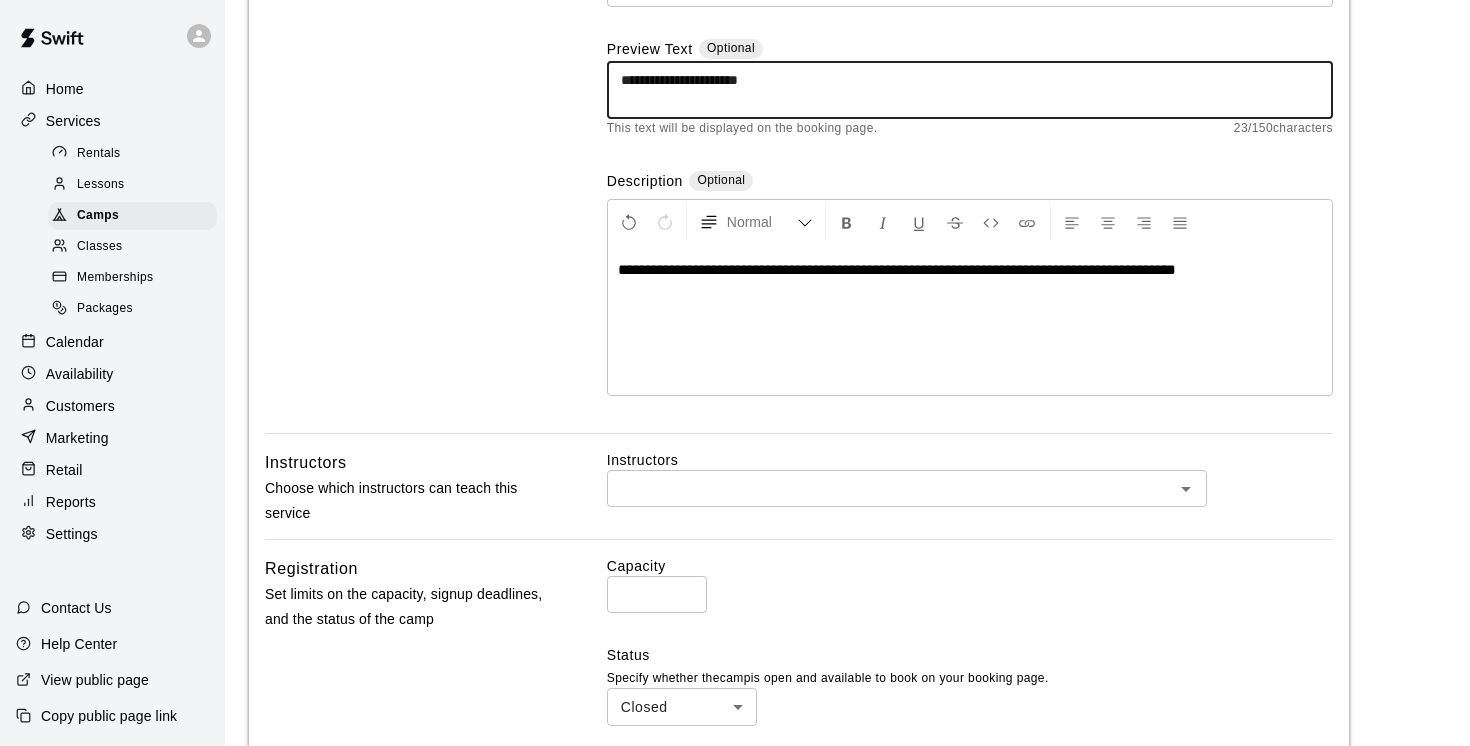 scroll, scrollTop: 228, scrollLeft: 0, axis: vertical 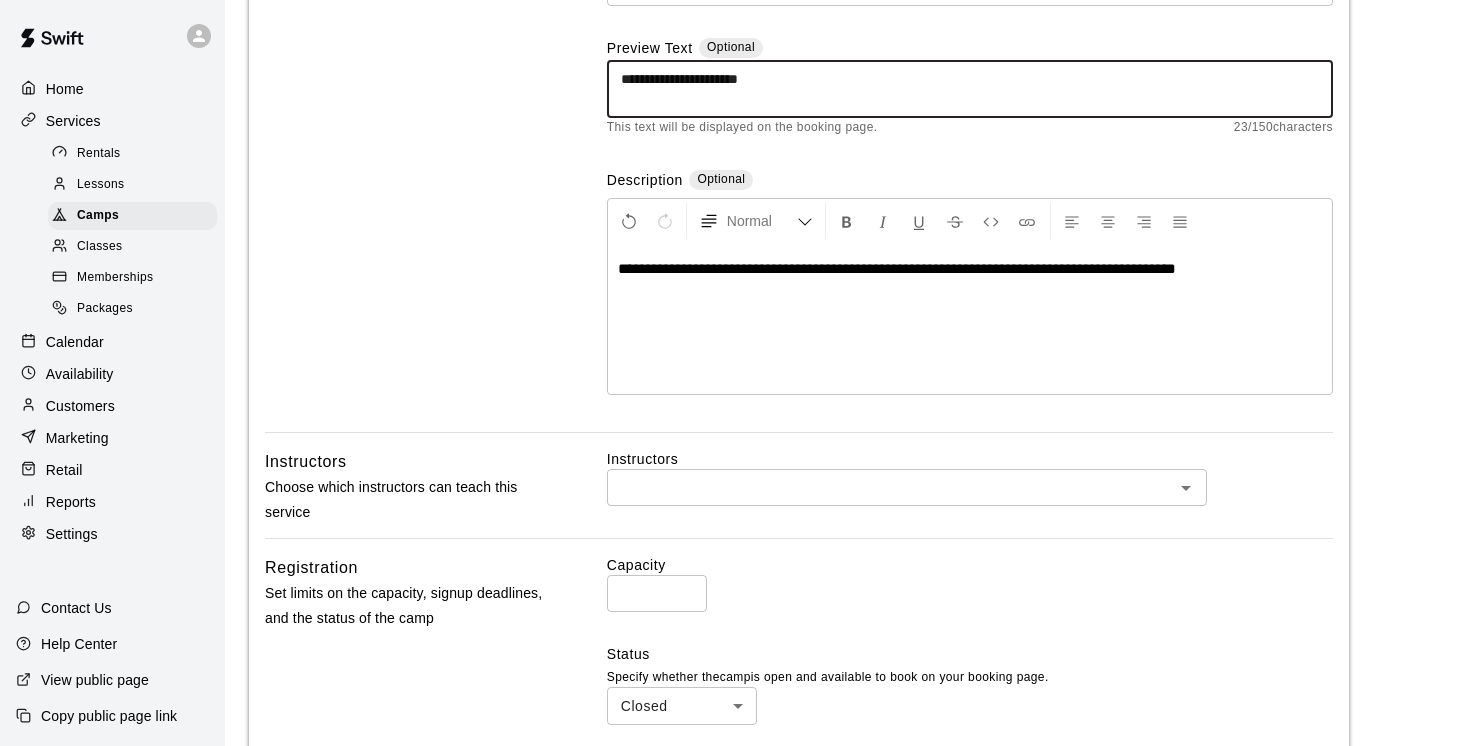 type on "**********" 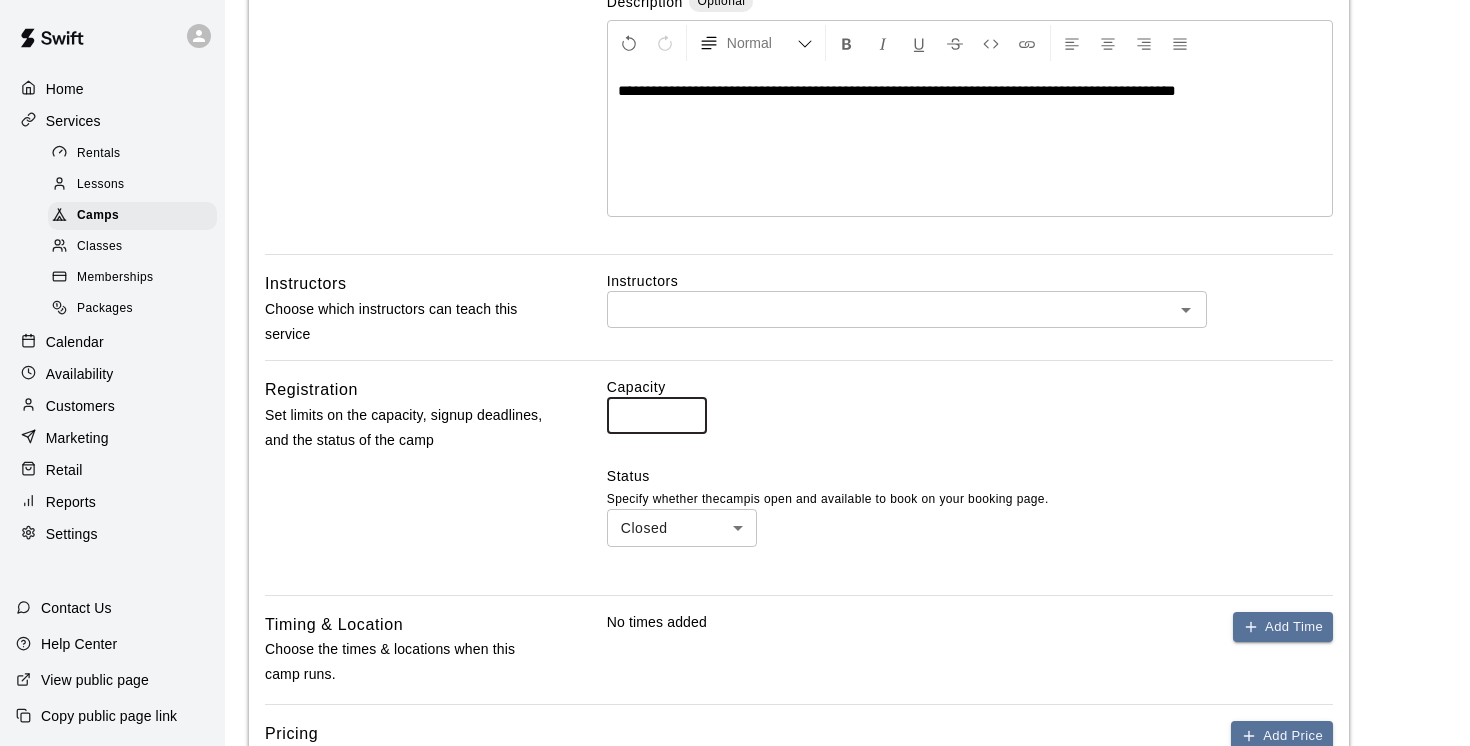 scroll, scrollTop: 400, scrollLeft: 0, axis: vertical 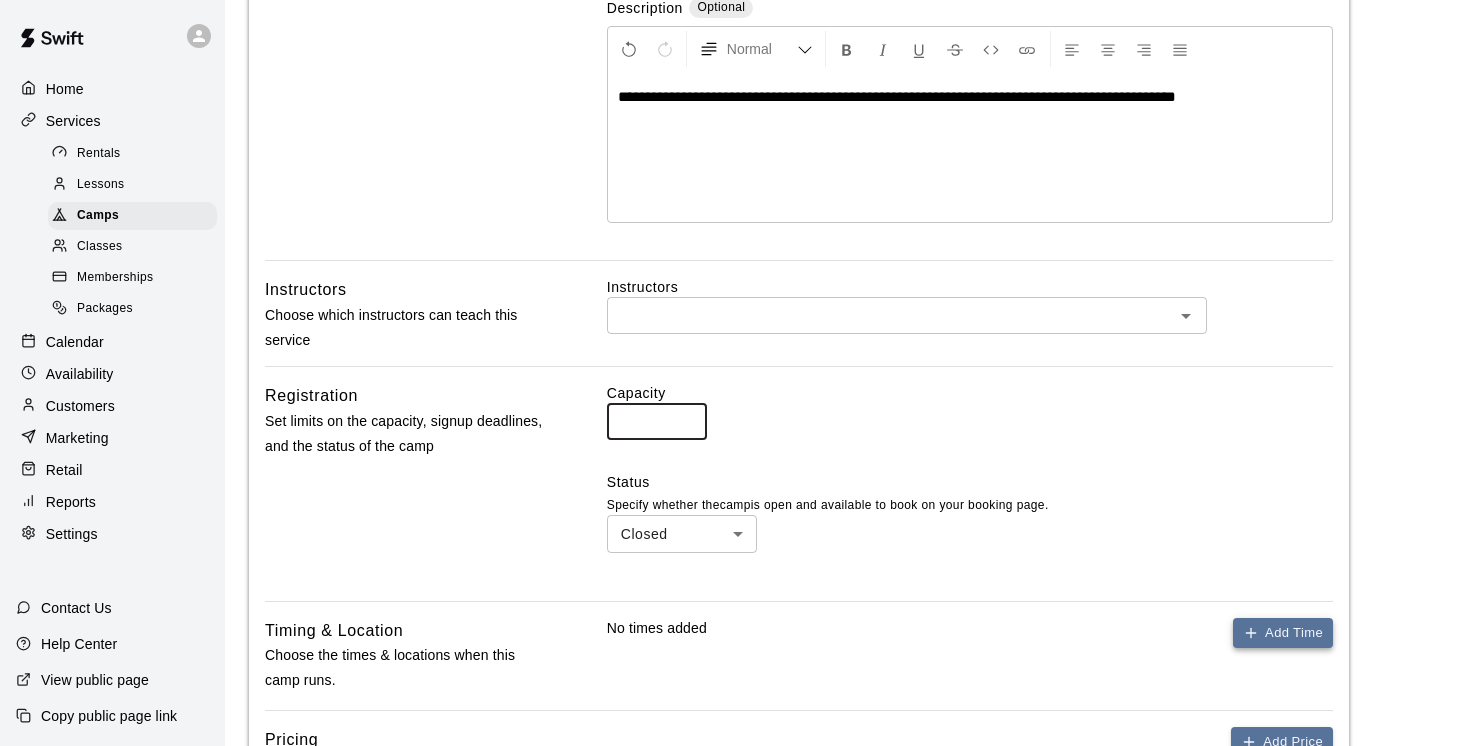 click on "Add Time" at bounding box center (1283, 633) 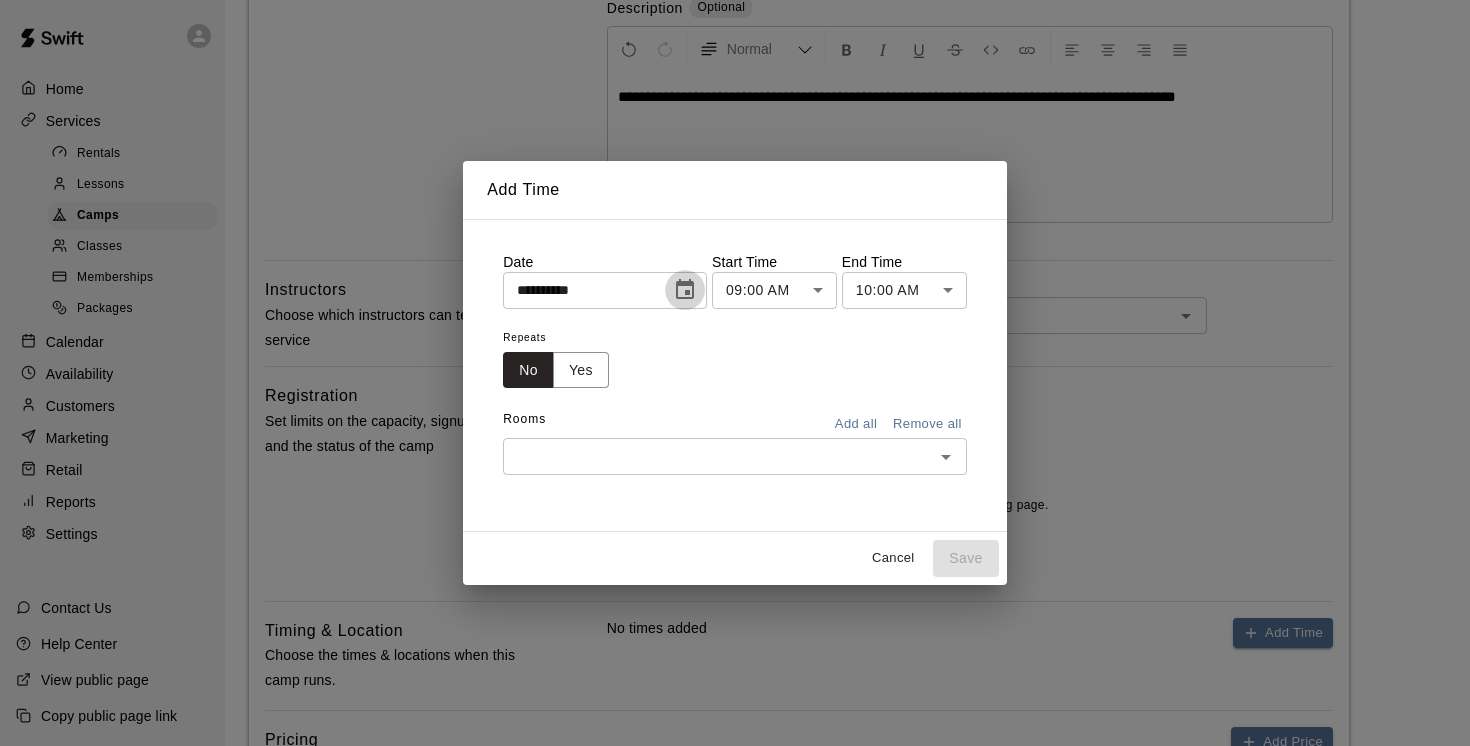 click 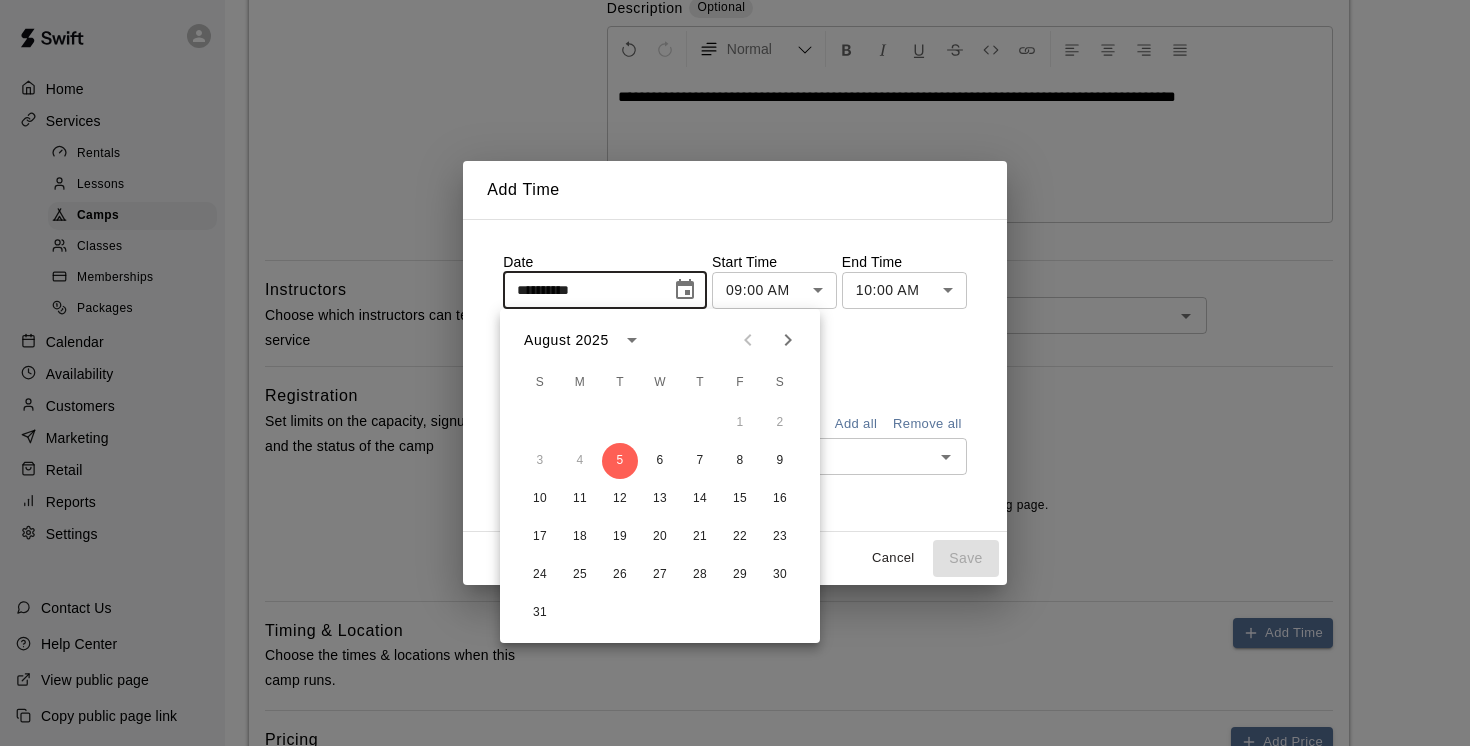 click 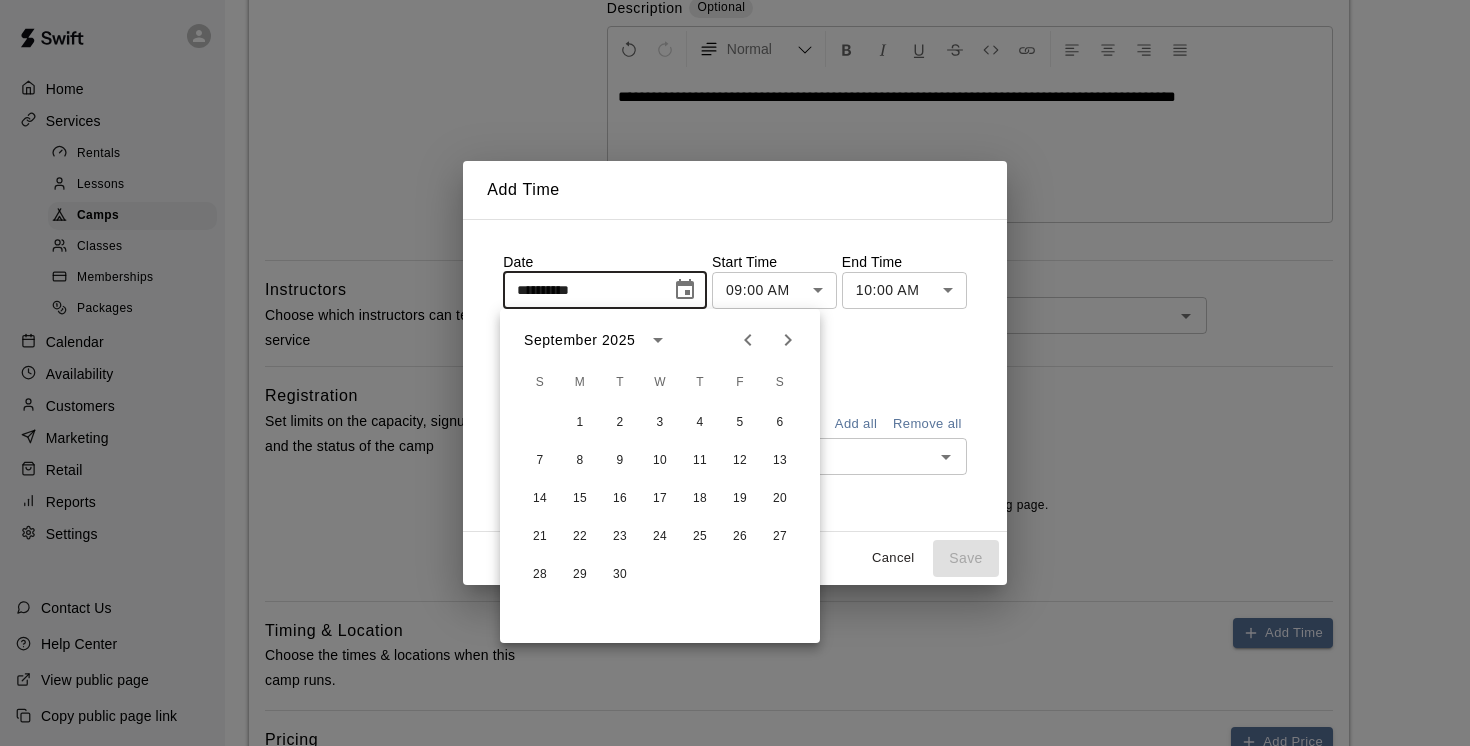 click 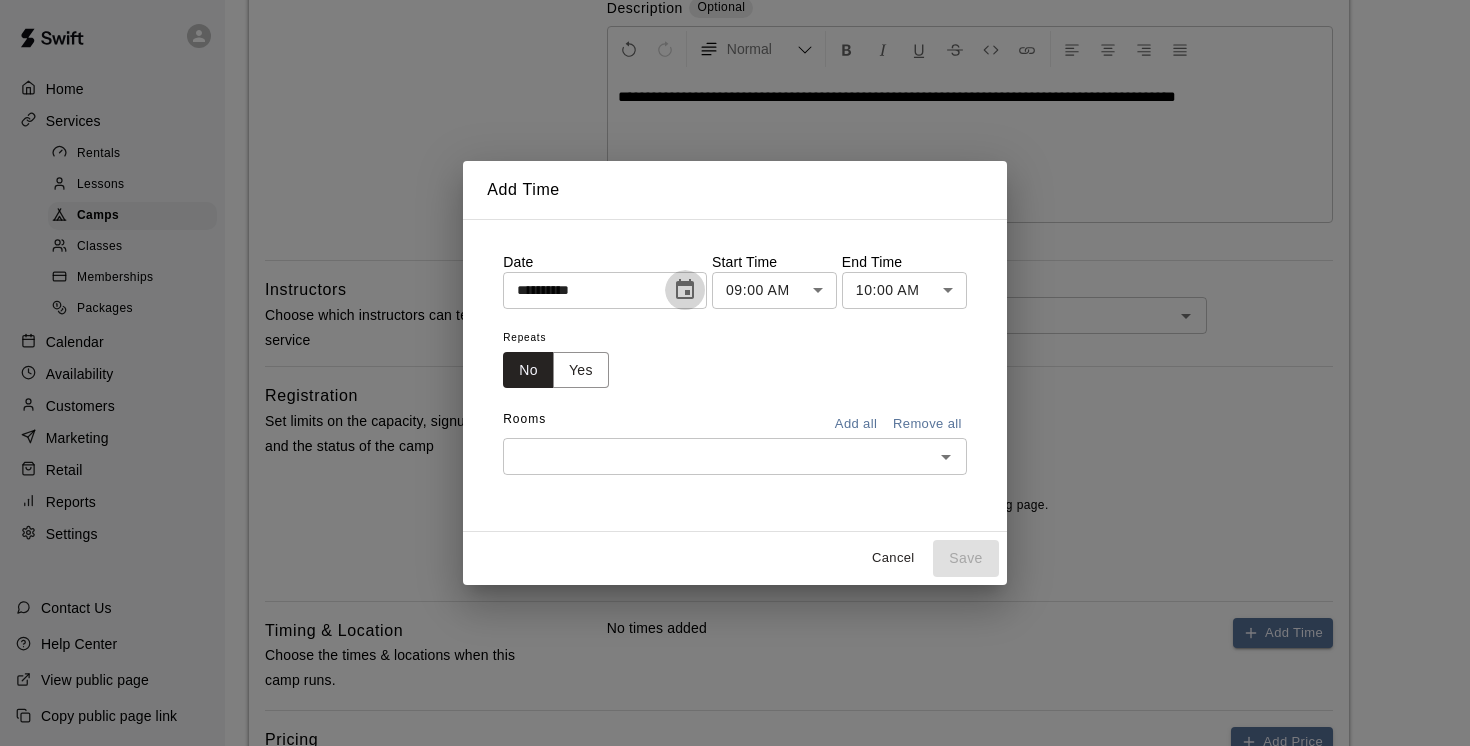 click 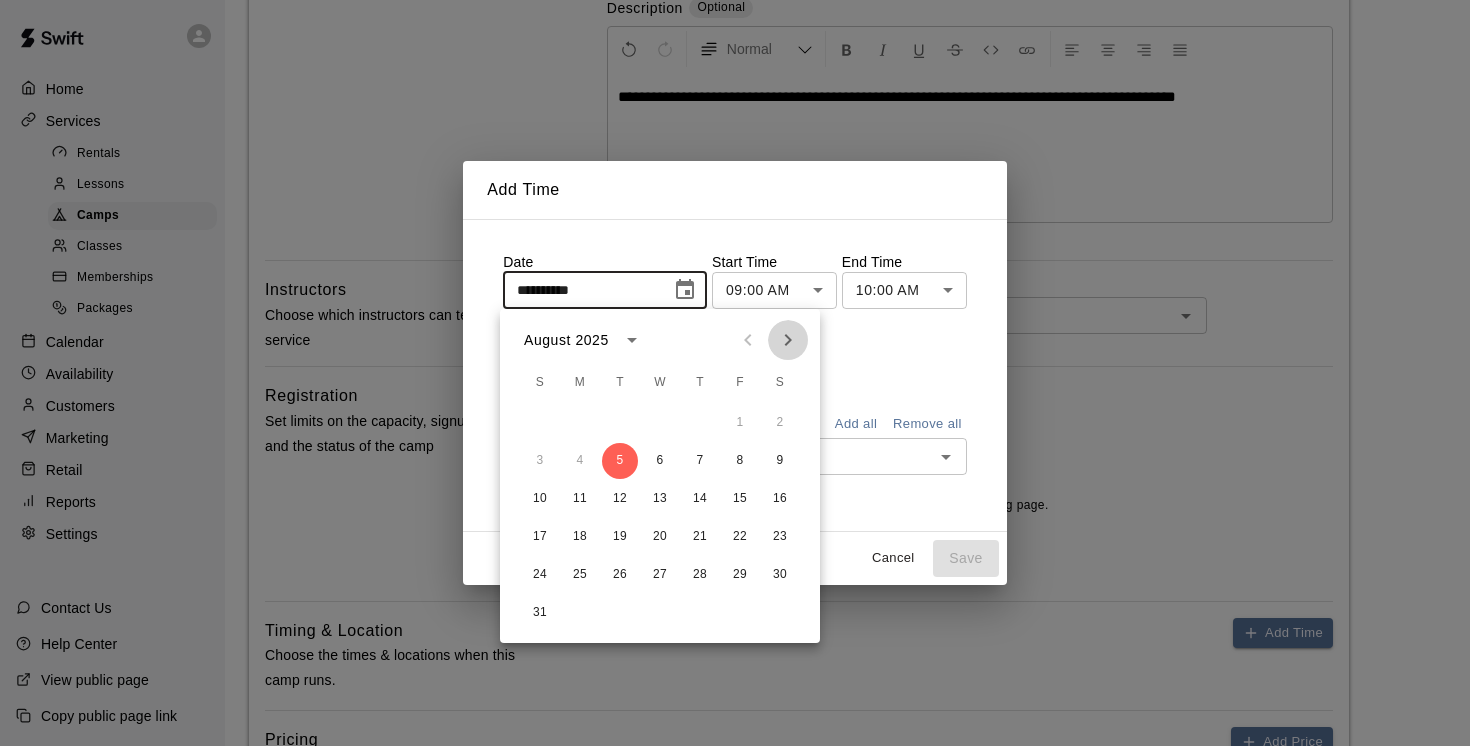 click 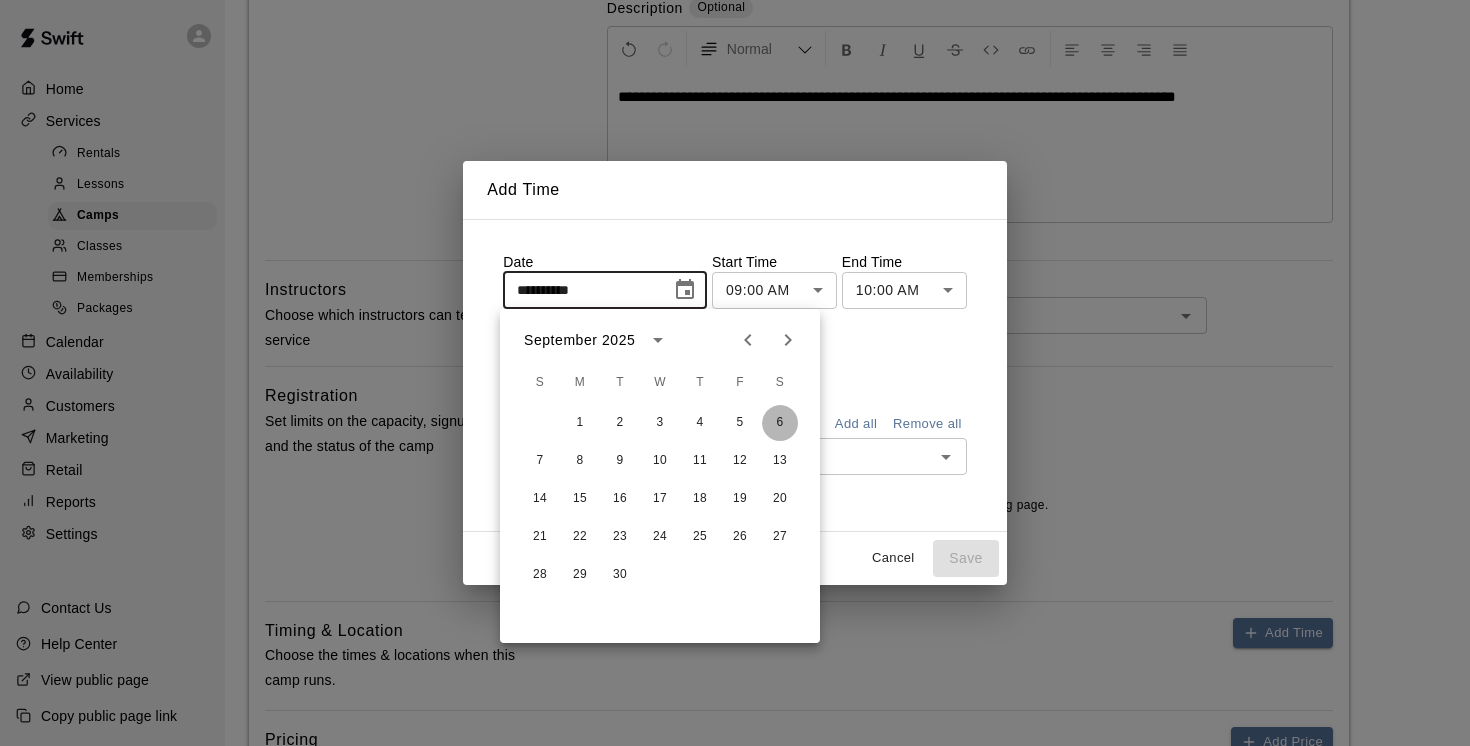 click on "6" at bounding box center [780, 423] 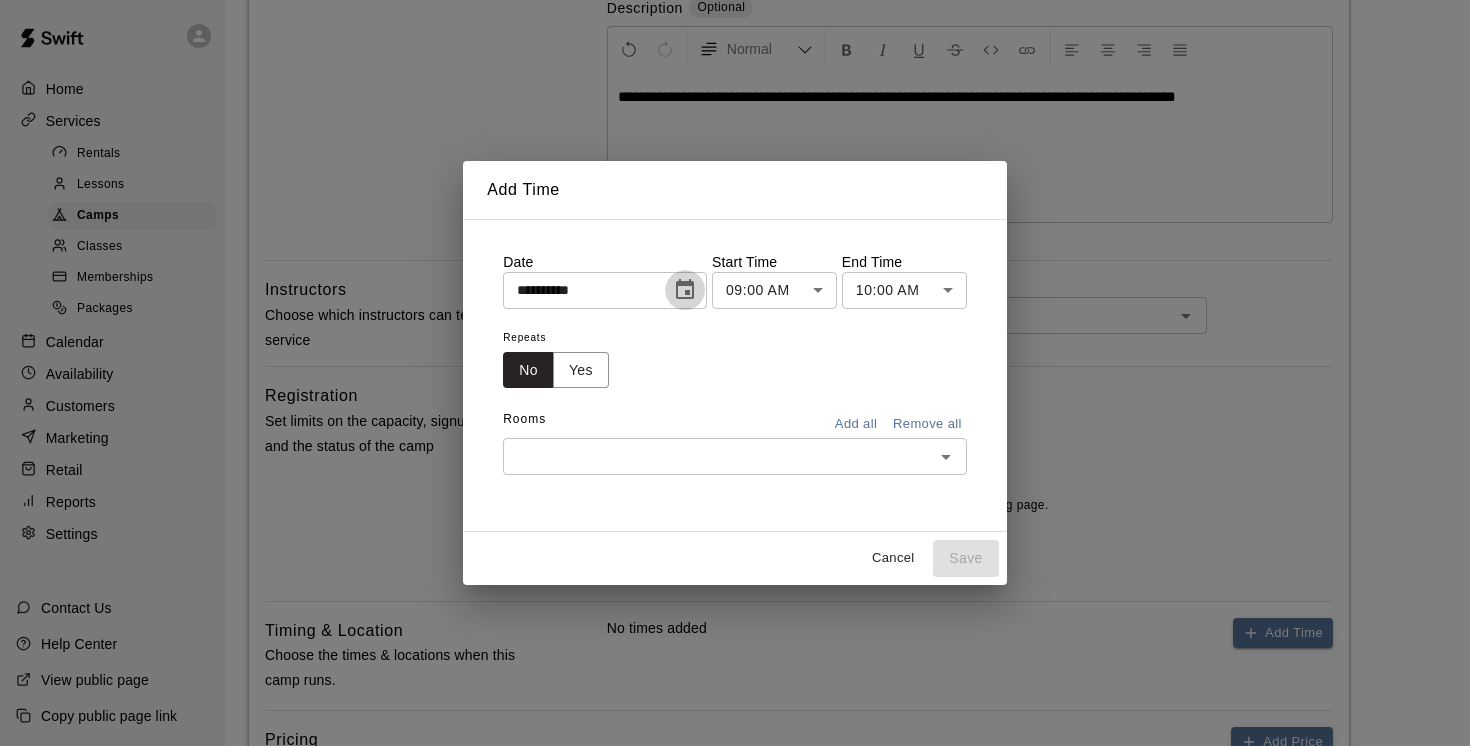 click 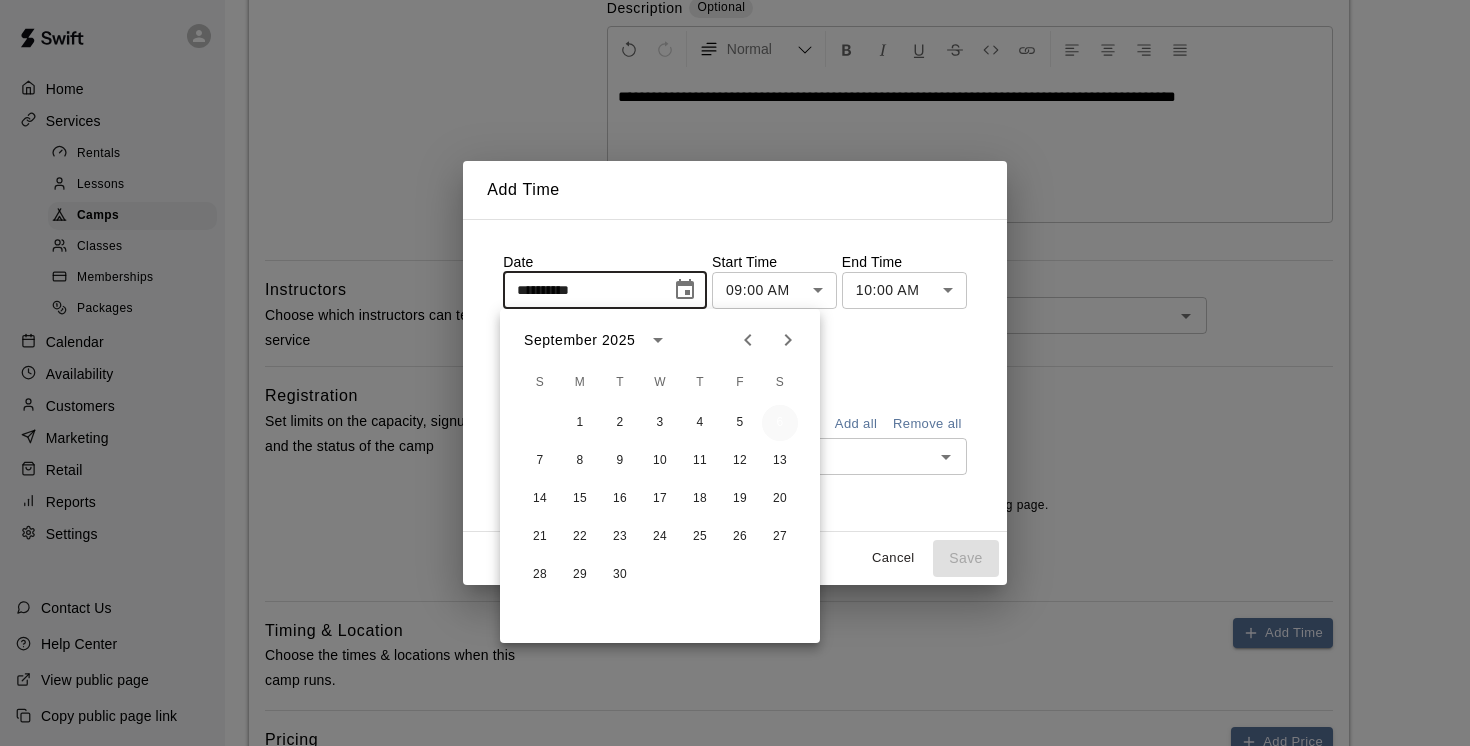click on "6" at bounding box center (780, 423) 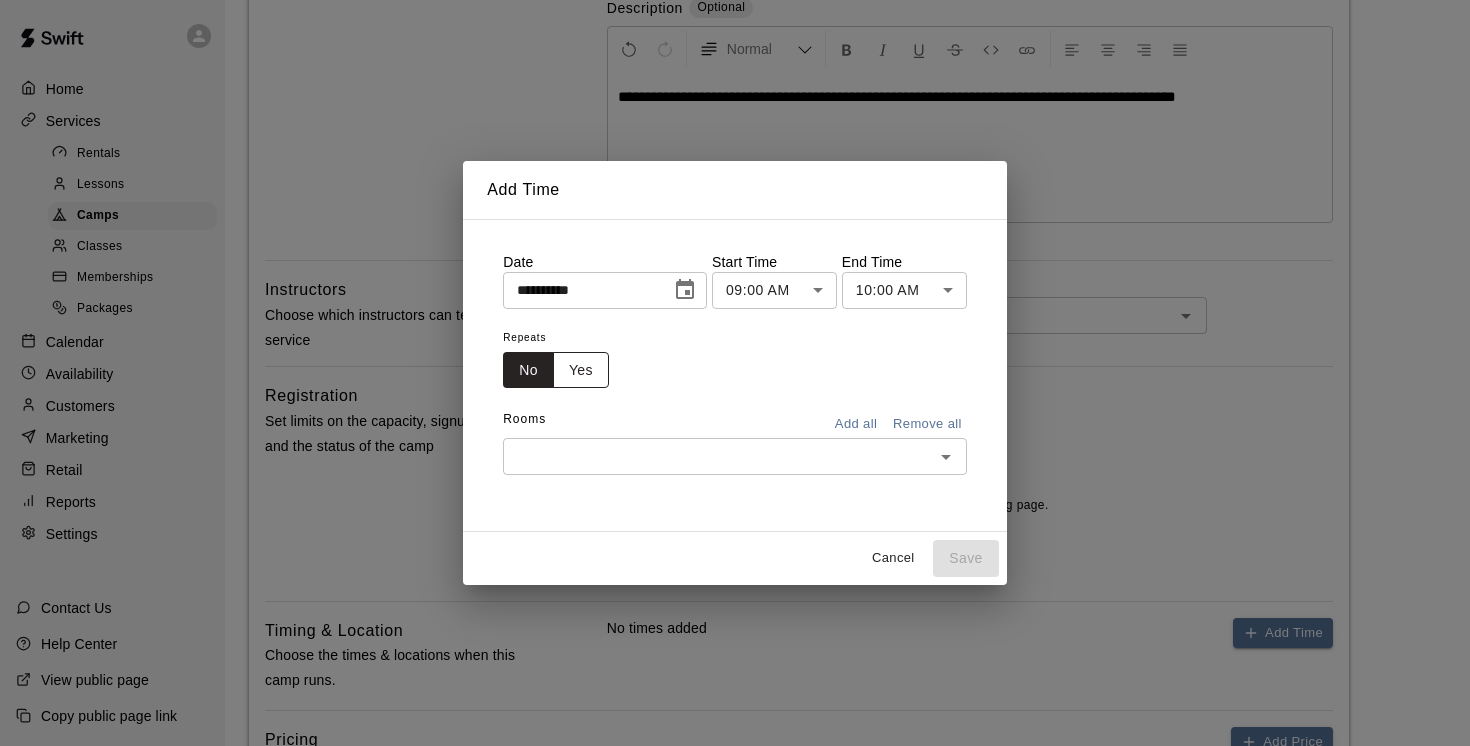 click on "Yes" at bounding box center (581, 370) 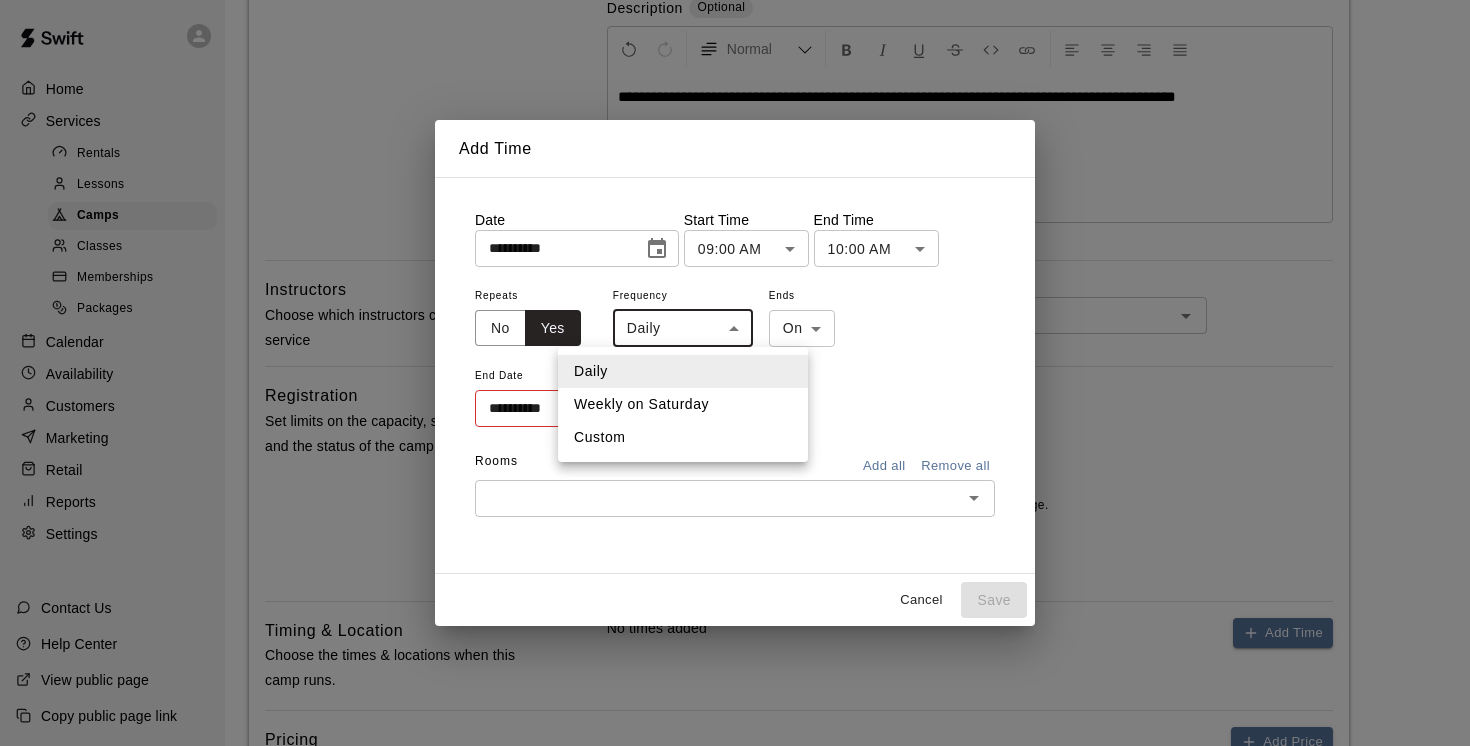 click on "**********" at bounding box center [735, 348] 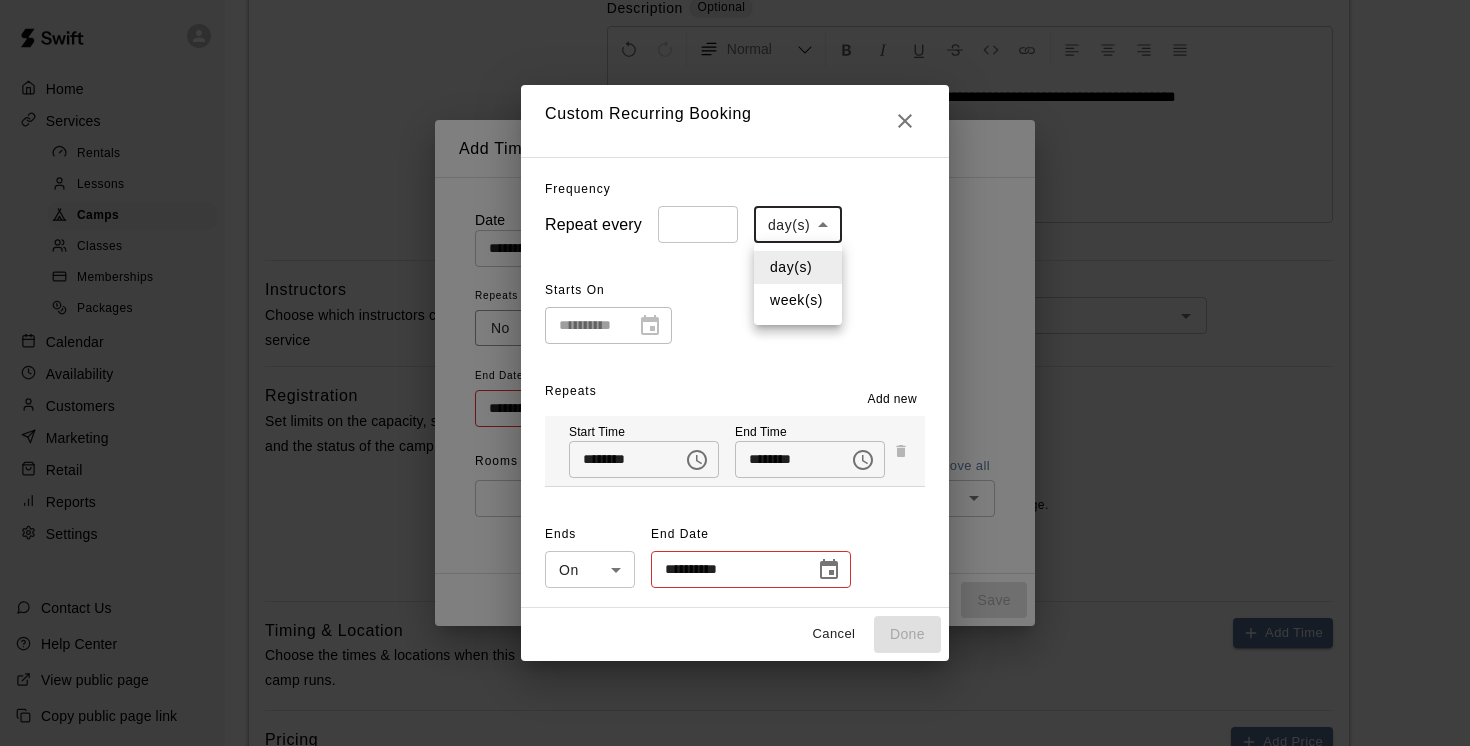 click on "**********" at bounding box center [735, 348] 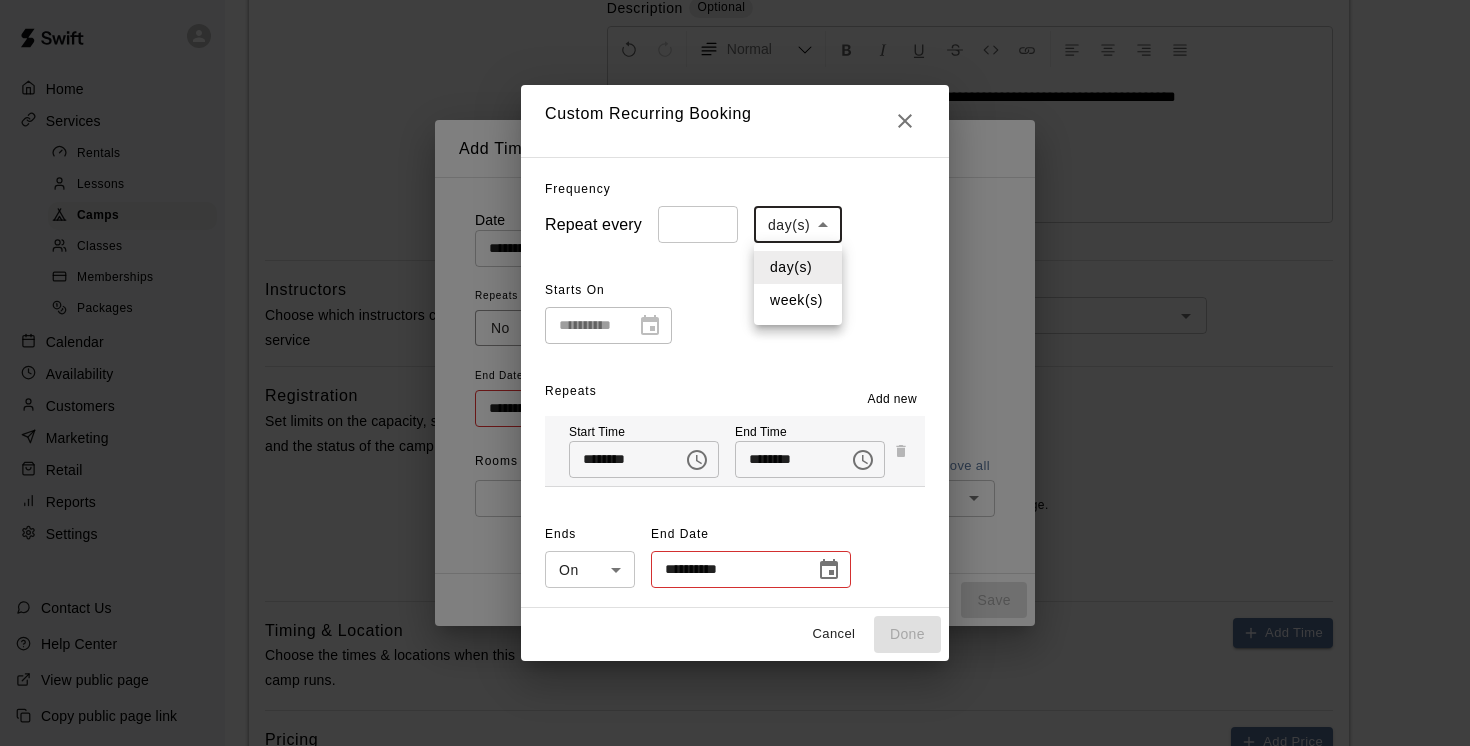 click at bounding box center (735, 373) 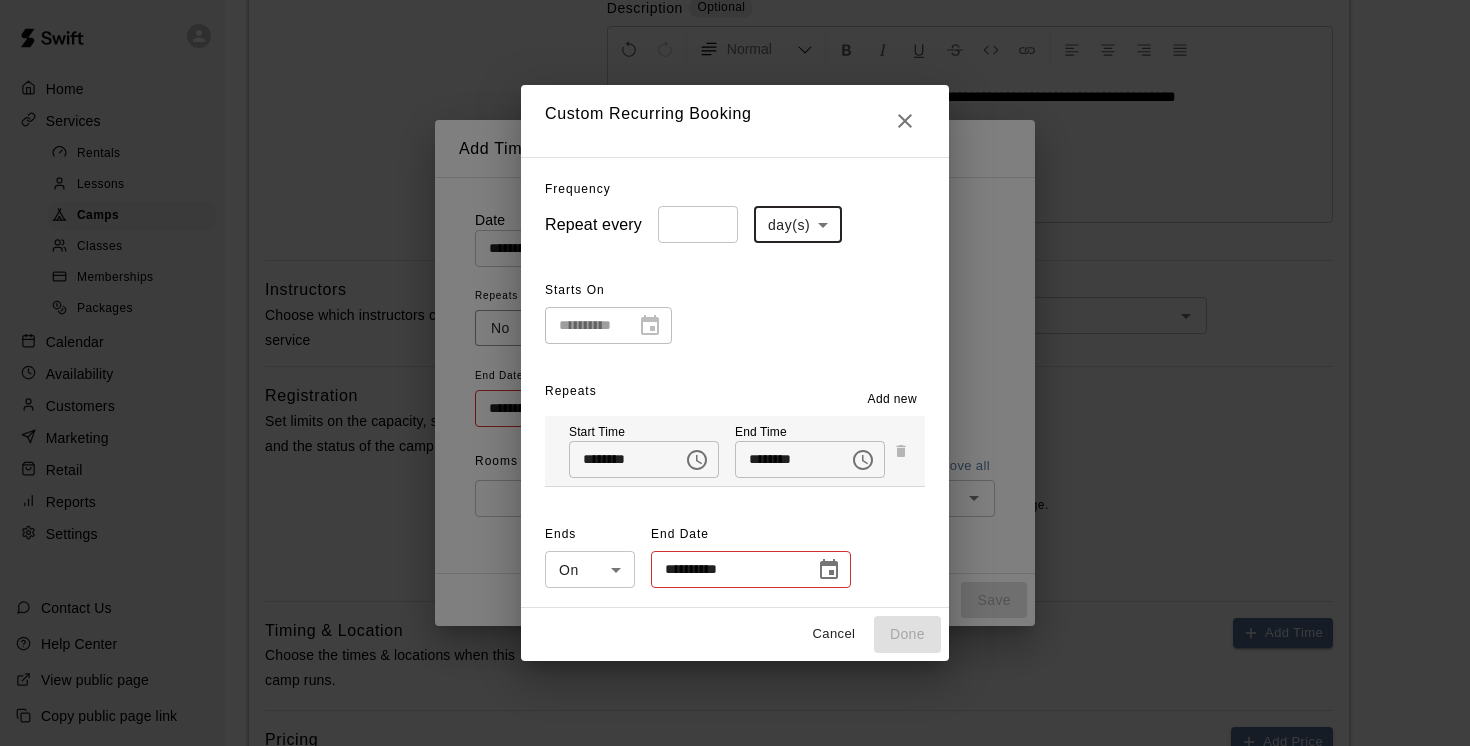 click on "**********" at bounding box center [735, 348] 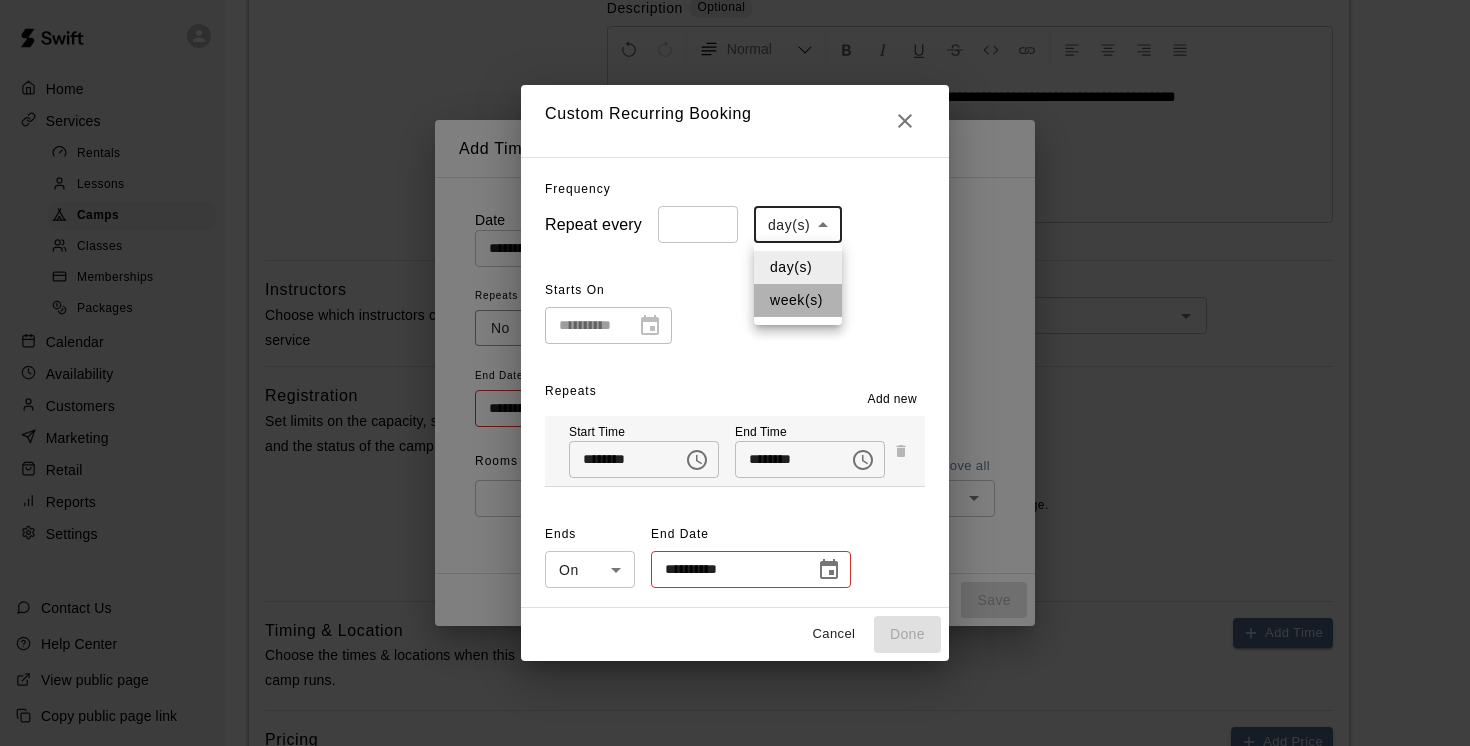 click on "week(s)" at bounding box center [798, 300] 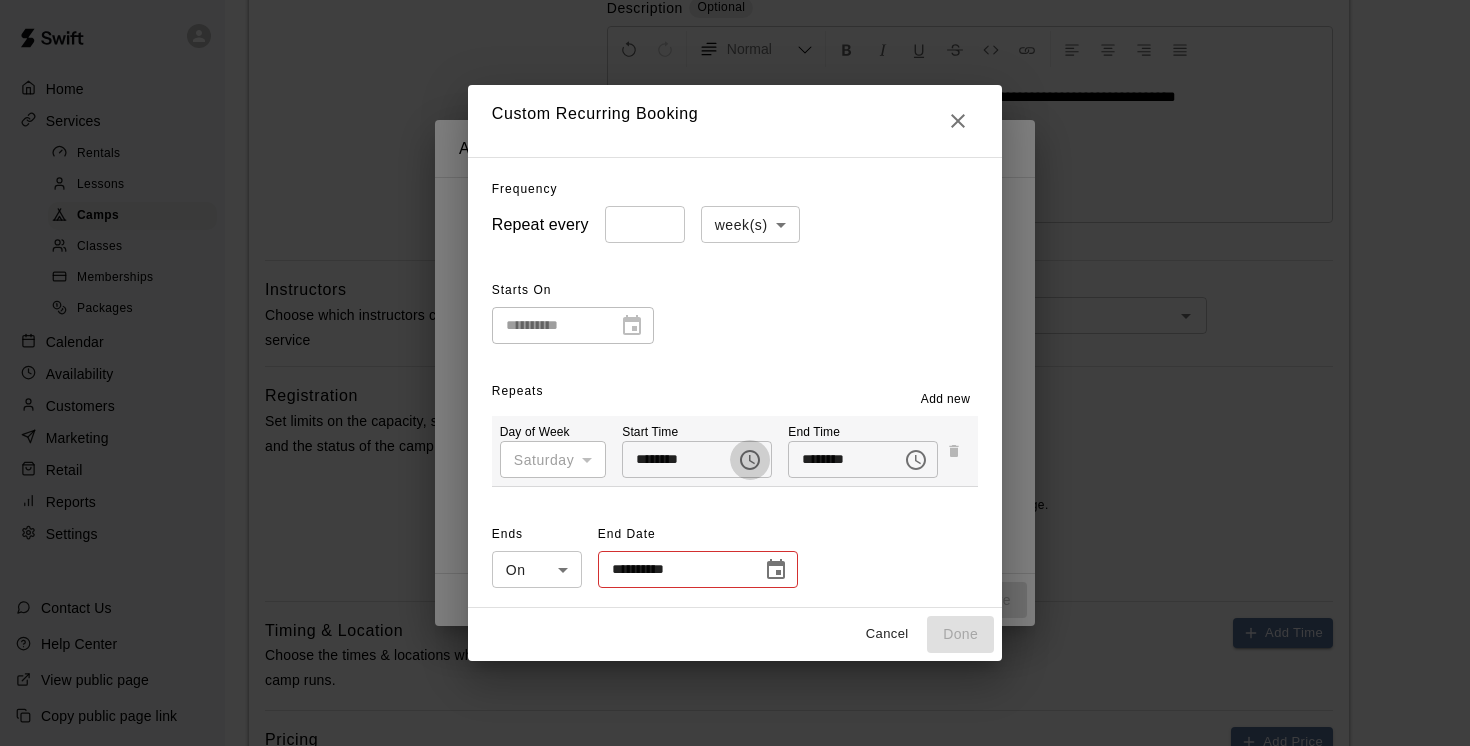 click 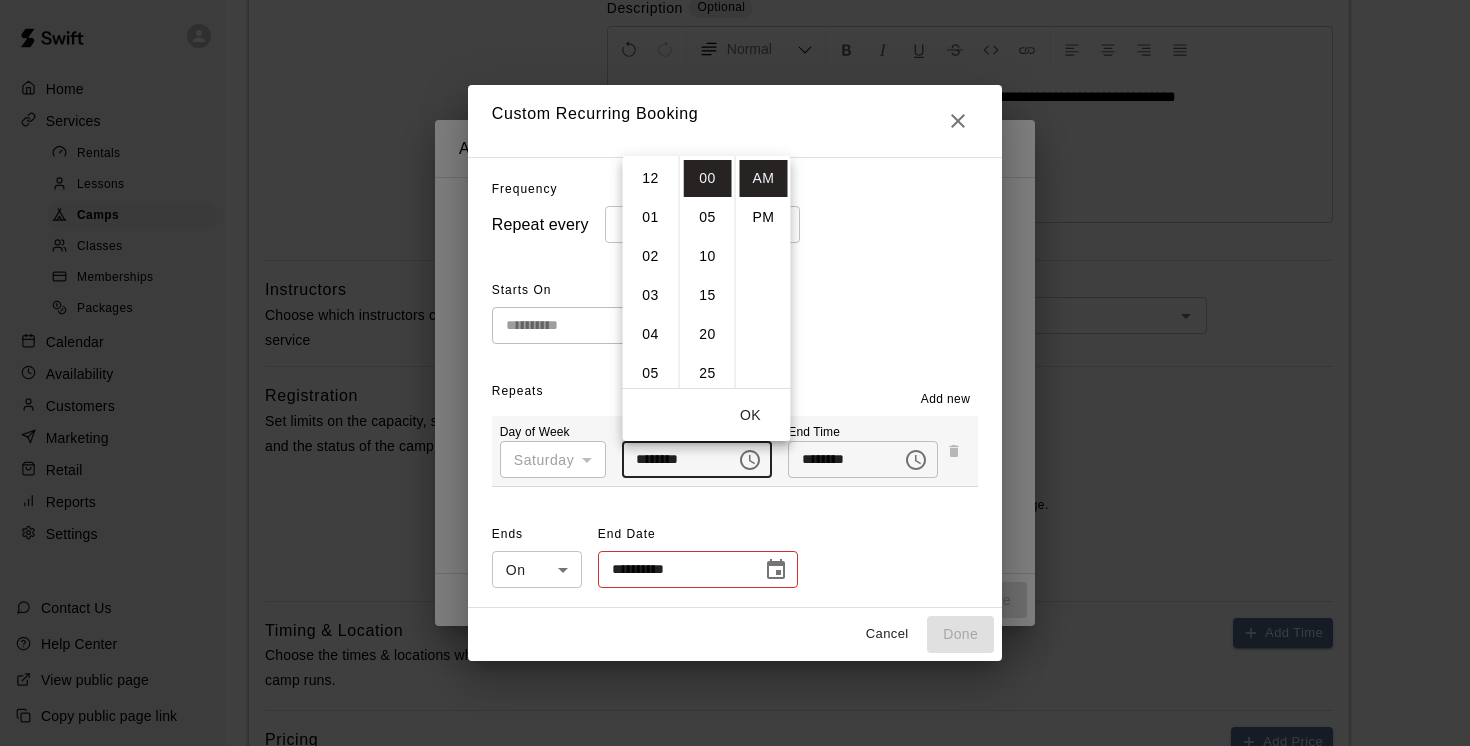 scroll, scrollTop: 351, scrollLeft: 0, axis: vertical 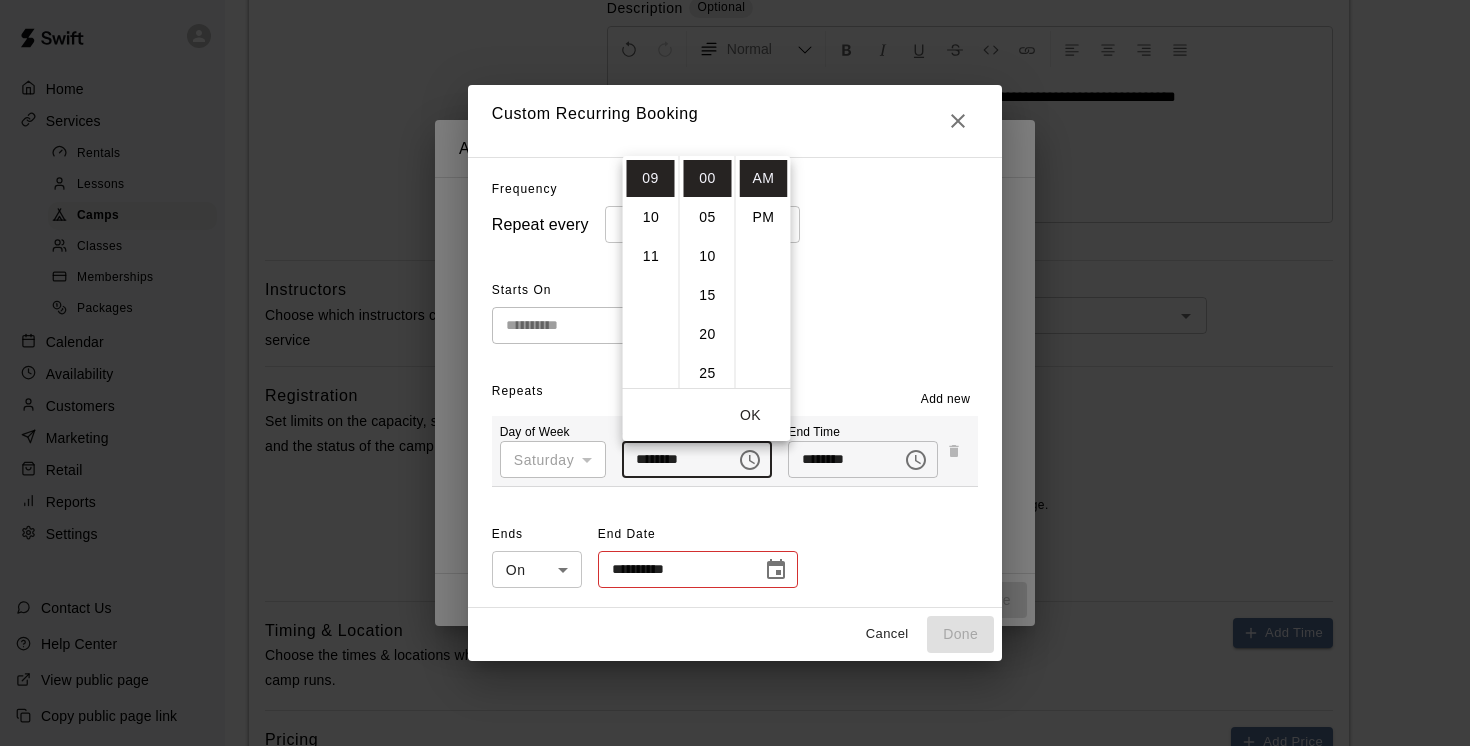 click on "**********" at bounding box center [735, 309] 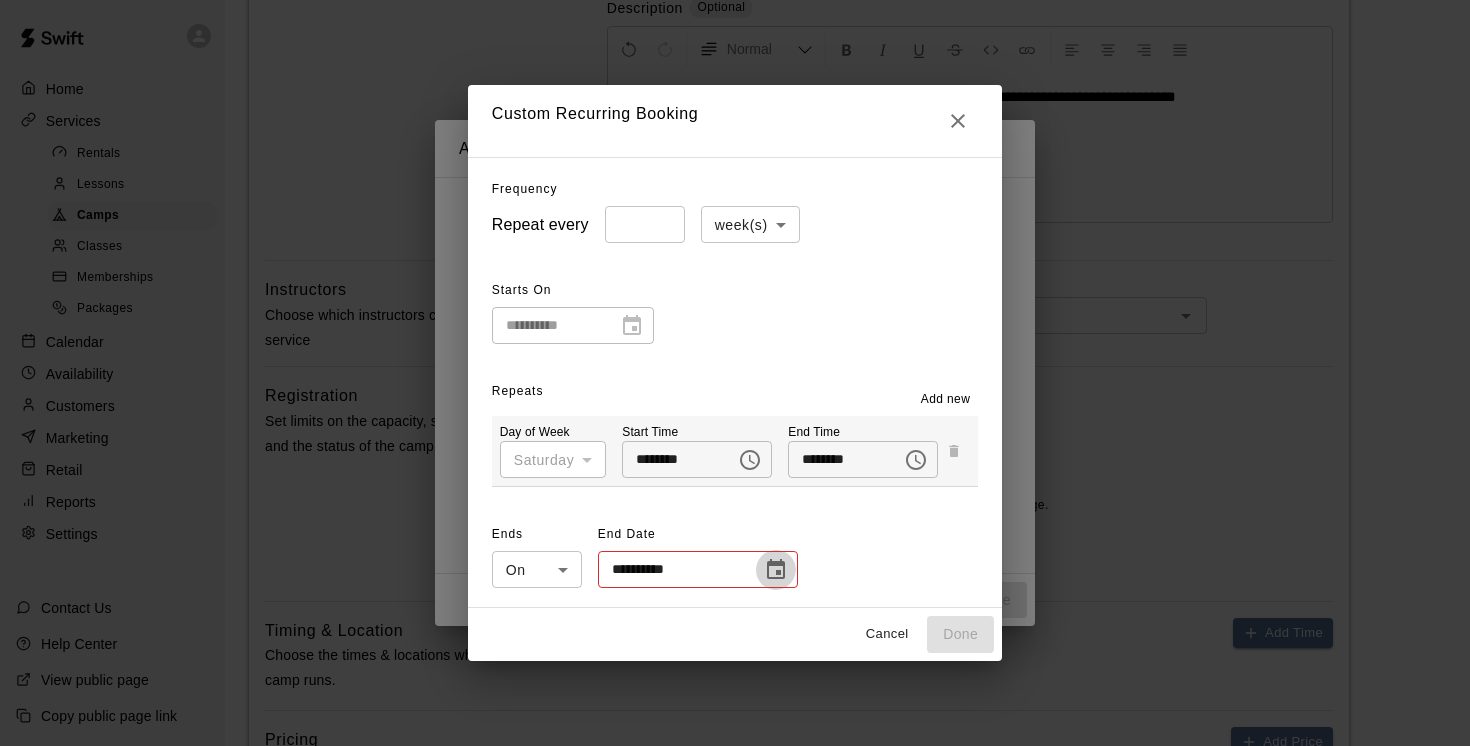 click 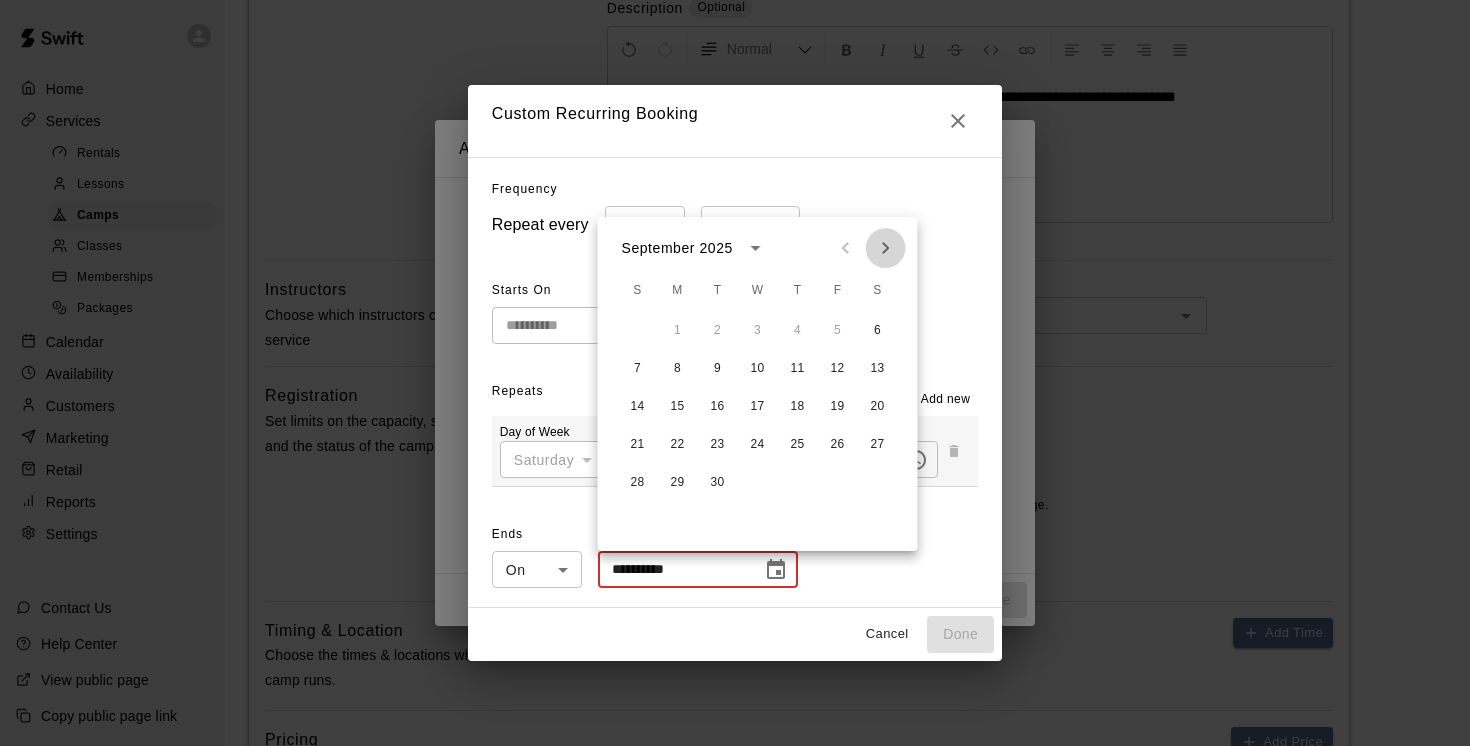 click 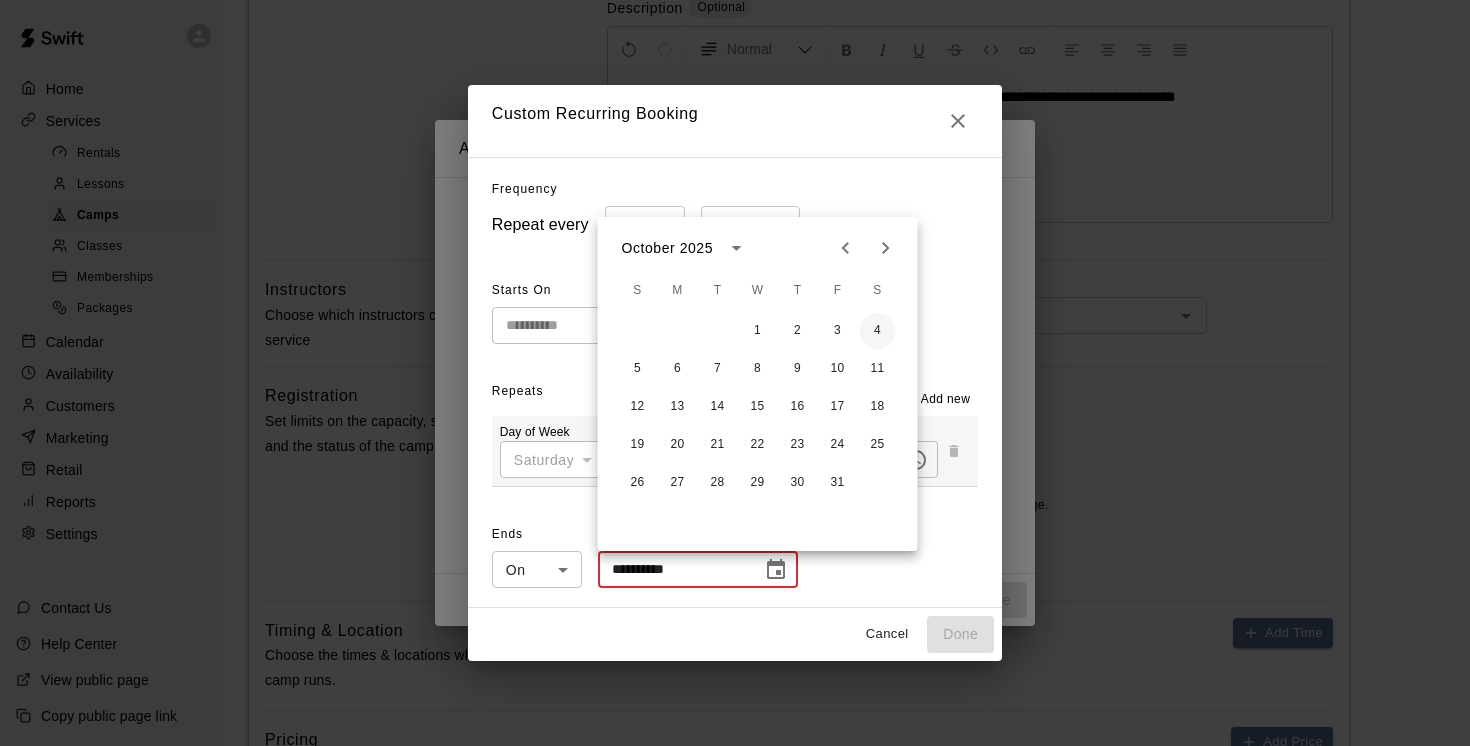 click on "4" at bounding box center [878, 331] 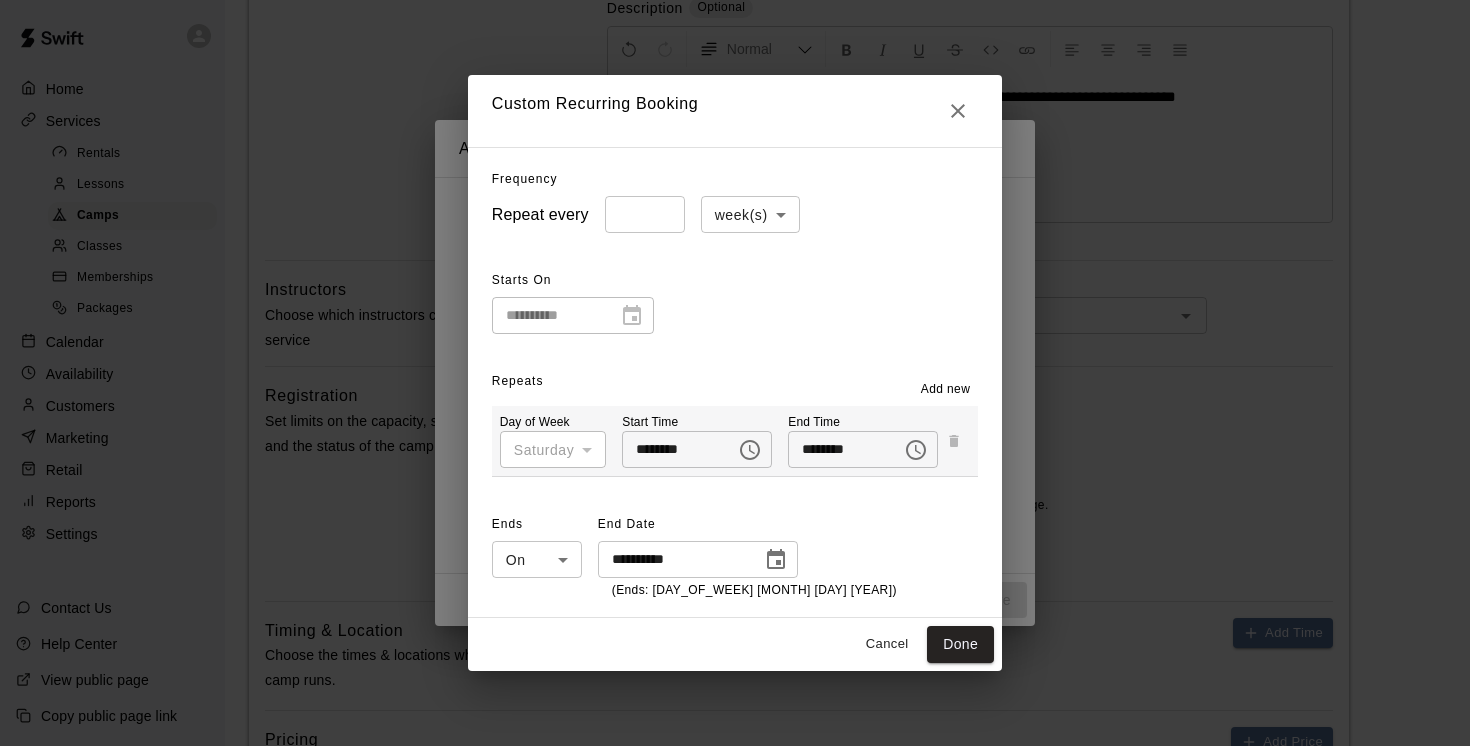 click on "Add new" at bounding box center (946, 390) 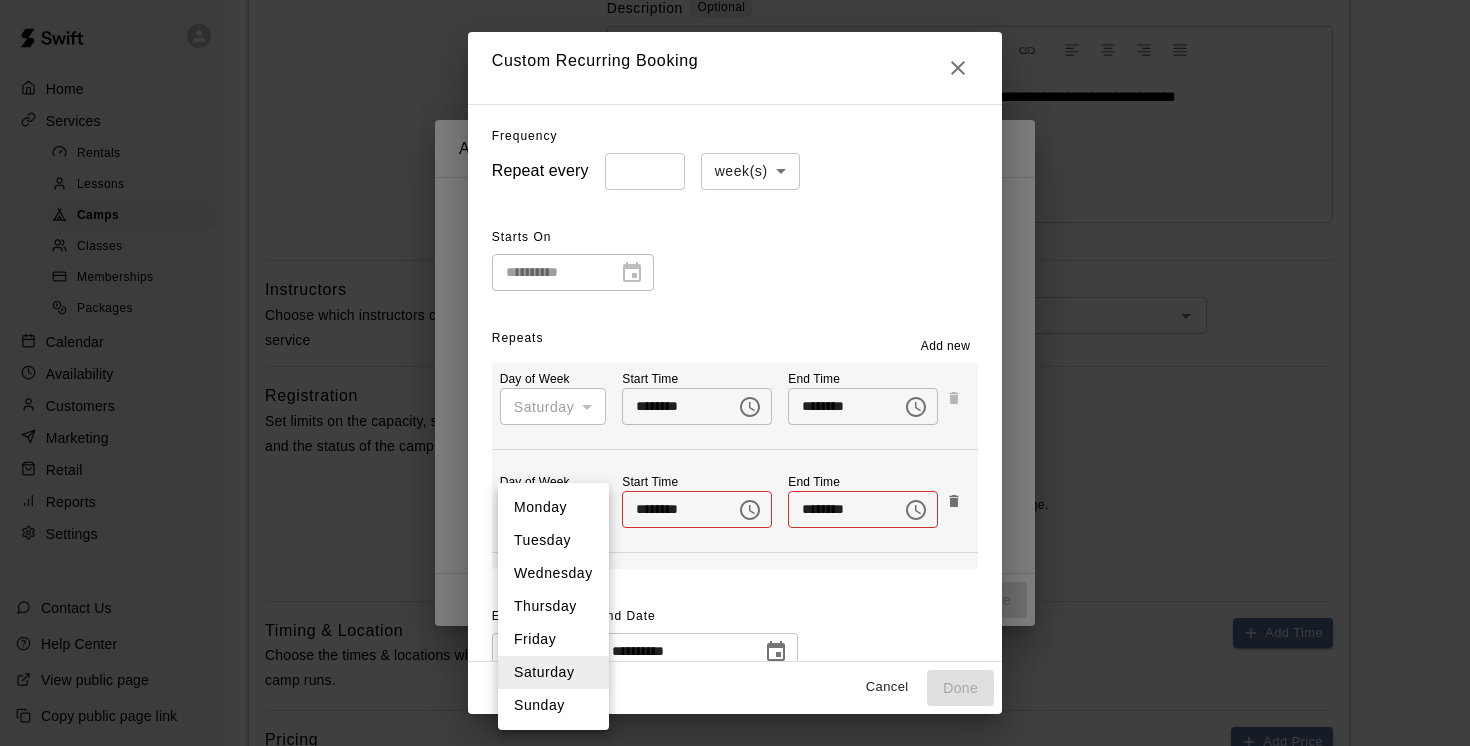 click on "**********" at bounding box center [735, 348] 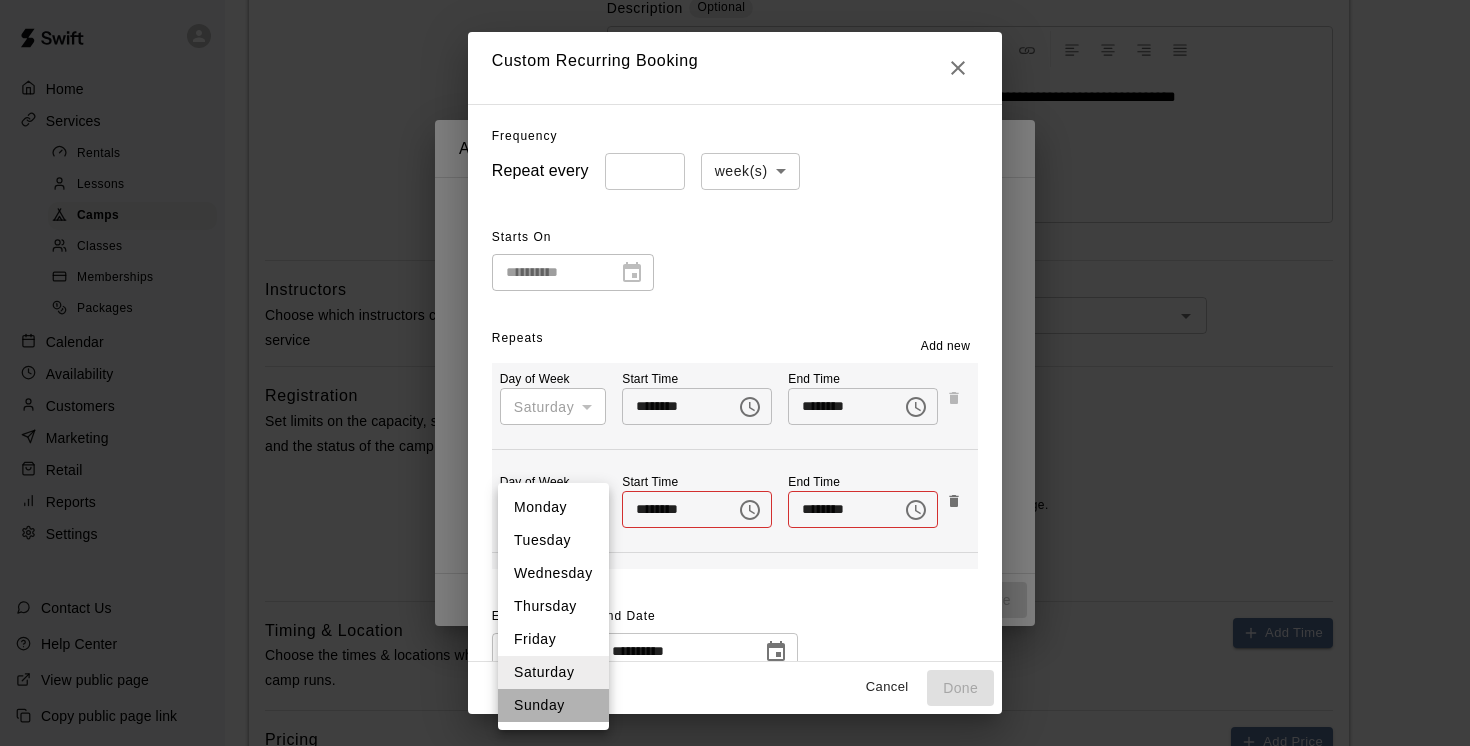 click on "Sunday" at bounding box center (553, 705) 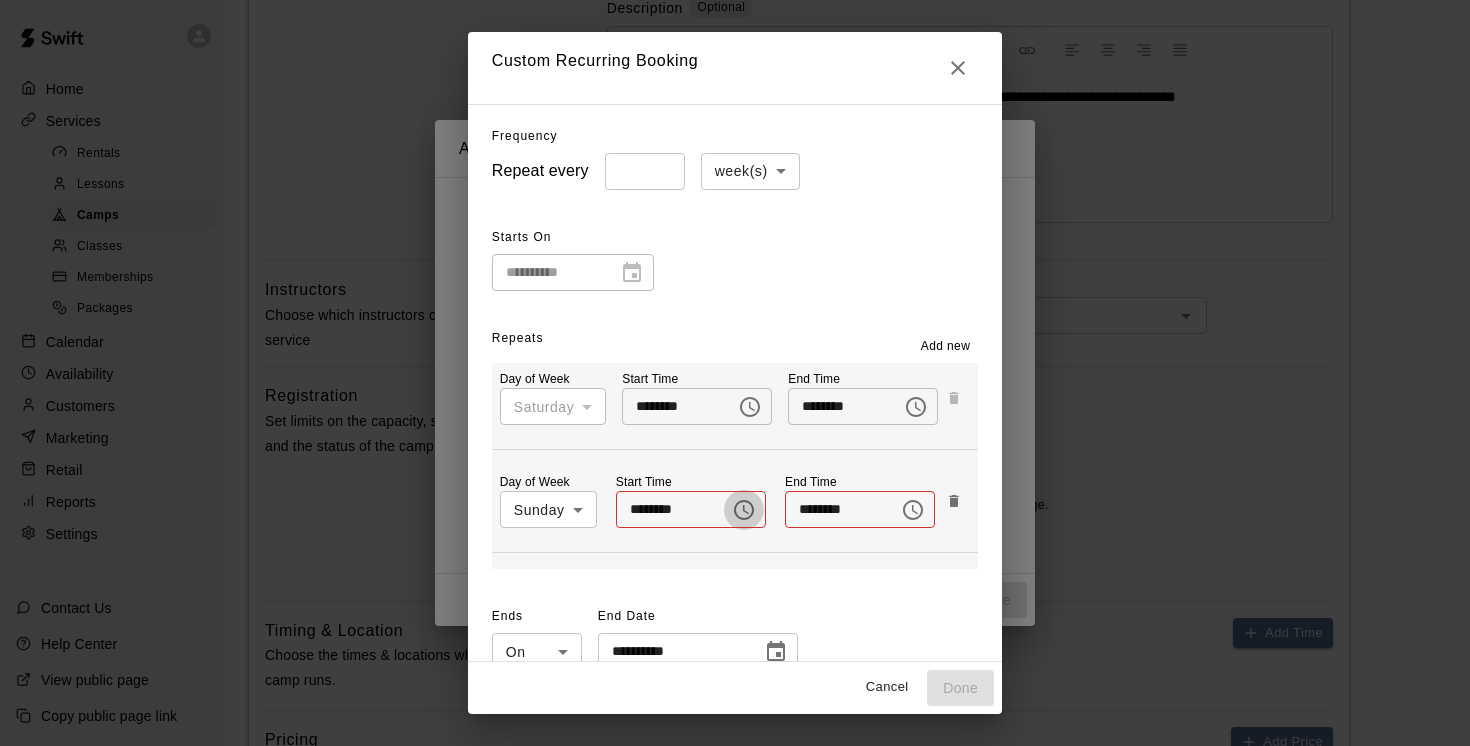 click 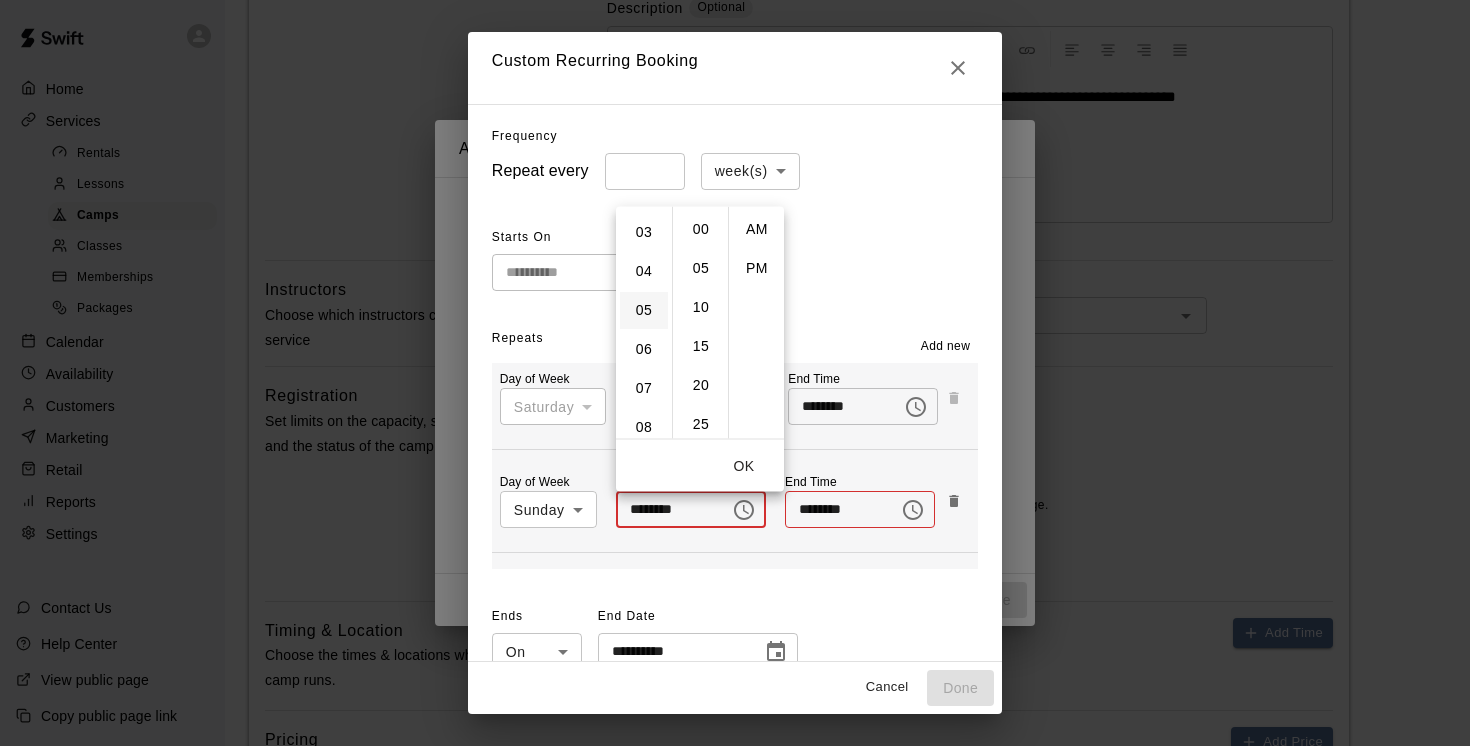 scroll, scrollTop: 179, scrollLeft: 0, axis: vertical 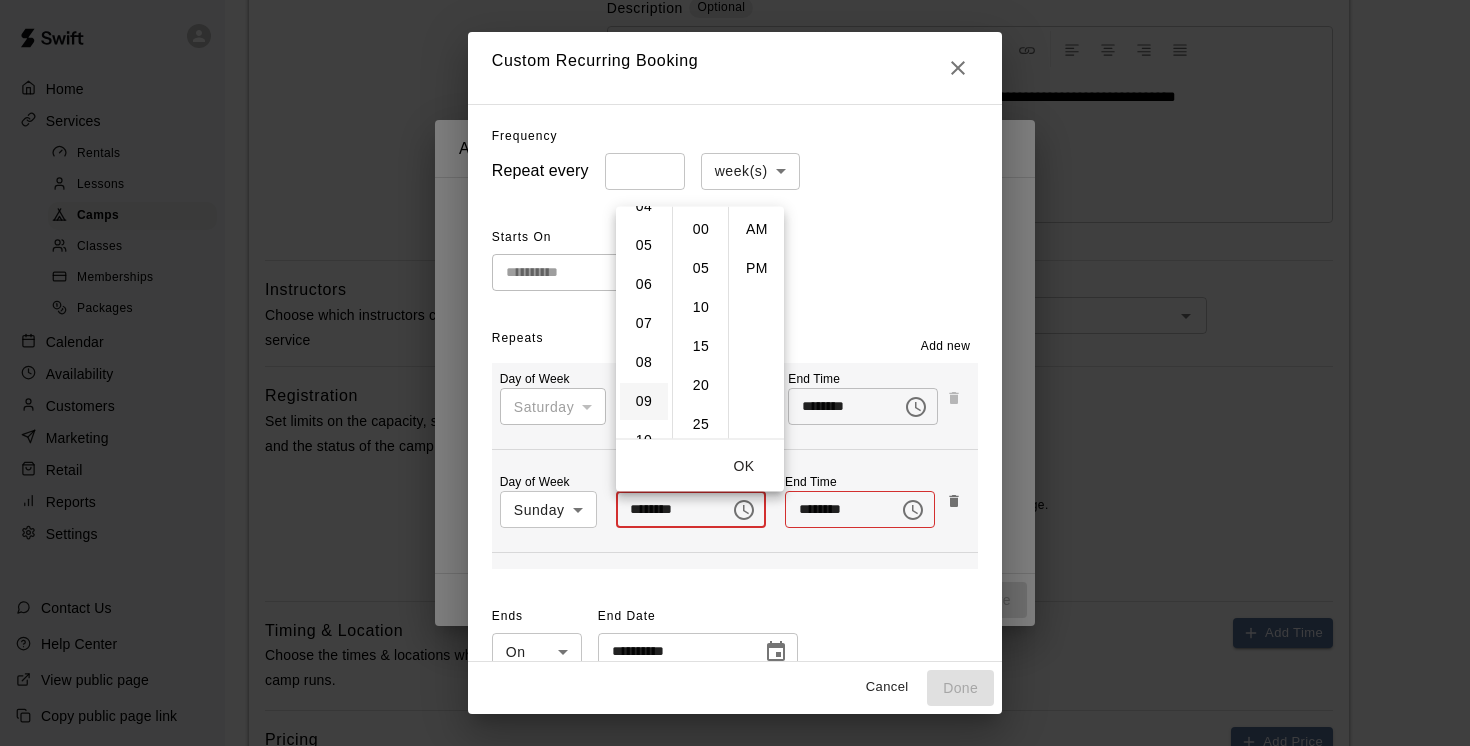 click on "09" at bounding box center [644, 400] 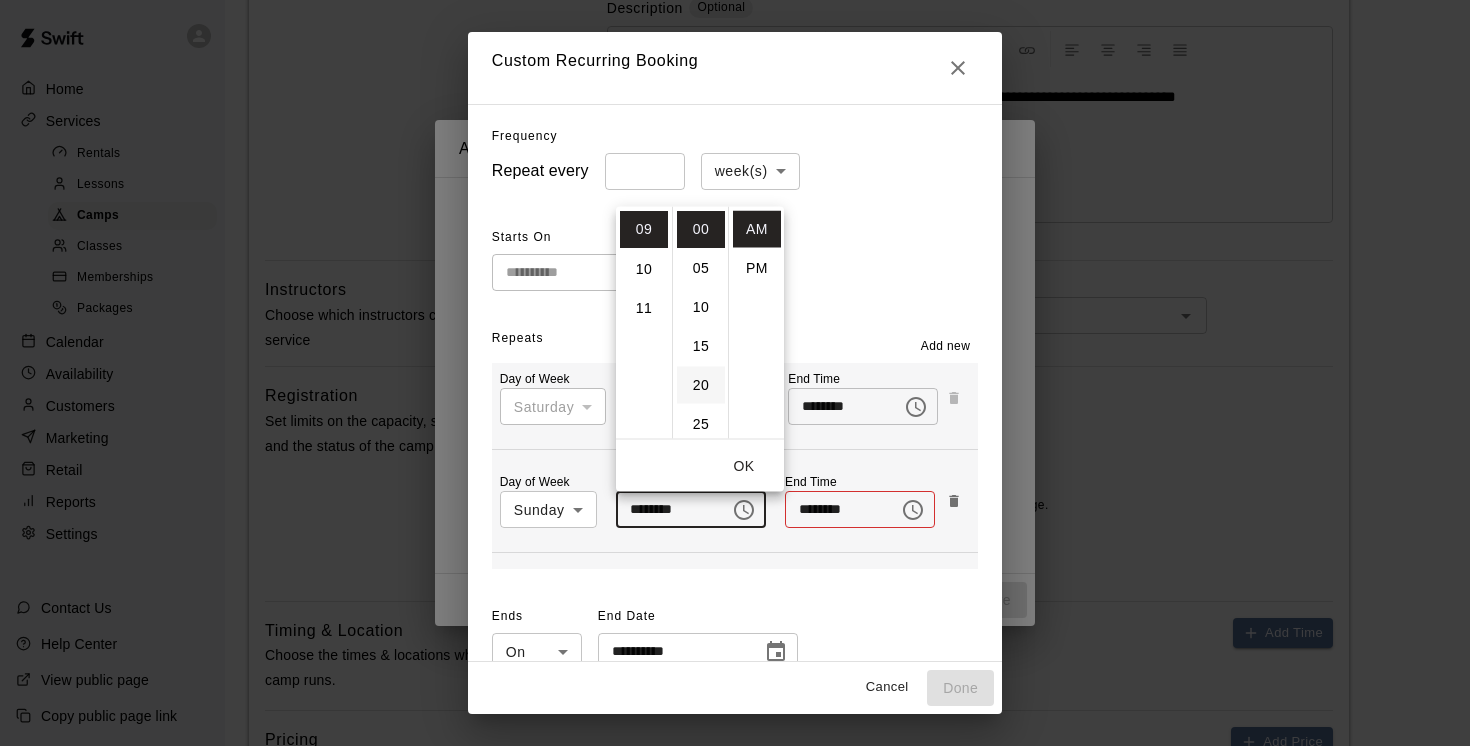 scroll, scrollTop: 351, scrollLeft: 0, axis: vertical 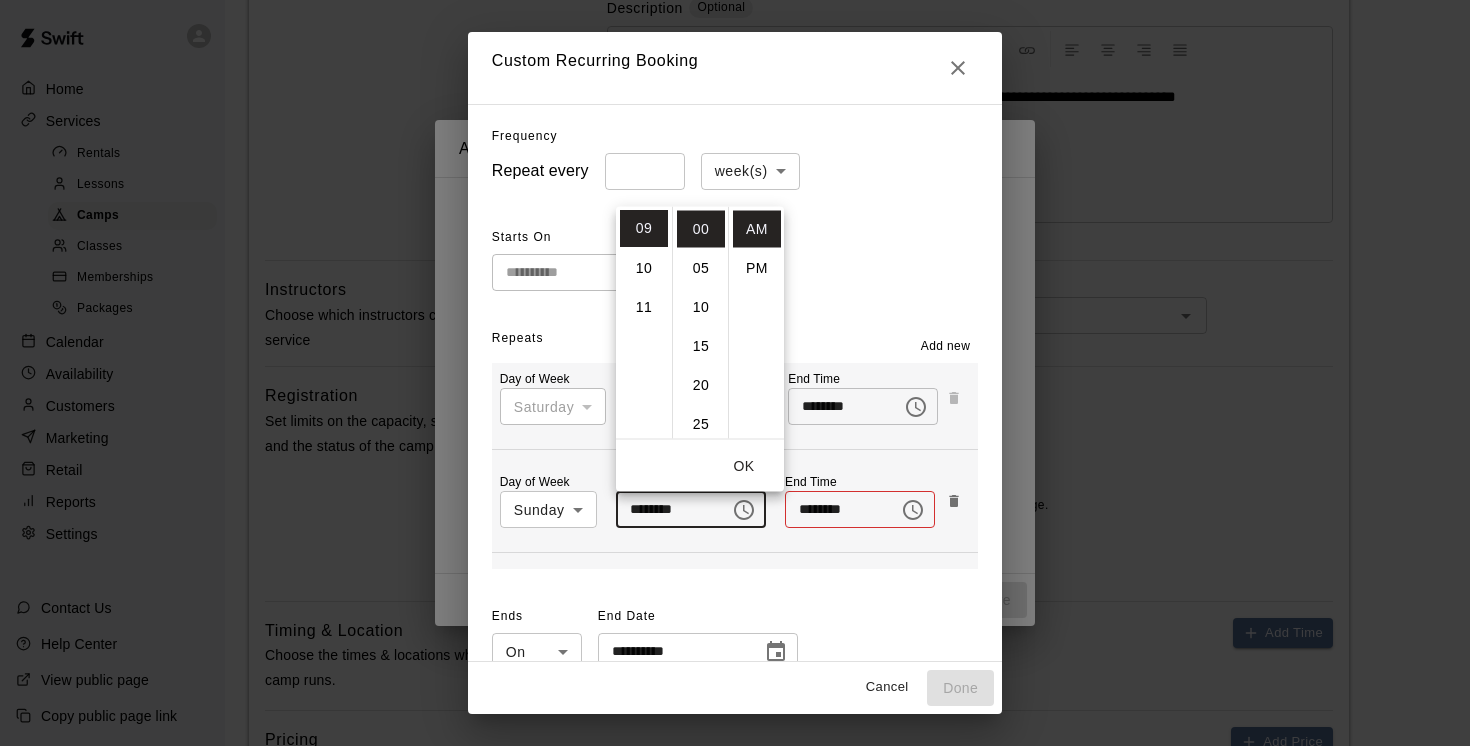 click on "OK" at bounding box center (744, 465) 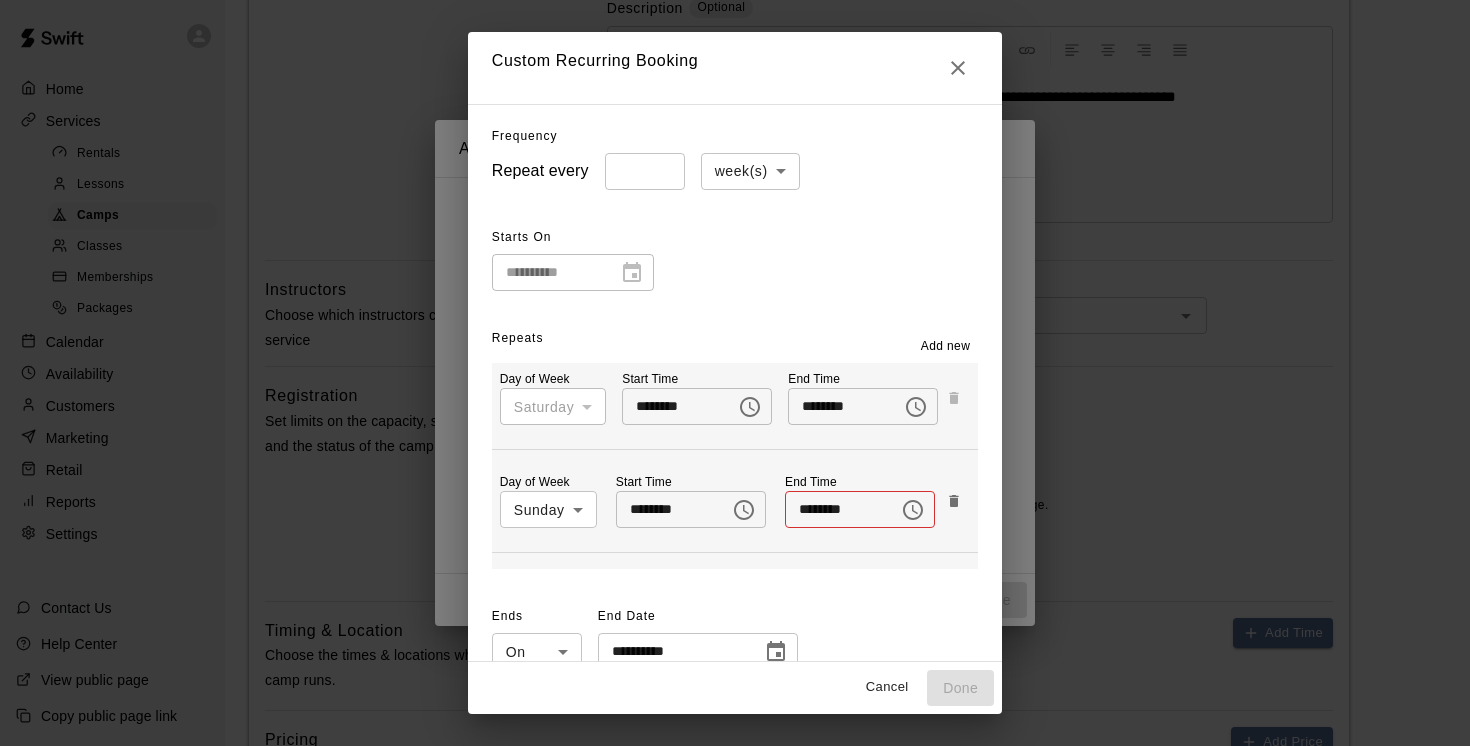 click at bounding box center (913, 510) 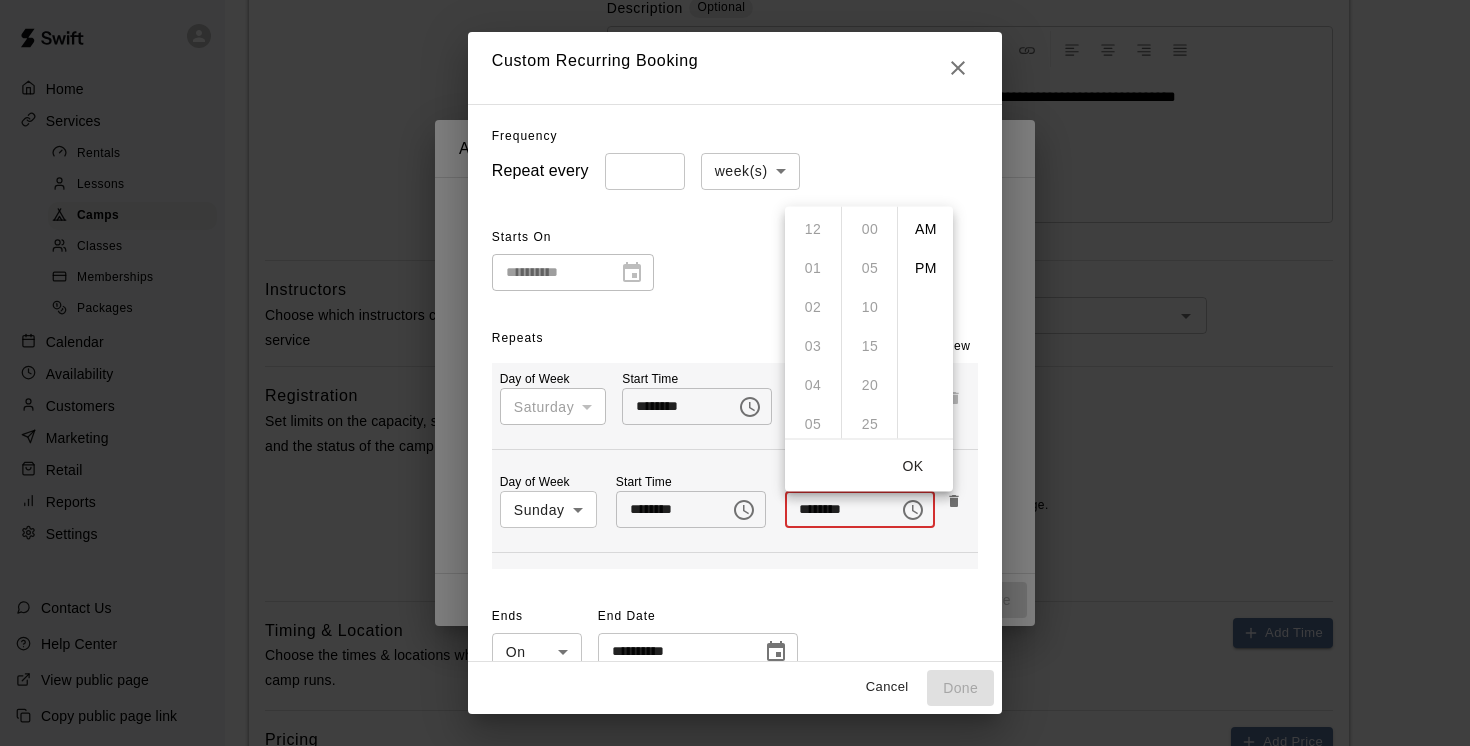 scroll, scrollTop: 257, scrollLeft: 0, axis: vertical 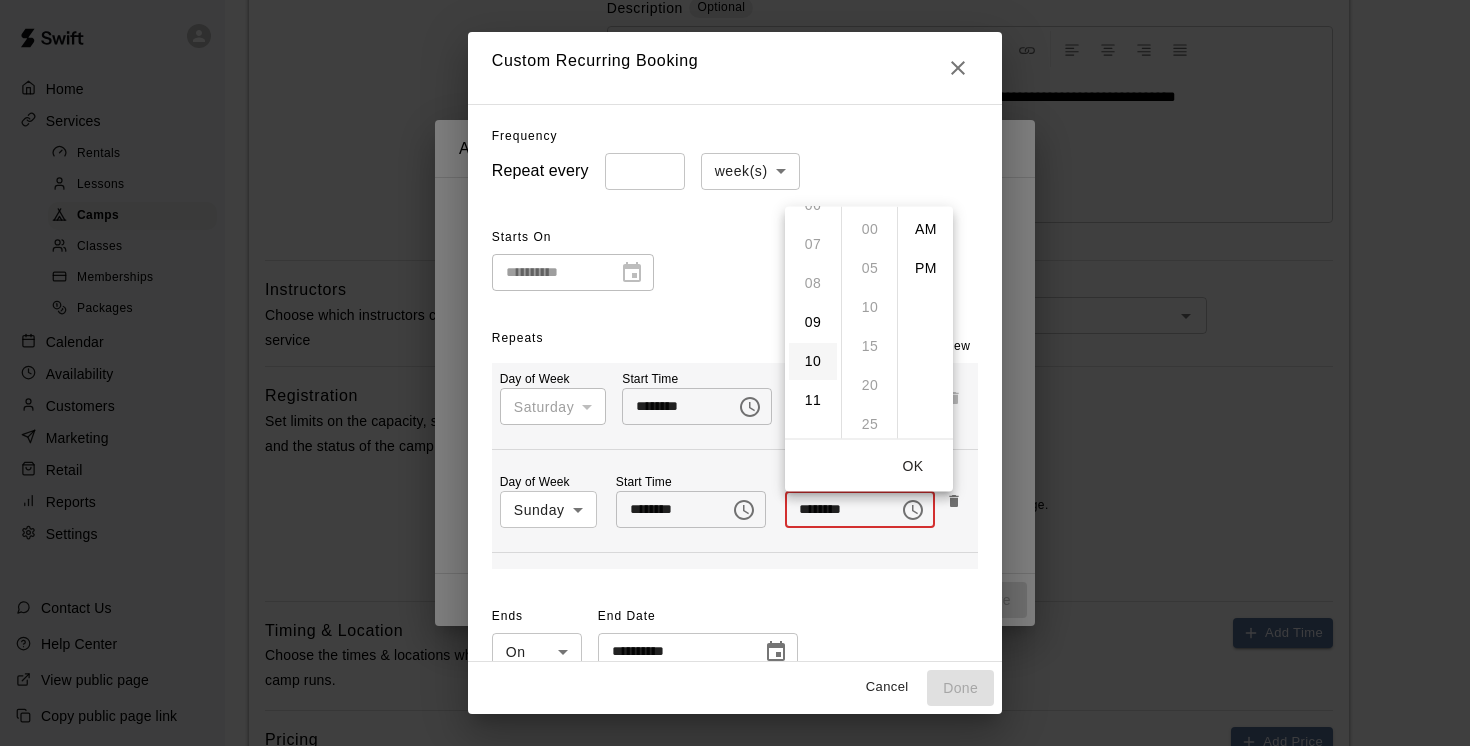 click on "10" at bounding box center [813, 361] 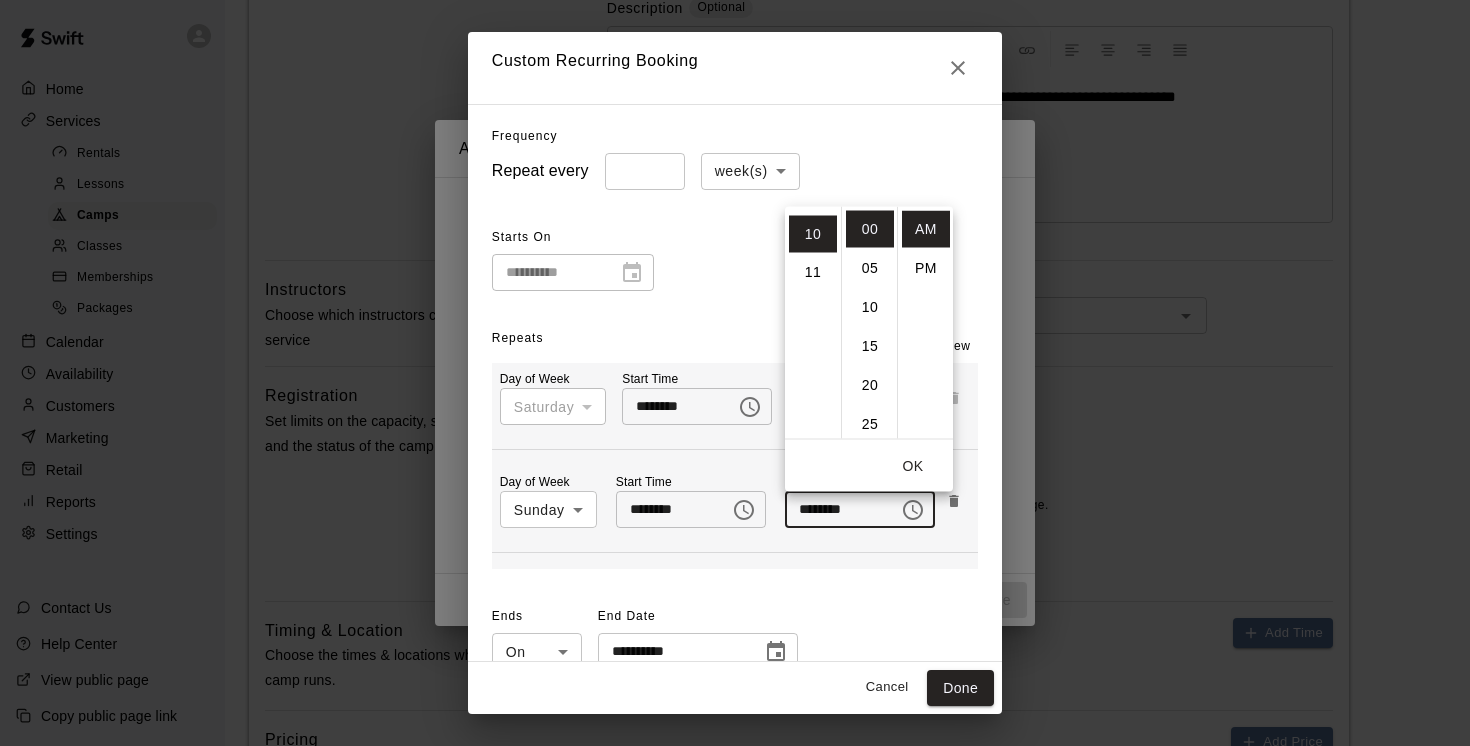 scroll, scrollTop: 390, scrollLeft: 0, axis: vertical 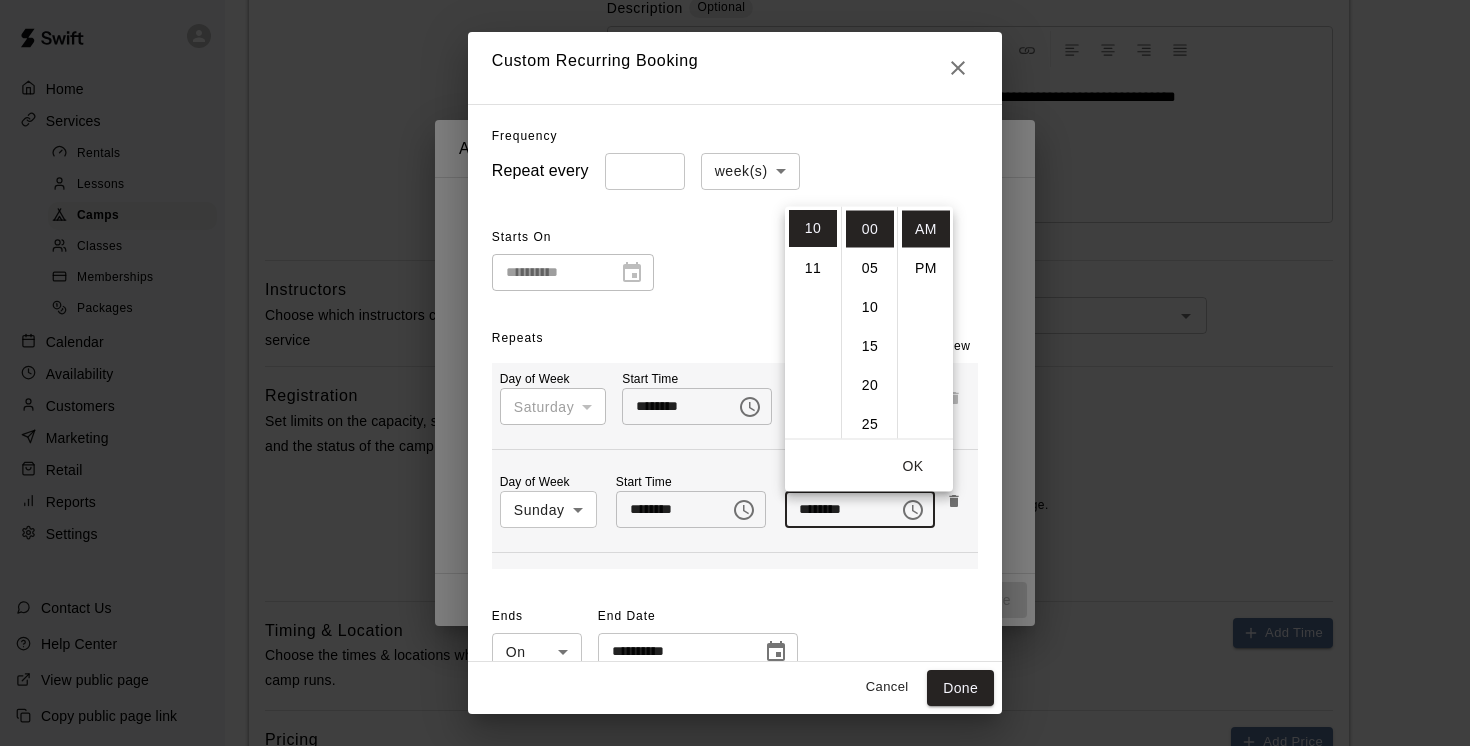 click on "OK" at bounding box center (913, 465) 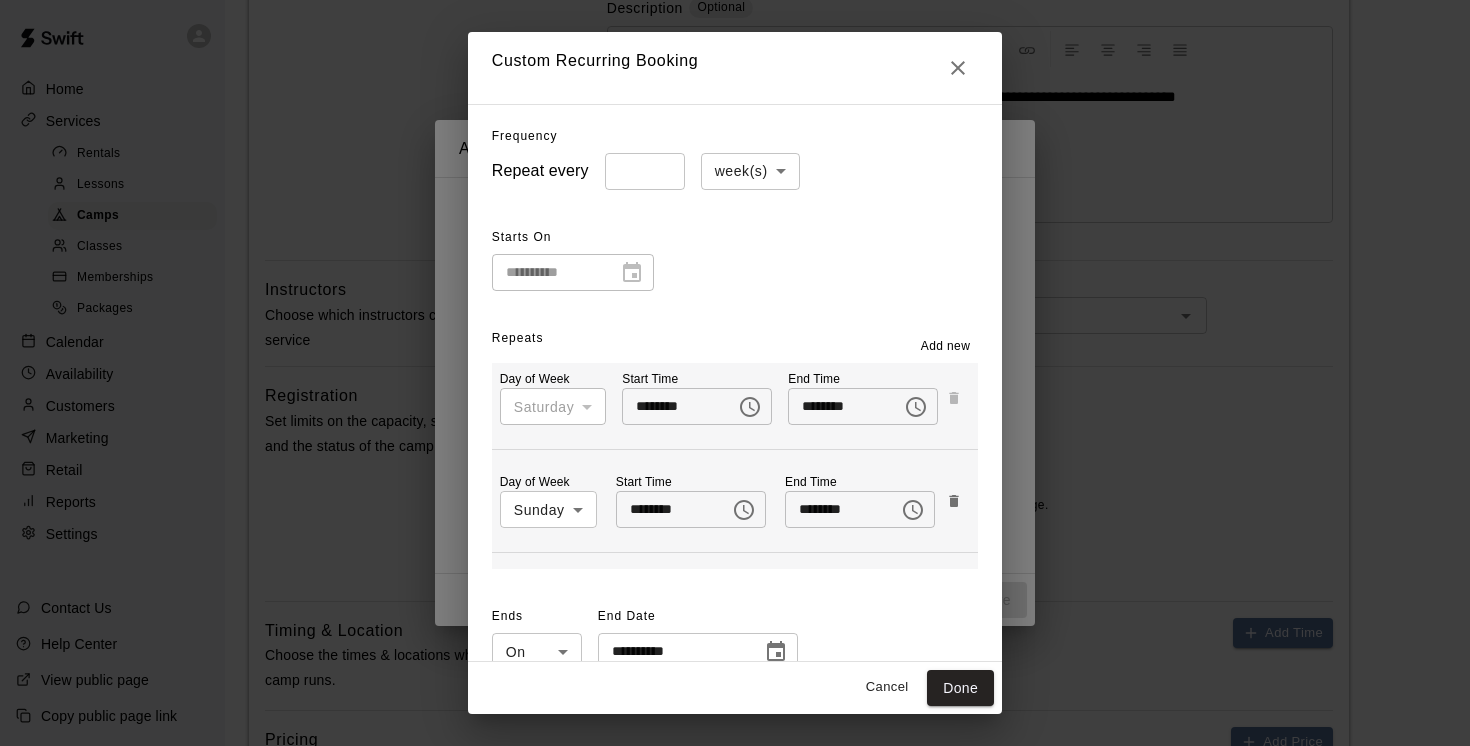 scroll, scrollTop: 49, scrollLeft: 0, axis: vertical 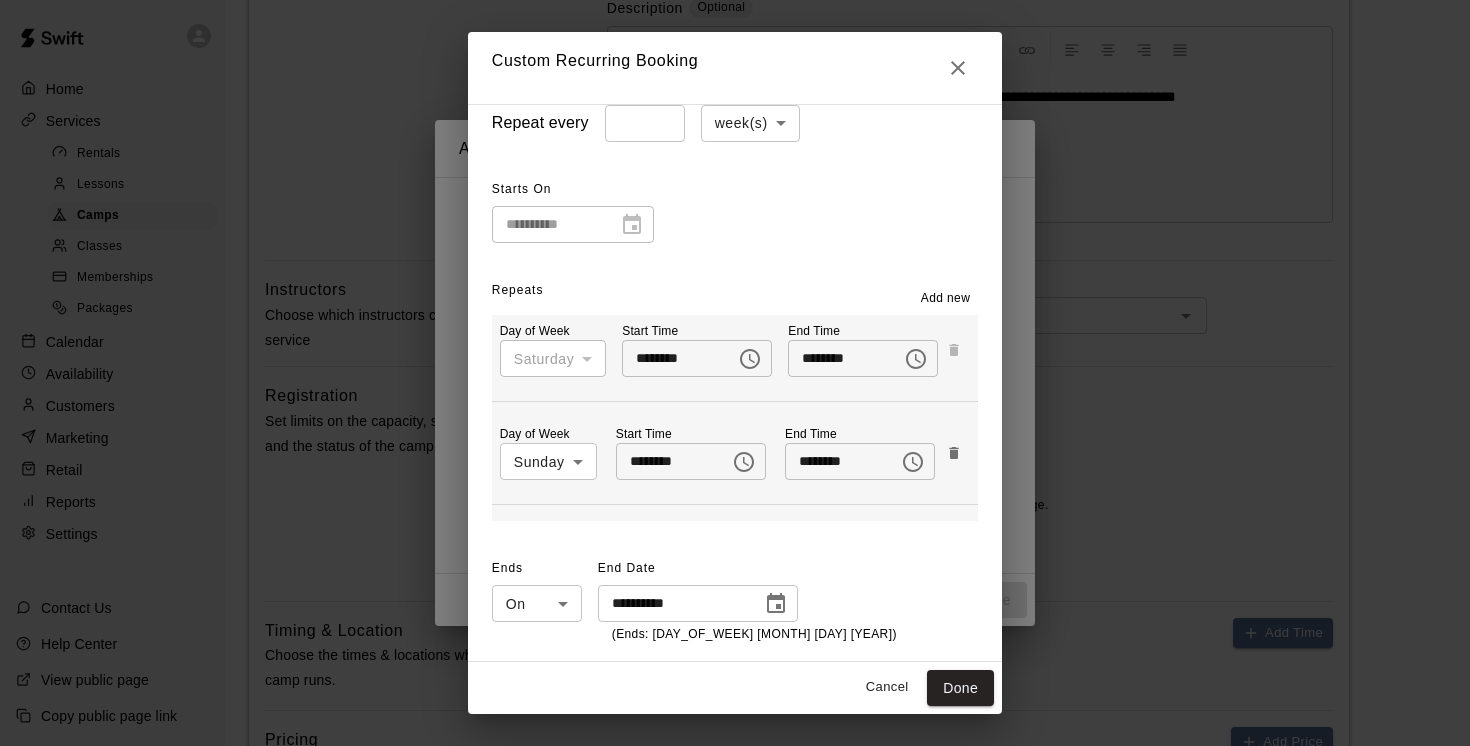 click 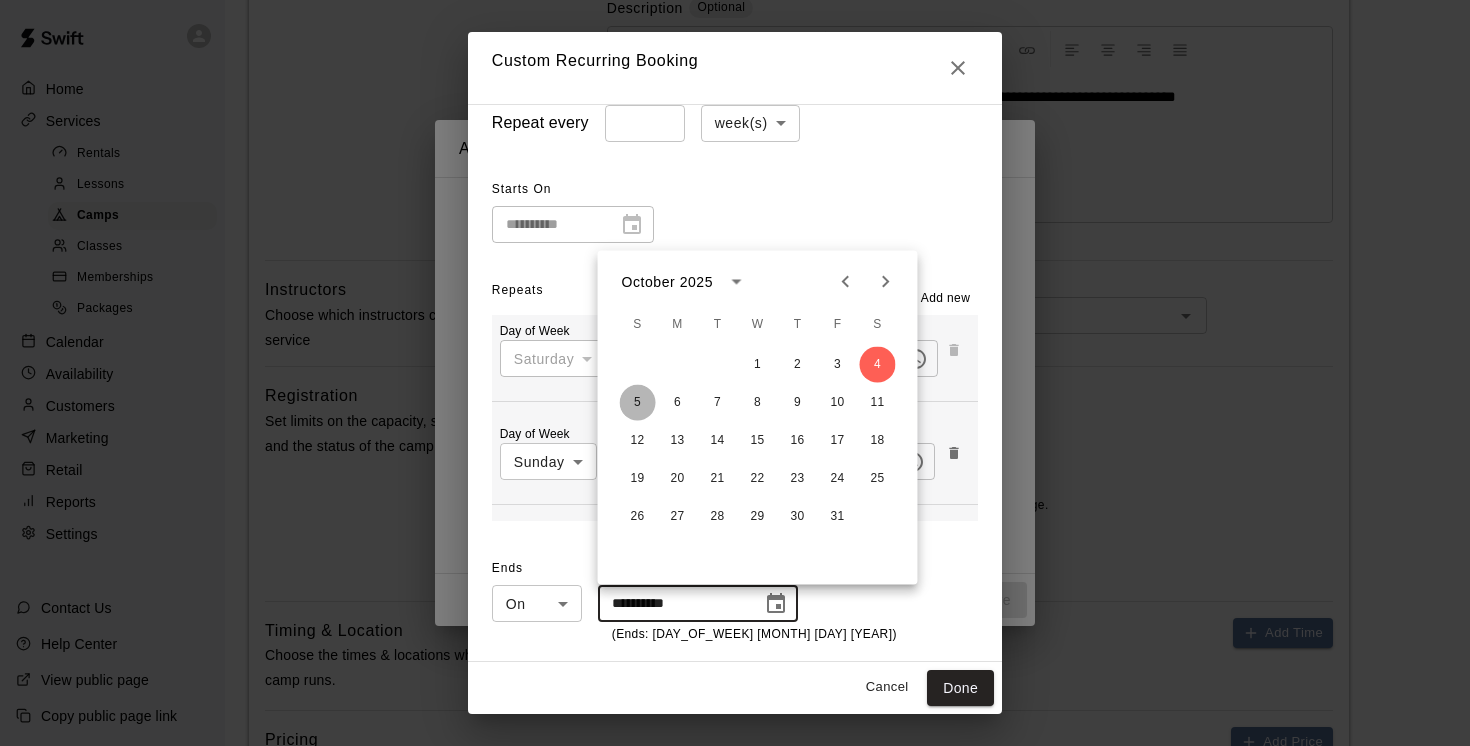 click on "5" at bounding box center [638, 403] 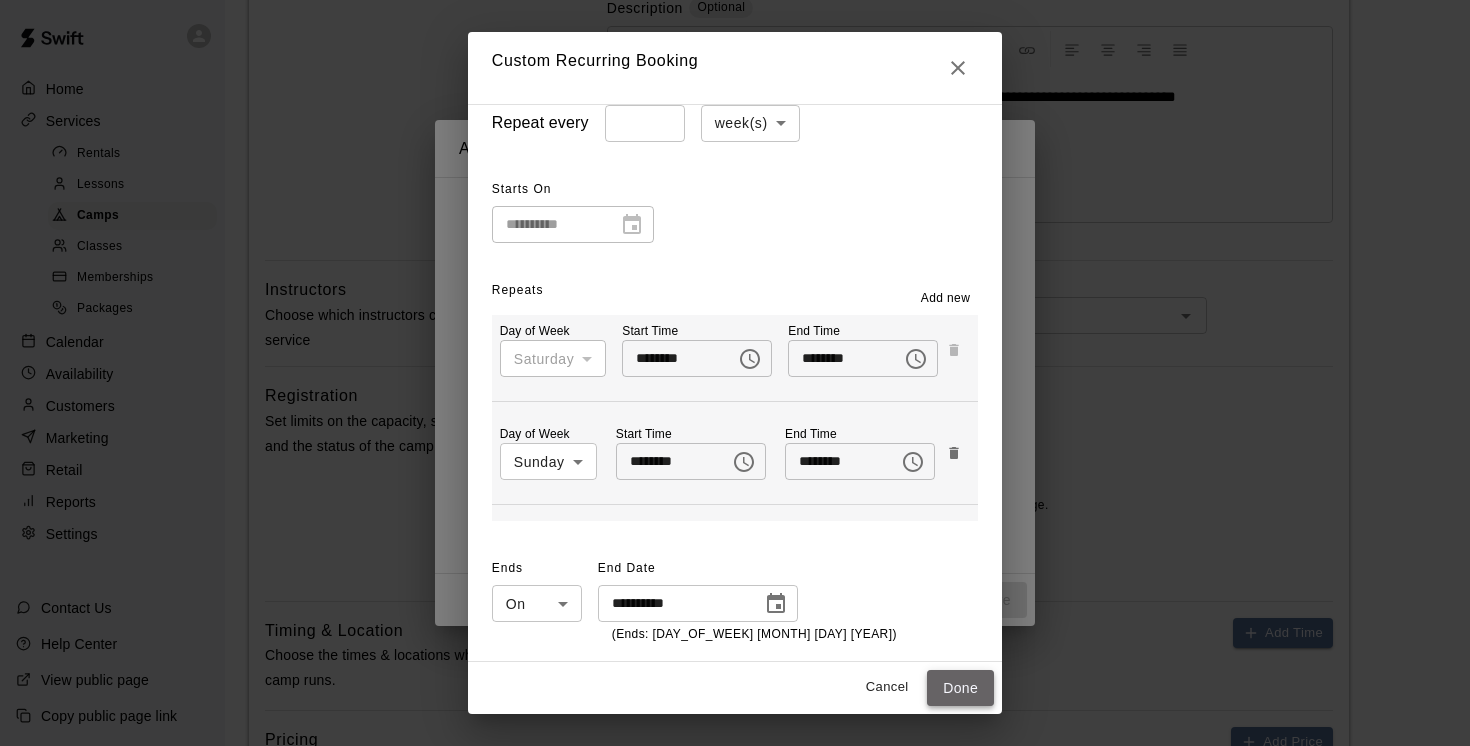 click on "Done" at bounding box center (960, 688) 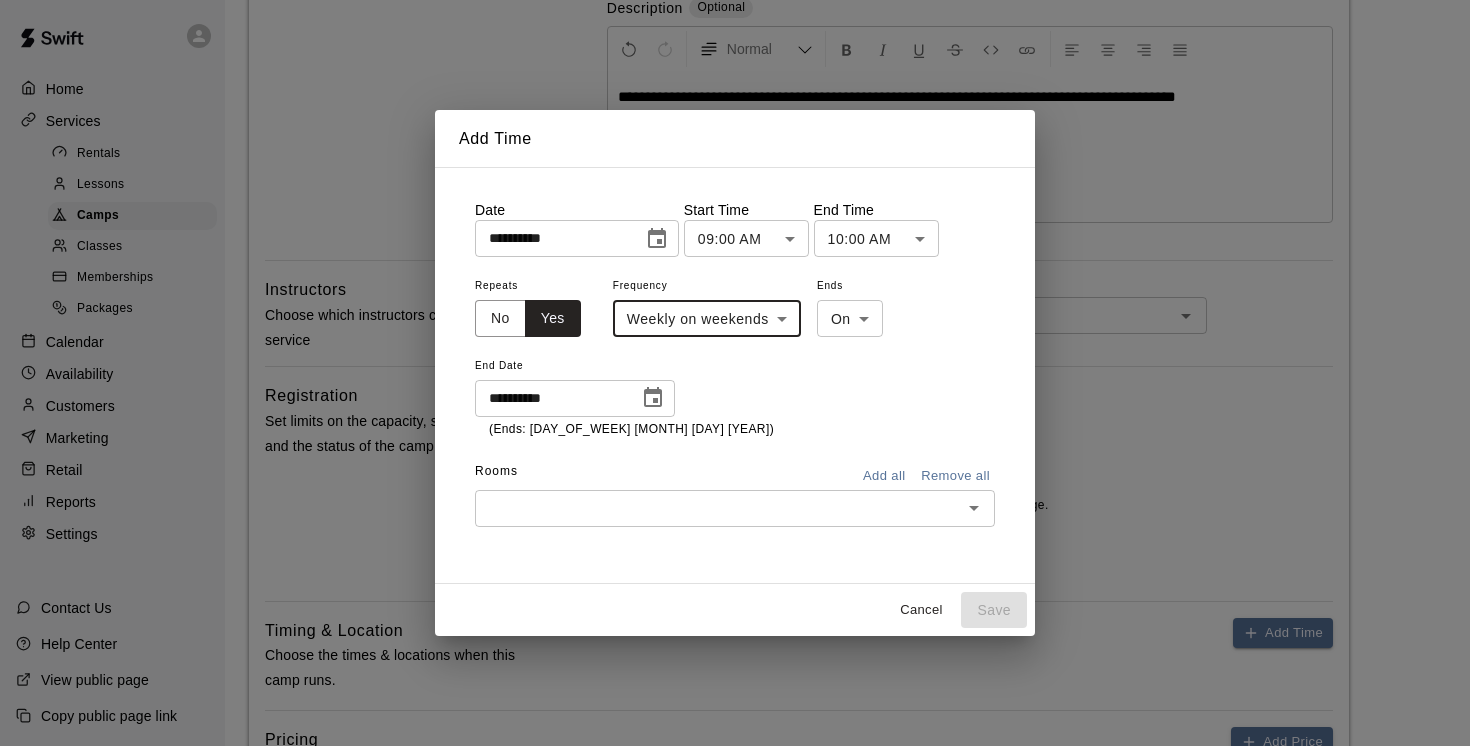 click at bounding box center [718, 508] 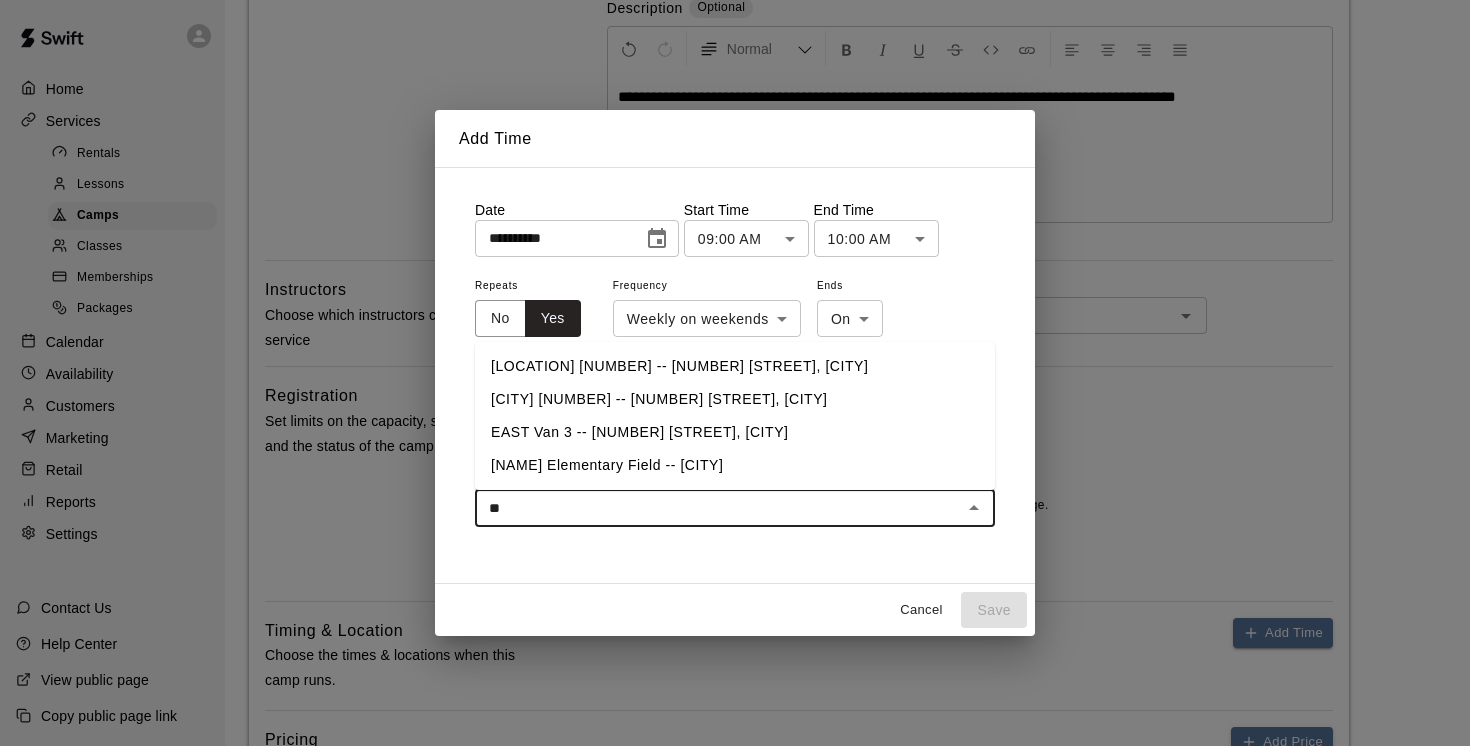 type on "*" 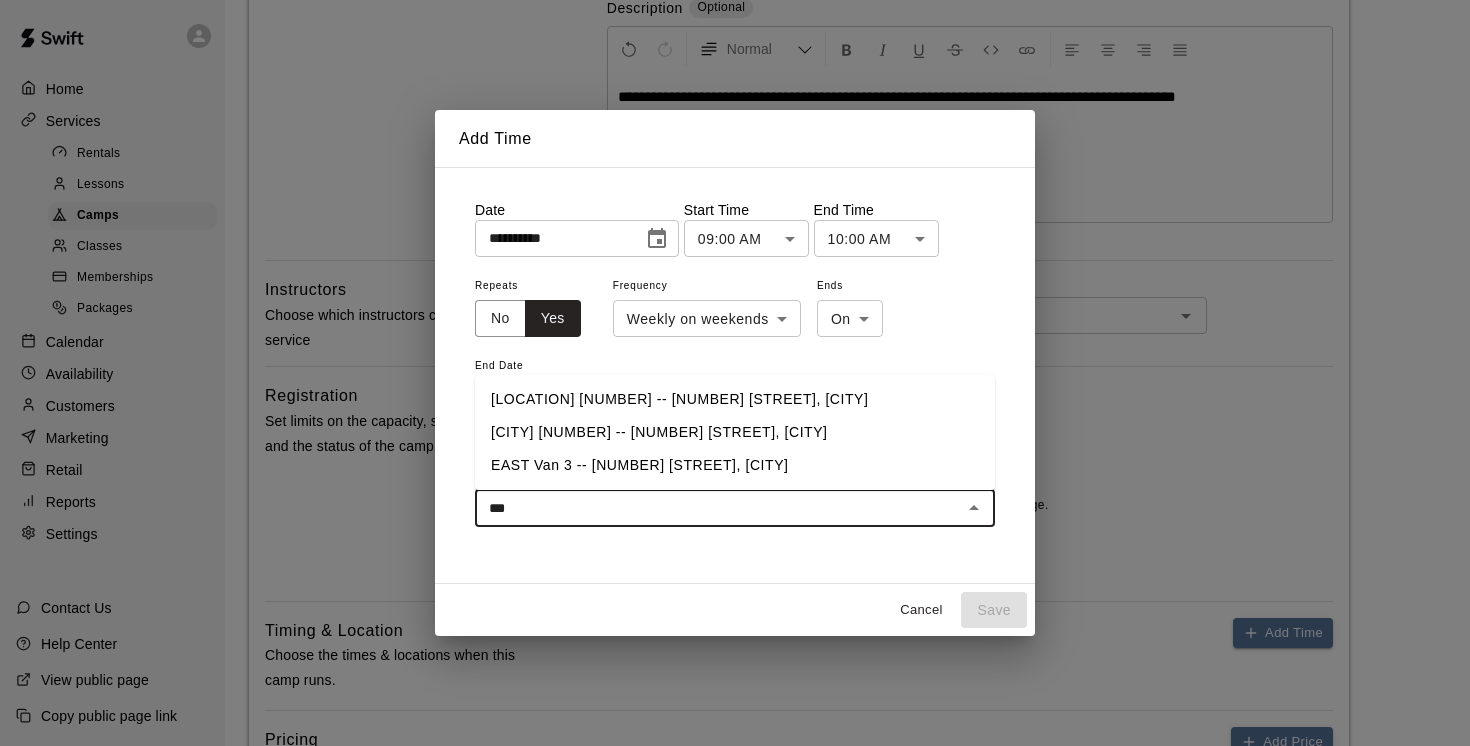 type on "****" 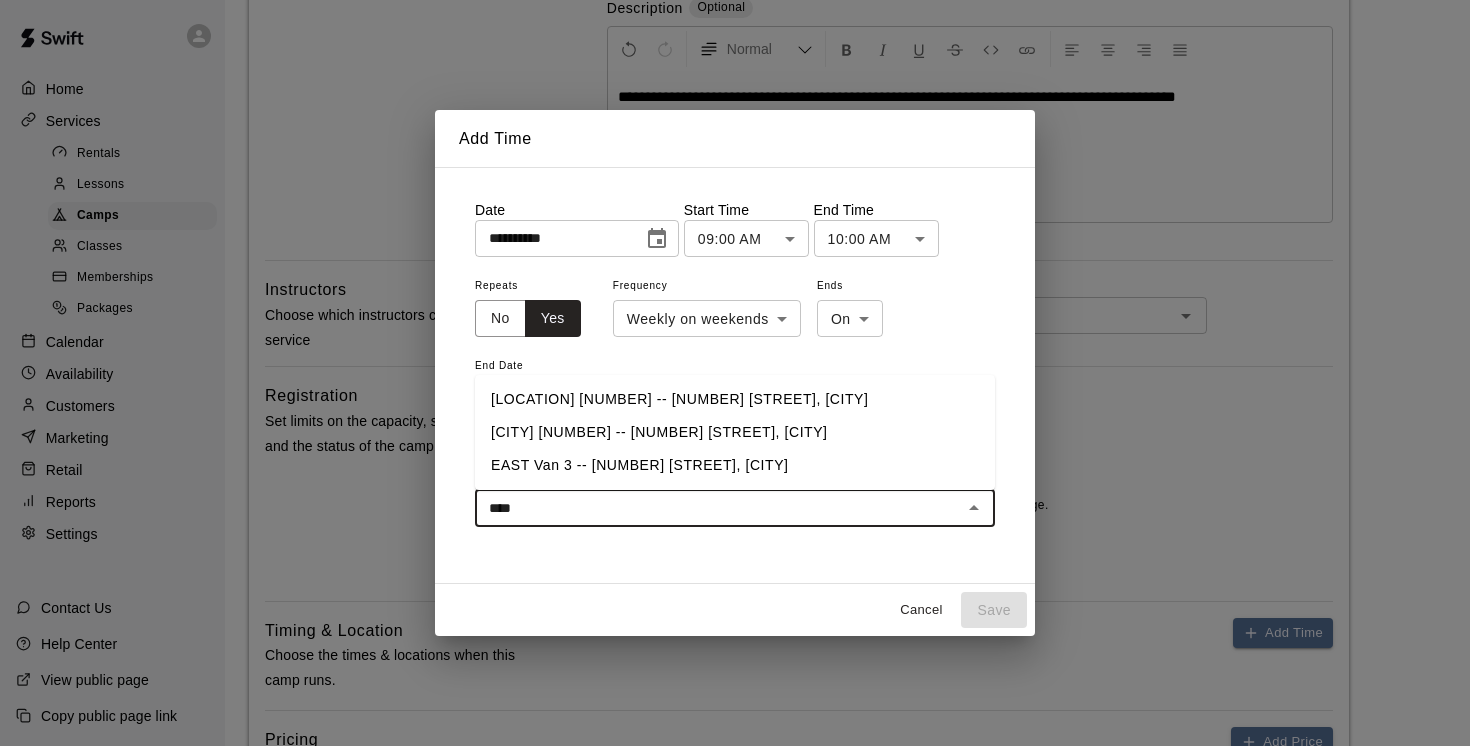 click on "EAST Van 3 -- 2696 Nootka St, Vancouver" at bounding box center [735, 465] 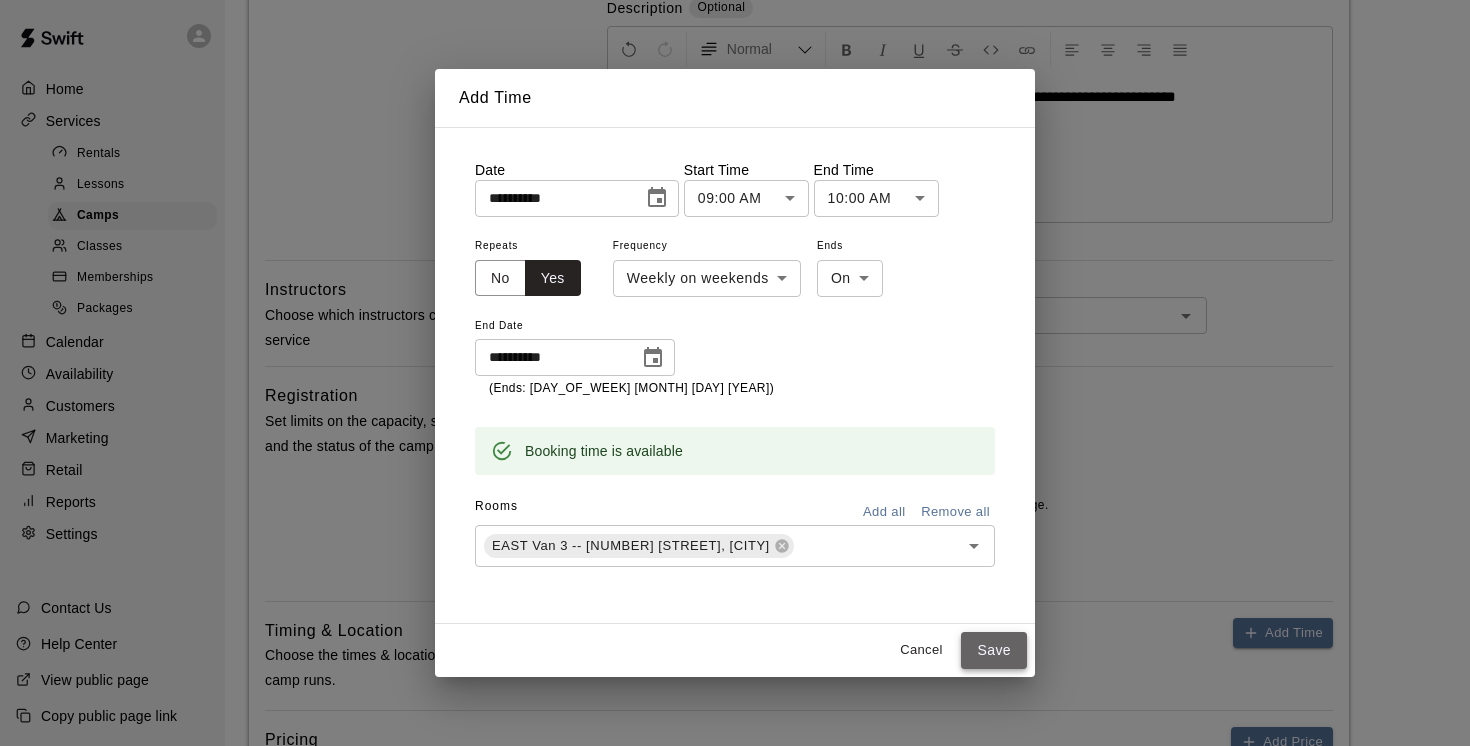 click on "Save" at bounding box center (994, 650) 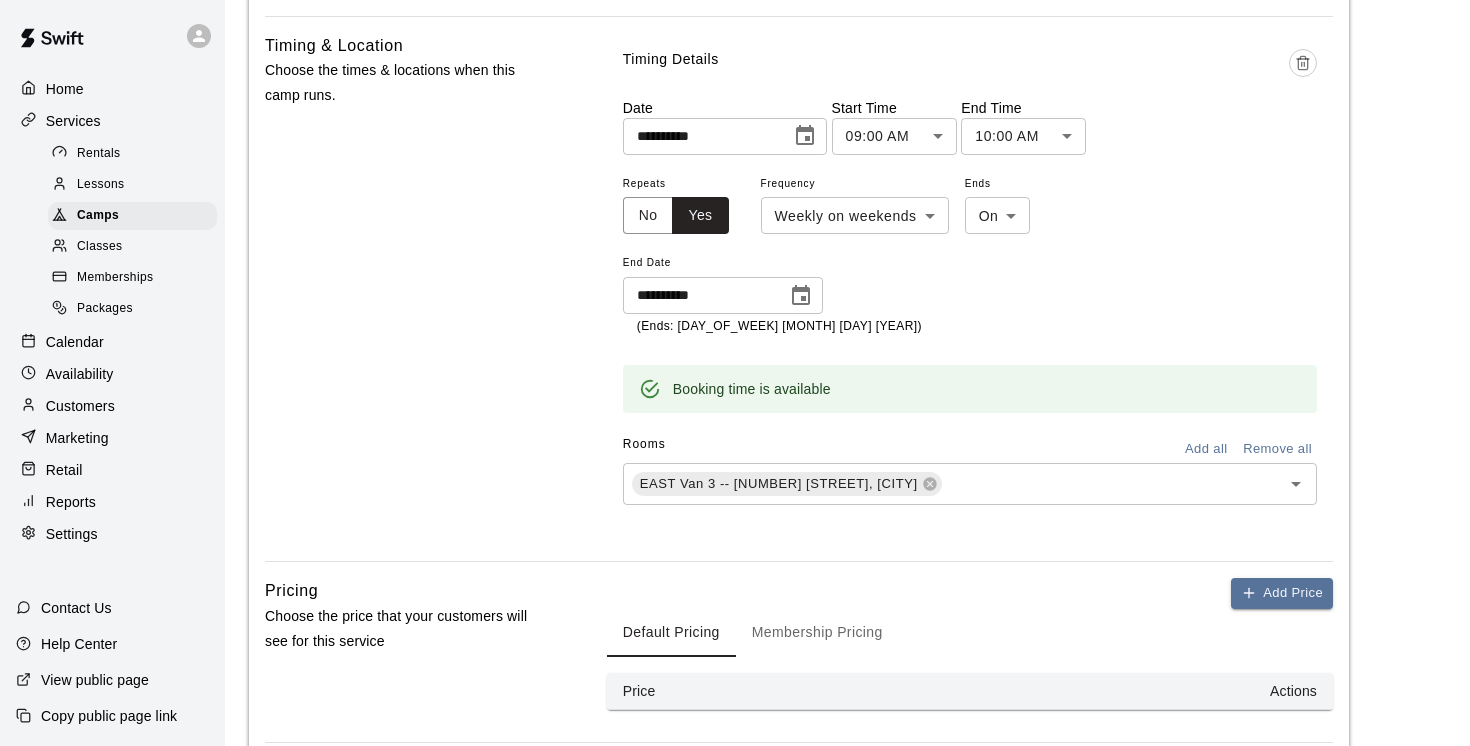 scroll, scrollTop: 1106, scrollLeft: 0, axis: vertical 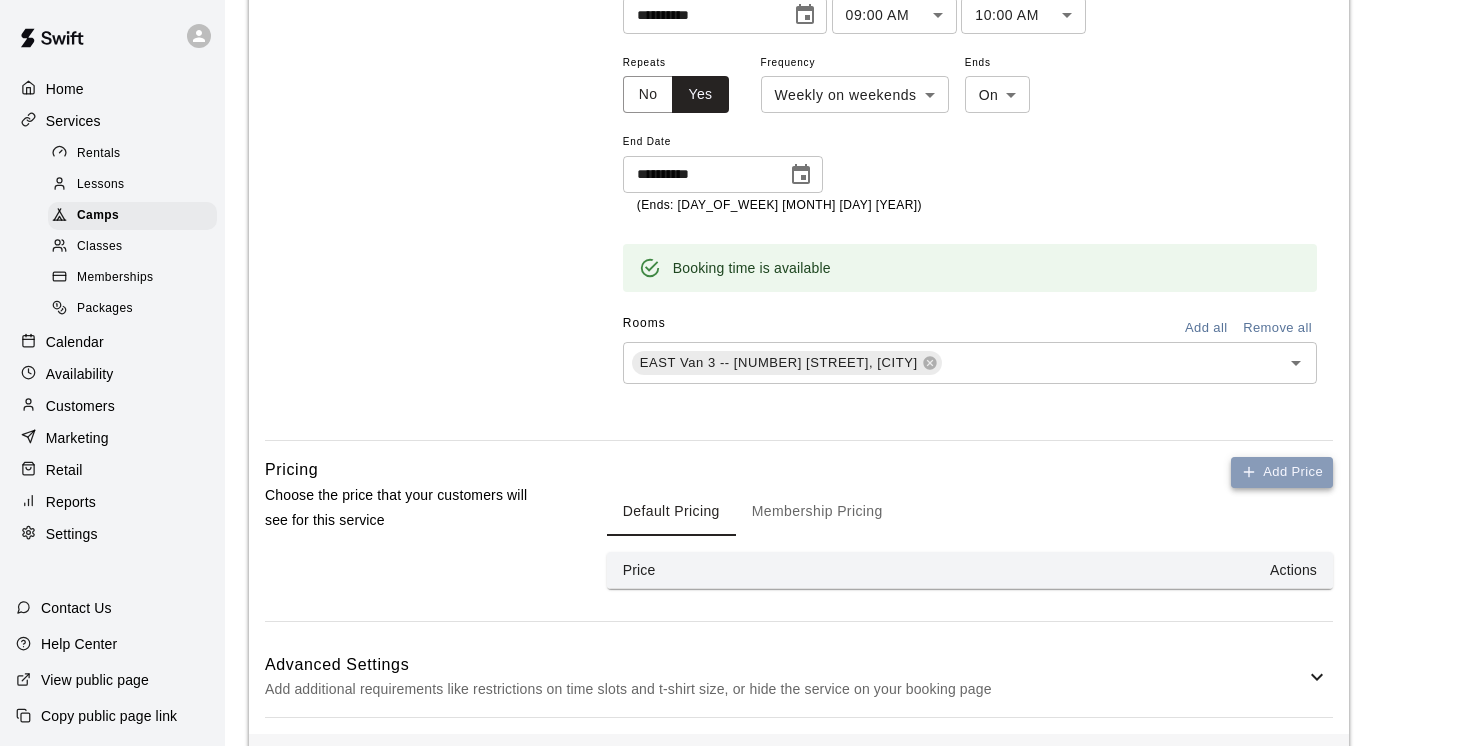 click on "Add Price" at bounding box center (1282, 472) 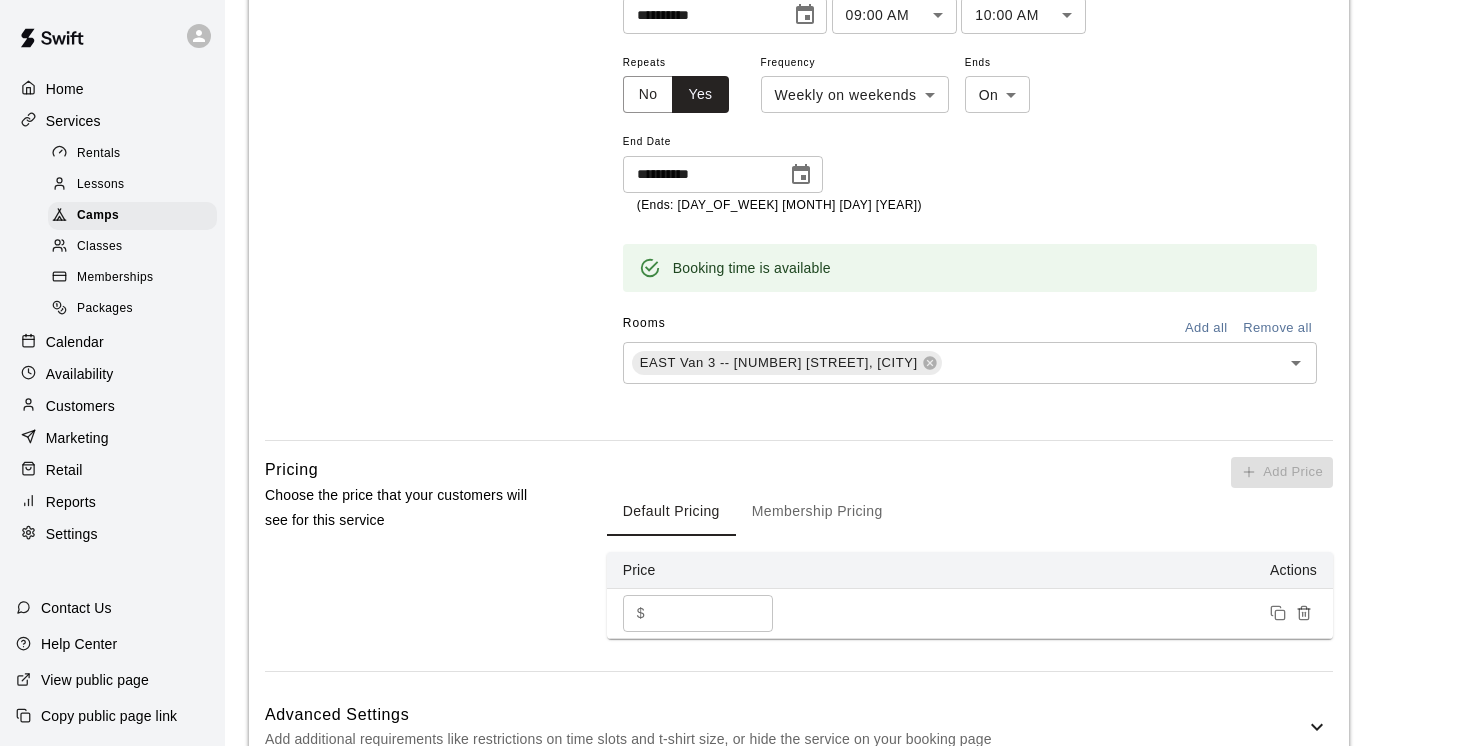 scroll, scrollTop: 1156, scrollLeft: 0, axis: vertical 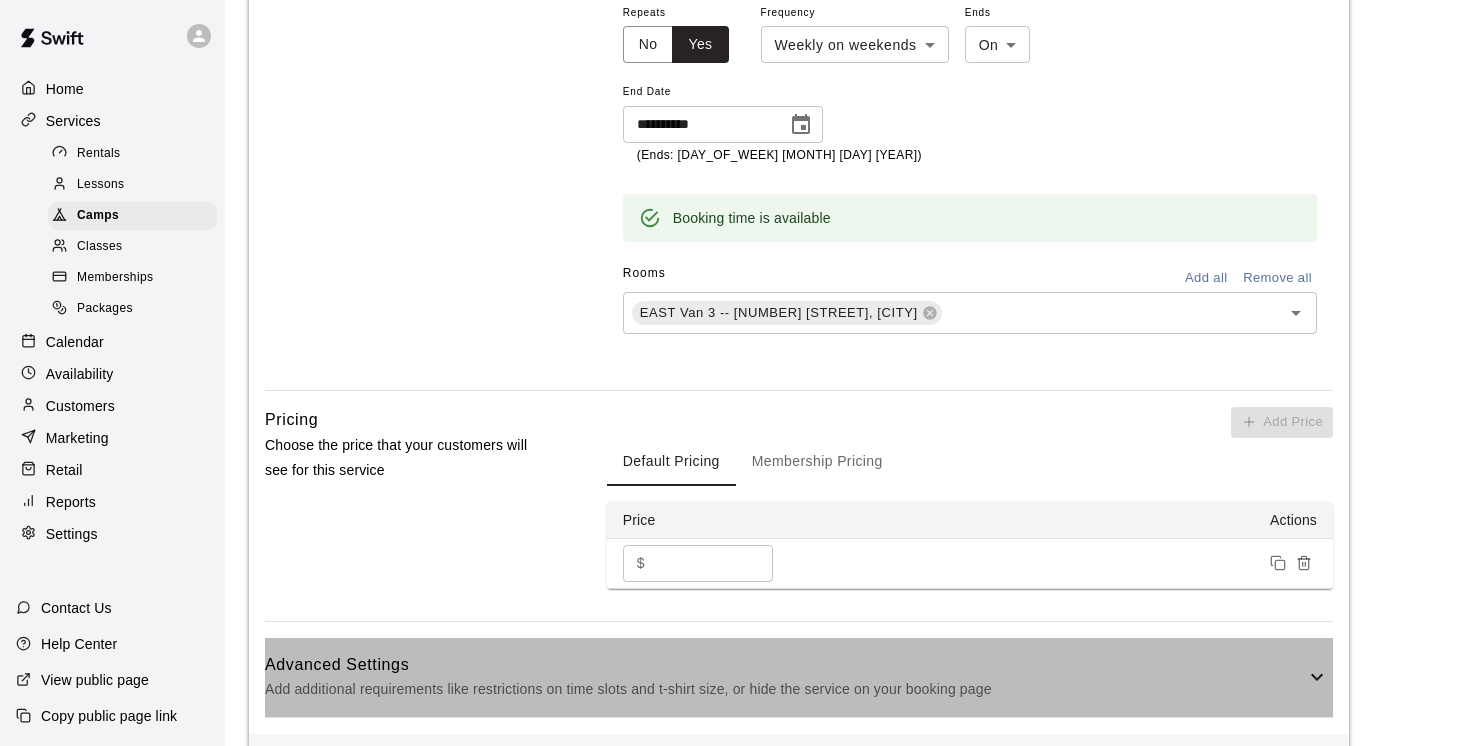 click 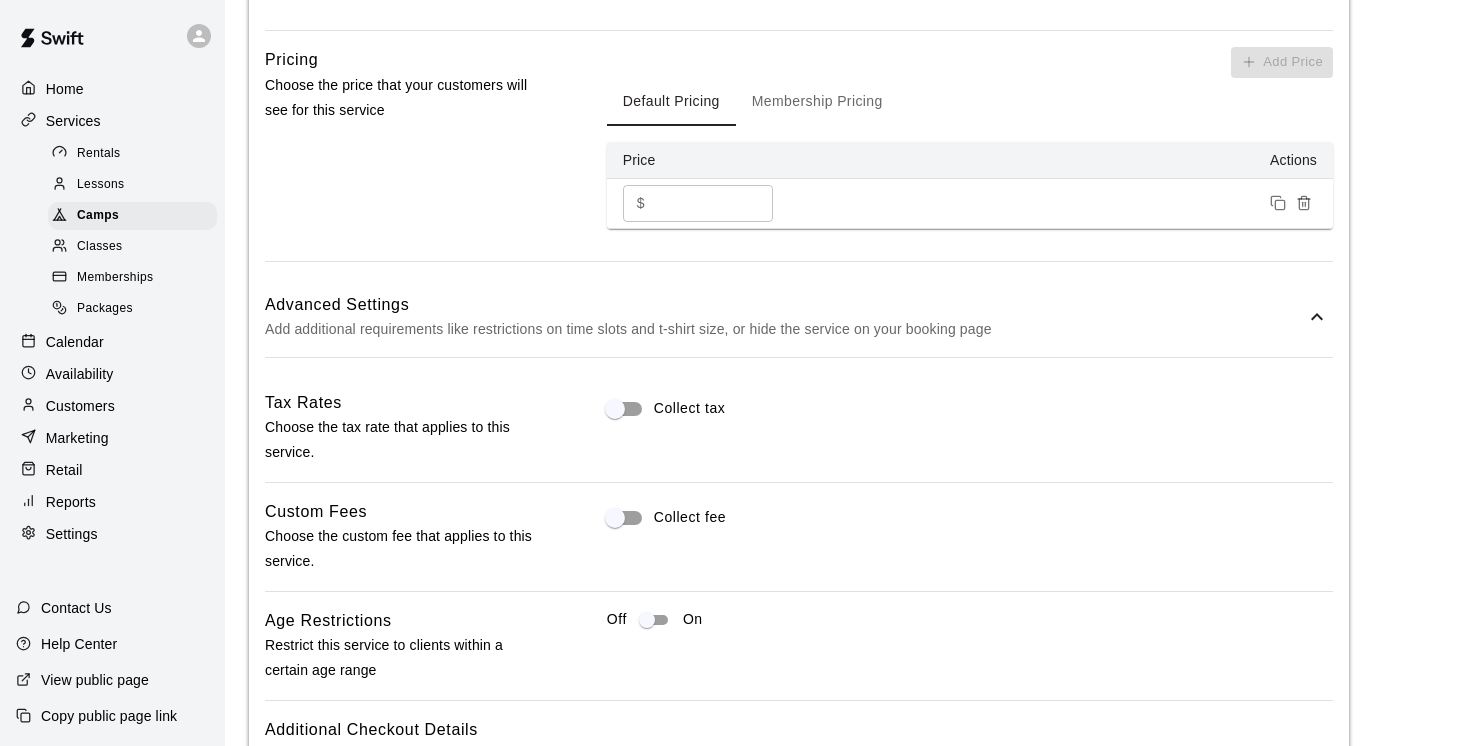 scroll, scrollTop: 1872, scrollLeft: 0, axis: vertical 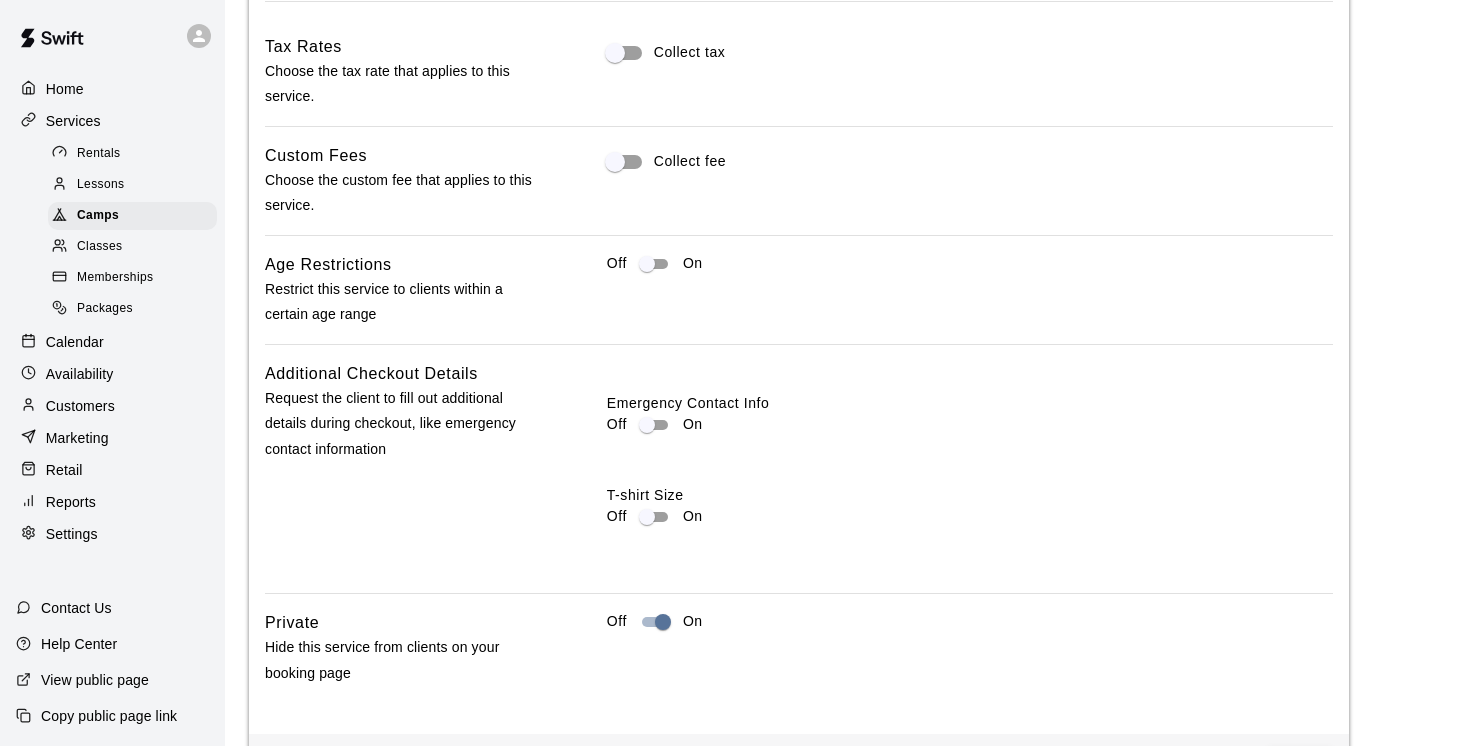 click on "Save" at bounding box center (1300, 768) 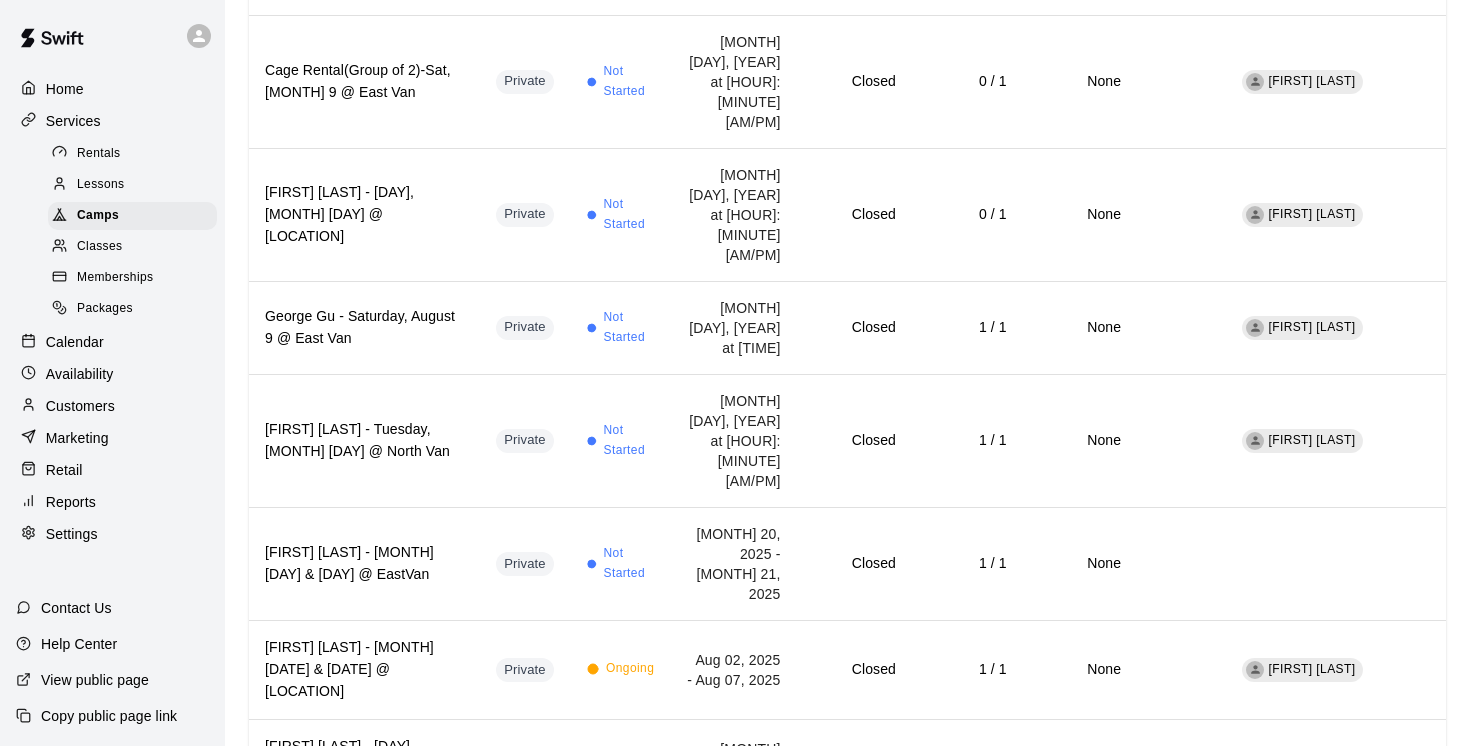 scroll, scrollTop: 0, scrollLeft: 0, axis: both 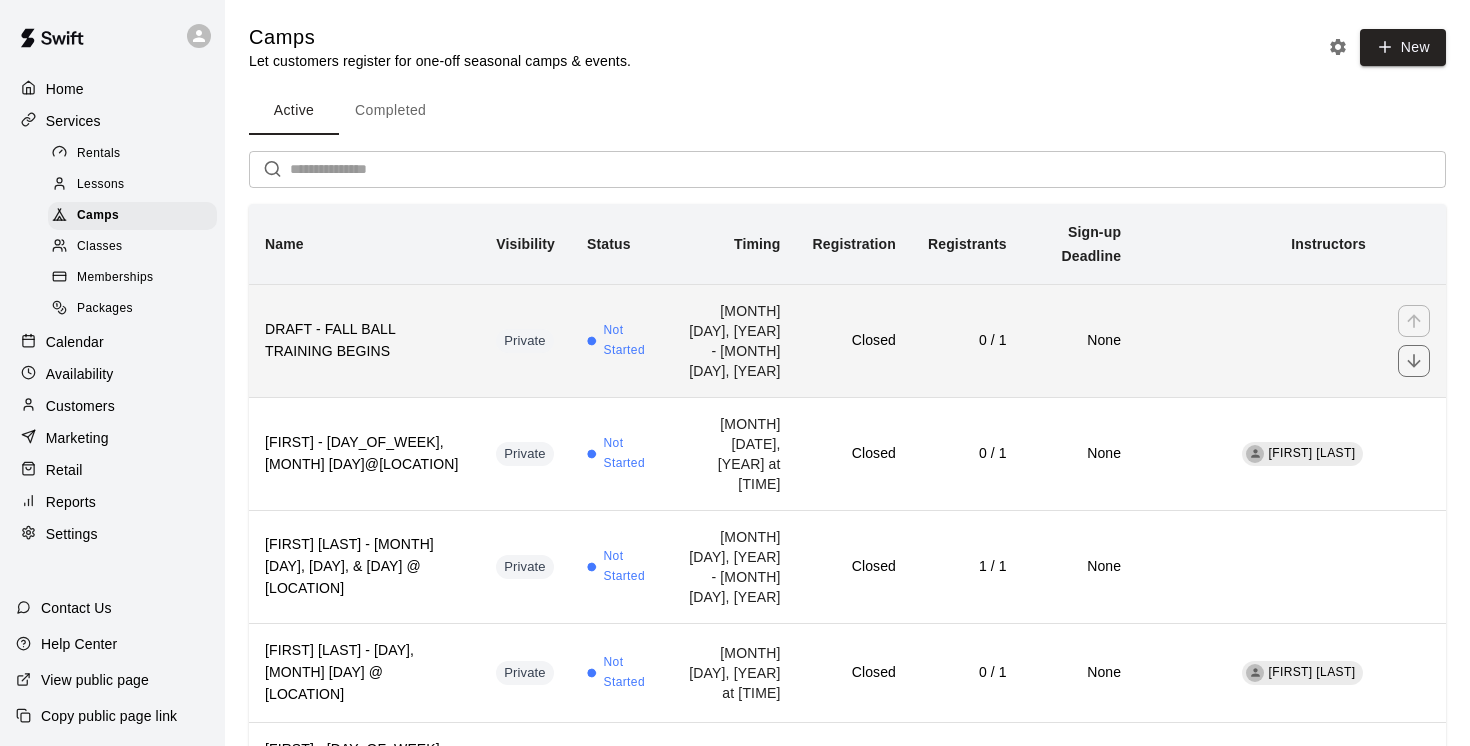 click on "DRAFT - FALL BALL TRAINING BEGINS" at bounding box center [364, 341] 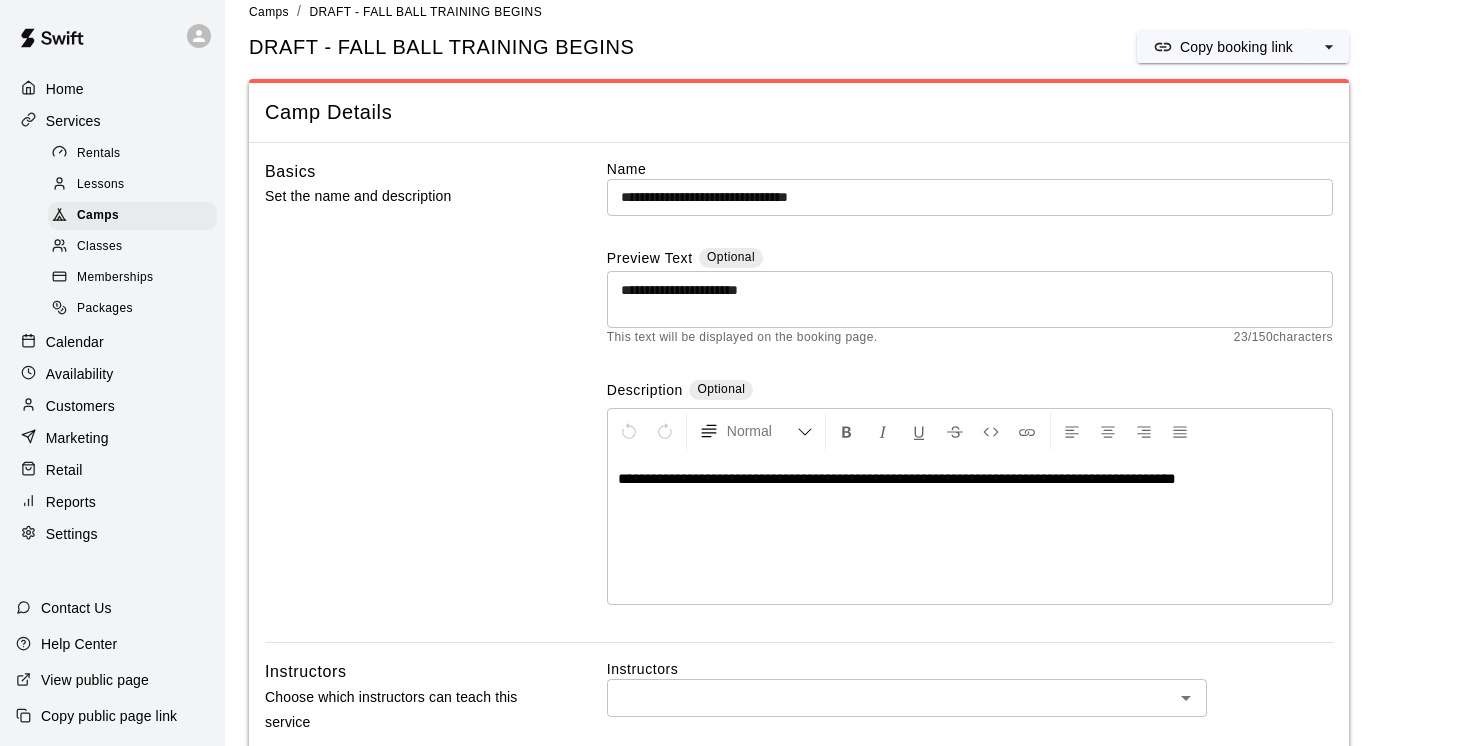 scroll, scrollTop: 0, scrollLeft: 0, axis: both 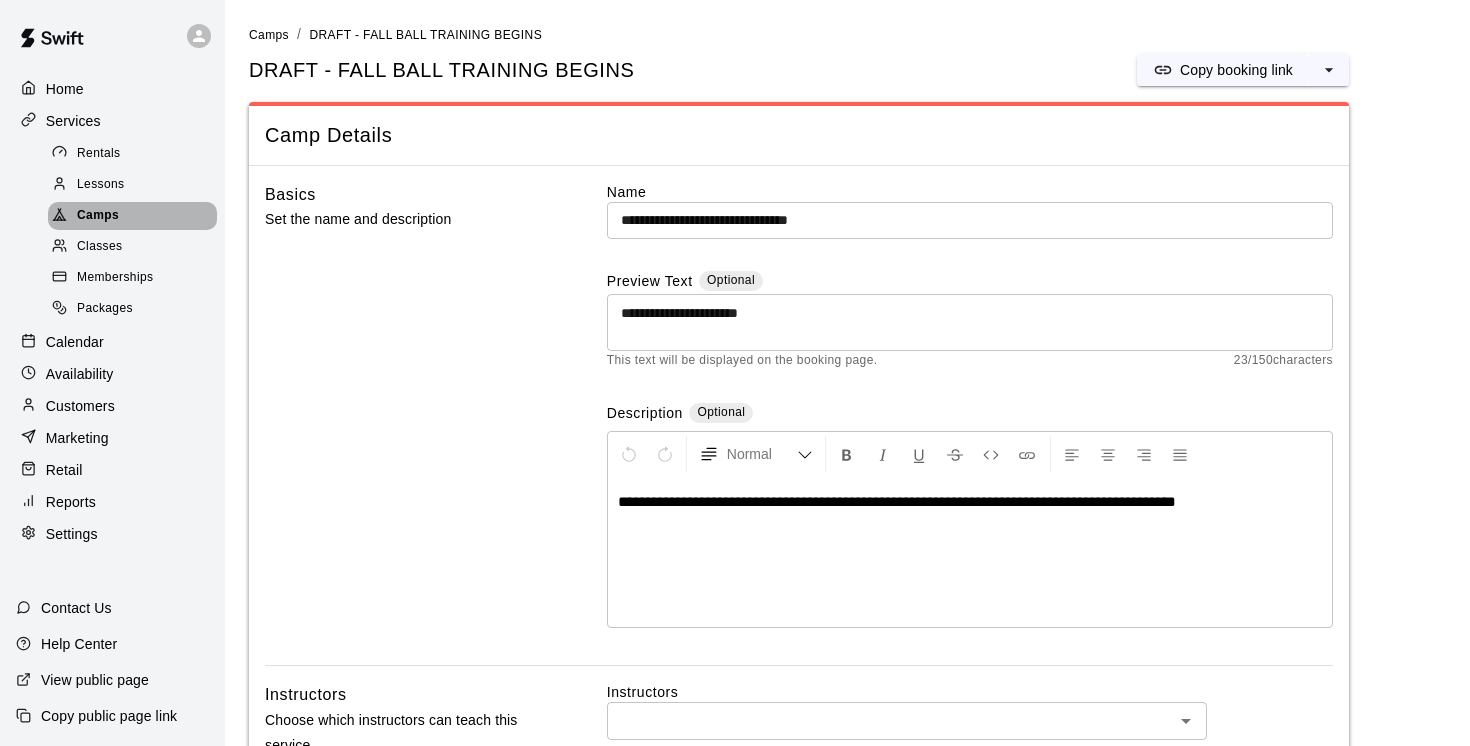 click on "Camps" at bounding box center [98, 216] 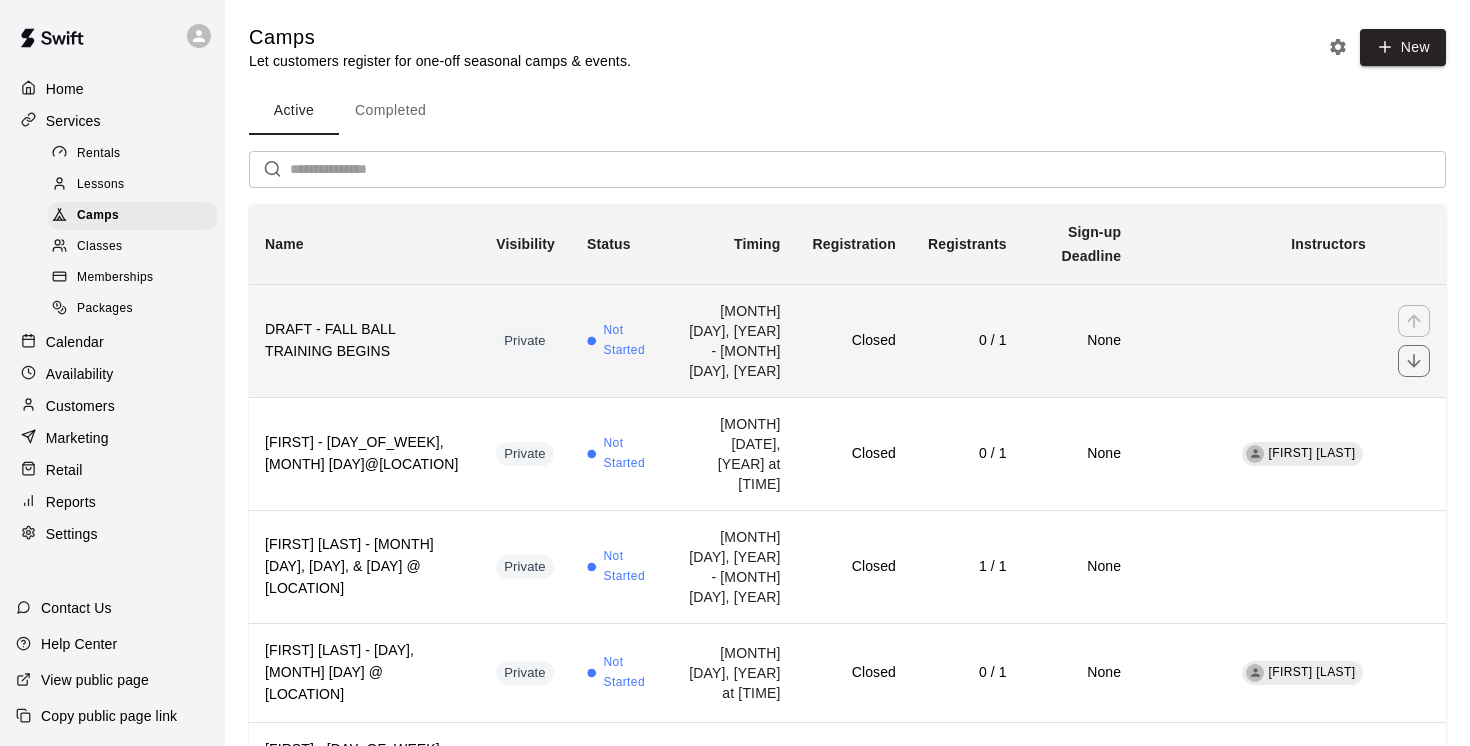 click on "DRAFT - FALL BALL TRAINING BEGINS" at bounding box center [364, 341] 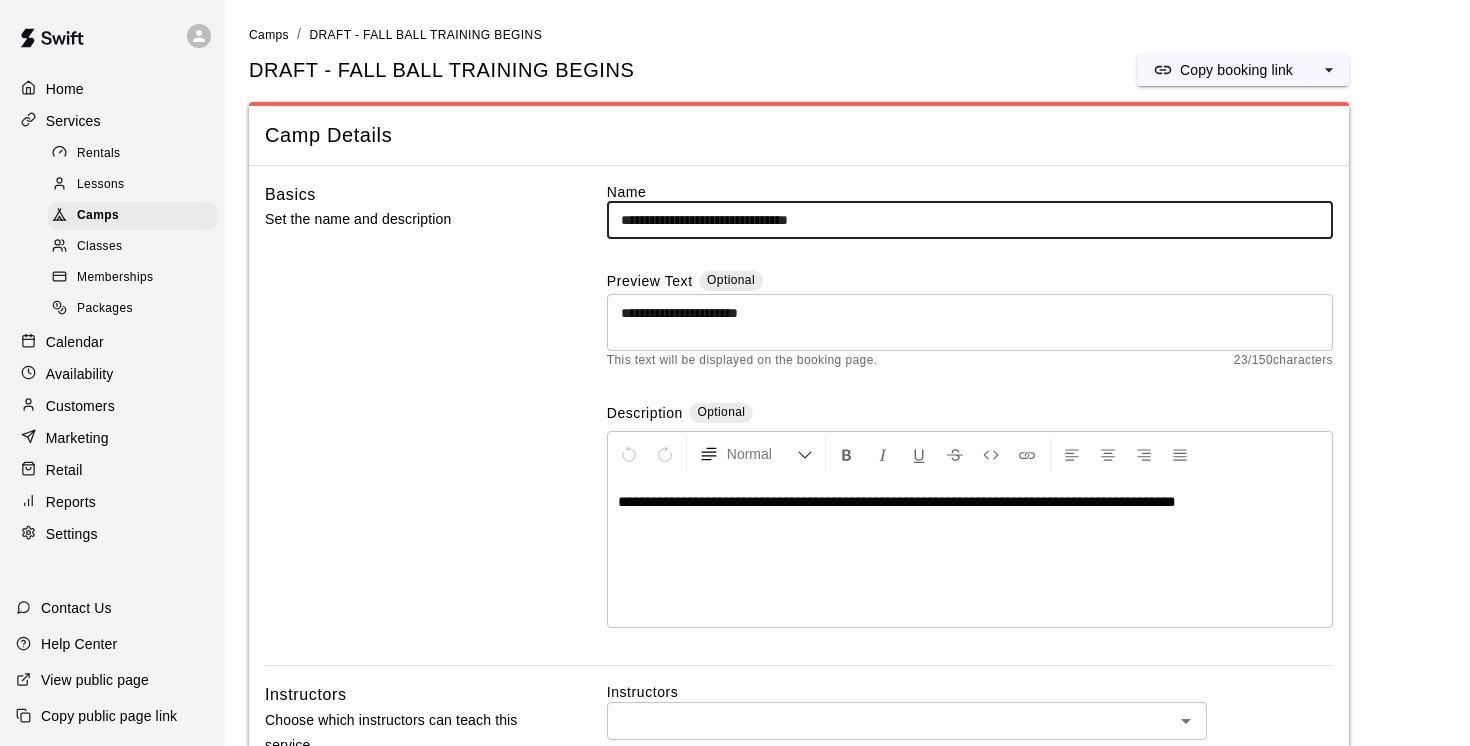 click on "**********" at bounding box center (970, 220) 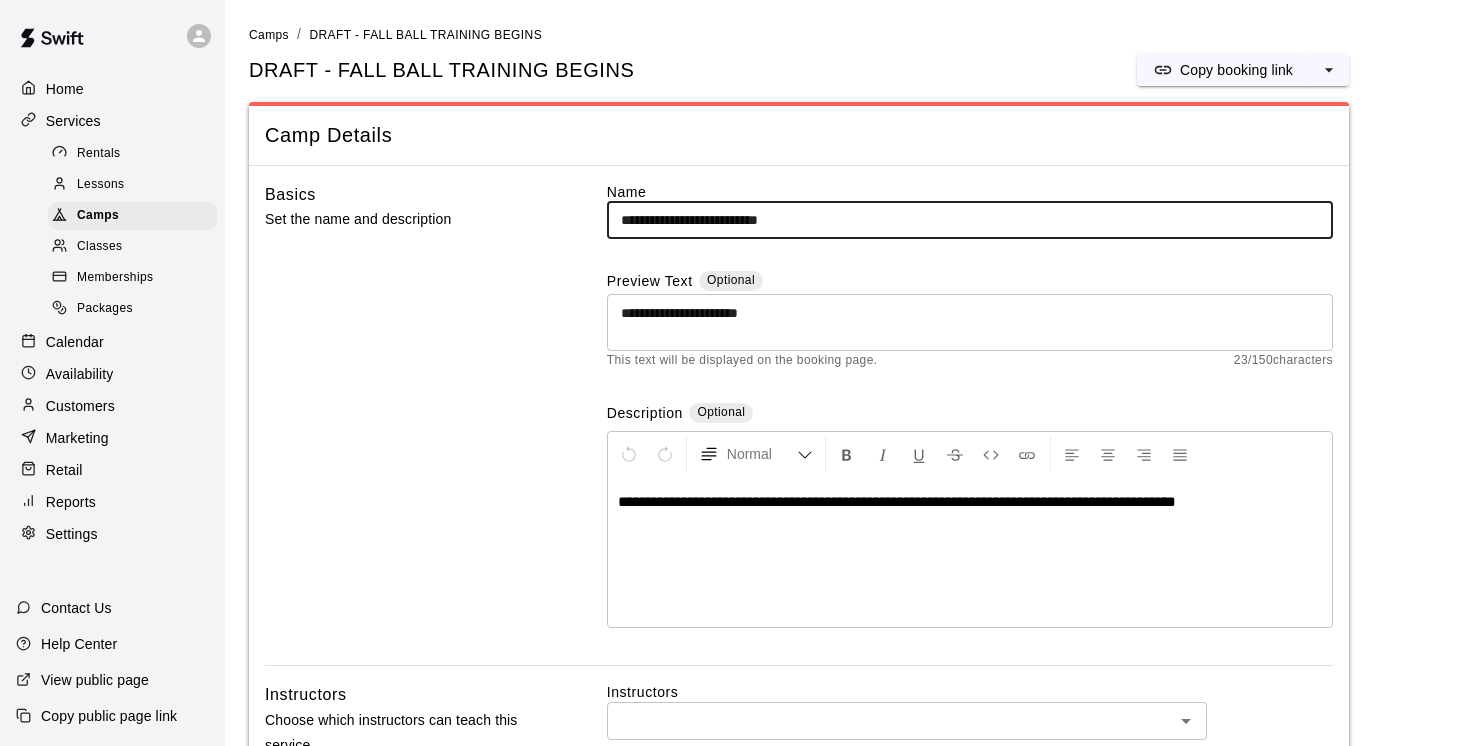 click on "**********" at bounding box center (970, 220) 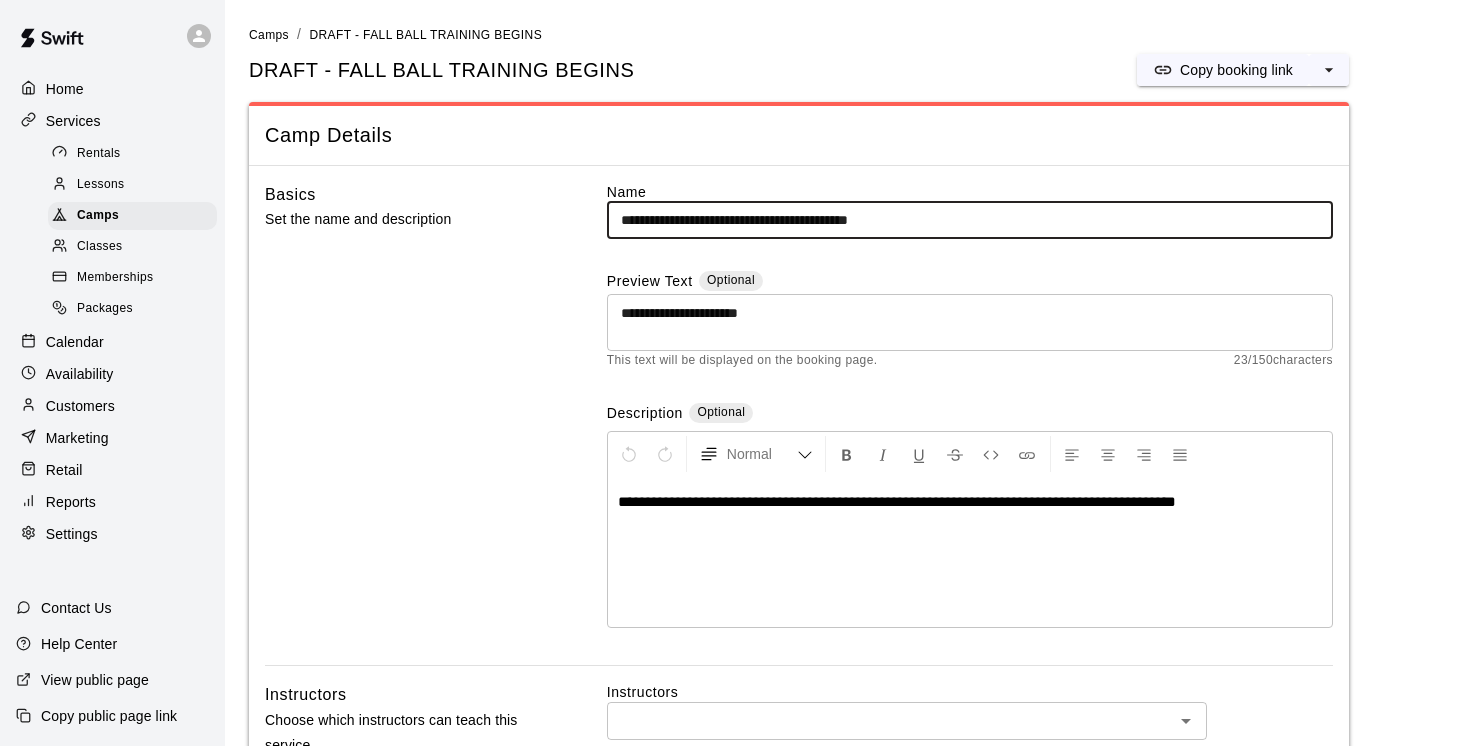 click on "**********" at bounding box center [970, 220] 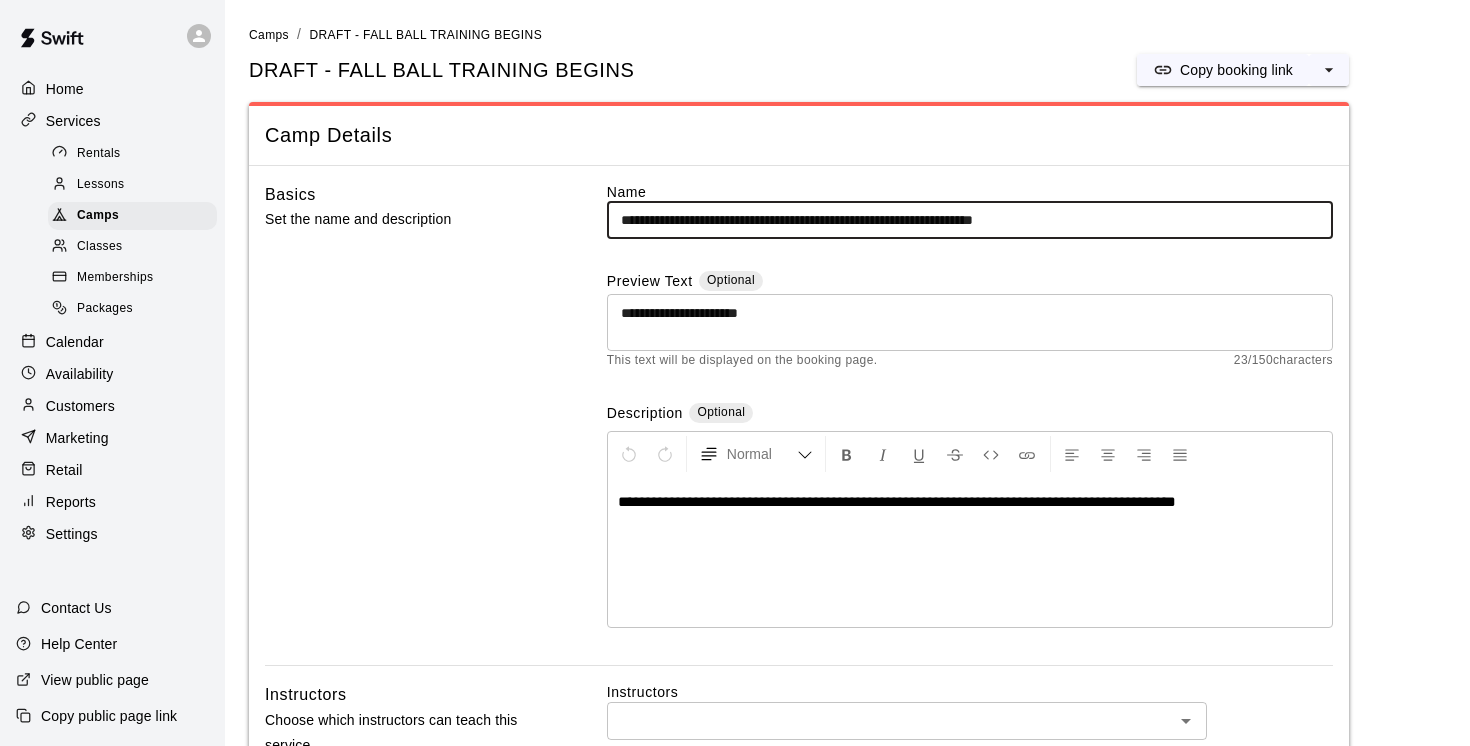 type on "**********" 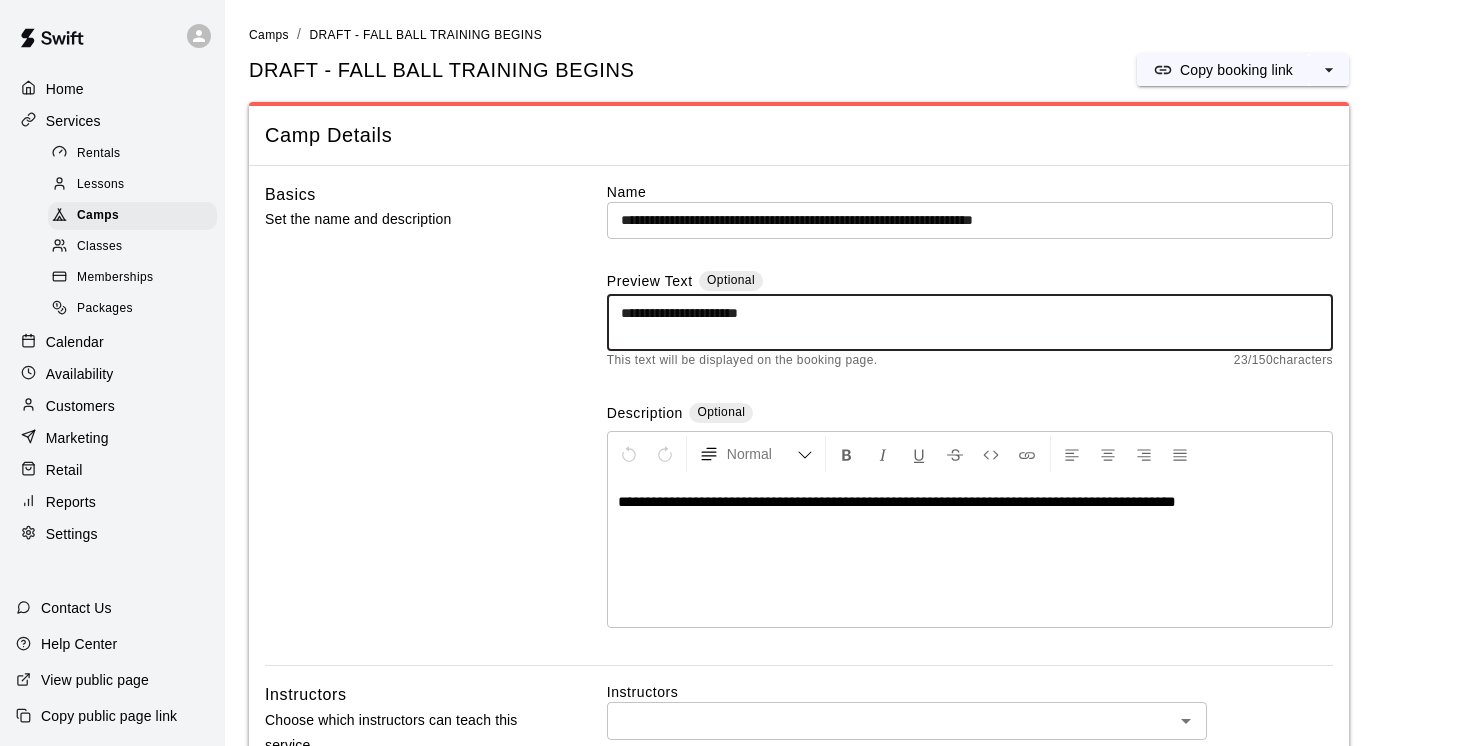 drag, startPoint x: 823, startPoint y: 310, endPoint x: 510, endPoint y: 308, distance: 313.00638 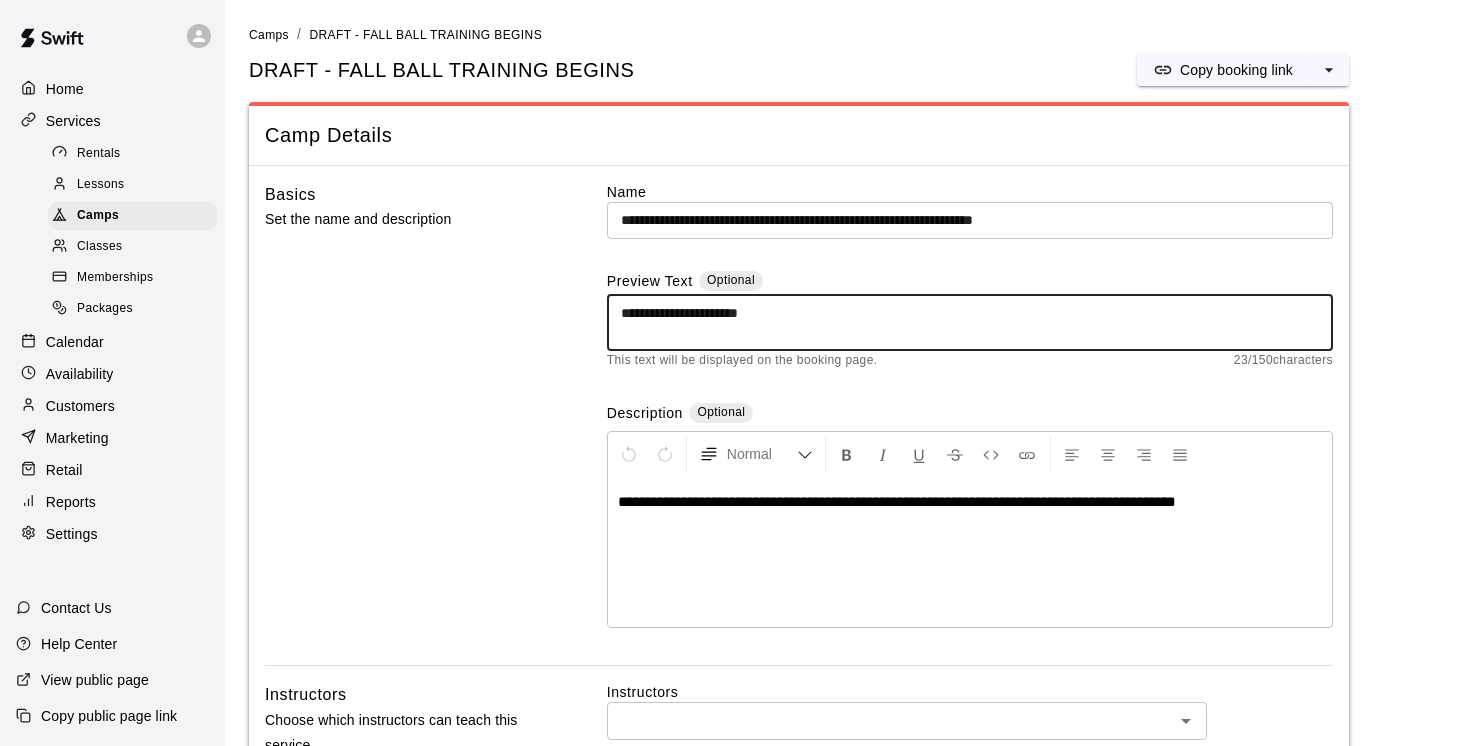 click on "This text will be displayed on the booking page." at bounding box center (742, 361) 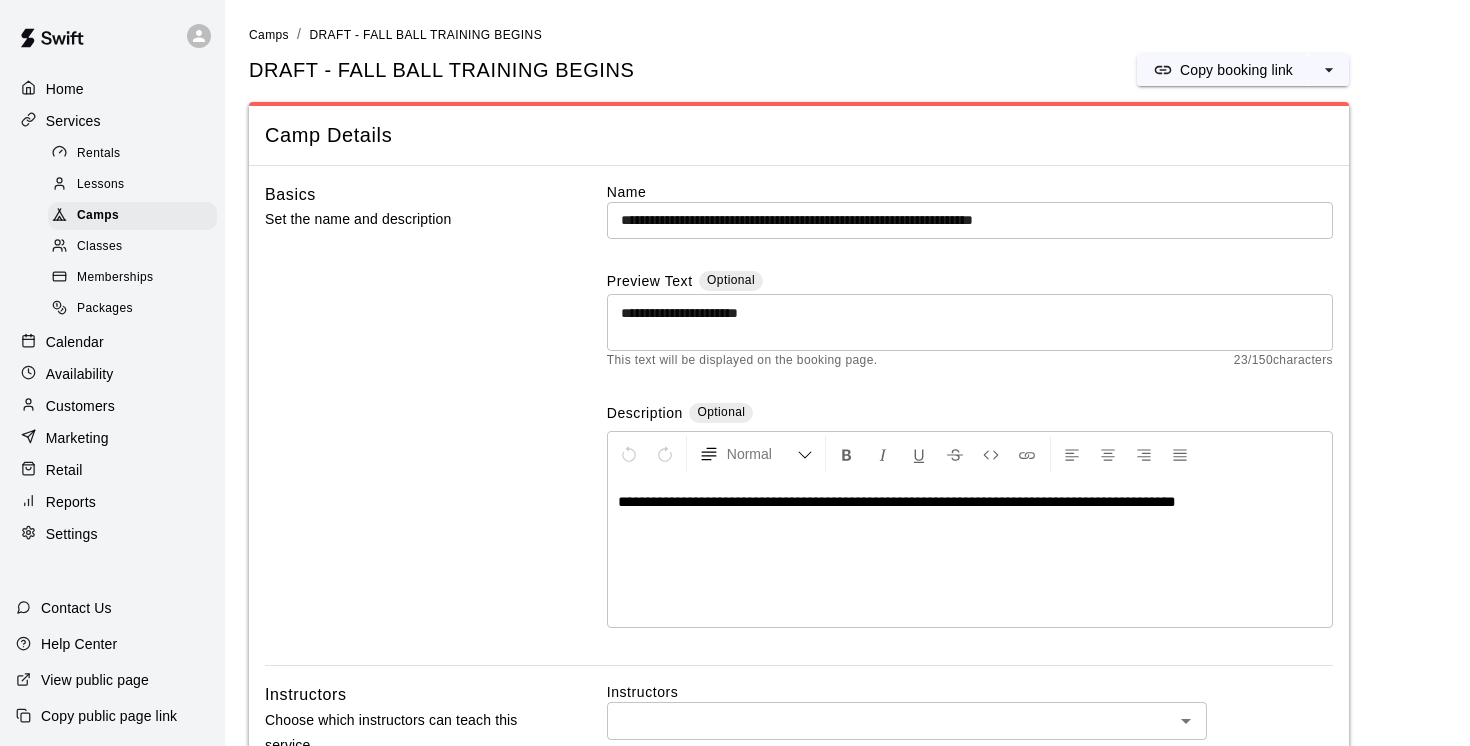 click on "**********" at bounding box center [970, 323] 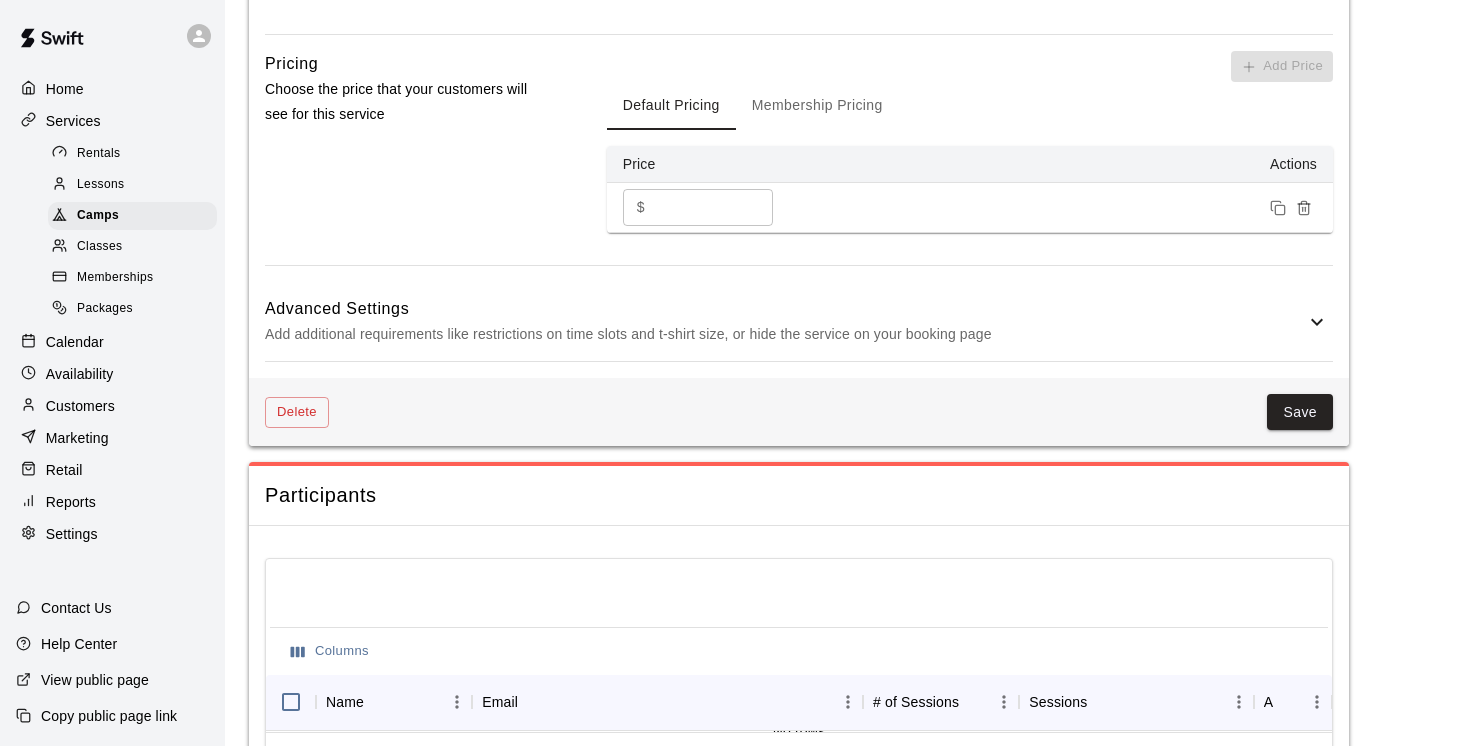 scroll, scrollTop: 1465, scrollLeft: 0, axis: vertical 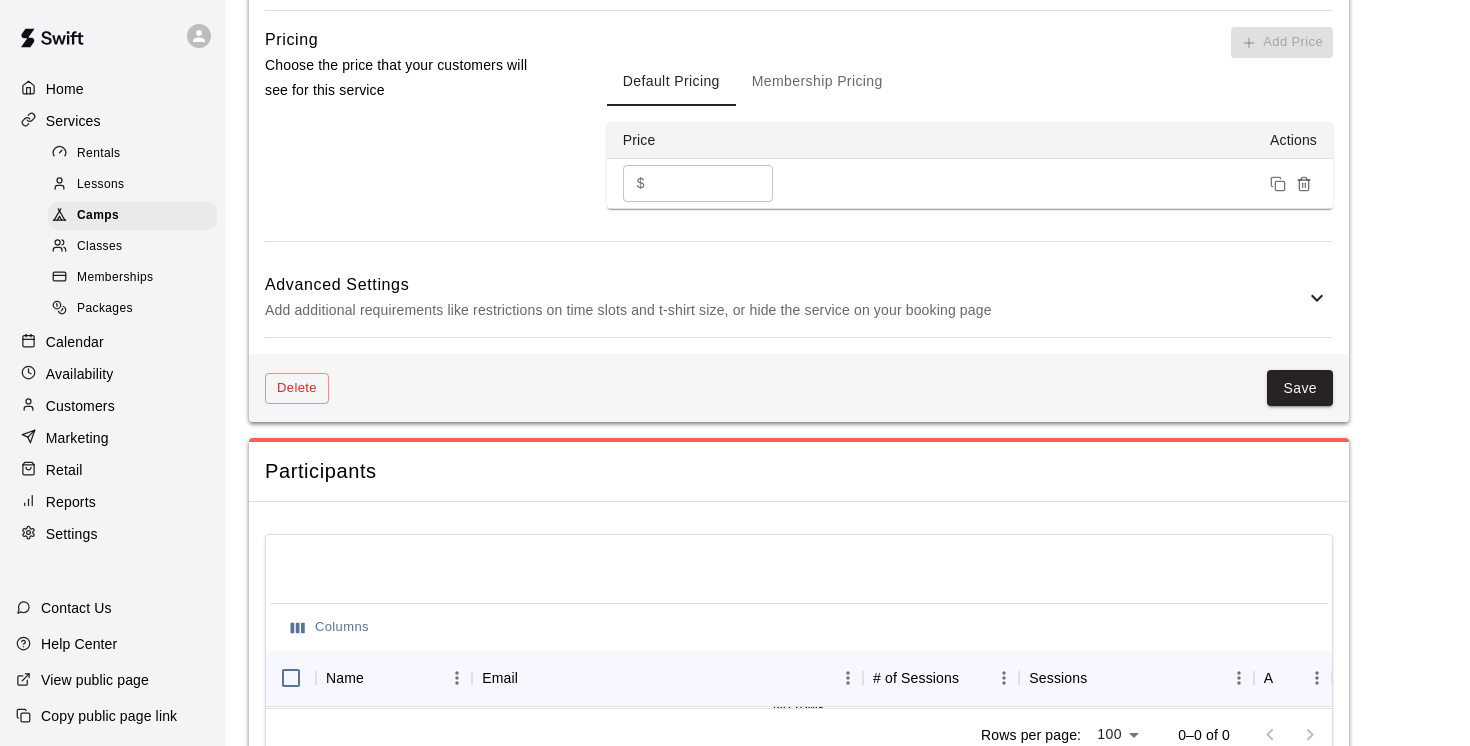 type on "**********" 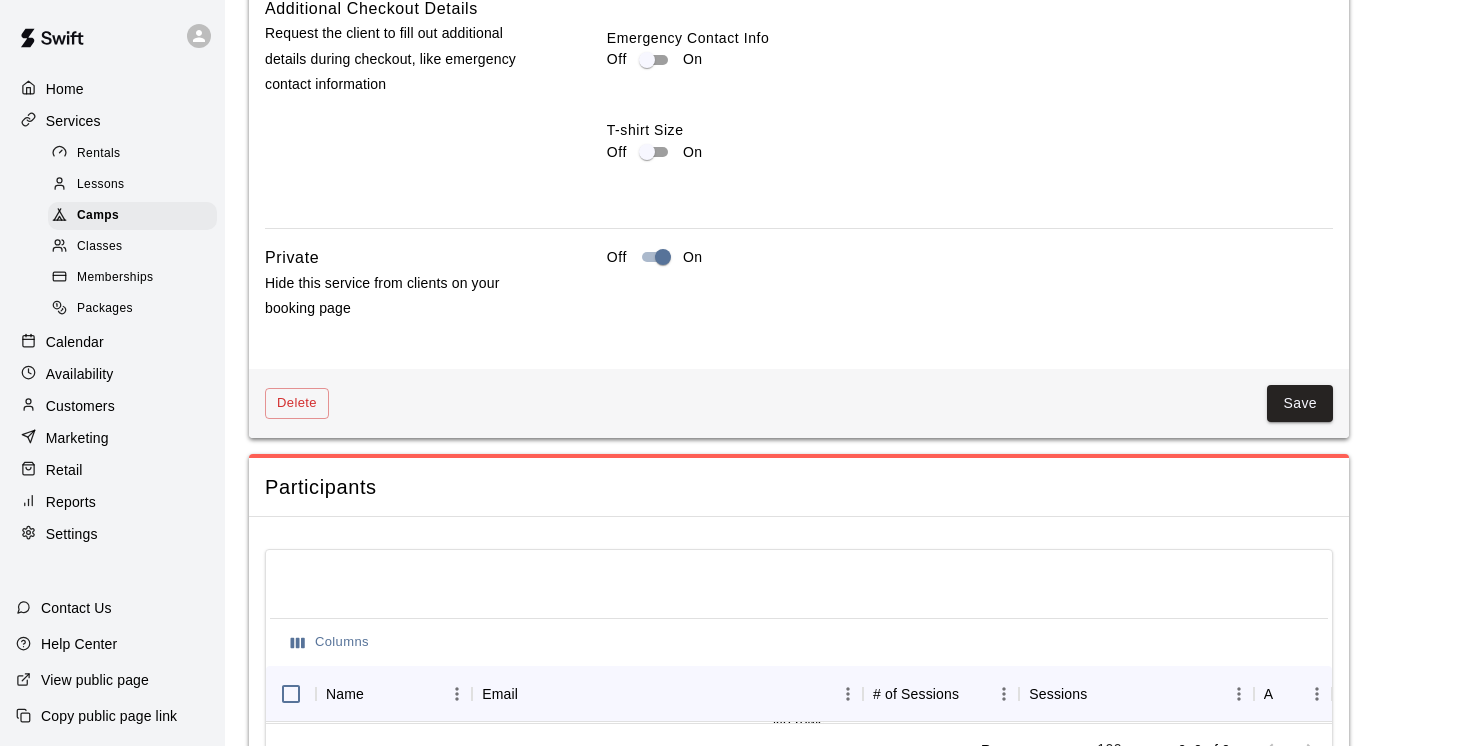 scroll, scrollTop: 2157, scrollLeft: 0, axis: vertical 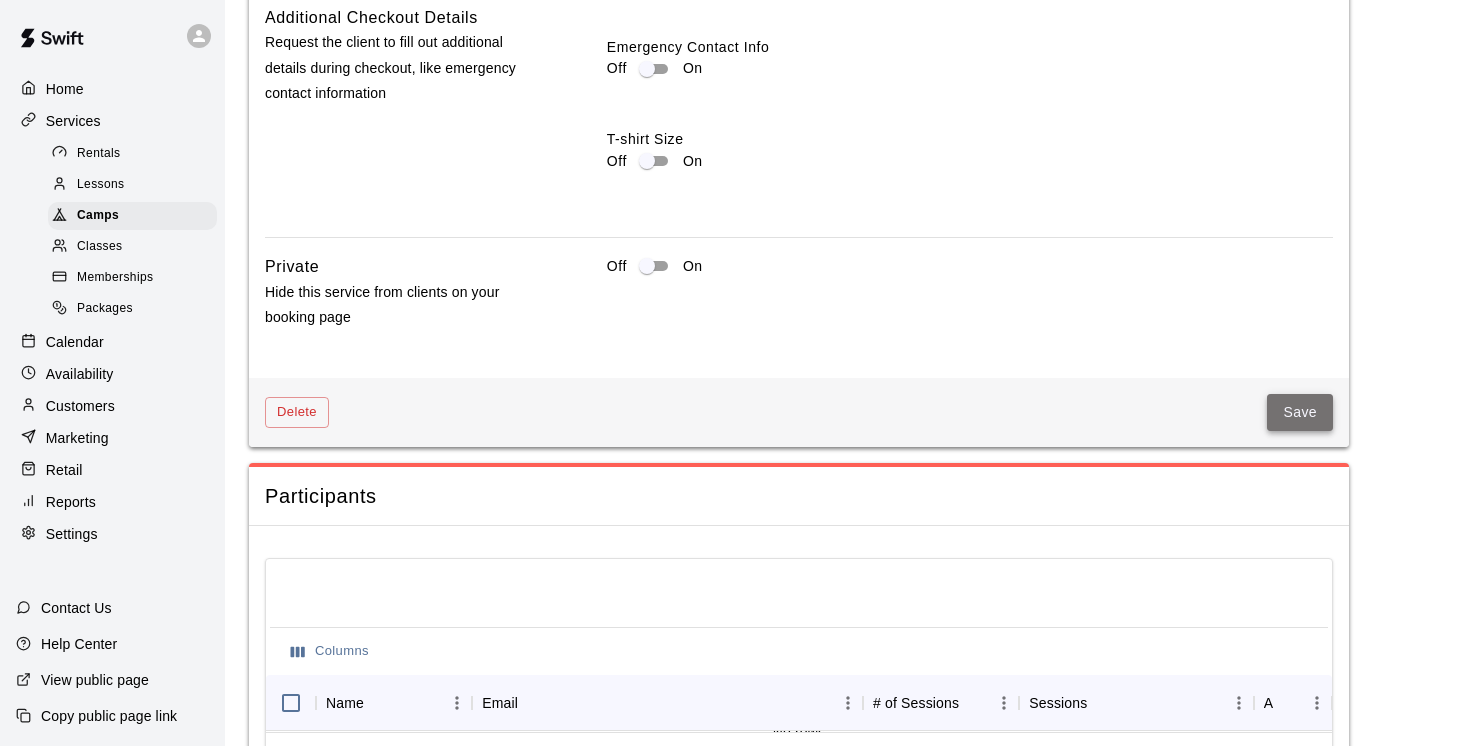 click on "Save" at bounding box center [1300, 412] 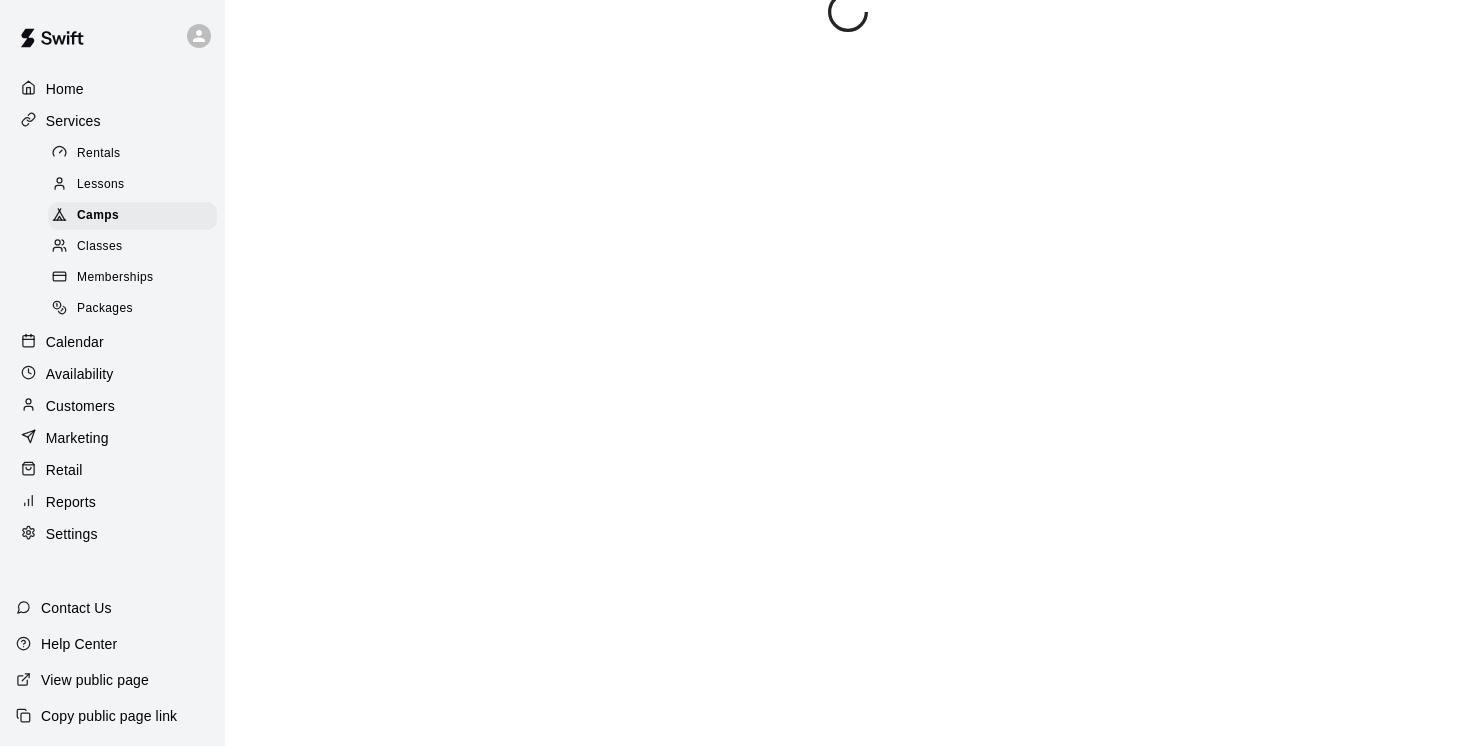 scroll, scrollTop: 0, scrollLeft: 0, axis: both 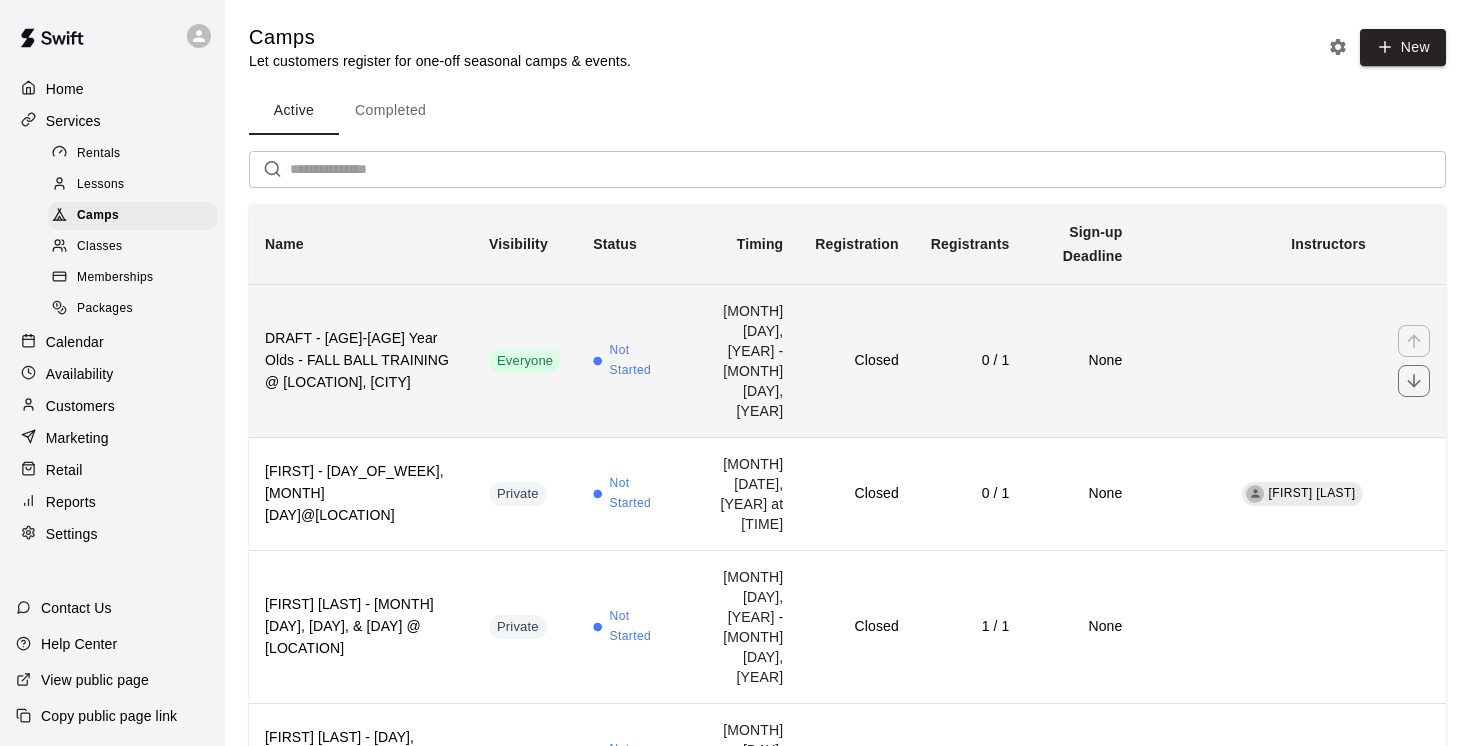 click on "DRAFT - 8 -10 Year Olds - FALL BALL TRAINING @ Falaise Park, Vancouver" at bounding box center [361, 360] 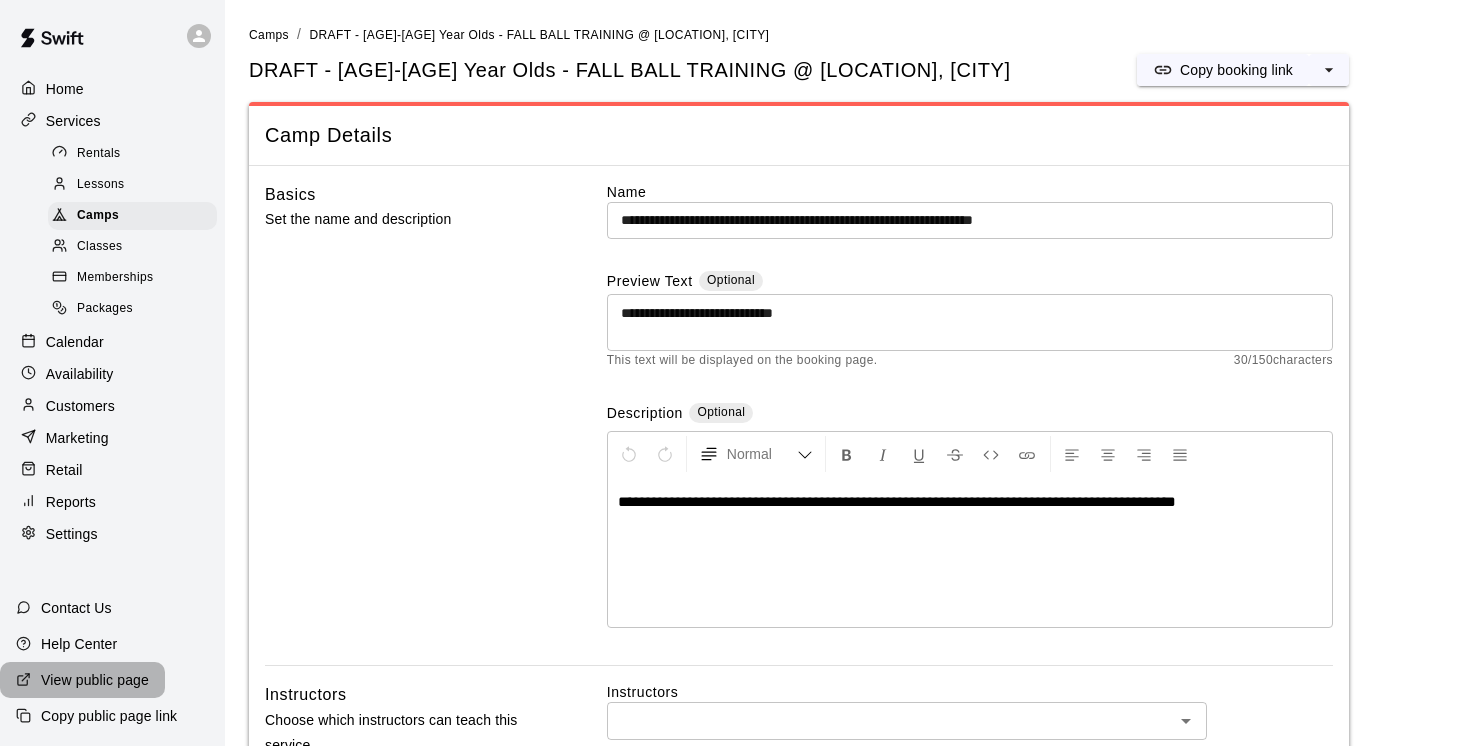 click on "View public page" at bounding box center (95, 680) 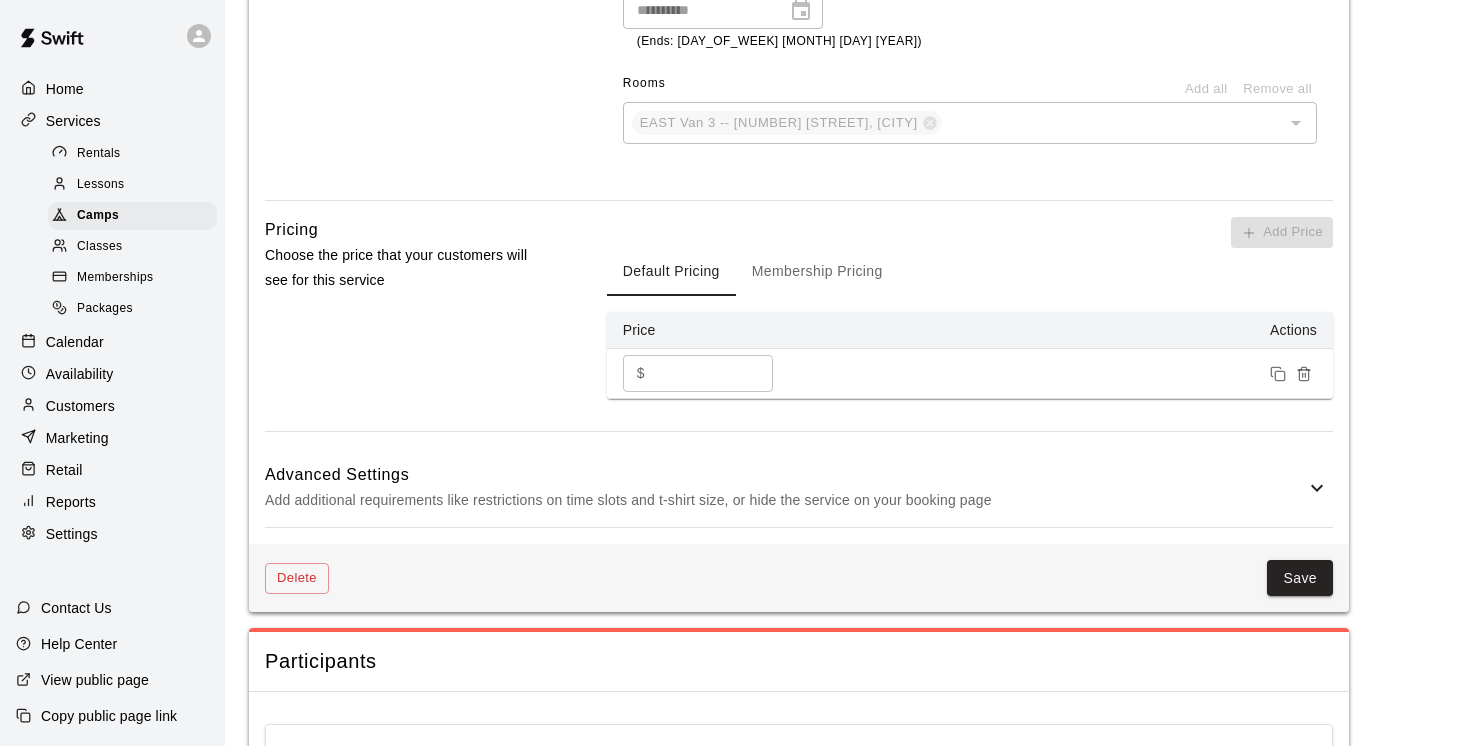 scroll, scrollTop: 1465, scrollLeft: 0, axis: vertical 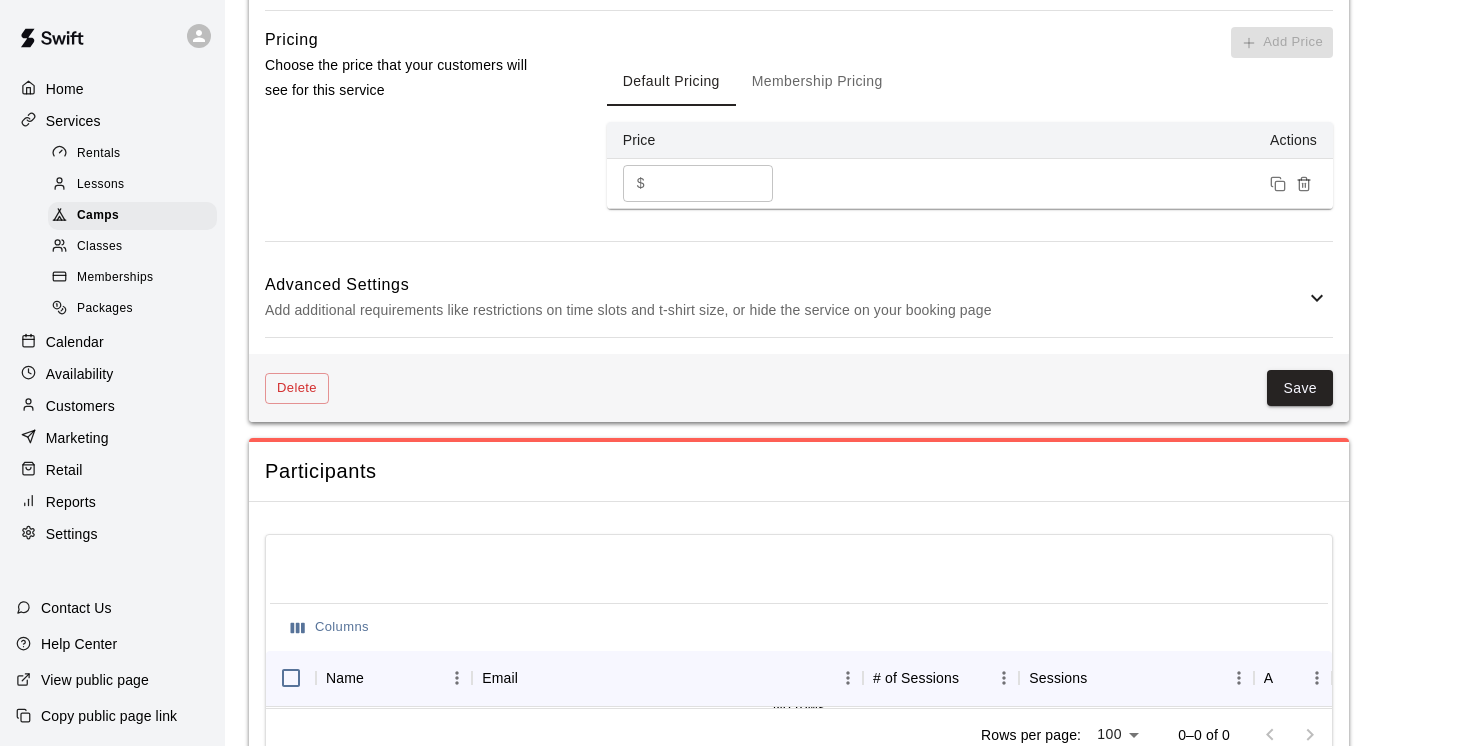 click 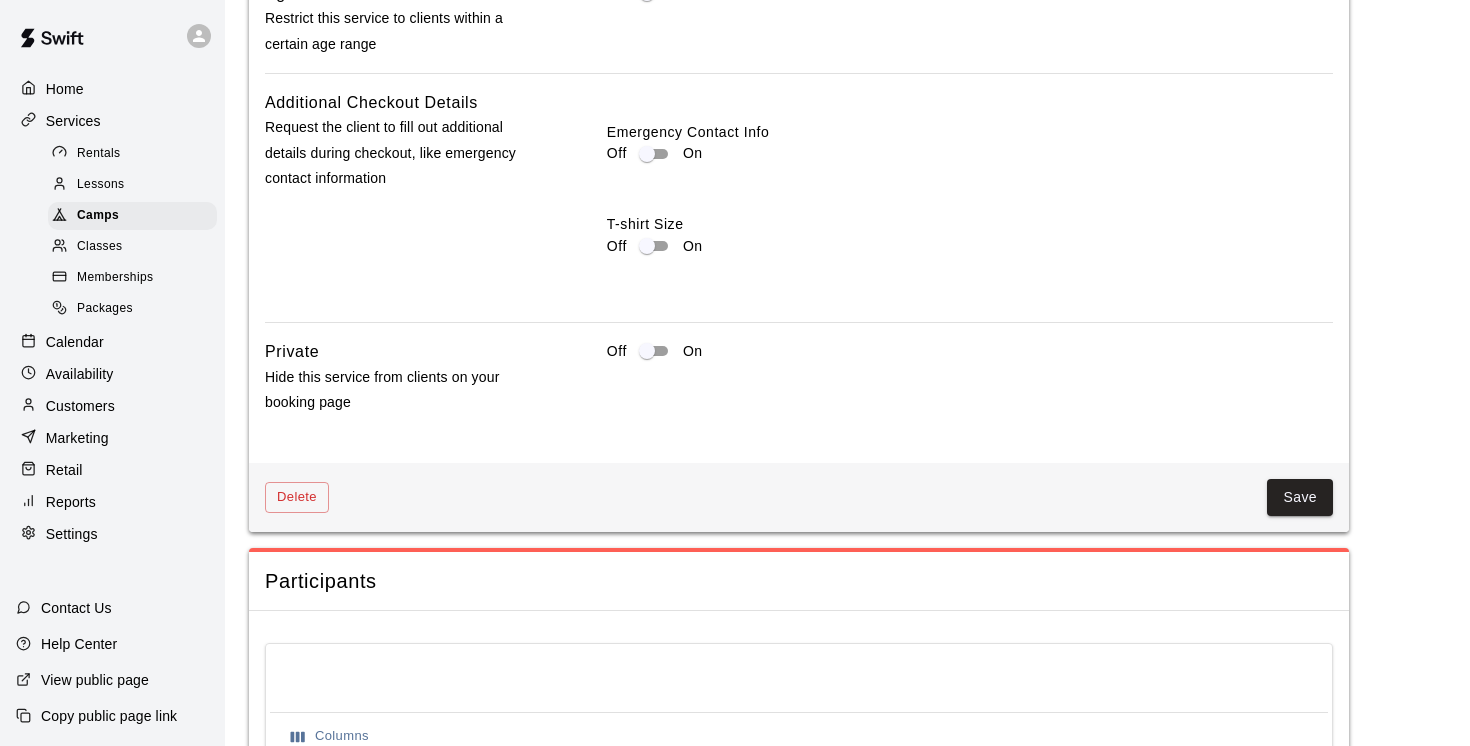 scroll, scrollTop: 2181, scrollLeft: 0, axis: vertical 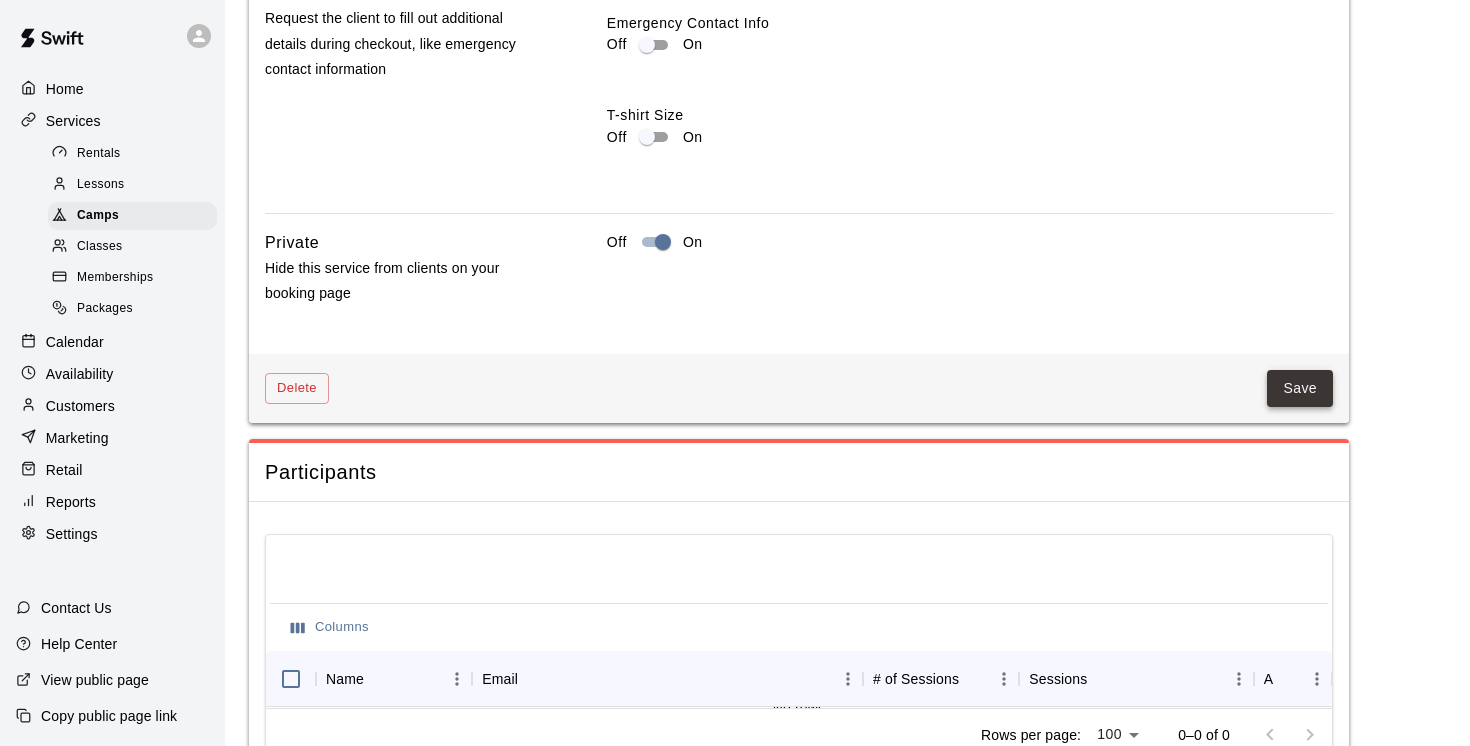 click on "Save" at bounding box center [1300, 388] 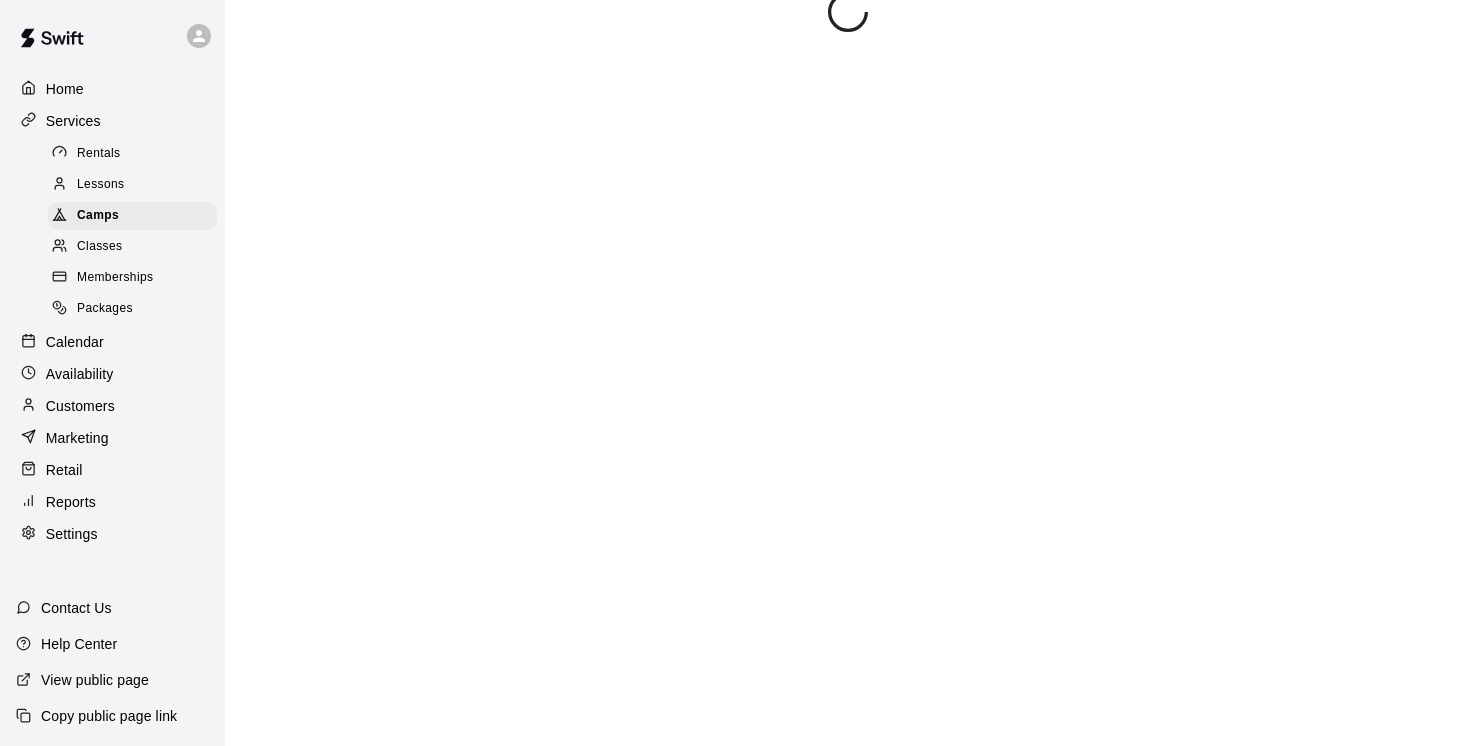scroll, scrollTop: 0, scrollLeft: 0, axis: both 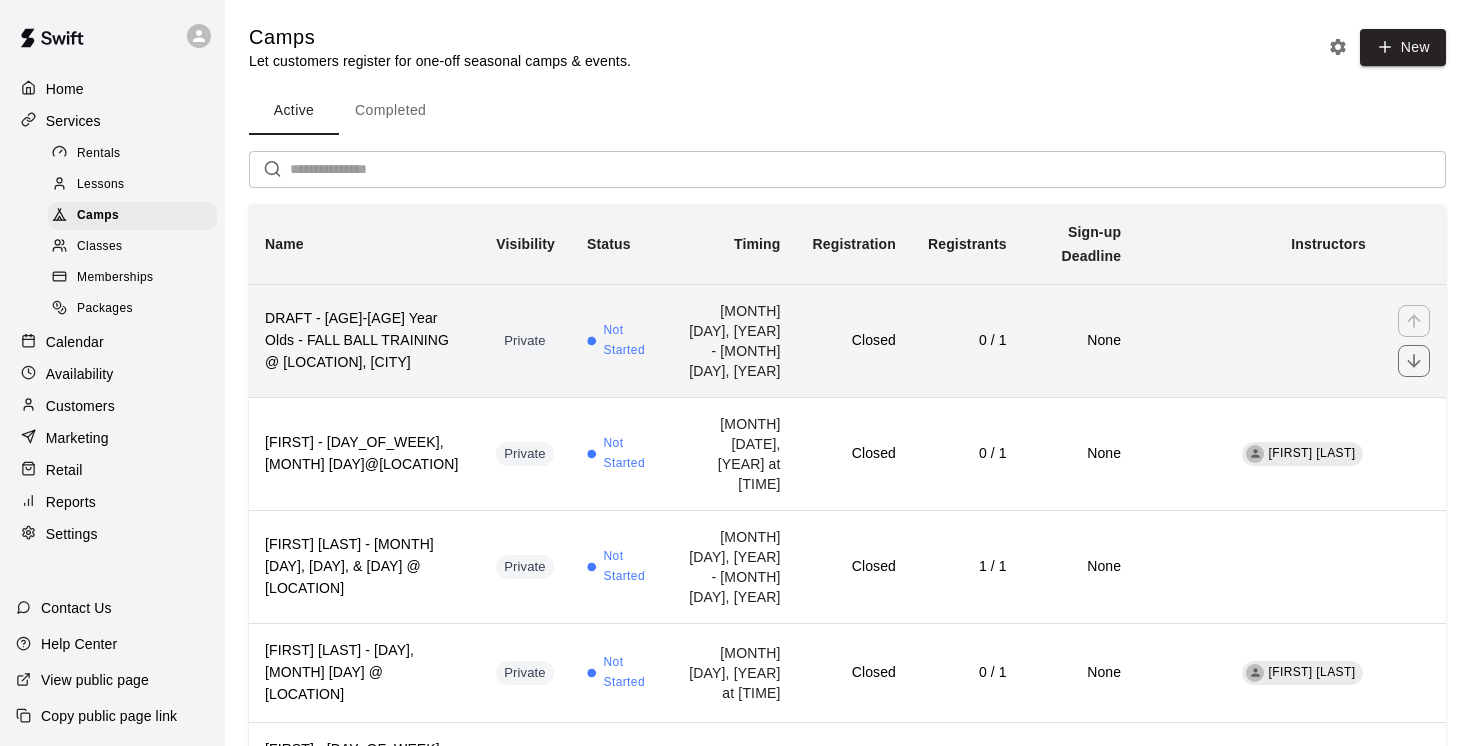 click on "Private" at bounding box center [525, 340] 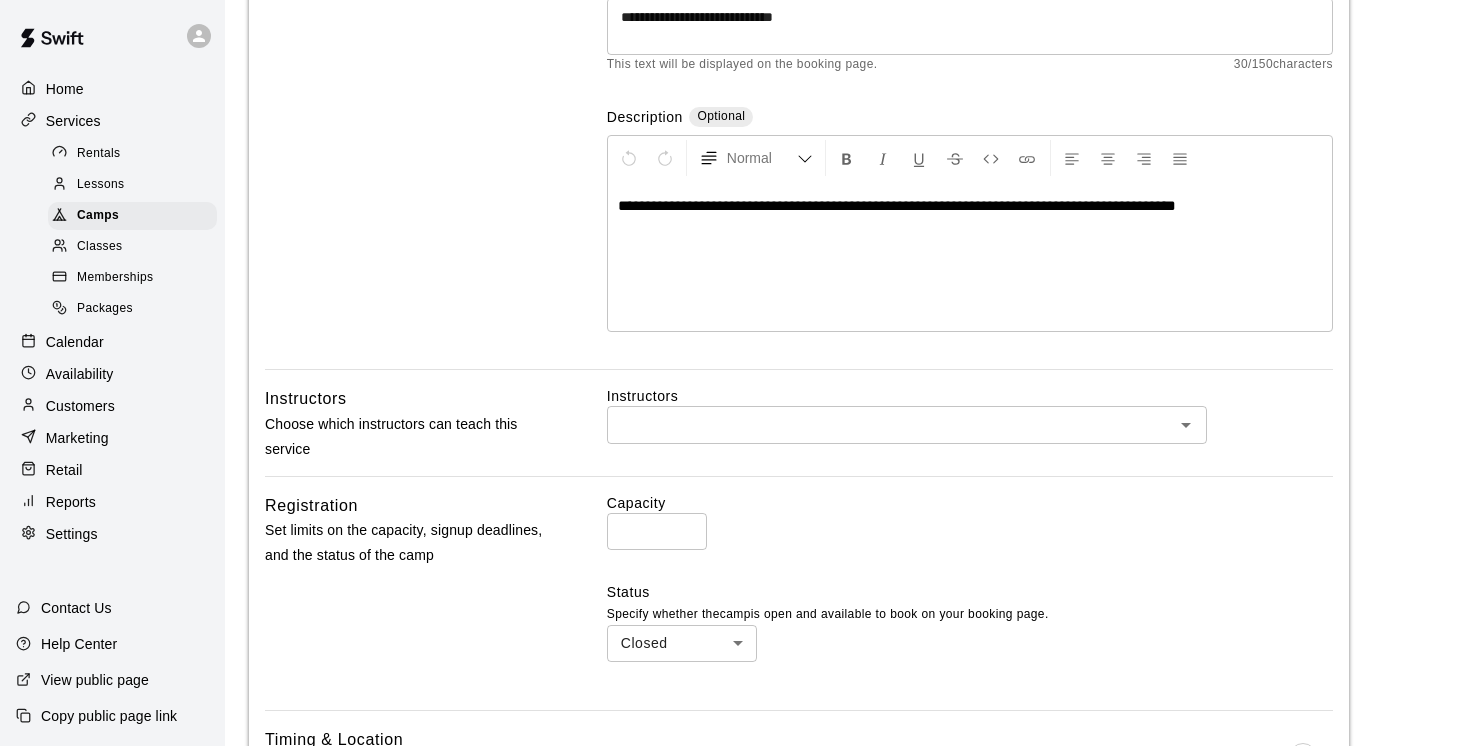 scroll, scrollTop: 318, scrollLeft: 0, axis: vertical 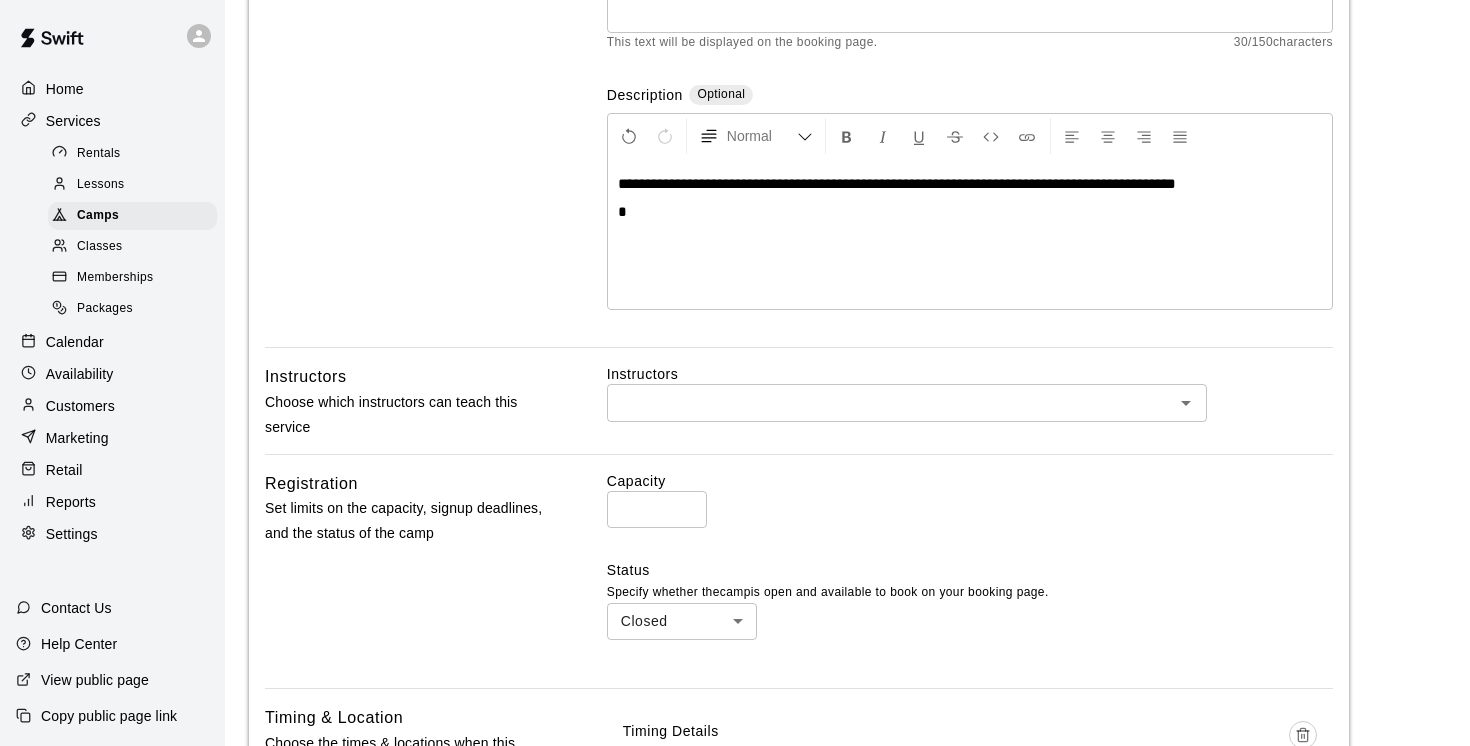 type 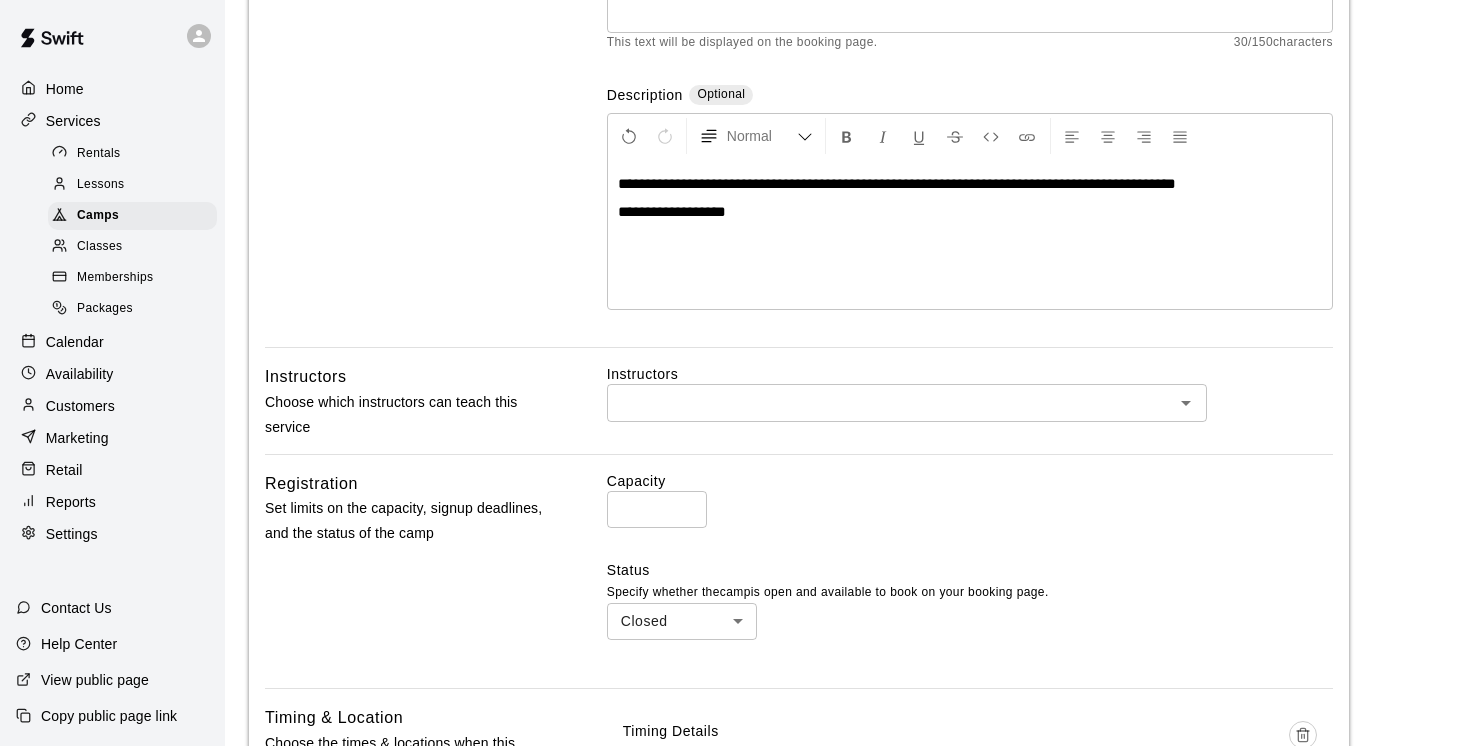 click on "**********" at bounding box center (672, 211) 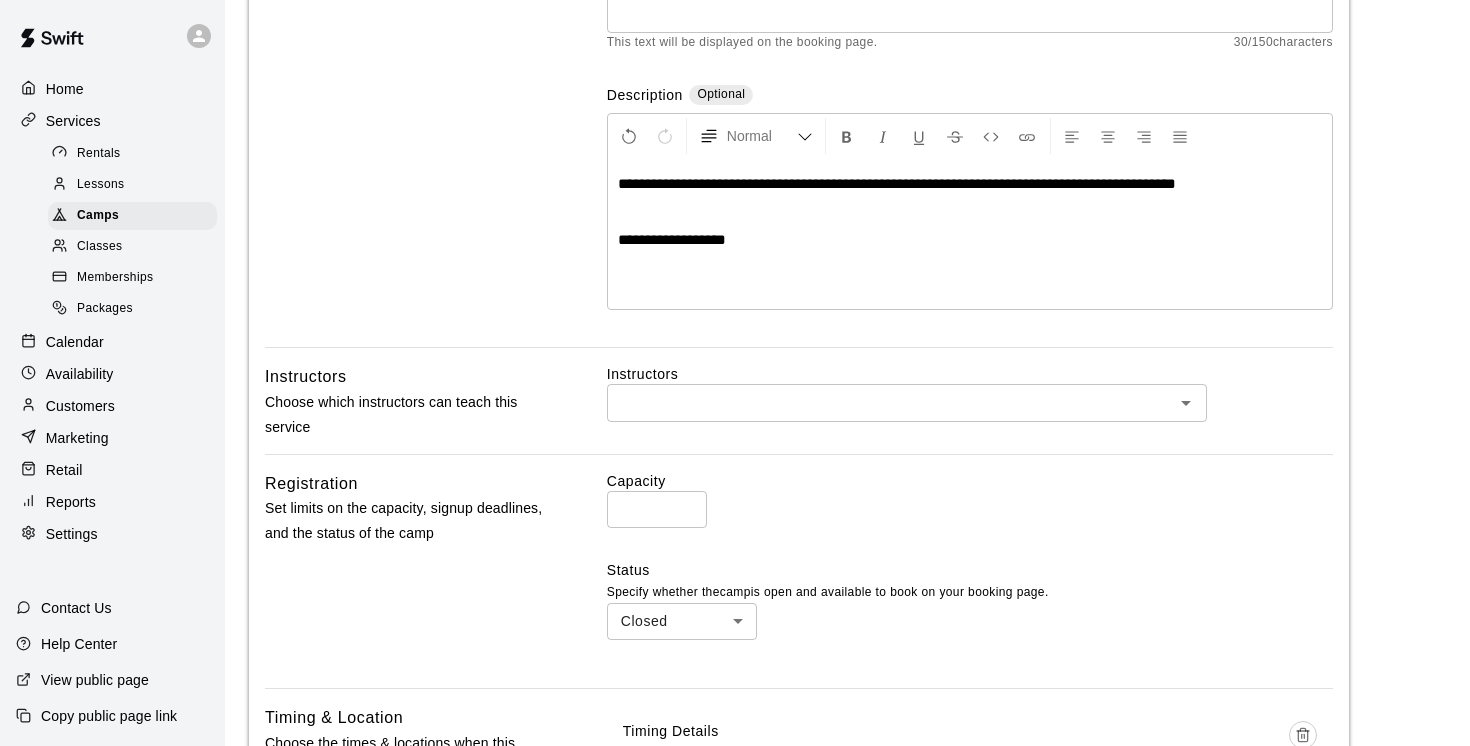 click at bounding box center (970, 212) 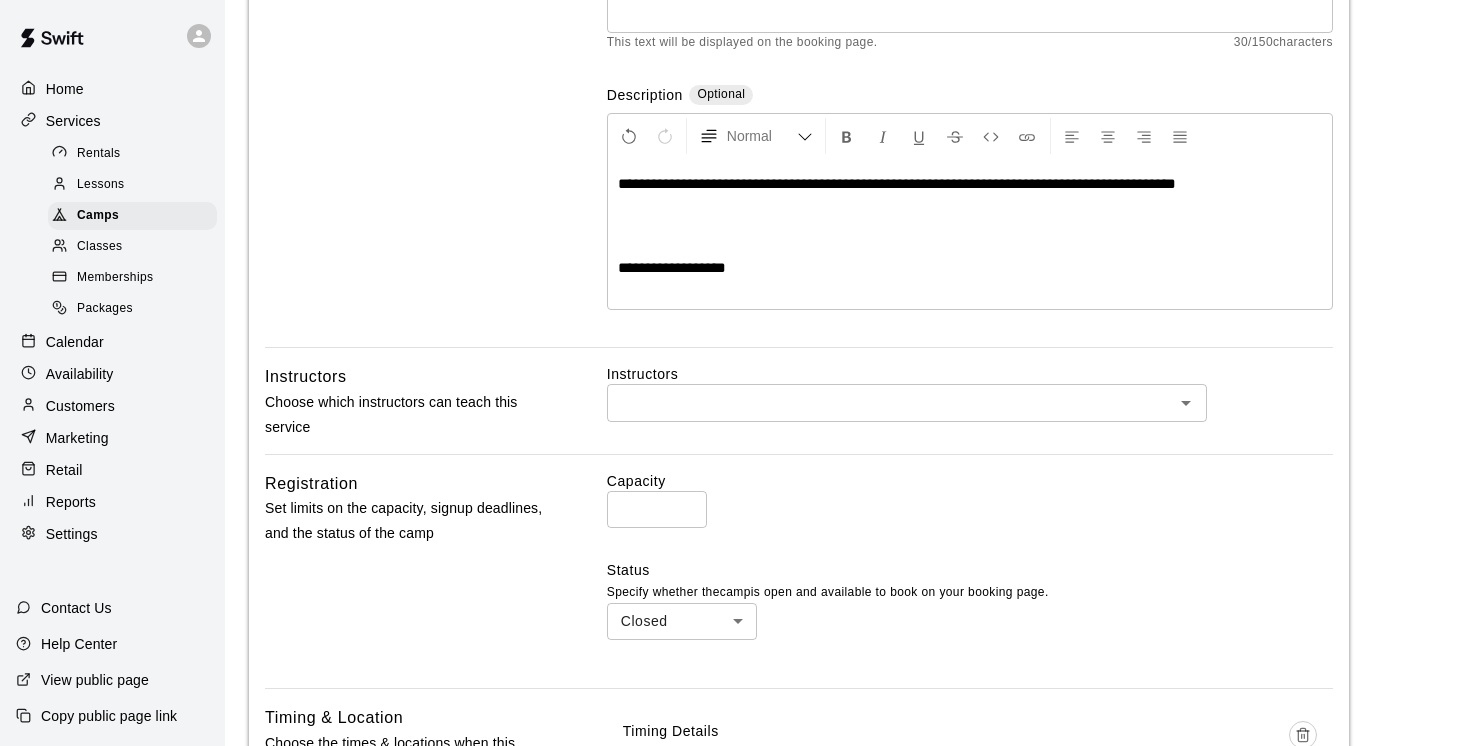 click at bounding box center (970, 212) 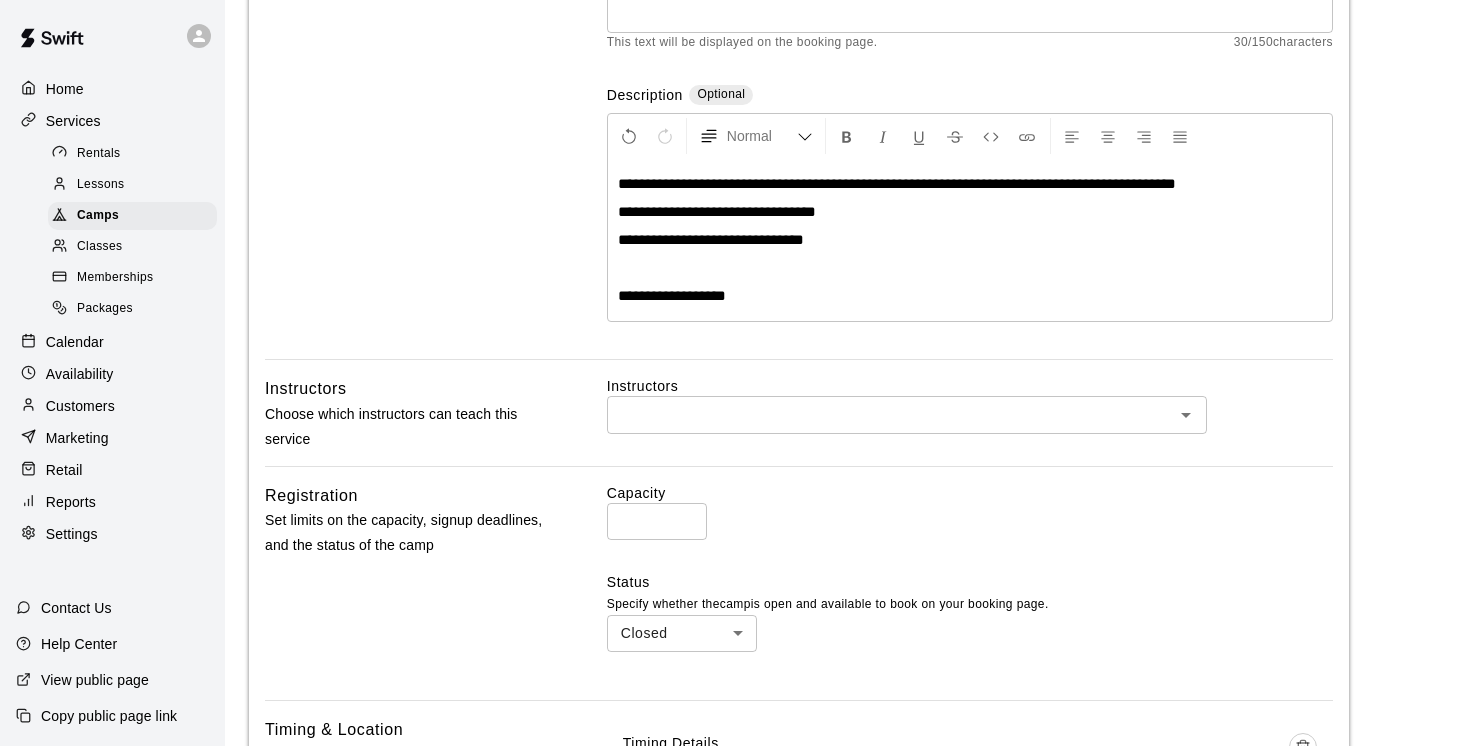 click on "**********" at bounding box center (970, 240) 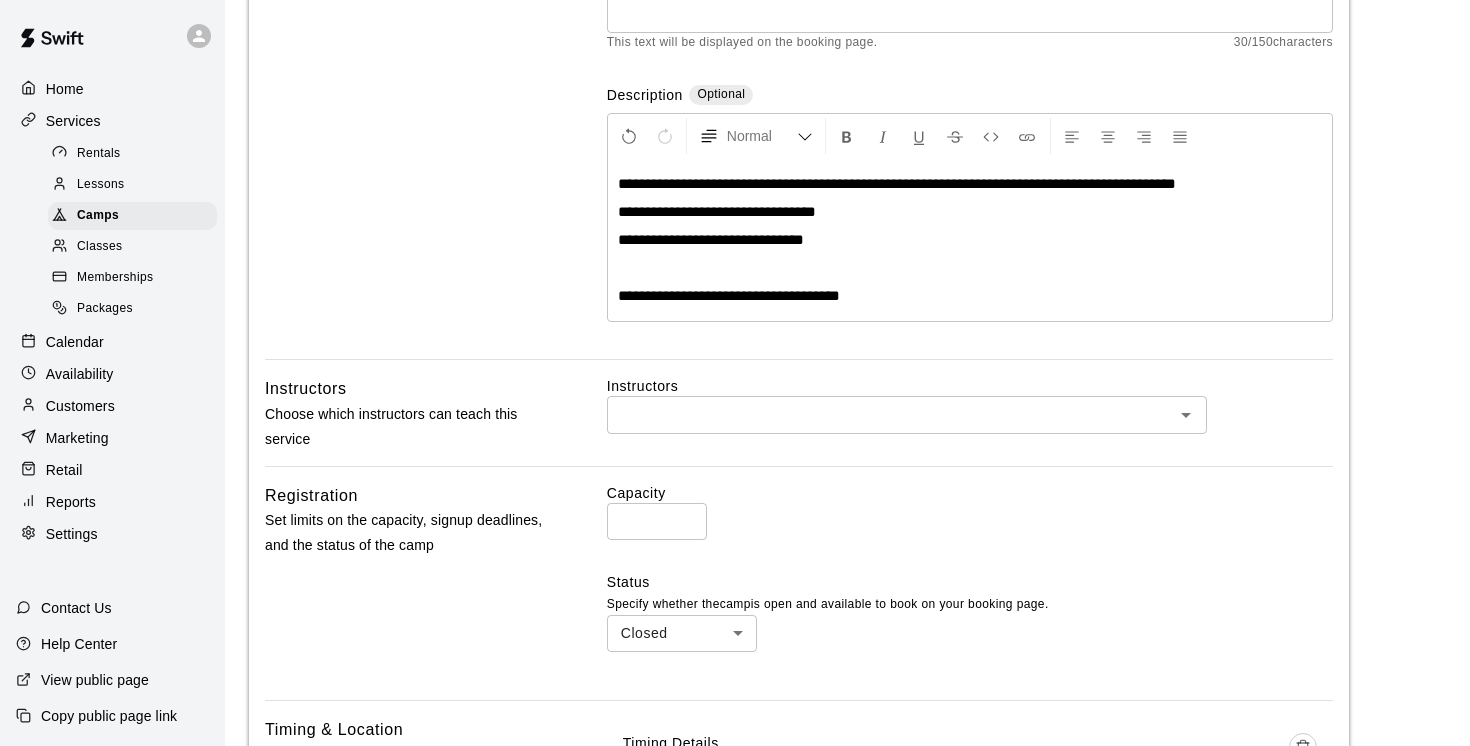click on "**********" at bounding box center [970, 296] 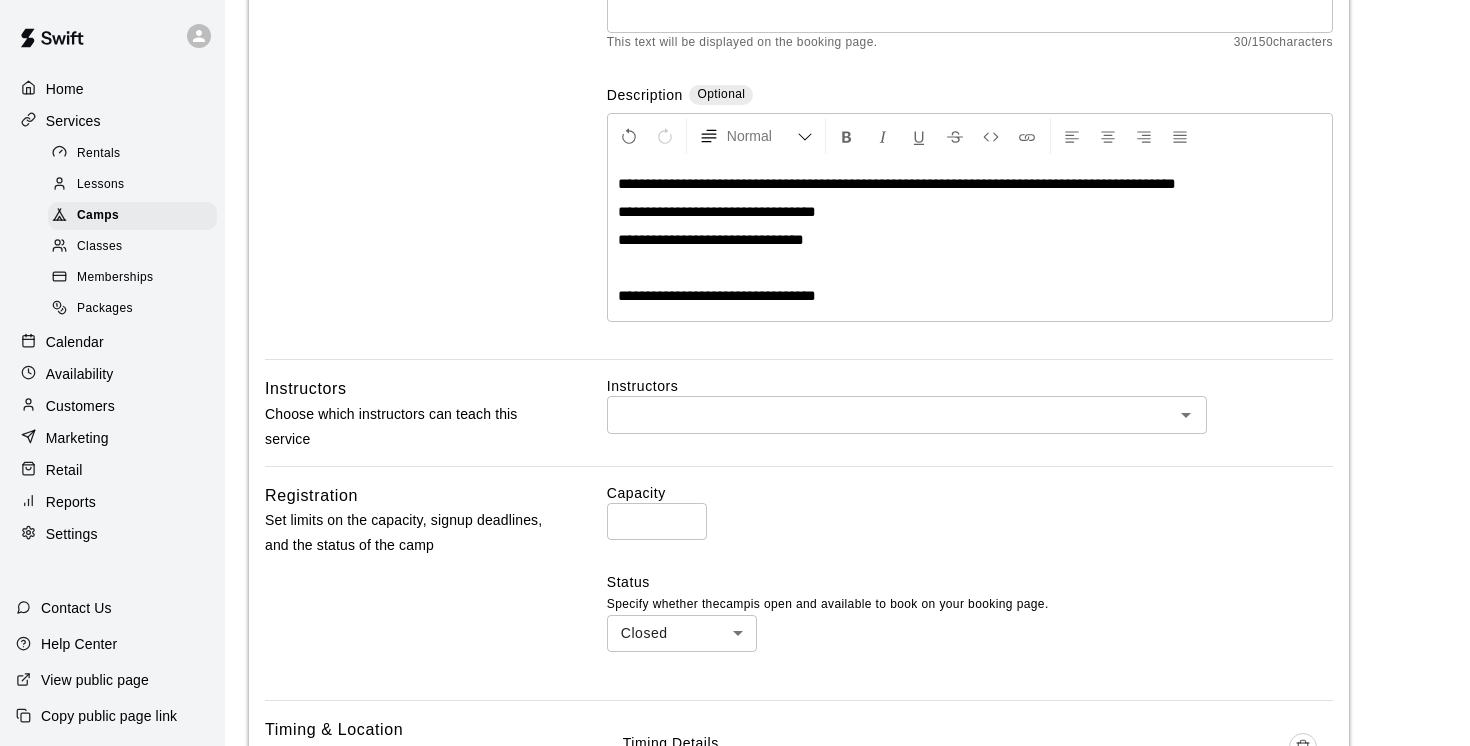 click on "**********" at bounding box center [717, 295] 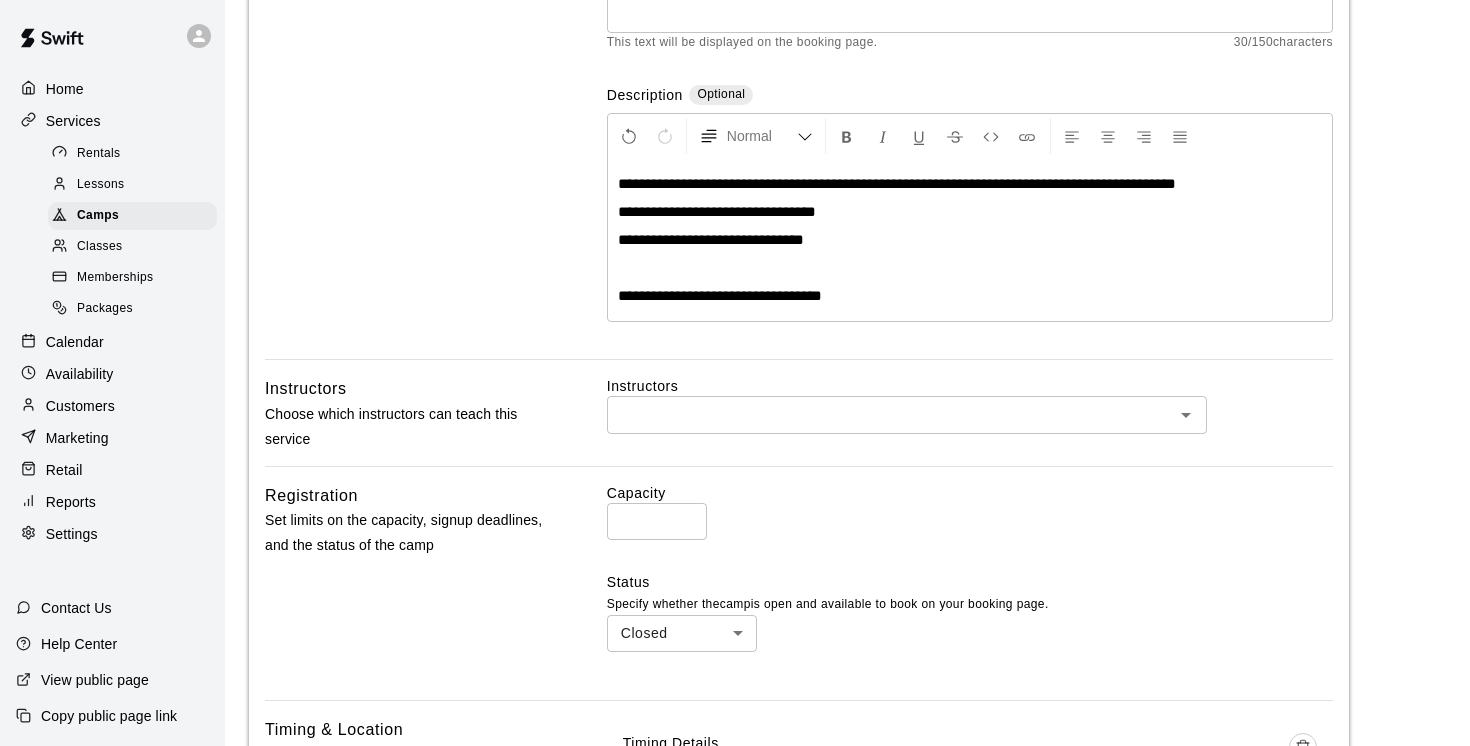 click on "**********" at bounding box center (970, 296) 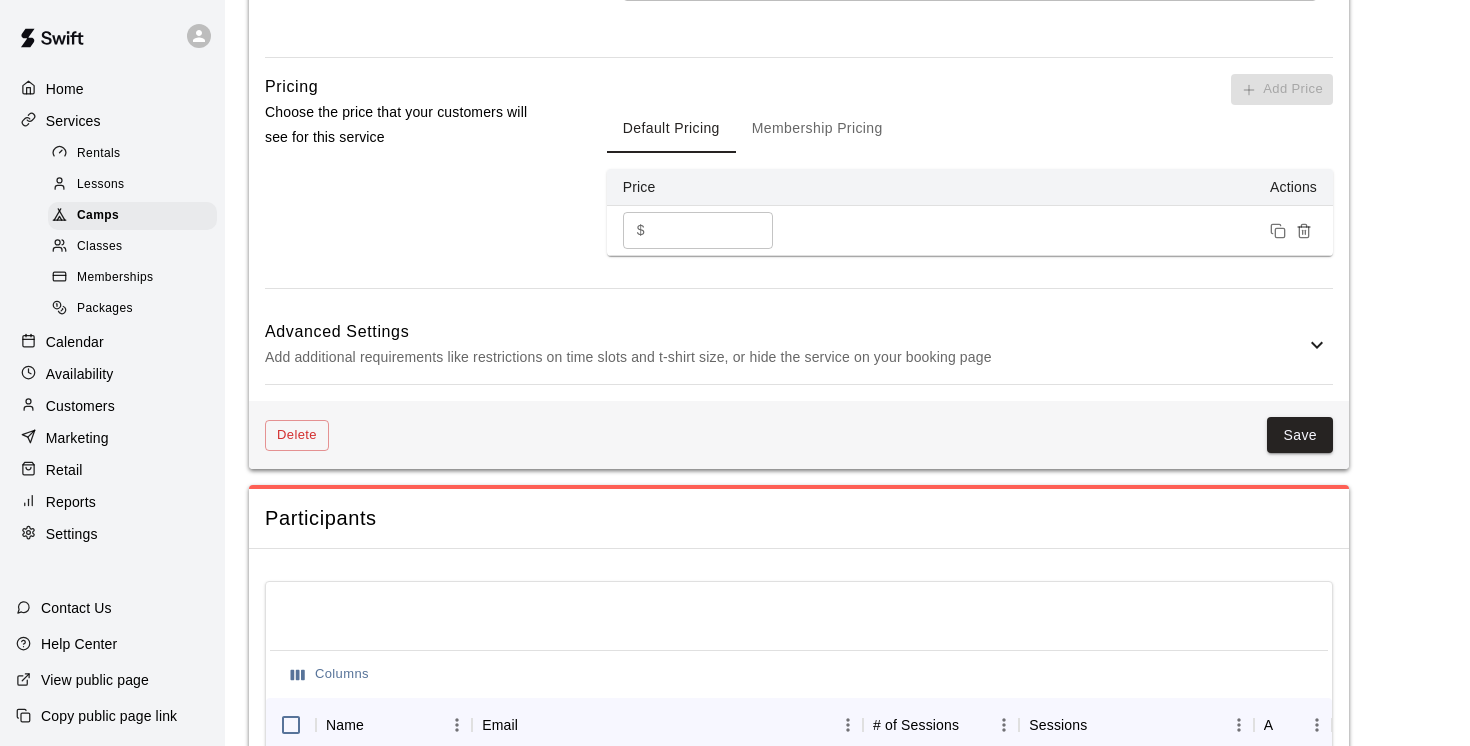 scroll, scrollTop: 1477, scrollLeft: 0, axis: vertical 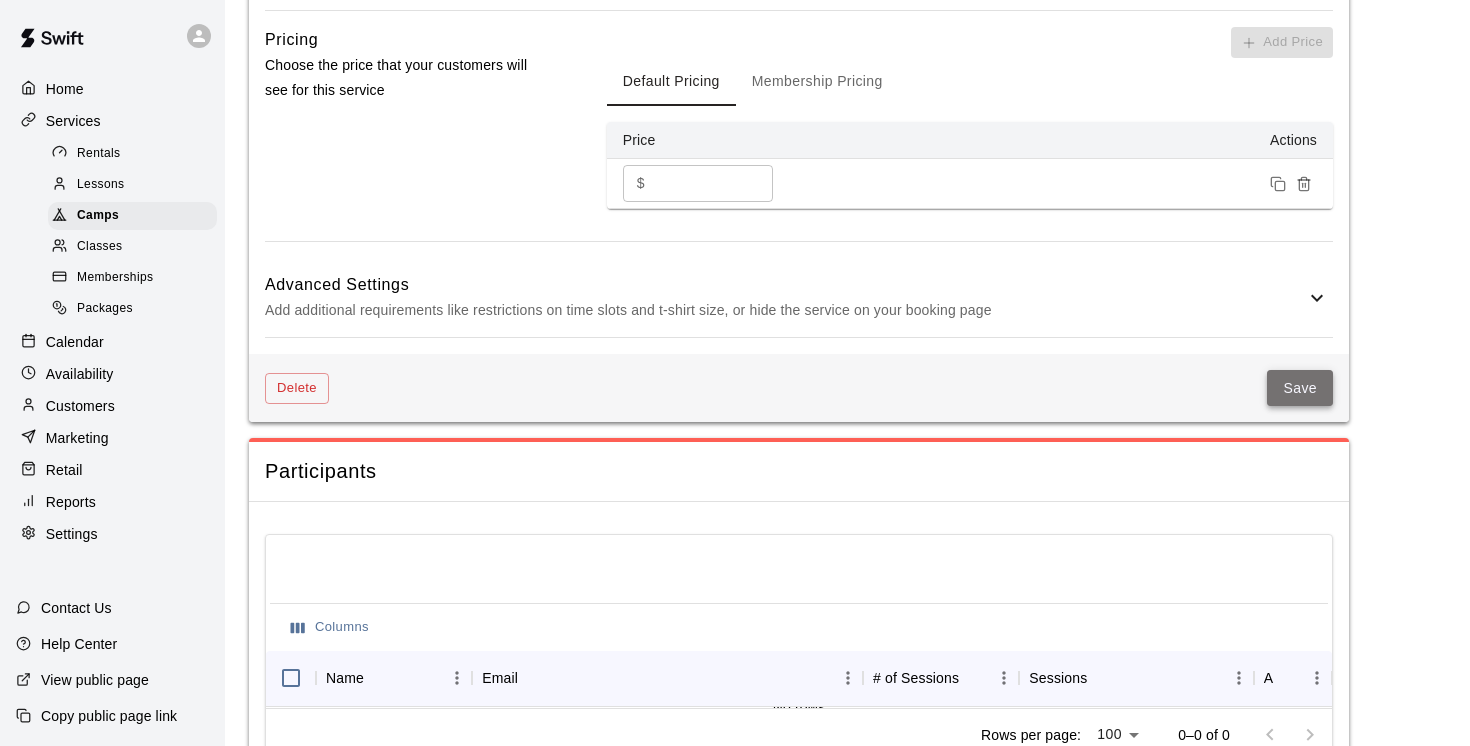 click on "Save" at bounding box center [1300, 388] 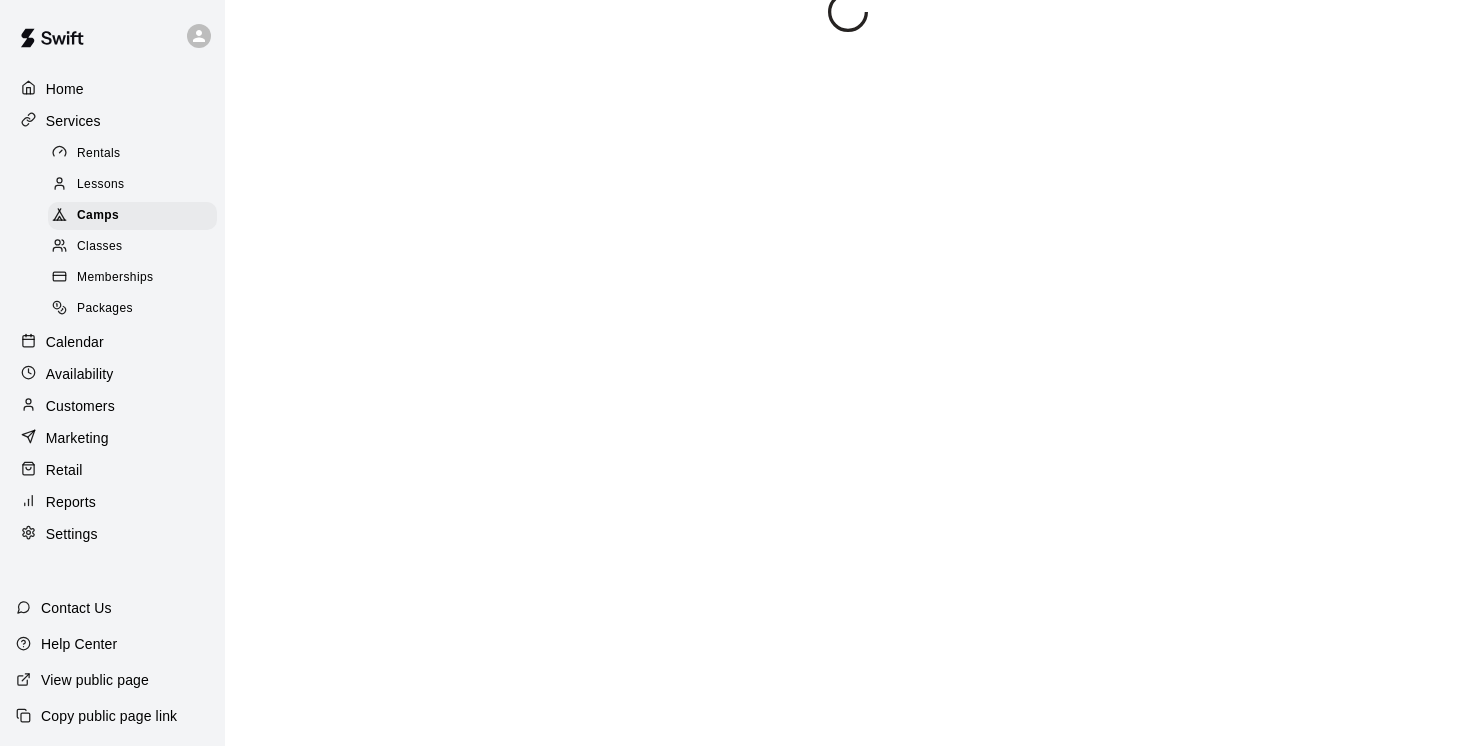 scroll, scrollTop: 0, scrollLeft: 0, axis: both 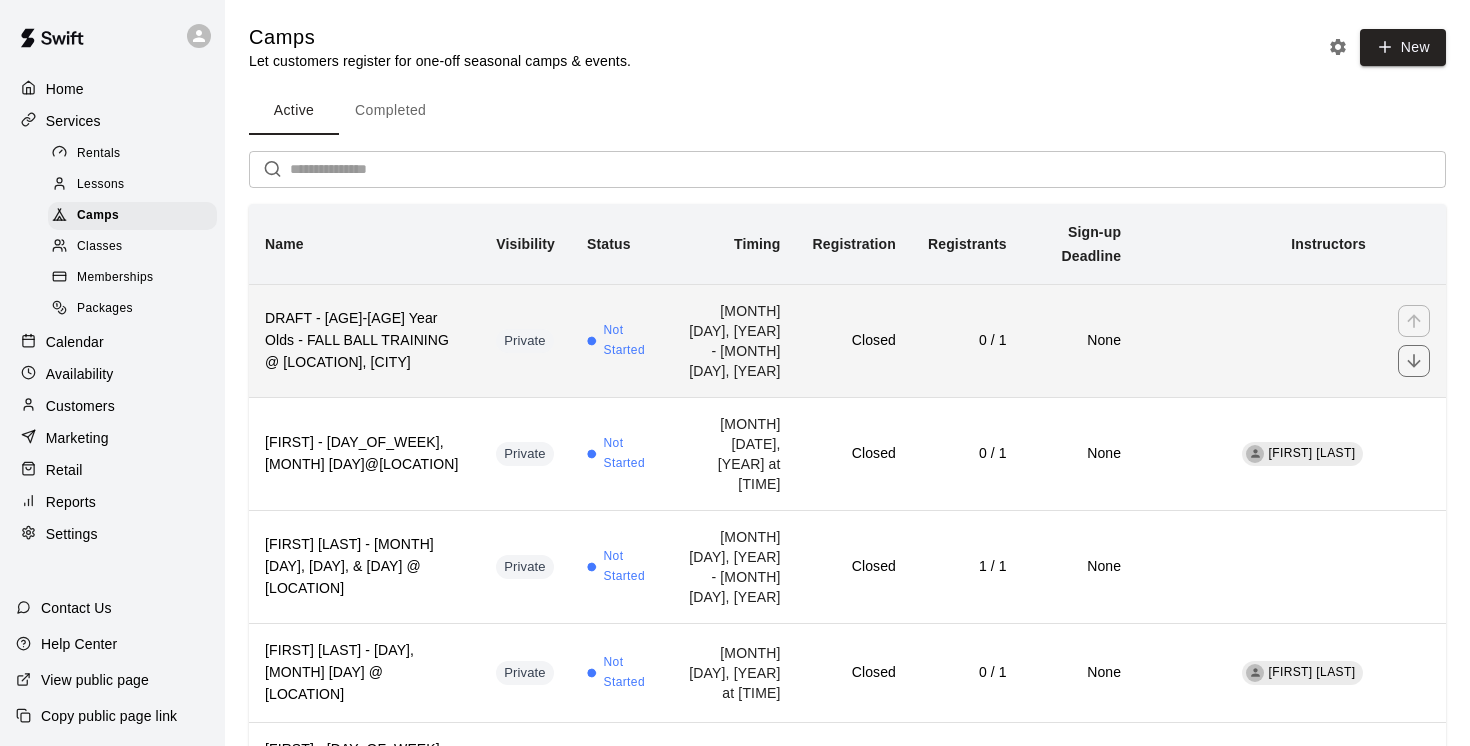 click on "Private" at bounding box center (525, 340) 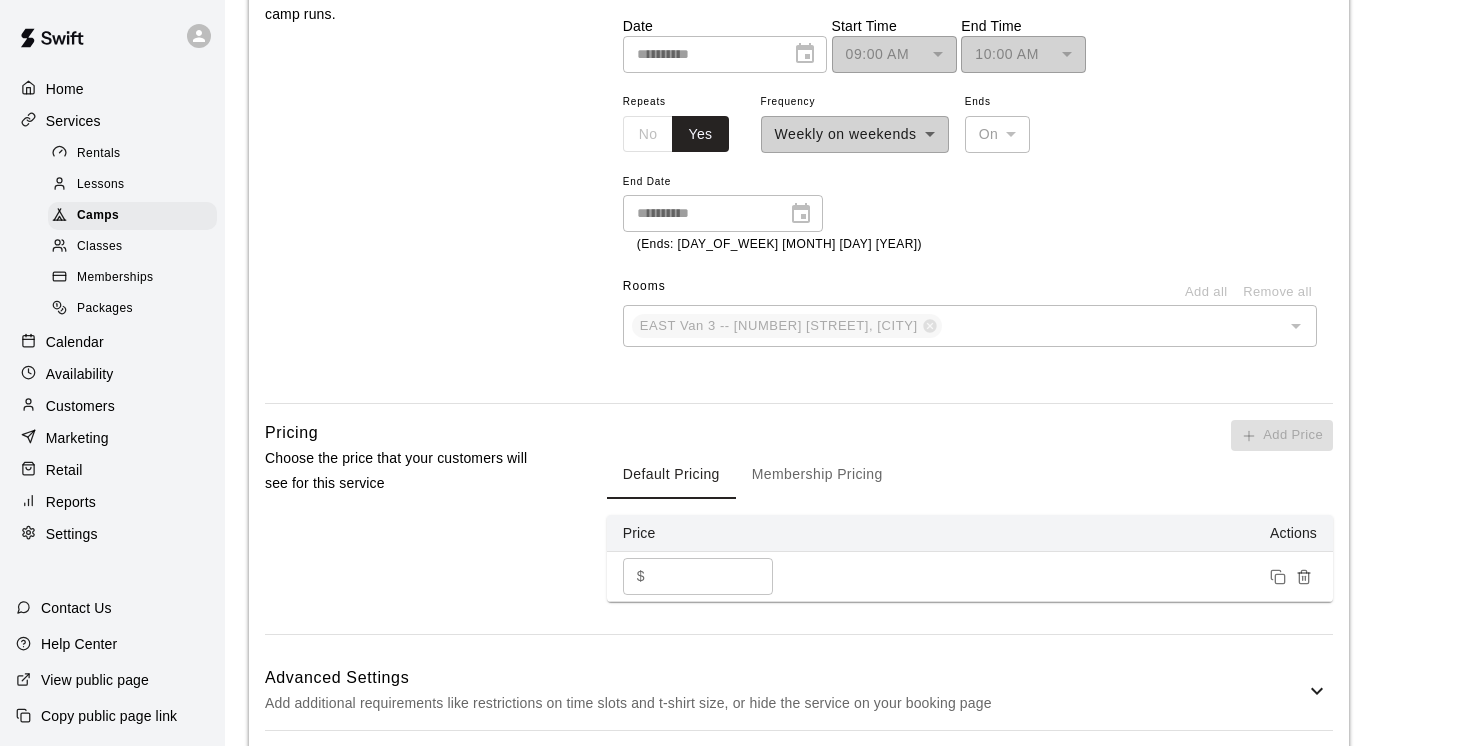 scroll, scrollTop: 1477, scrollLeft: 0, axis: vertical 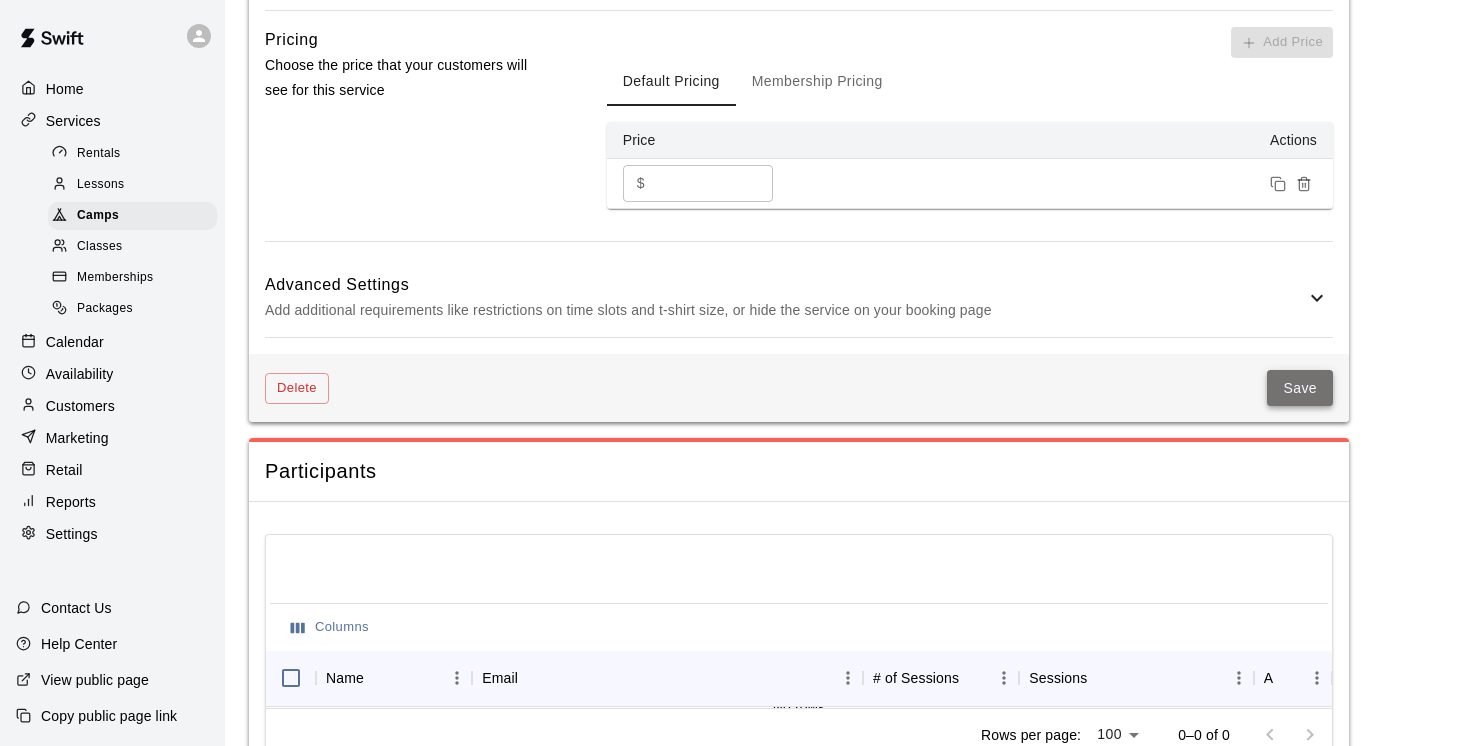 click on "Save" at bounding box center (1300, 388) 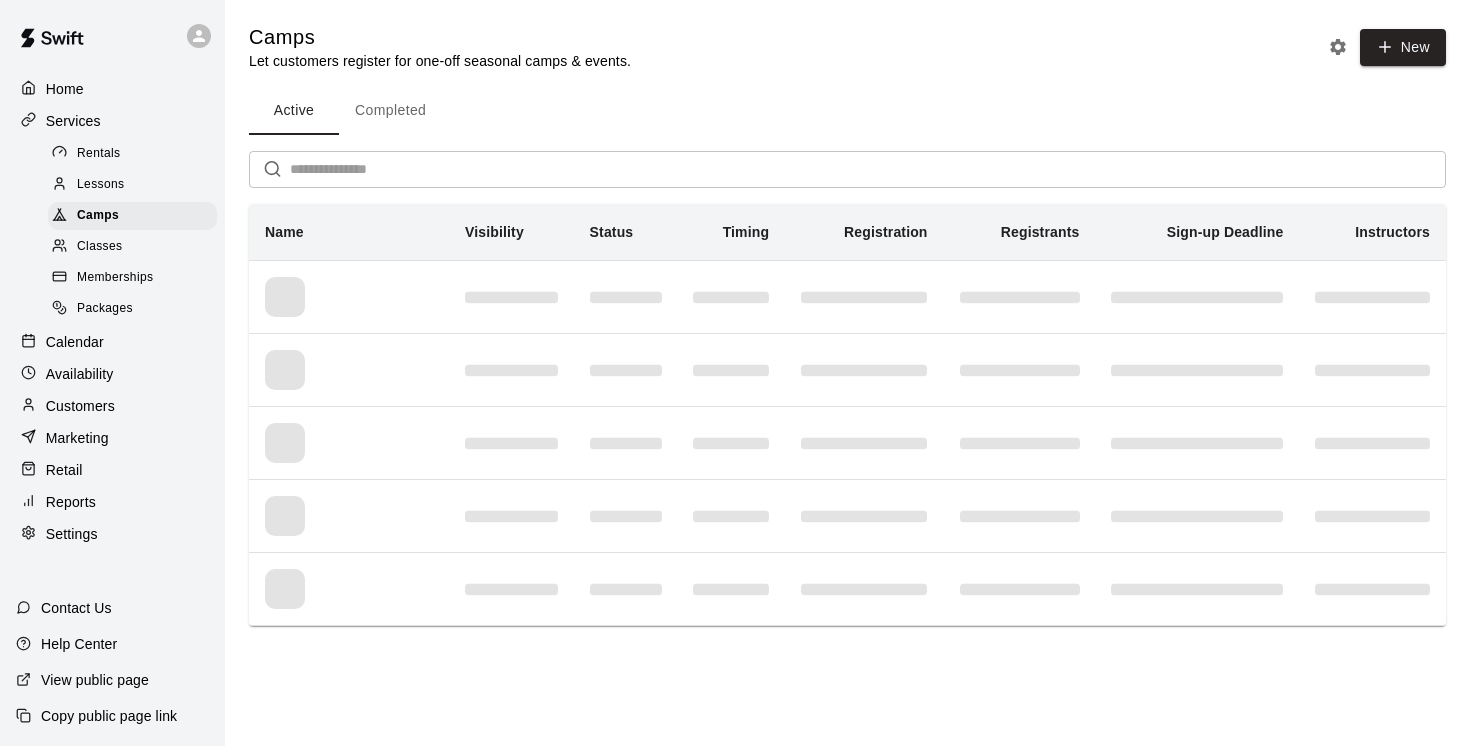 scroll, scrollTop: 0, scrollLeft: 0, axis: both 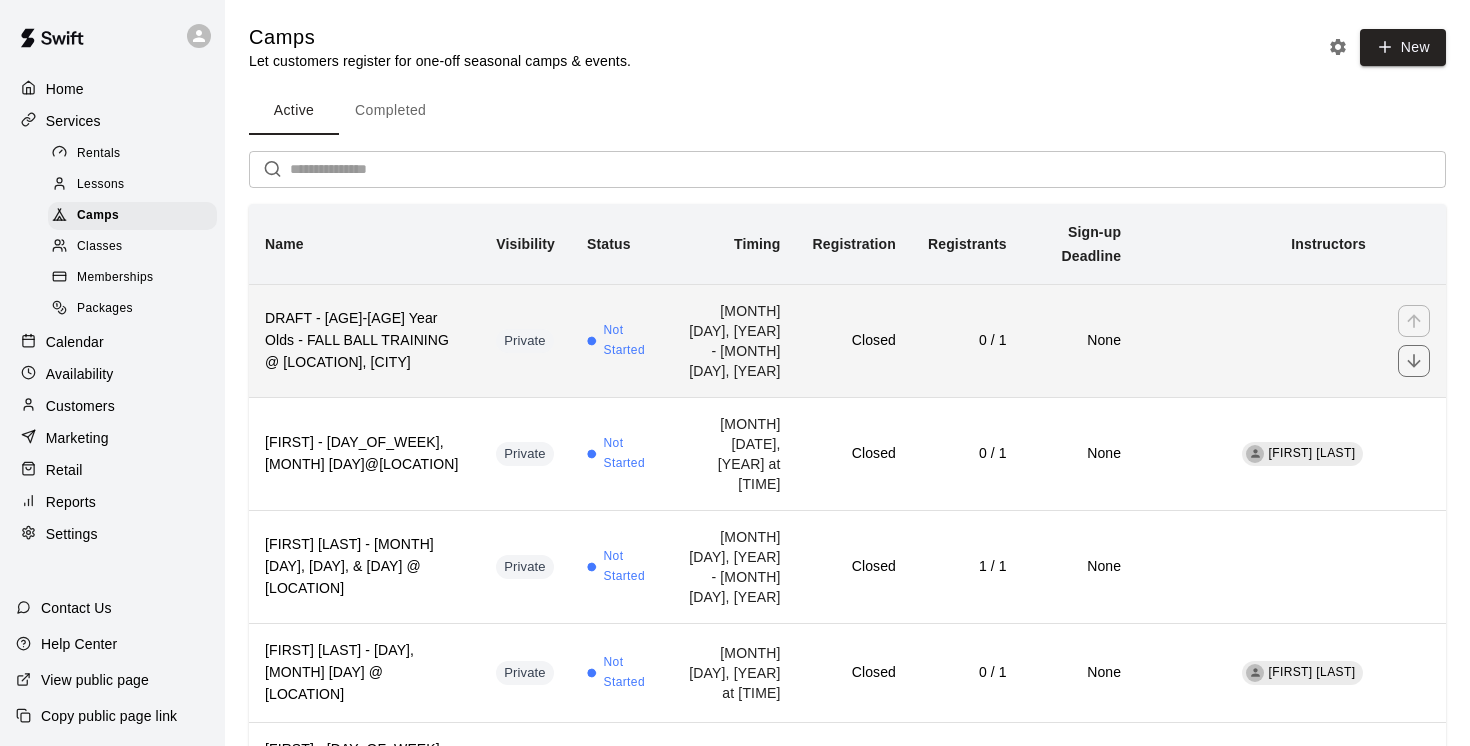 click on "Private" at bounding box center [525, 340] 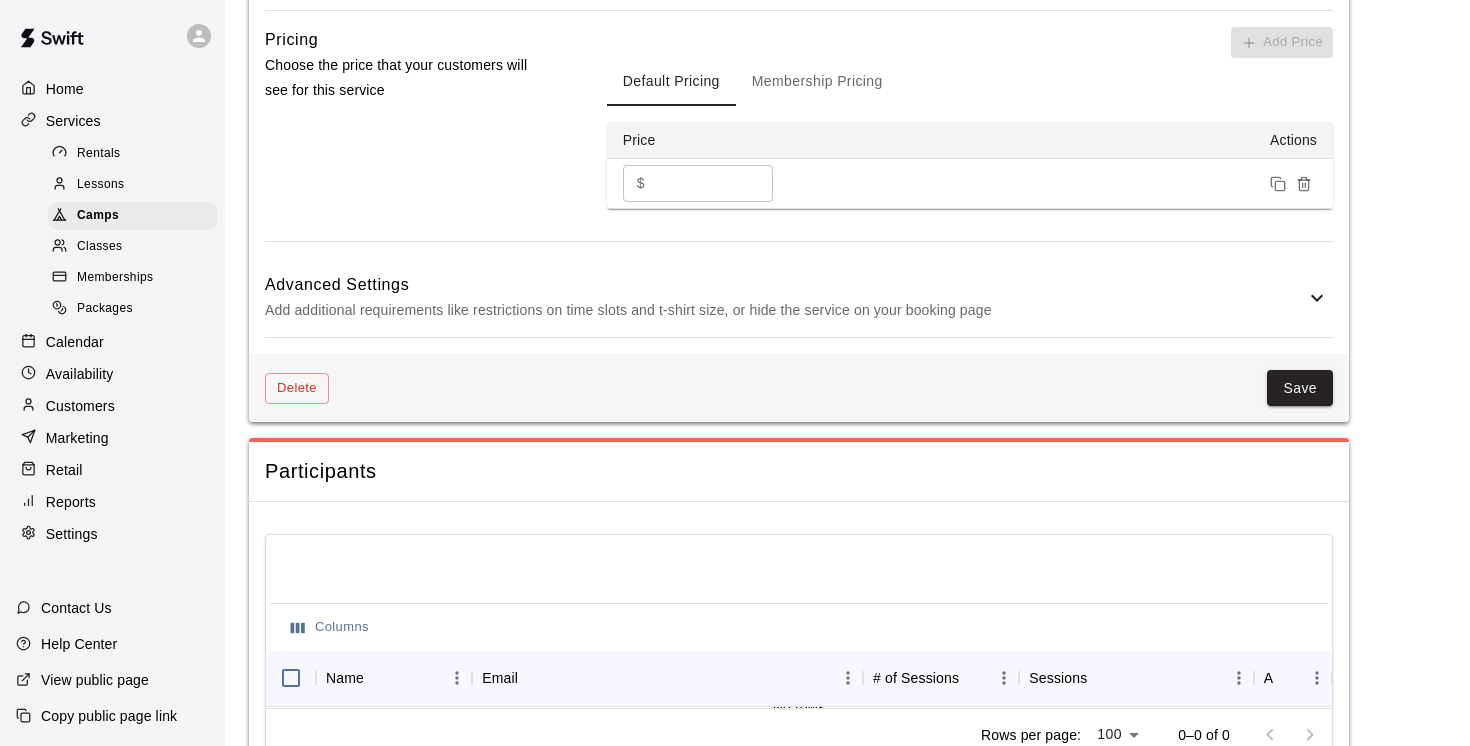 scroll, scrollTop: 0, scrollLeft: 0, axis: both 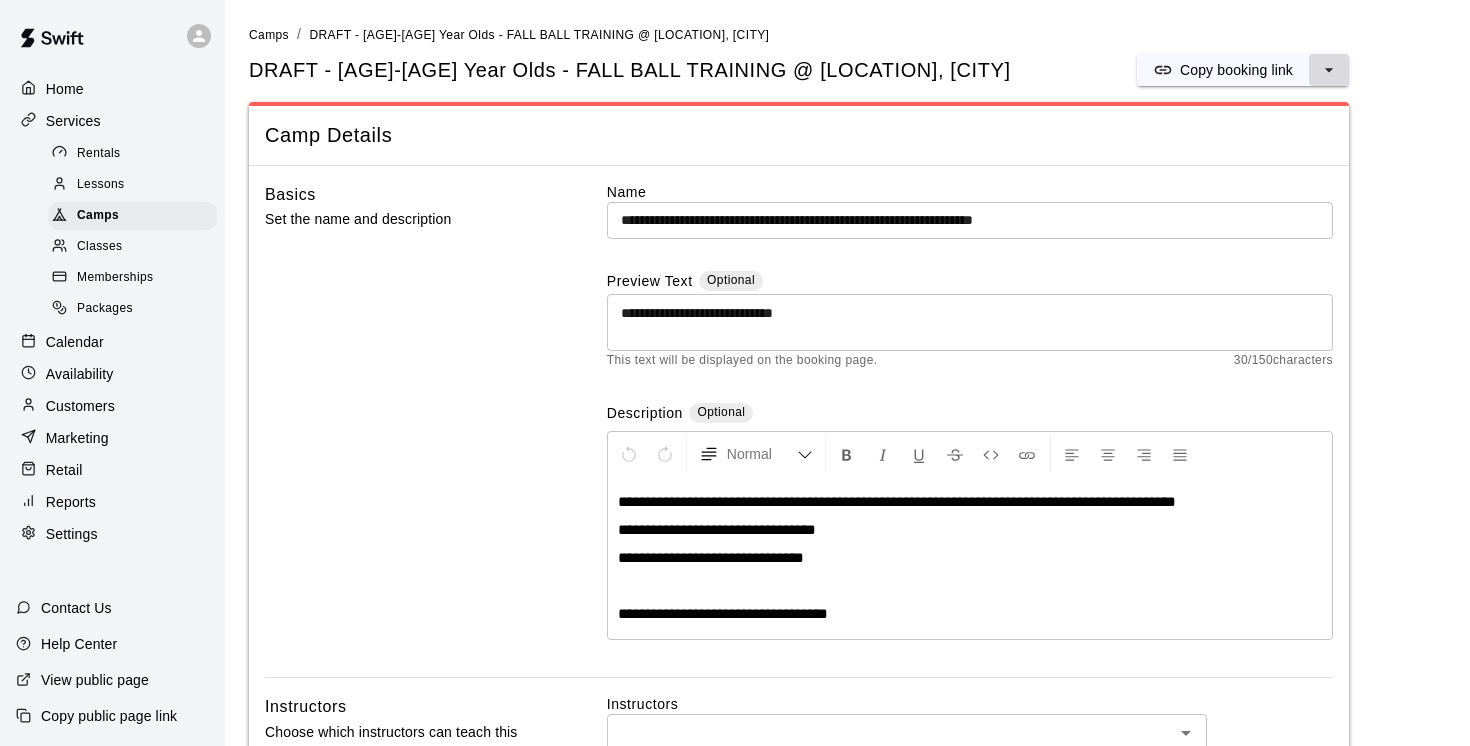 click 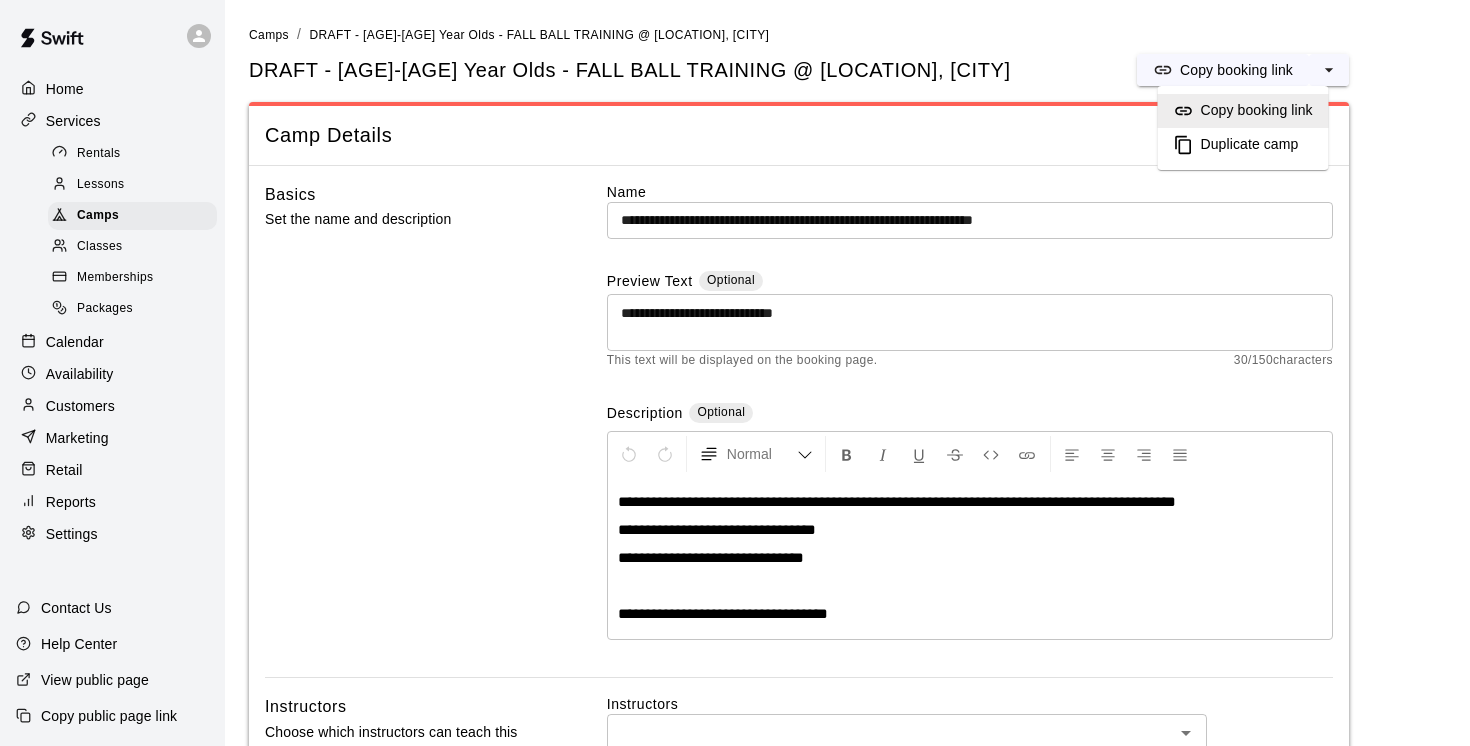 click on "Duplicate camp" at bounding box center [1250, 145] 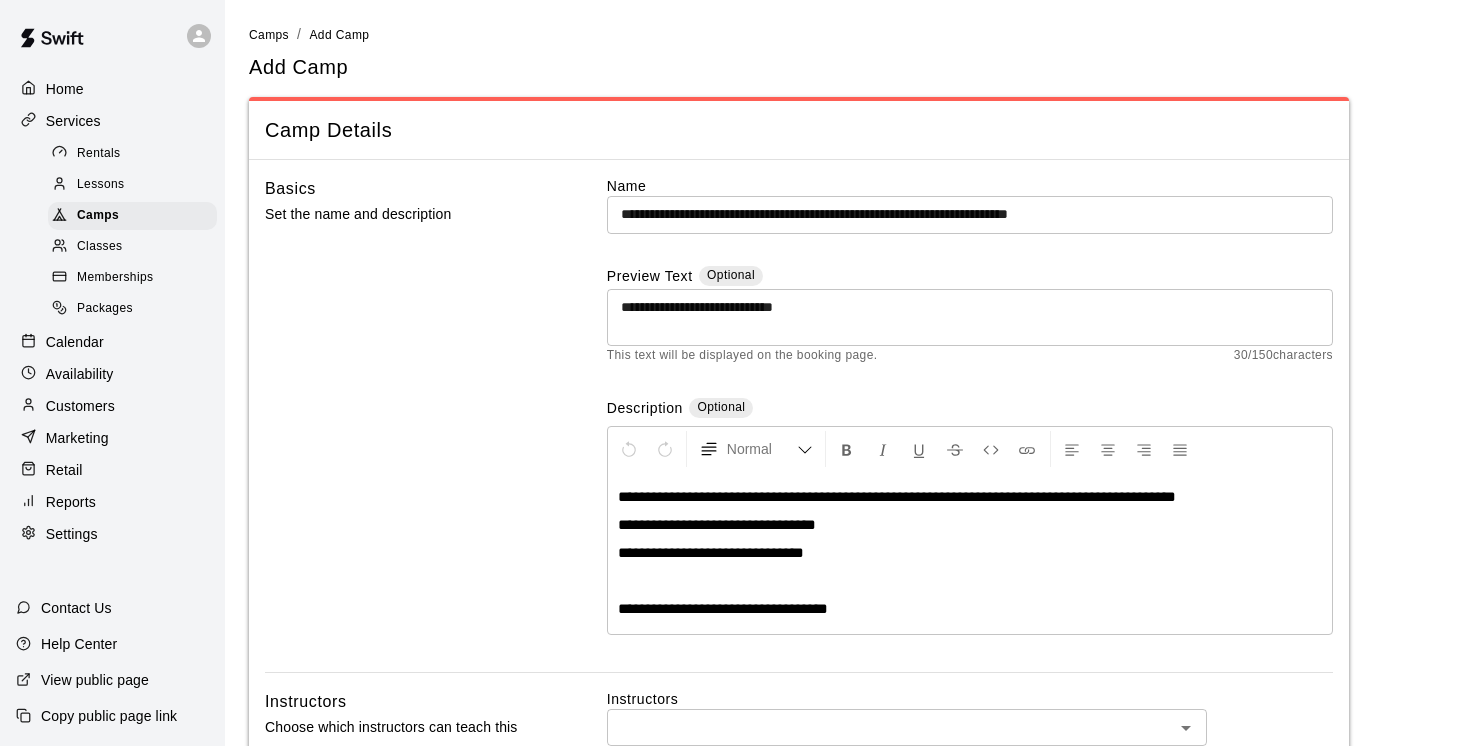 click on "**********" at bounding box center (970, 214) 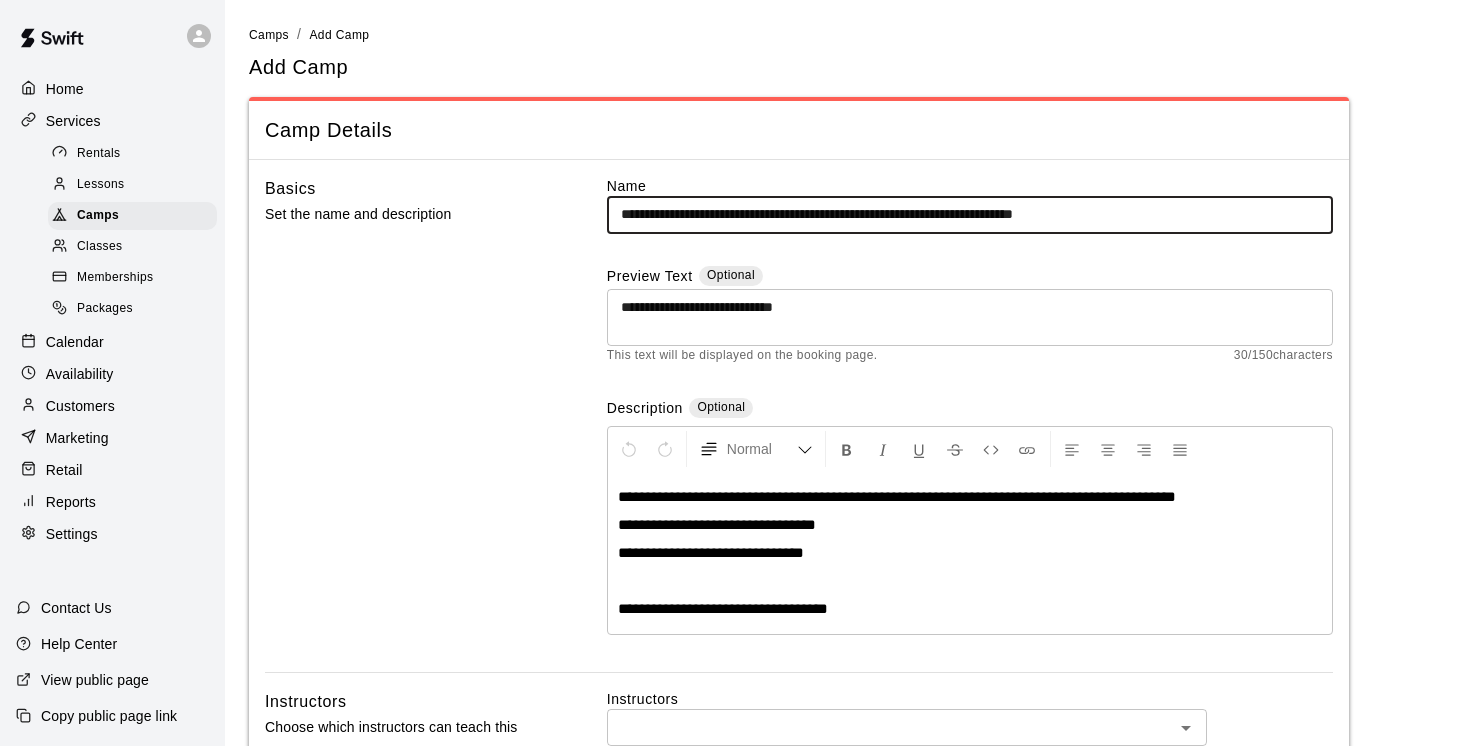 click on "**********" at bounding box center [970, 214] 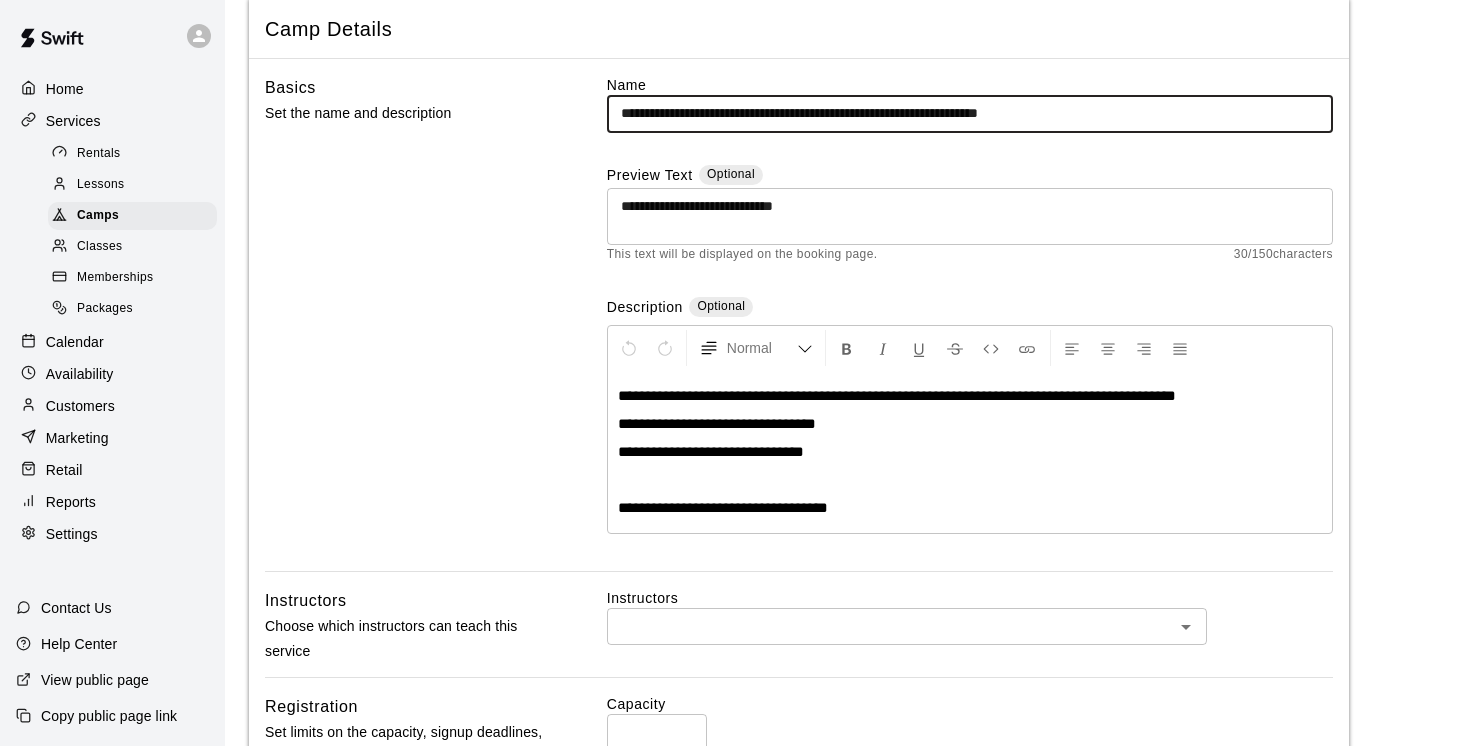 scroll, scrollTop: 104, scrollLeft: 0, axis: vertical 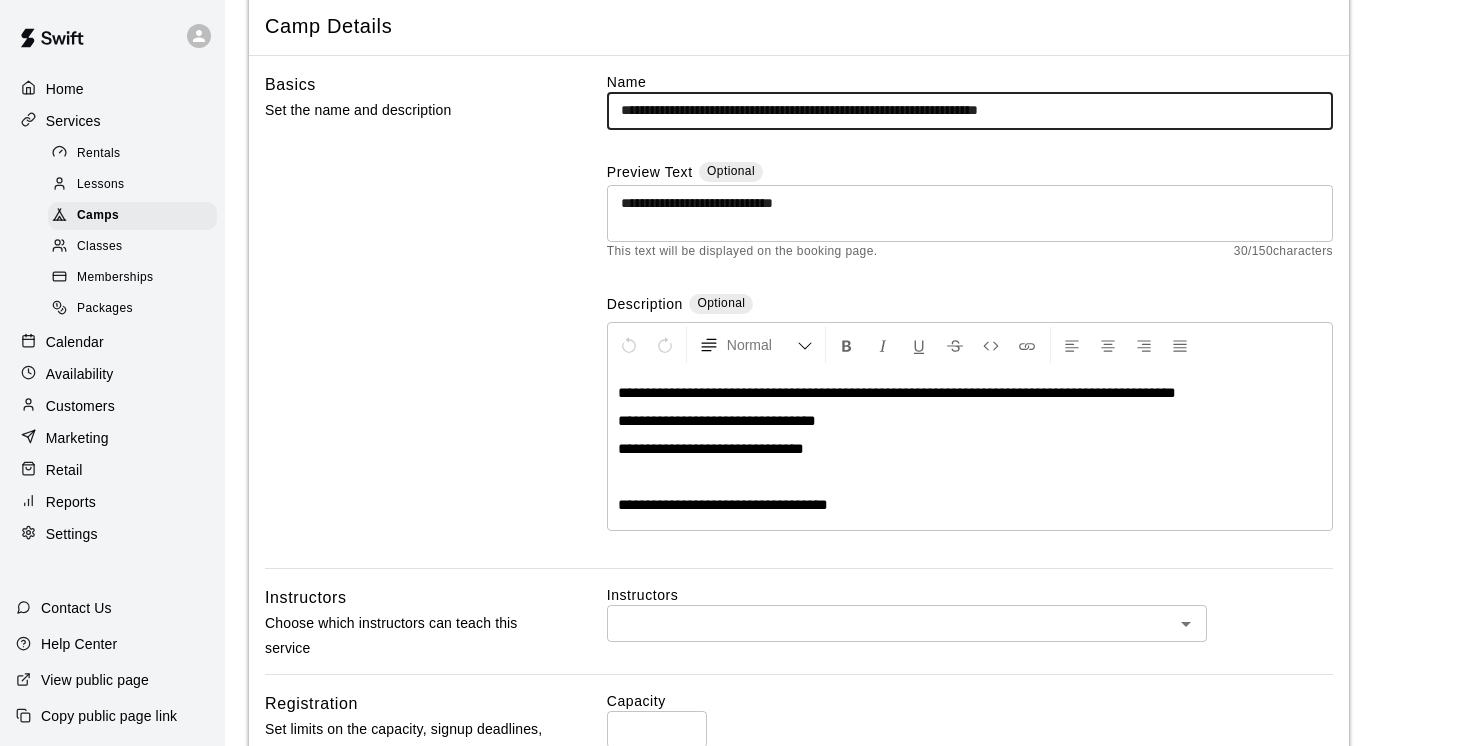 type on "**********" 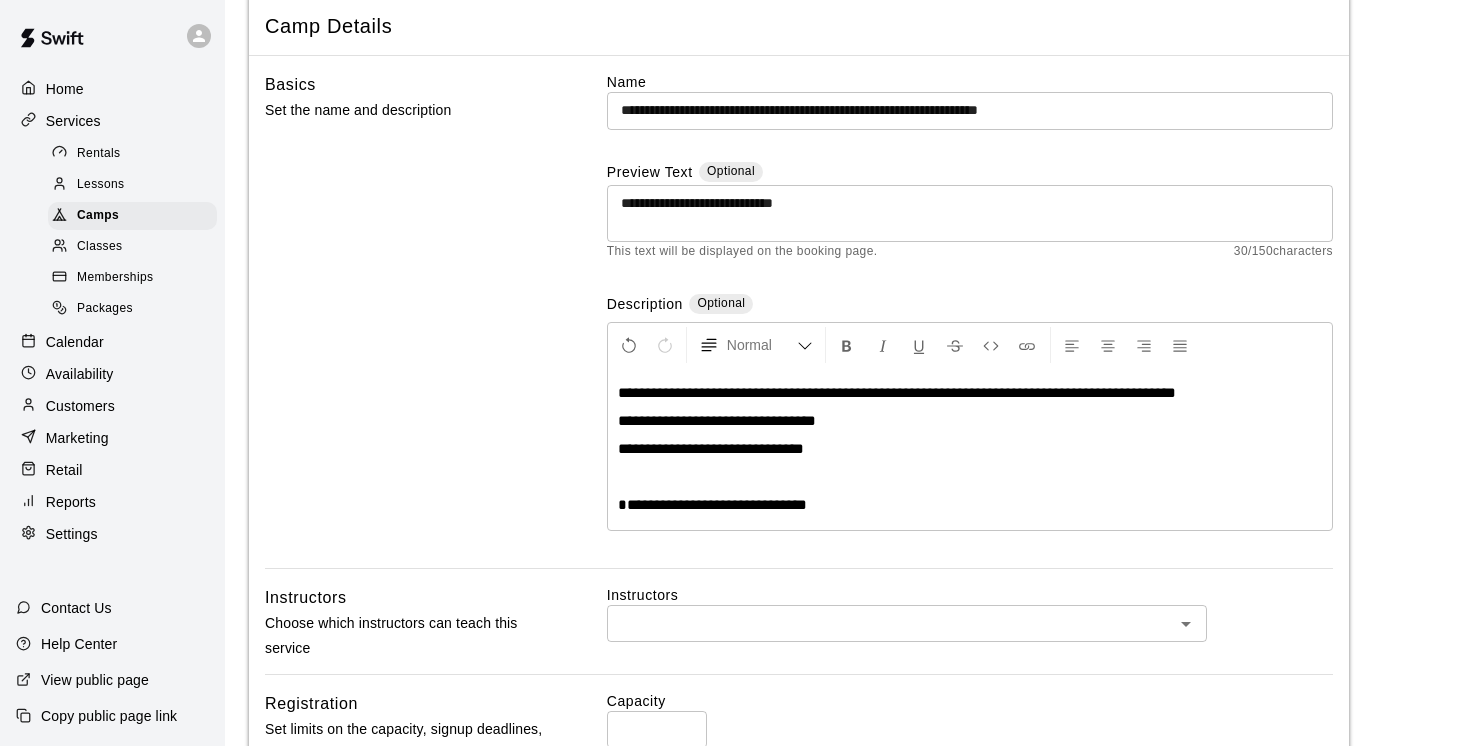 type 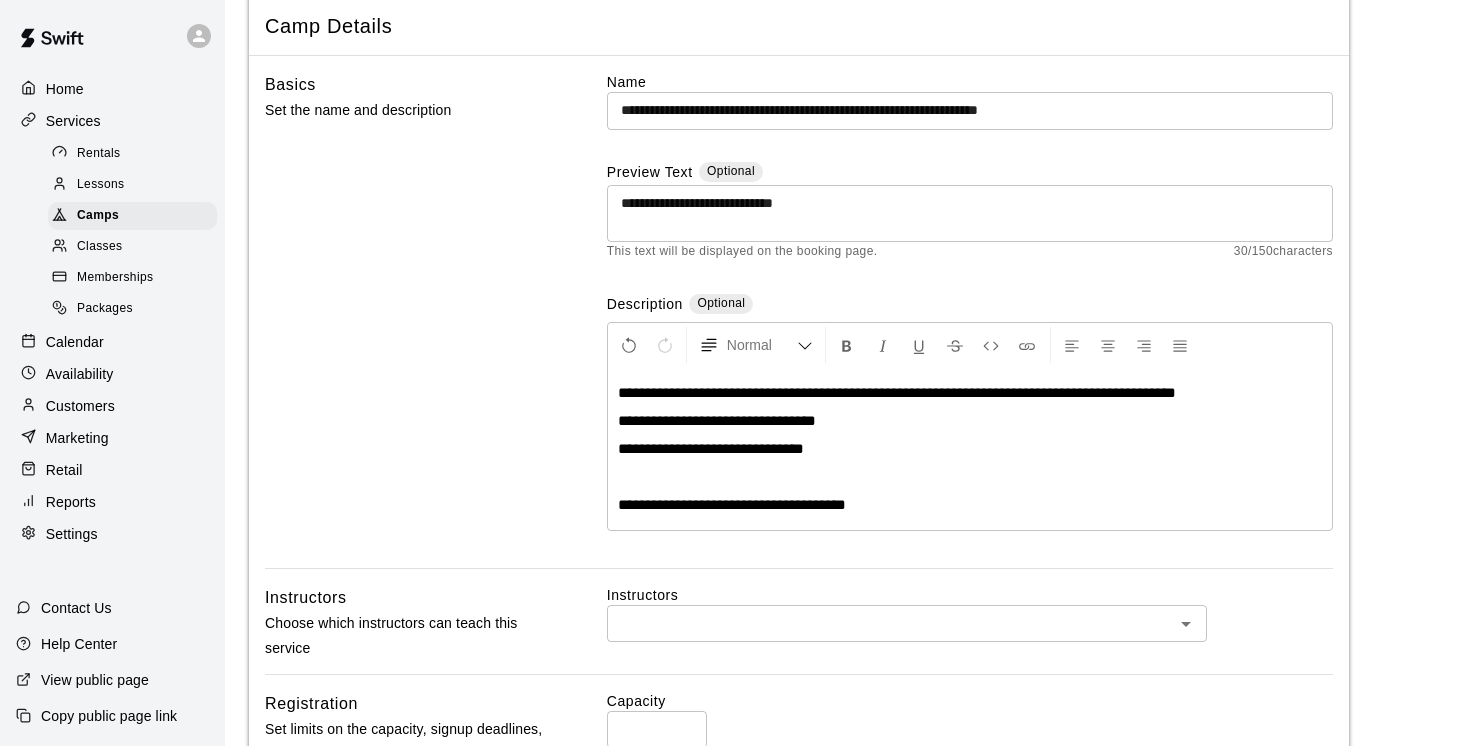 click on "**********" at bounding box center [732, 504] 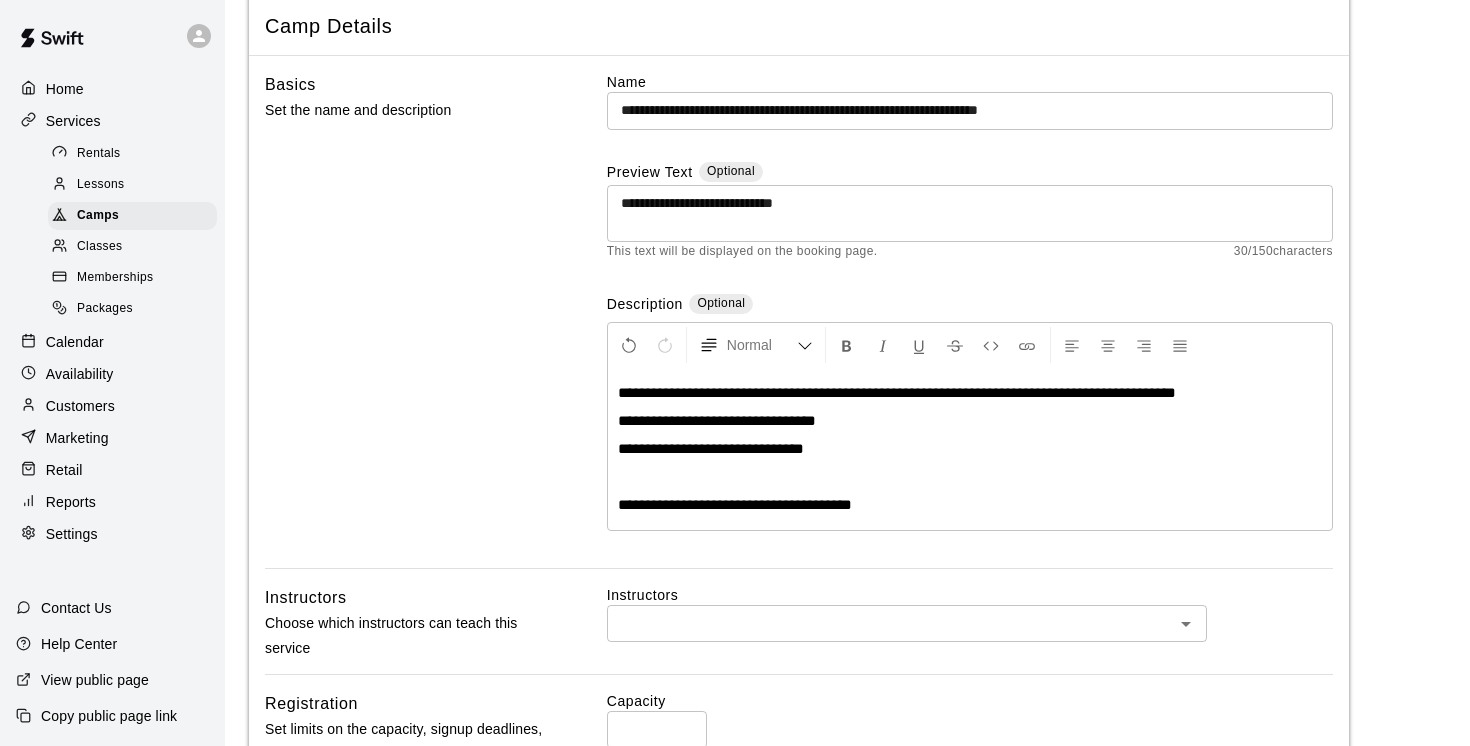 click on "**********" at bounding box center (735, 504) 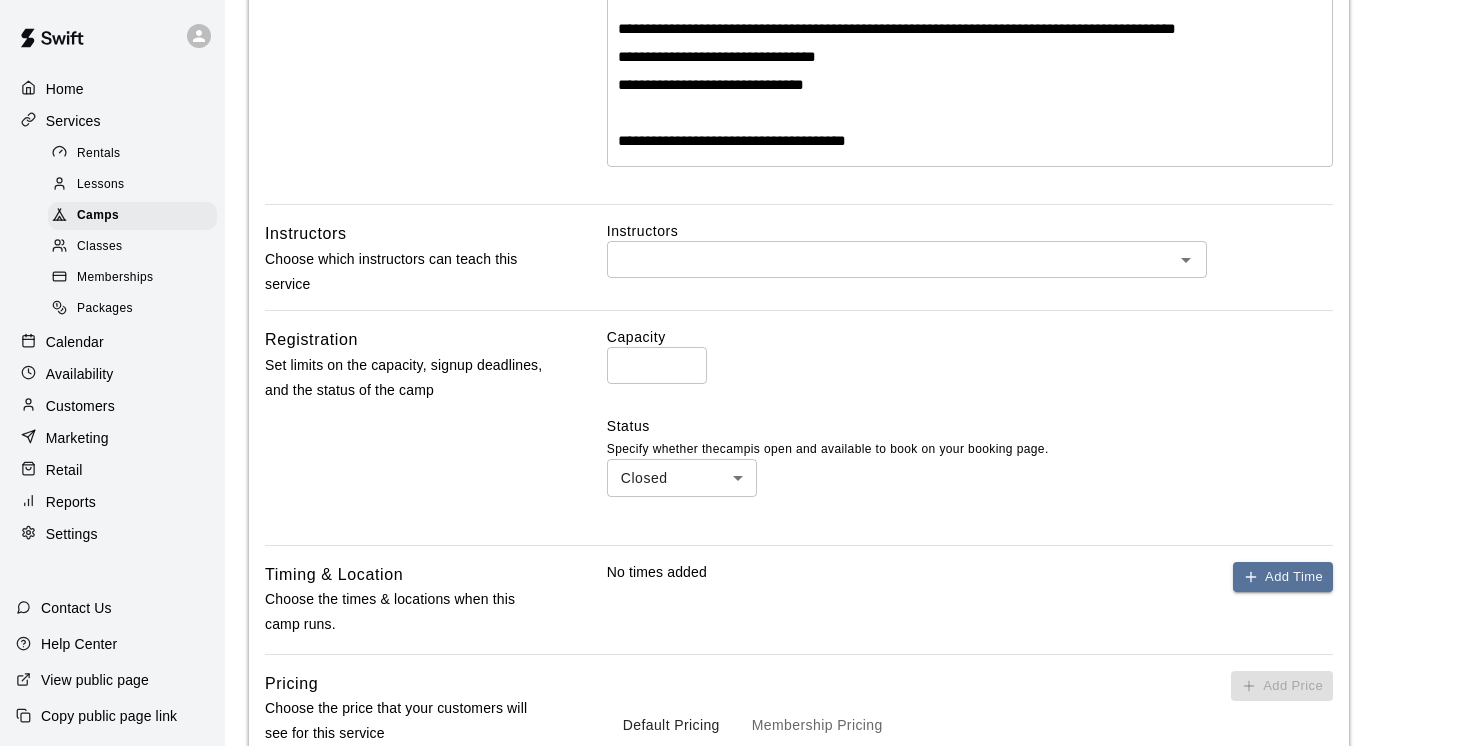 scroll, scrollTop: 455, scrollLeft: 0, axis: vertical 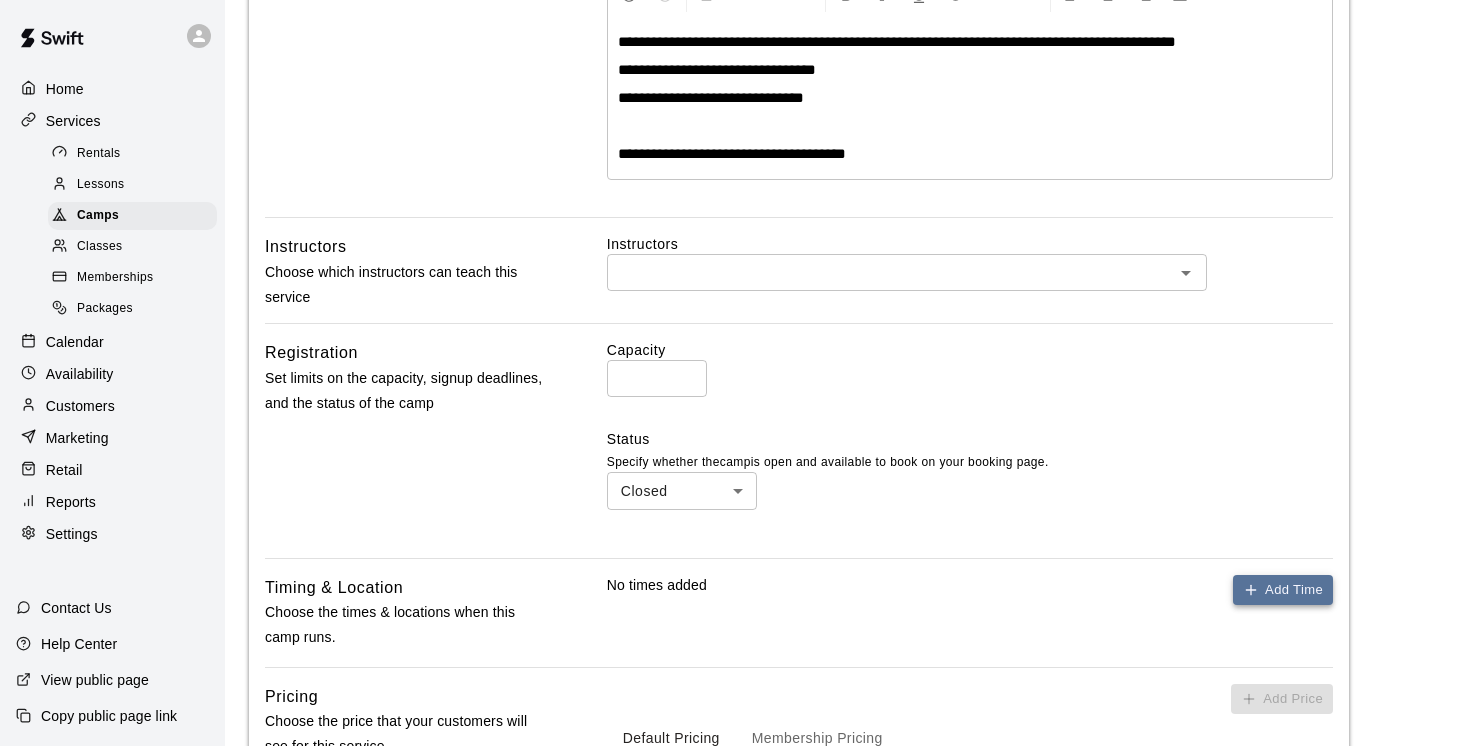 click 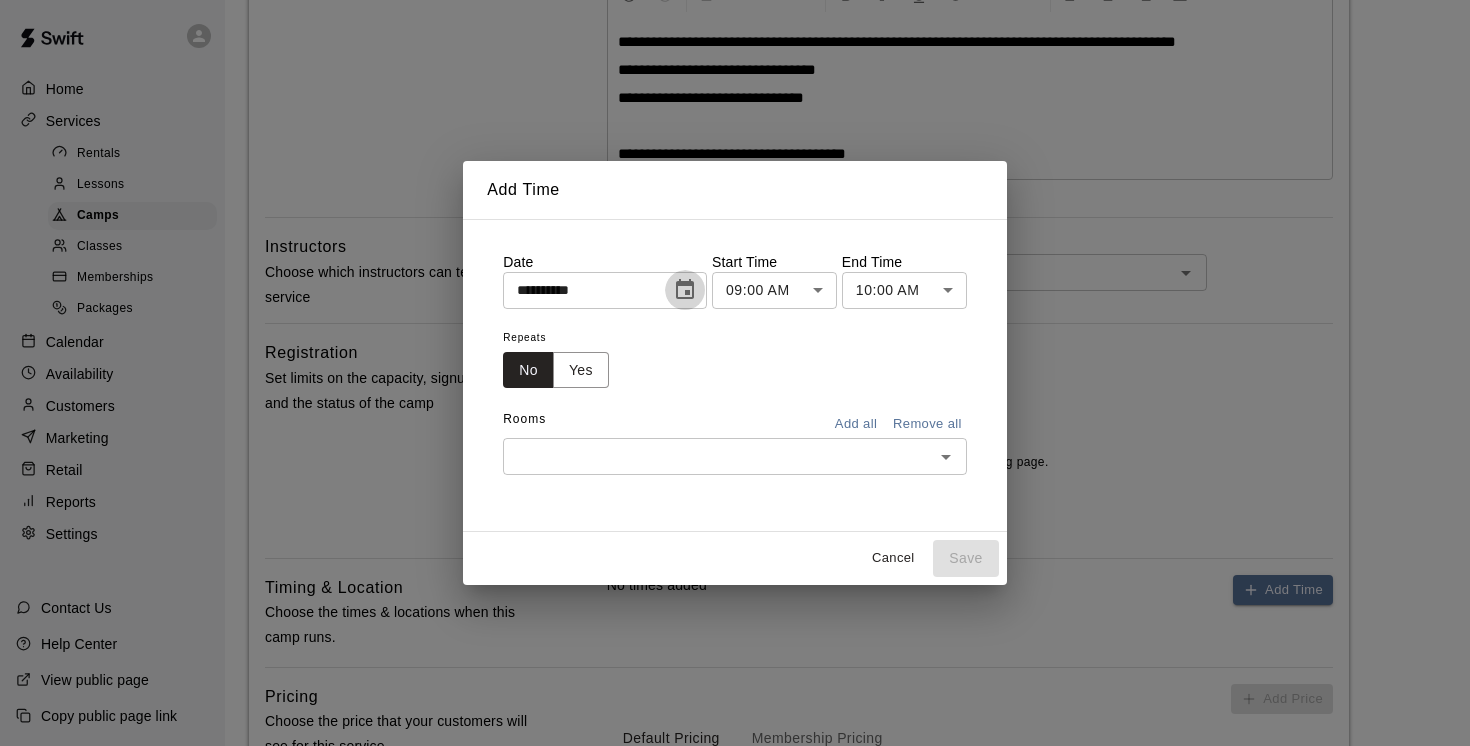 click 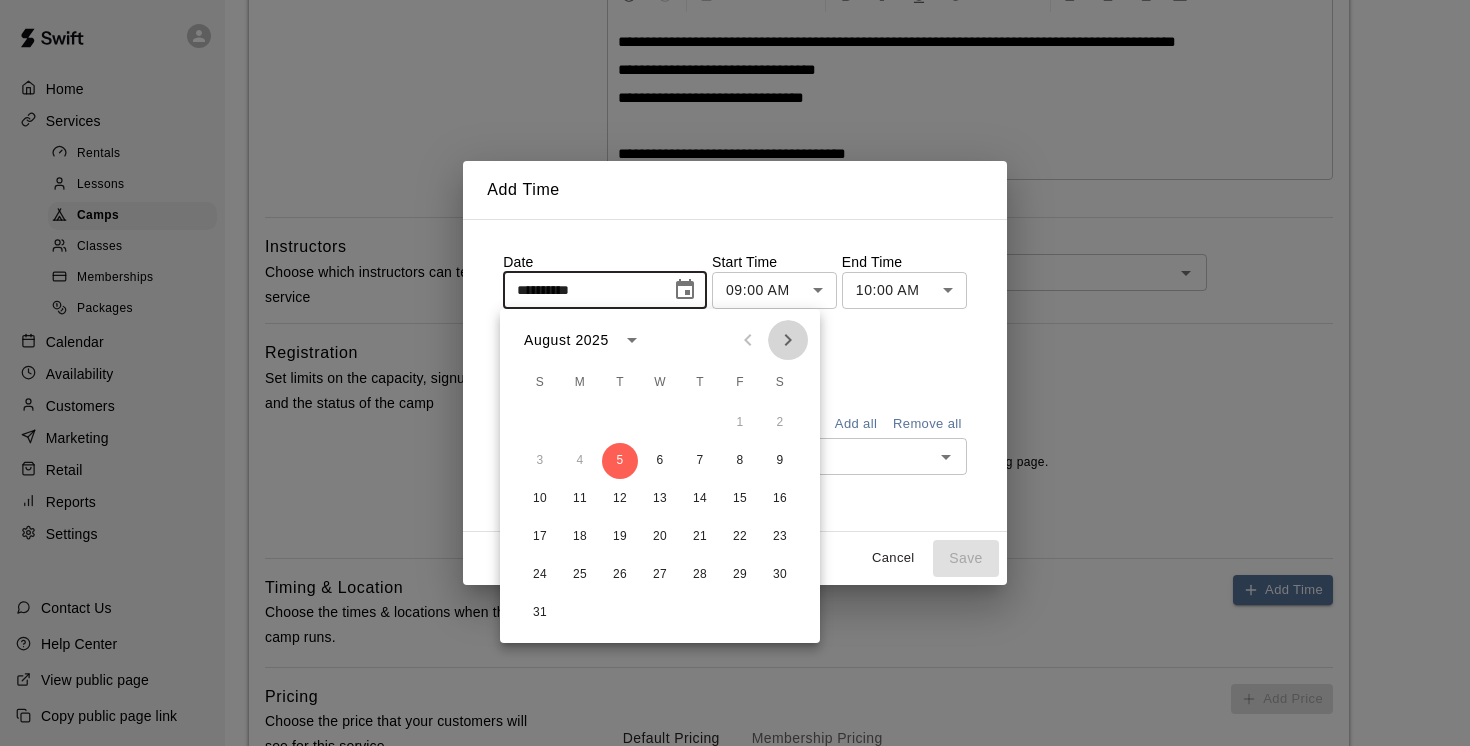 click 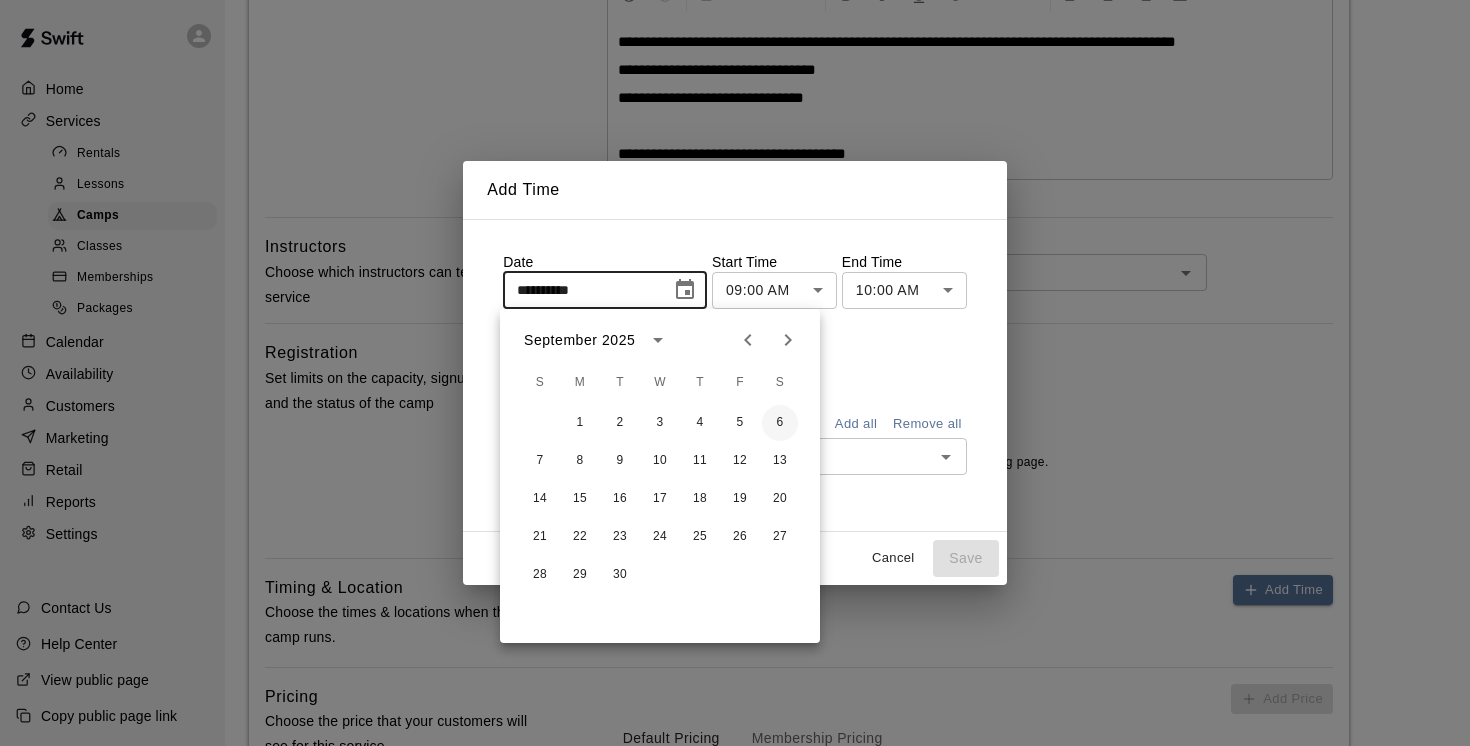 click on "6" at bounding box center (780, 423) 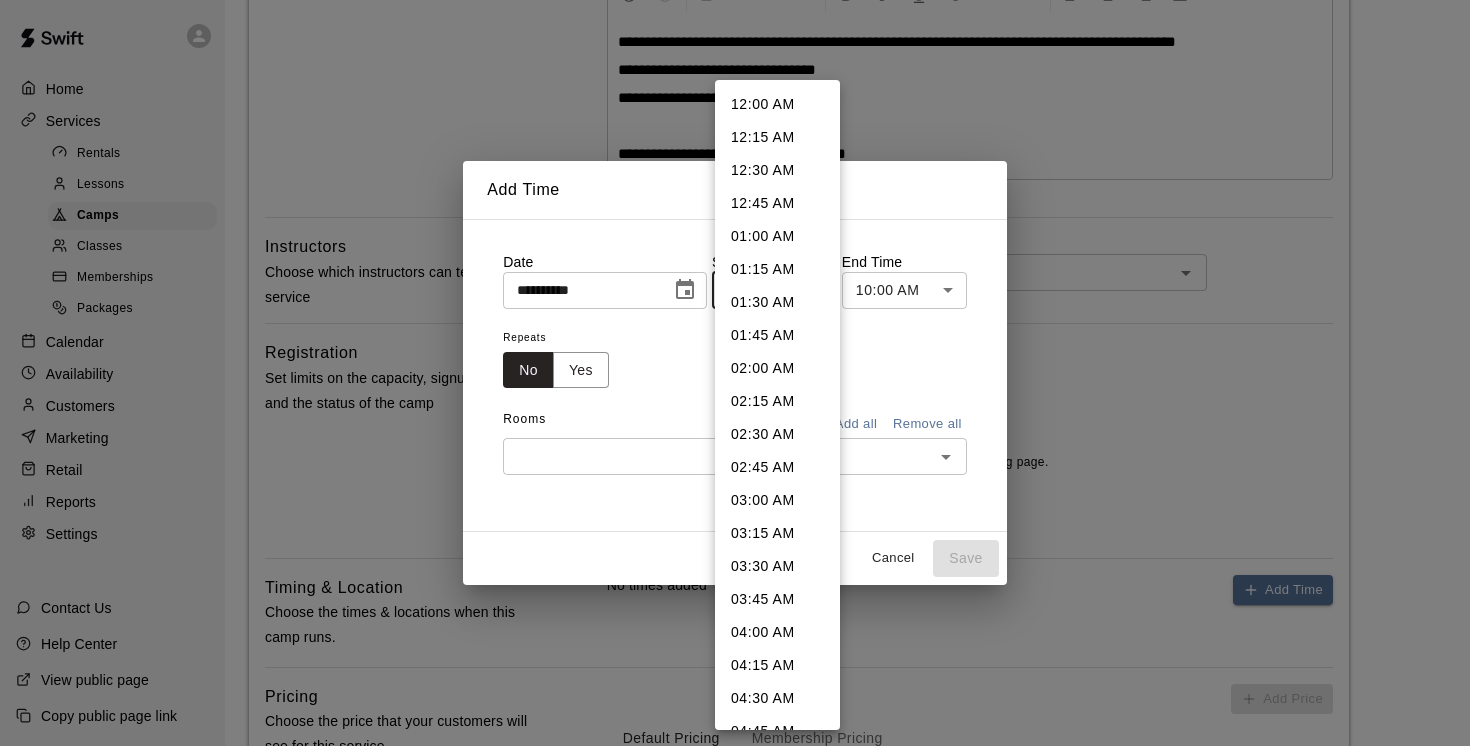 click on "**********" at bounding box center (735, 324) 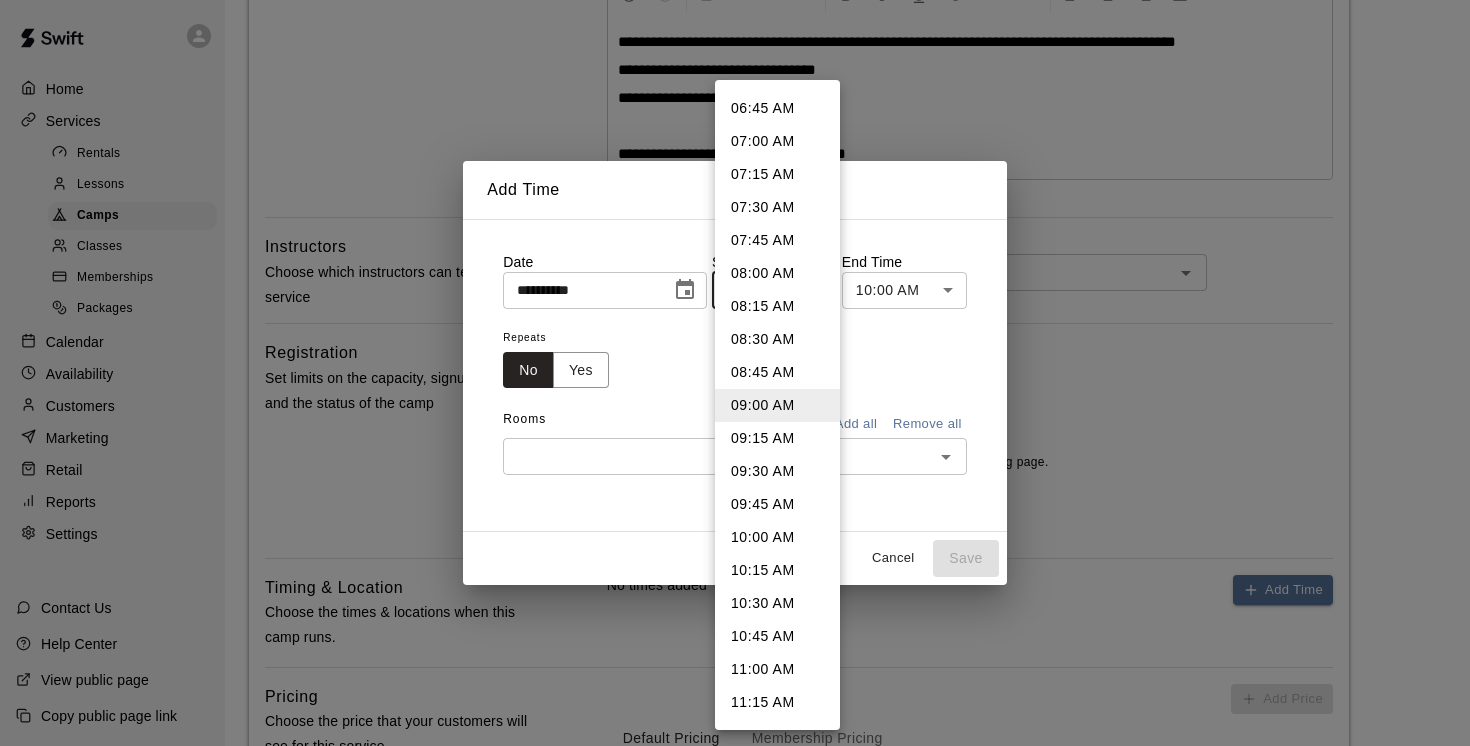 scroll, scrollTop: 959, scrollLeft: 0, axis: vertical 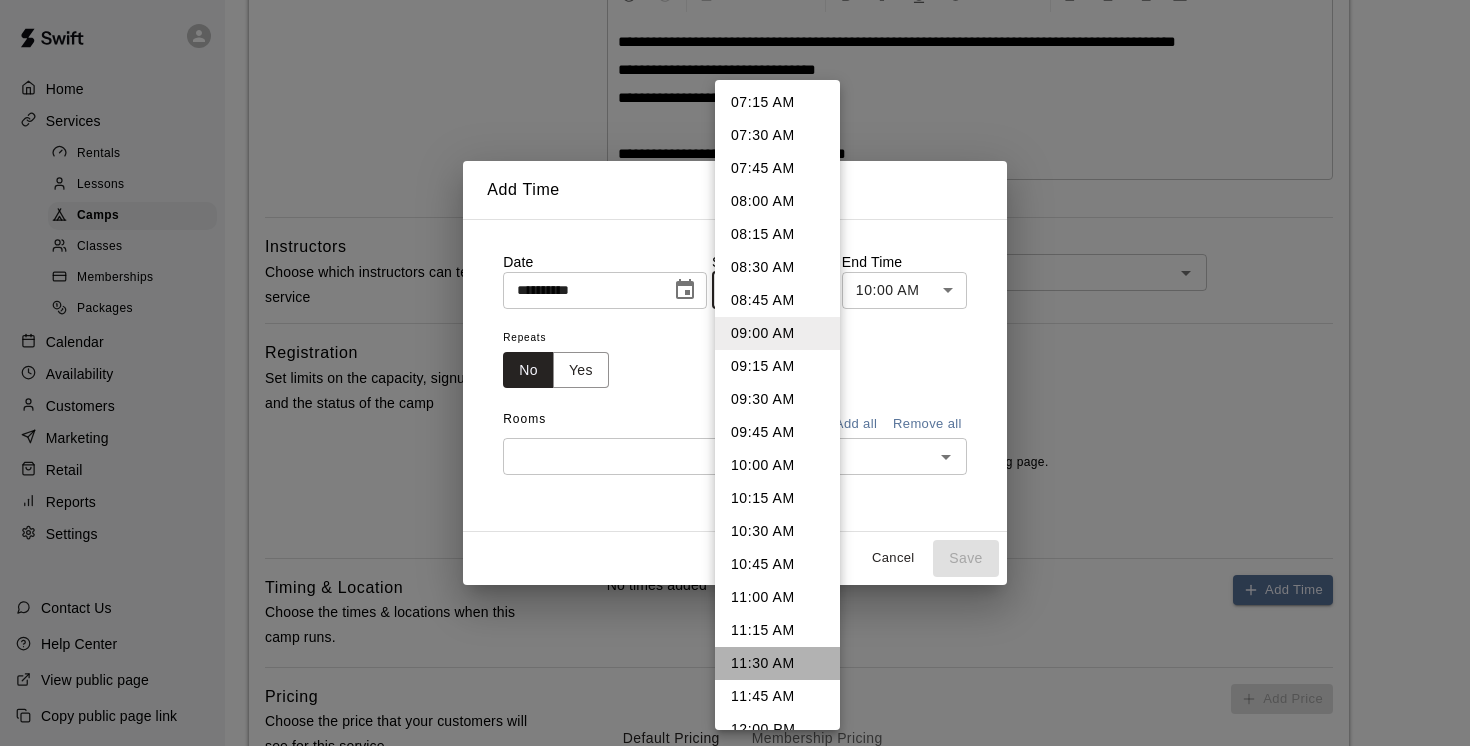 click on "11:30 AM" at bounding box center (777, 663) 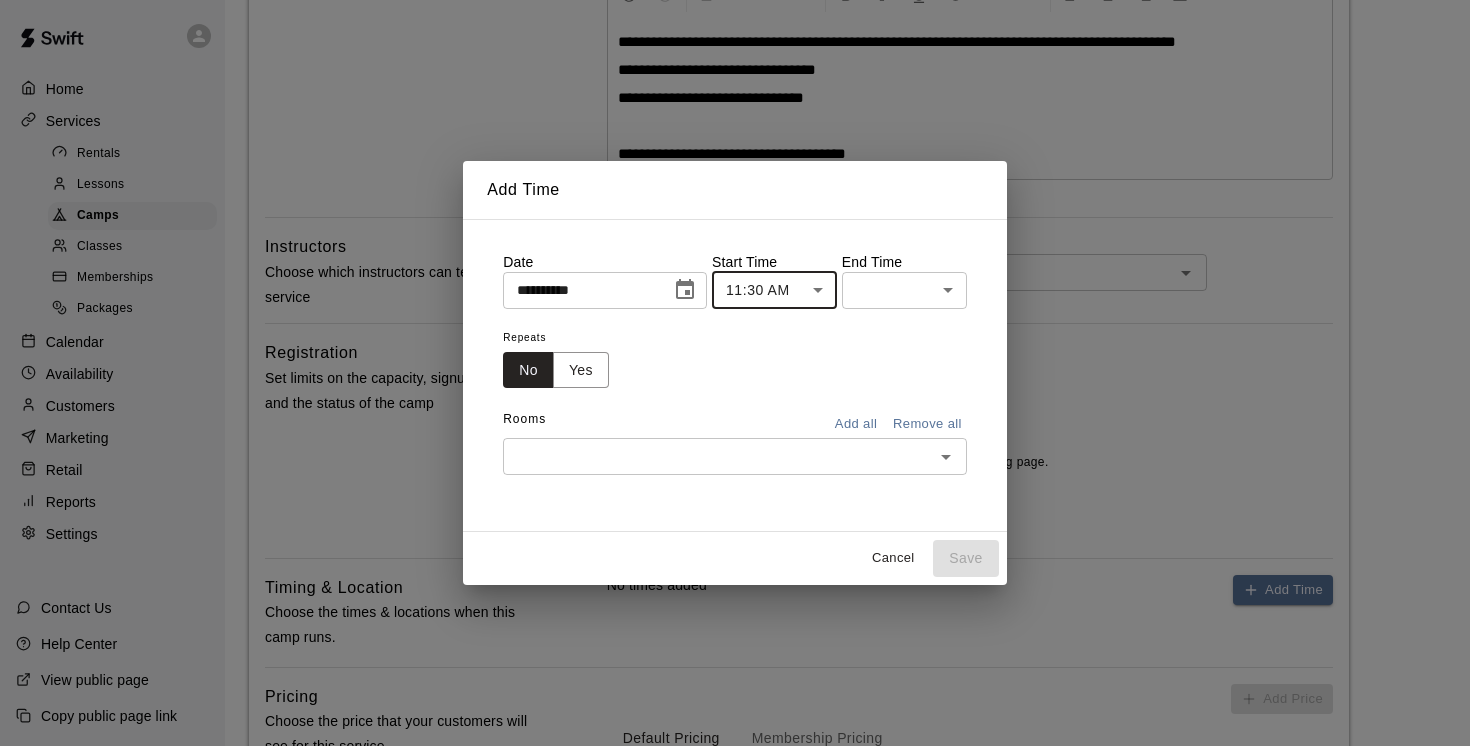 click on "**********" at bounding box center [735, 324] 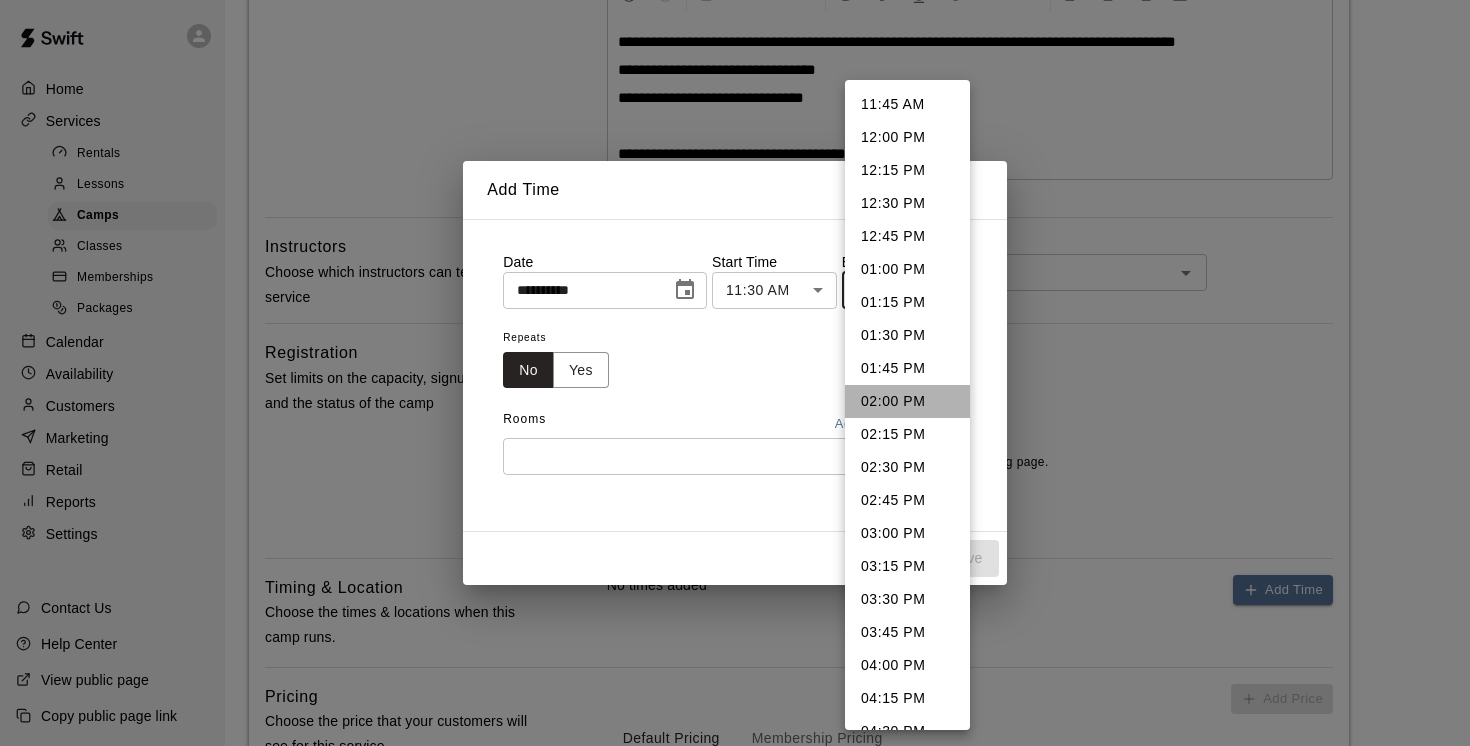 click on "02:00 PM" at bounding box center [907, 401] 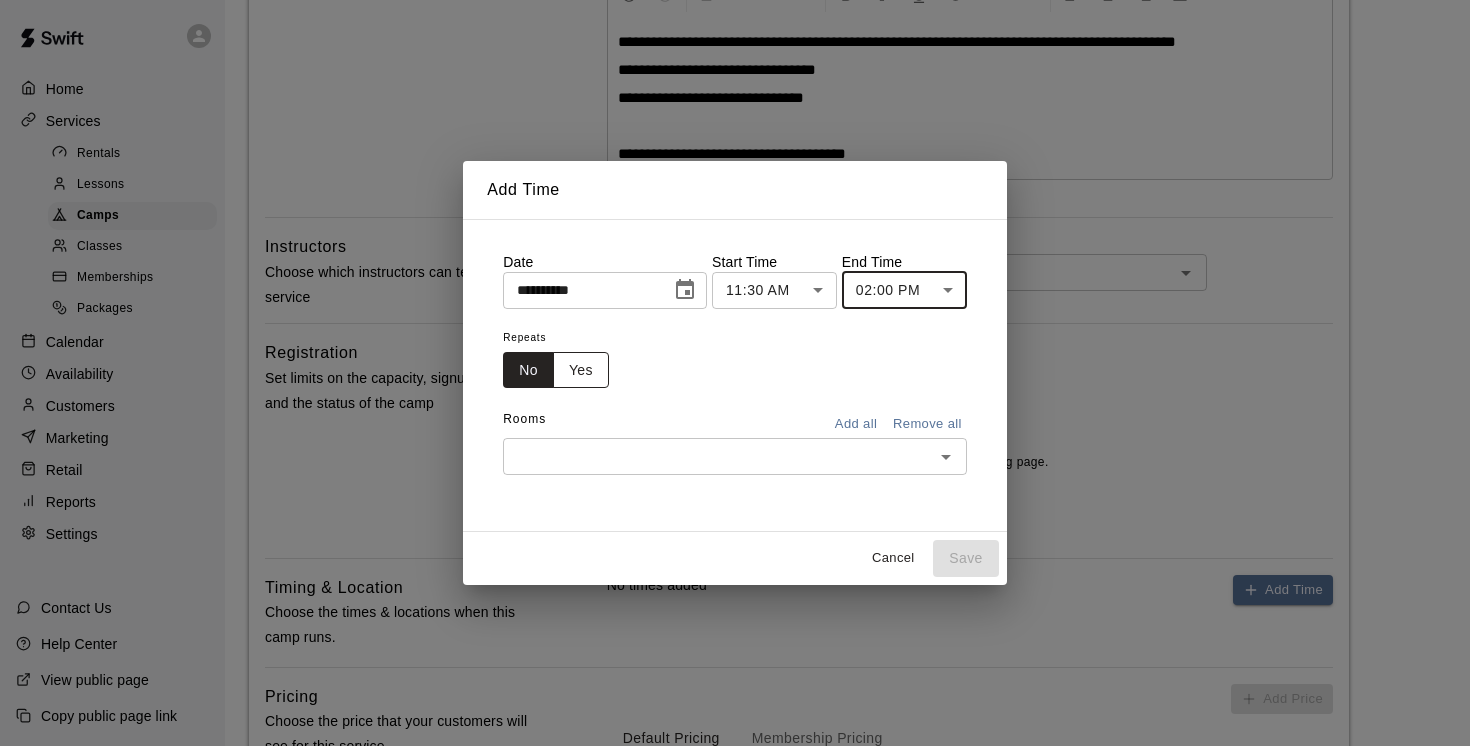 click on "Yes" at bounding box center [581, 370] 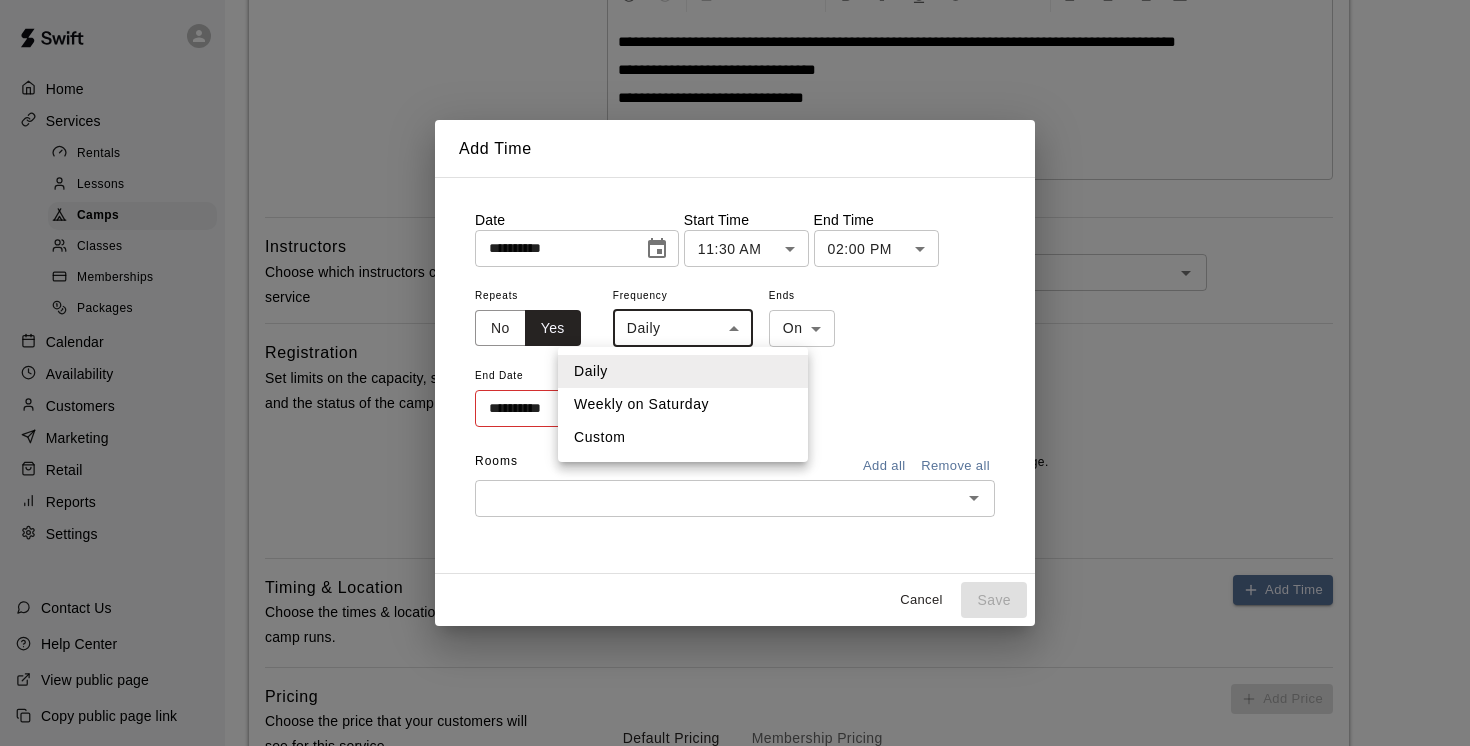 click on "**********" at bounding box center [735, 324] 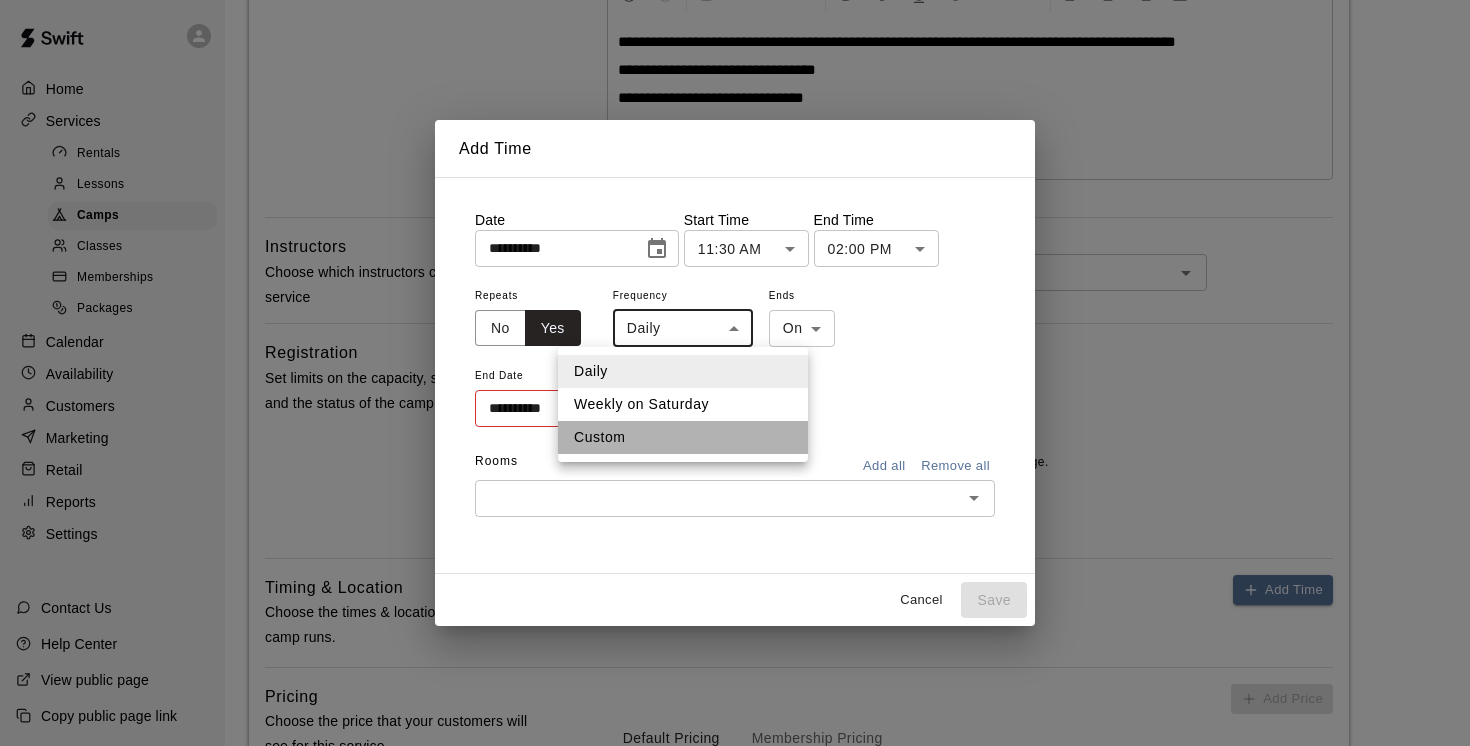 click on "Custom" at bounding box center [683, 437] 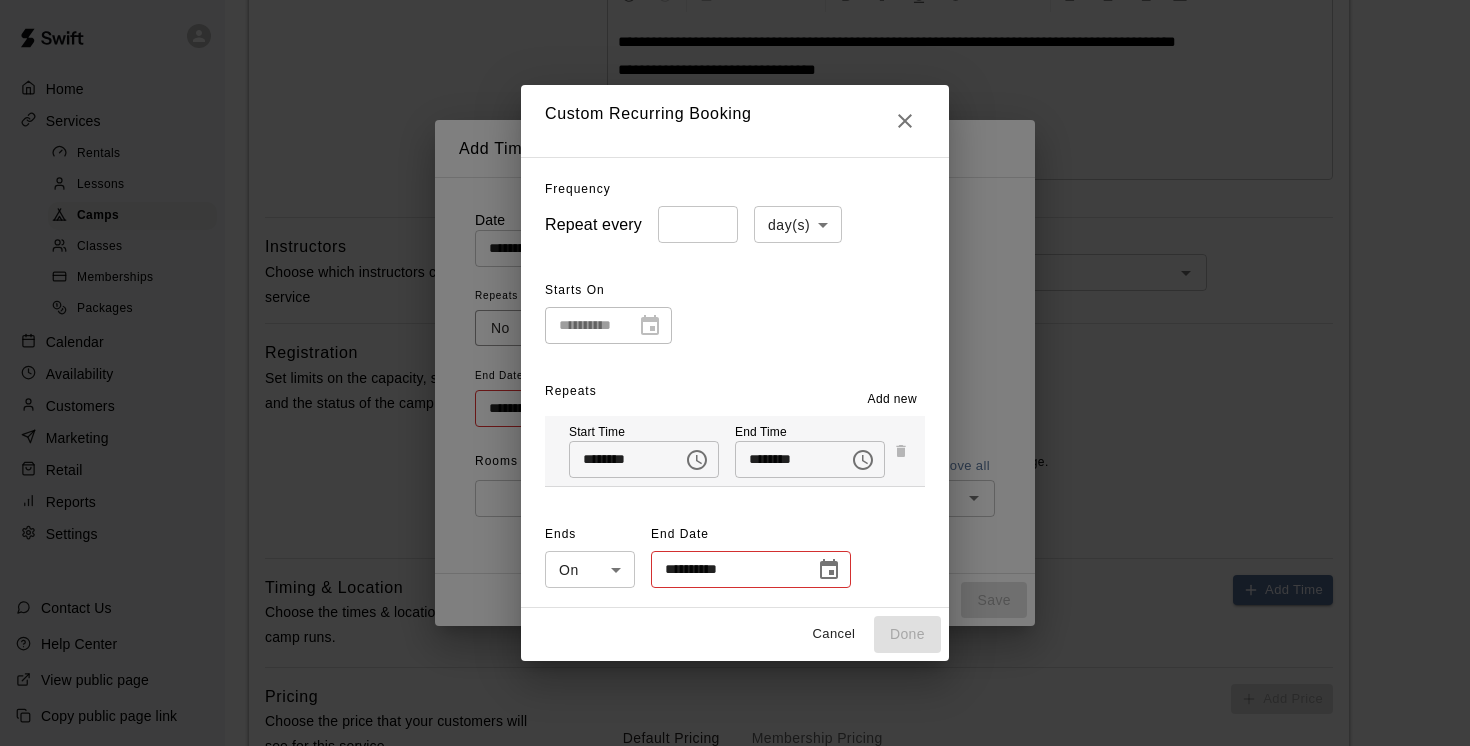 click on "**********" at bounding box center (735, 324) 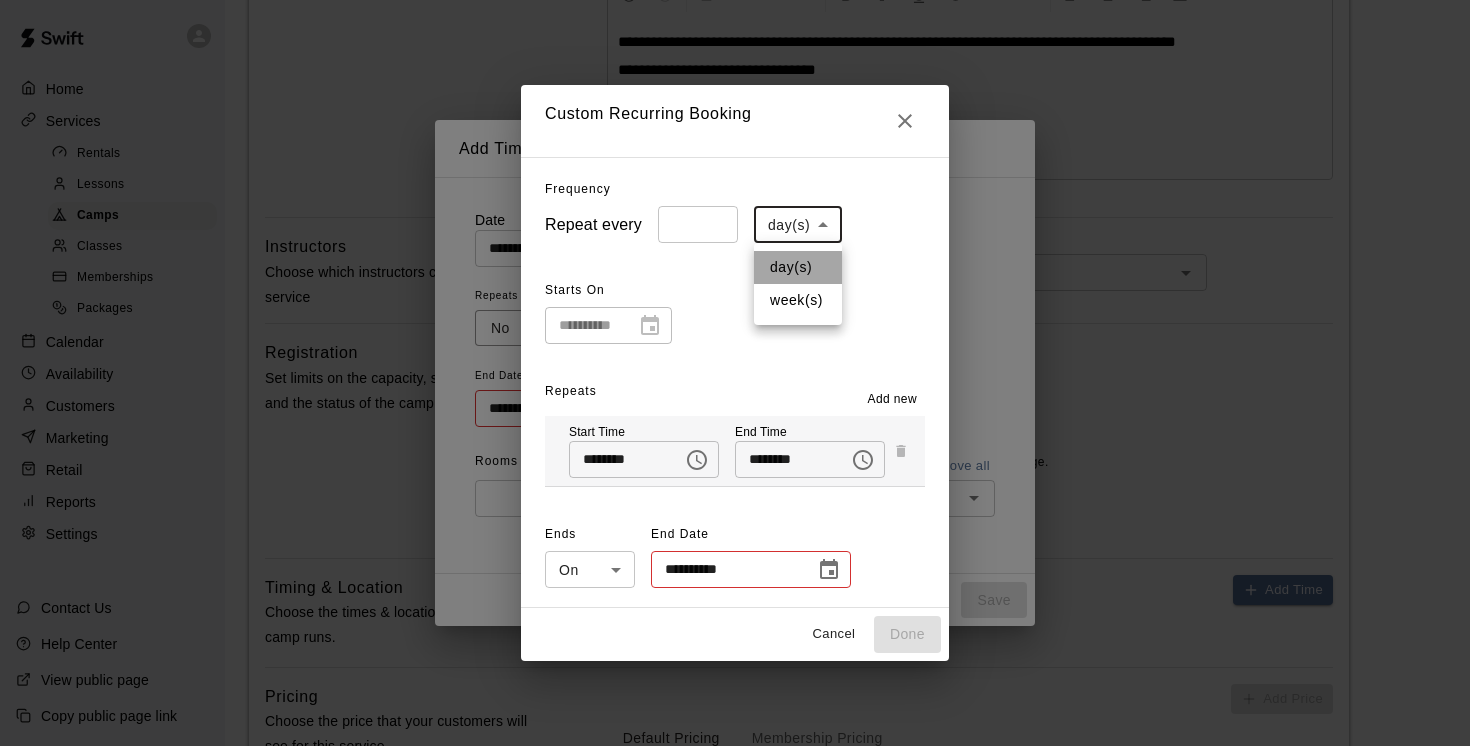 click on "day(s)" at bounding box center [798, 267] 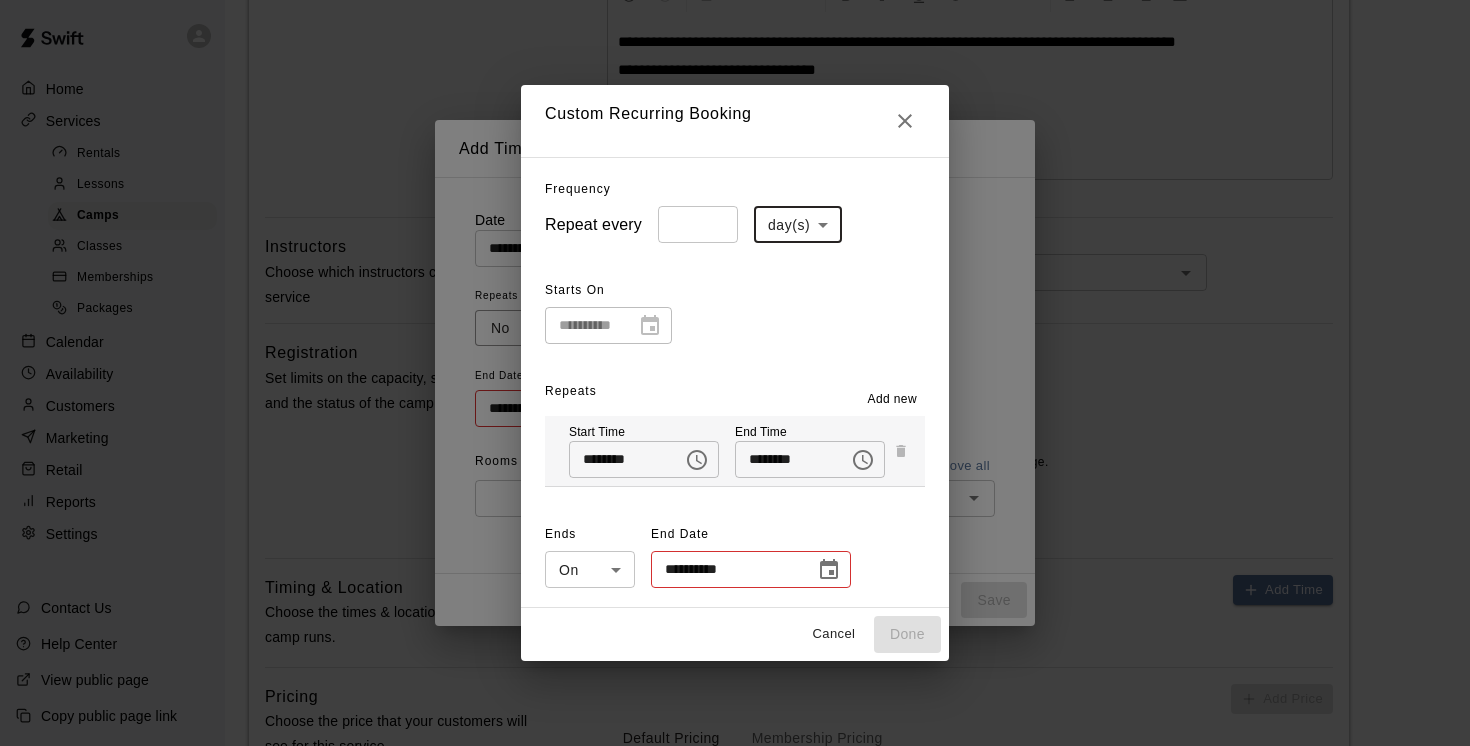 click on "**********" at bounding box center (735, 324) 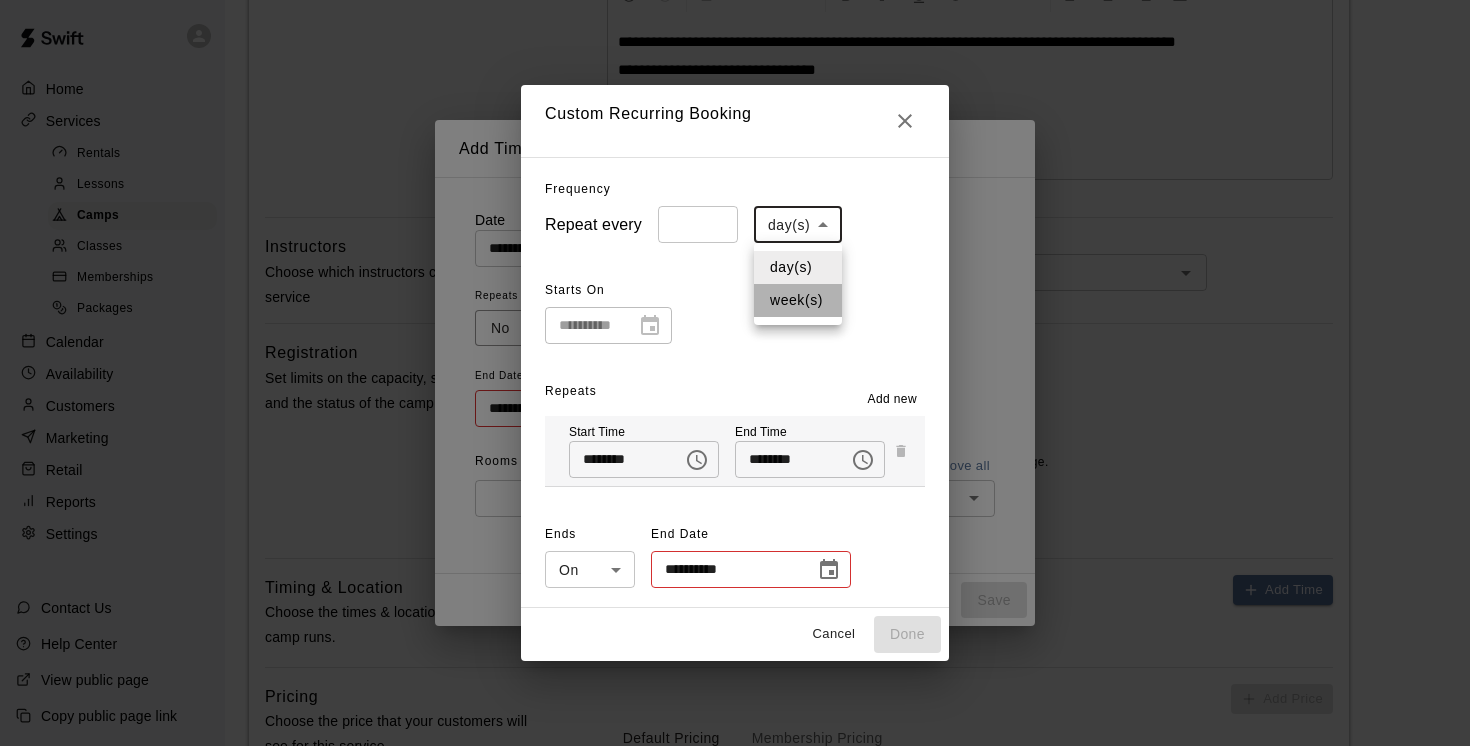 click on "week(s)" at bounding box center (798, 300) 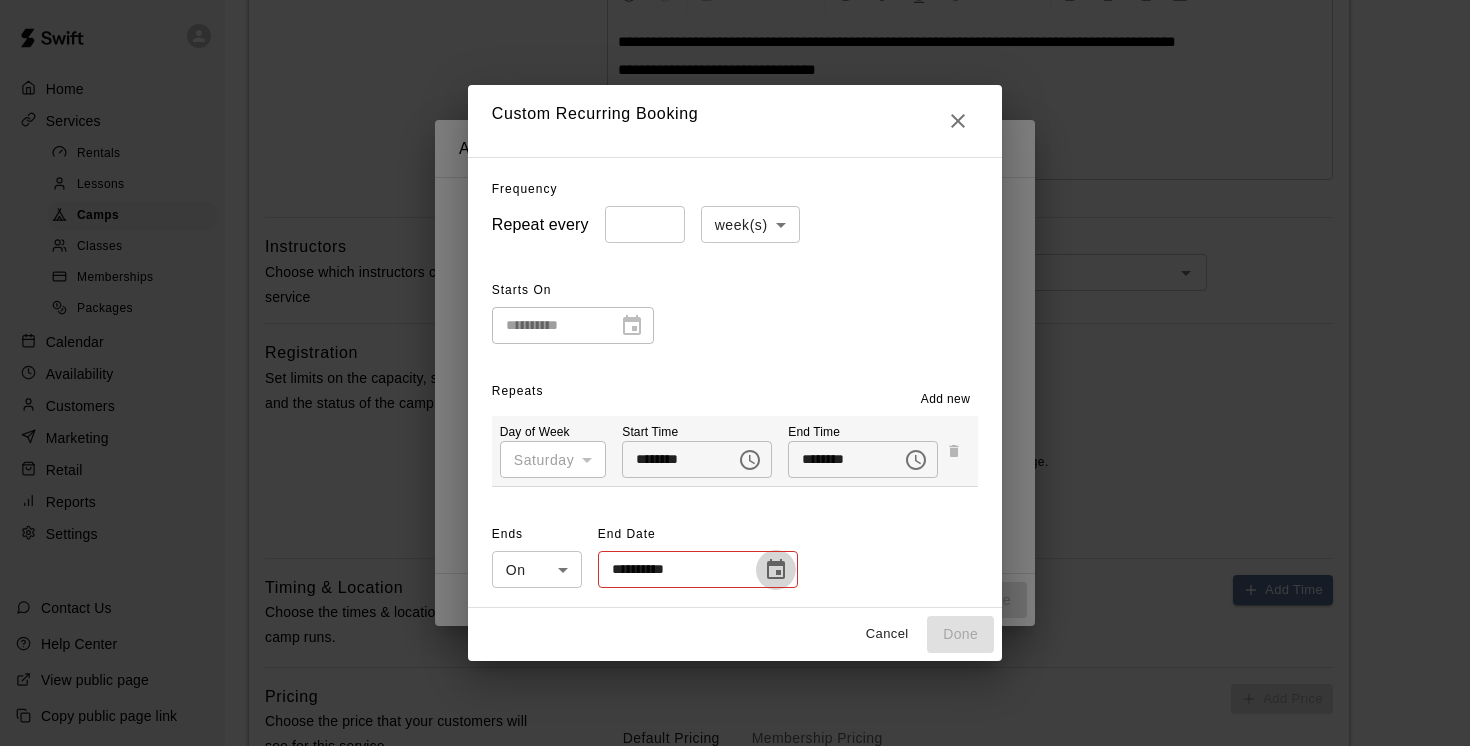 click 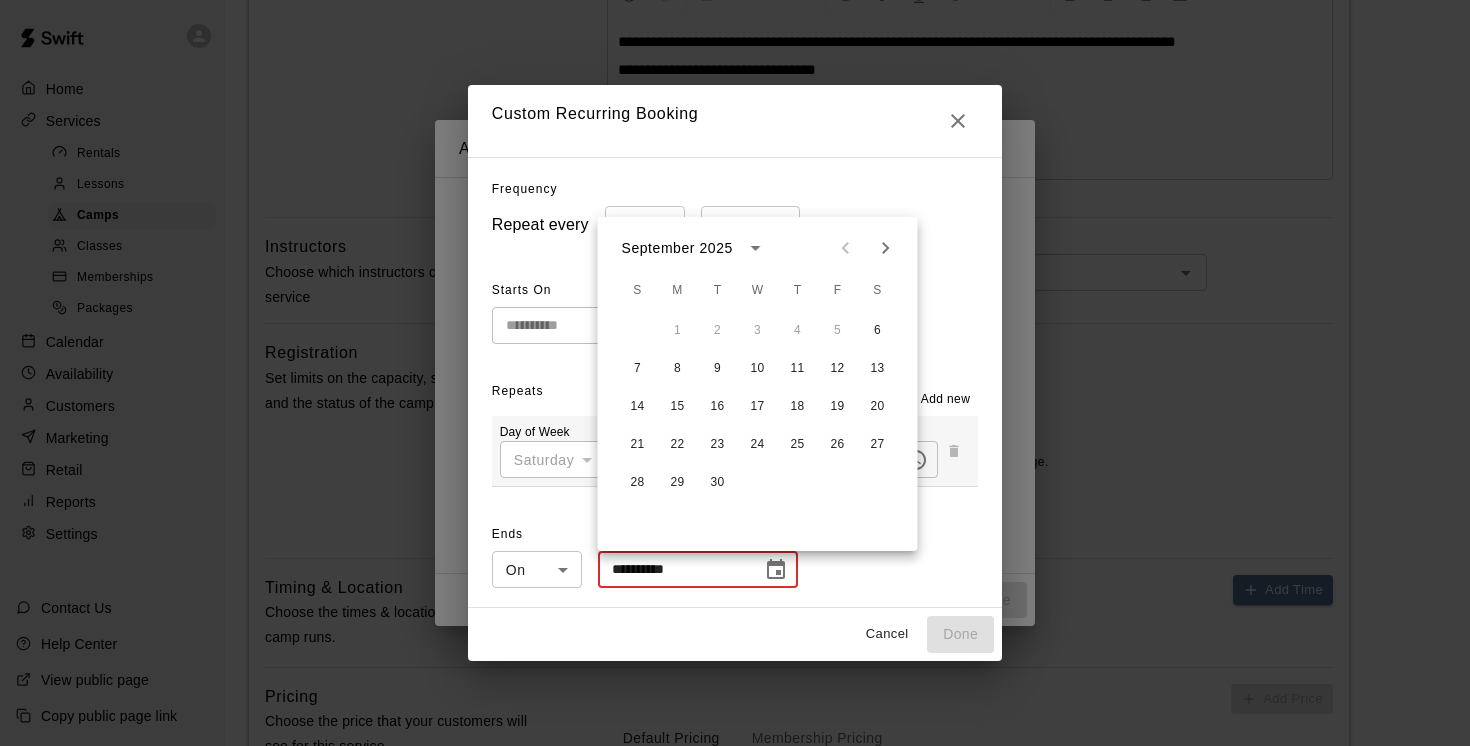 click 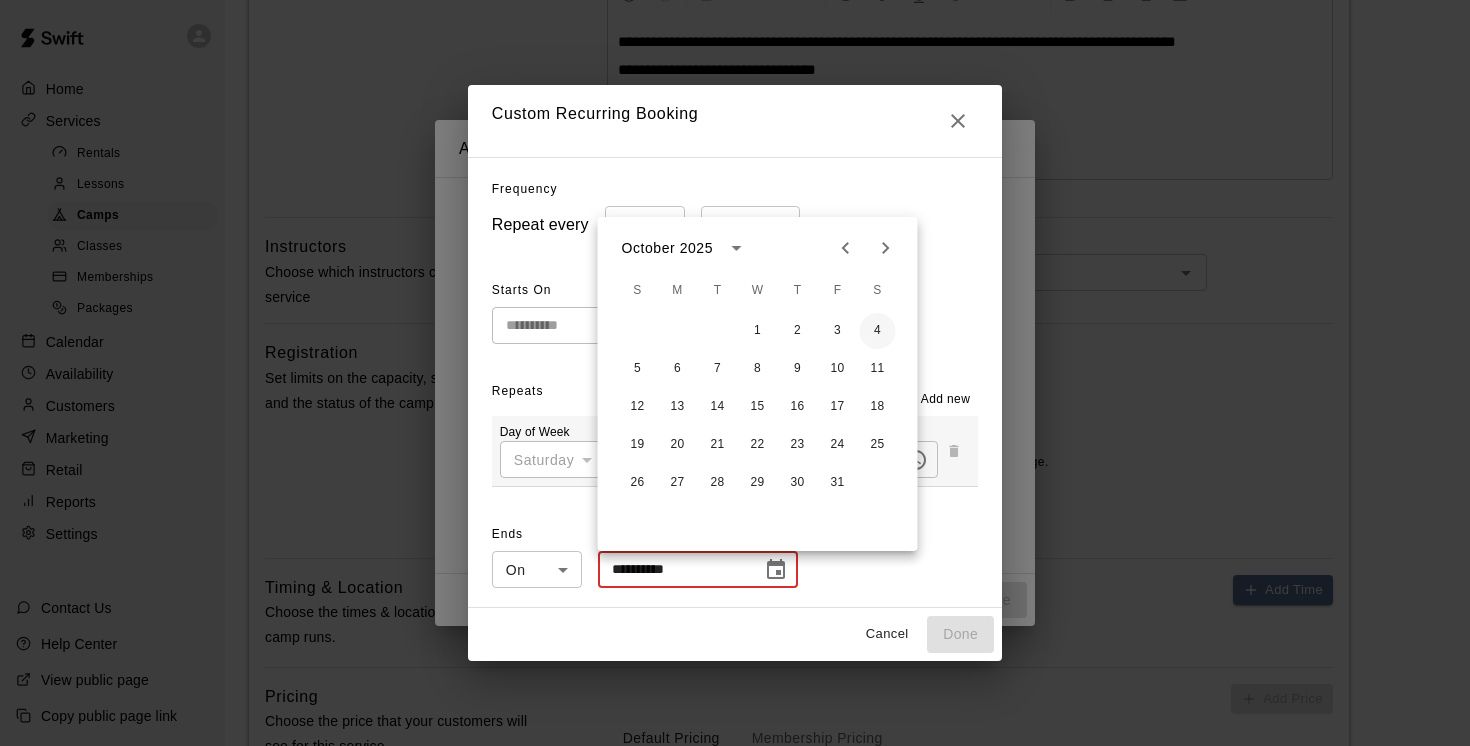 click on "4" at bounding box center (878, 331) 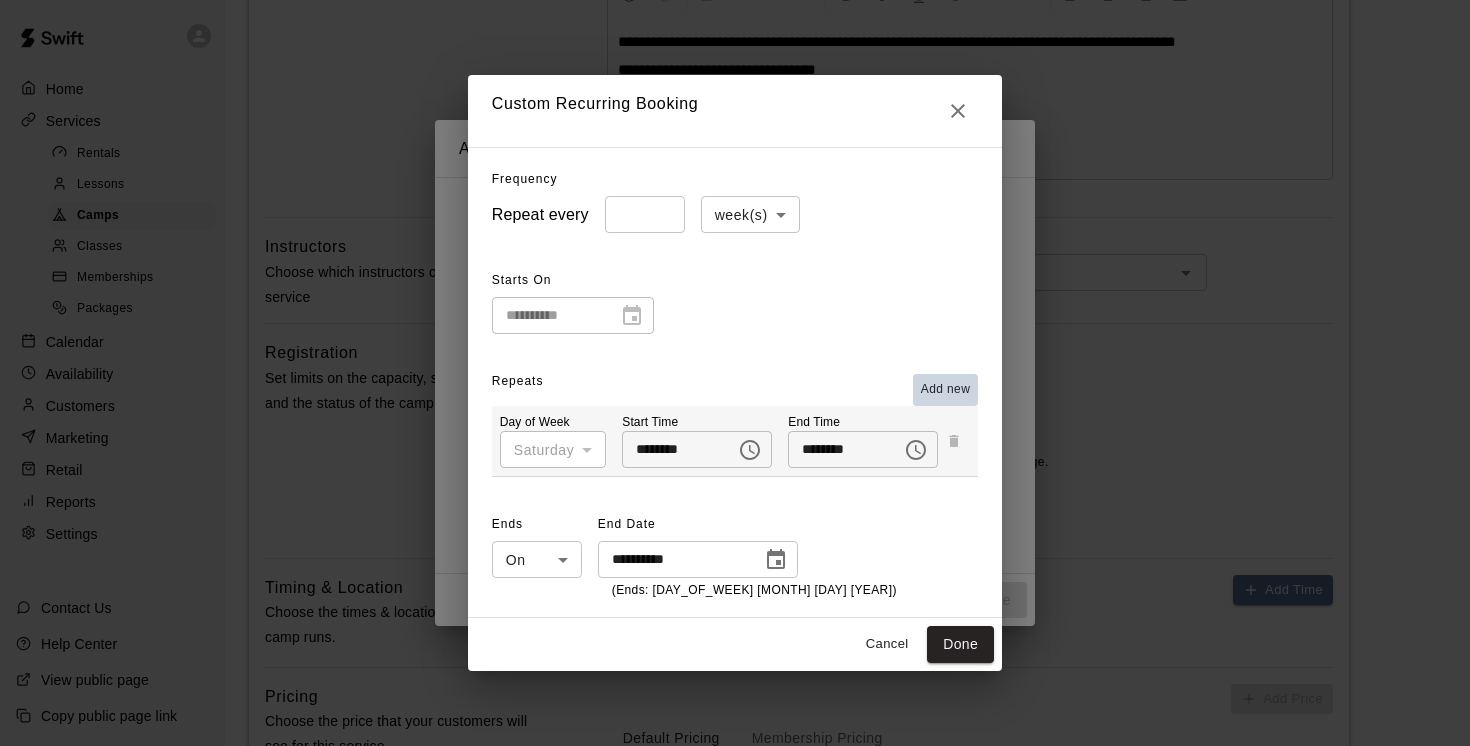 click on "Add new" at bounding box center [946, 390] 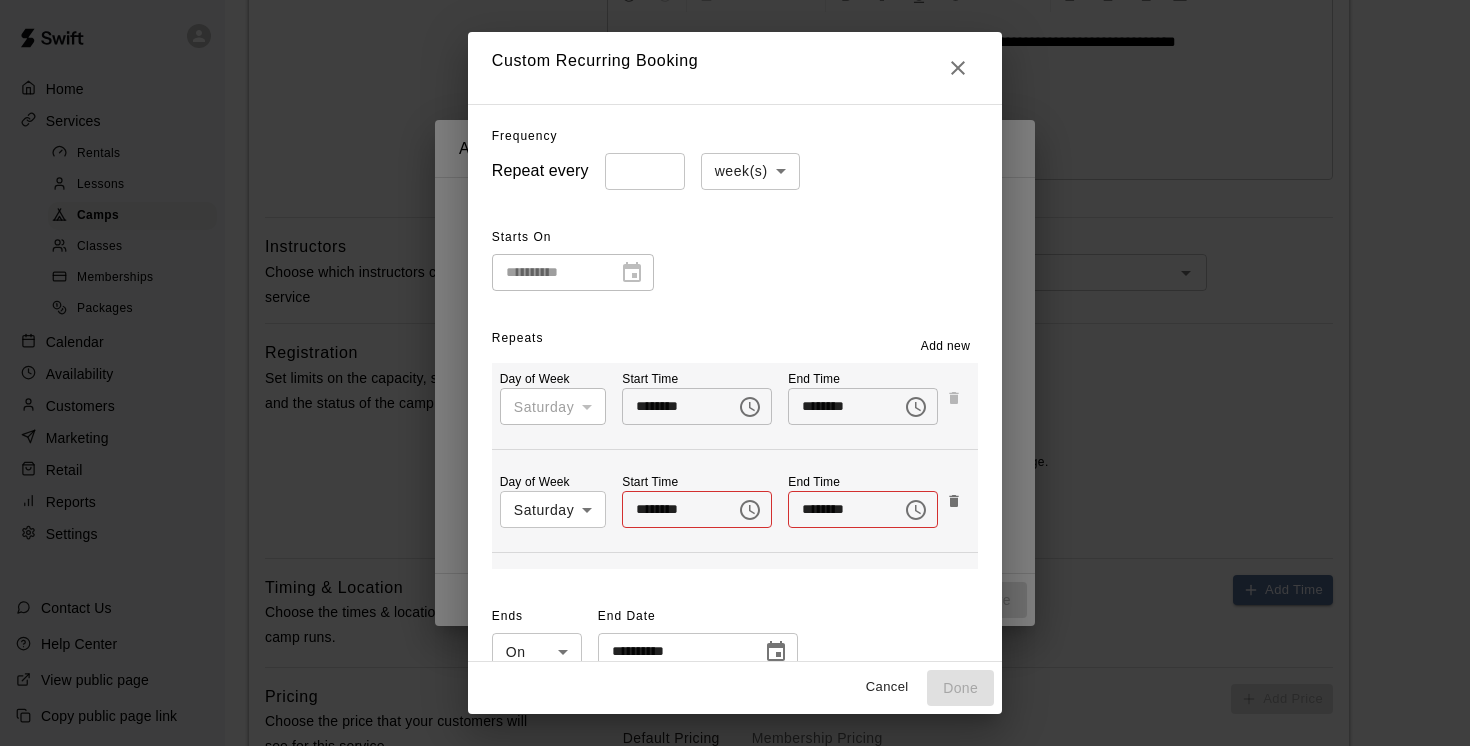 click on "**********" at bounding box center (735, 324) 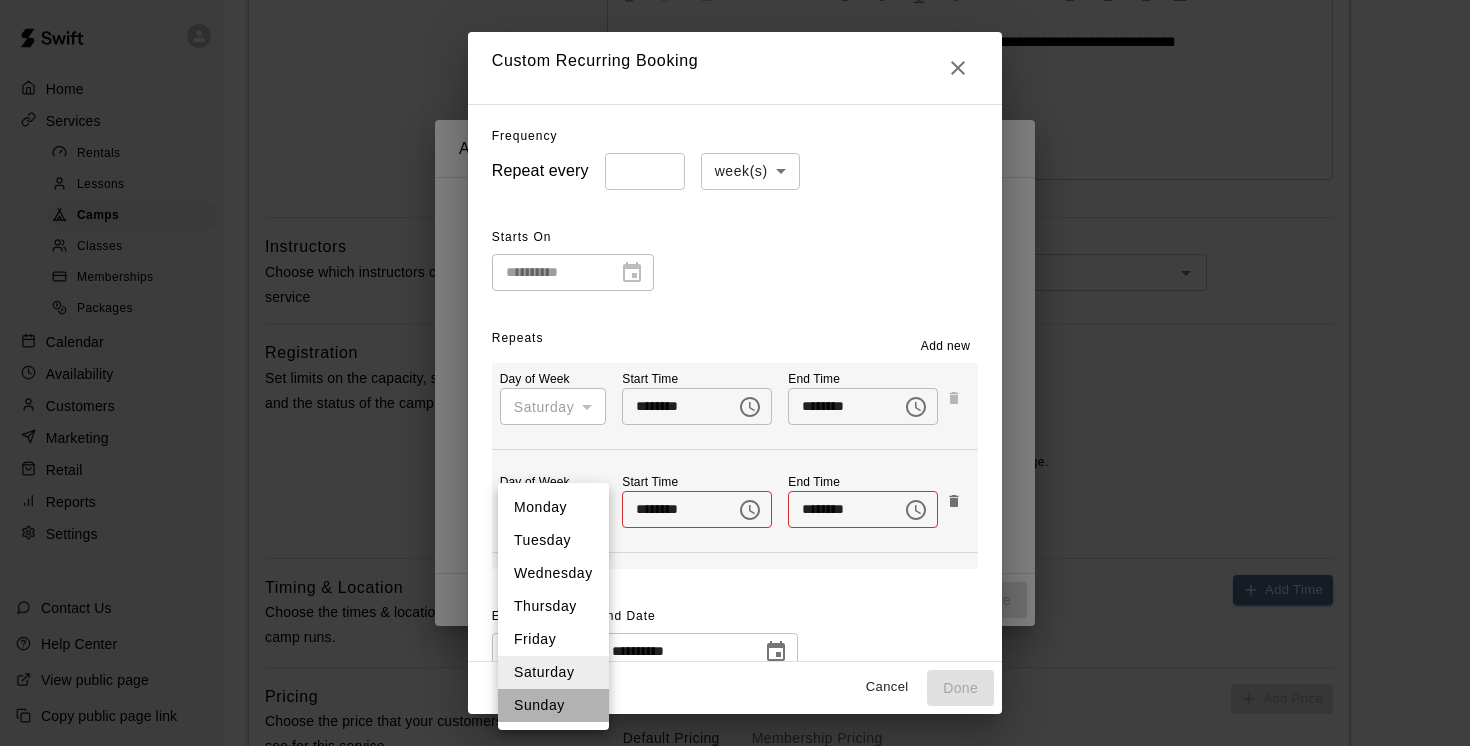 click on "Sunday" at bounding box center [553, 705] 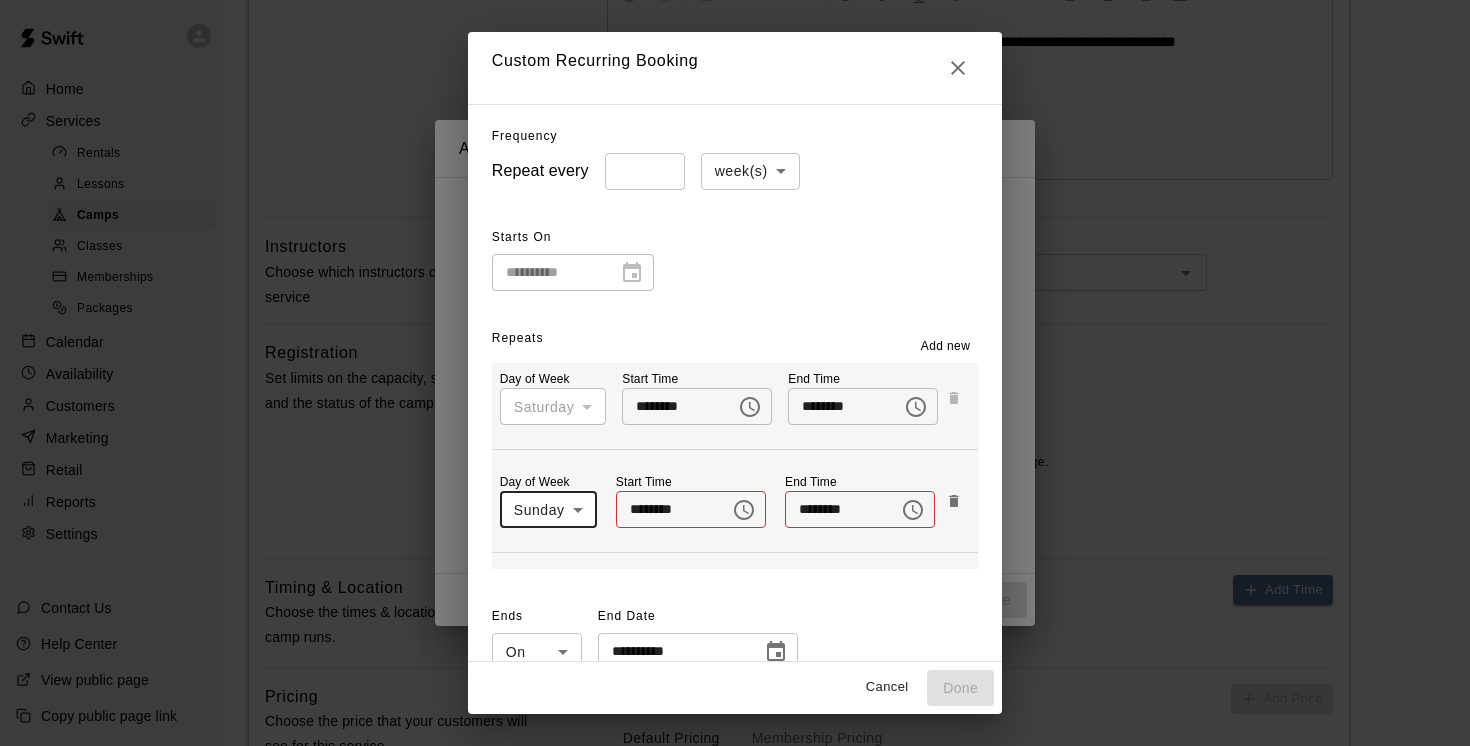 click 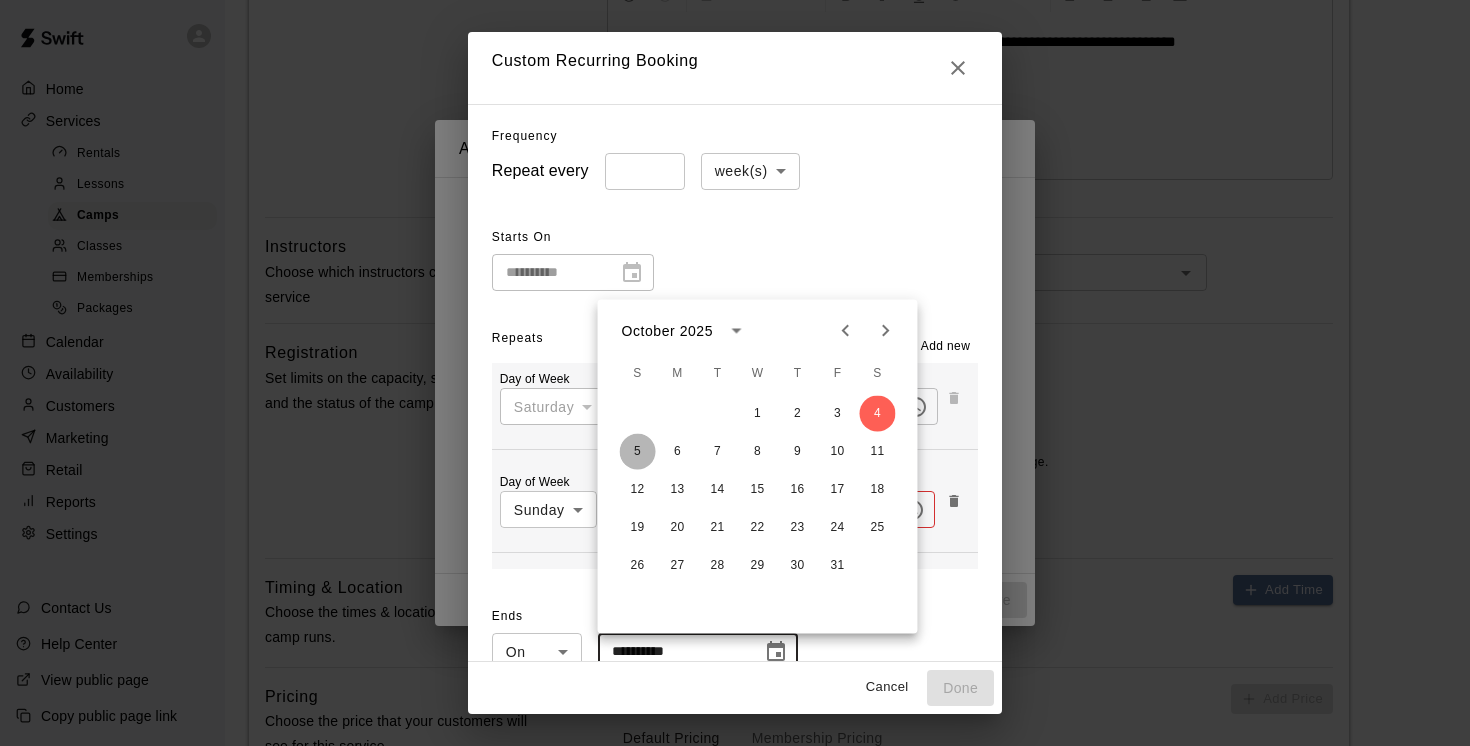 click on "5" at bounding box center (638, 452) 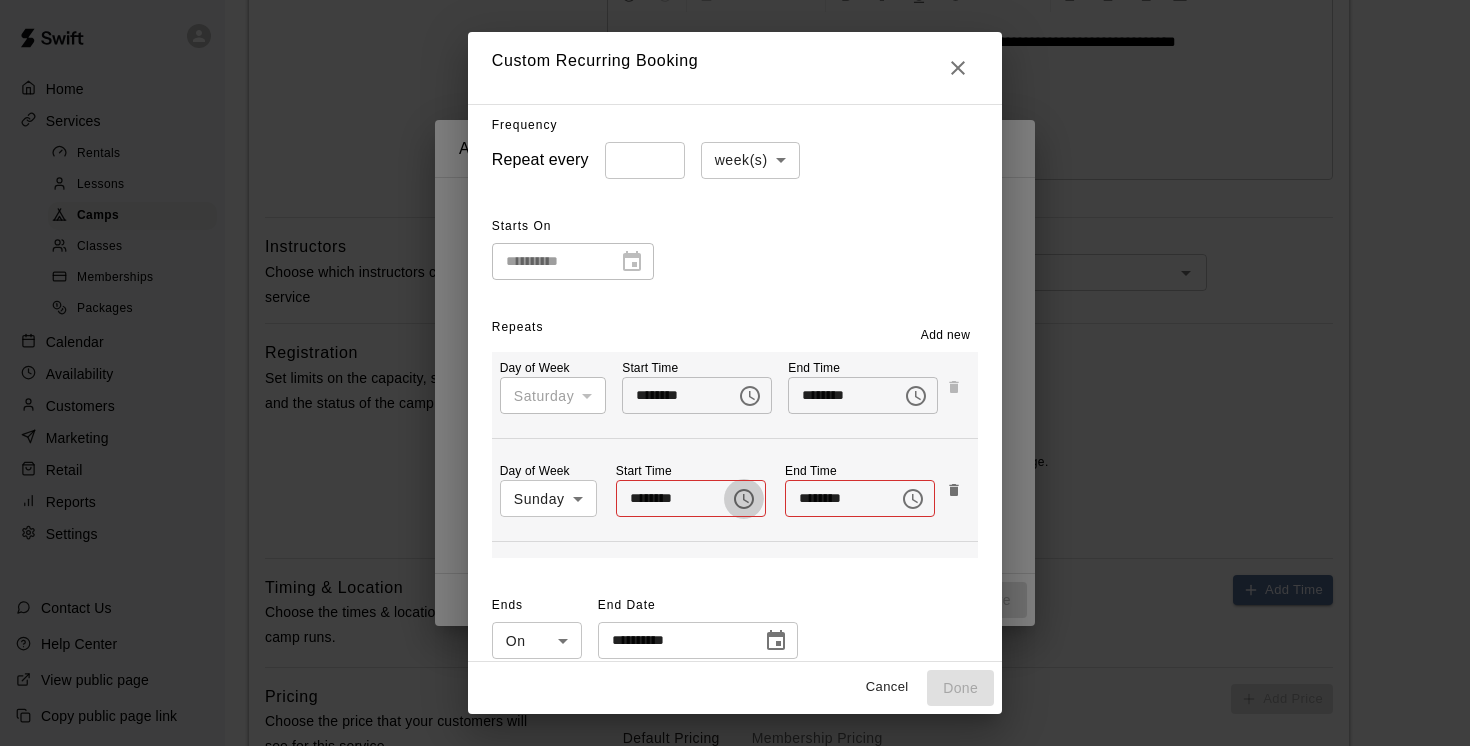click 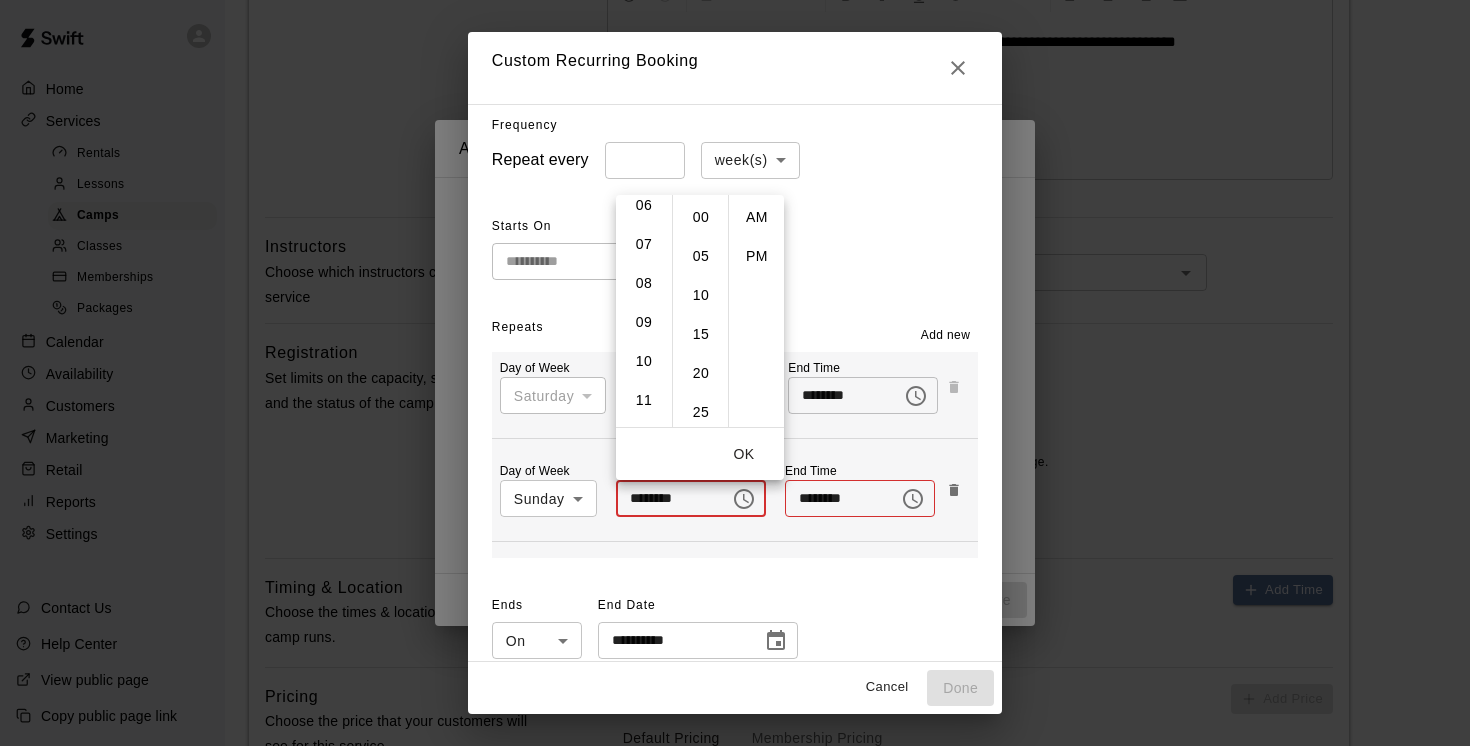 scroll, scrollTop: 267, scrollLeft: 0, axis: vertical 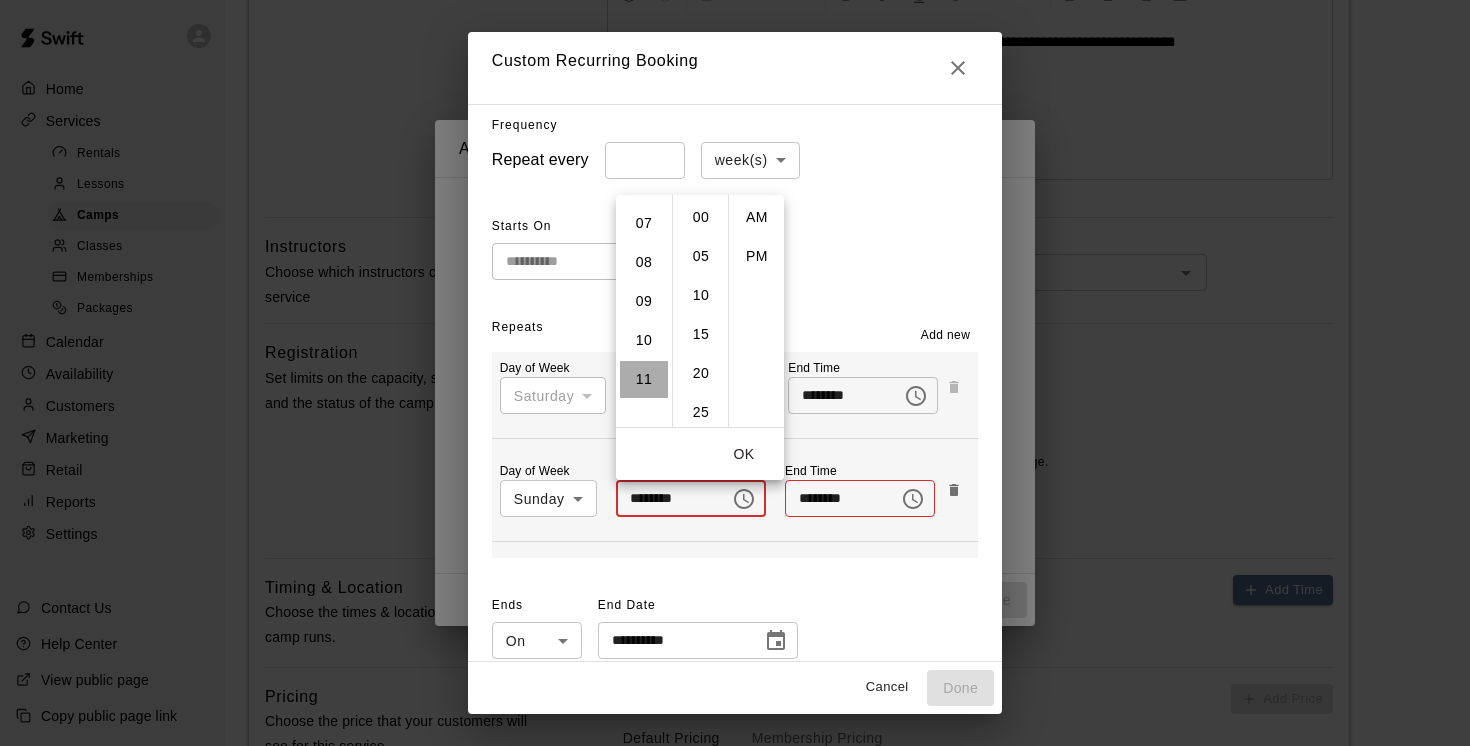 click on "11" at bounding box center (644, 379) 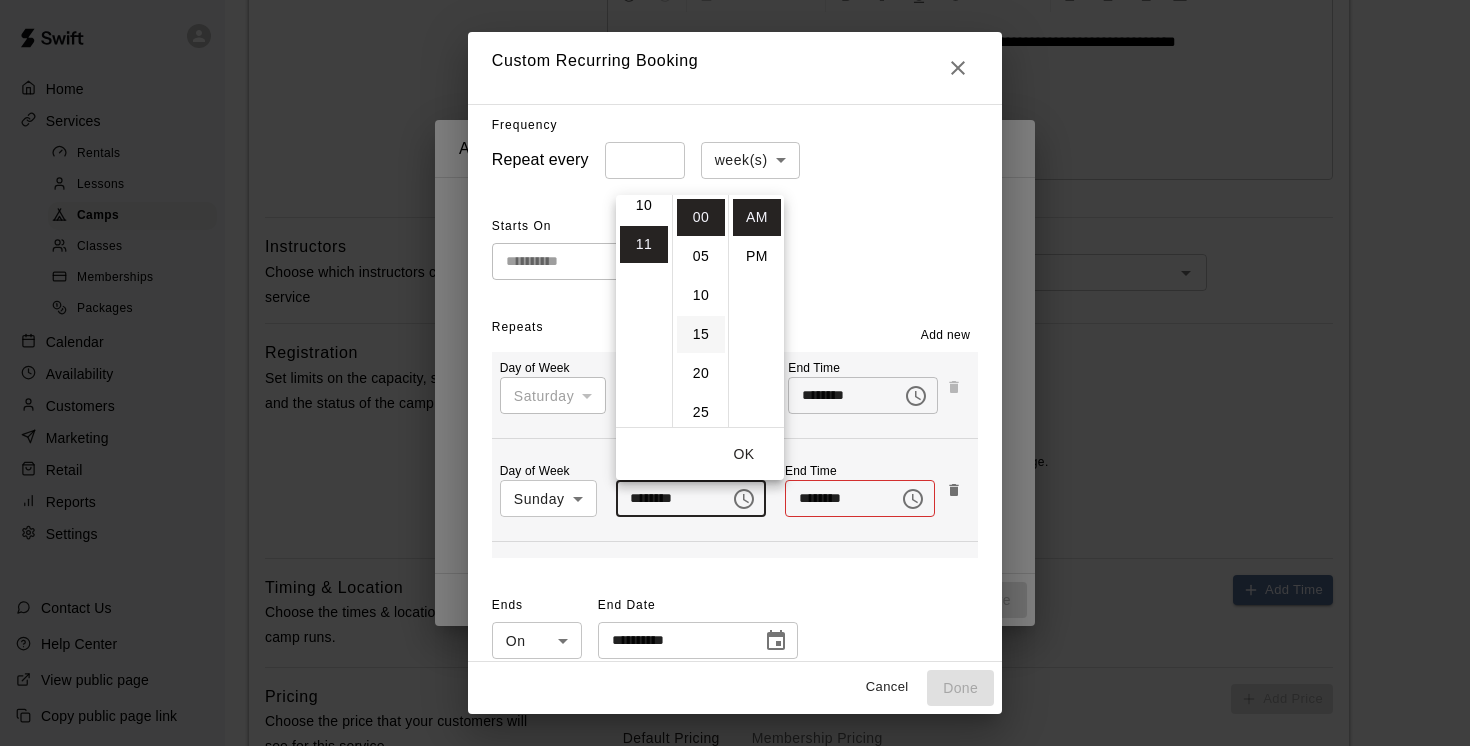 scroll, scrollTop: 426, scrollLeft: 0, axis: vertical 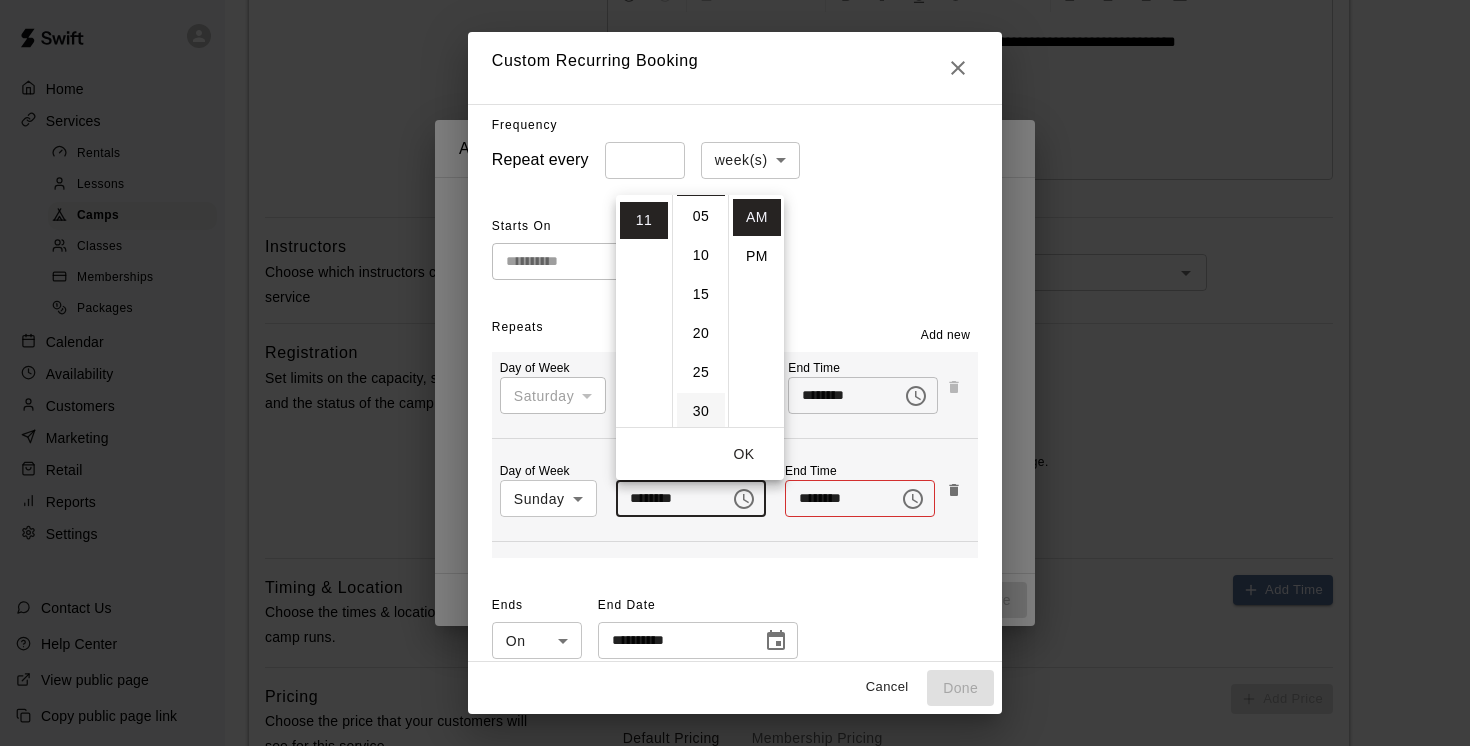 click on "30" at bounding box center (701, 411) 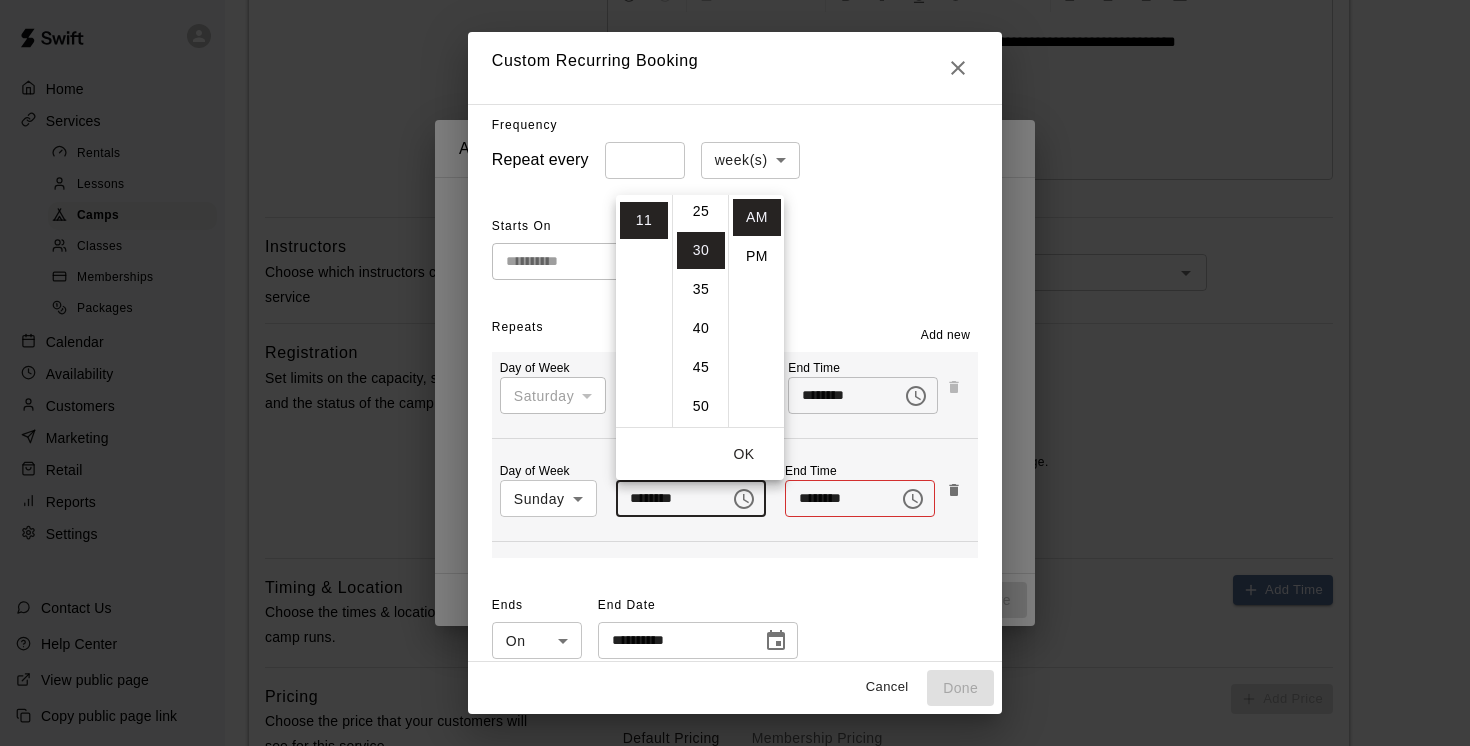 scroll, scrollTop: 234, scrollLeft: 0, axis: vertical 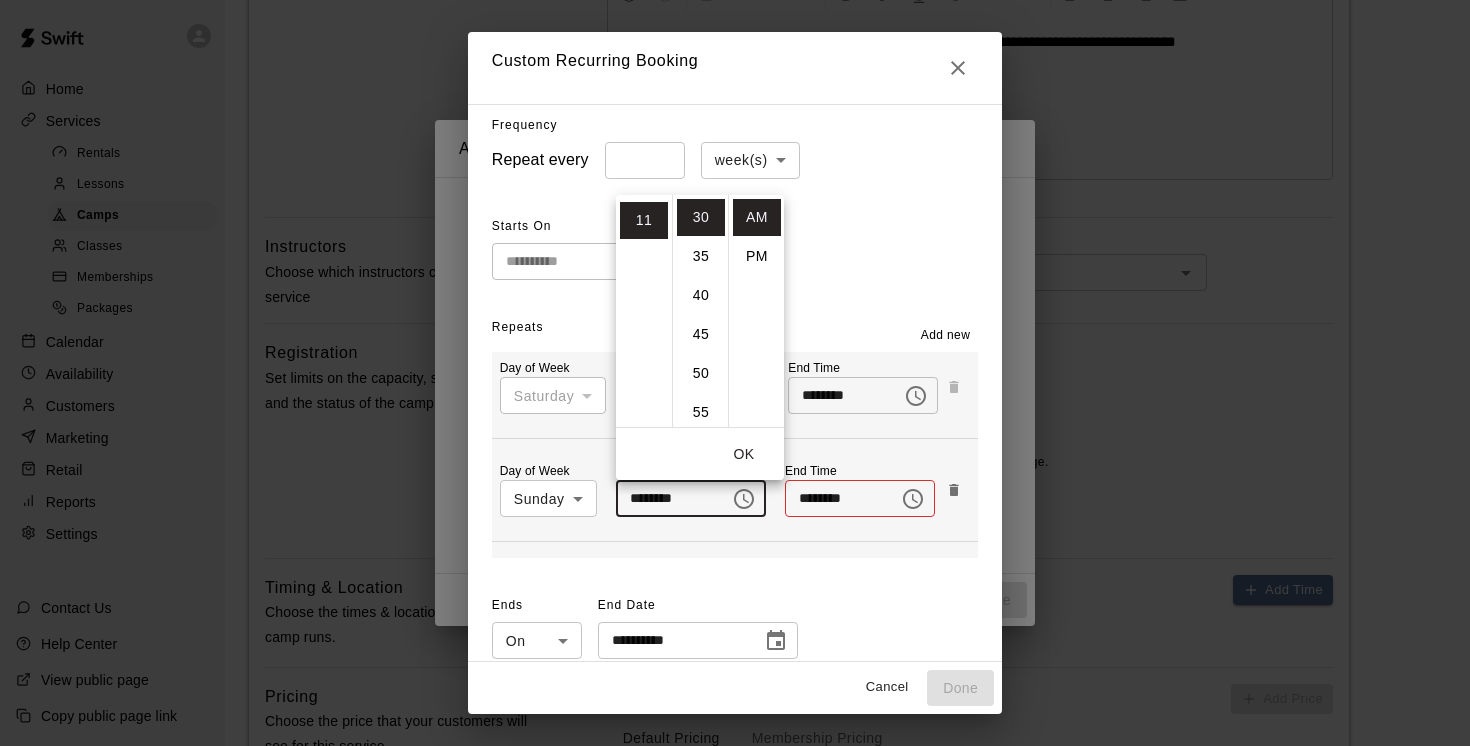 click on "OK" at bounding box center [744, 454] 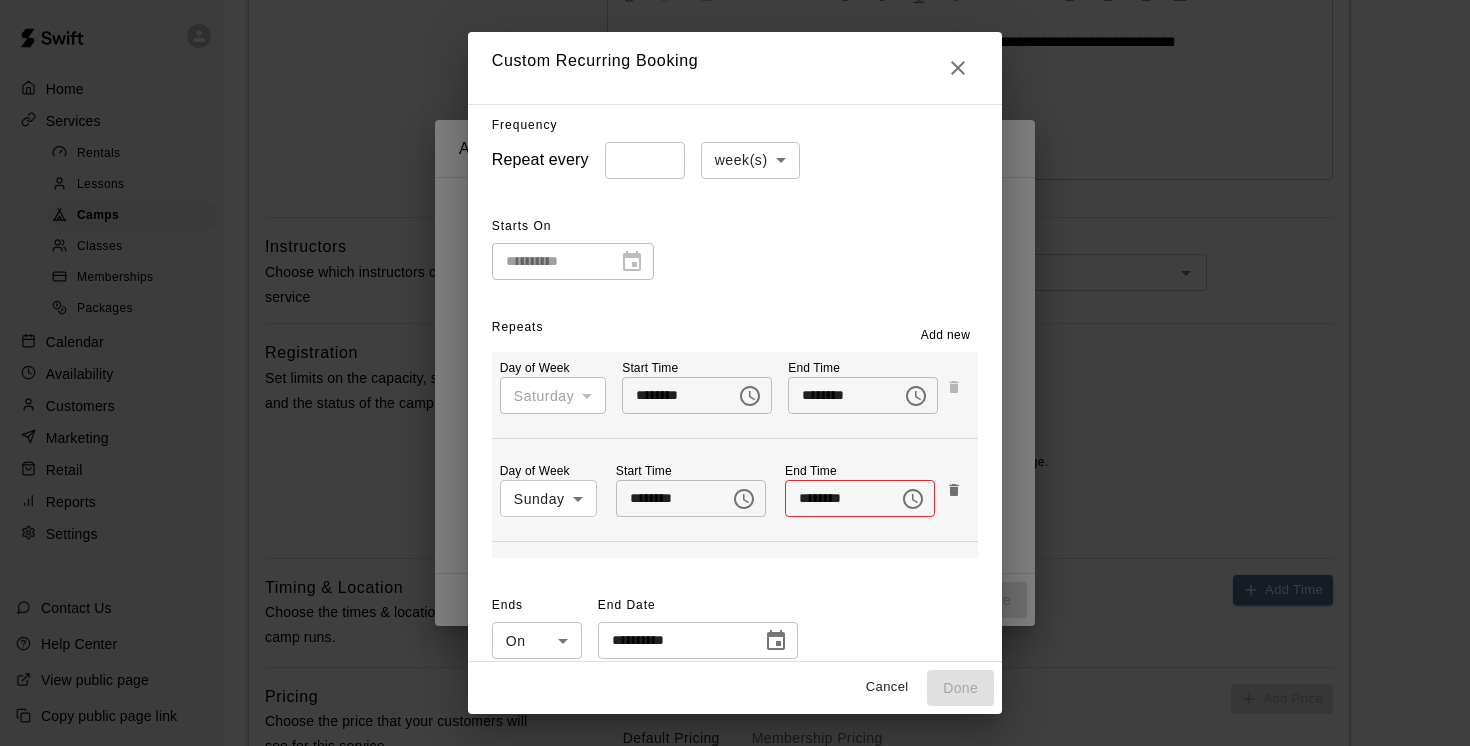 click 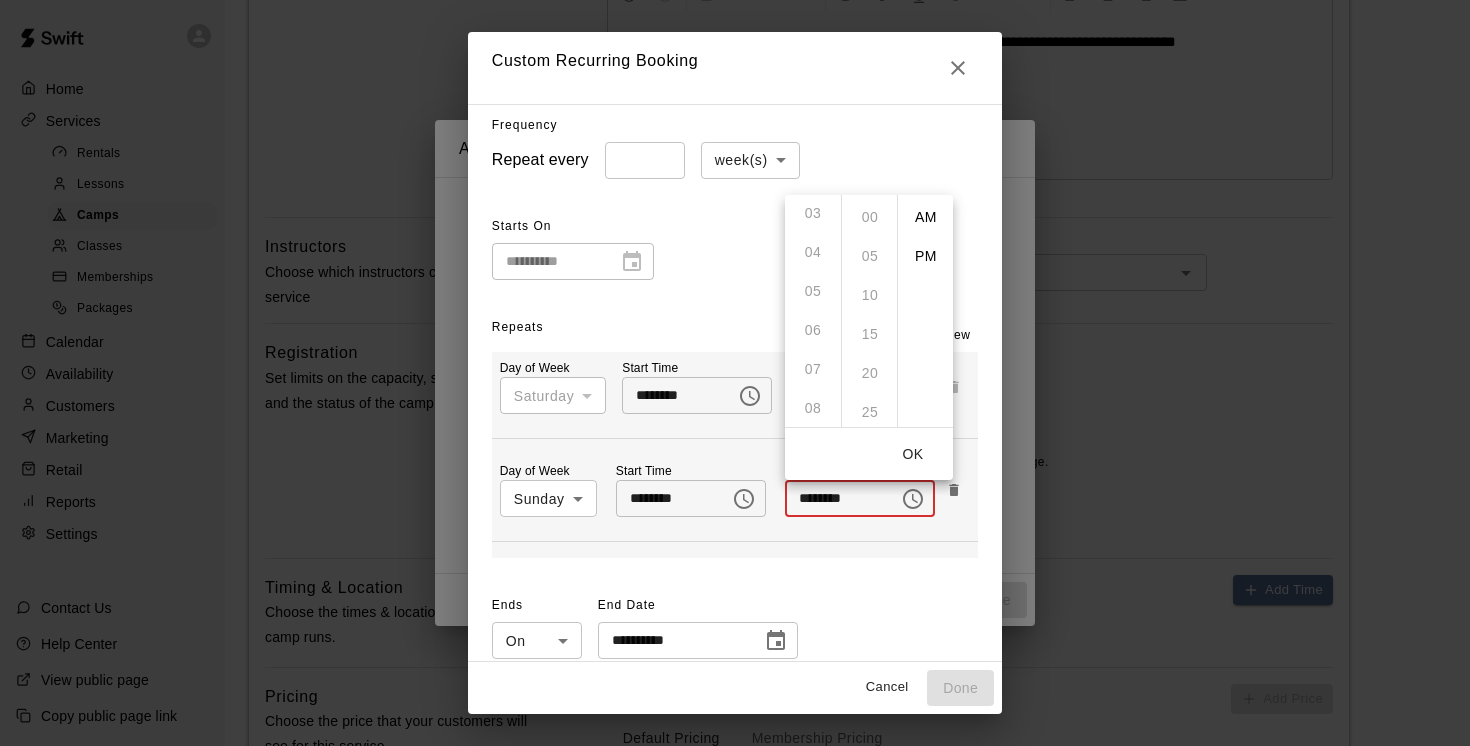scroll, scrollTop: 426, scrollLeft: 0, axis: vertical 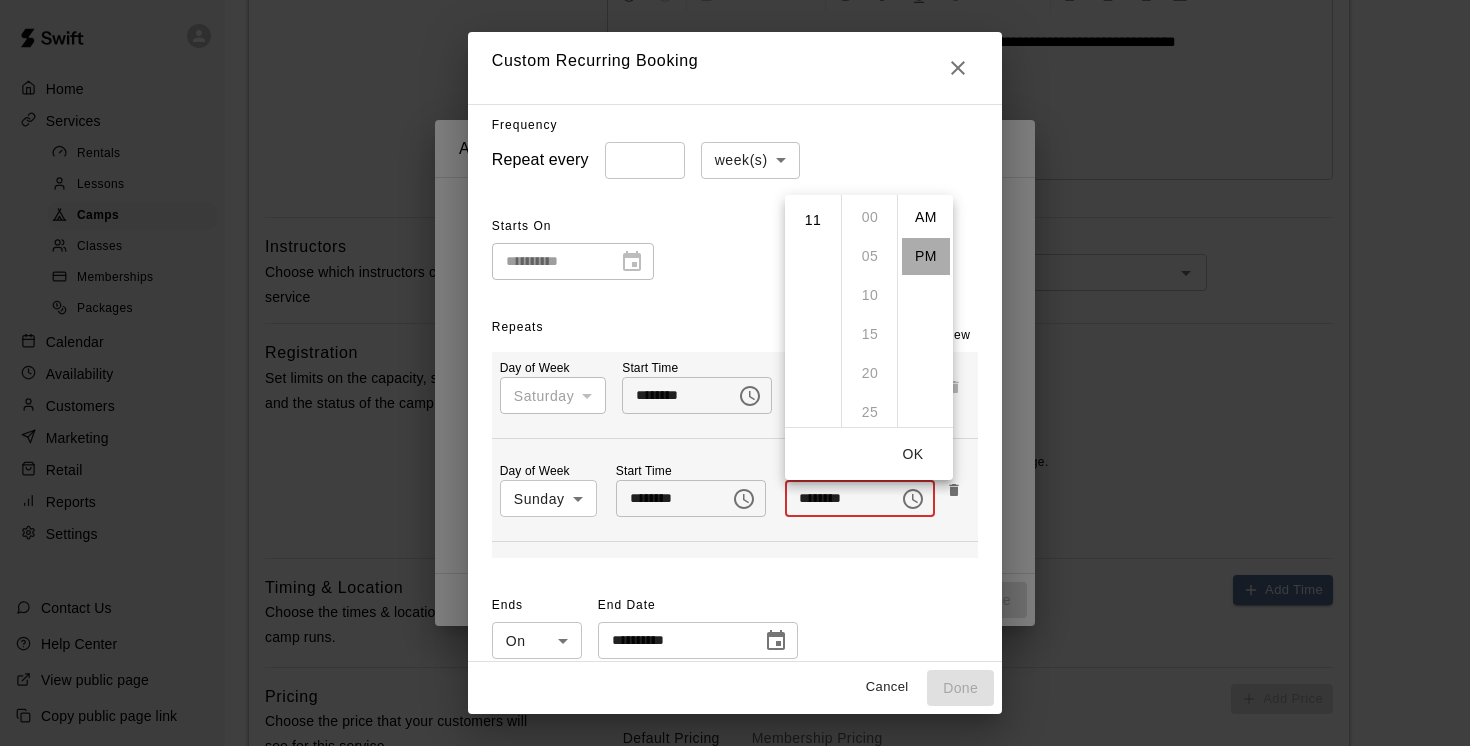 click on "PM" at bounding box center (926, 256) 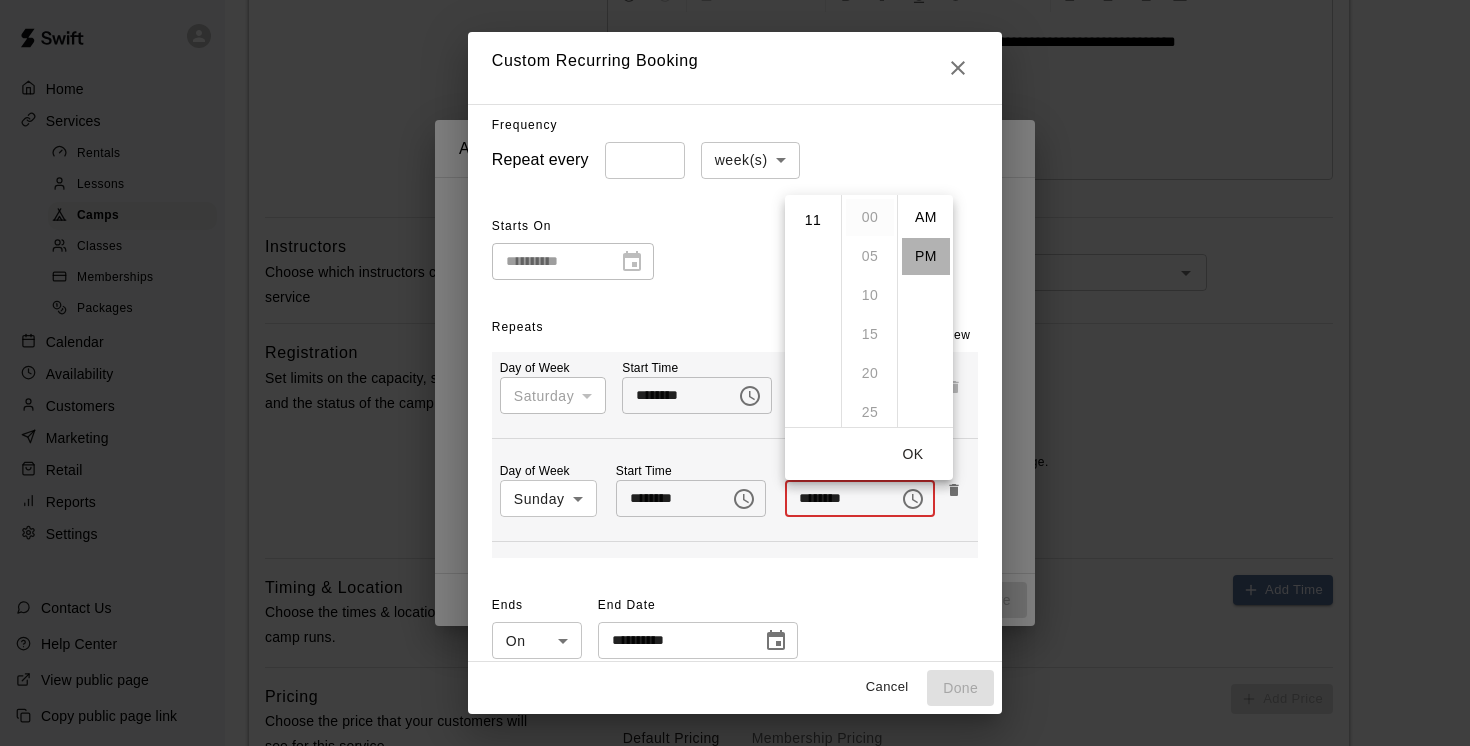 scroll, scrollTop: 34, scrollLeft: 0, axis: vertical 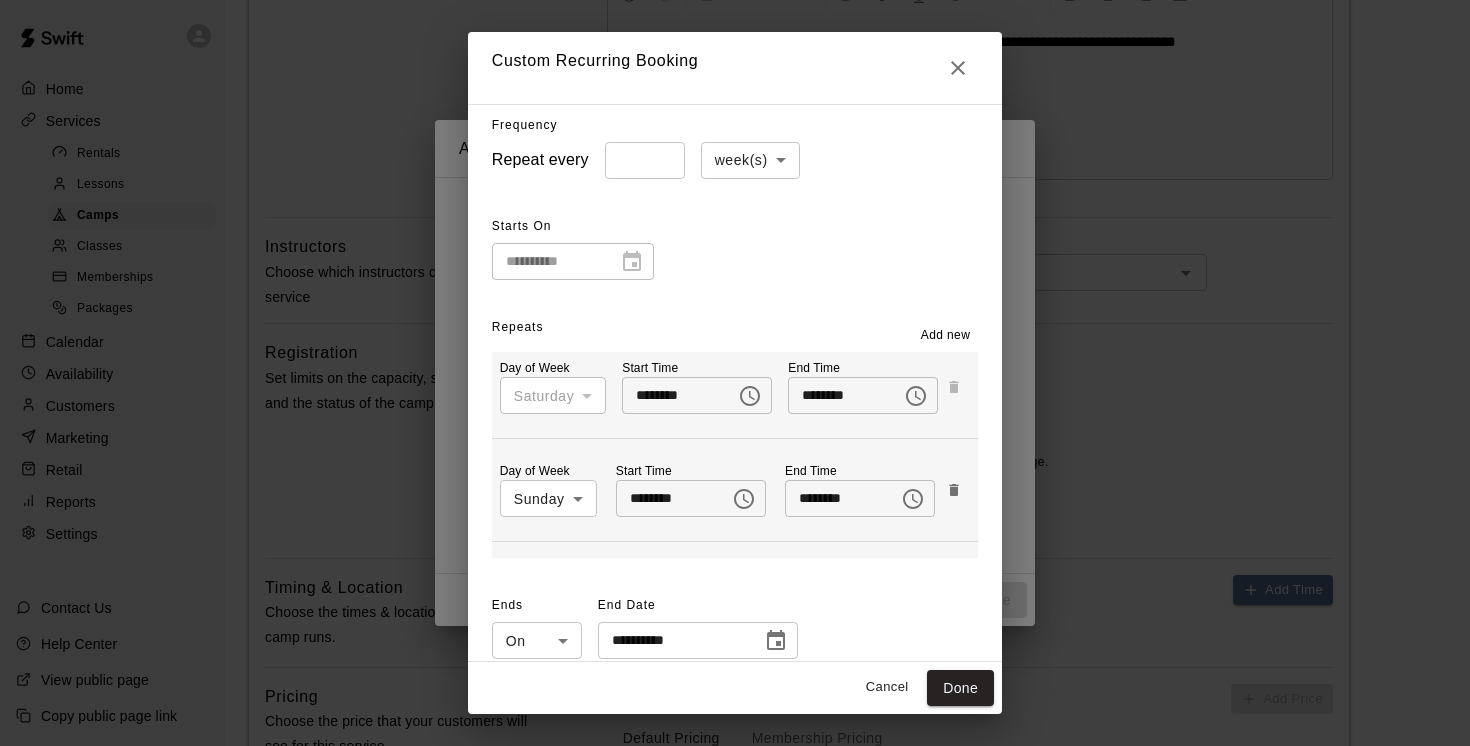 click 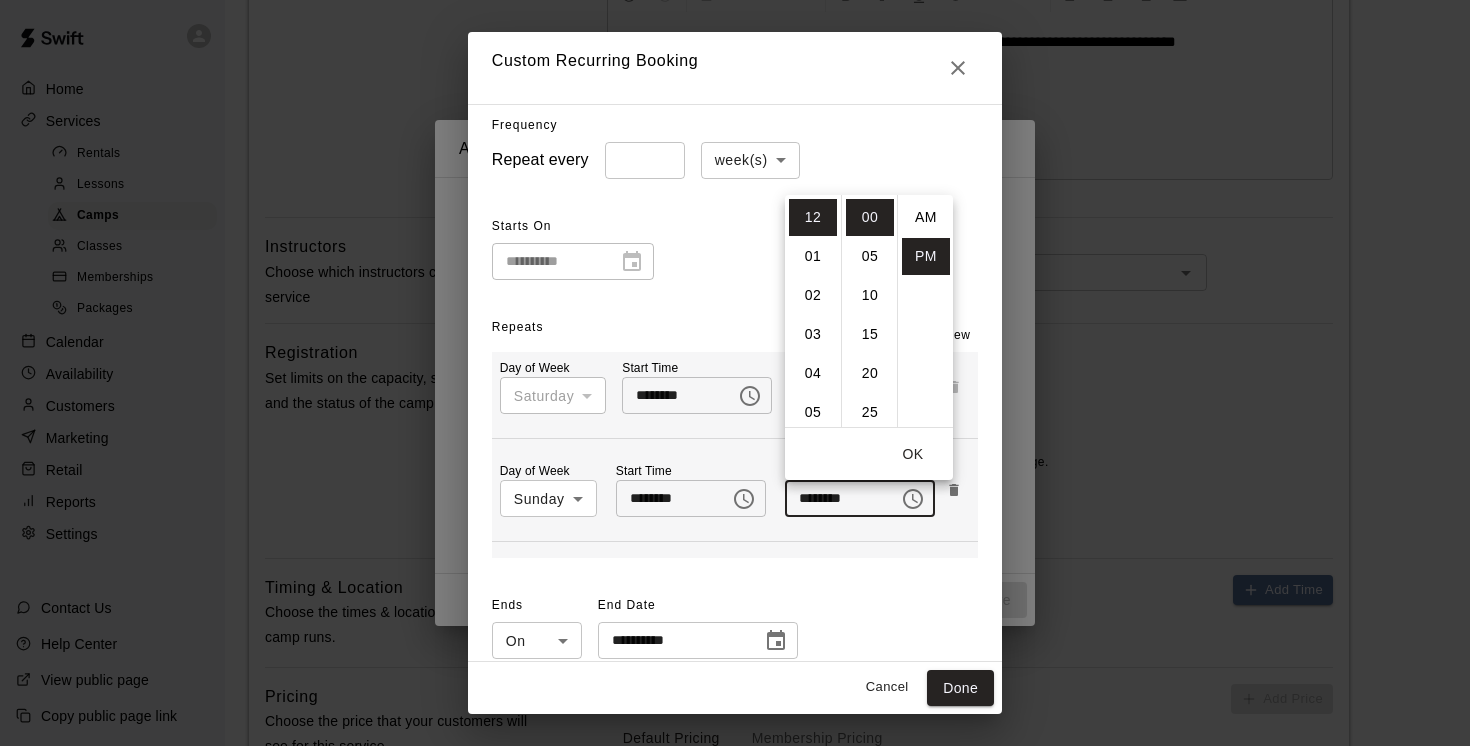scroll, scrollTop: 36, scrollLeft: 0, axis: vertical 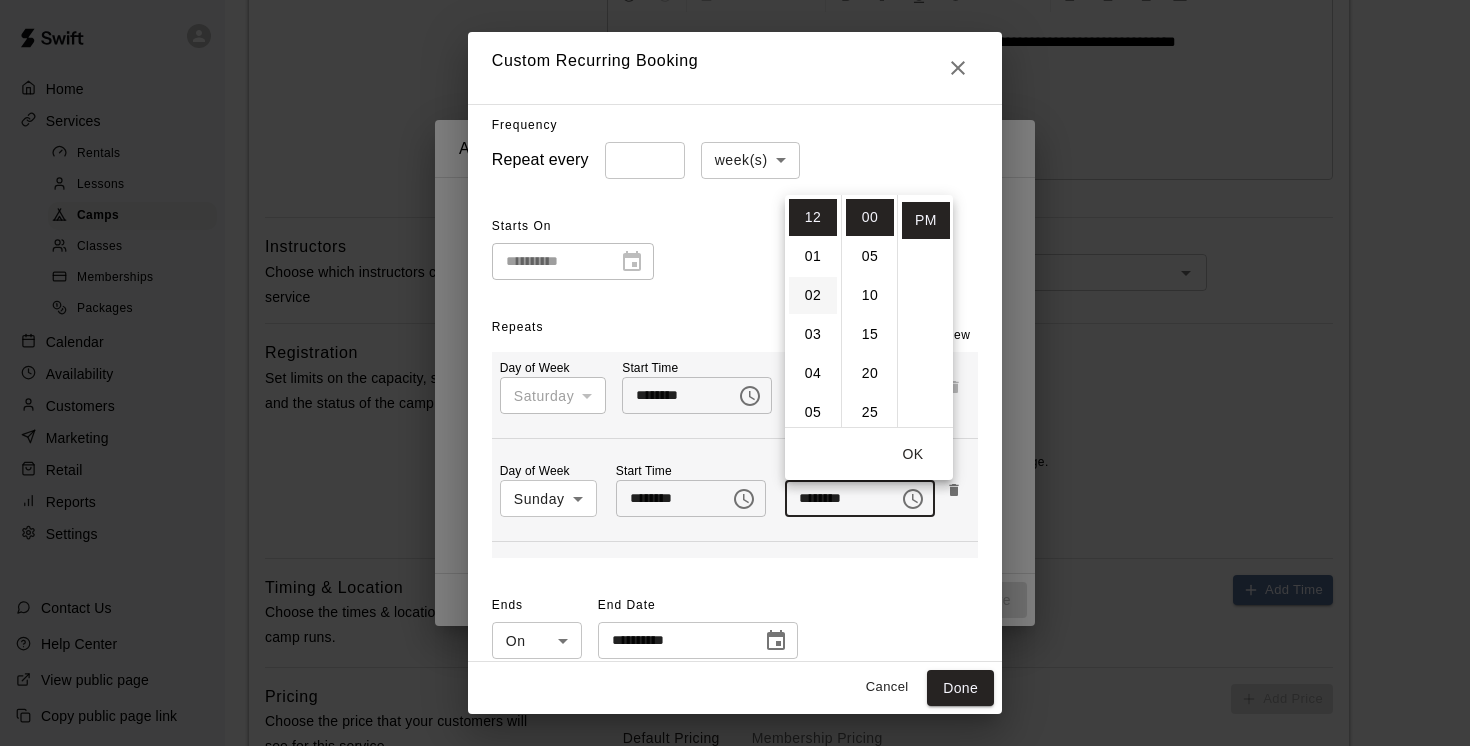 click on "02" at bounding box center (813, 295) 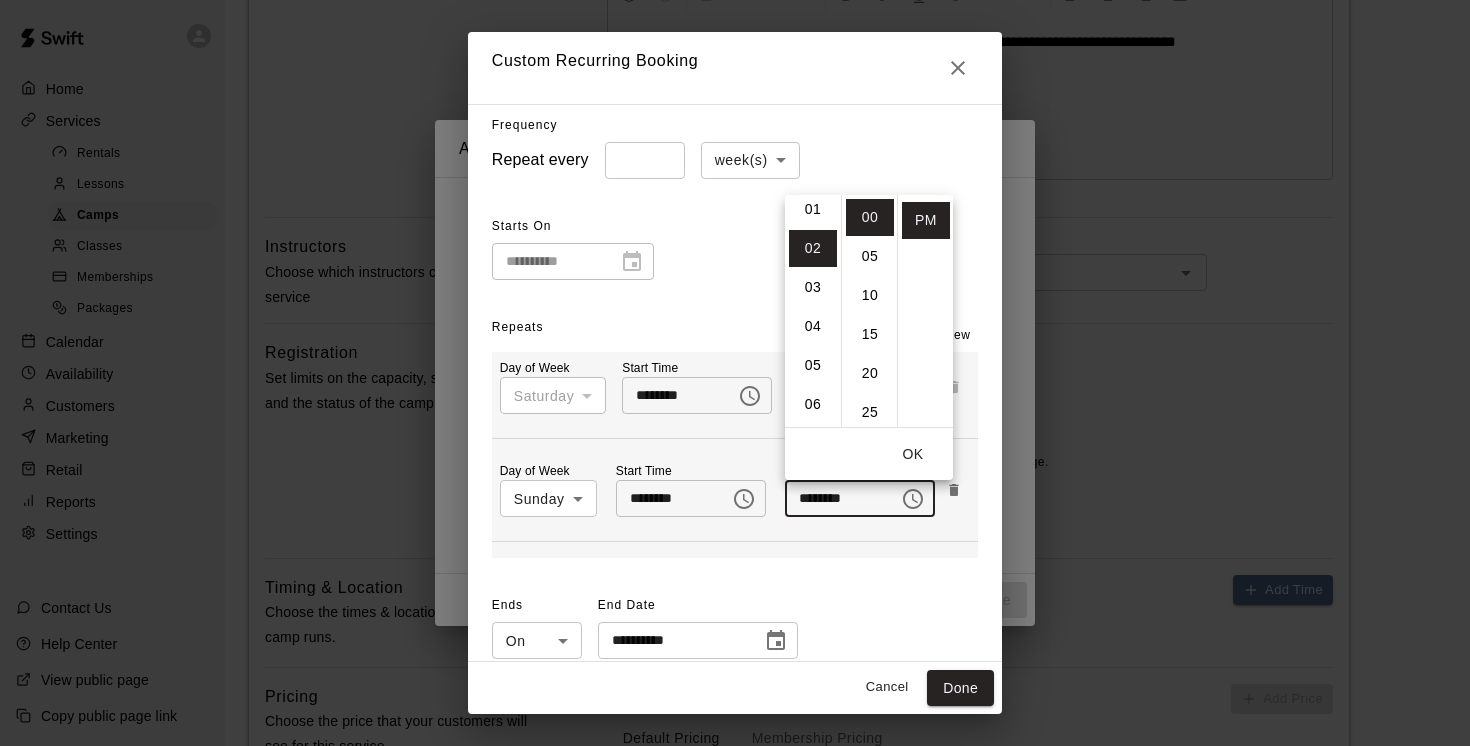 scroll, scrollTop: 78, scrollLeft: 0, axis: vertical 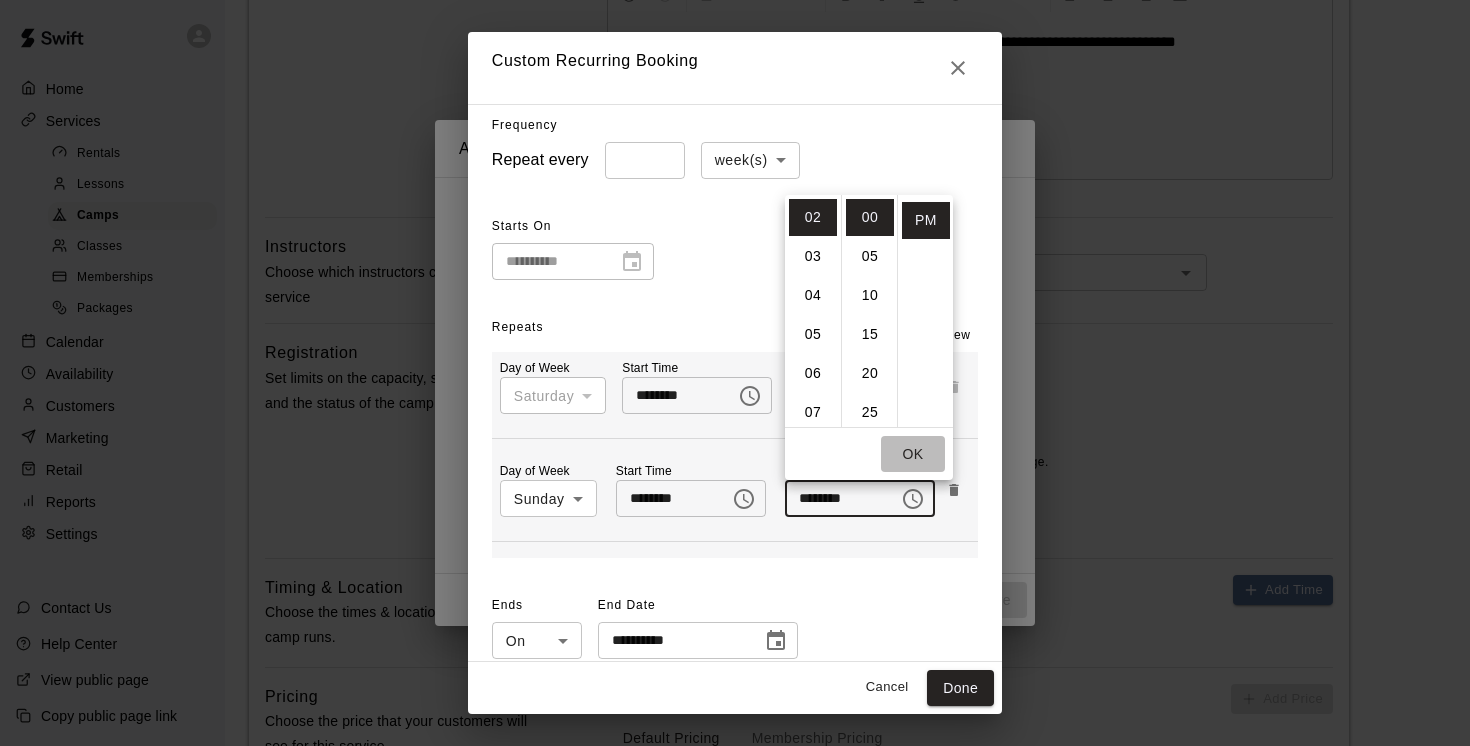 click on "OK" at bounding box center [913, 454] 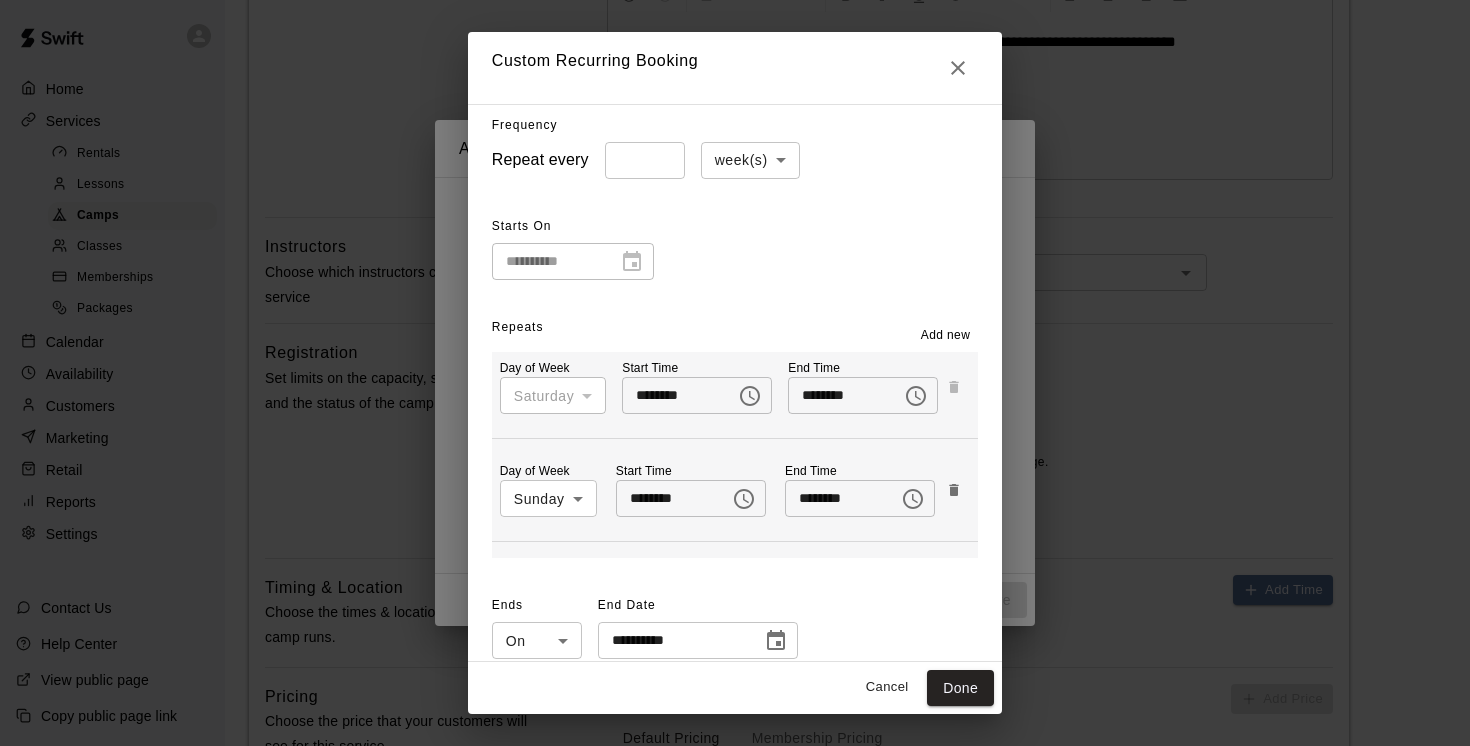 scroll, scrollTop: 49, scrollLeft: 0, axis: vertical 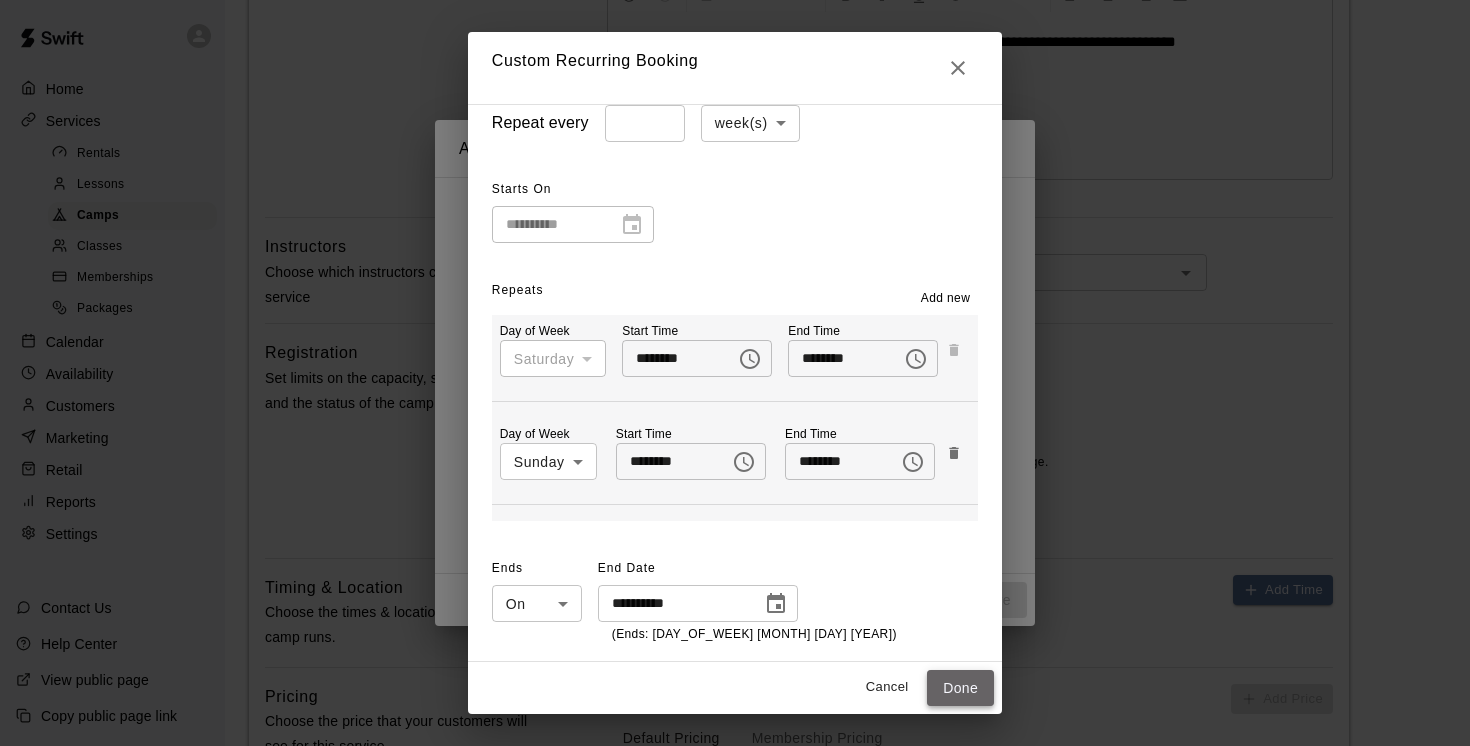 click on "Done" at bounding box center (960, 688) 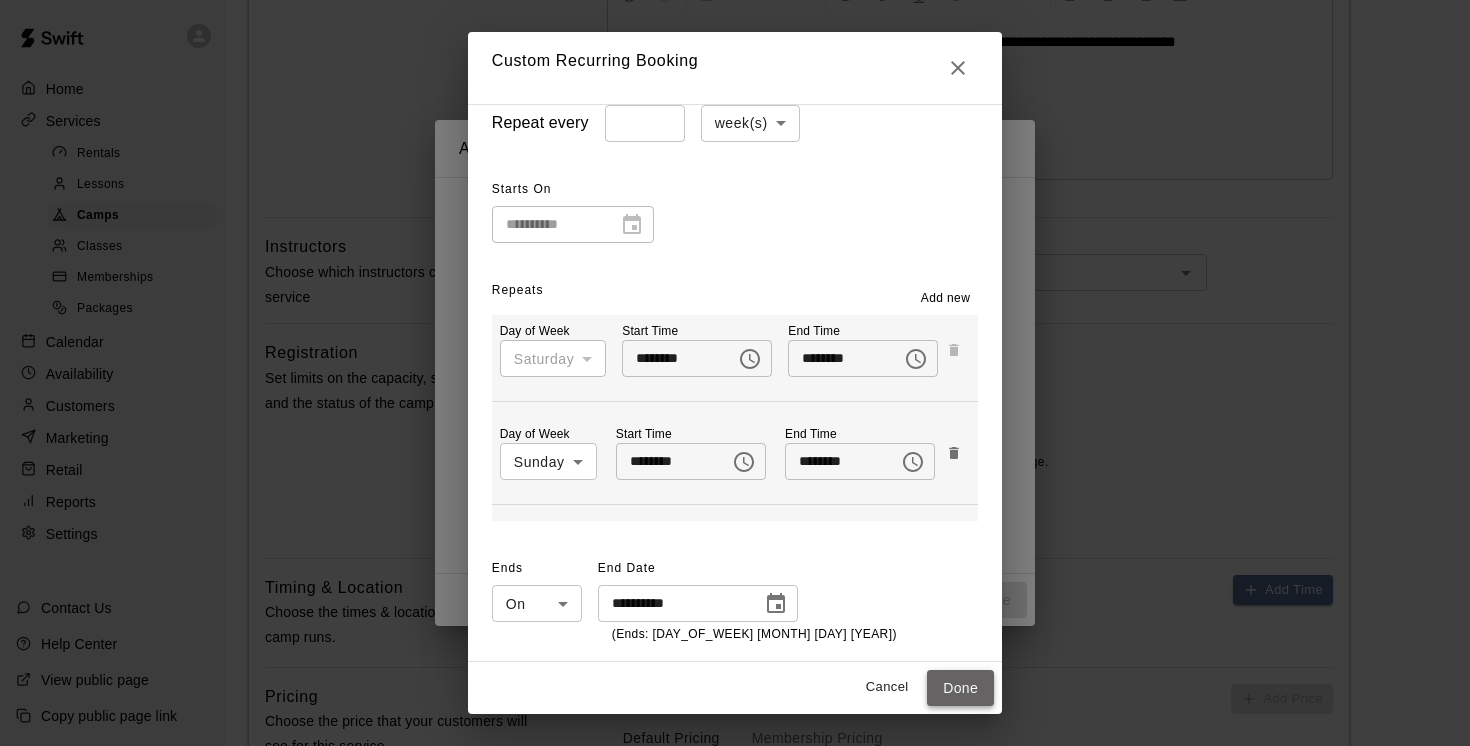 type on "**********" 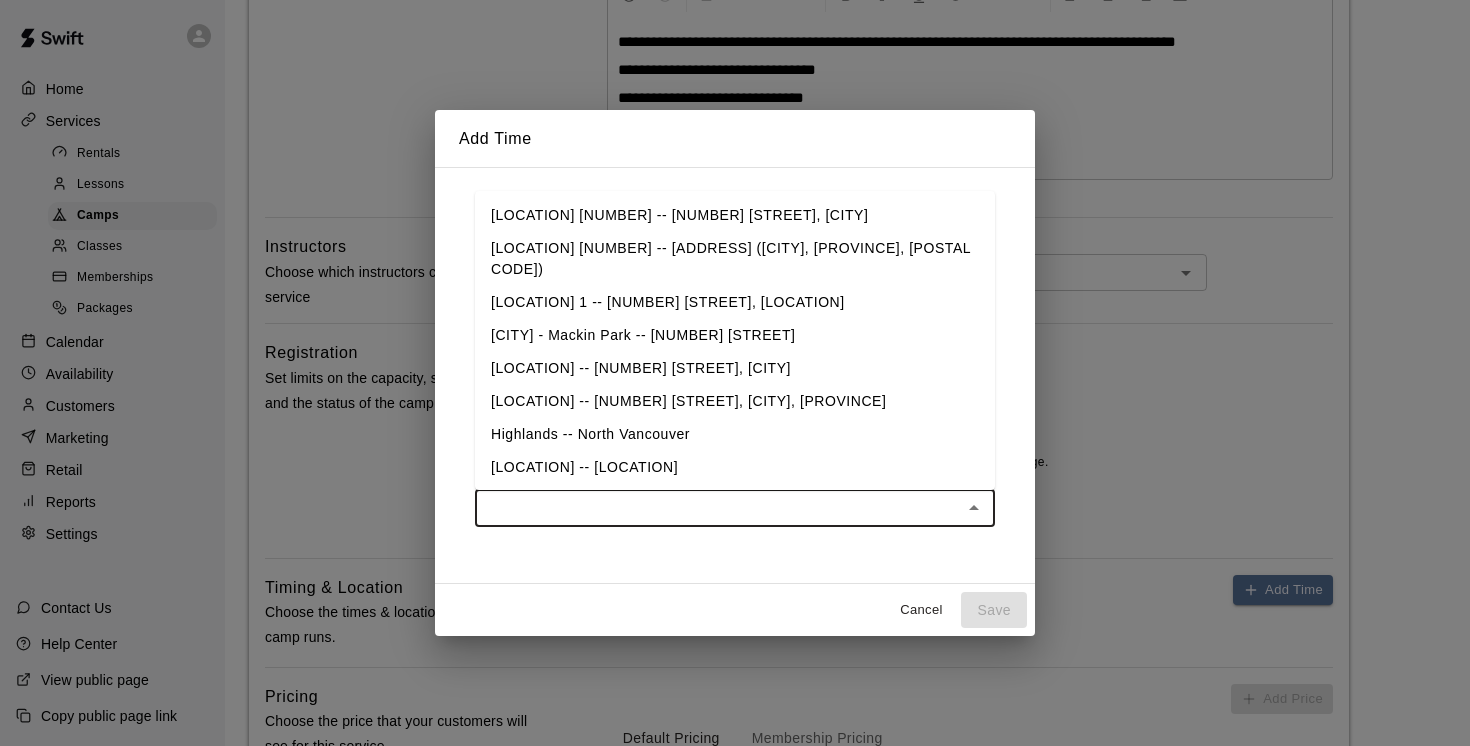 click at bounding box center [718, 508] 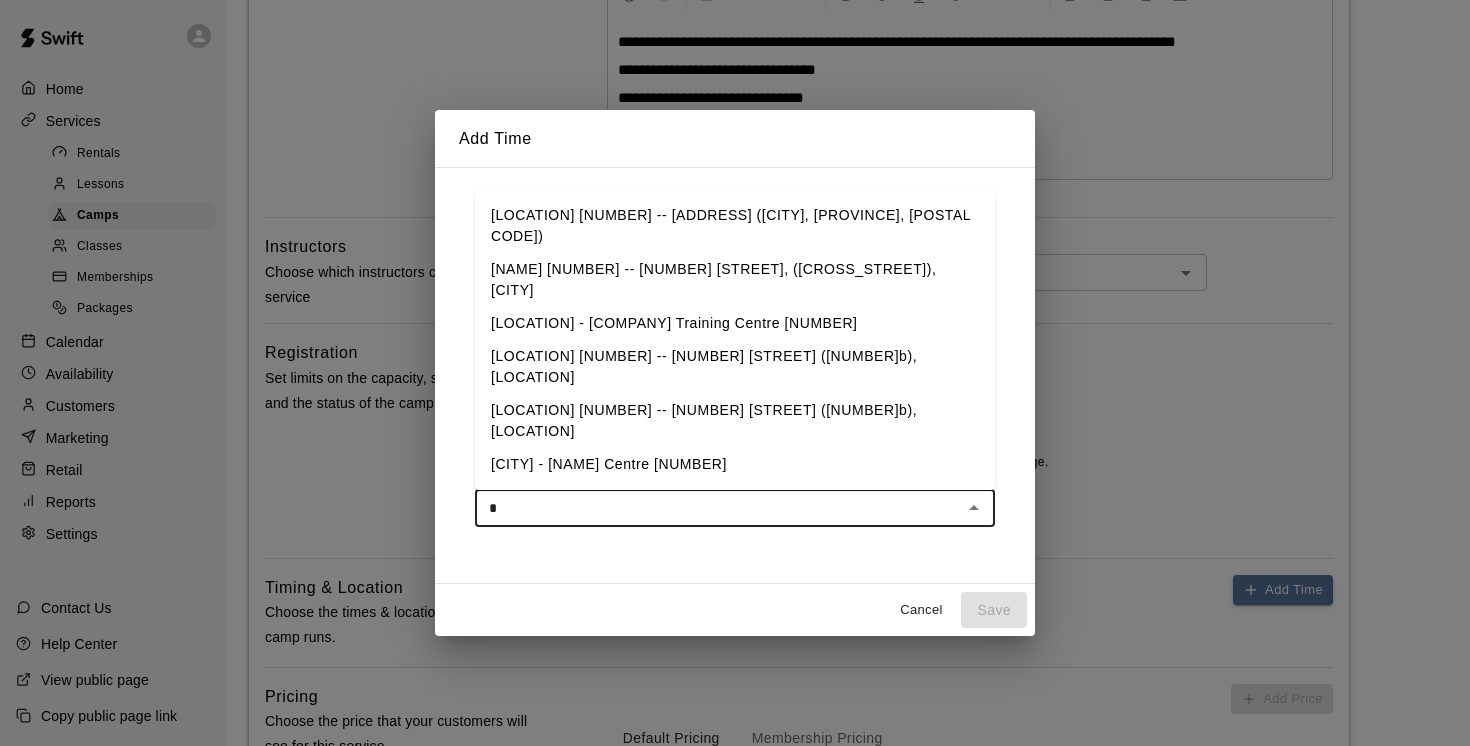 type on "**" 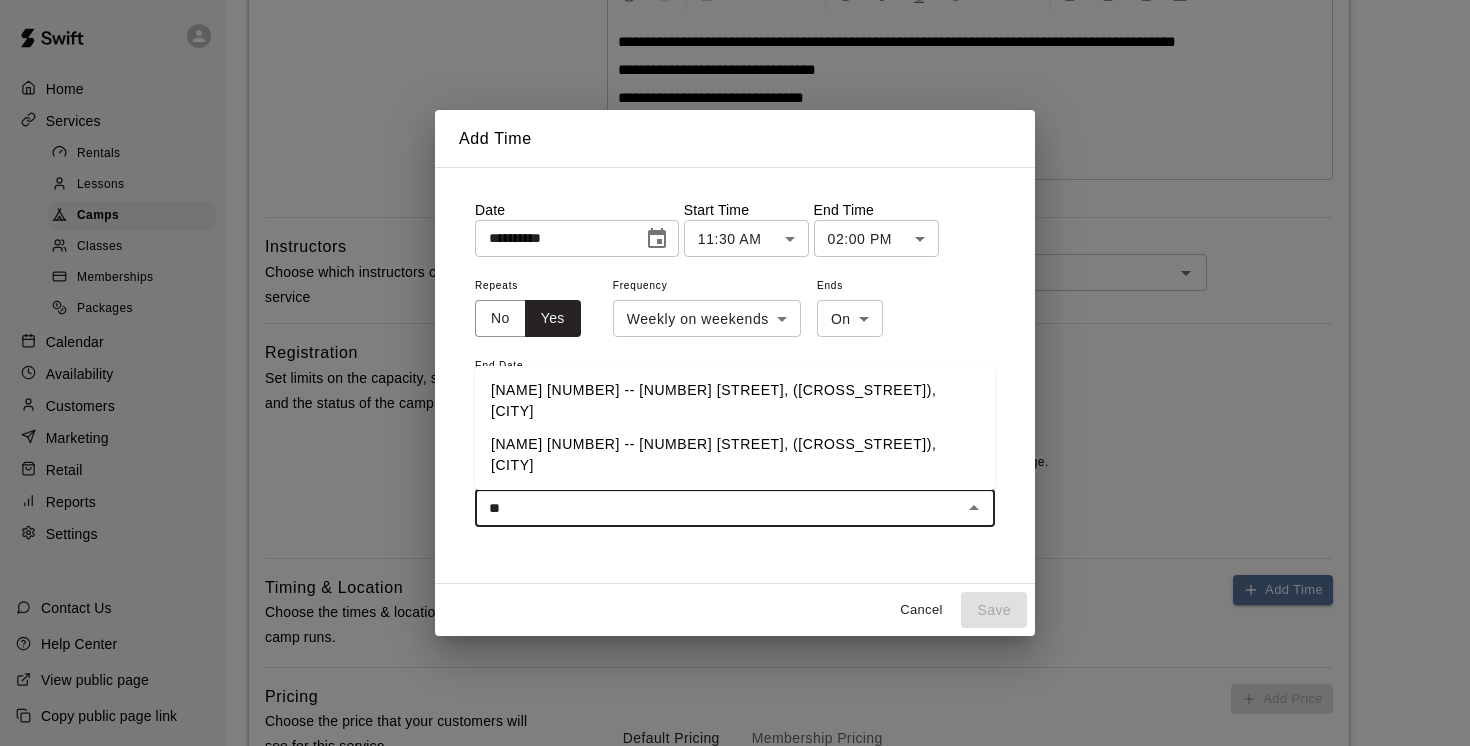 click on "[LOCATION] [NUMBER] -- [NUMBER] [STREET], [CITY]" at bounding box center (735, 401) 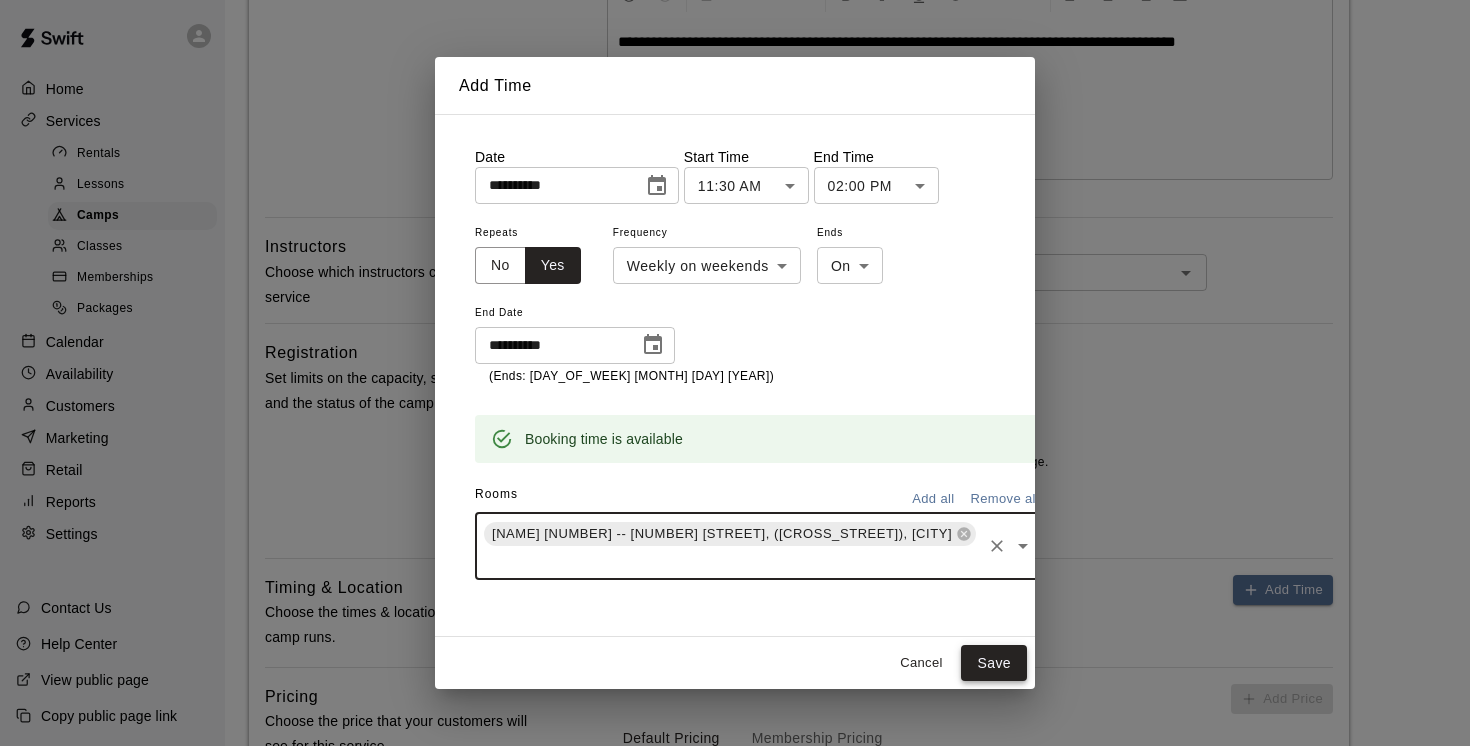 click on "Save" at bounding box center (994, 663) 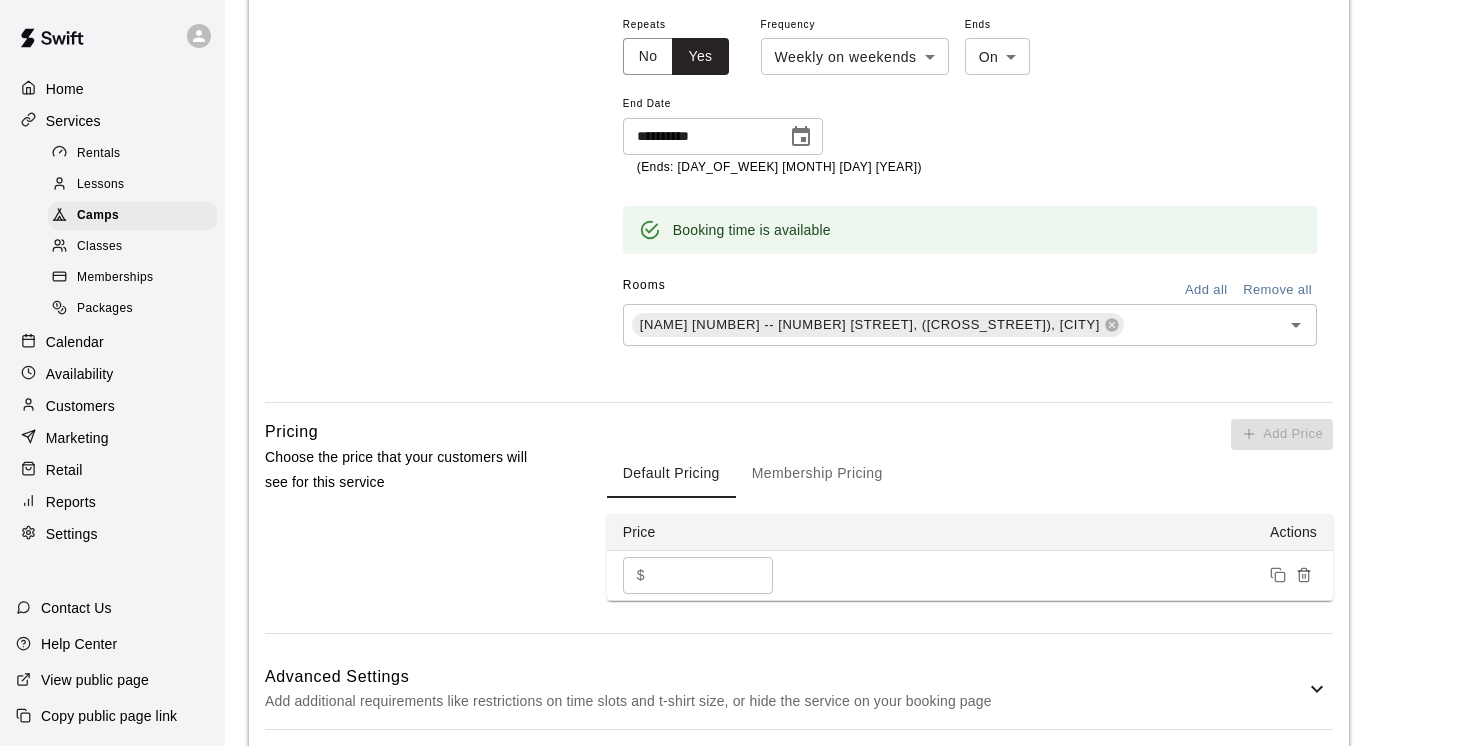 scroll, scrollTop: 1168, scrollLeft: 0, axis: vertical 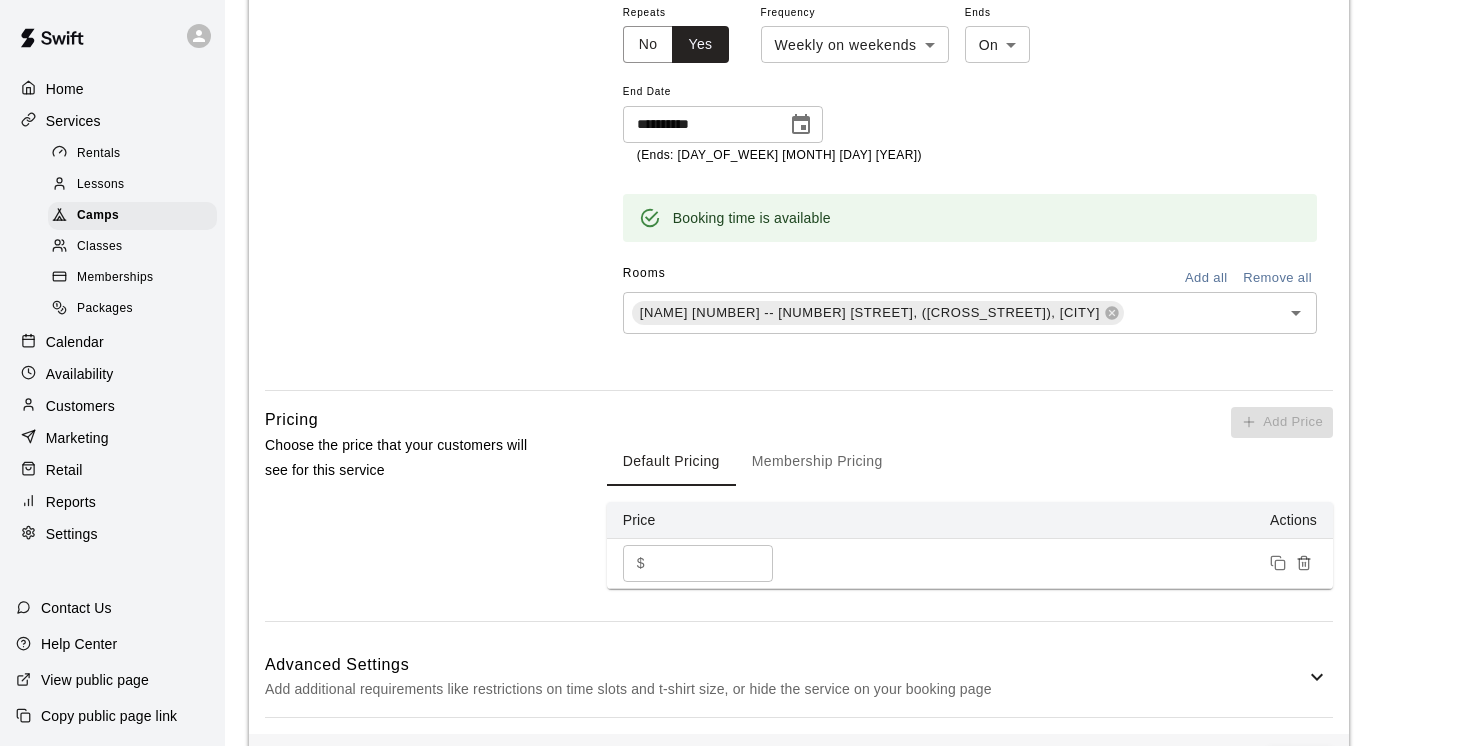 click on "Save" at bounding box center [1300, 768] 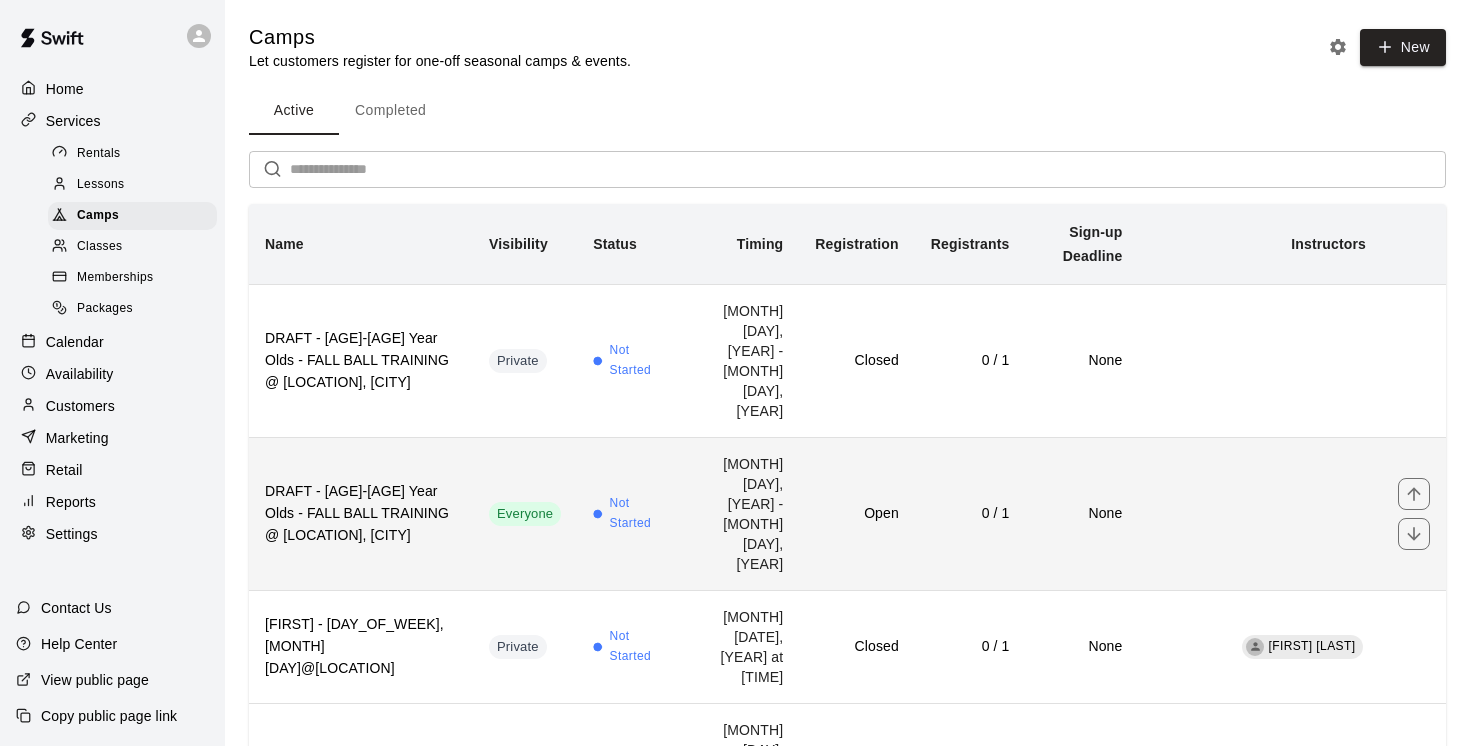 click on "Not Started" at bounding box center [627, 513] 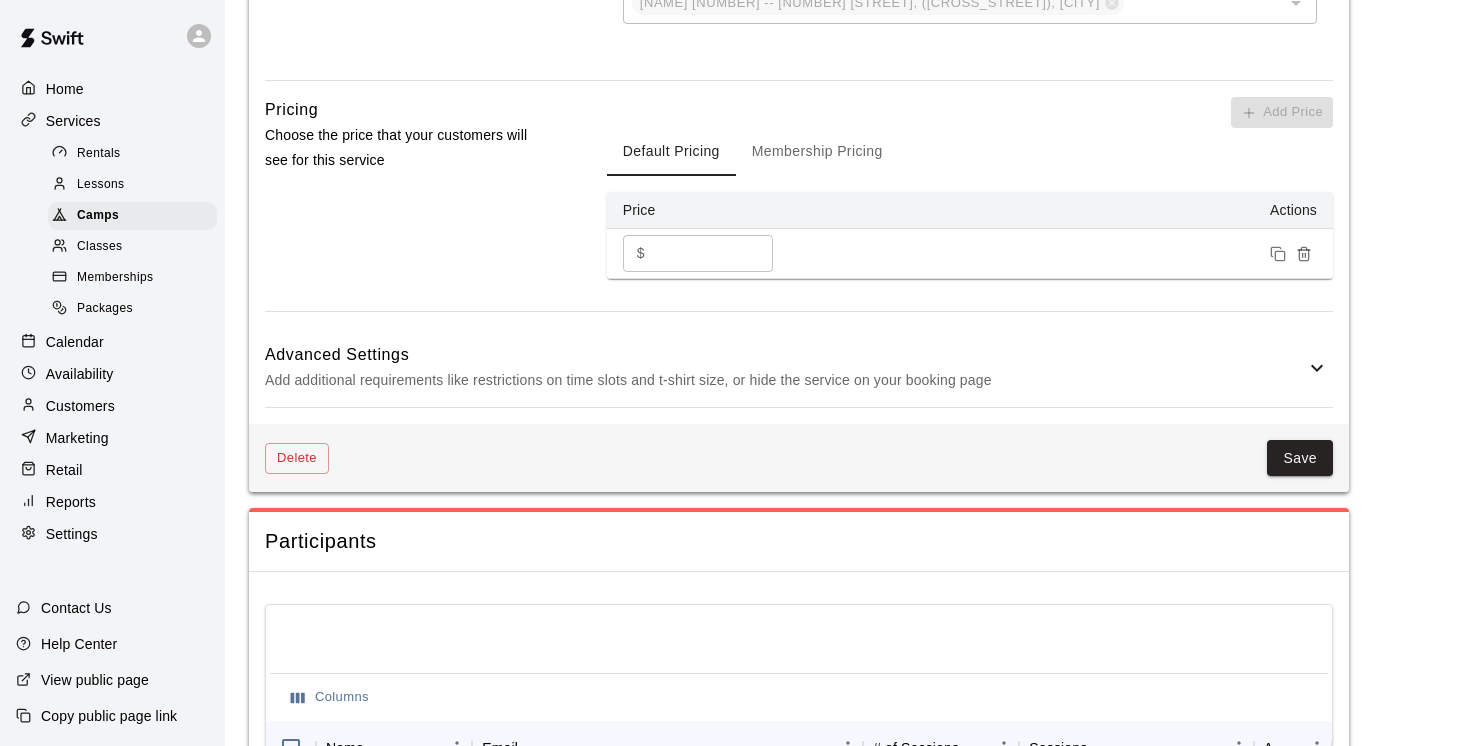 scroll, scrollTop: 1477, scrollLeft: 0, axis: vertical 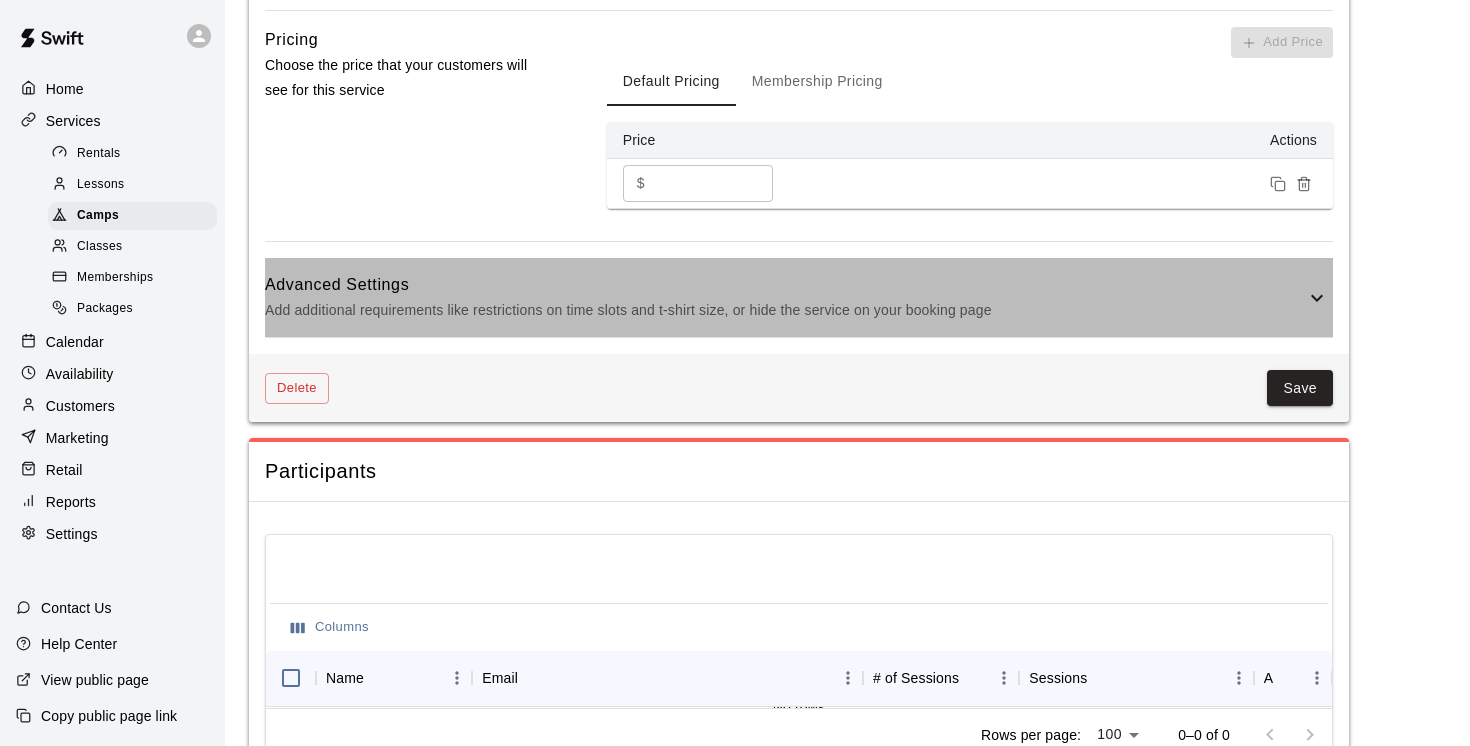 click 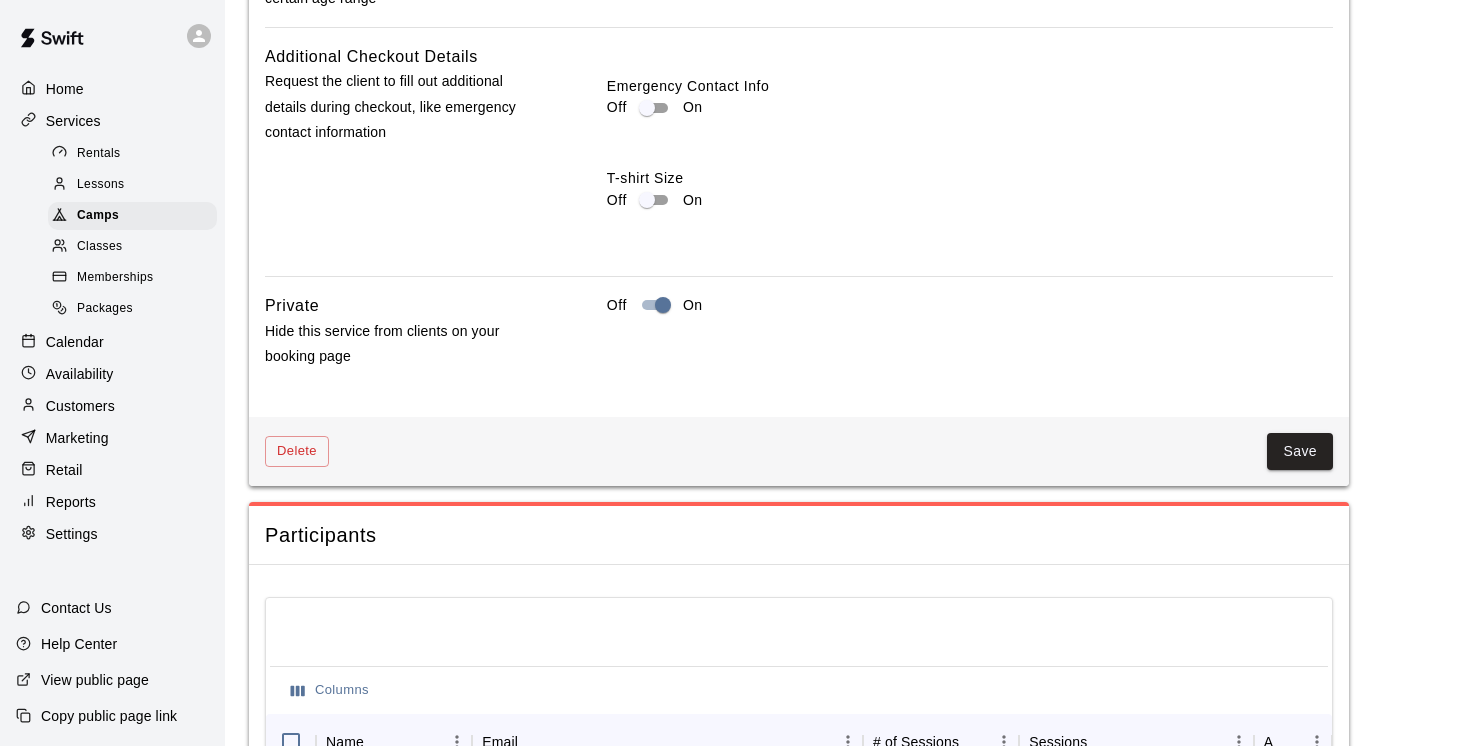 scroll, scrollTop: 2193, scrollLeft: 0, axis: vertical 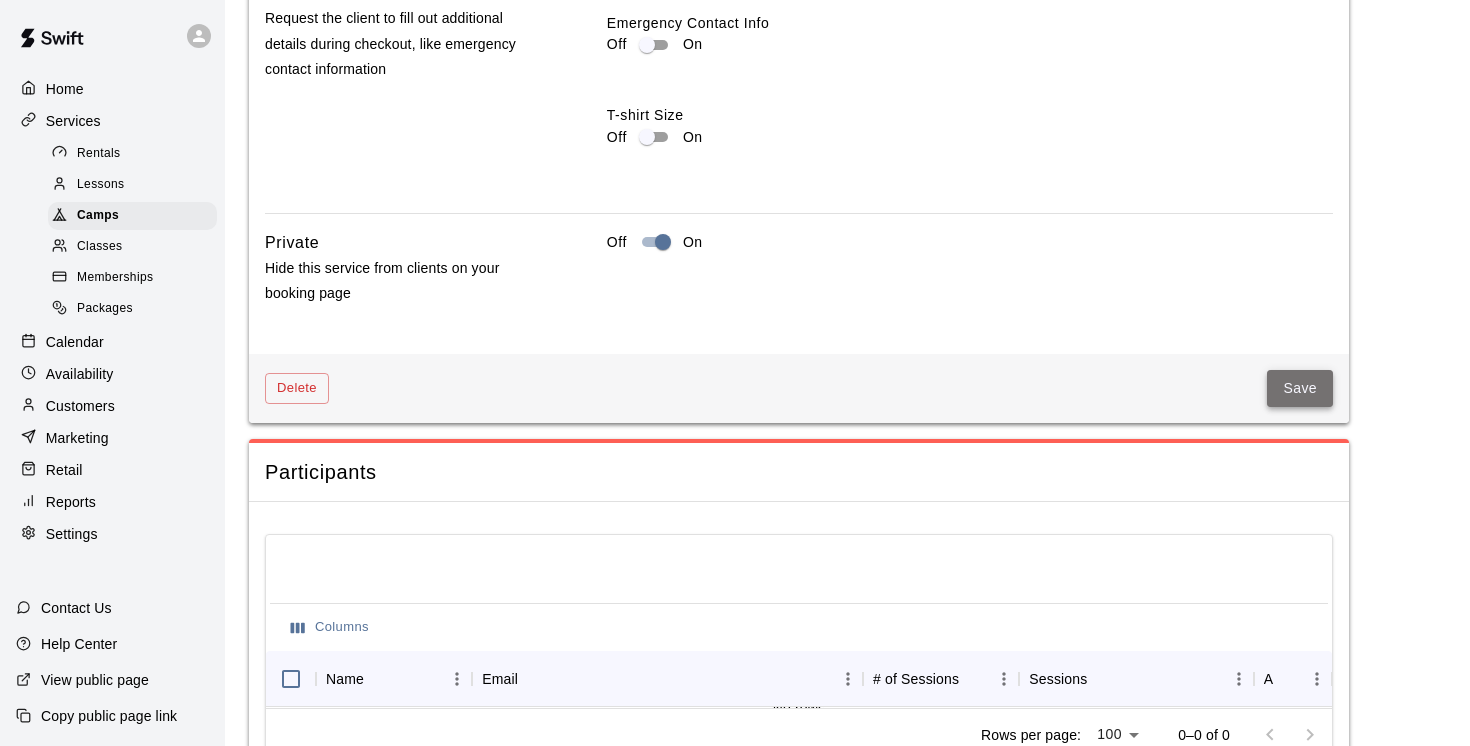 click on "Save" at bounding box center (1300, 388) 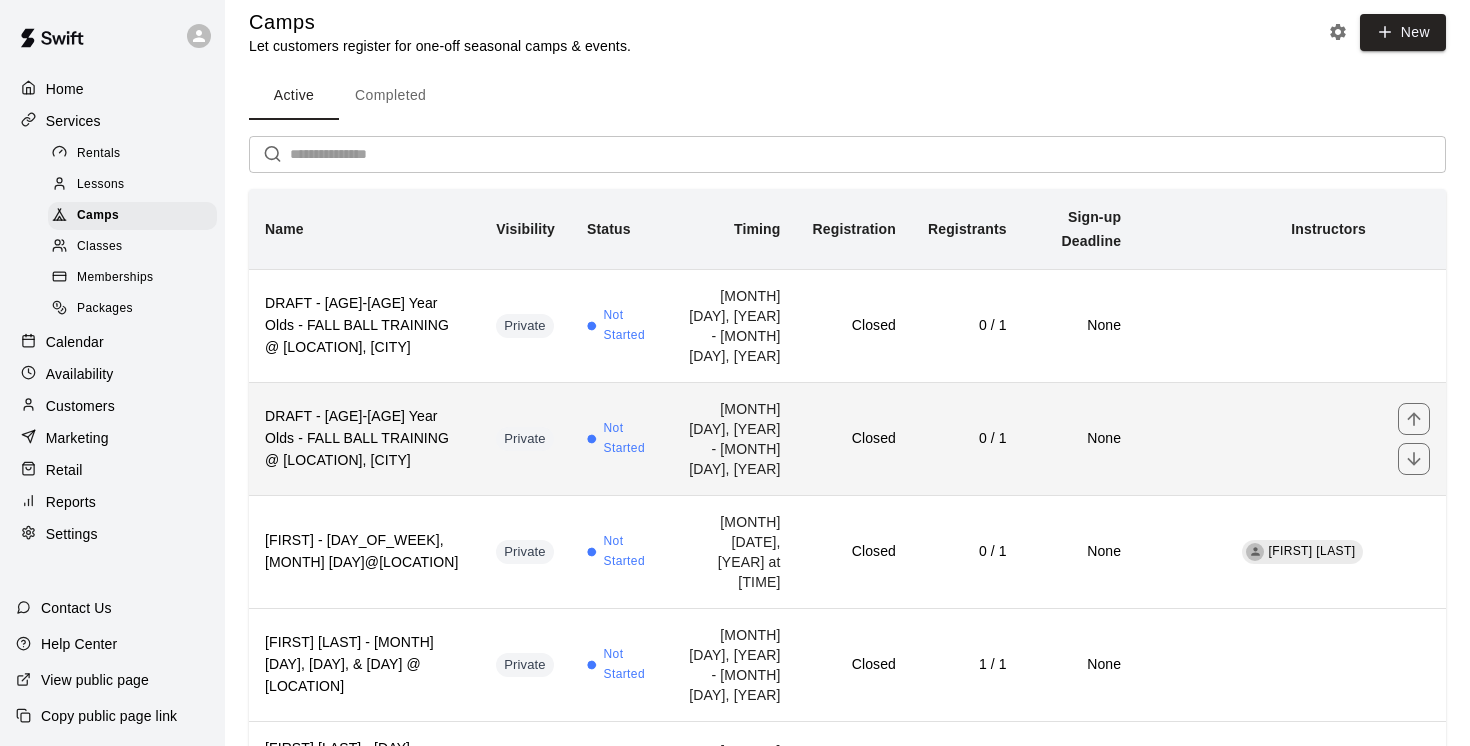 scroll, scrollTop: 58, scrollLeft: 0, axis: vertical 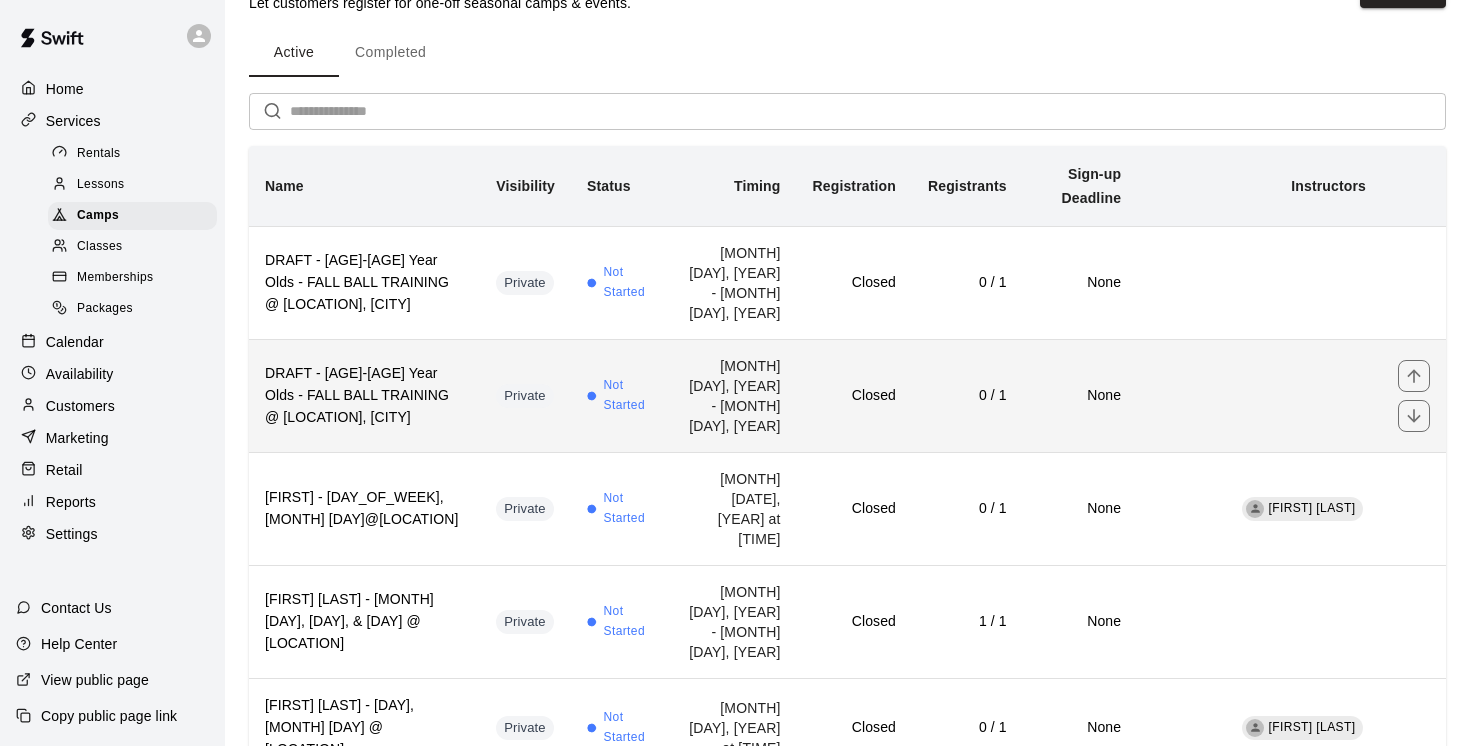 click on "DRAFT - [AGE] - [AGE] Year Olds - [SEASON] BALL TRAINING @ [LOCATION], [CITY]" at bounding box center (364, 396) 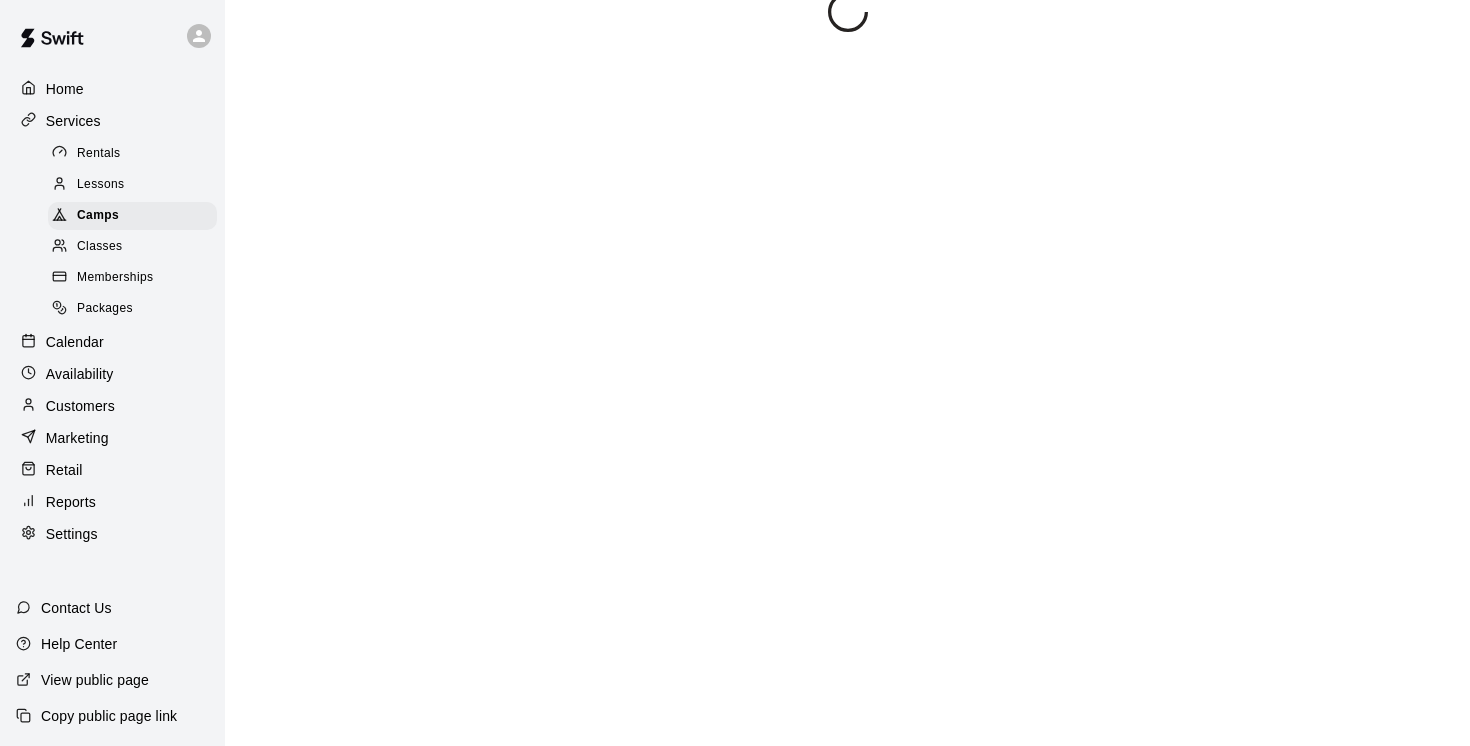 scroll, scrollTop: 0, scrollLeft: 0, axis: both 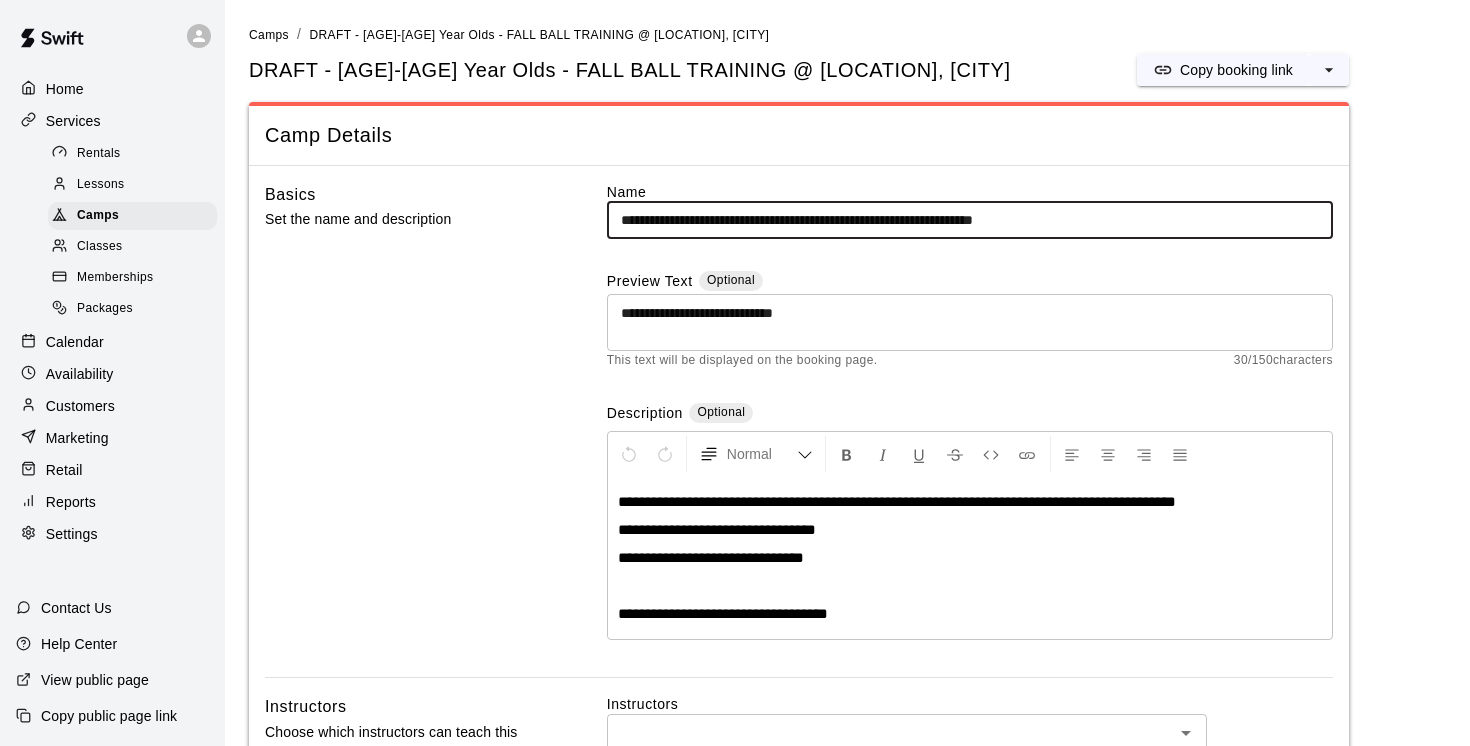 drag, startPoint x: 1167, startPoint y: 218, endPoint x: 590, endPoint y: 219, distance: 577.00085 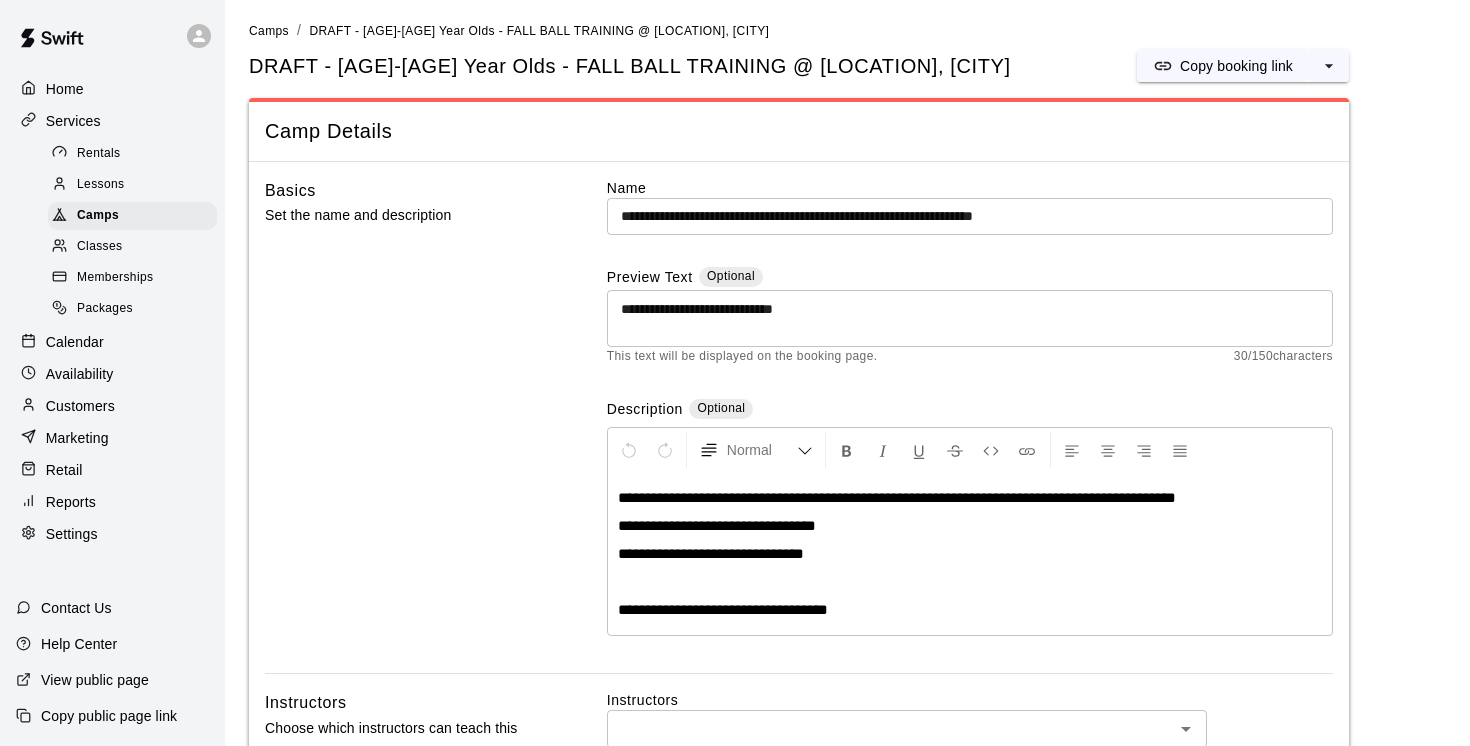 scroll, scrollTop: 0, scrollLeft: 0, axis: both 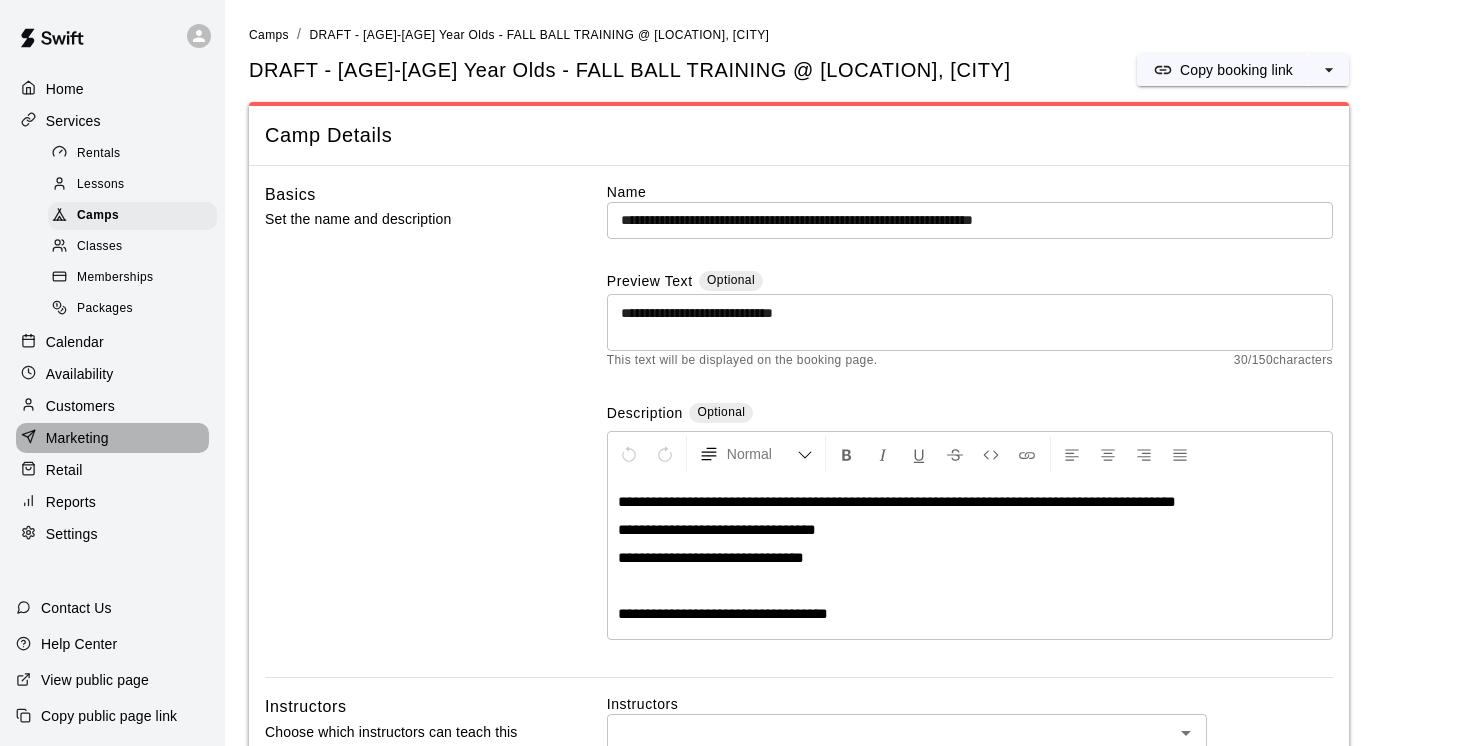 click on "Marketing" at bounding box center (77, 438) 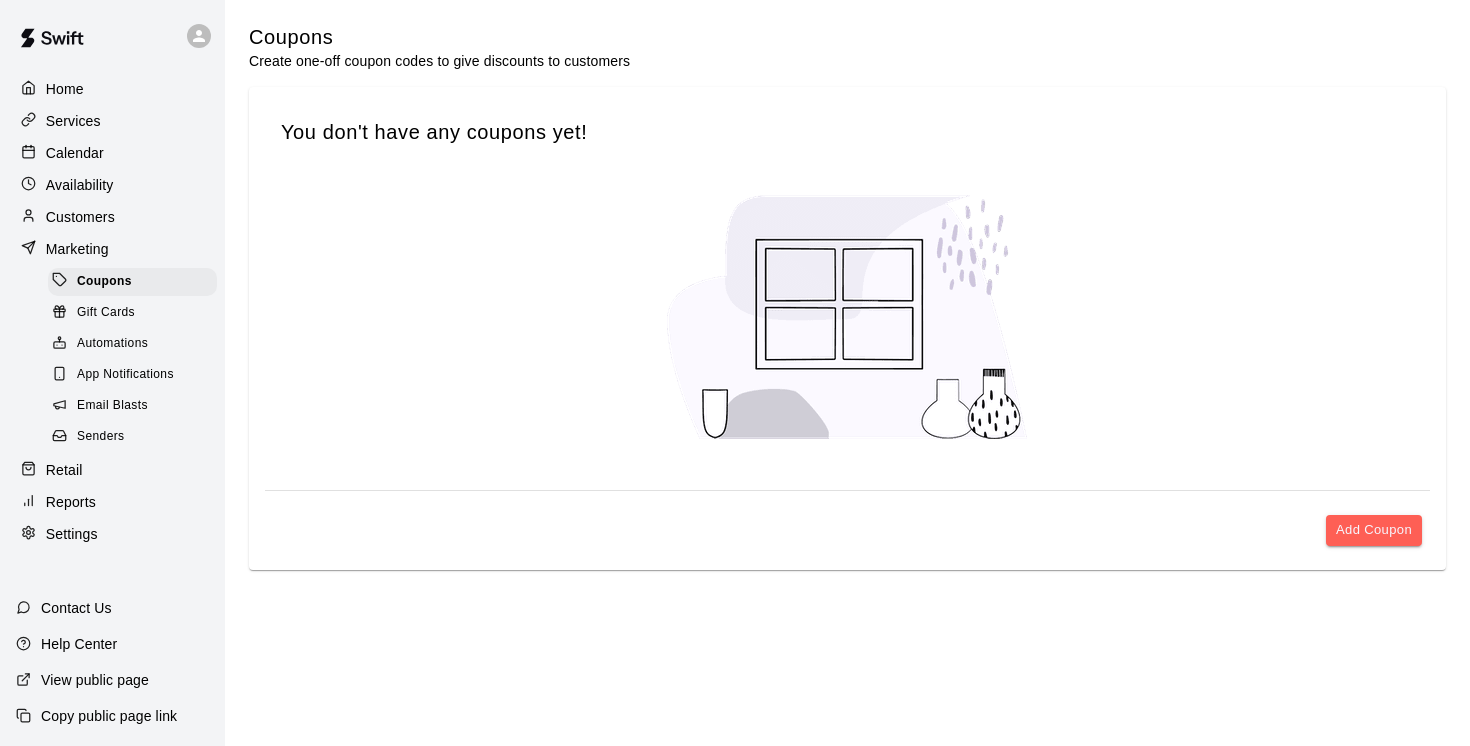 click on "Email Blasts" at bounding box center [112, 406] 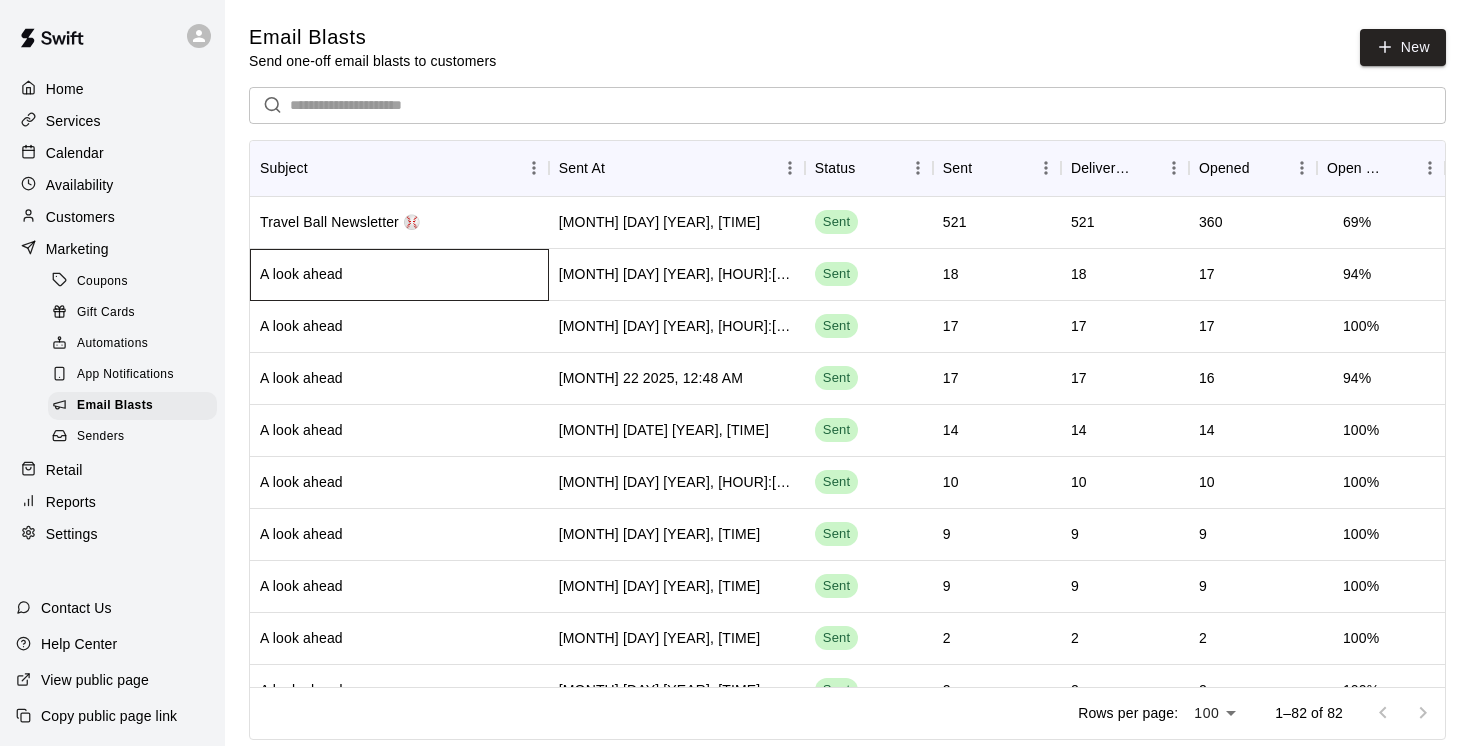 click on "A look ahead" at bounding box center (399, 275) 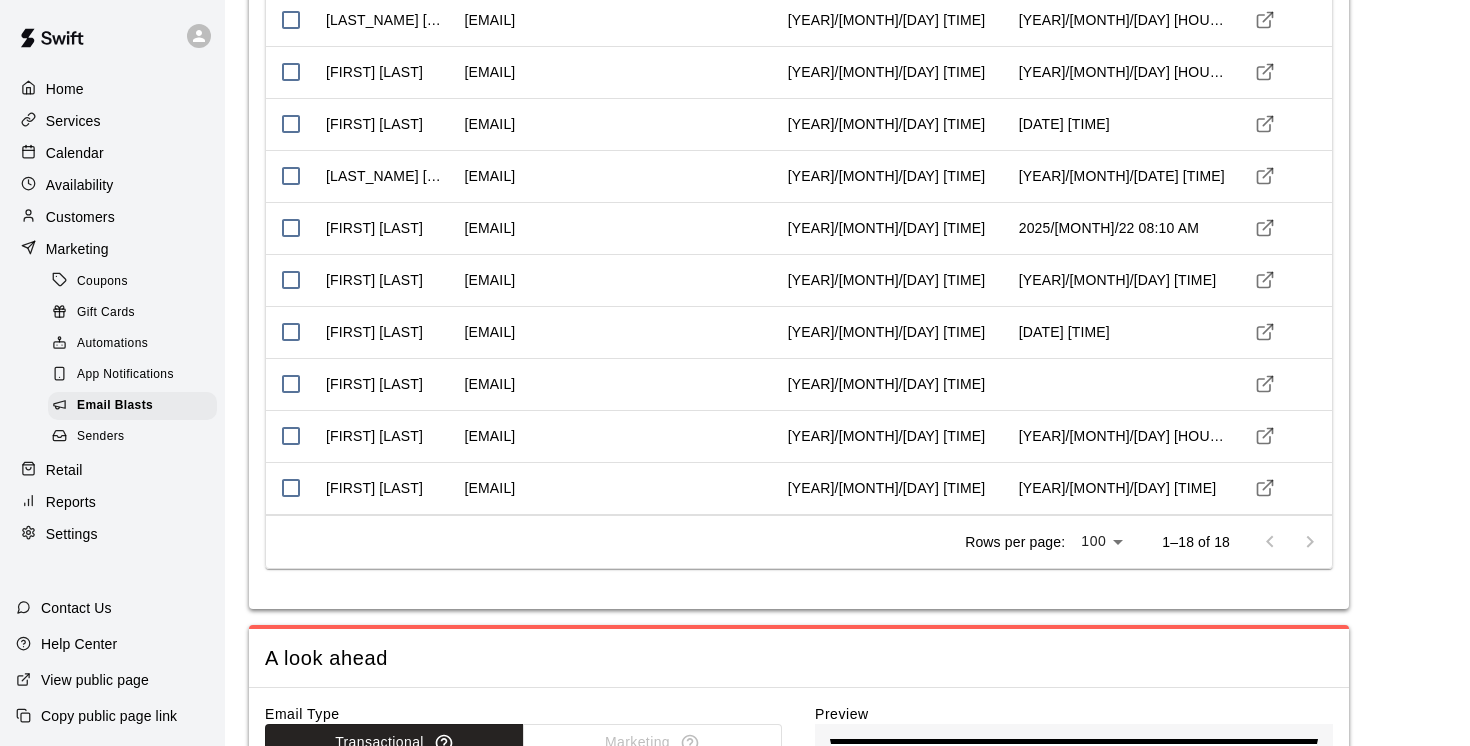 scroll, scrollTop: 0, scrollLeft: 0, axis: both 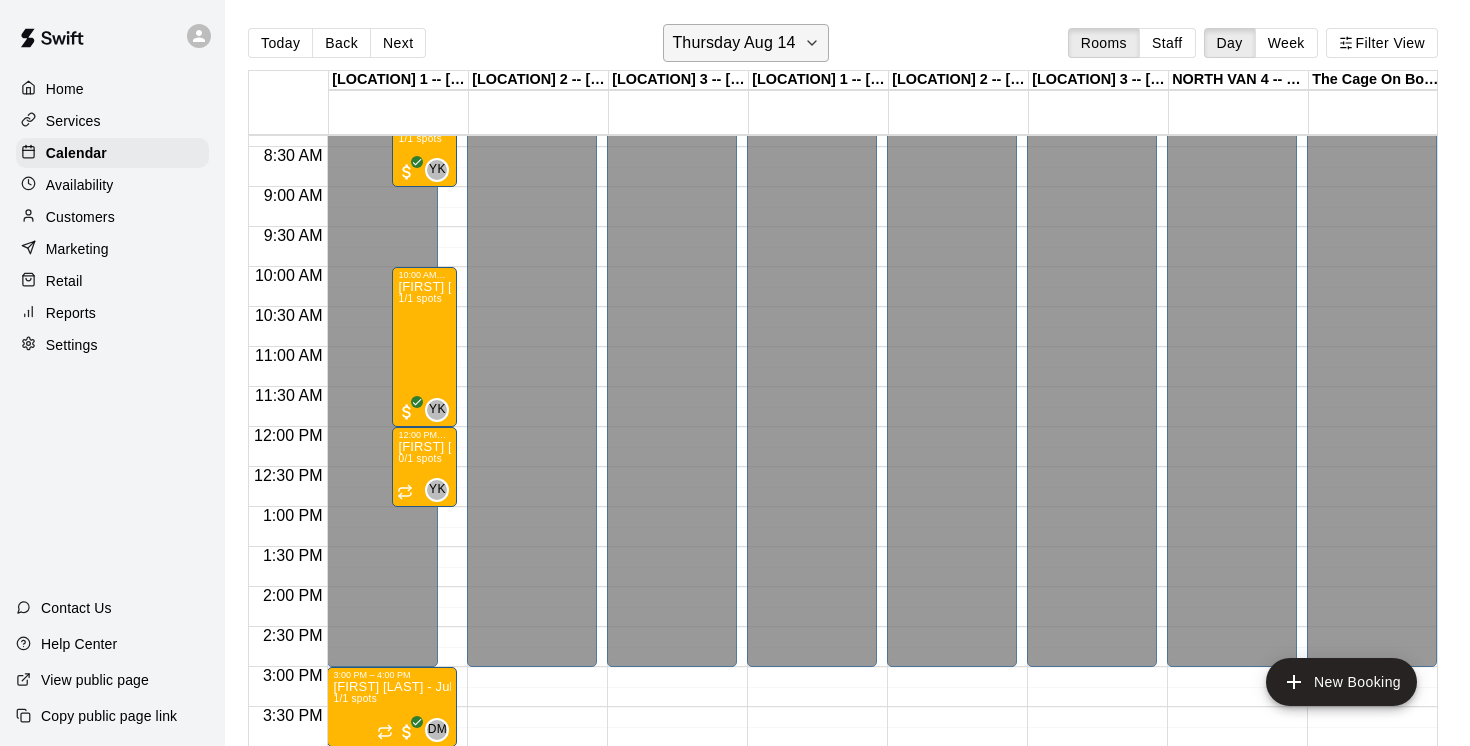 click 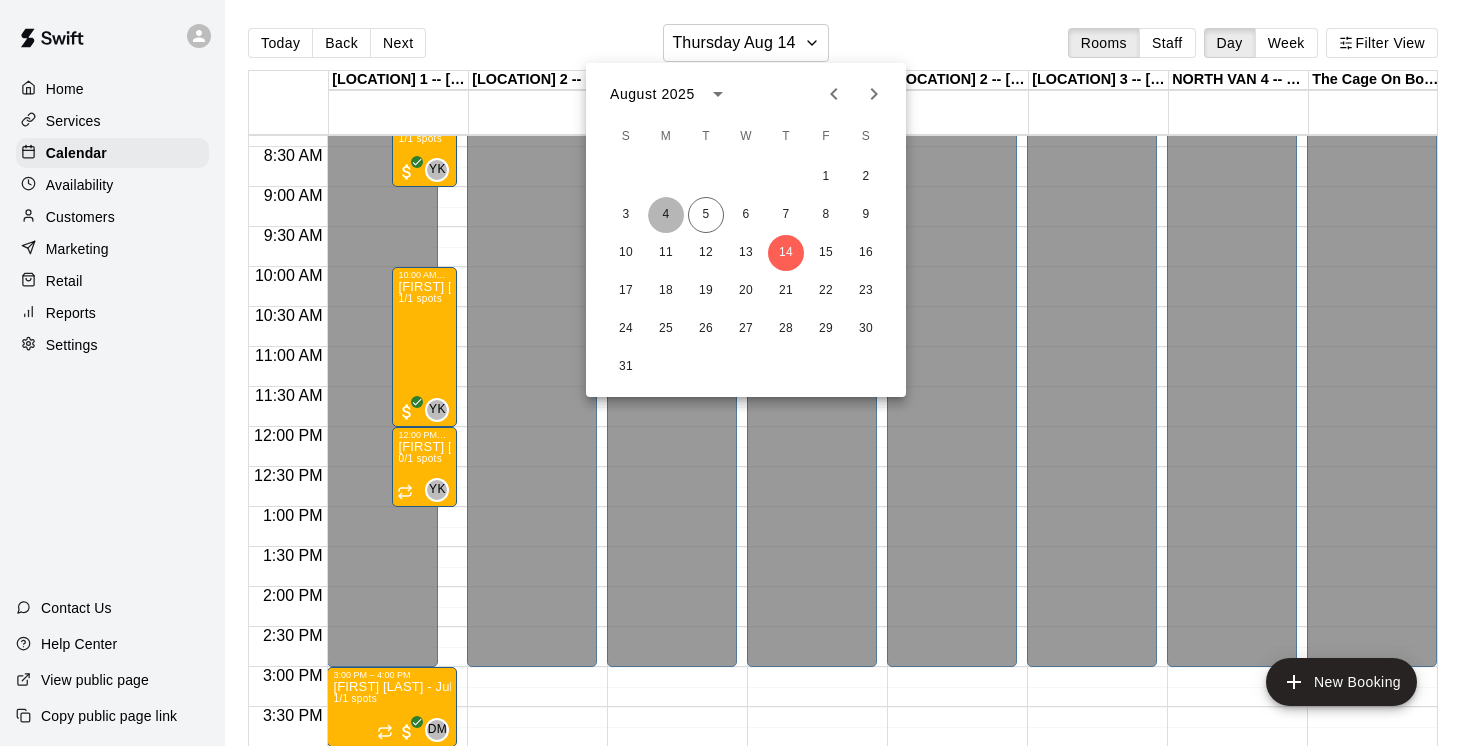 click on "4" at bounding box center [666, 215] 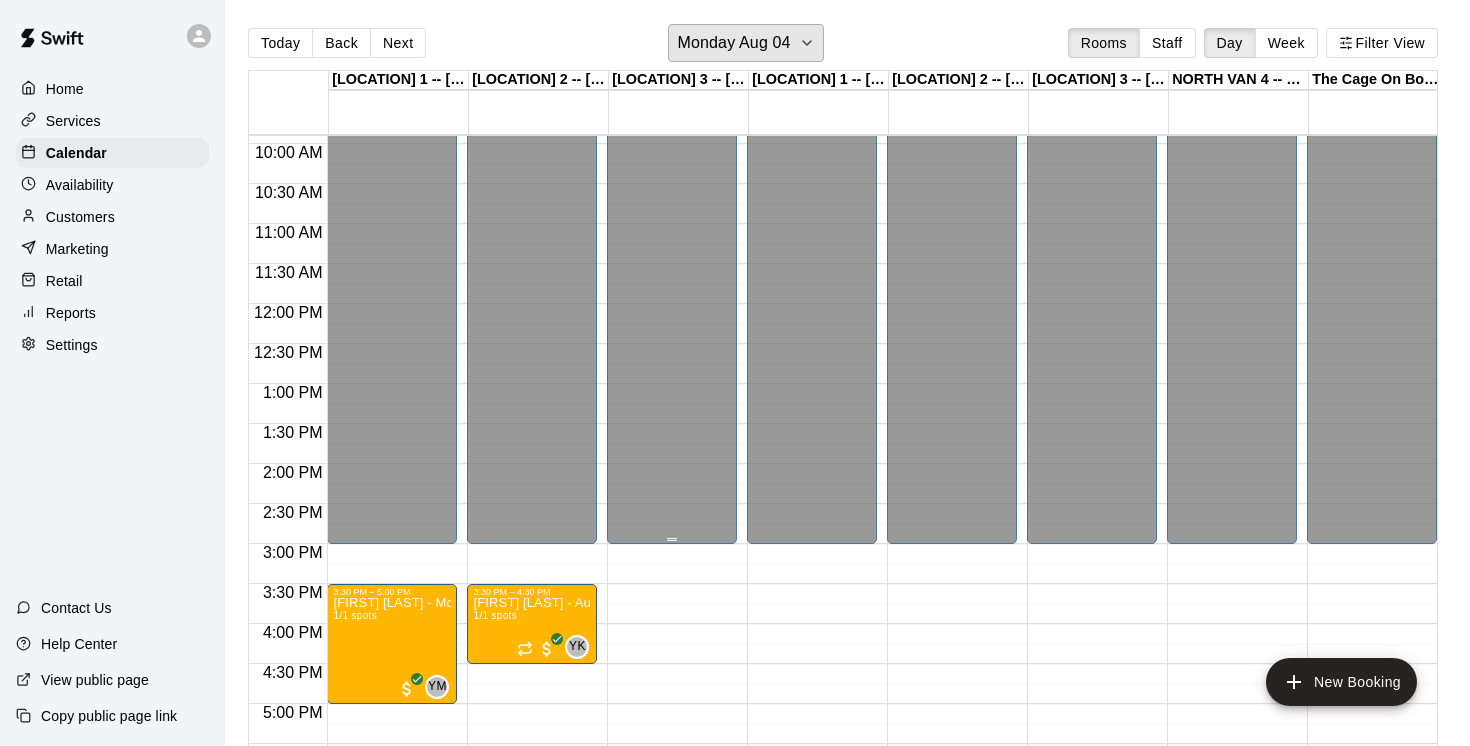 scroll, scrollTop: 897, scrollLeft: 0, axis: vertical 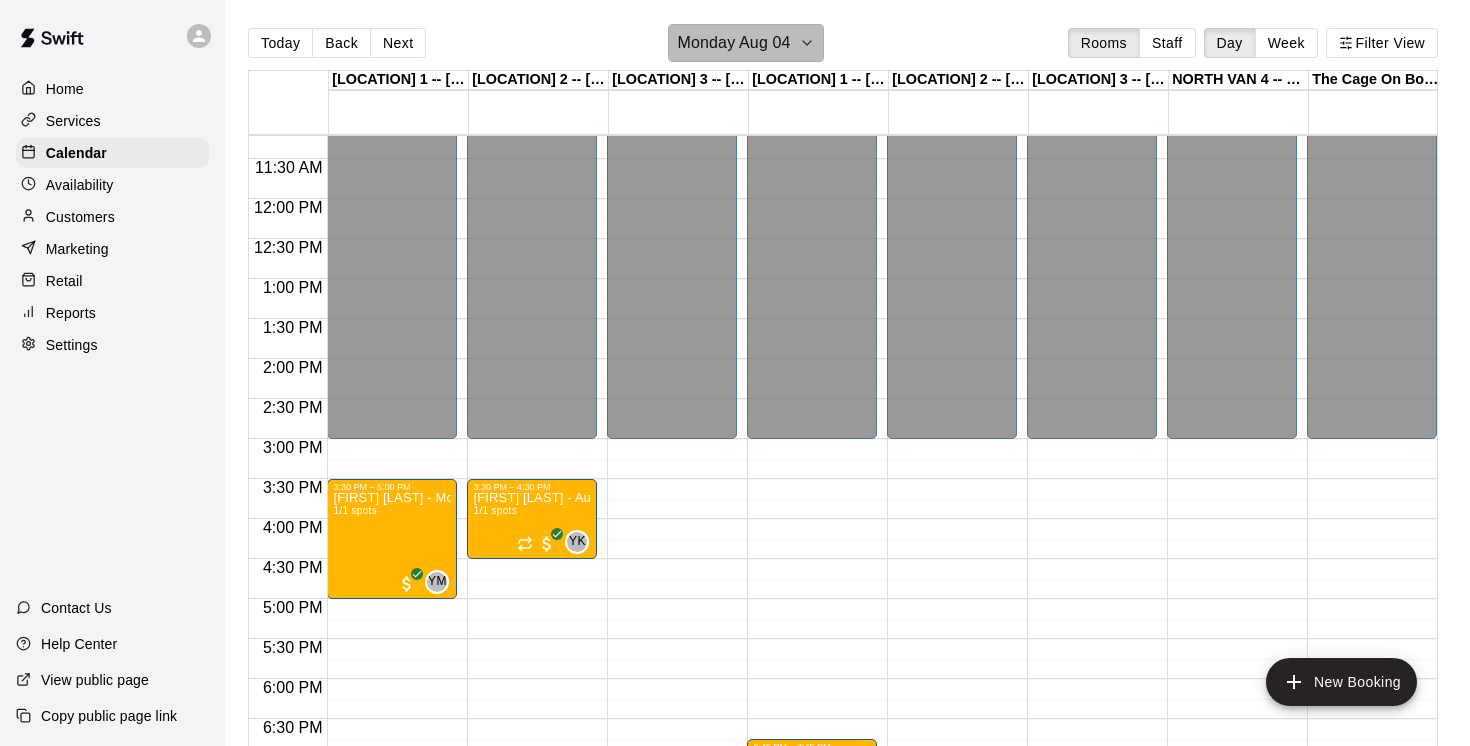 click 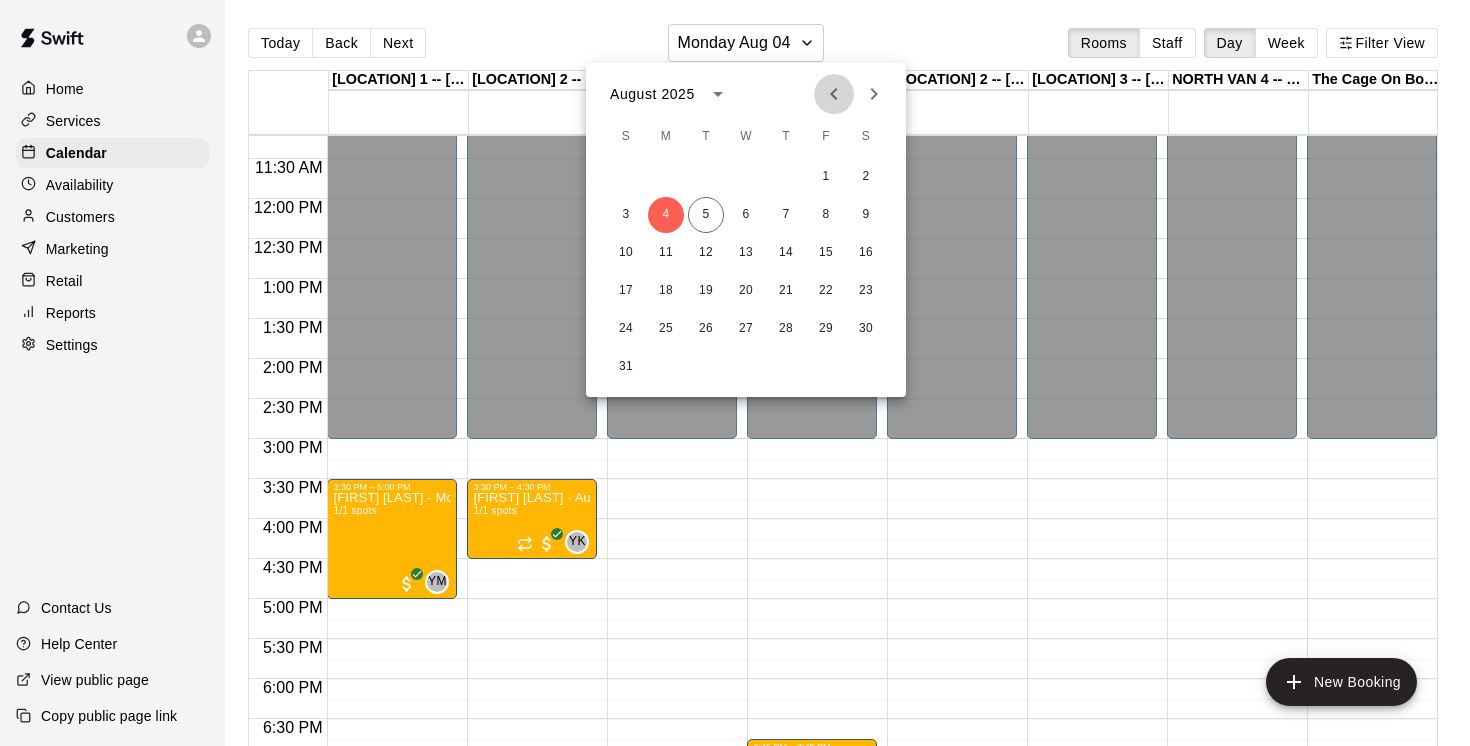click 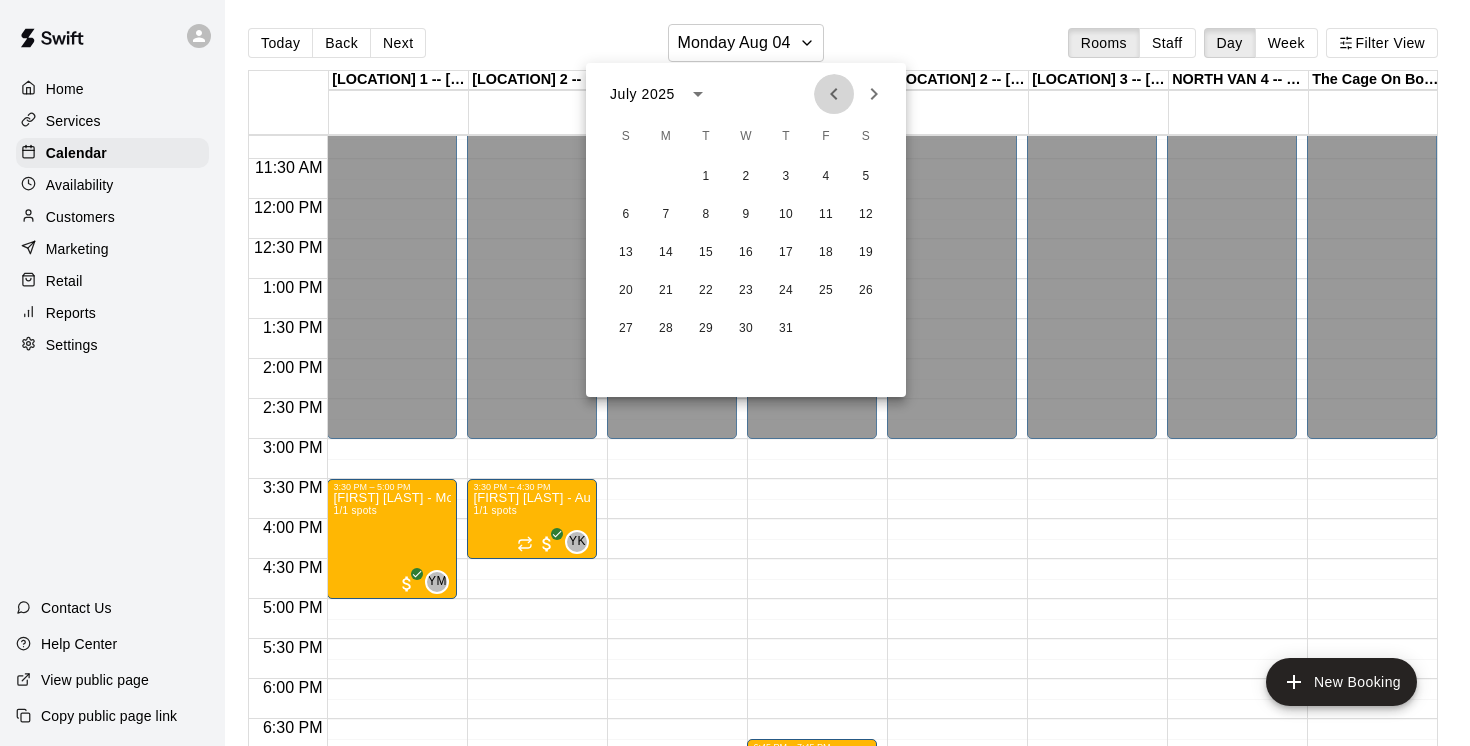 click 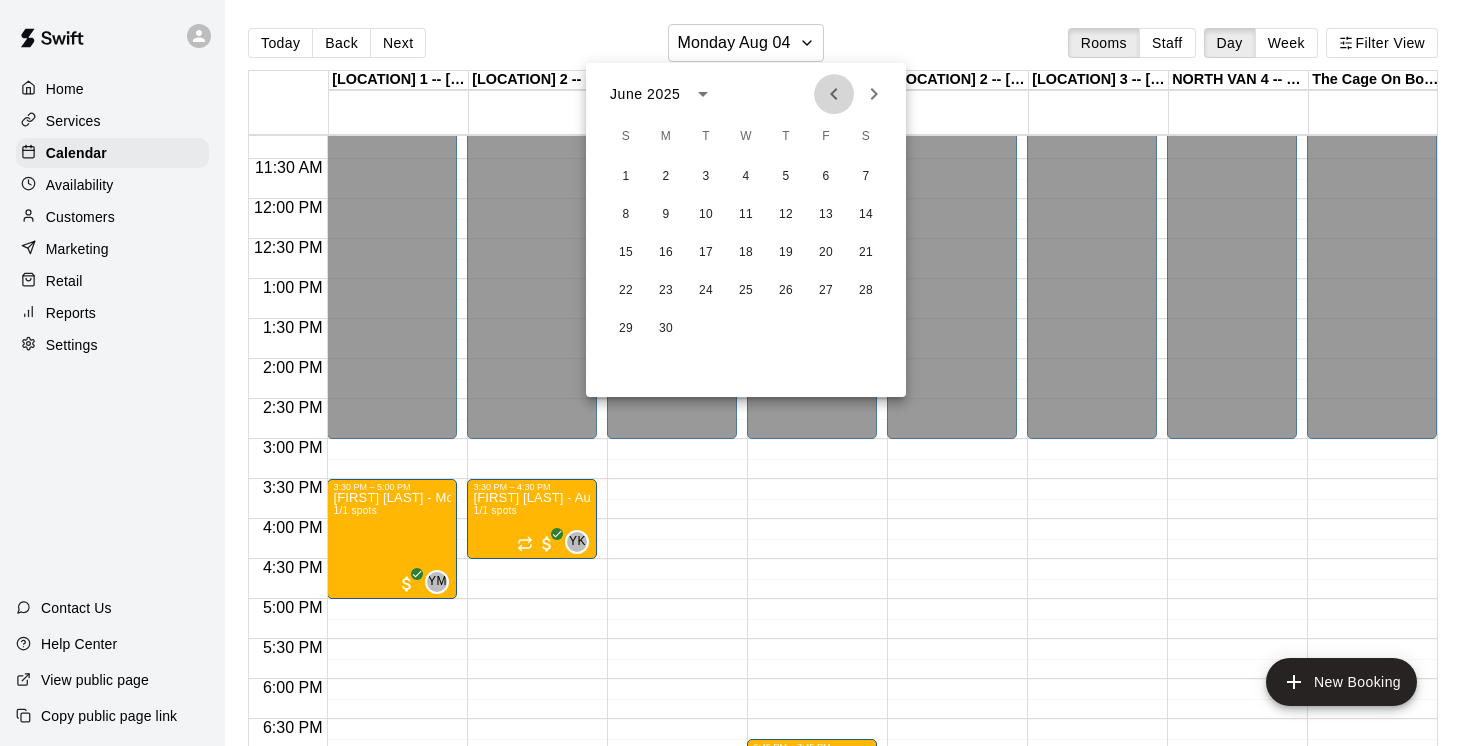 click 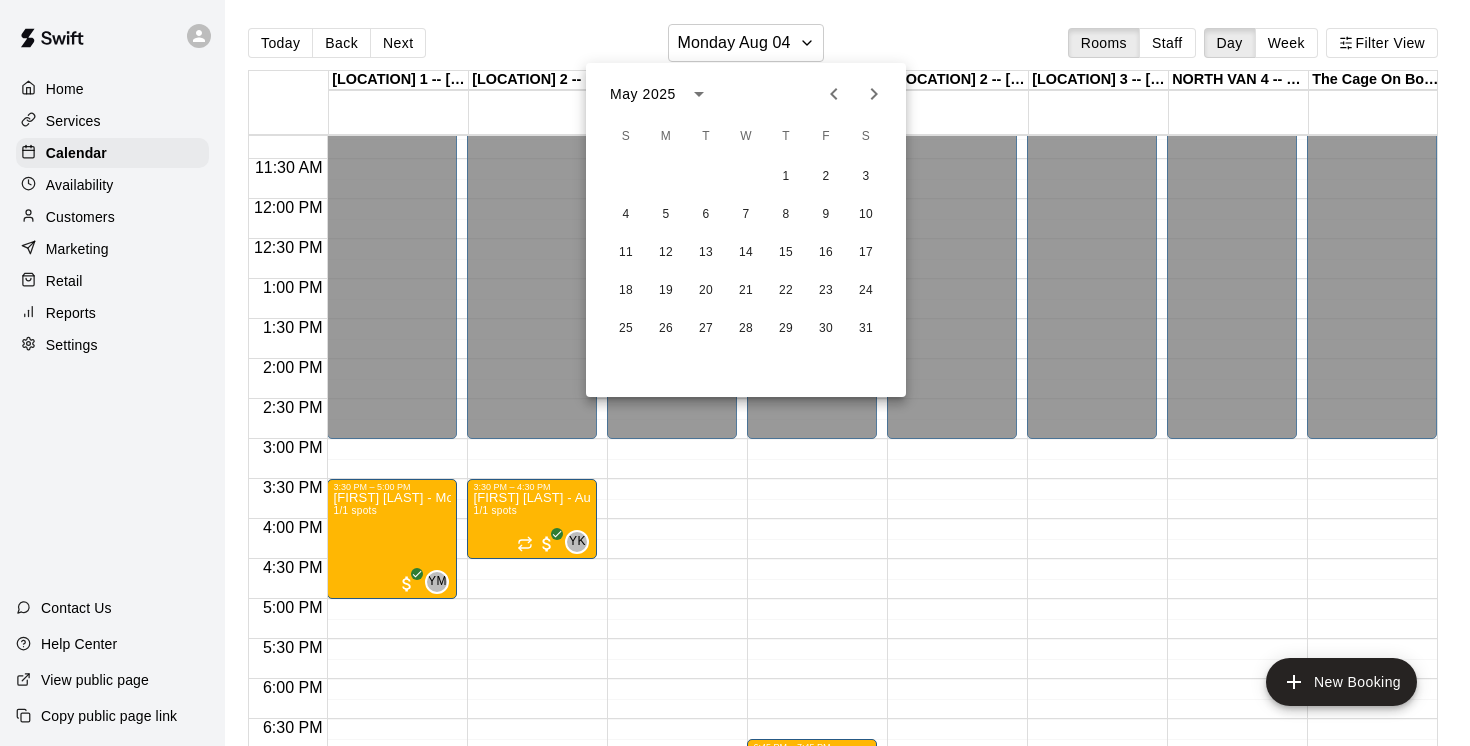 click 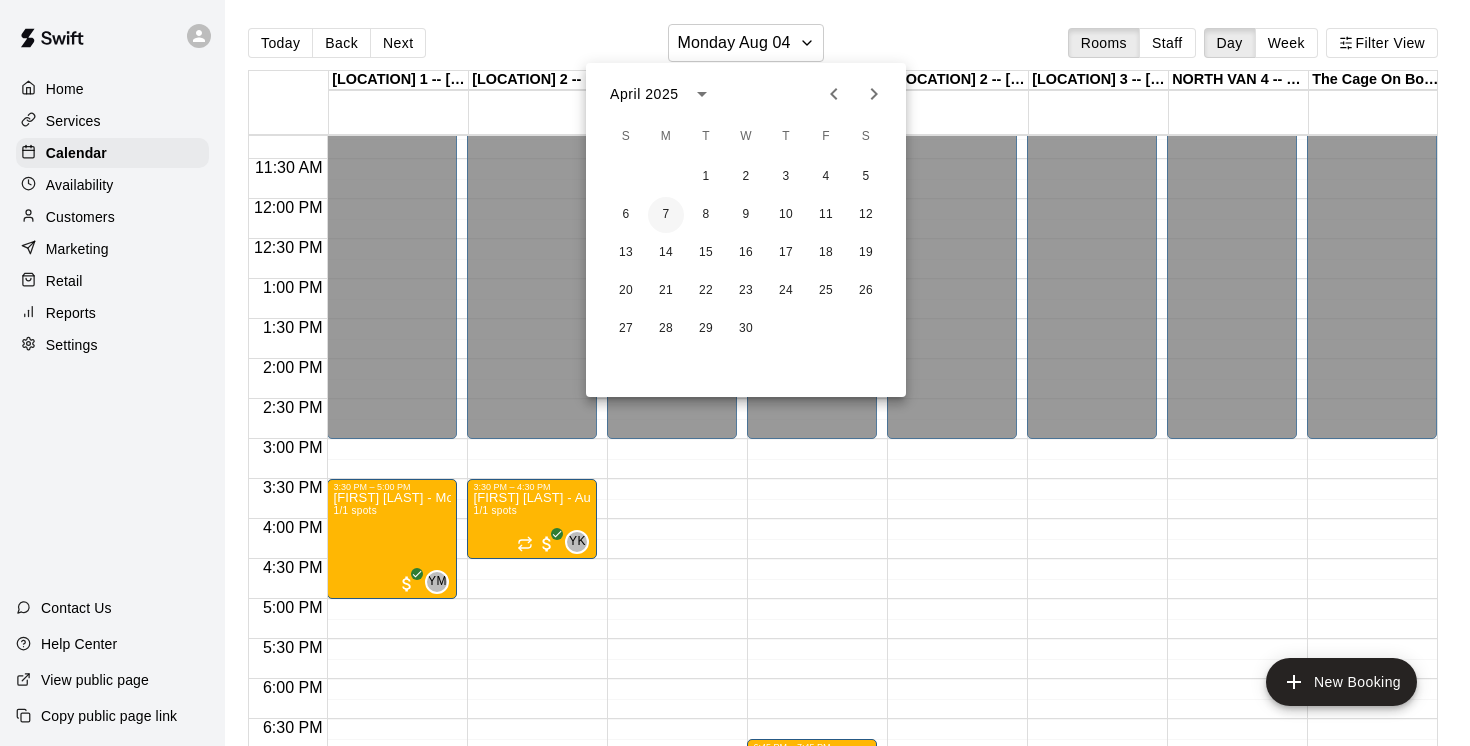 click on "7" at bounding box center (666, 215) 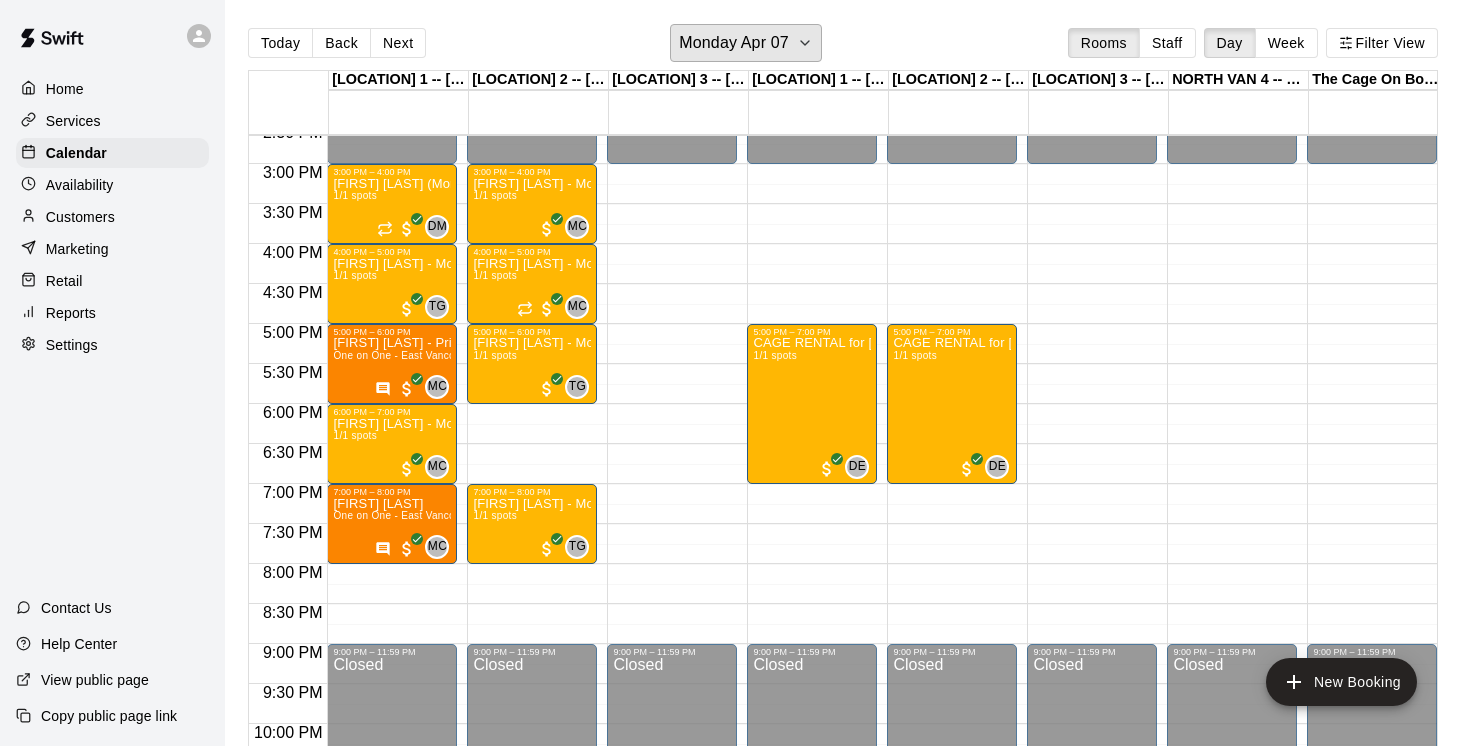 scroll, scrollTop: 1172, scrollLeft: 157, axis: both 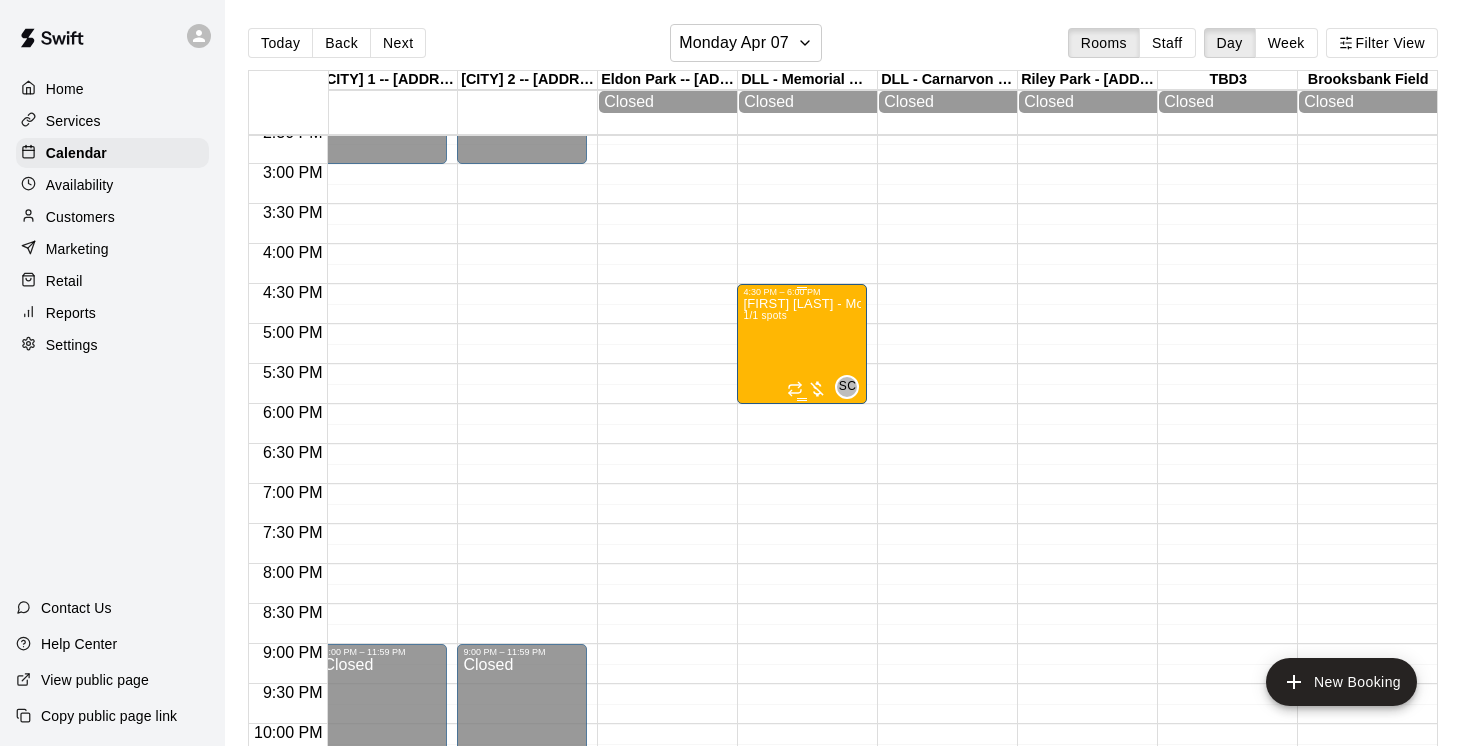 click on "Easton Rallo - Mondays, April 7-May 12 @ Dunbar 1/1 spots" at bounding box center (802, 670) 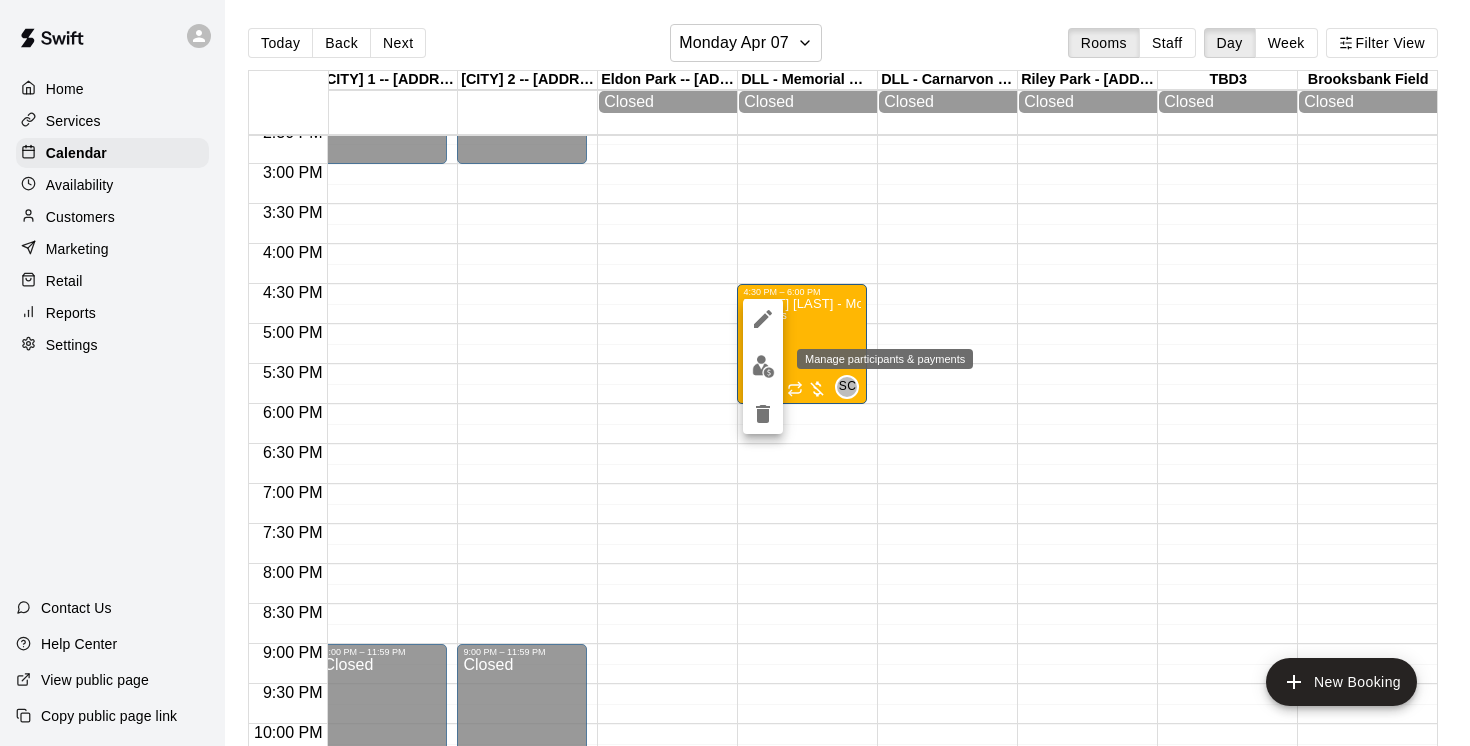 click at bounding box center (763, 366) 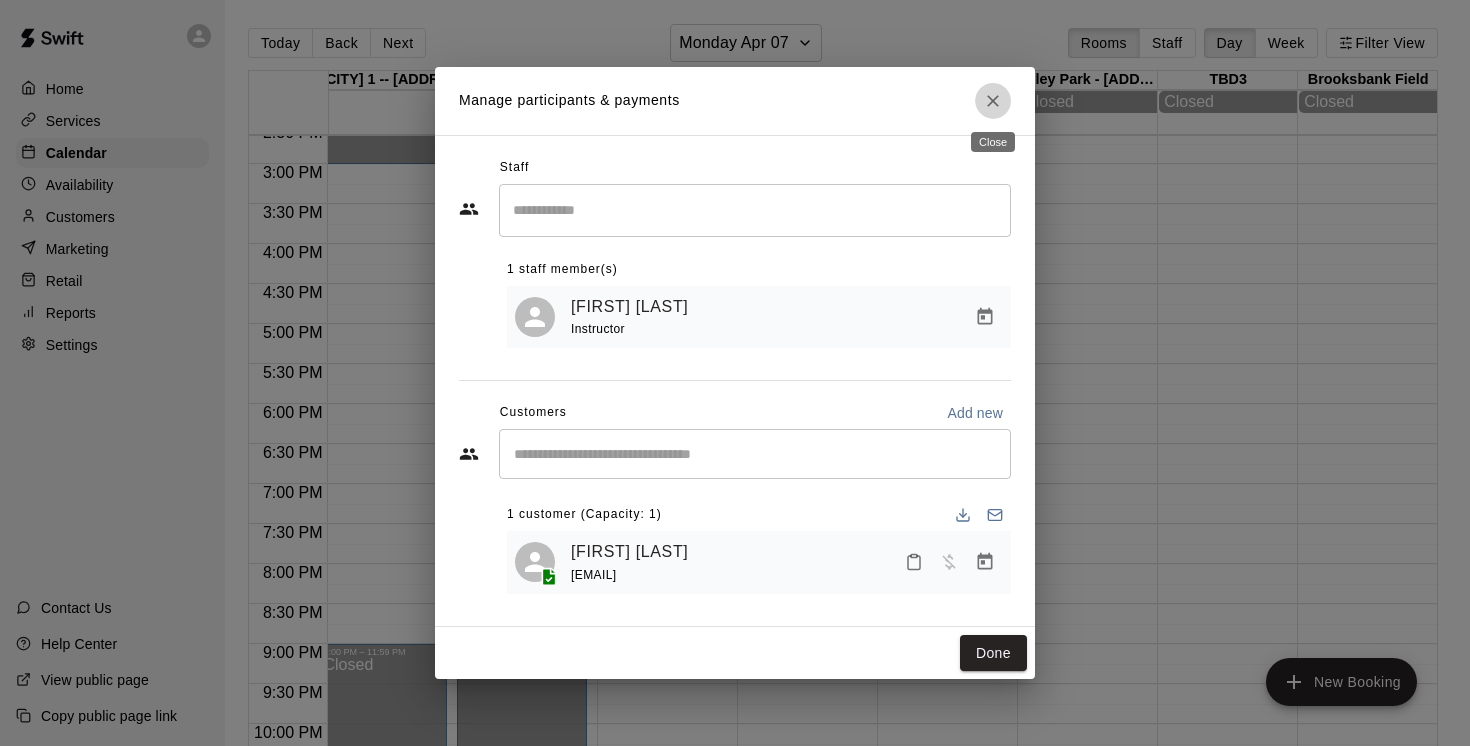 click 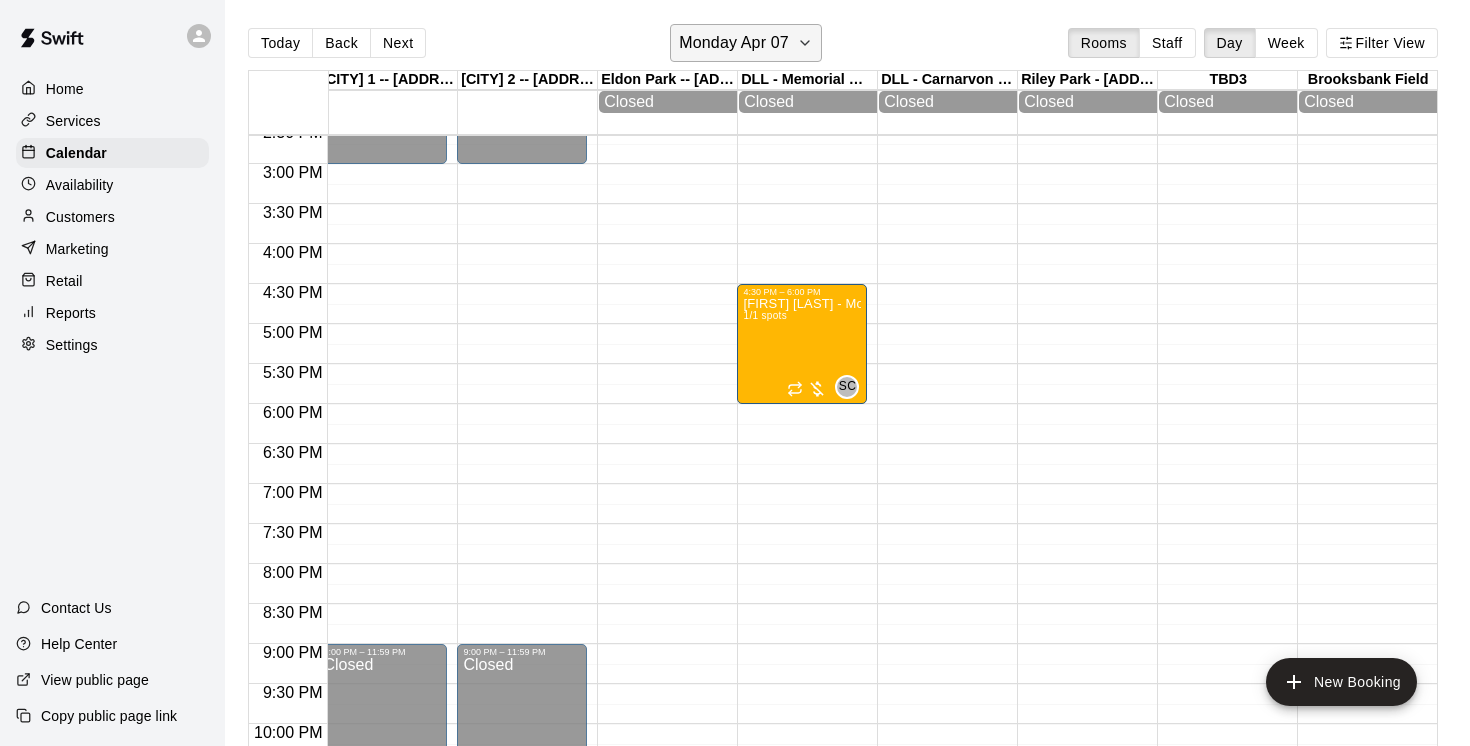 click 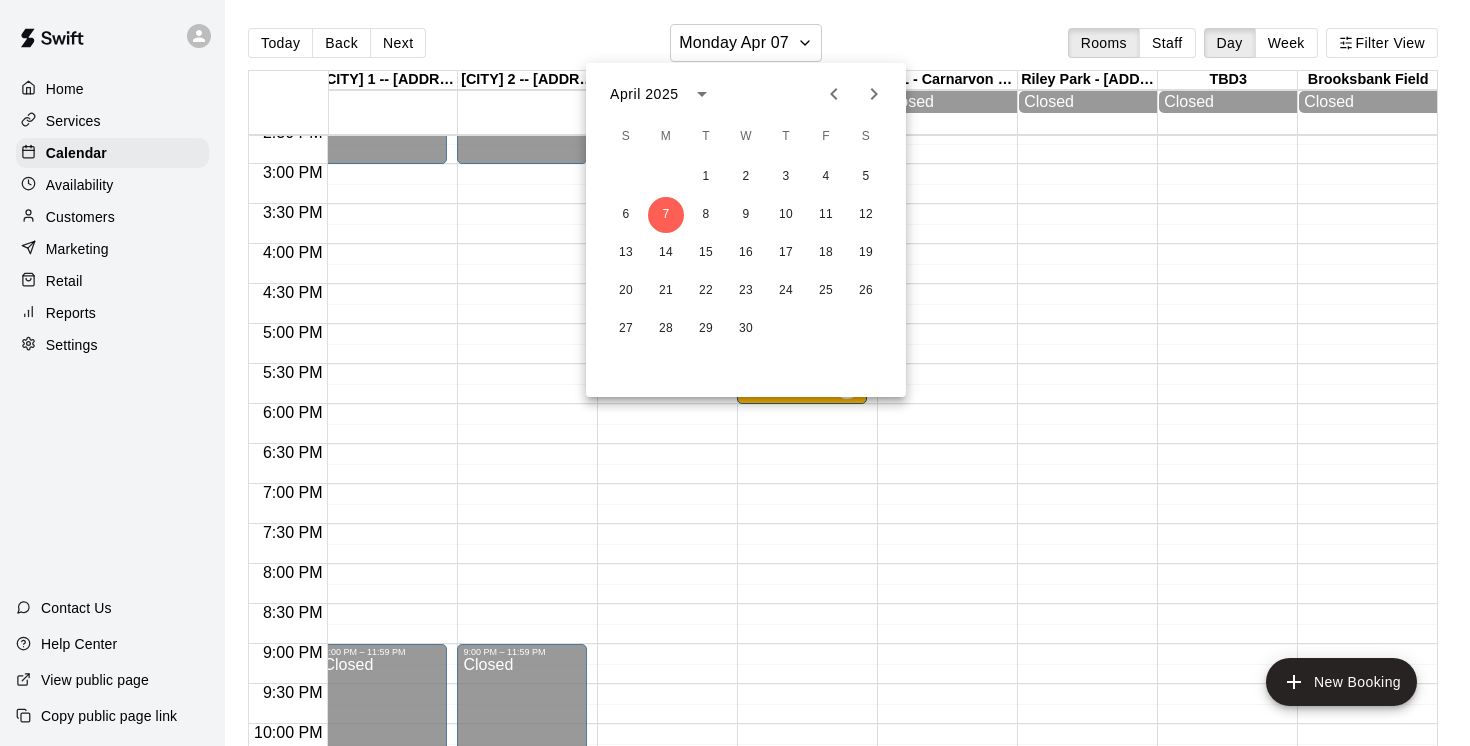 click 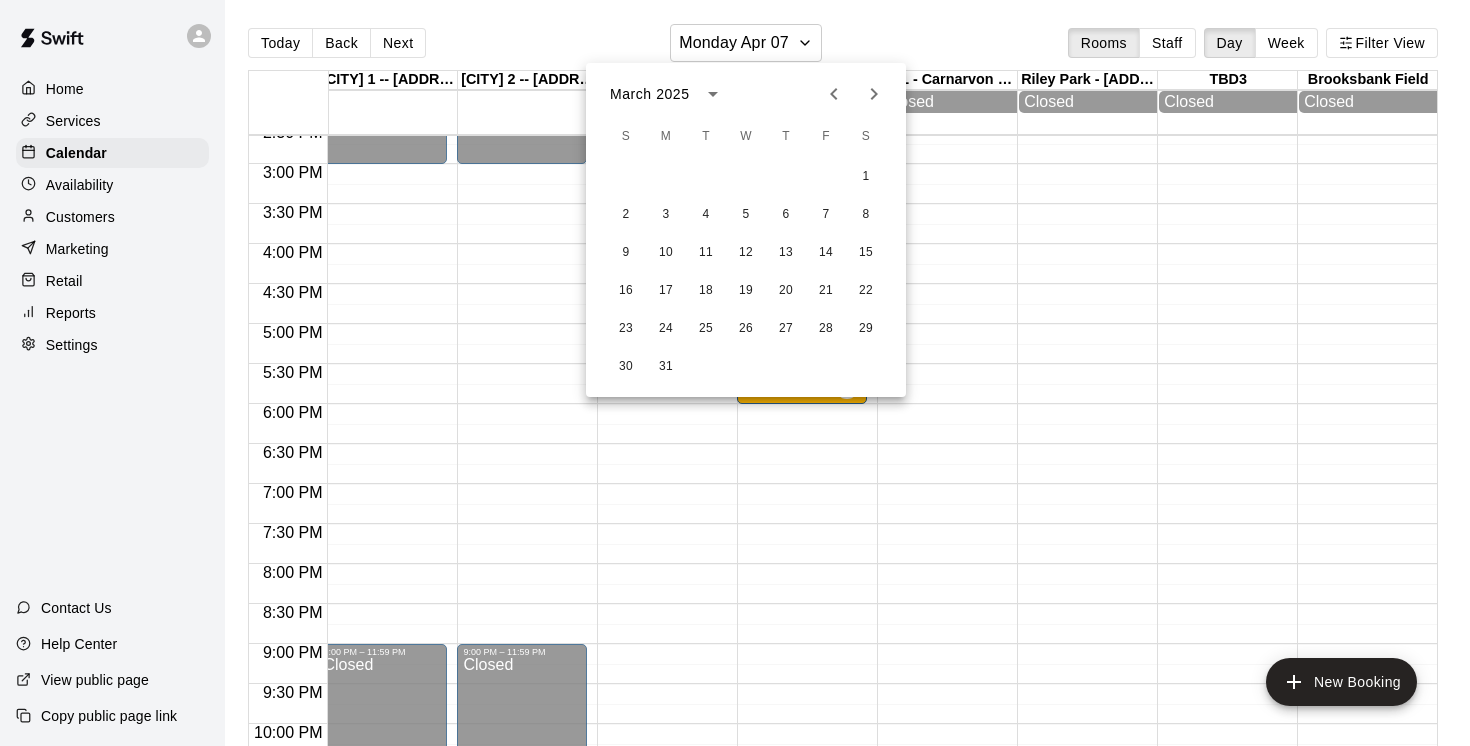 click 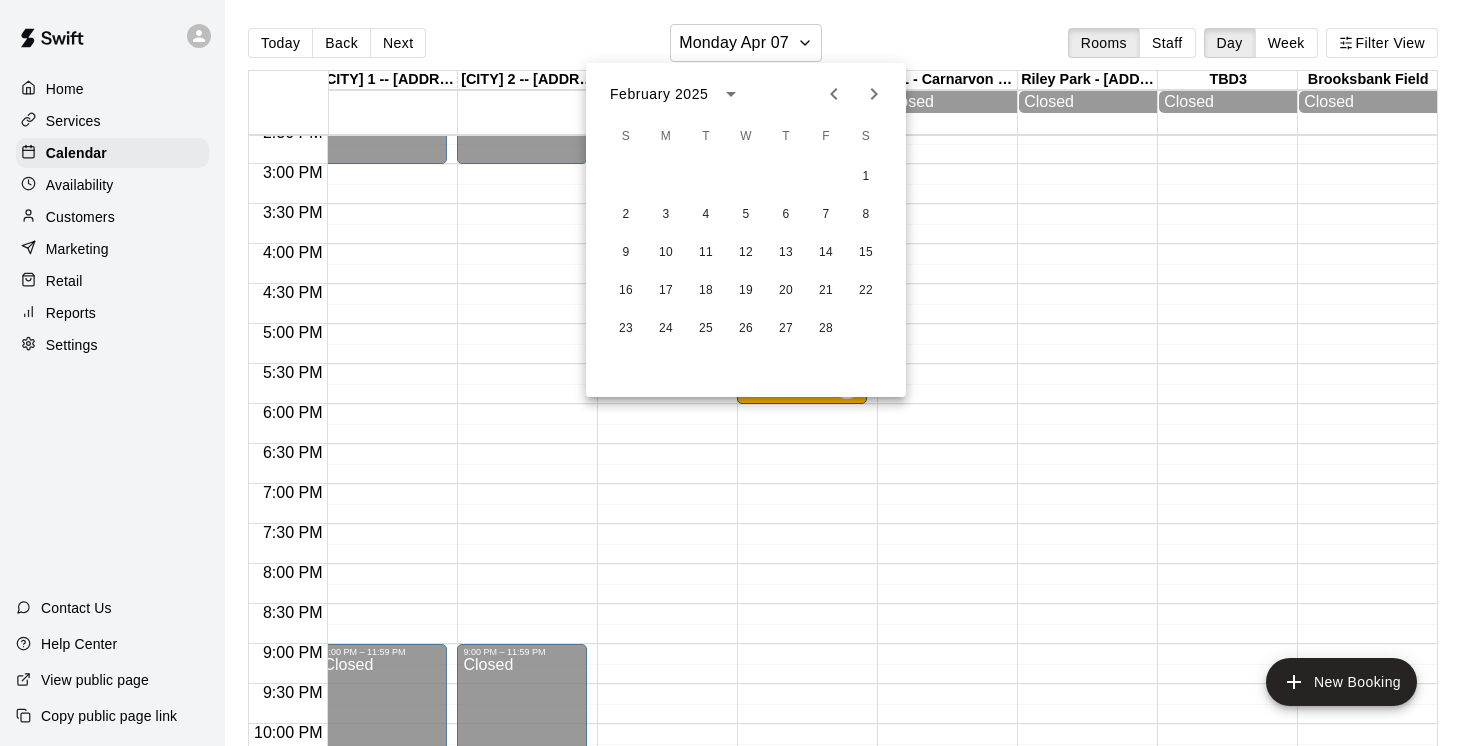 click 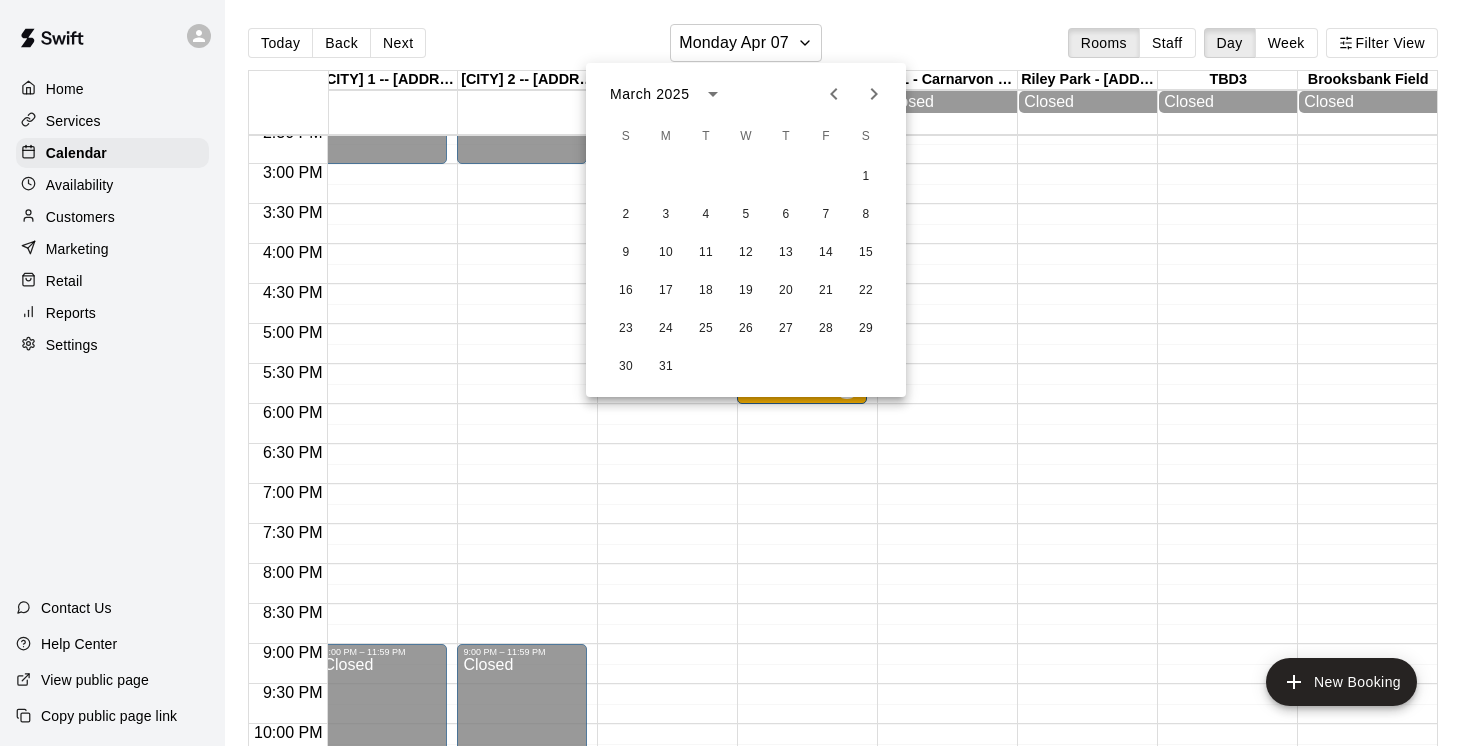 click 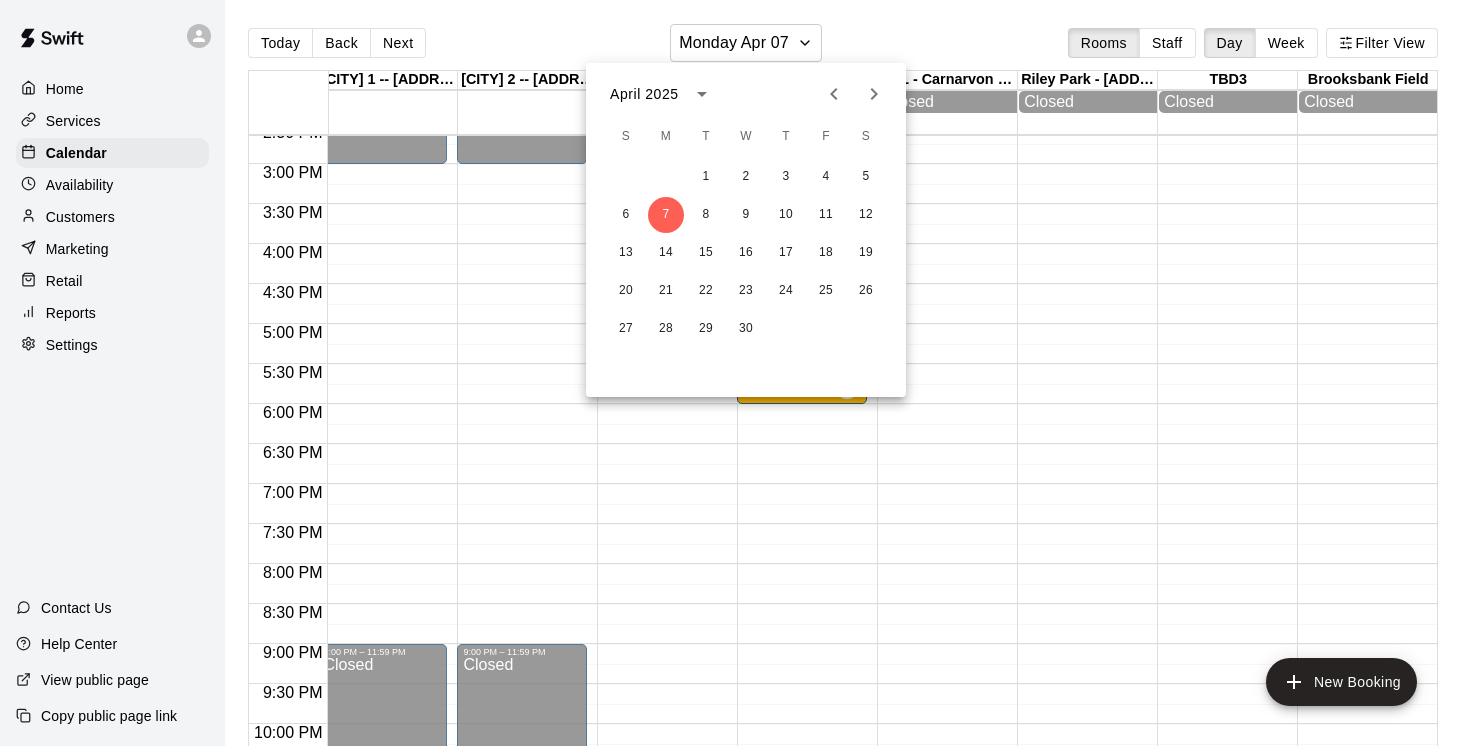 click 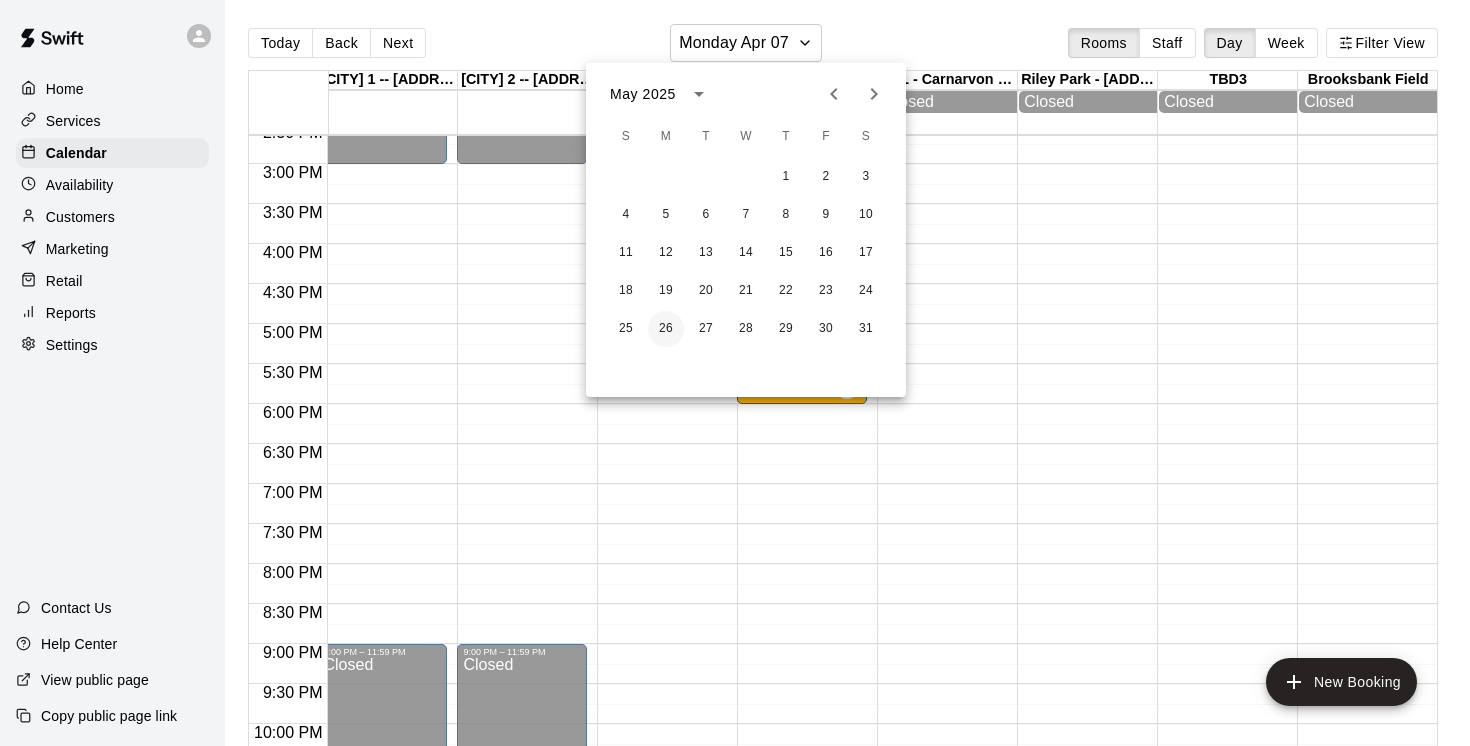 click on "26" at bounding box center [666, 329] 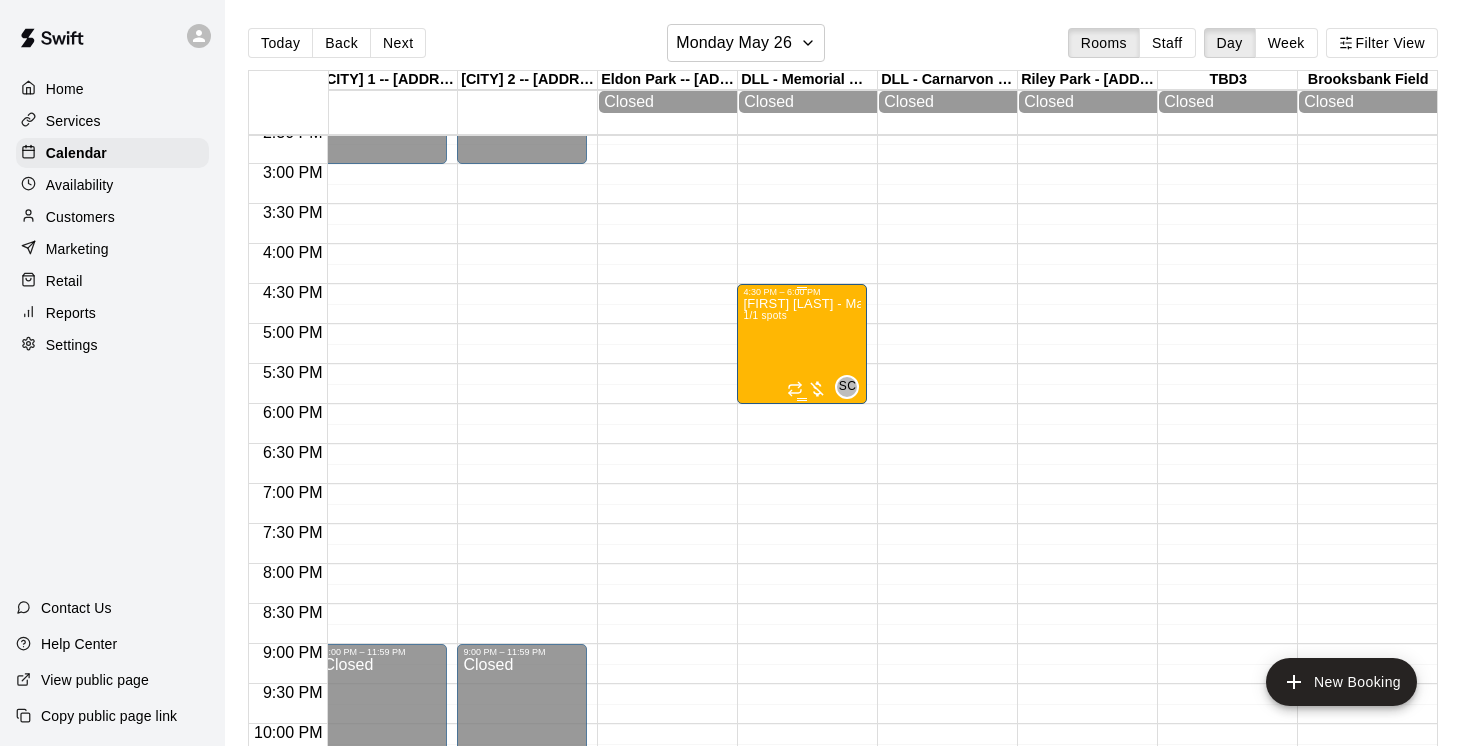 click on "Easton Rallo - May 26 & June 2 @ Dunbar 1/1 spots" at bounding box center [802, 670] 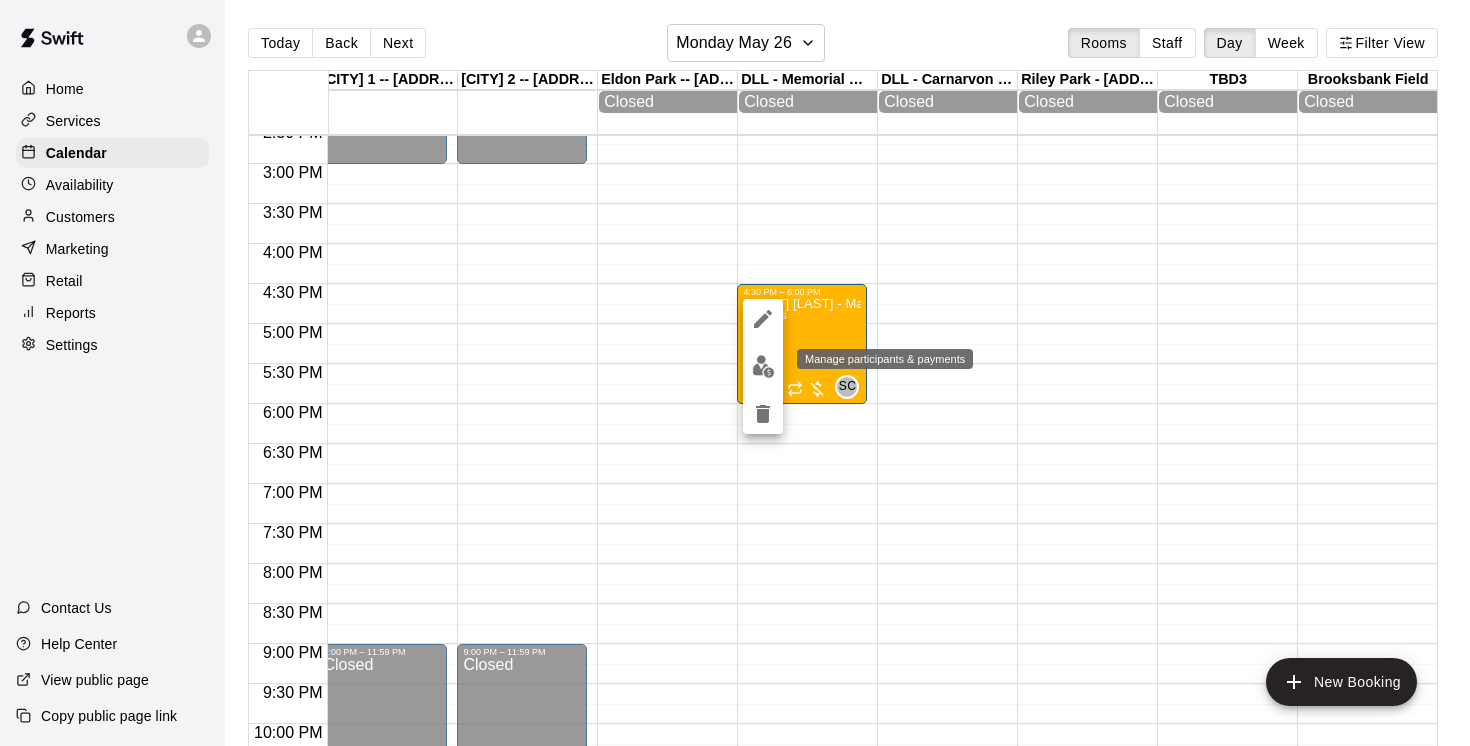 click at bounding box center [763, 366] 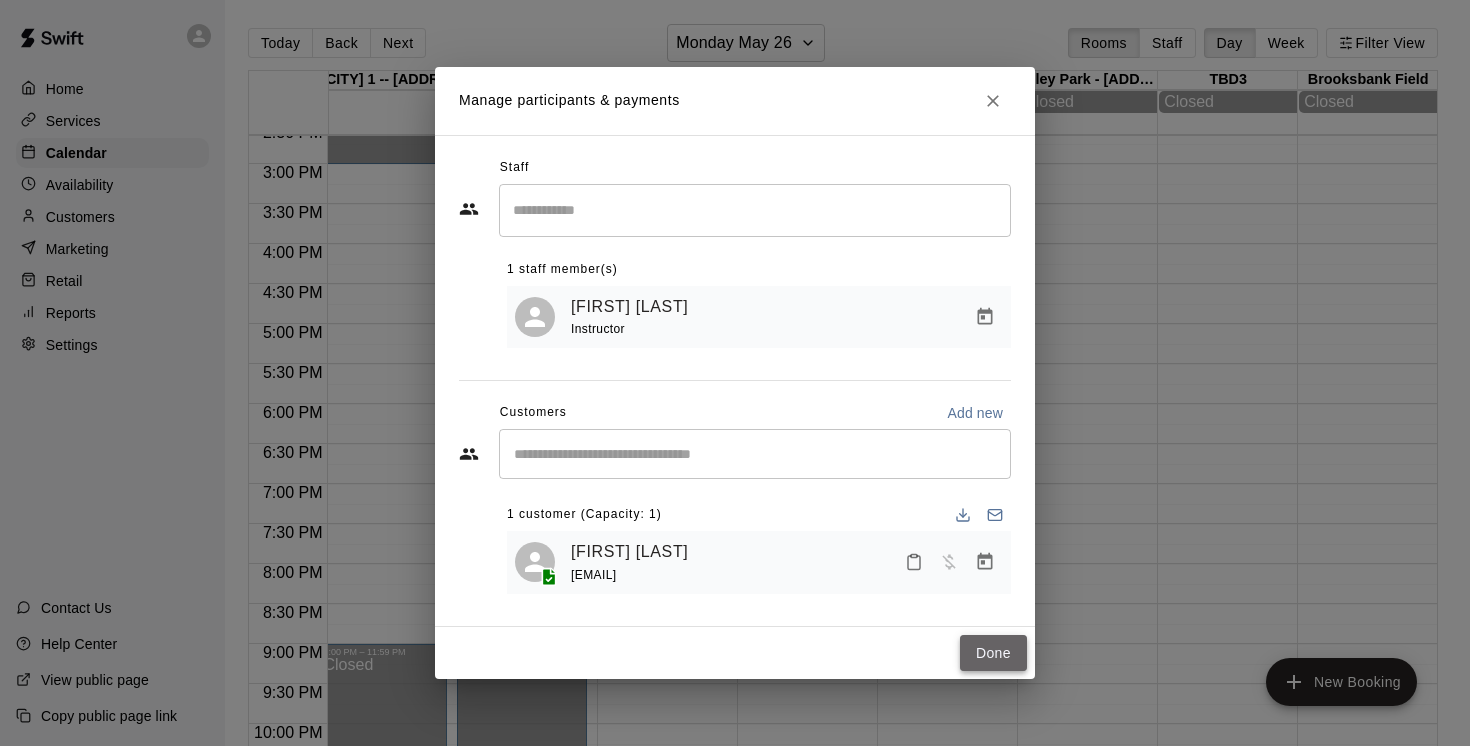 click on "Done" at bounding box center (993, 653) 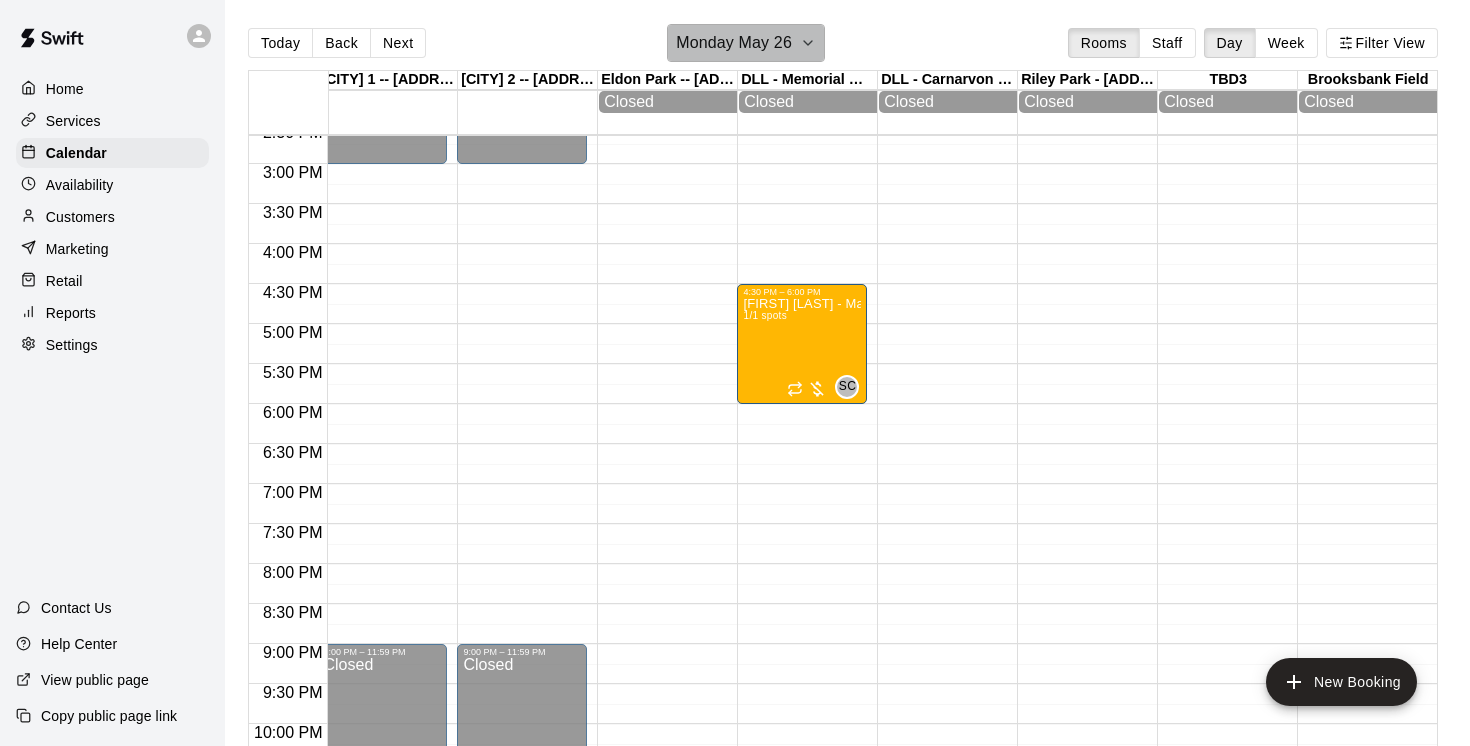click 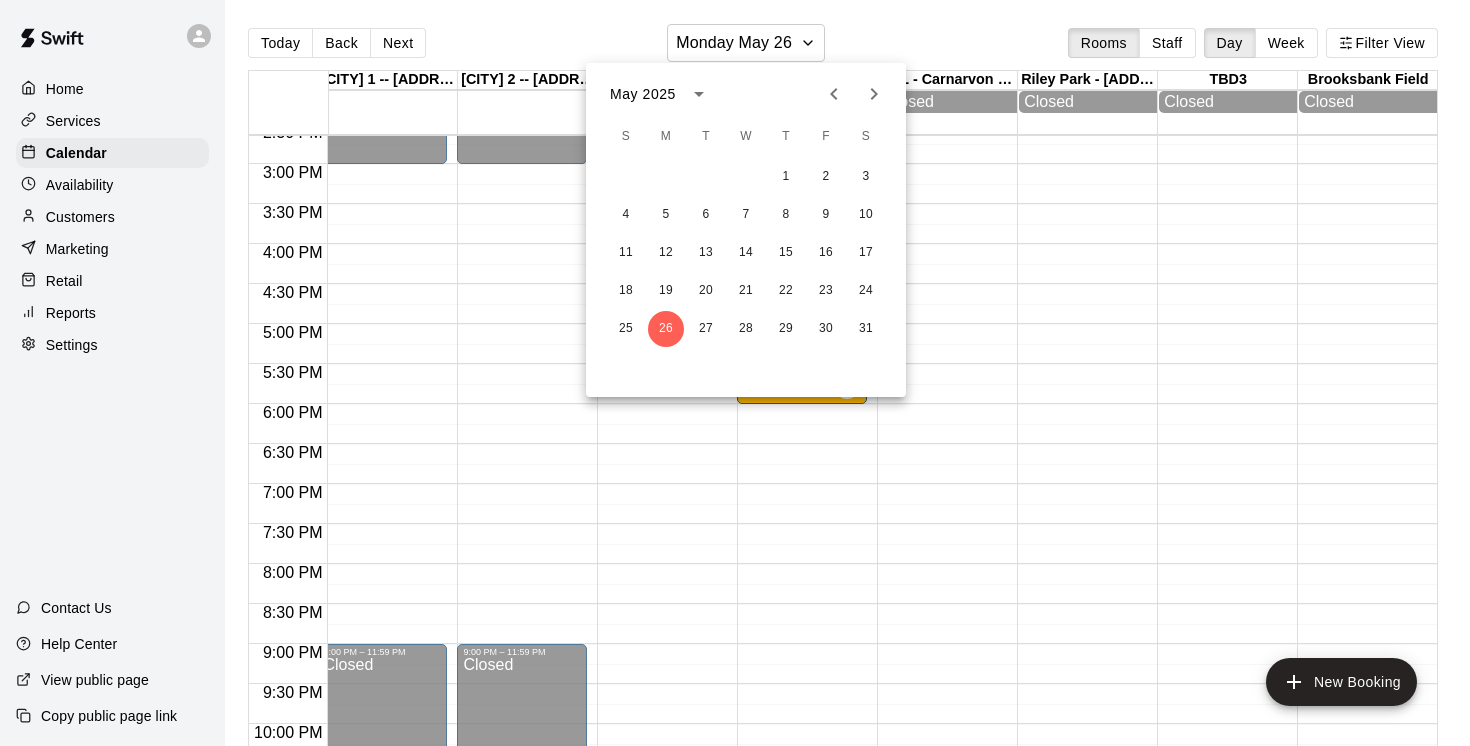 click 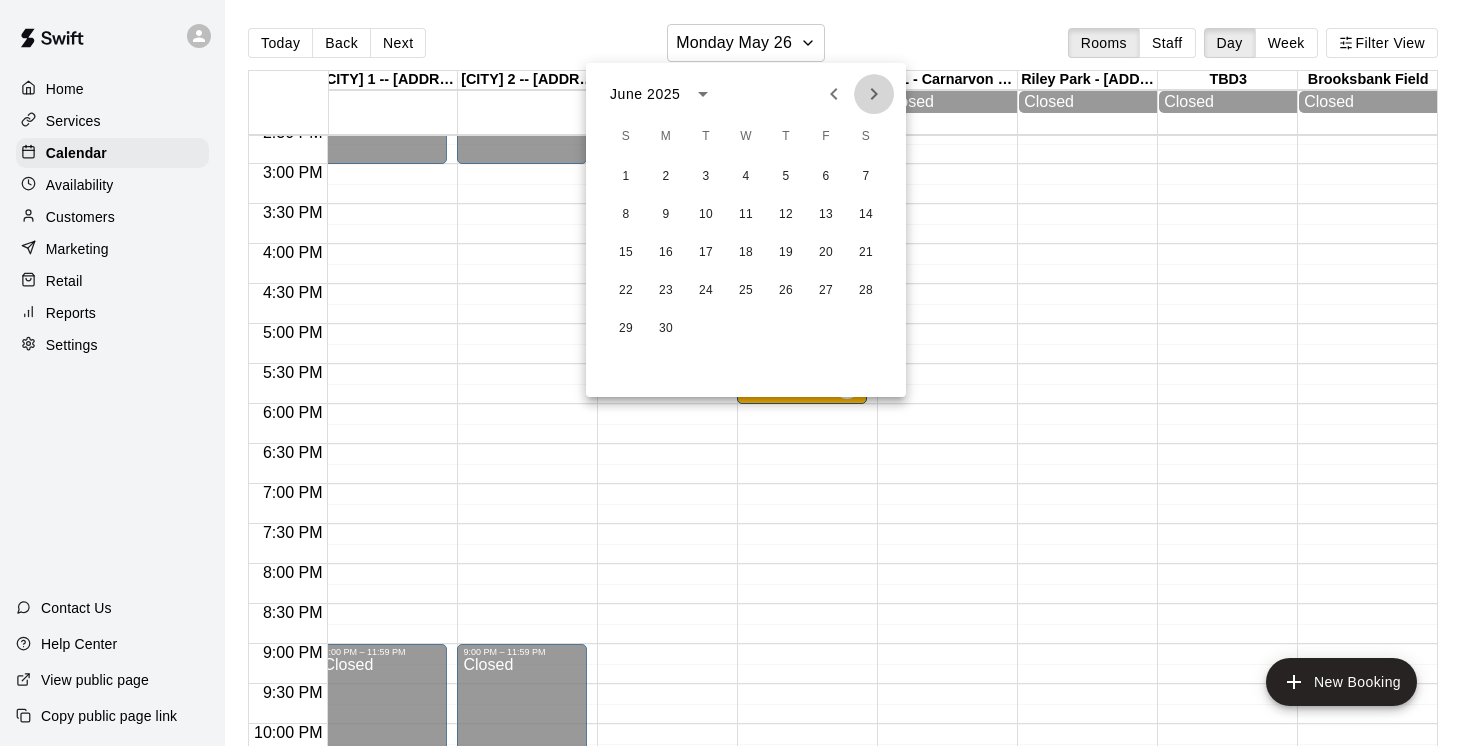click 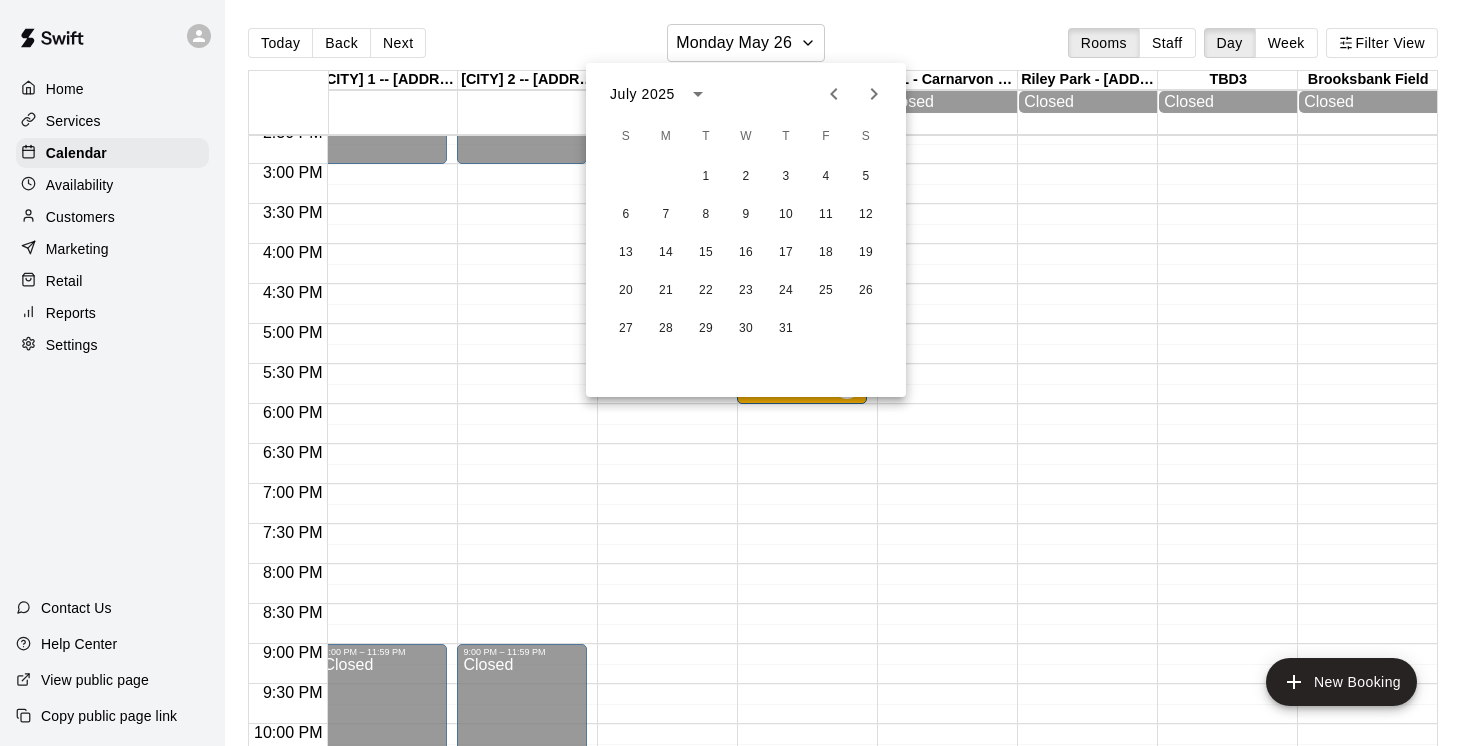 click 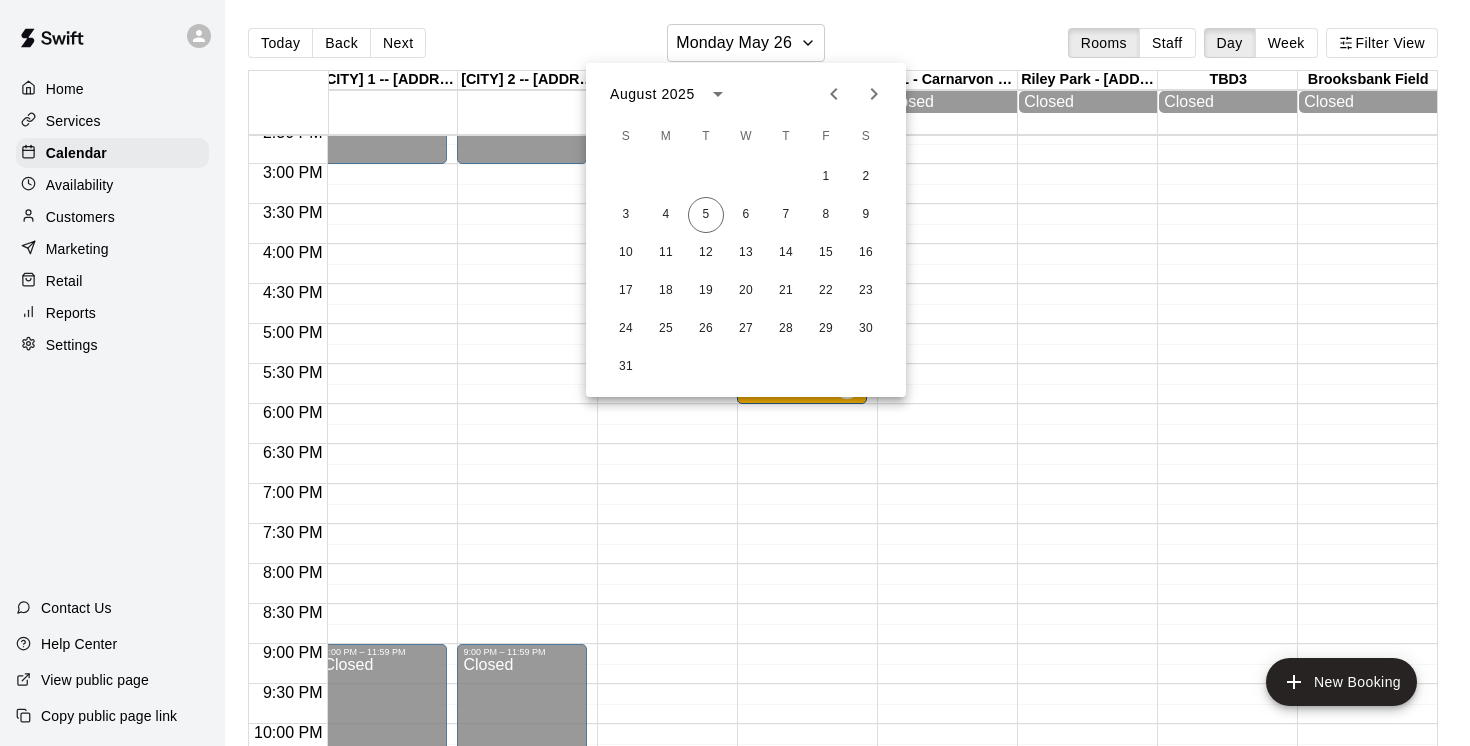 click 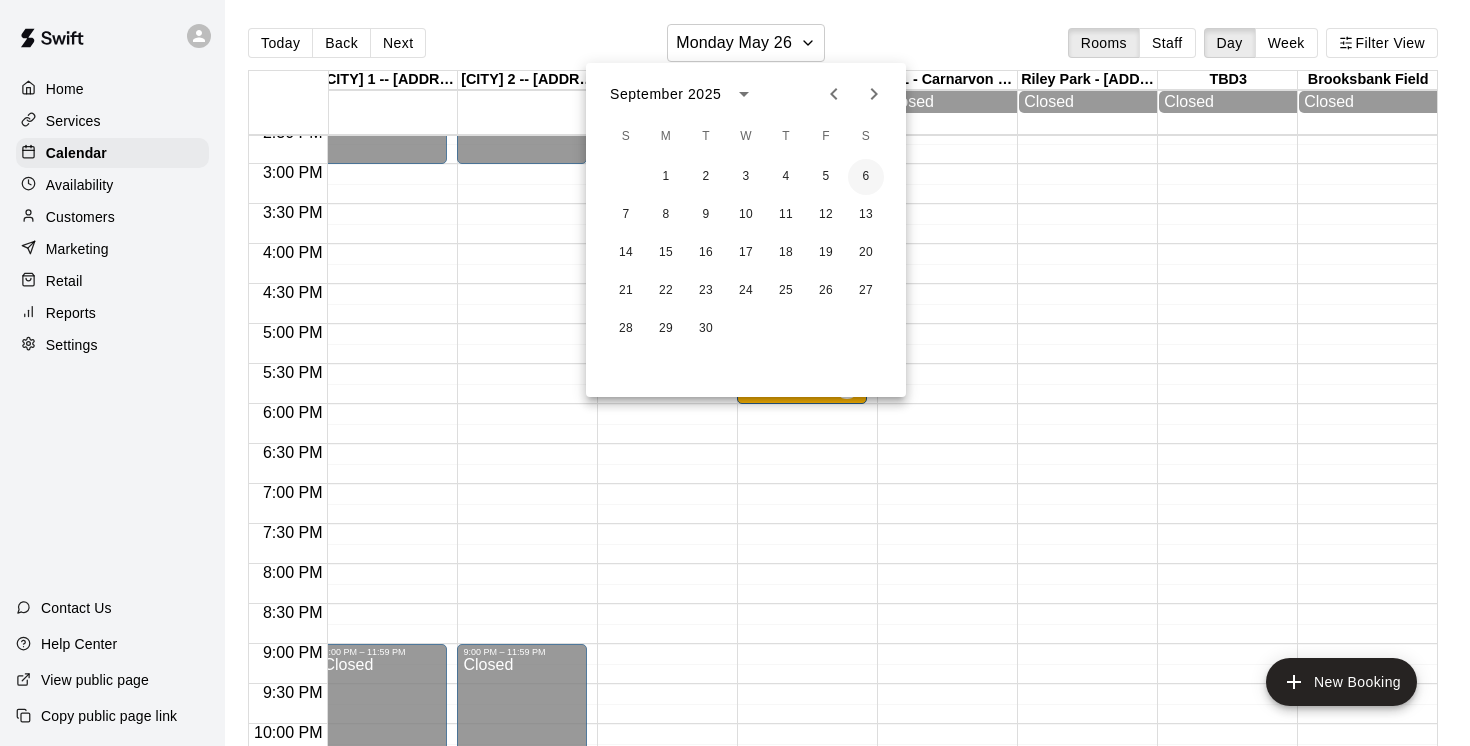 click on "6" at bounding box center (866, 177) 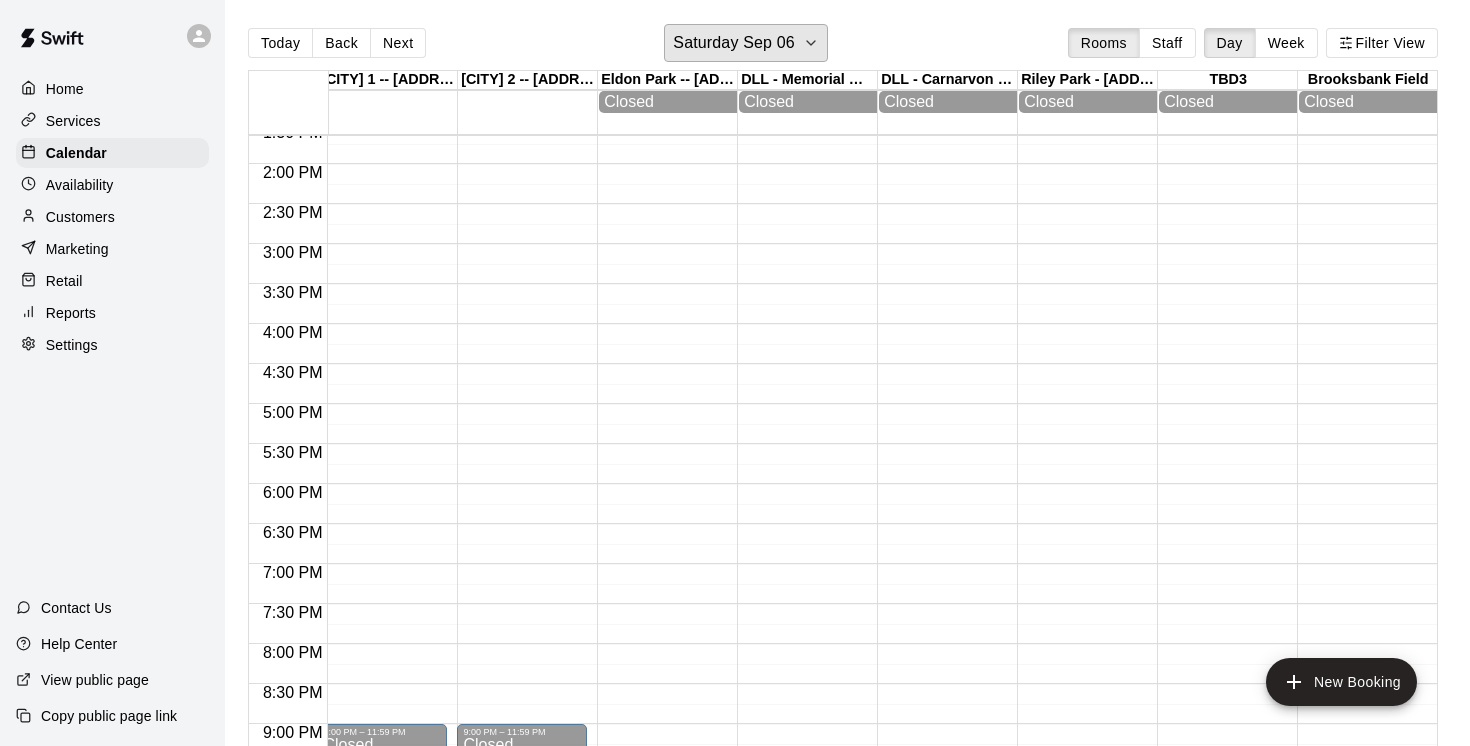scroll, scrollTop: 1092, scrollLeft: 632, axis: both 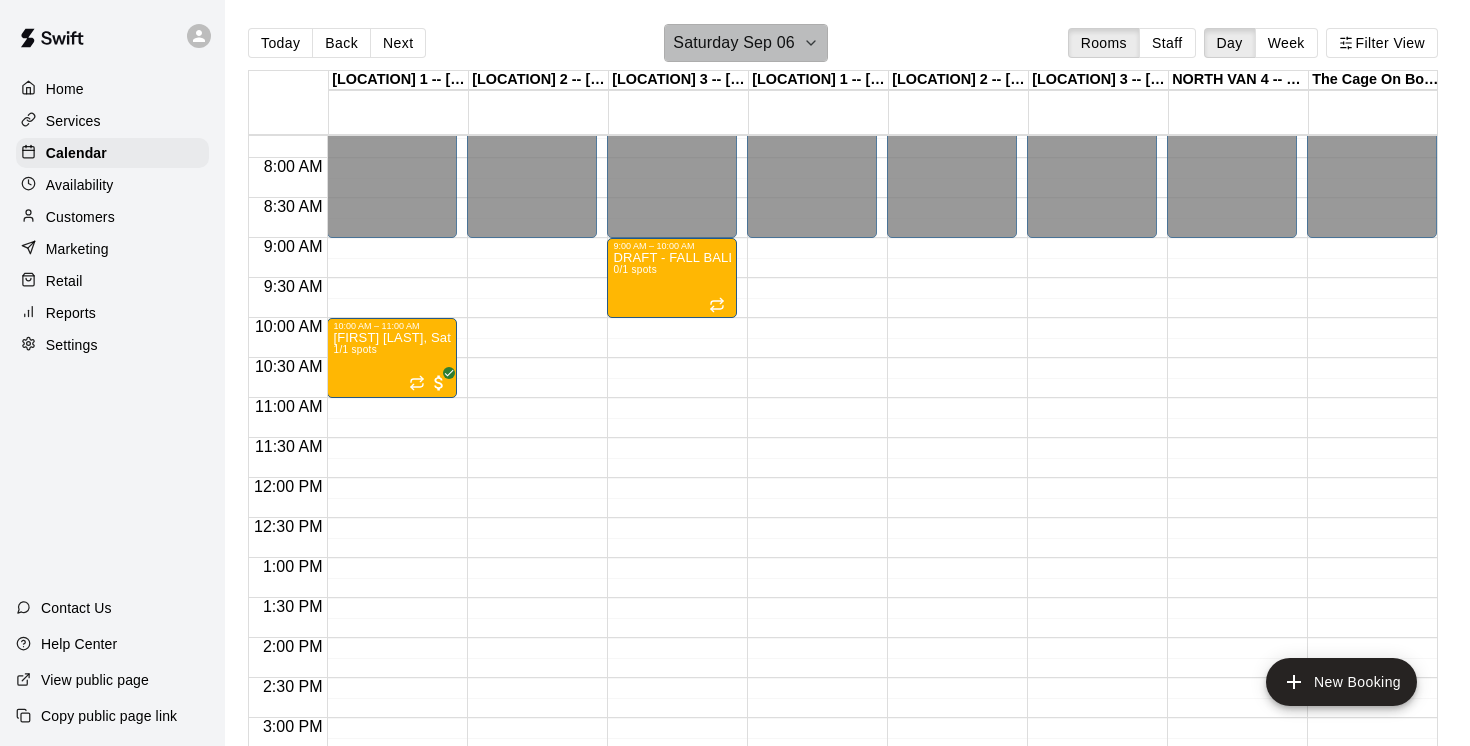 click 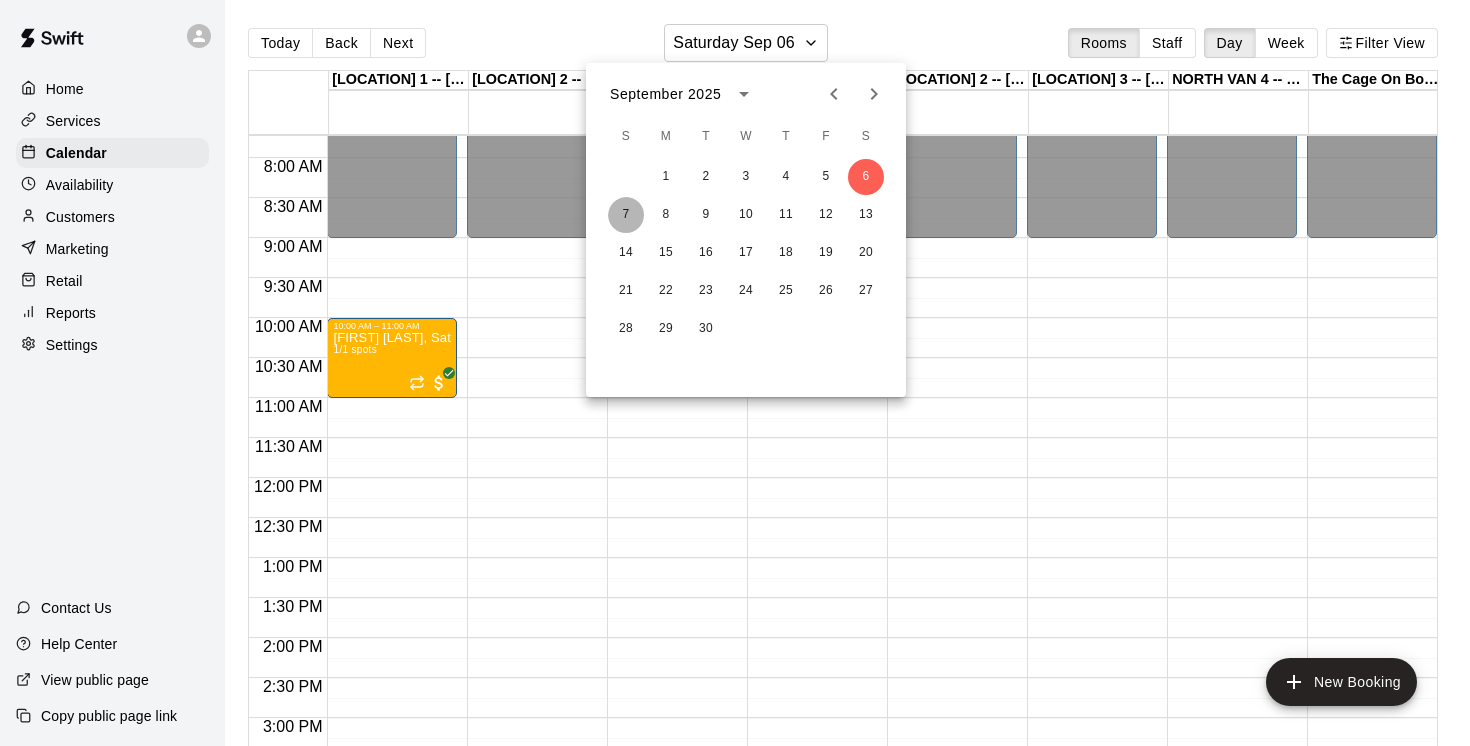 click on "7" at bounding box center [626, 215] 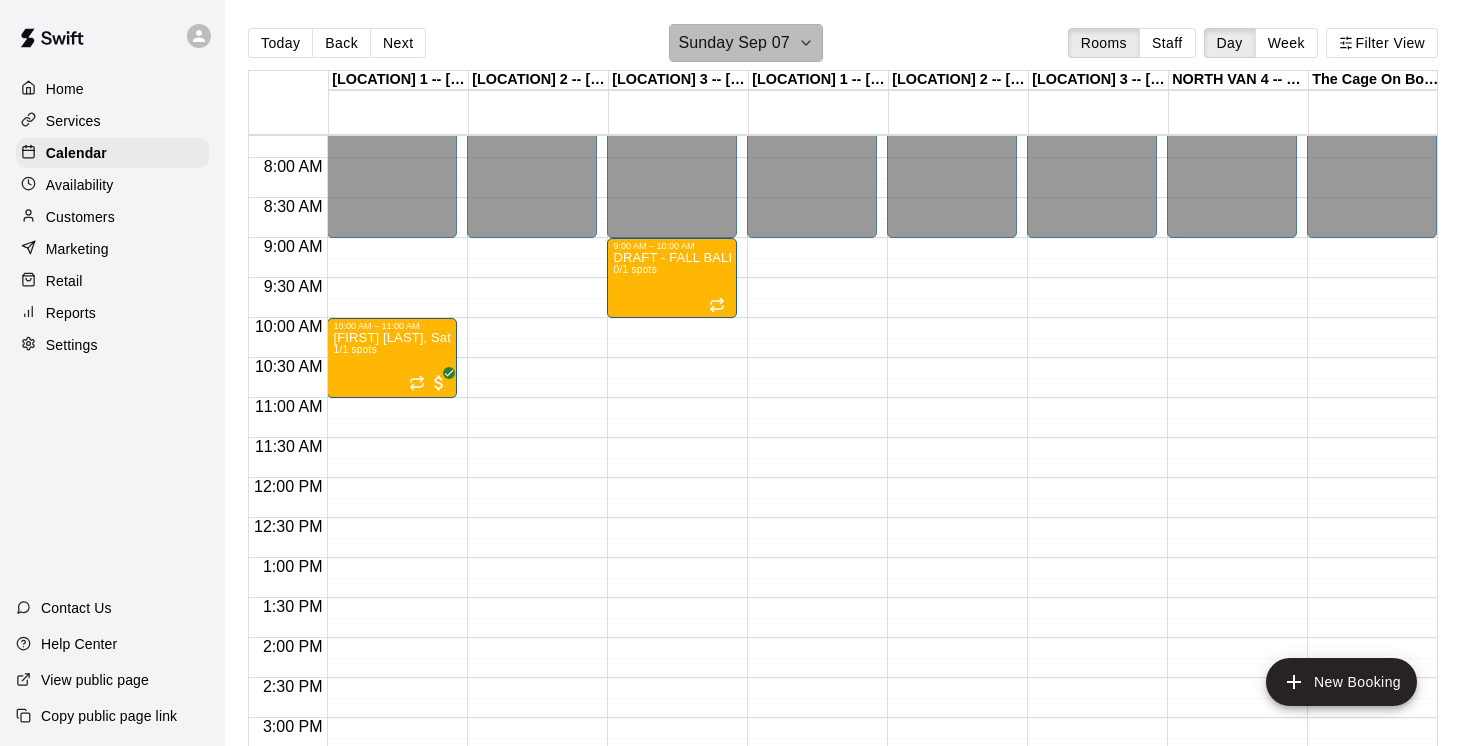 click 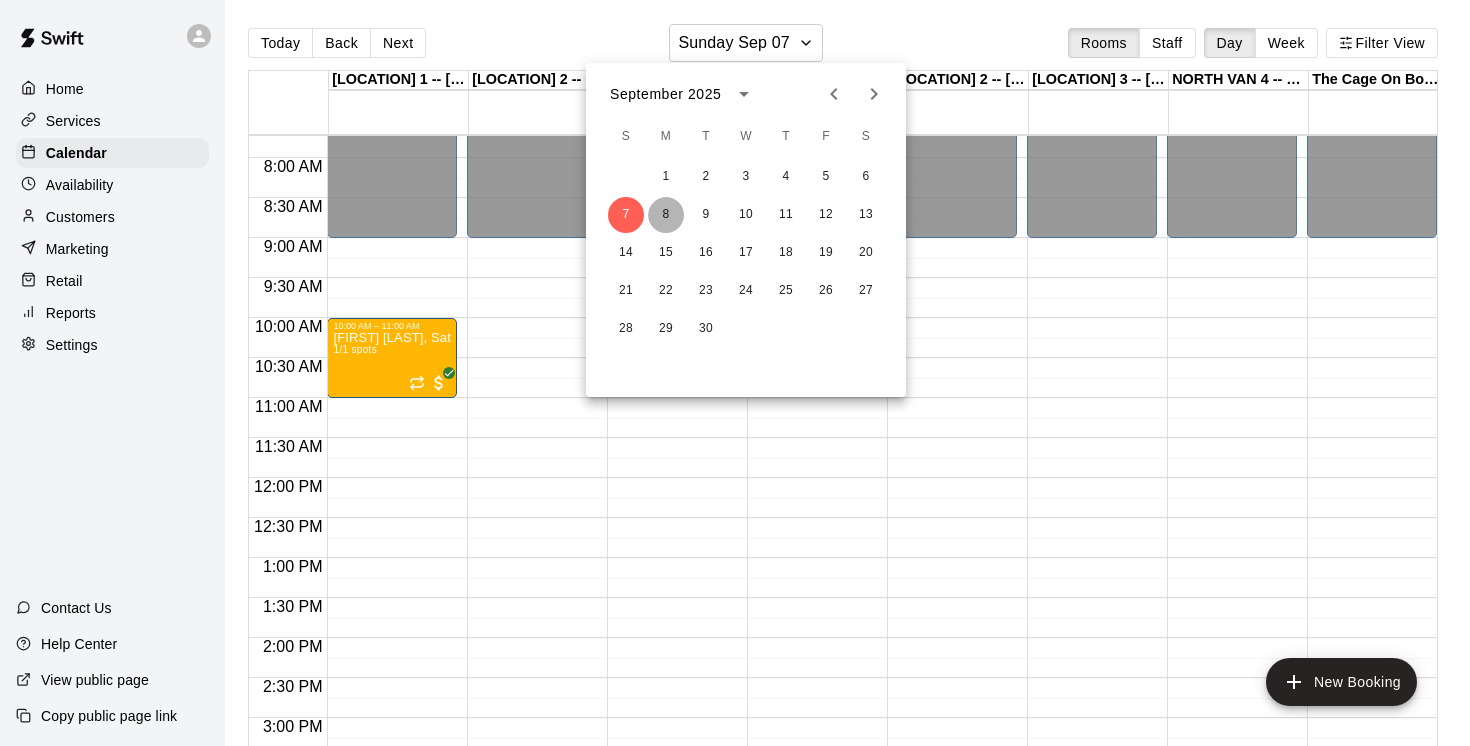 click on "8" at bounding box center (666, 215) 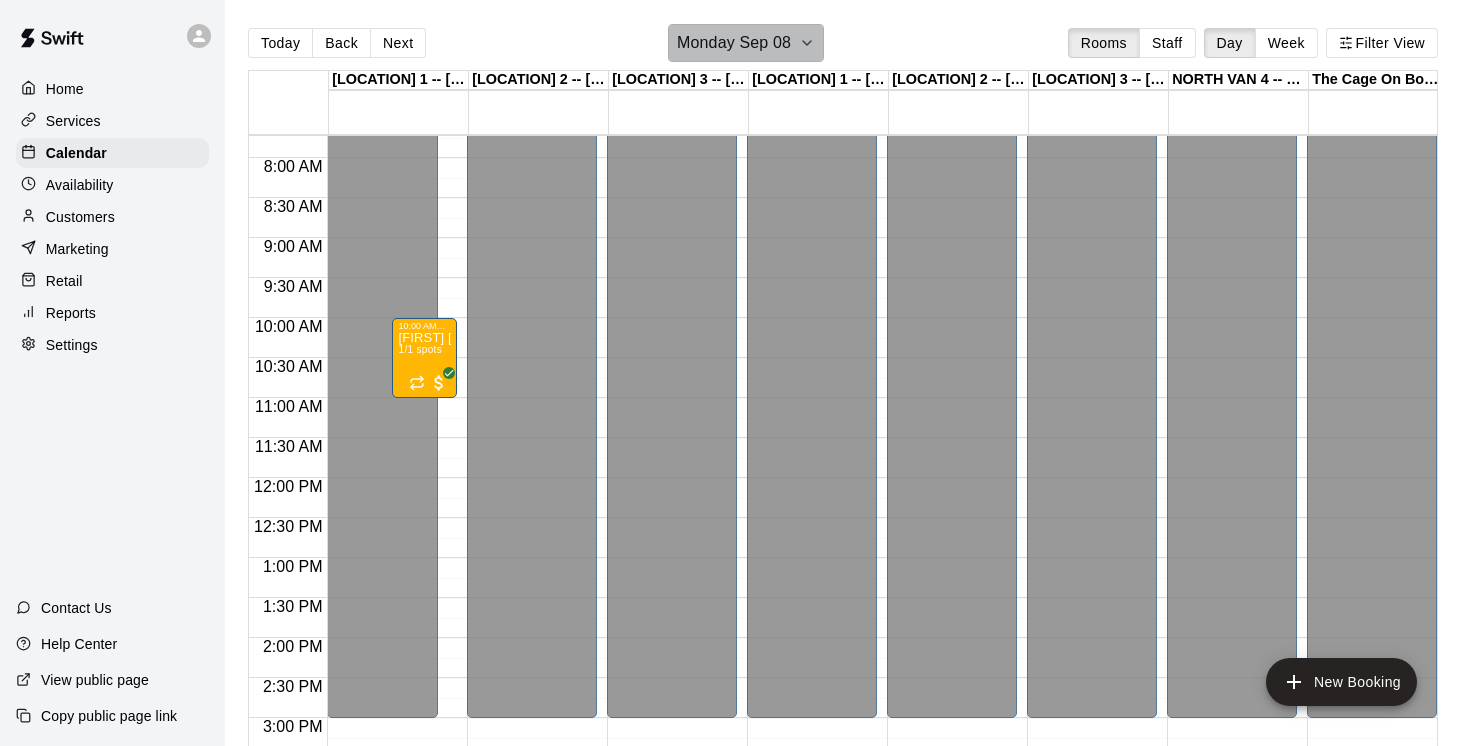click 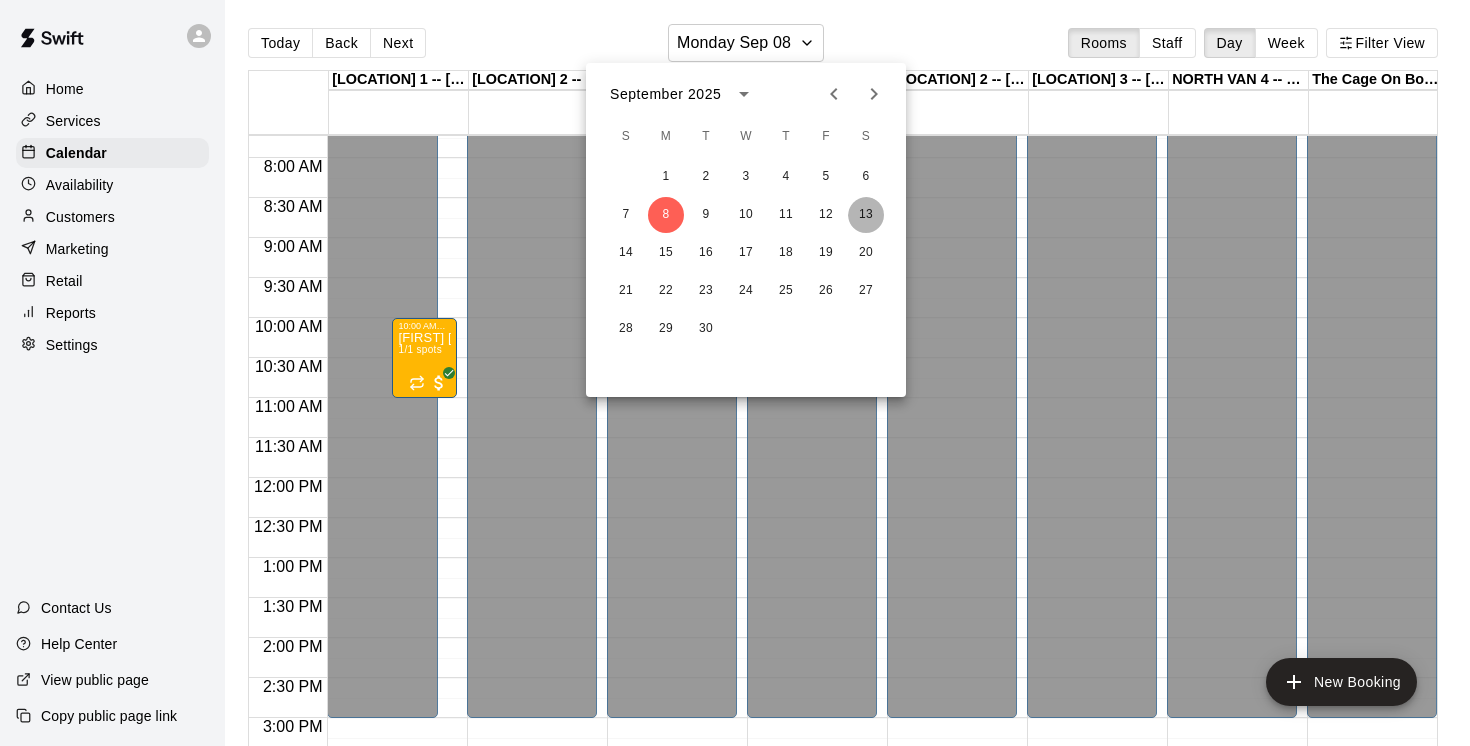 click on "13" at bounding box center (866, 215) 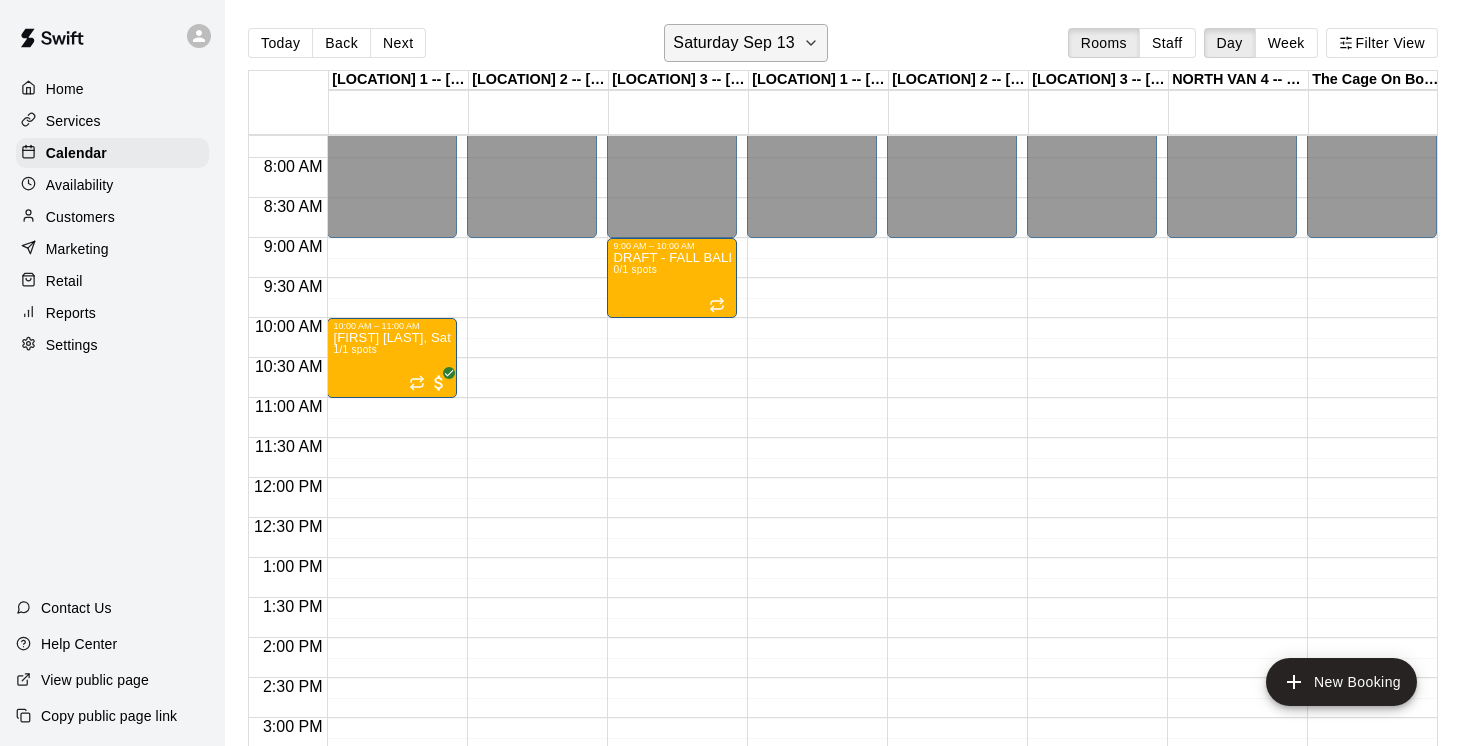 click 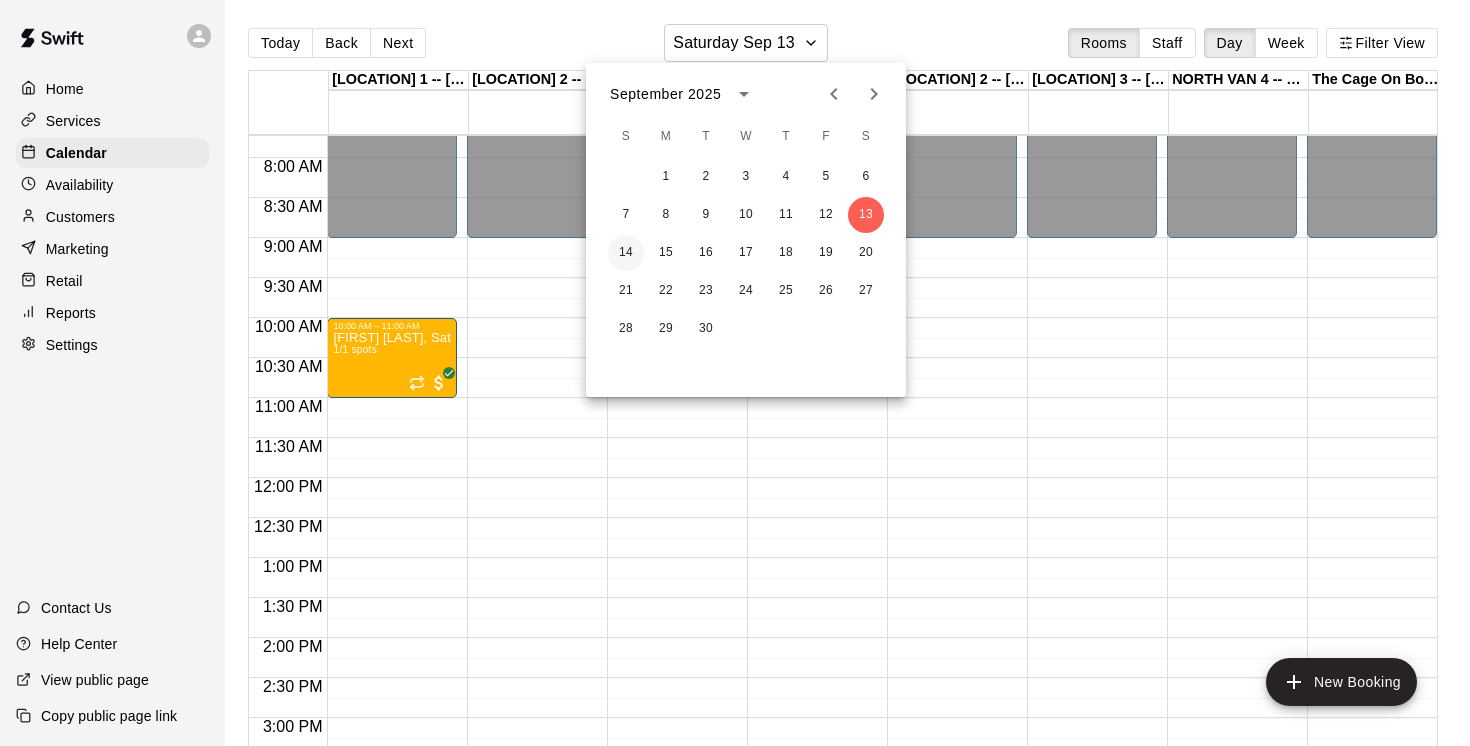 click on "14" at bounding box center [626, 253] 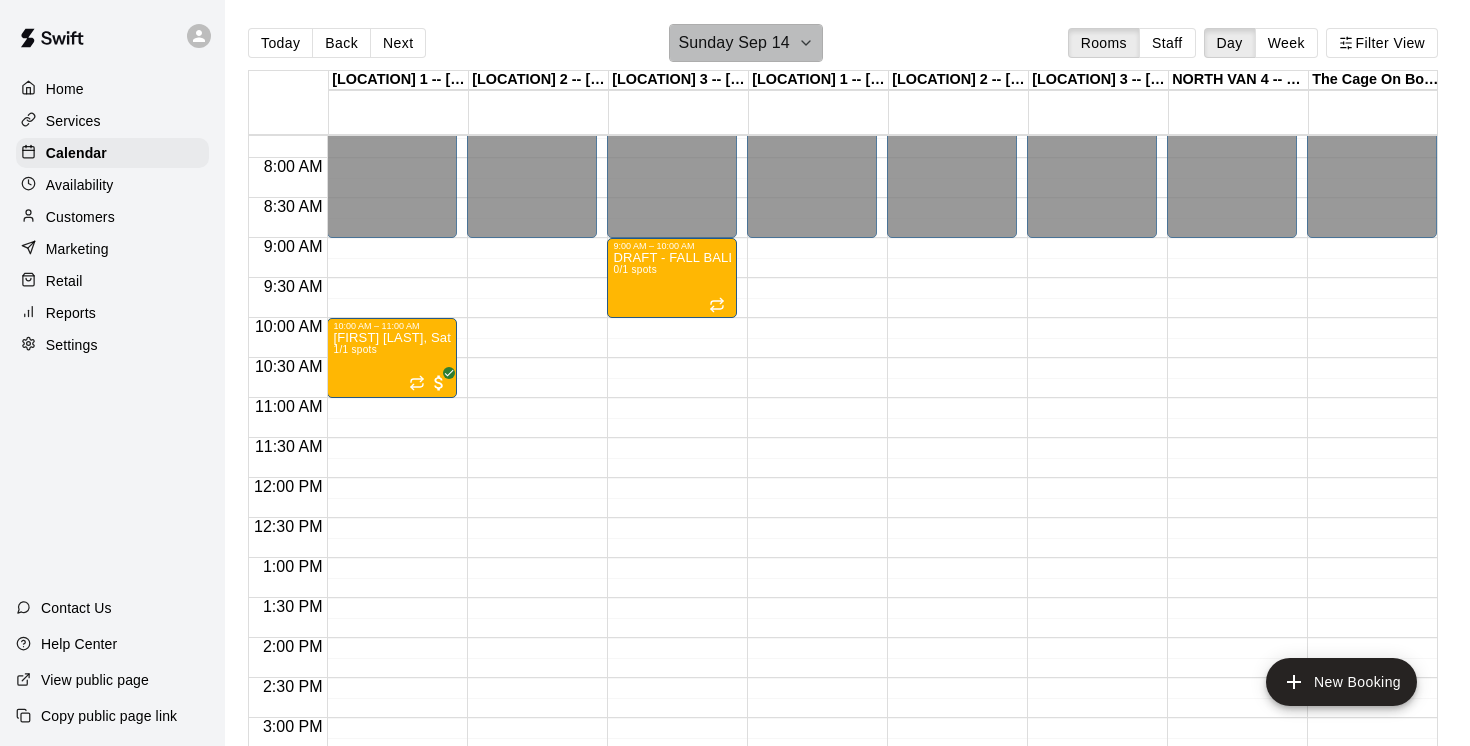 click 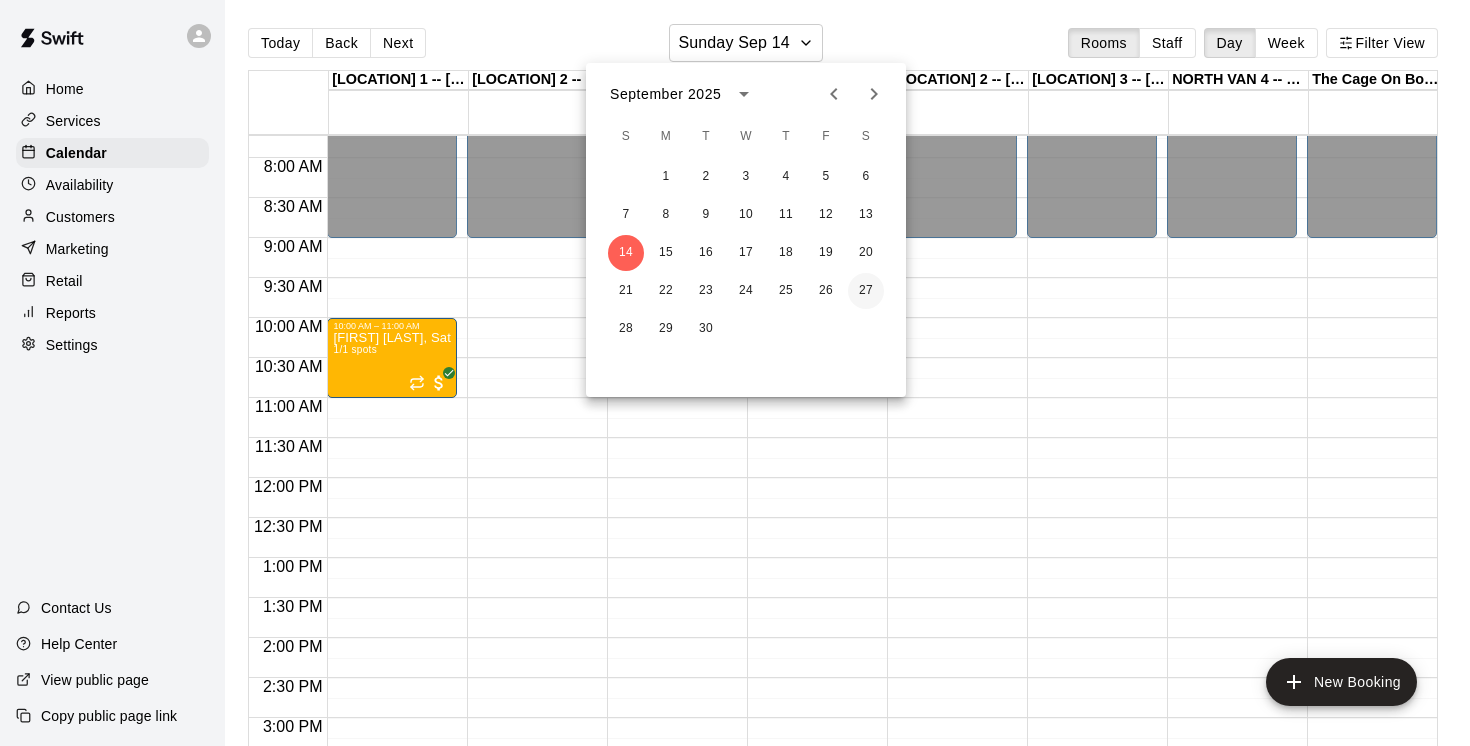 click on "27" at bounding box center (866, 291) 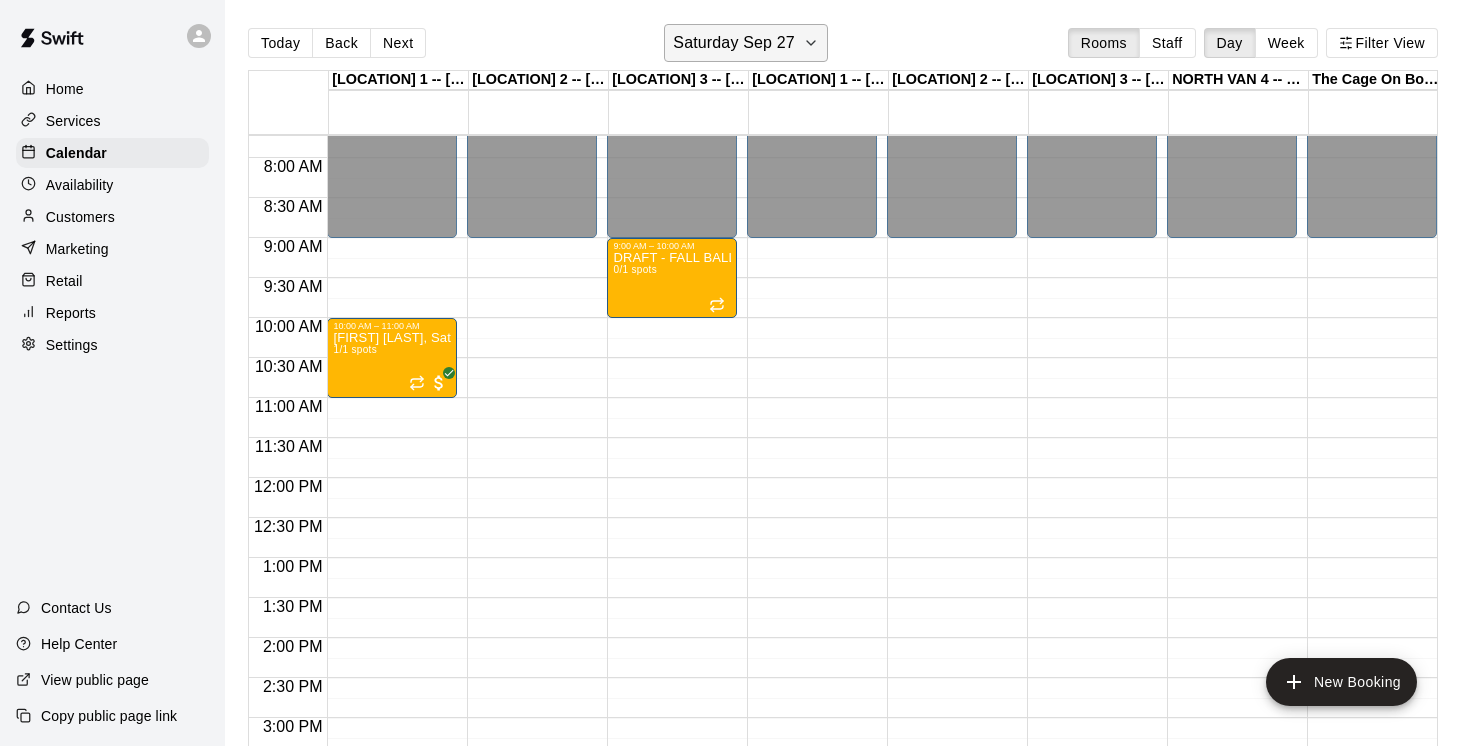 click 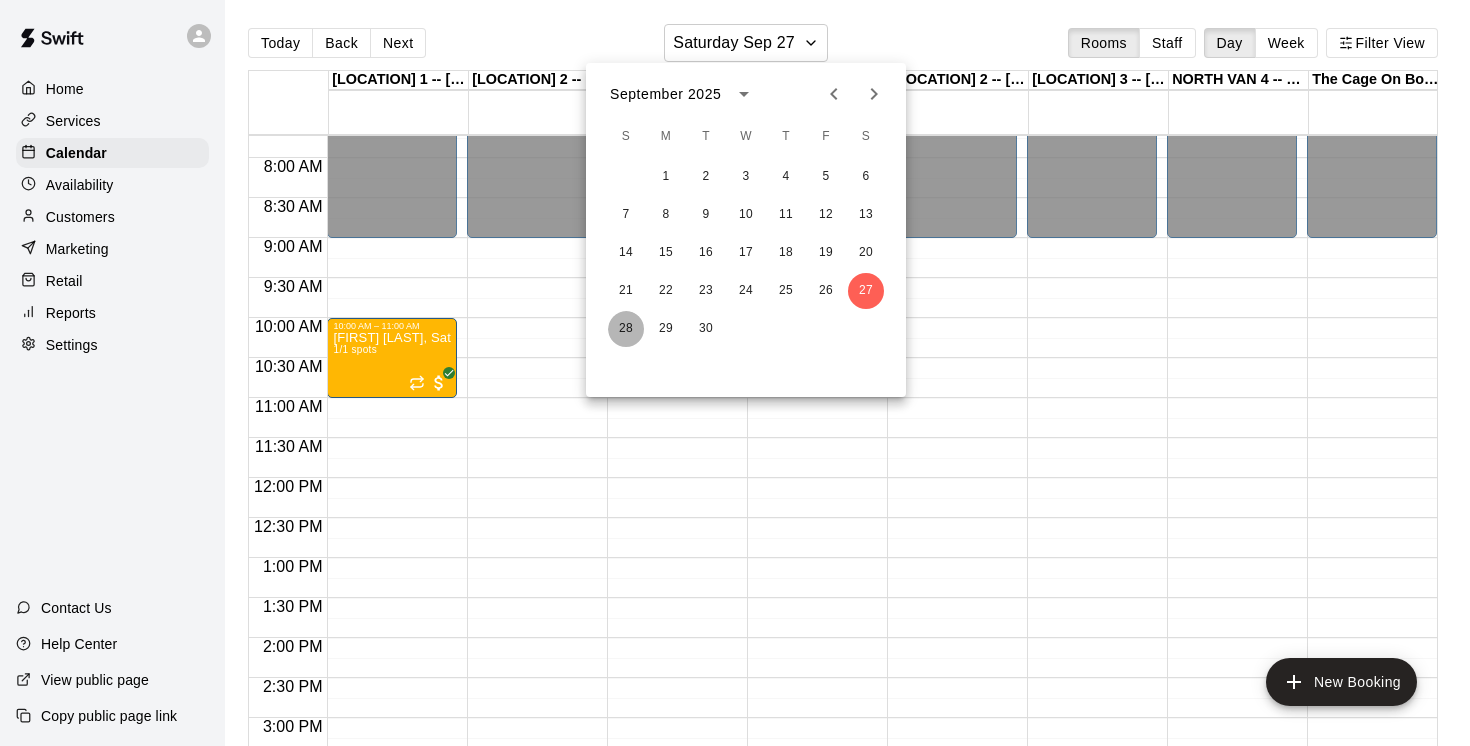 click on "28" at bounding box center (626, 329) 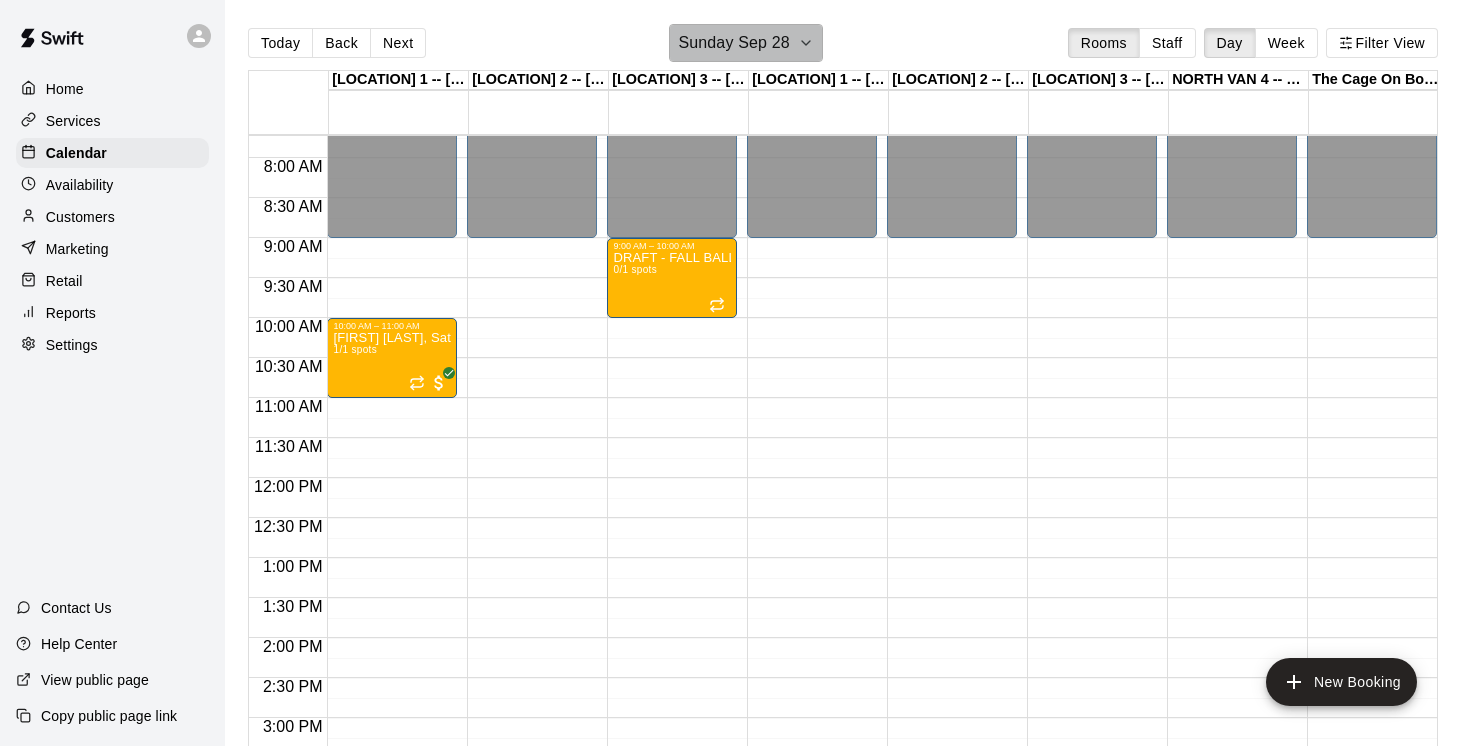 click 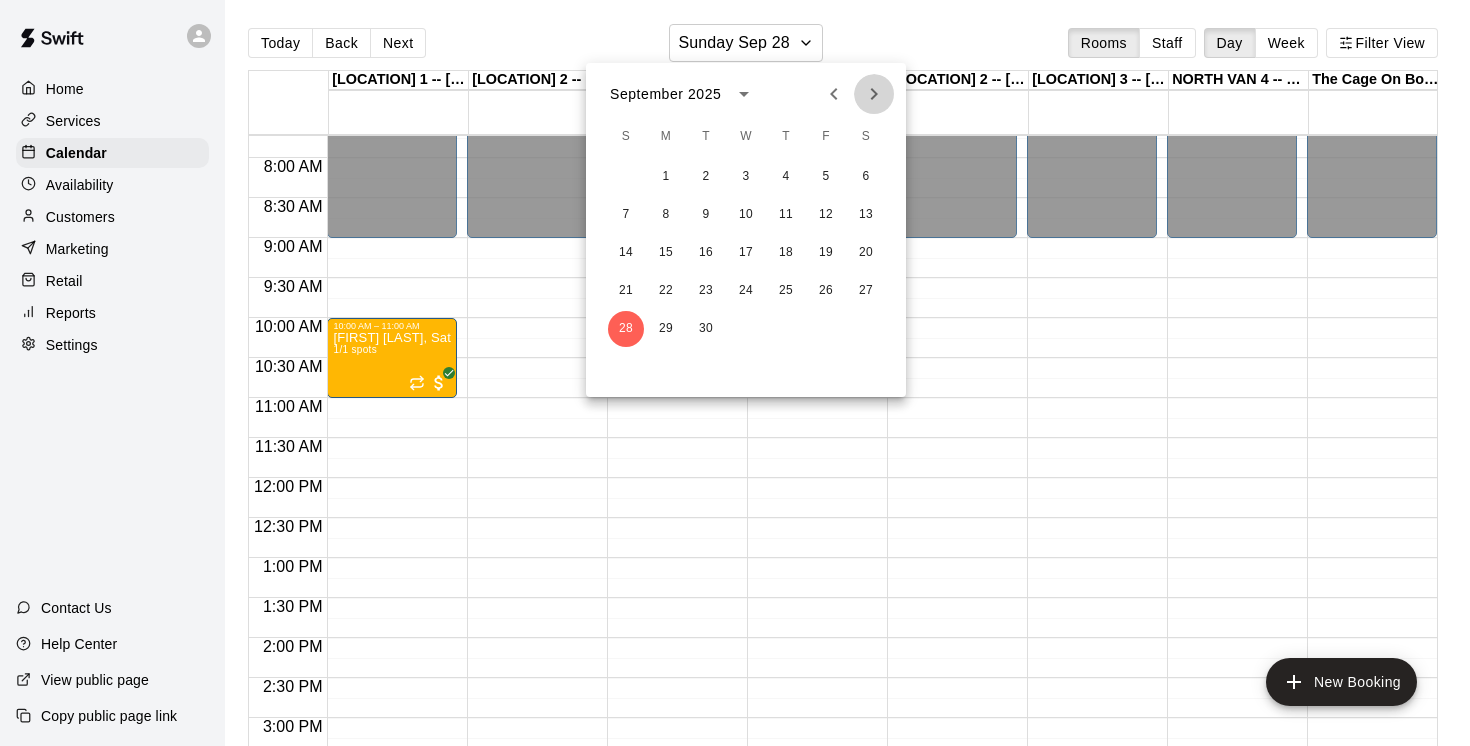 click 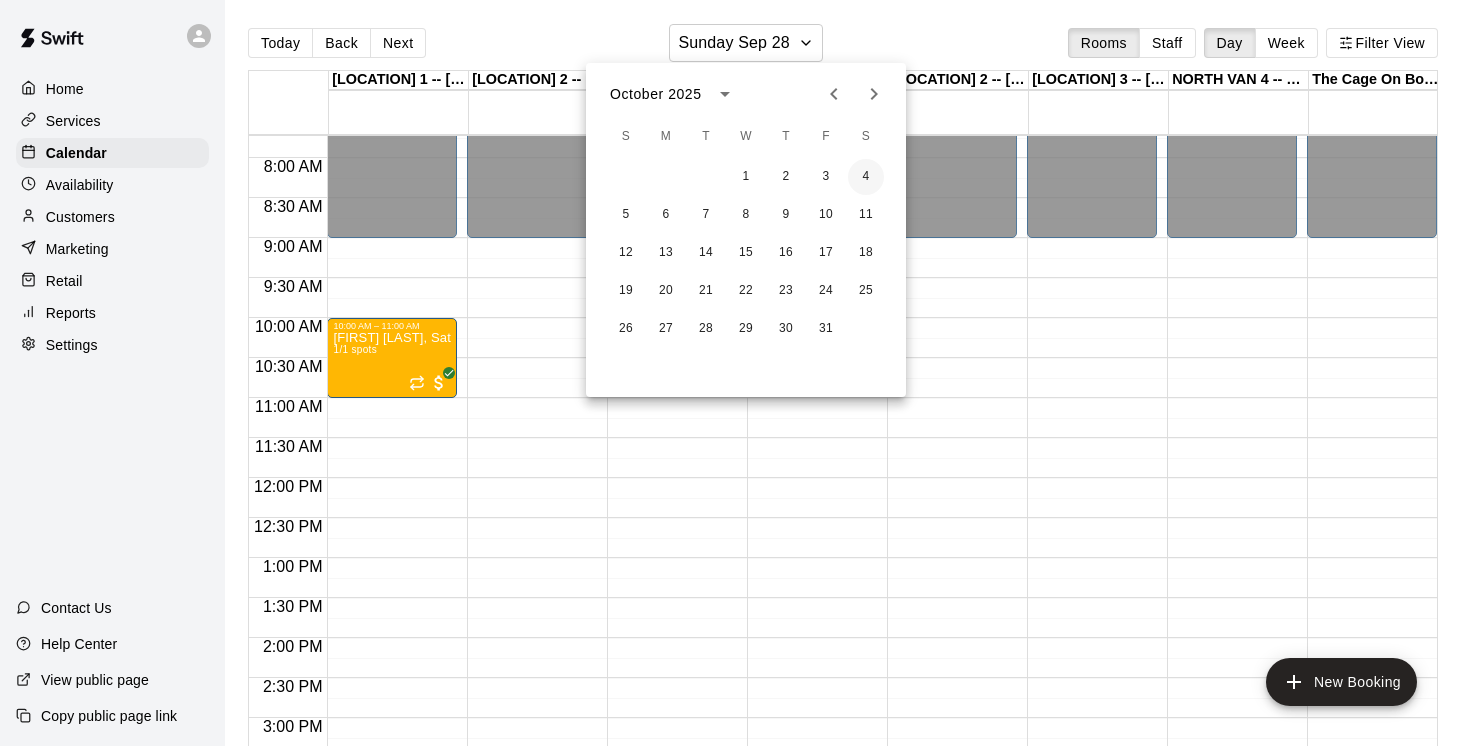 click on "4" at bounding box center (866, 177) 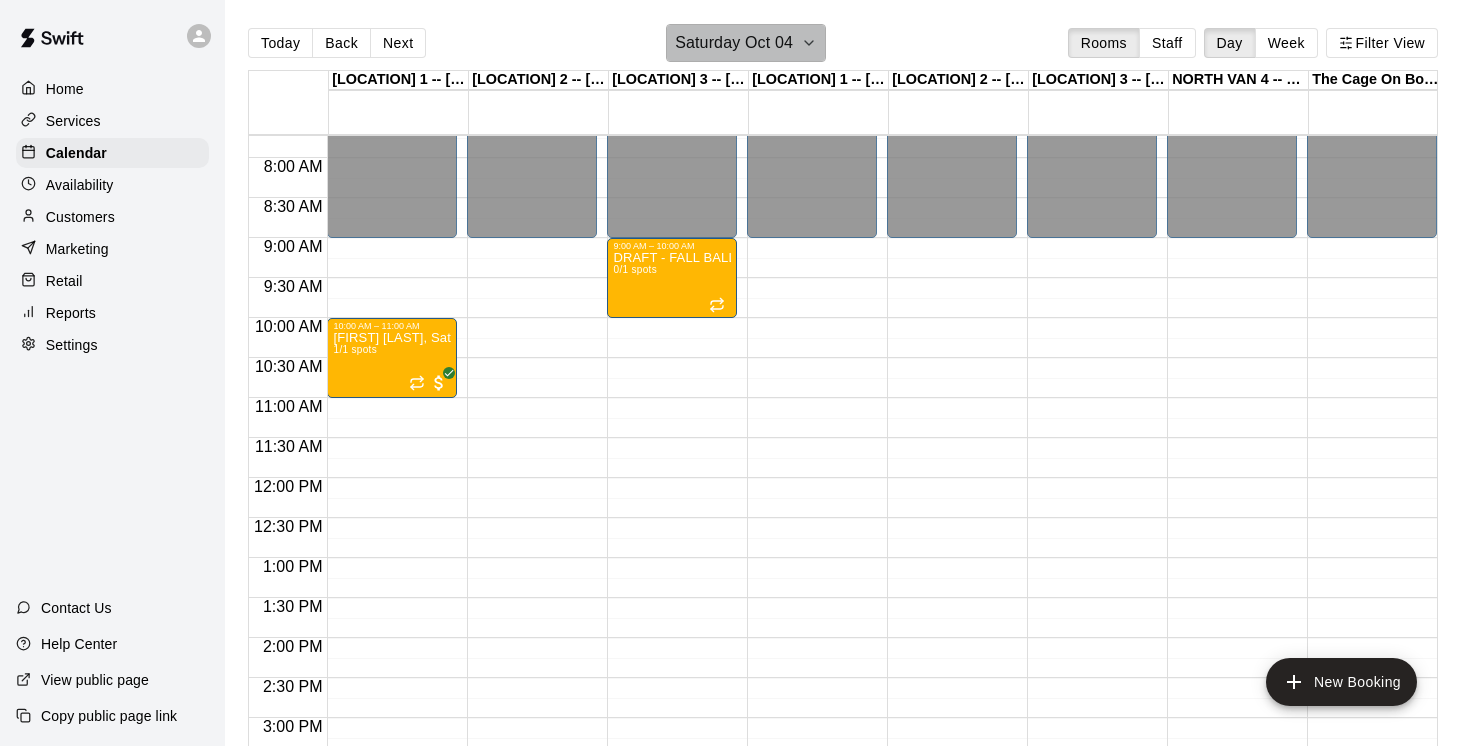 click 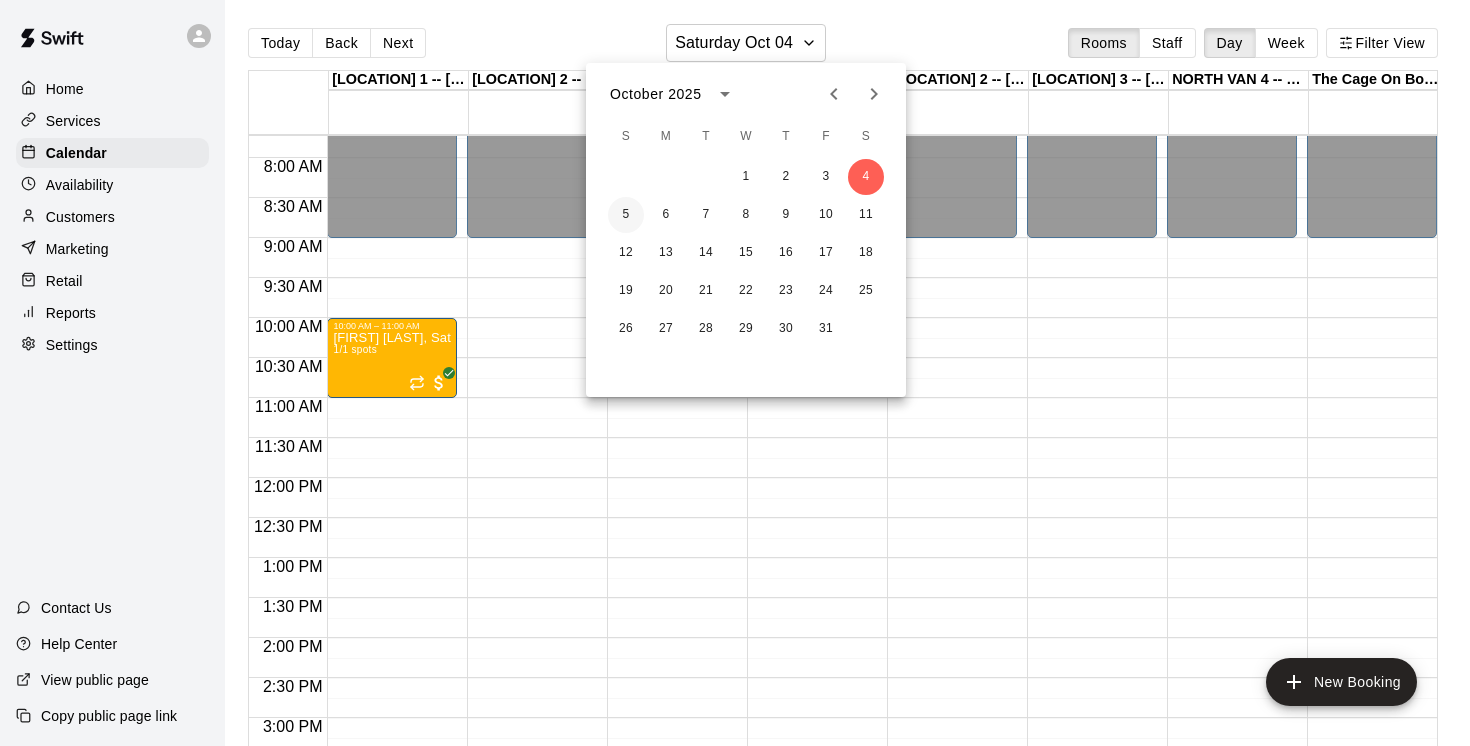 click on "5" at bounding box center (626, 215) 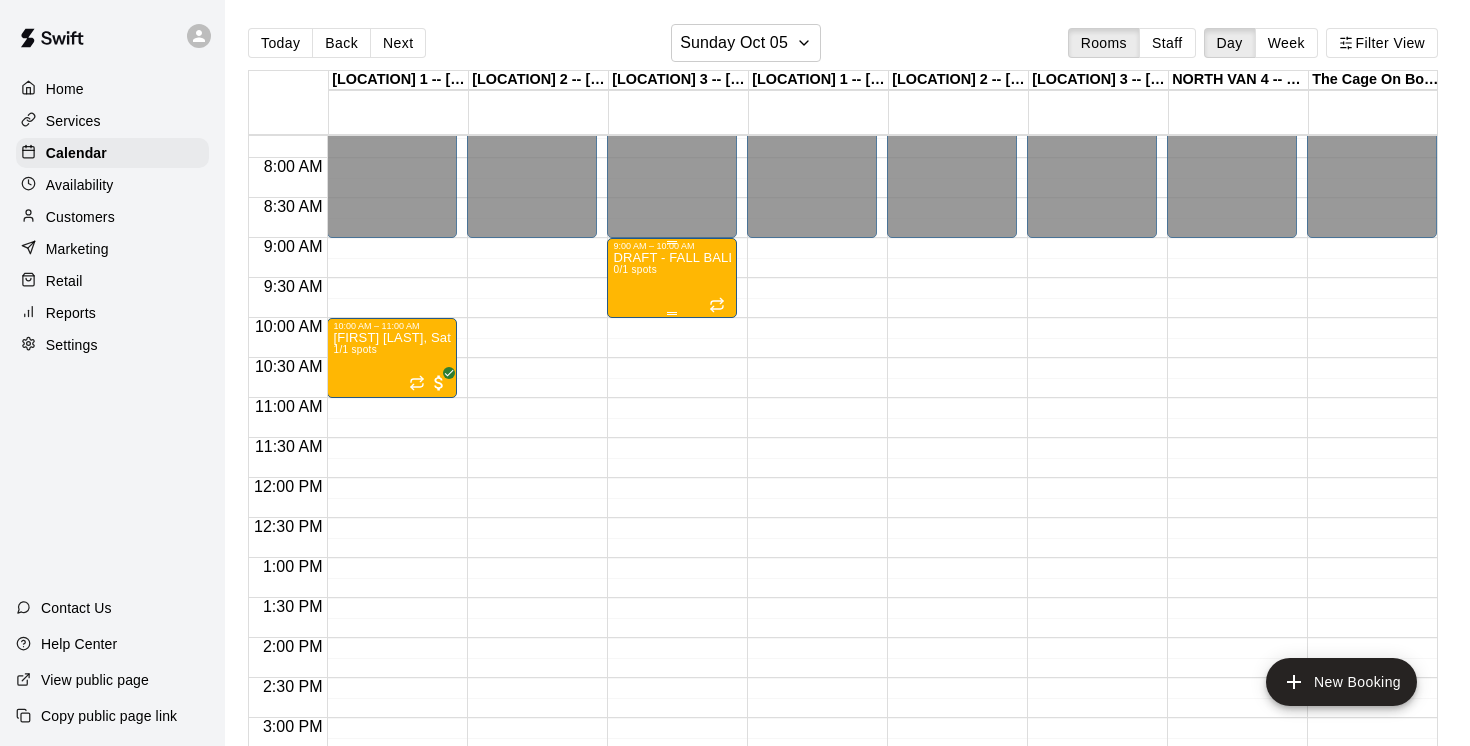 click on "DRAFT - FALL BALL TRAINING BEGINS 0/1 spots" at bounding box center (672, 624) 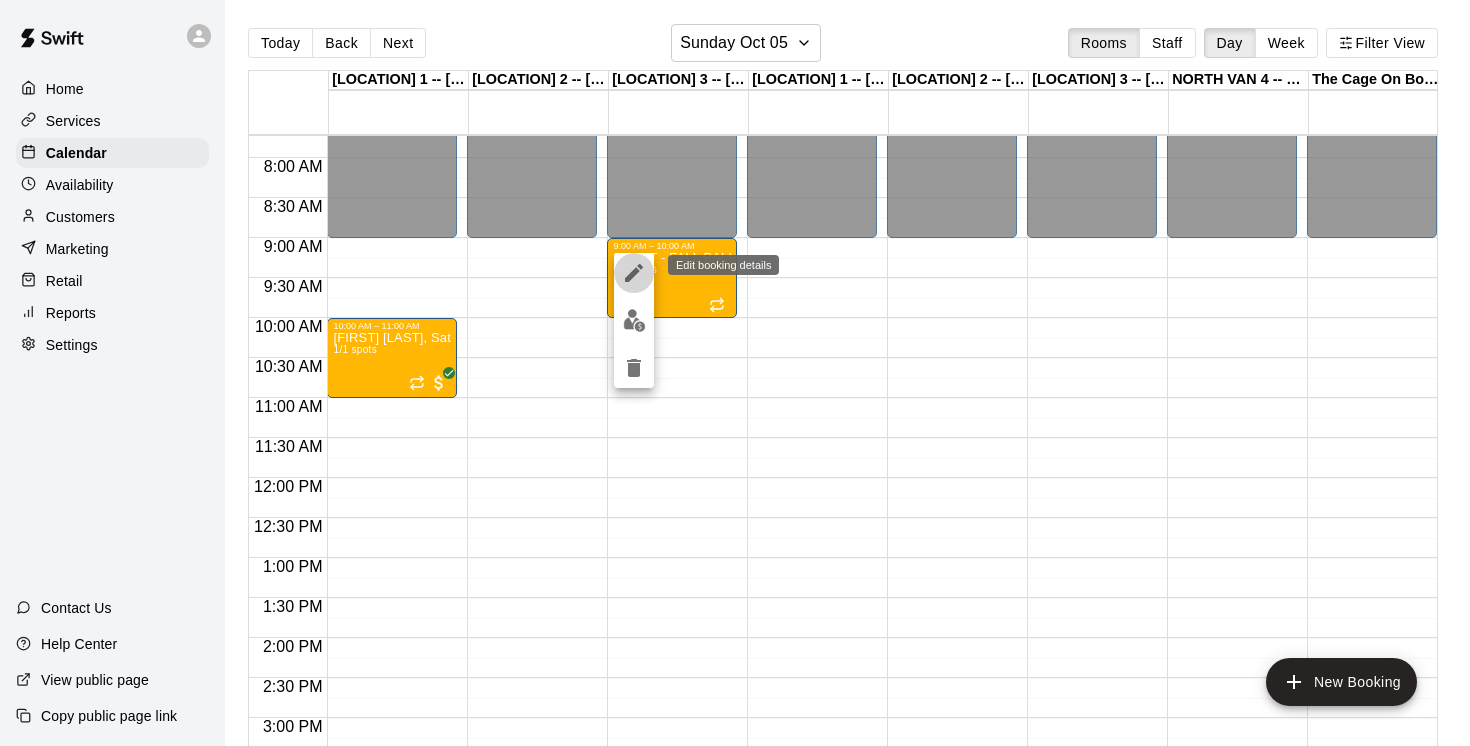 click 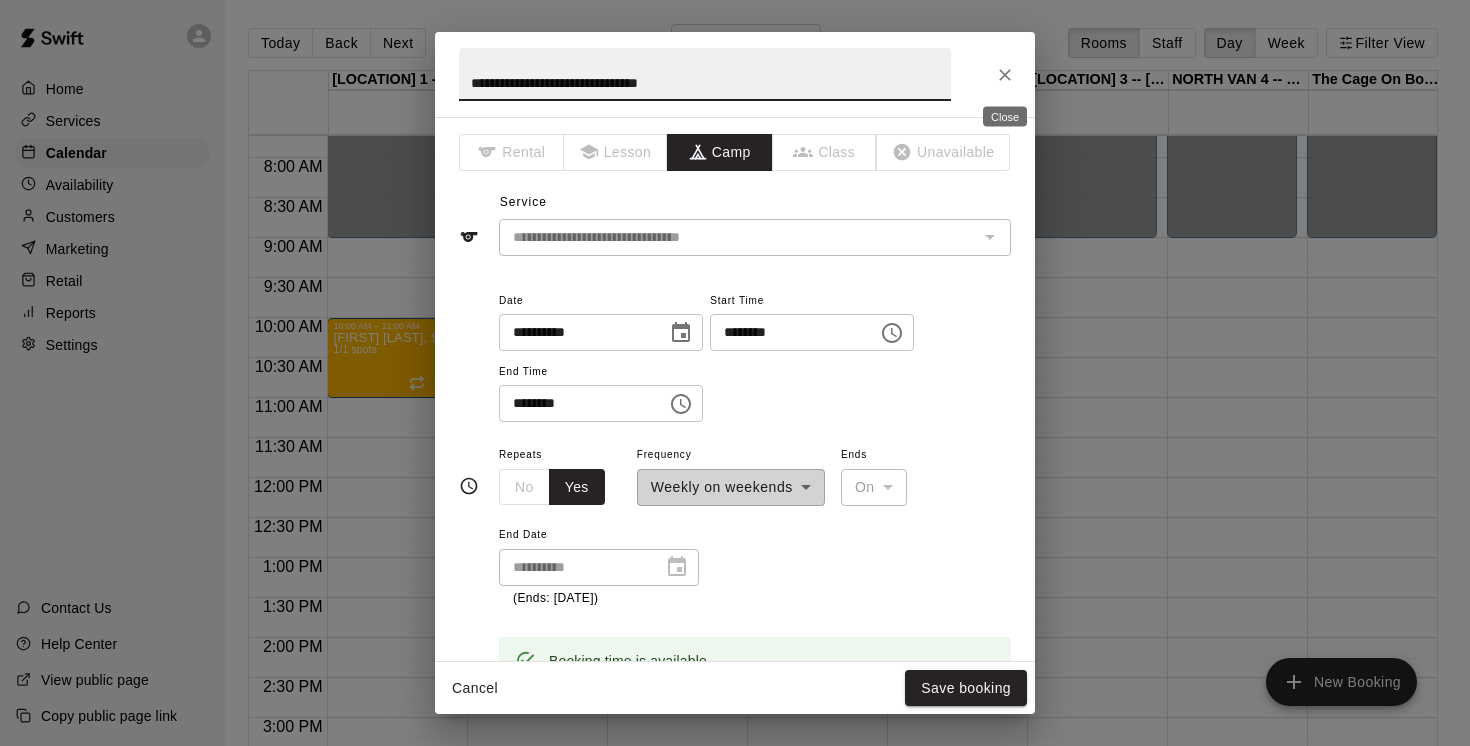 click 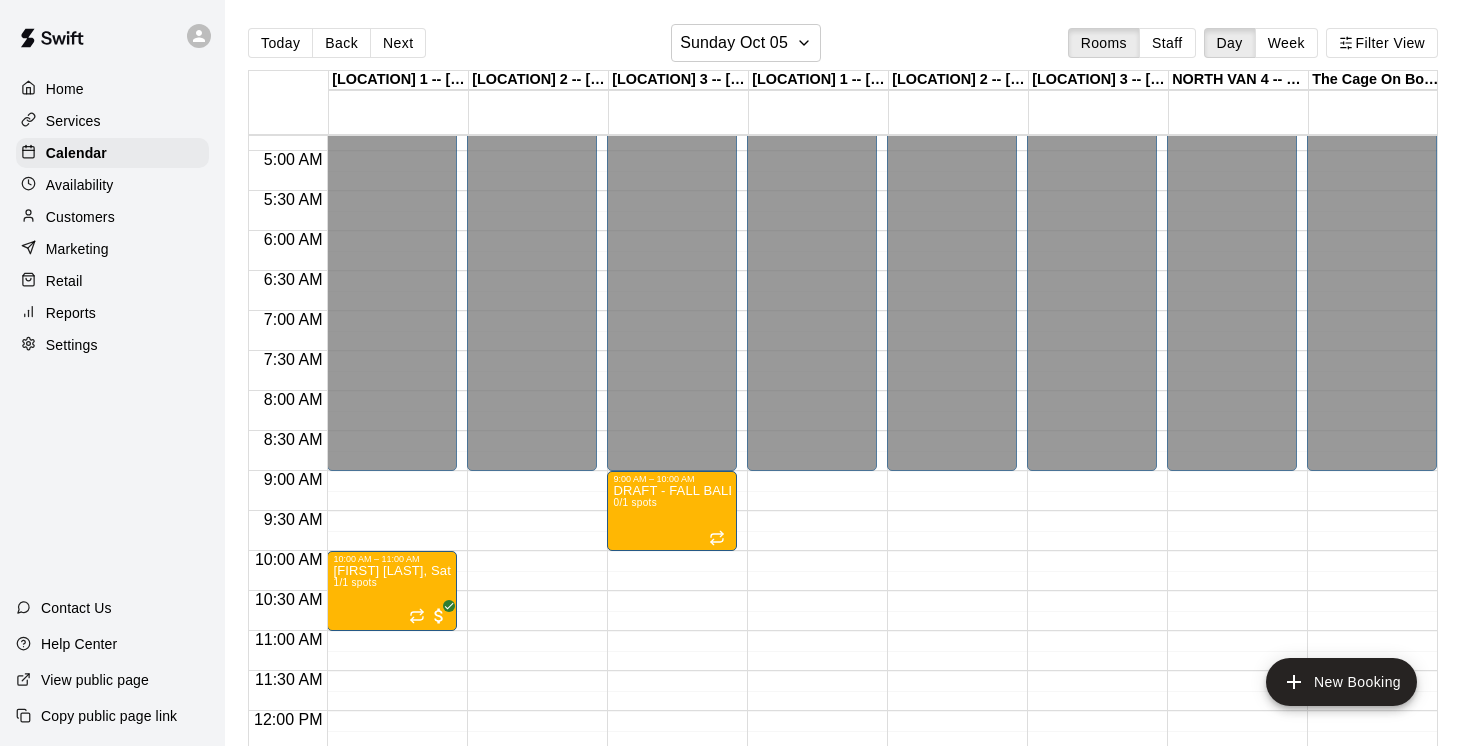 scroll, scrollTop: 383, scrollLeft: 0, axis: vertical 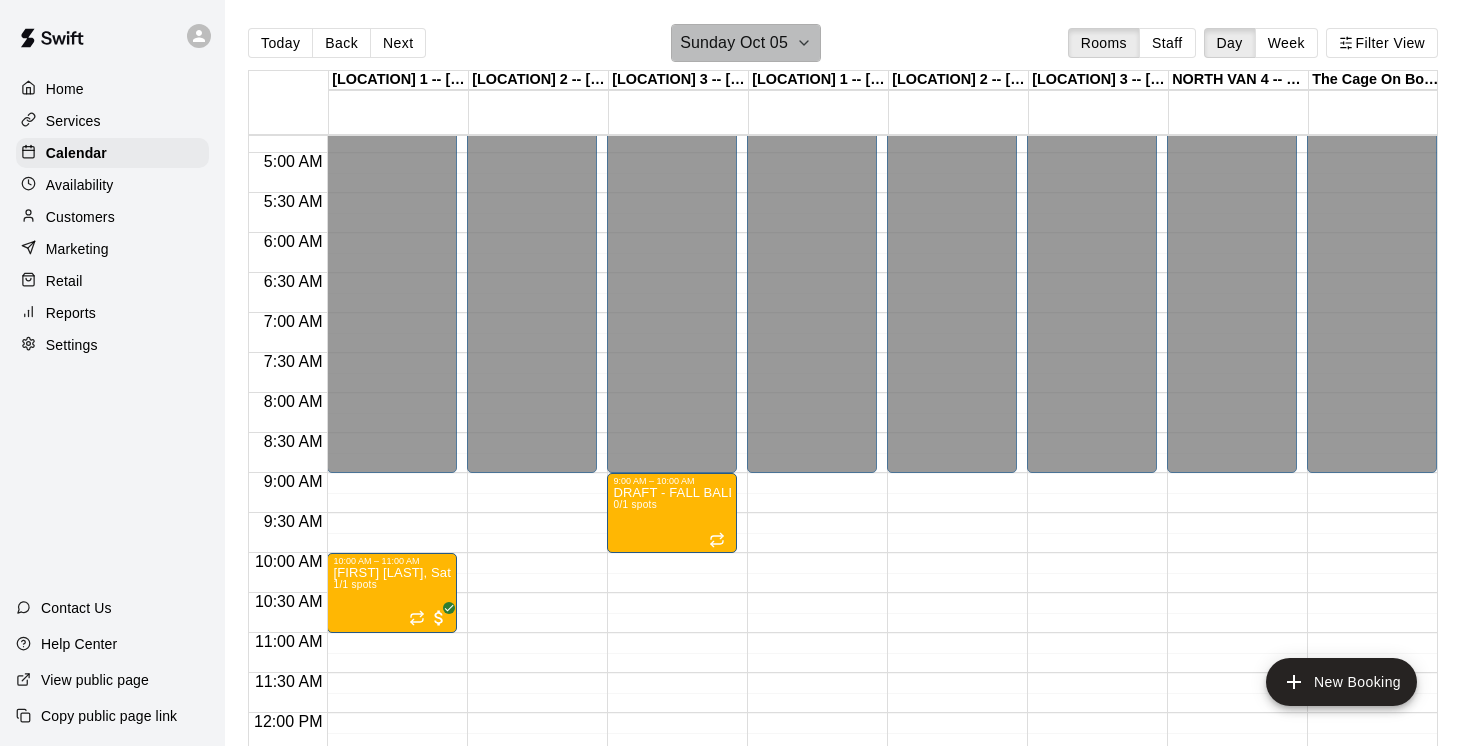 click 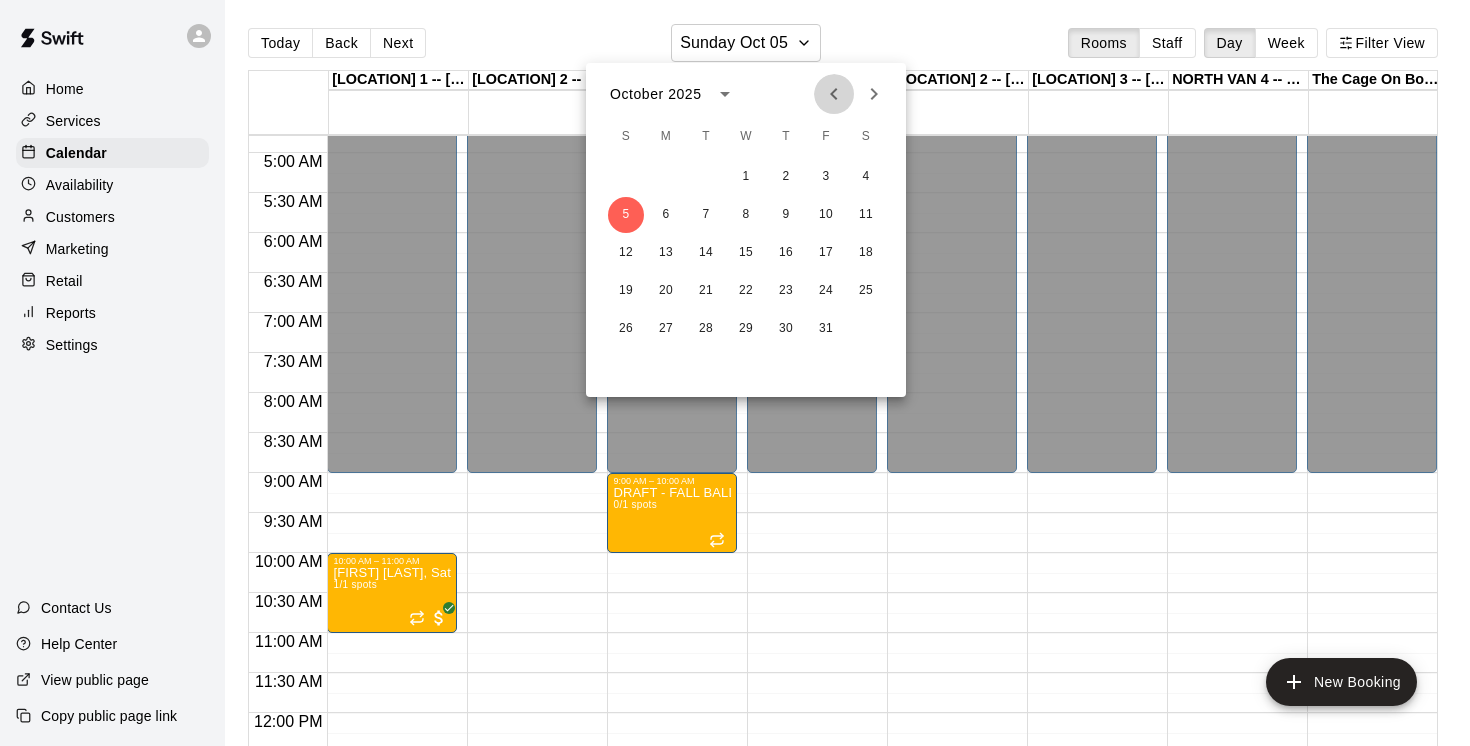 click 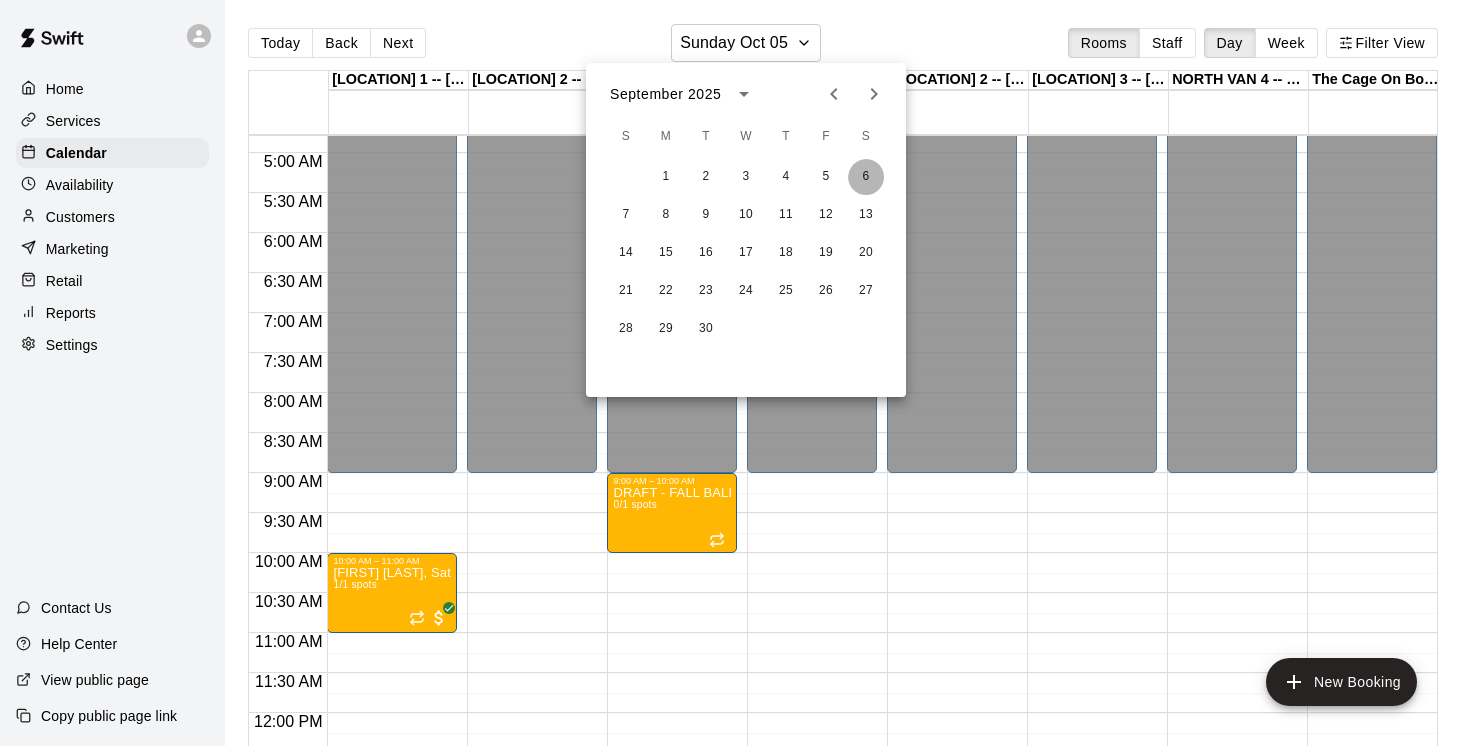 click on "6" at bounding box center (866, 177) 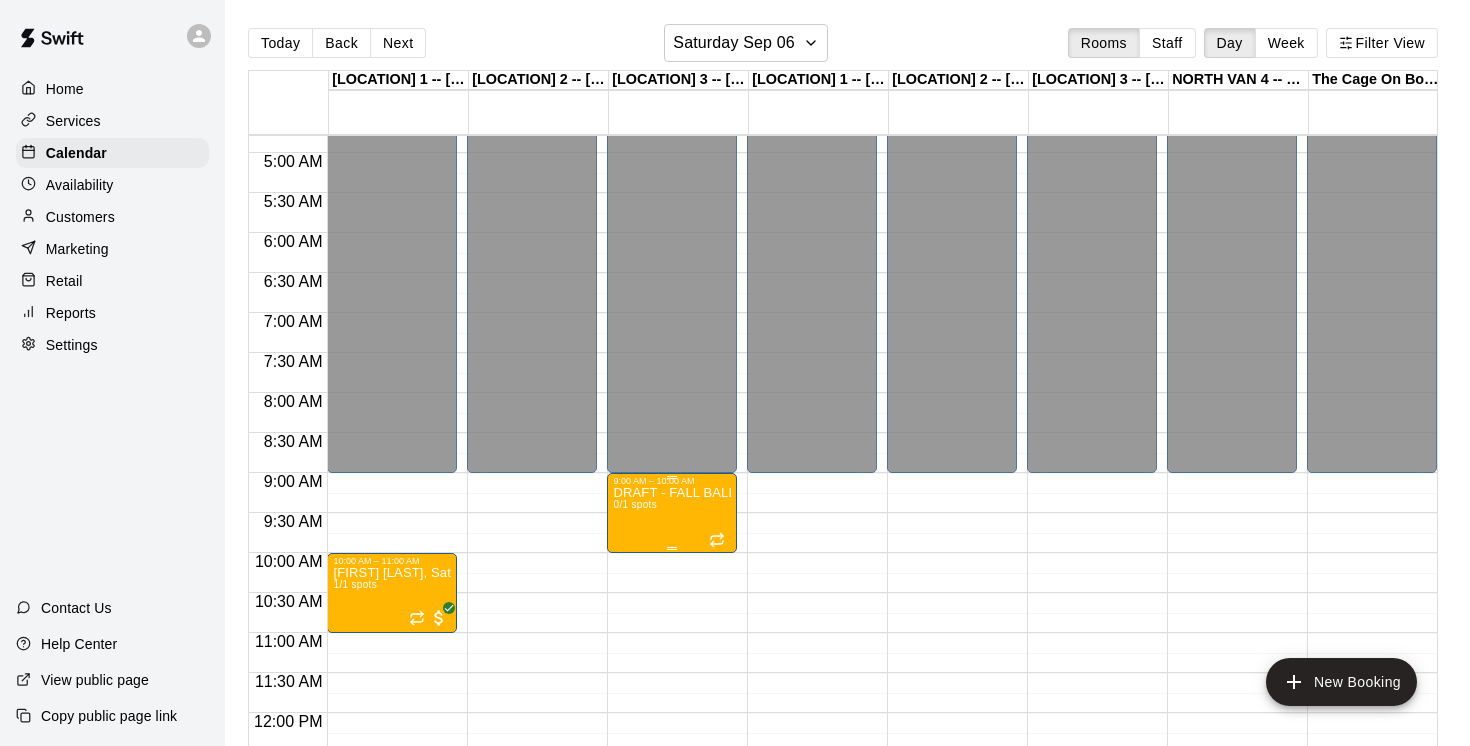 click on "DRAFT - FALL BALL TRAINING BEGINS 0/1 spots" at bounding box center [672, 859] 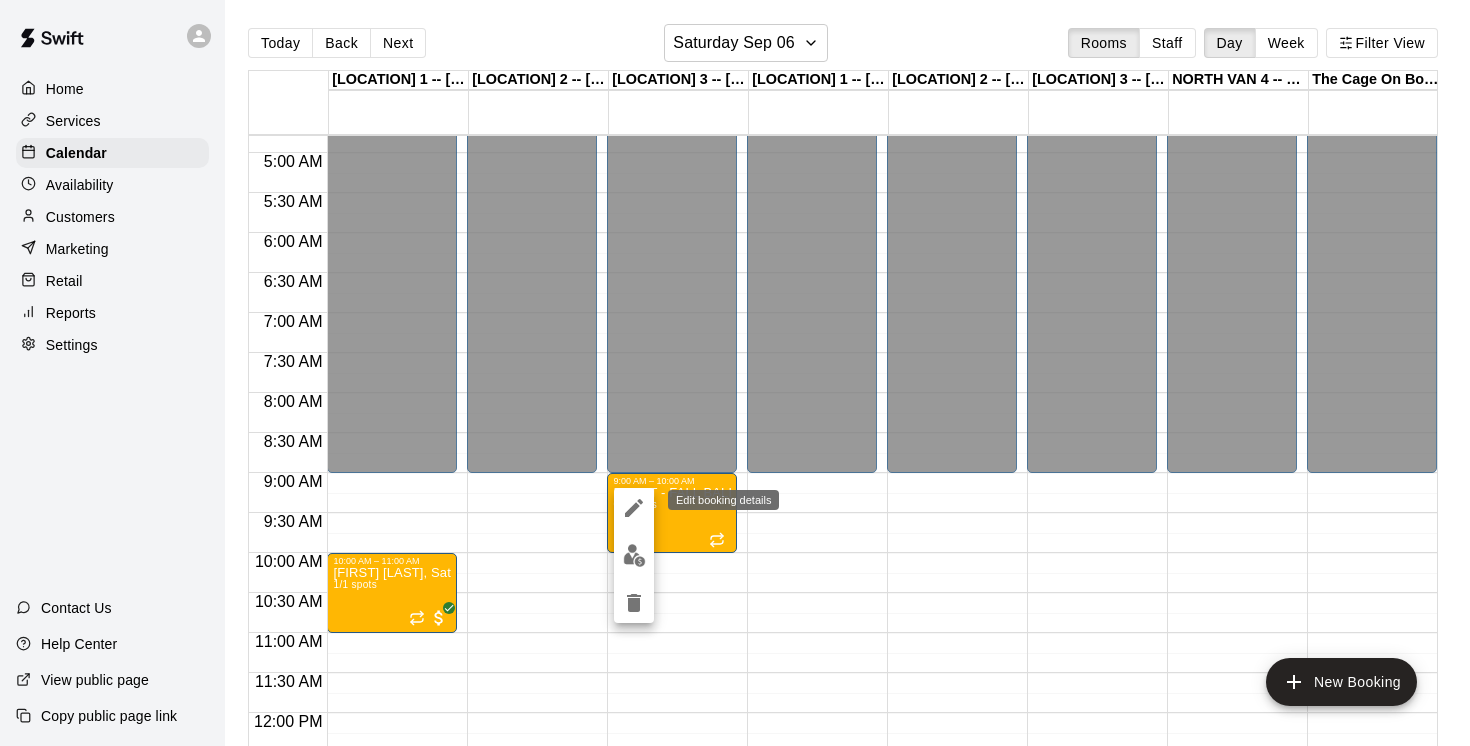 click 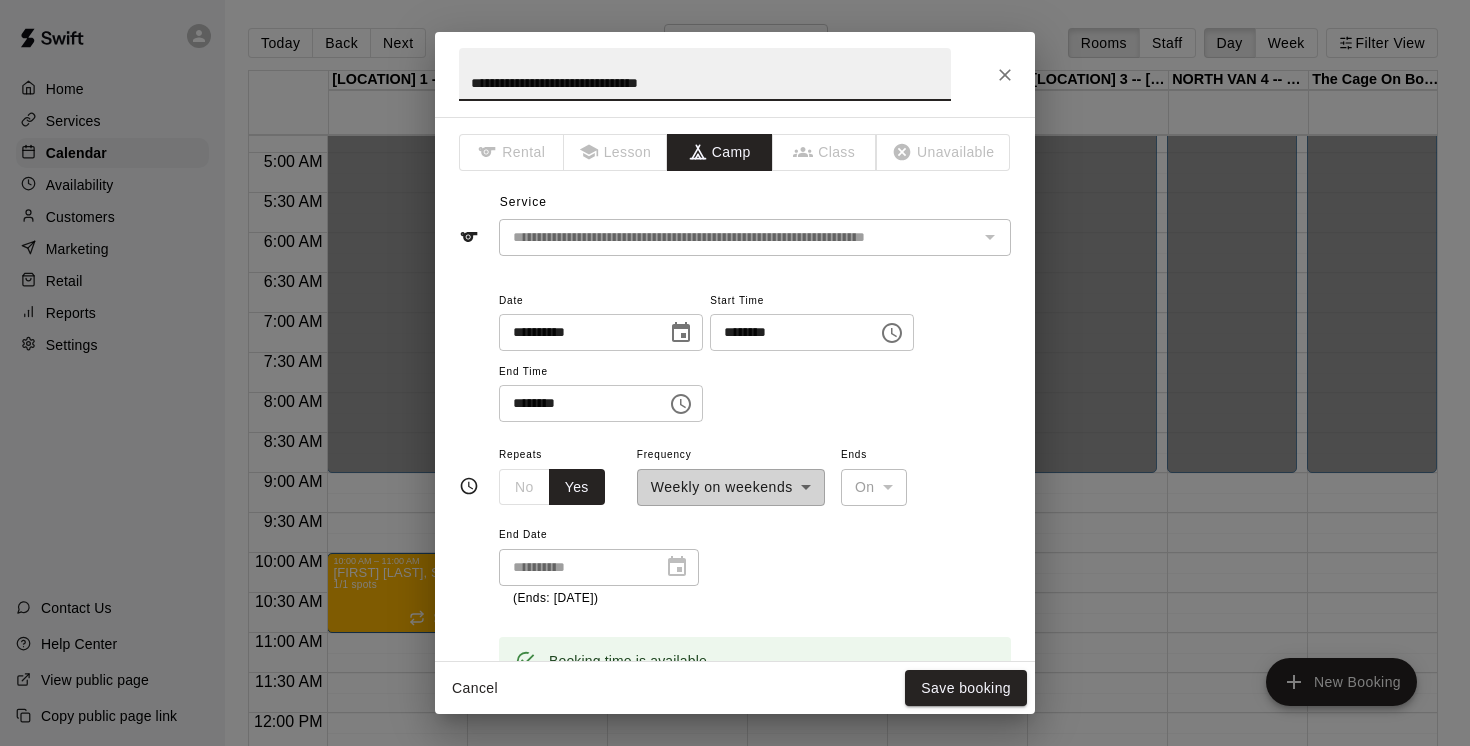 click 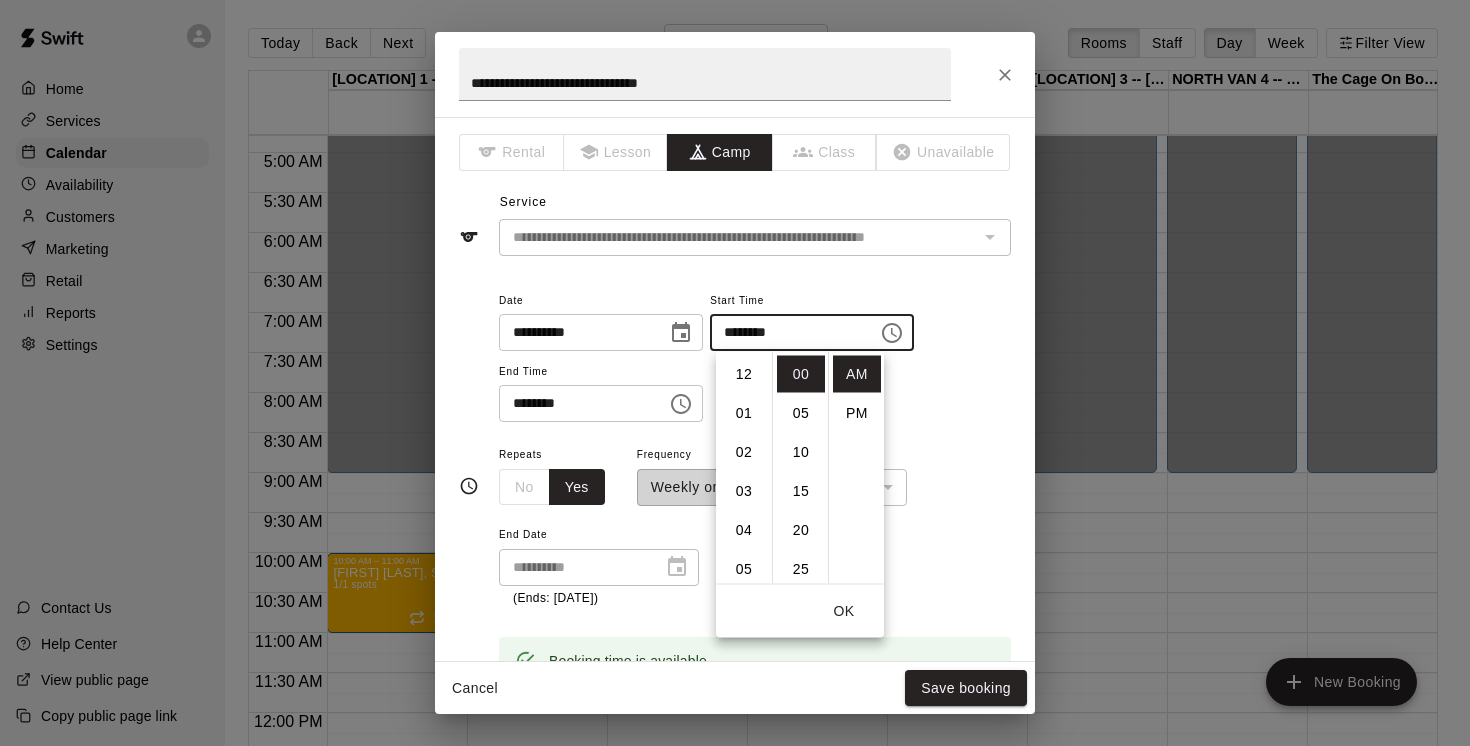 scroll, scrollTop: 351, scrollLeft: 0, axis: vertical 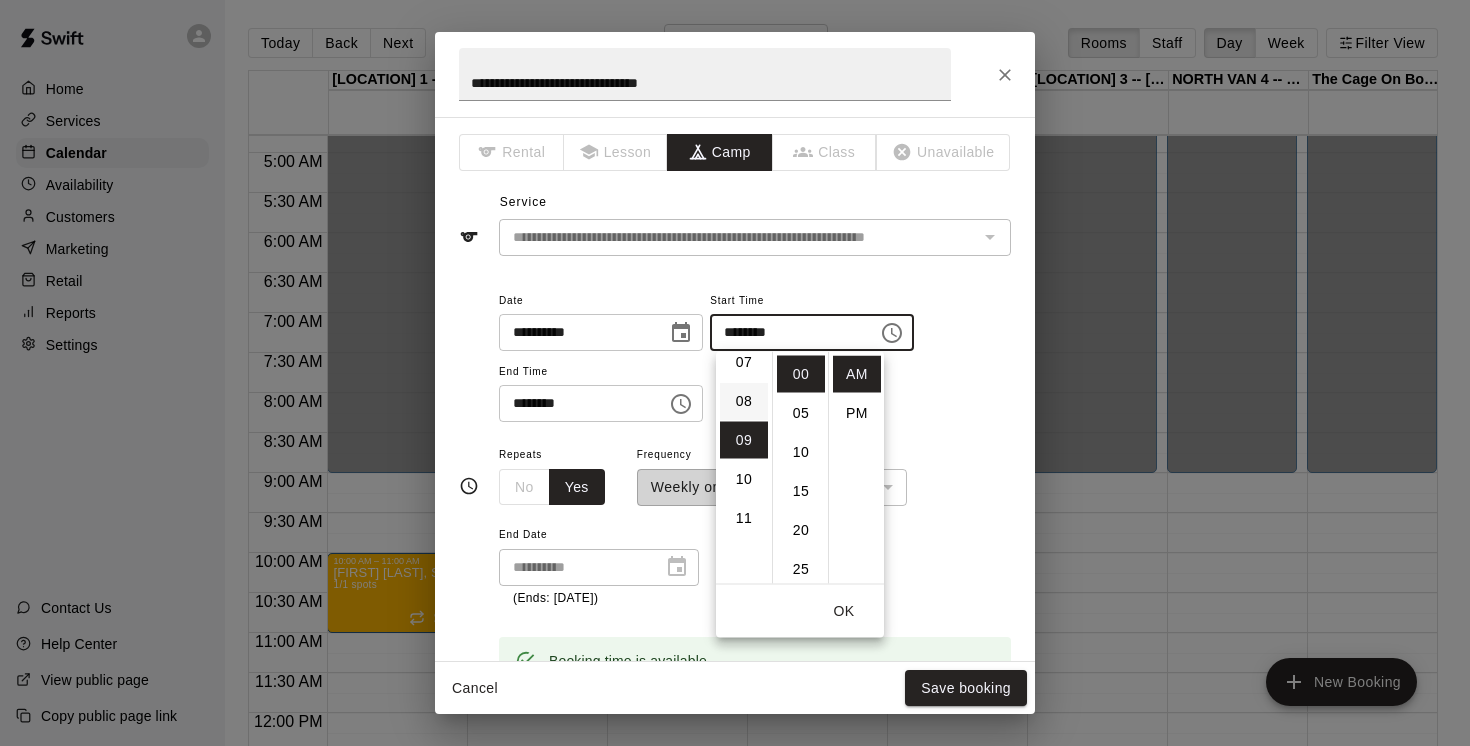 click on "08" at bounding box center [744, 401] 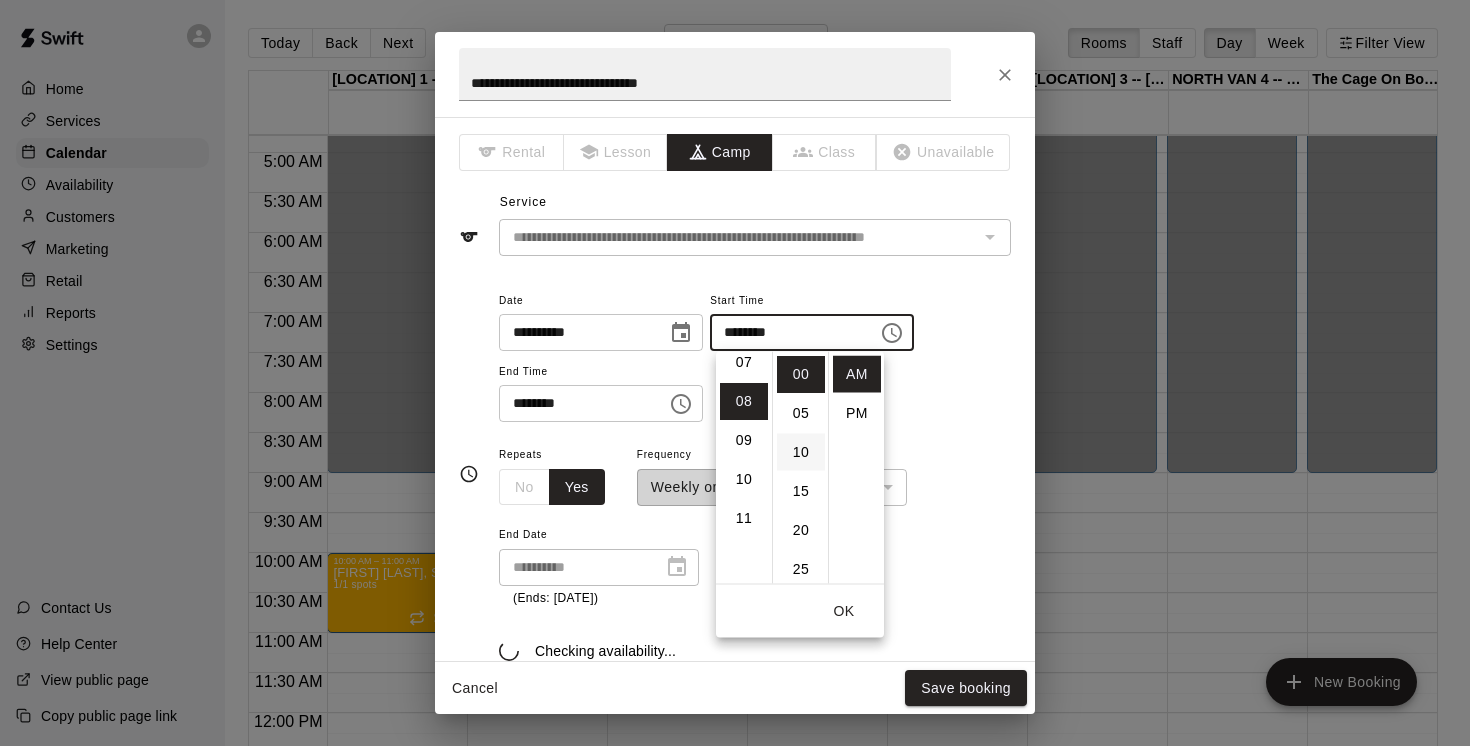 scroll, scrollTop: 312, scrollLeft: 0, axis: vertical 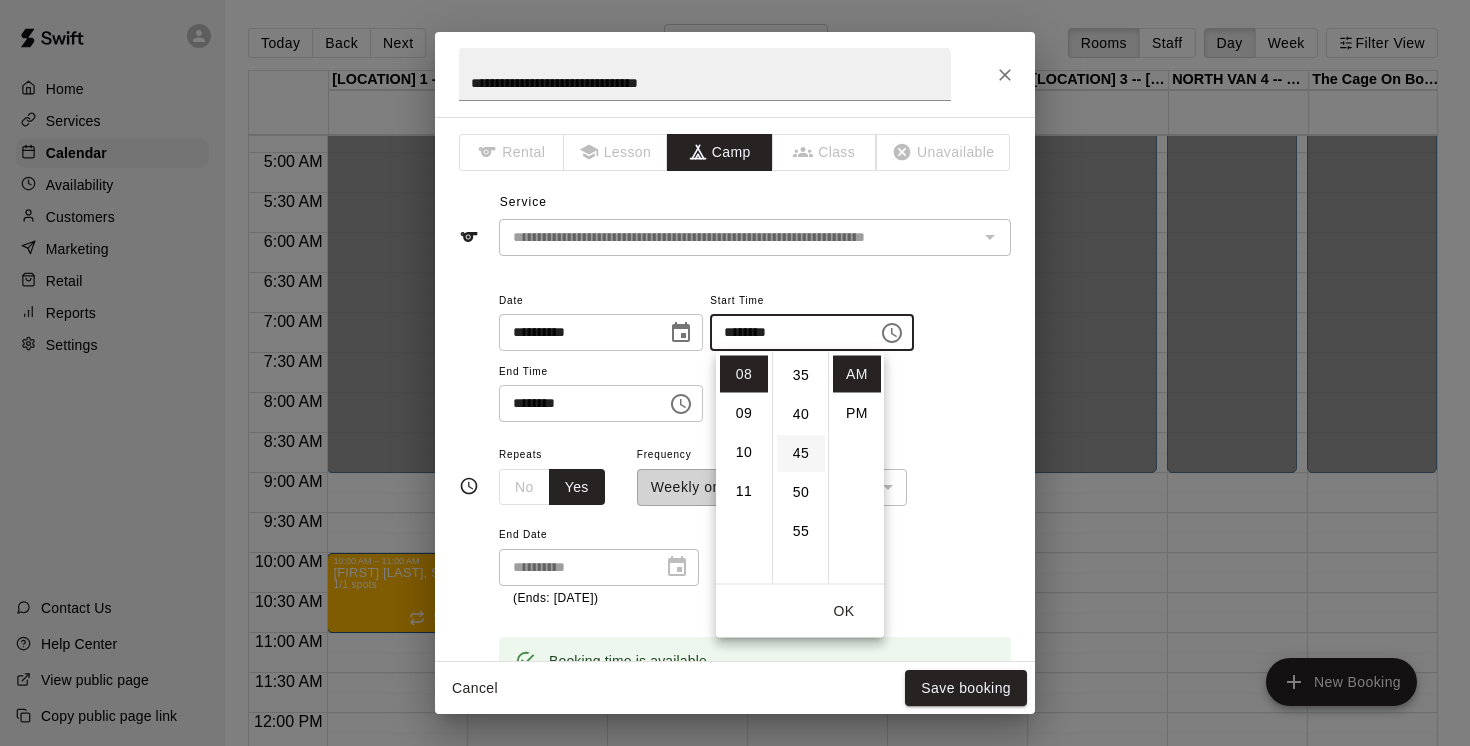 click on "45" at bounding box center (801, 453) 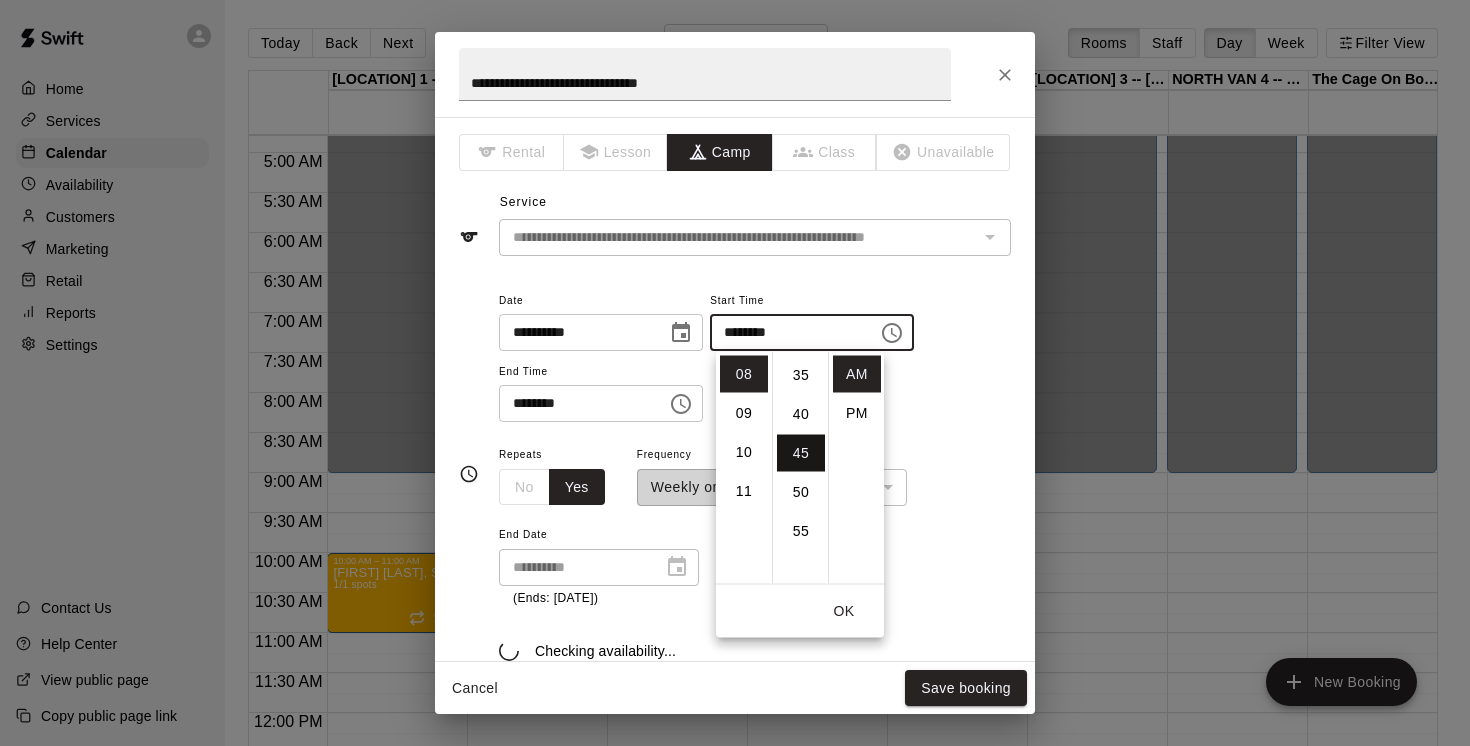 scroll, scrollTop: 351, scrollLeft: 0, axis: vertical 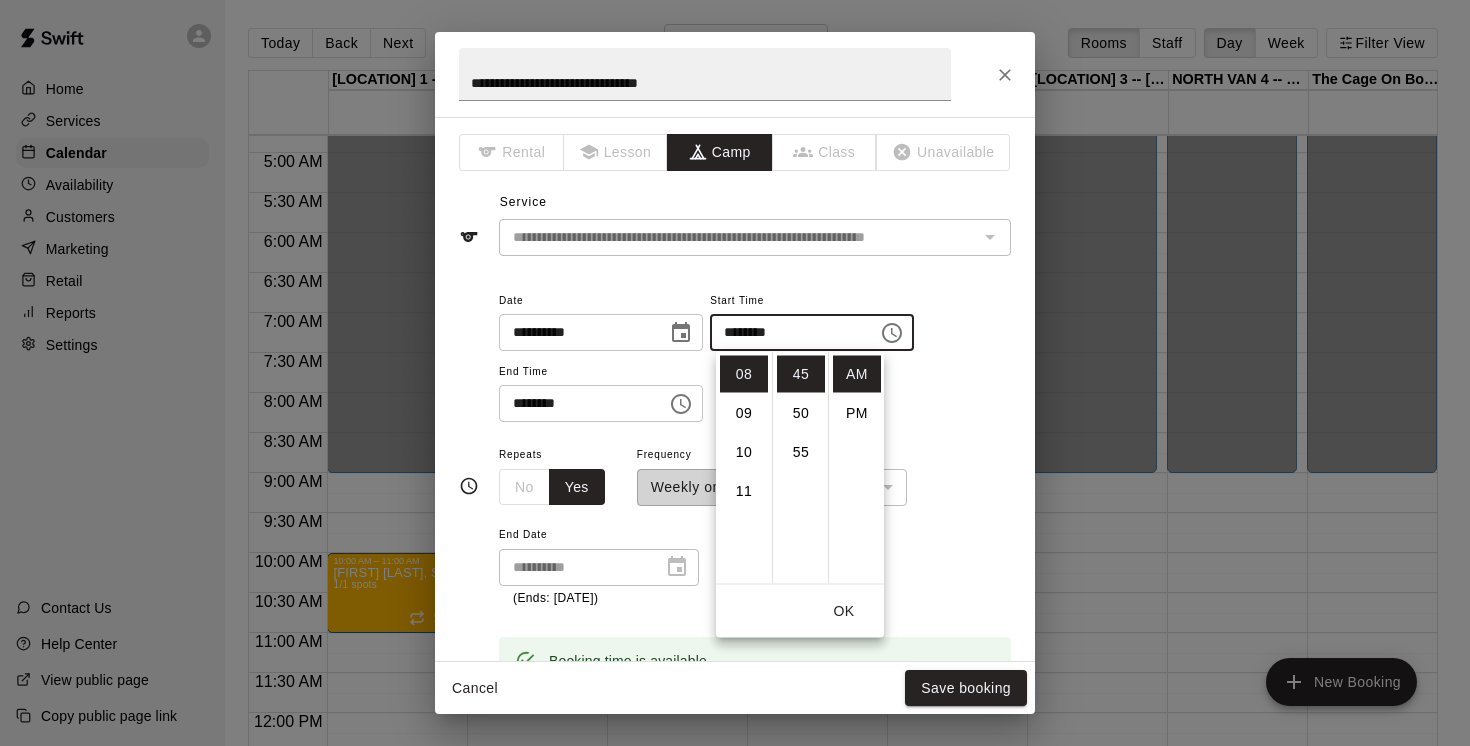 click on "OK" at bounding box center (844, 611) 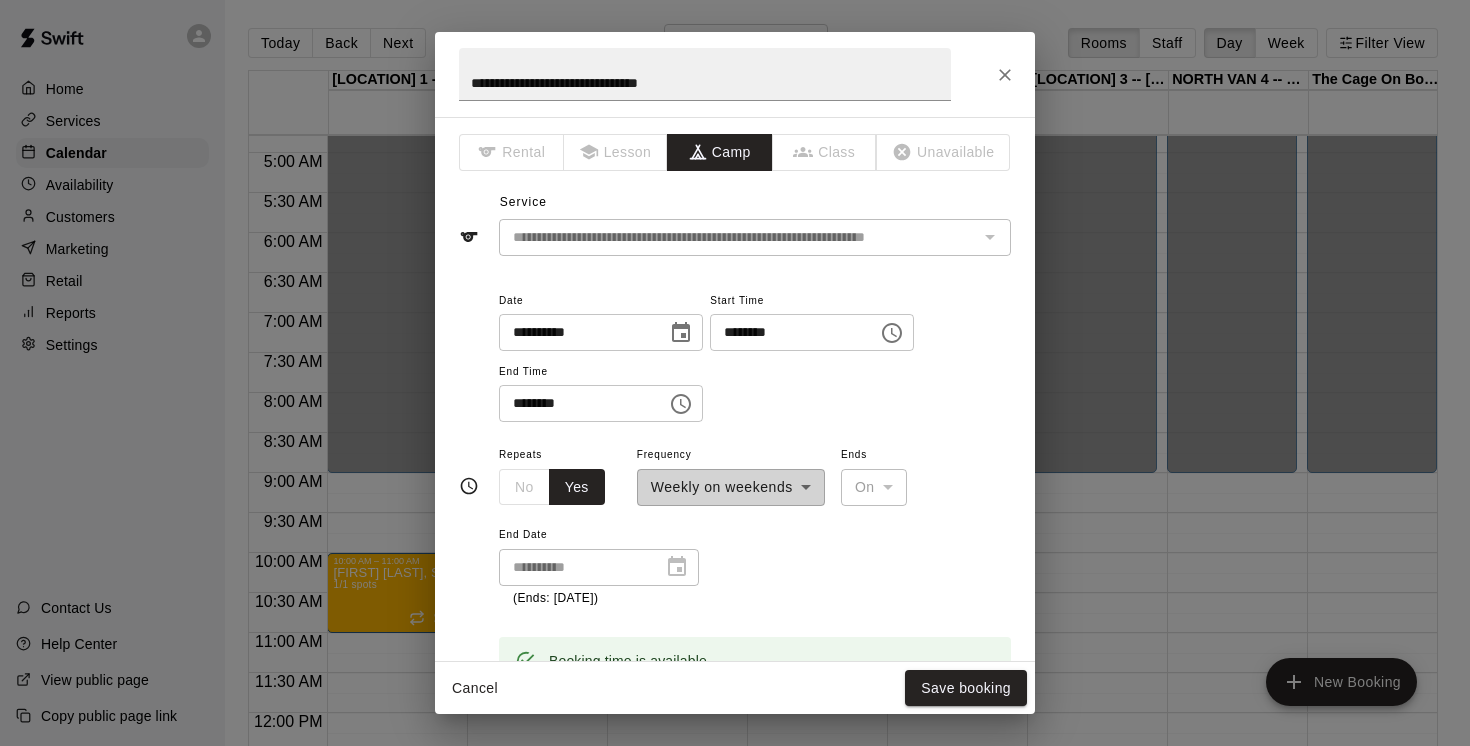 click 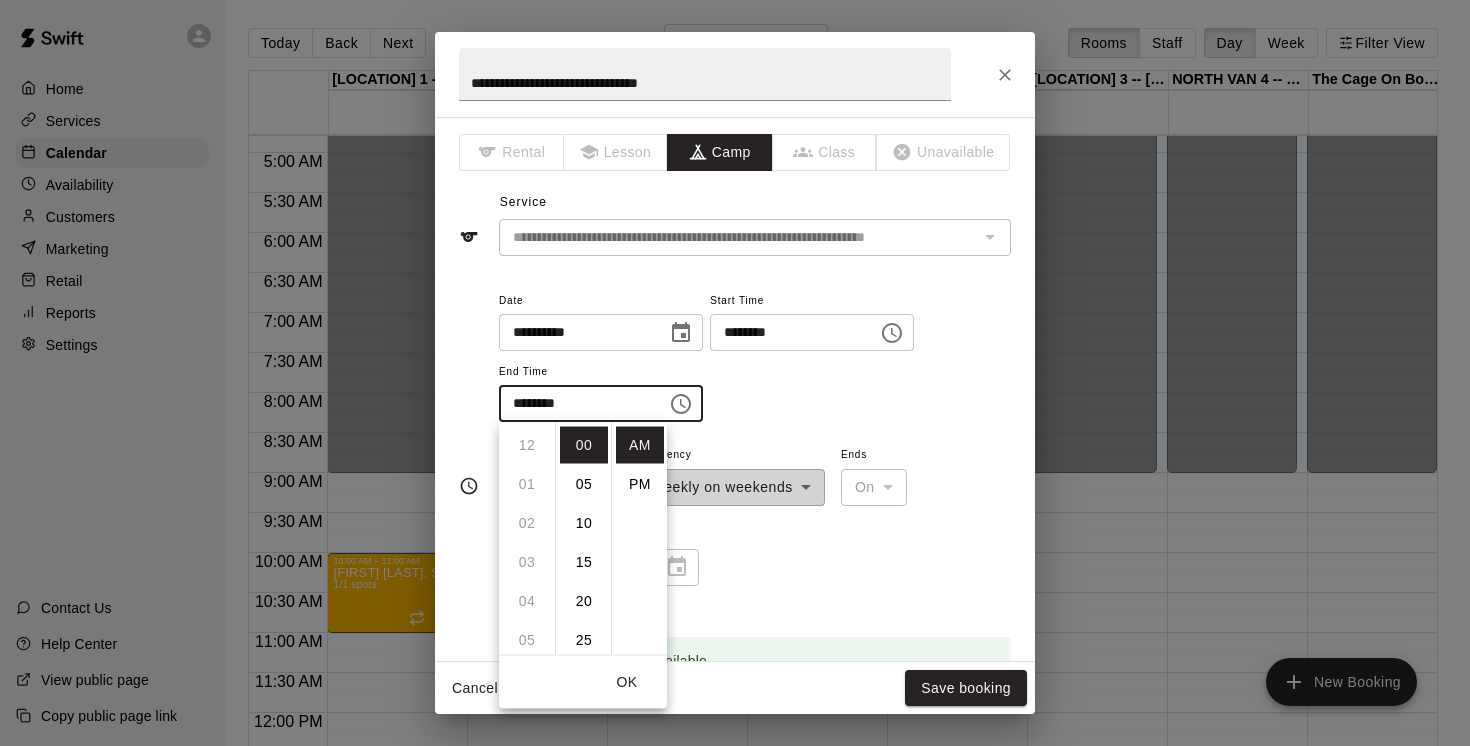 scroll, scrollTop: 390, scrollLeft: 0, axis: vertical 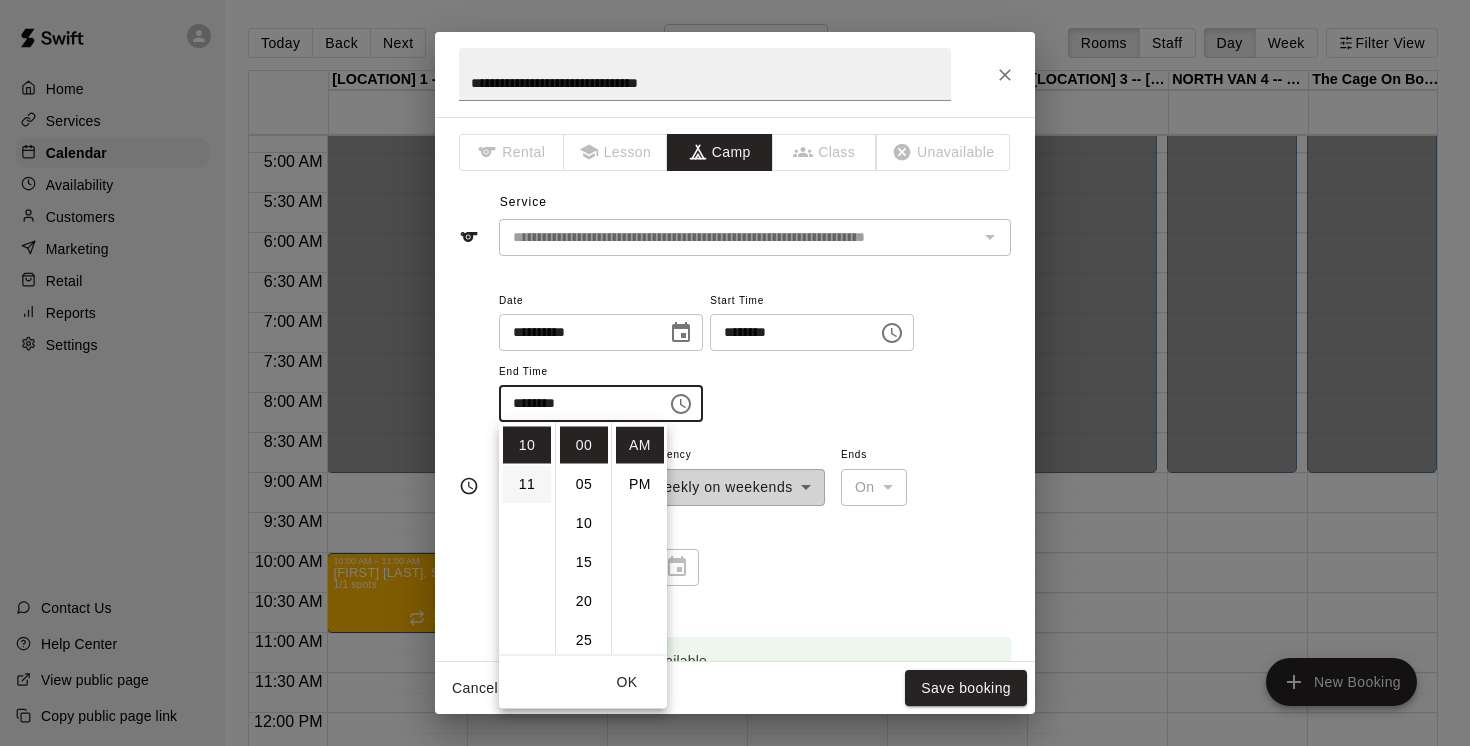 click on "11" at bounding box center (527, 484) 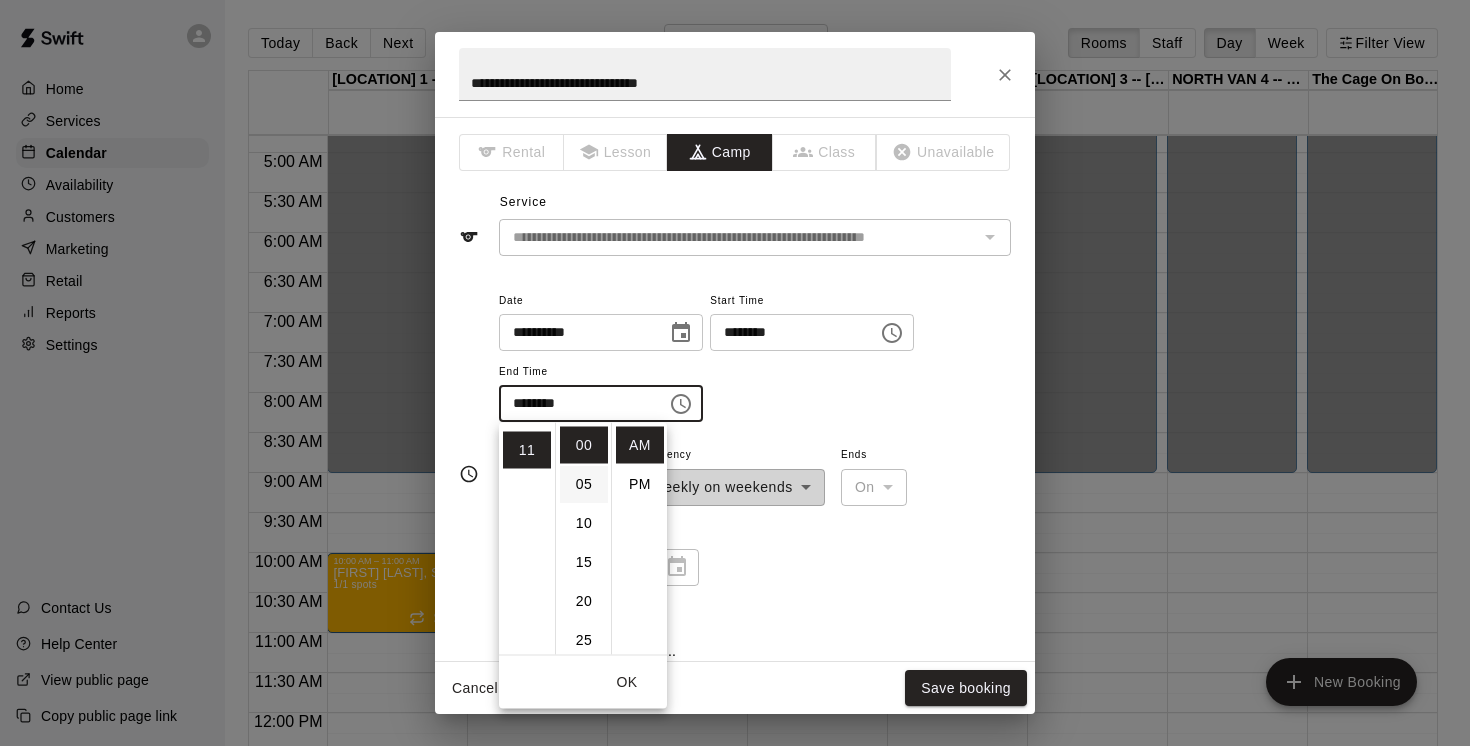 scroll, scrollTop: 426, scrollLeft: 0, axis: vertical 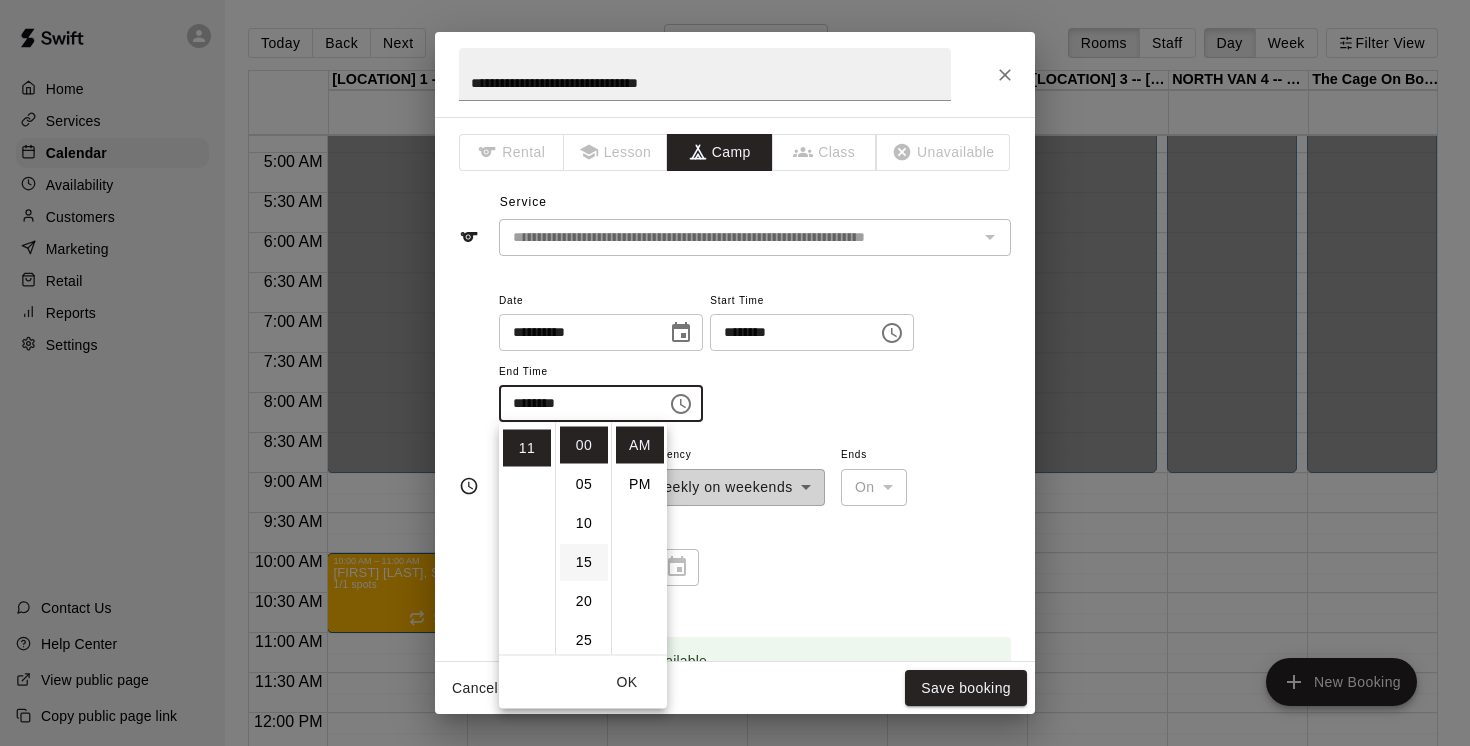 click on "15" at bounding box center [584, 562] 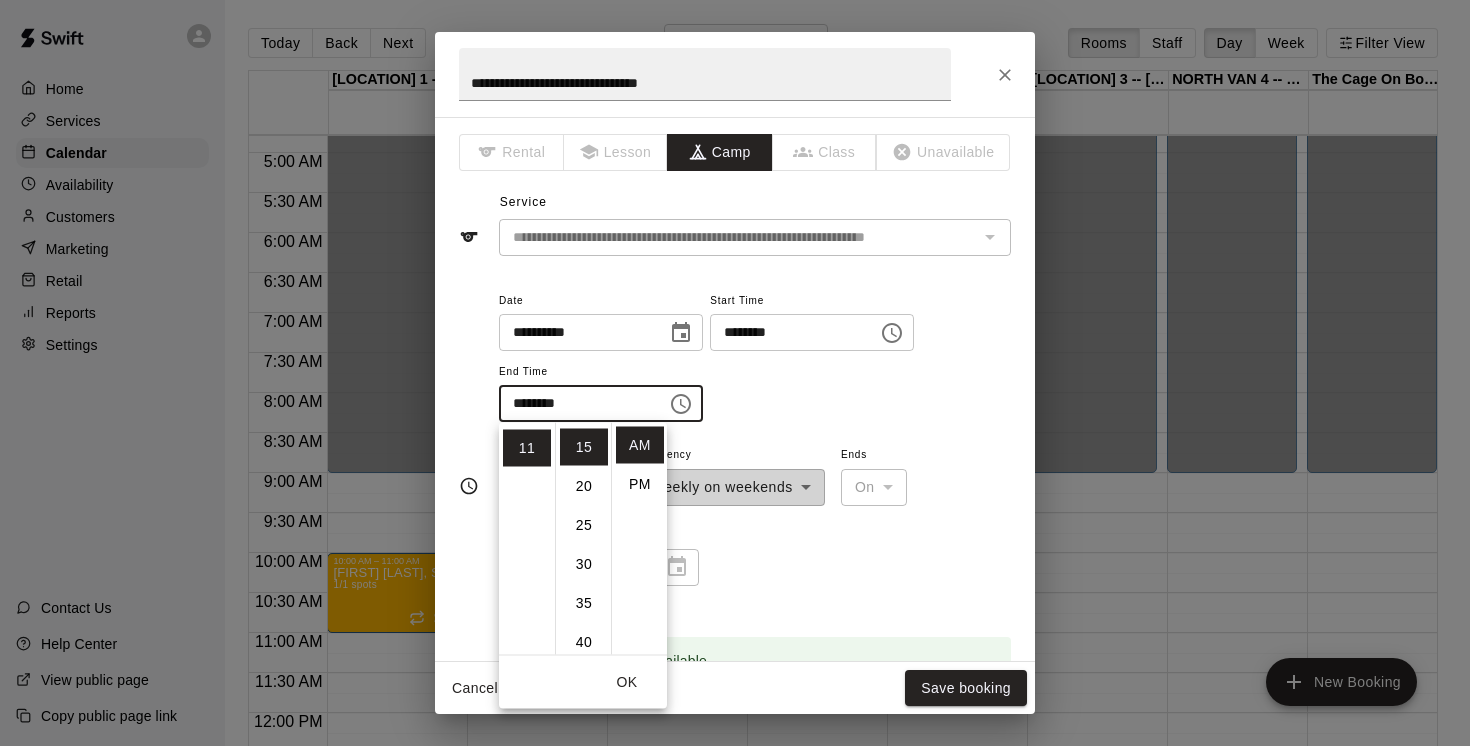 scroll, scrollTop: 117, scrollLeft: 0, axis: vertical 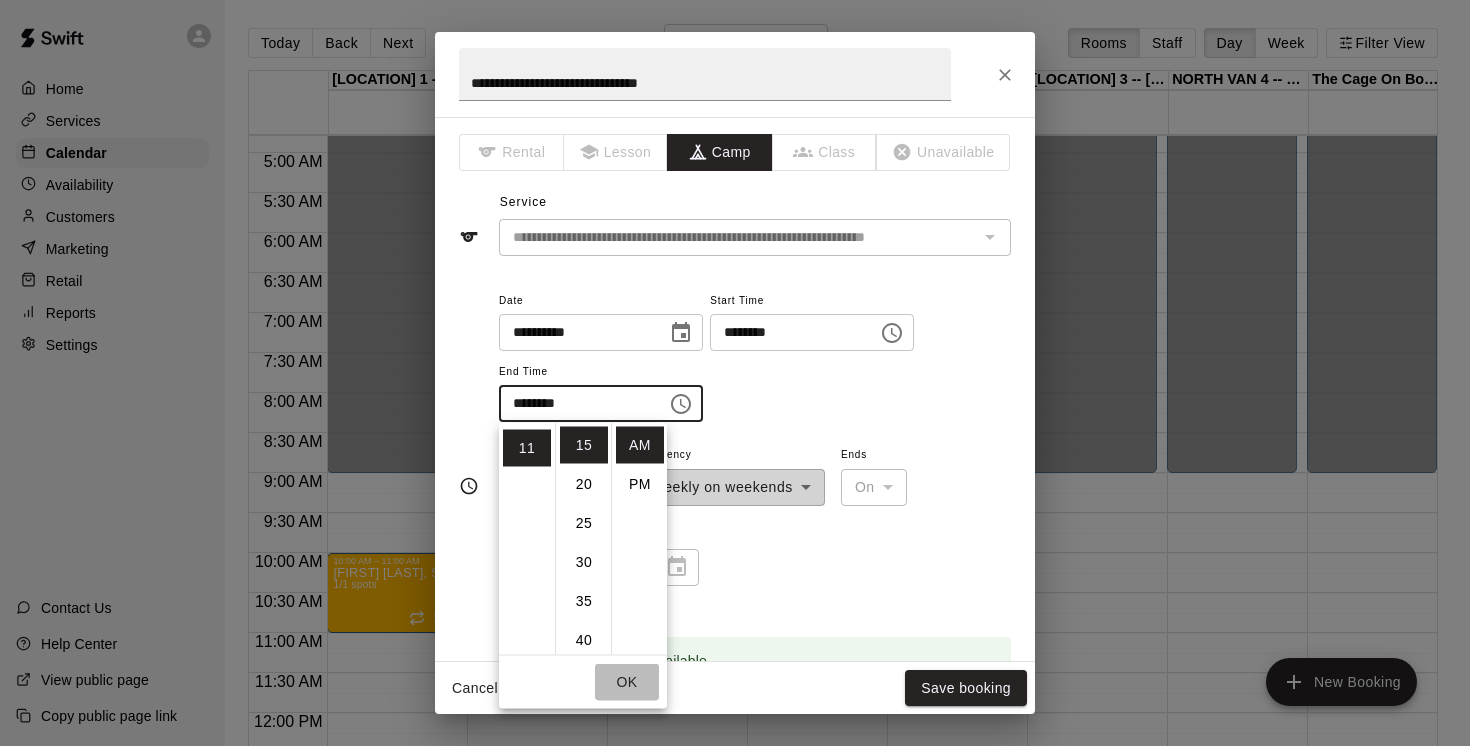 click on "OK" at bounding box center [627, 682] 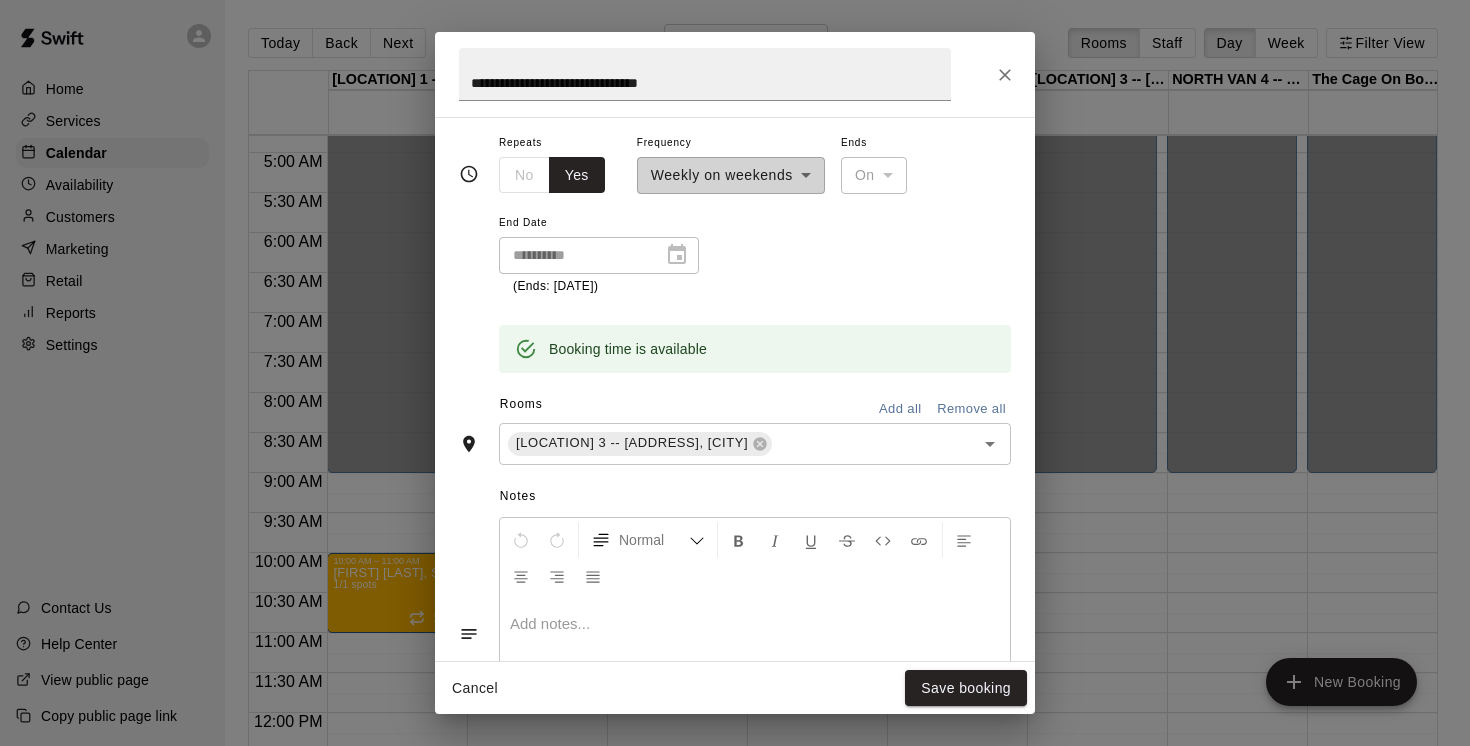 scroll, scrollTop: 316, scrollLeft: 0, axis: vertical 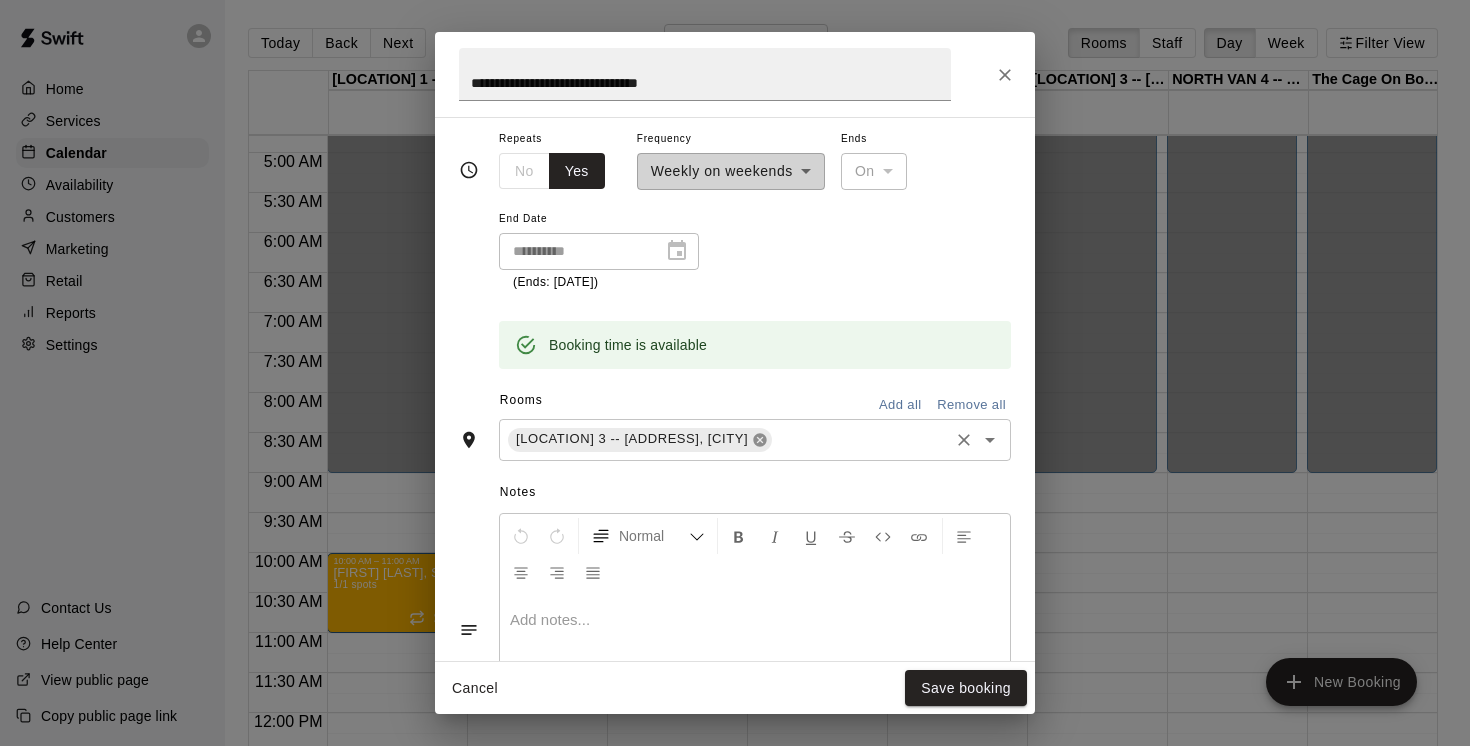 click 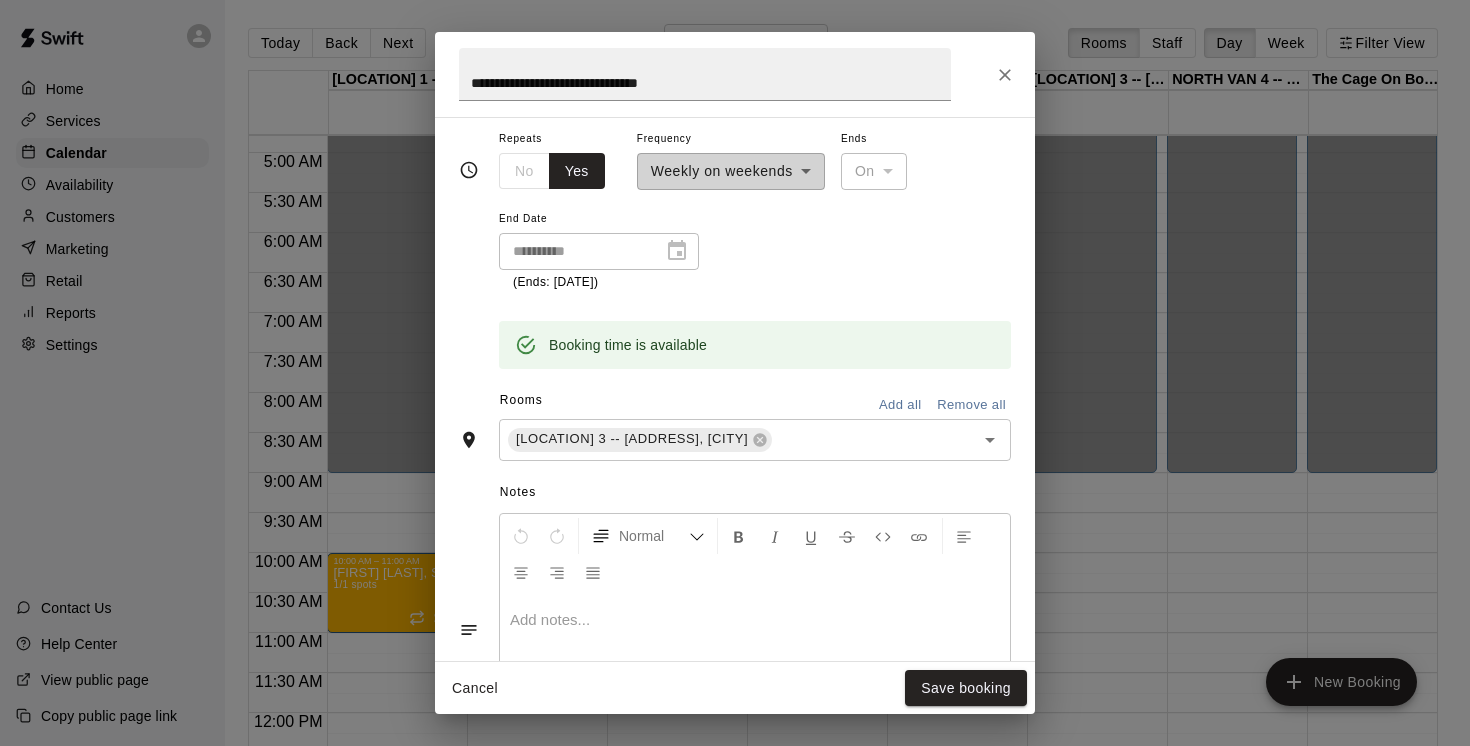 scroll, scrollTop: 278, scrollLeft: 0, axis: vertical 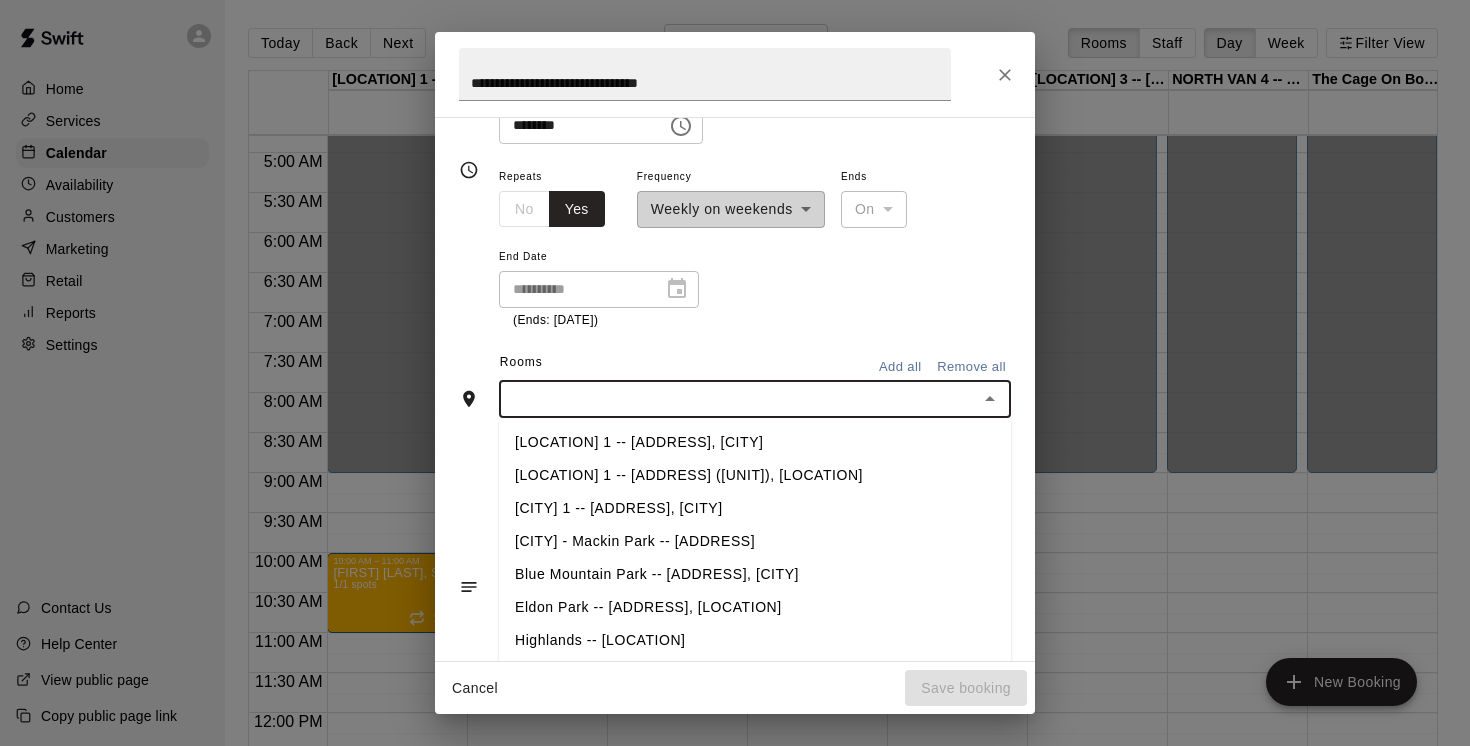 click at bounding box center (738, 399) 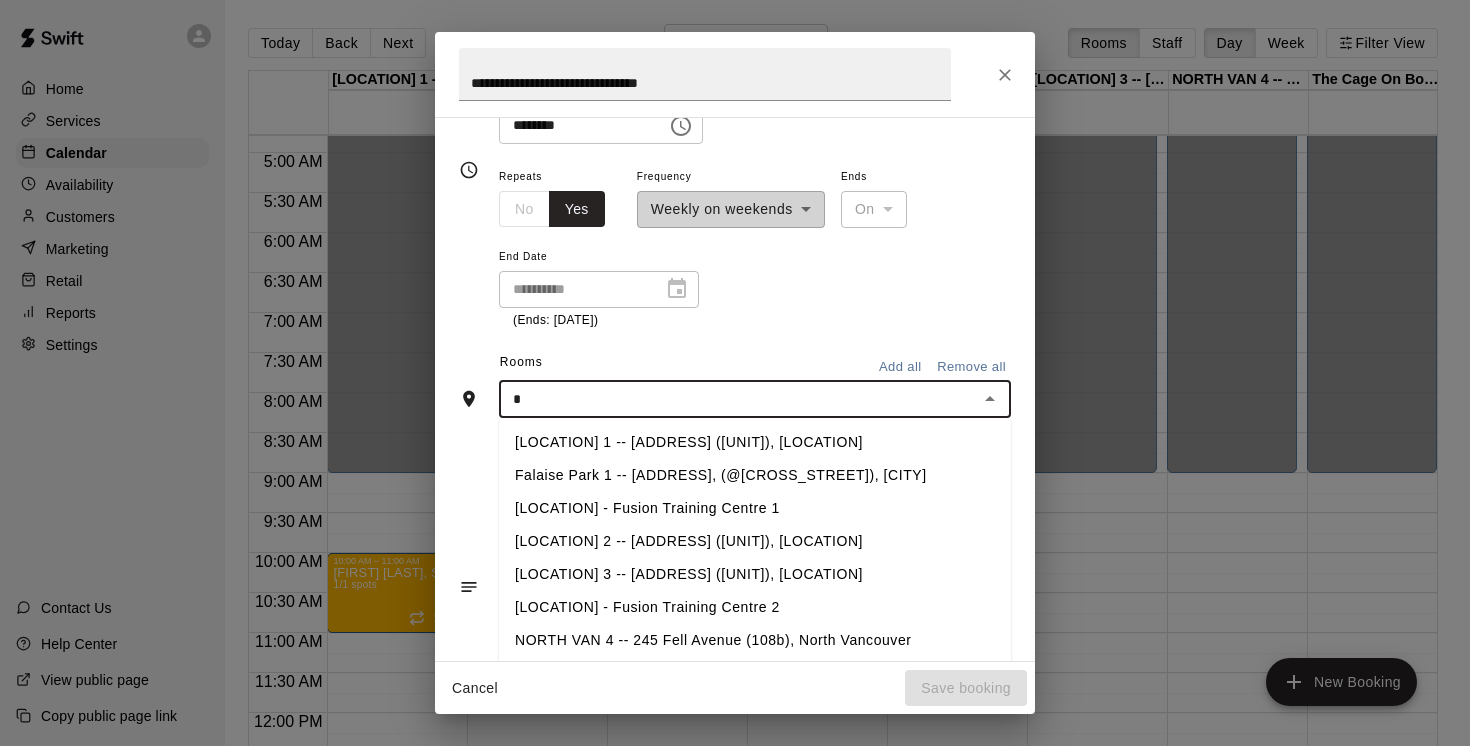 type on "**" 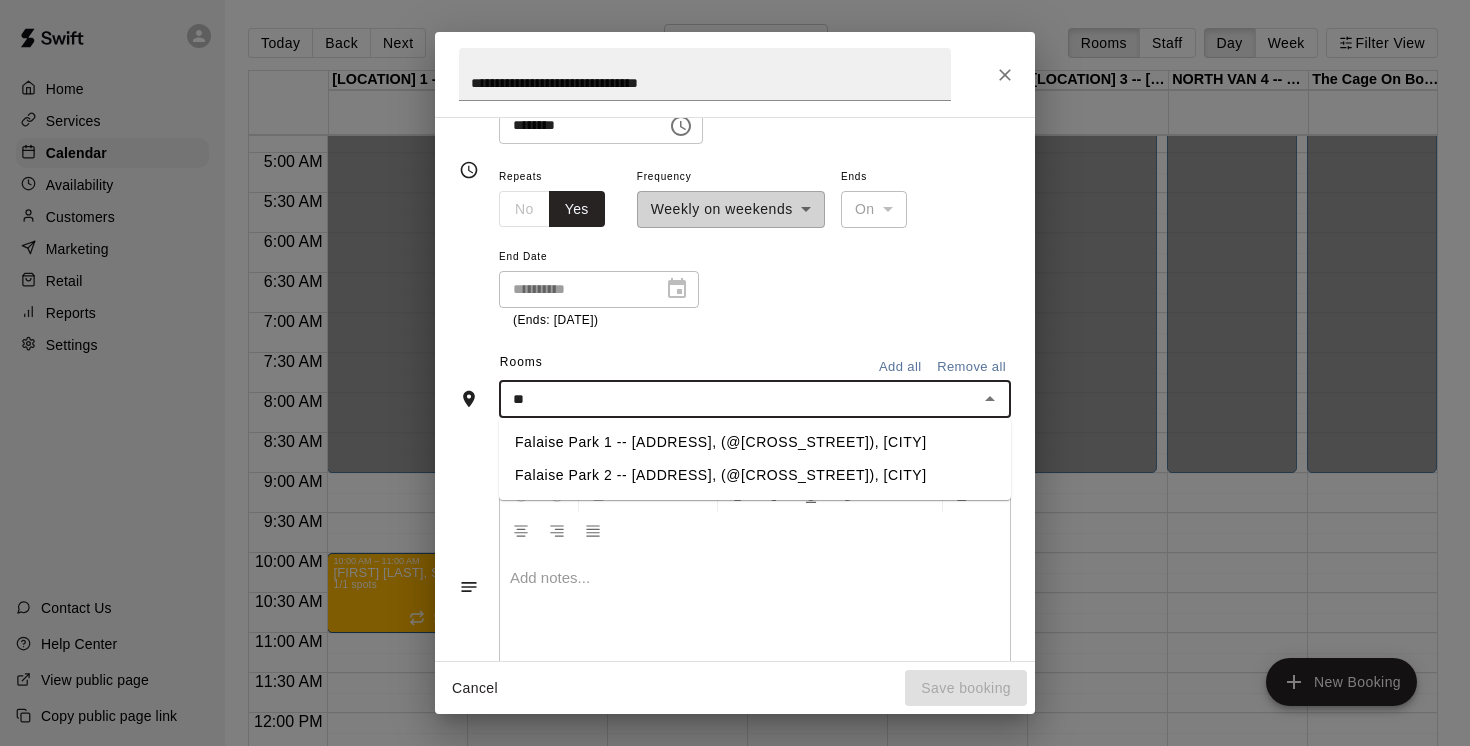 click on "Falaise Park 1 -- 3434 Falaise Ave, (@Worthington Drive), Vancouver" at bounding box center (755, 442) 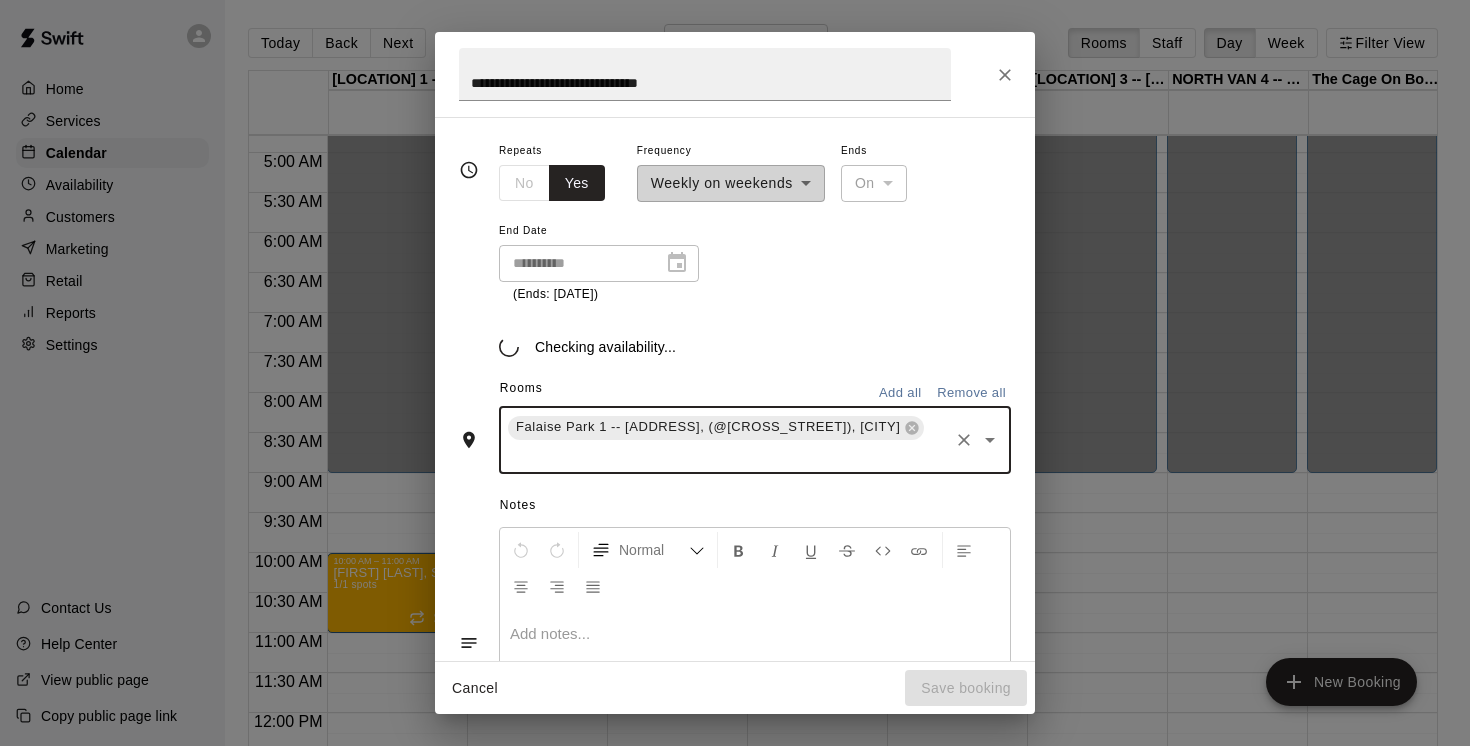 scroll, scrollTop: 316, scrollLeft: 0, axis: vertical 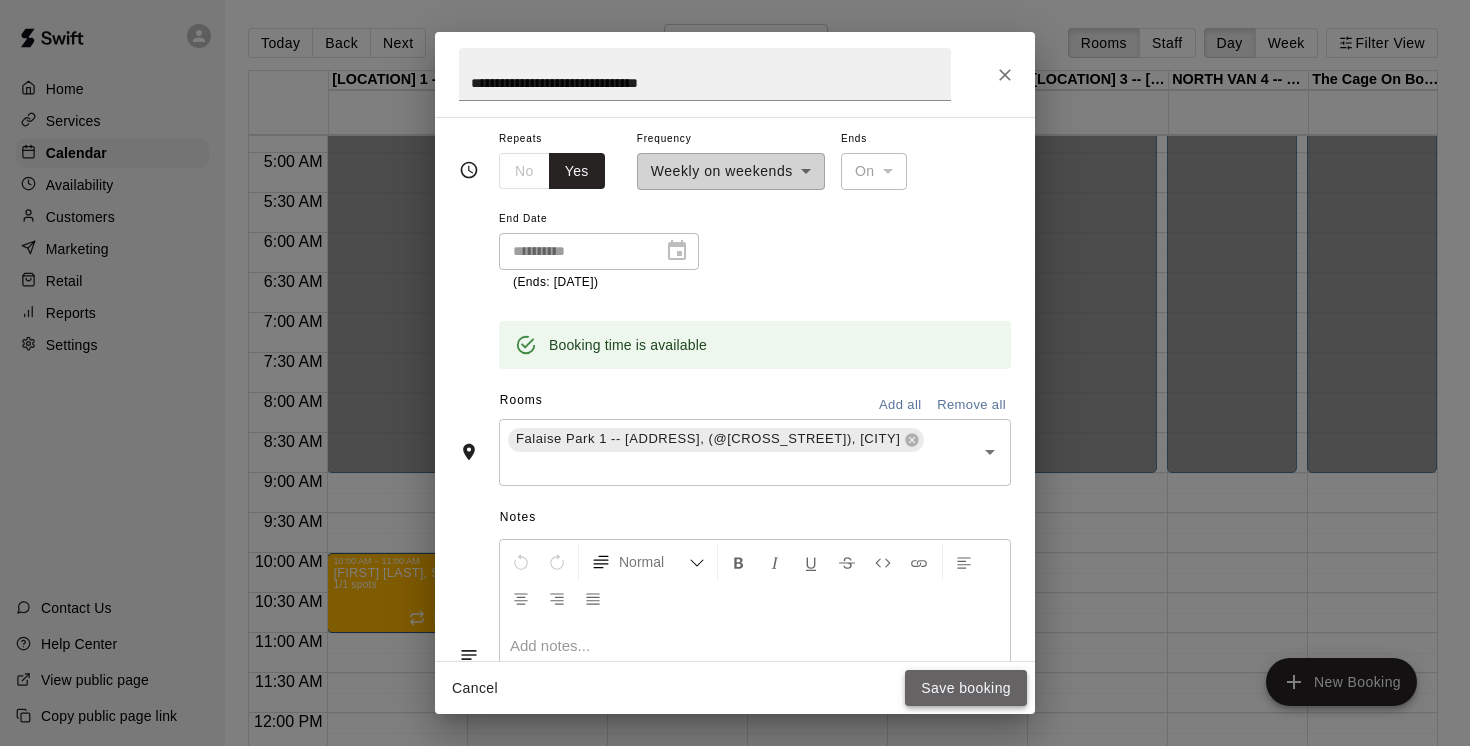 click on "Save booking" at bounding box center [966, 688] 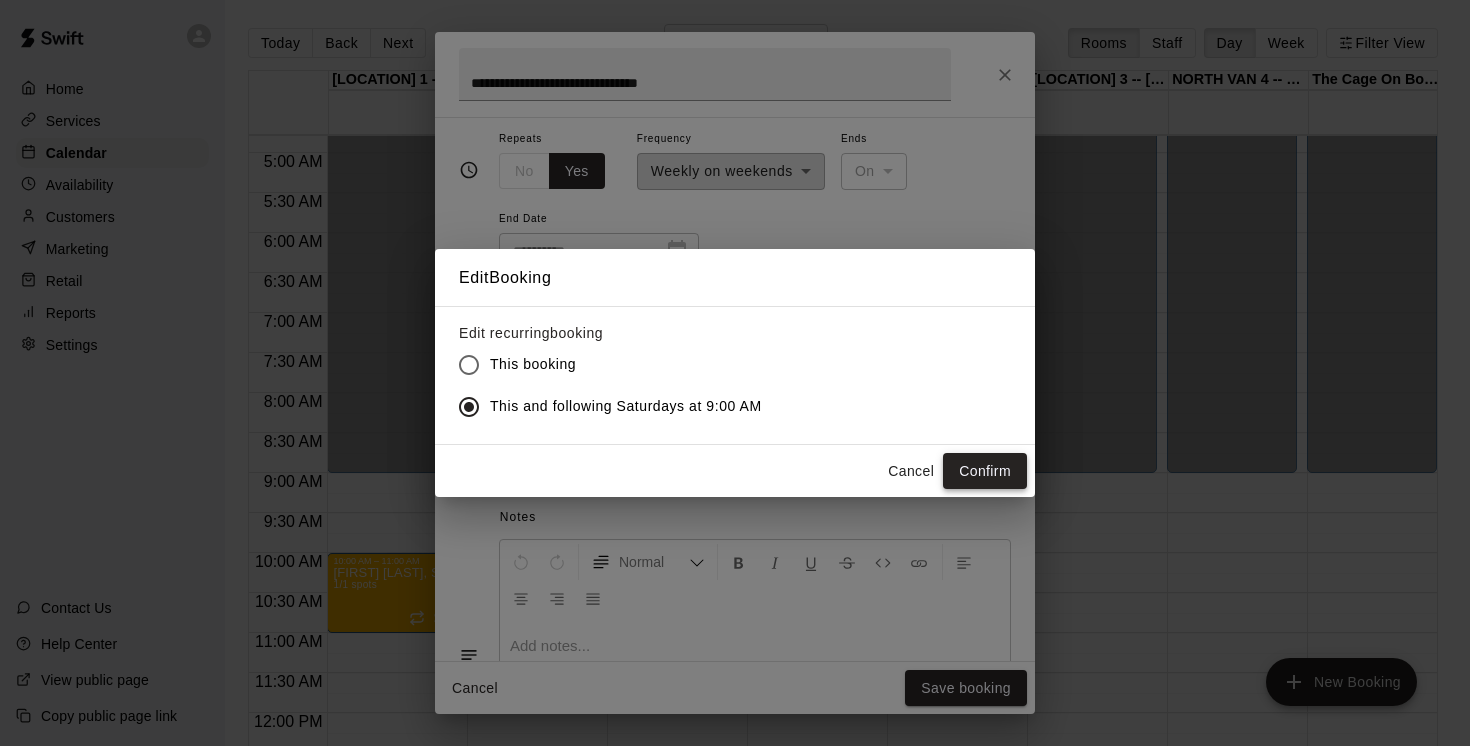click on "Confirm" at bounding box center (985, 471) 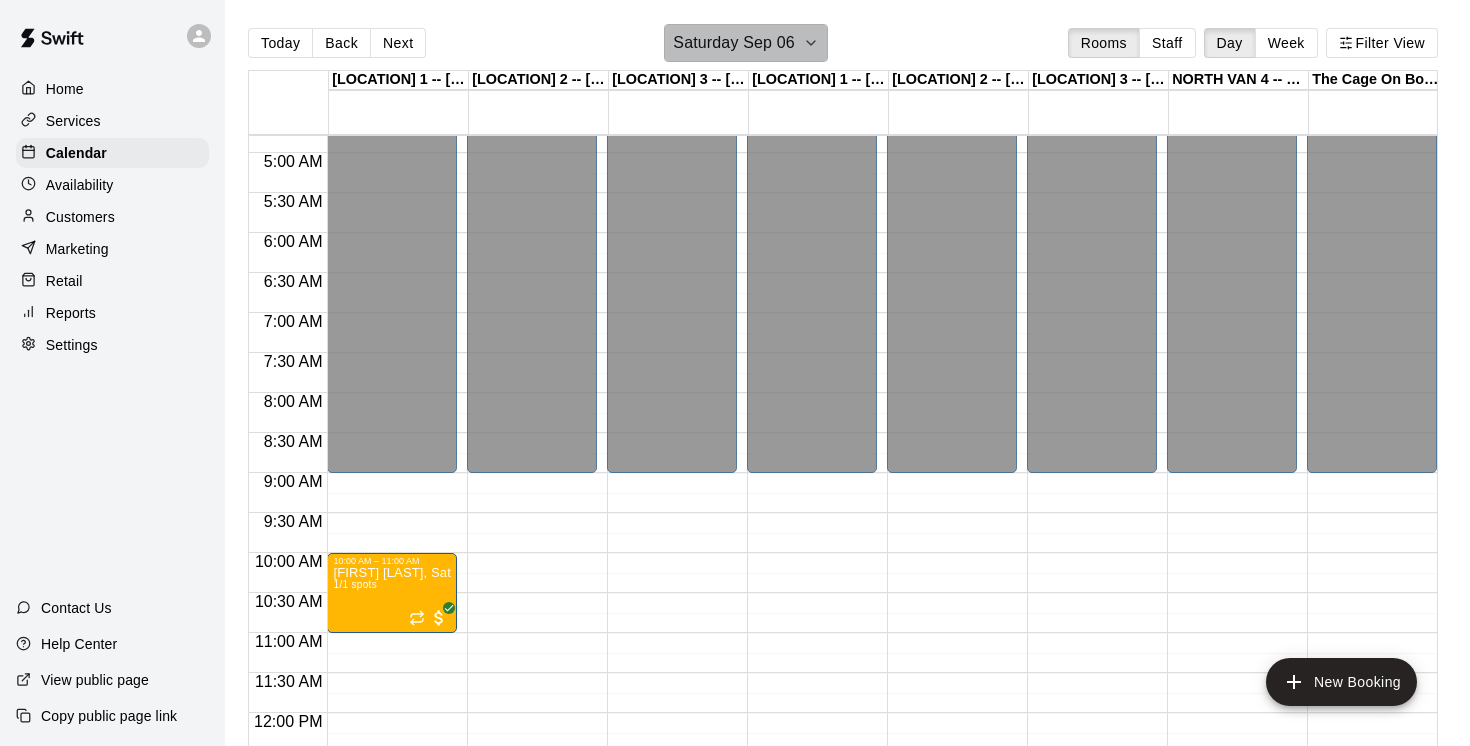 click on "Saturday Sep 06" at bounding box center [745, 43] 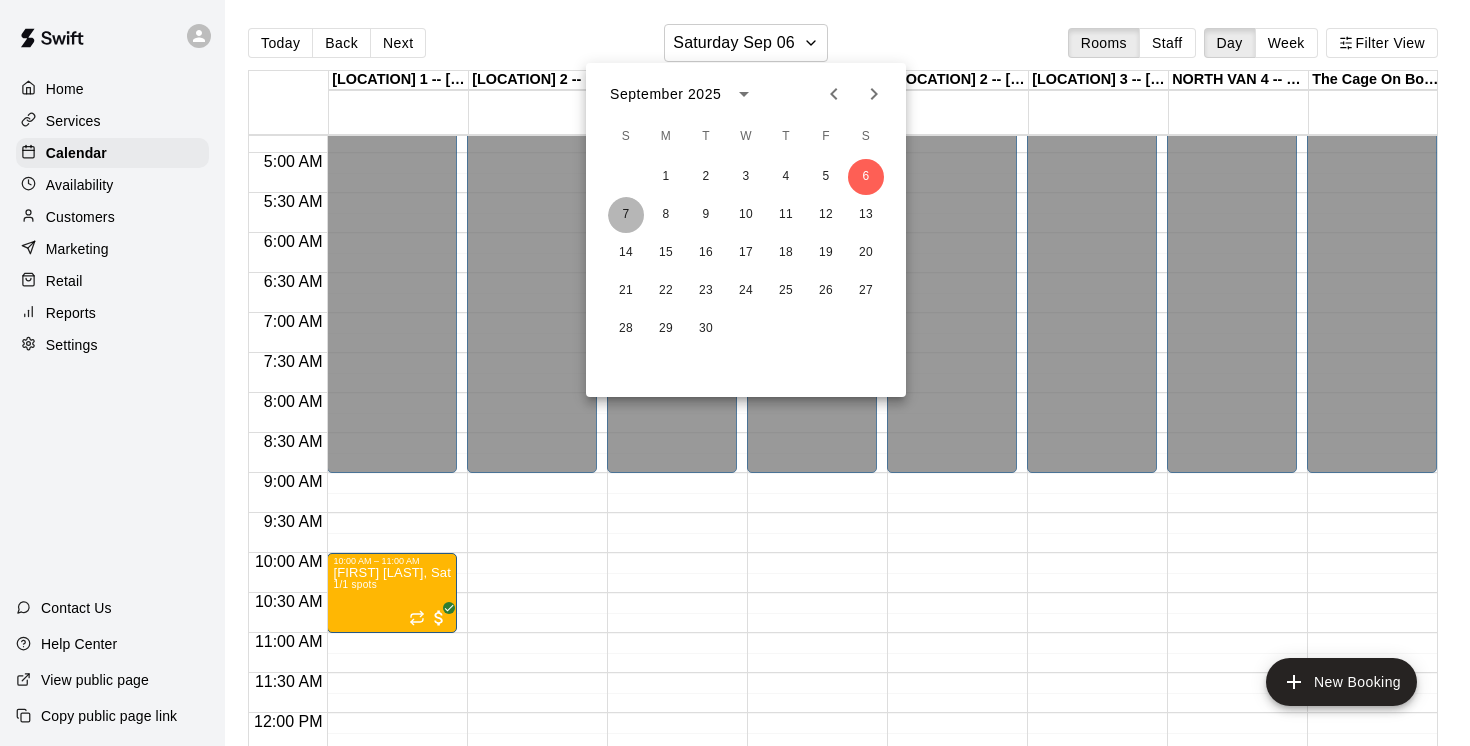 click on "7" at bounding box center (626, 215) 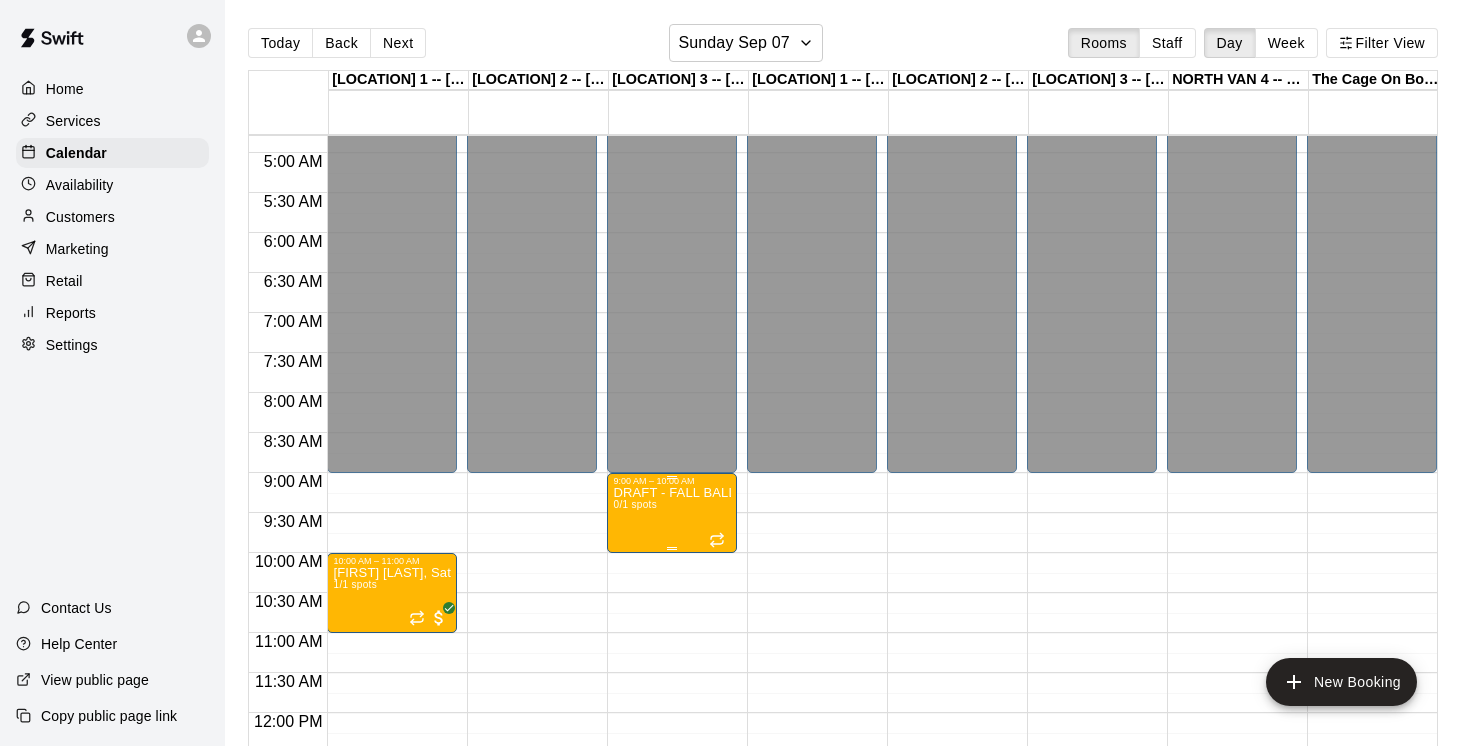 click on "DRAFT - FALL BALL TRAINING BEGINS 0/1 spots" at bounding box center (672, 859) 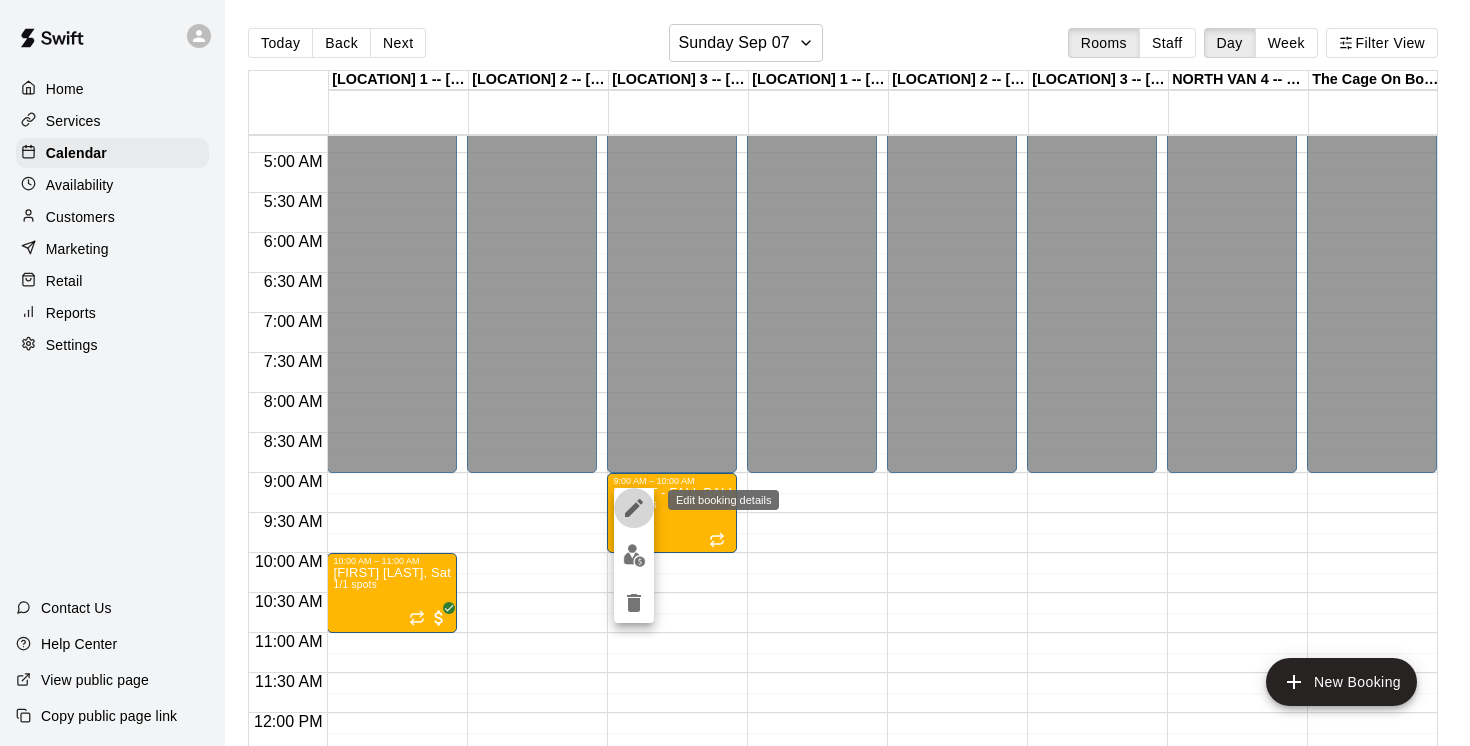 click 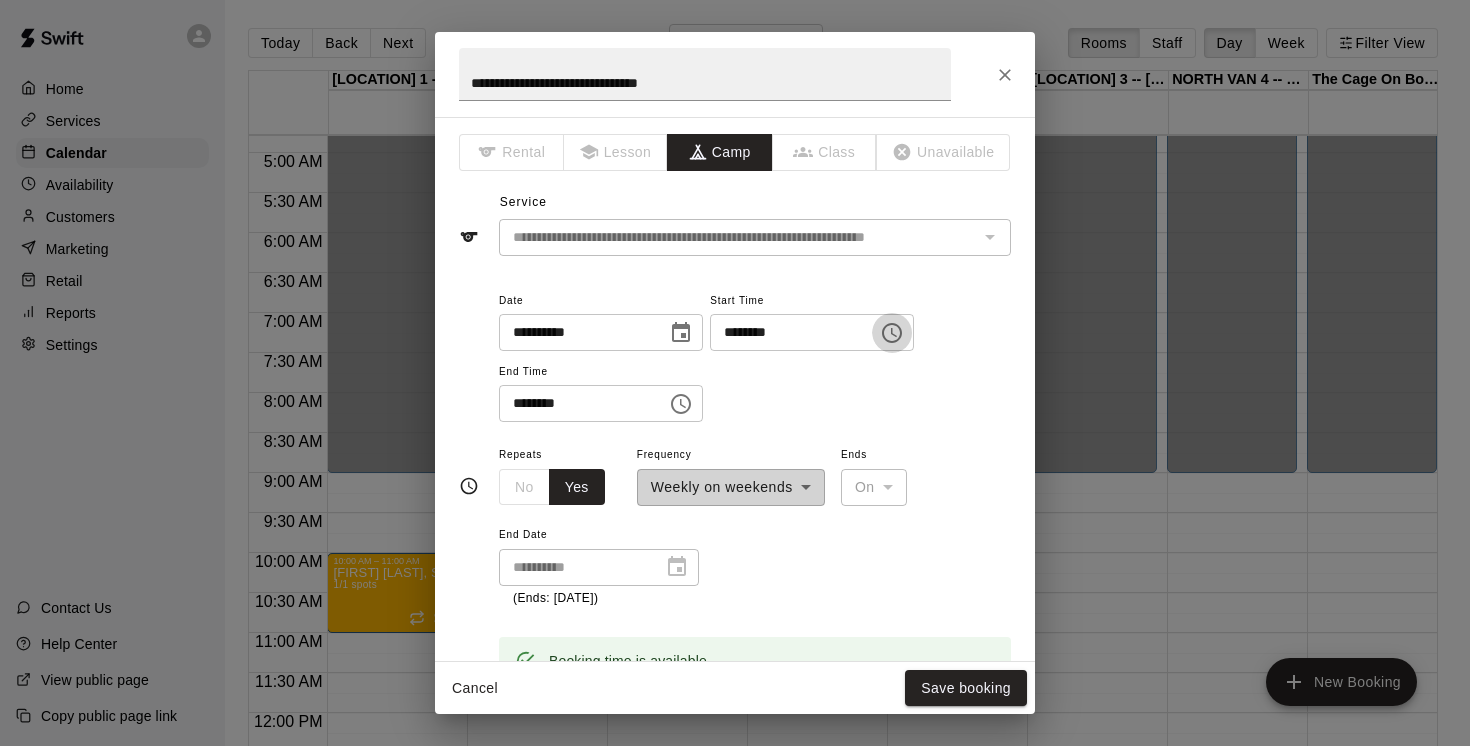 click 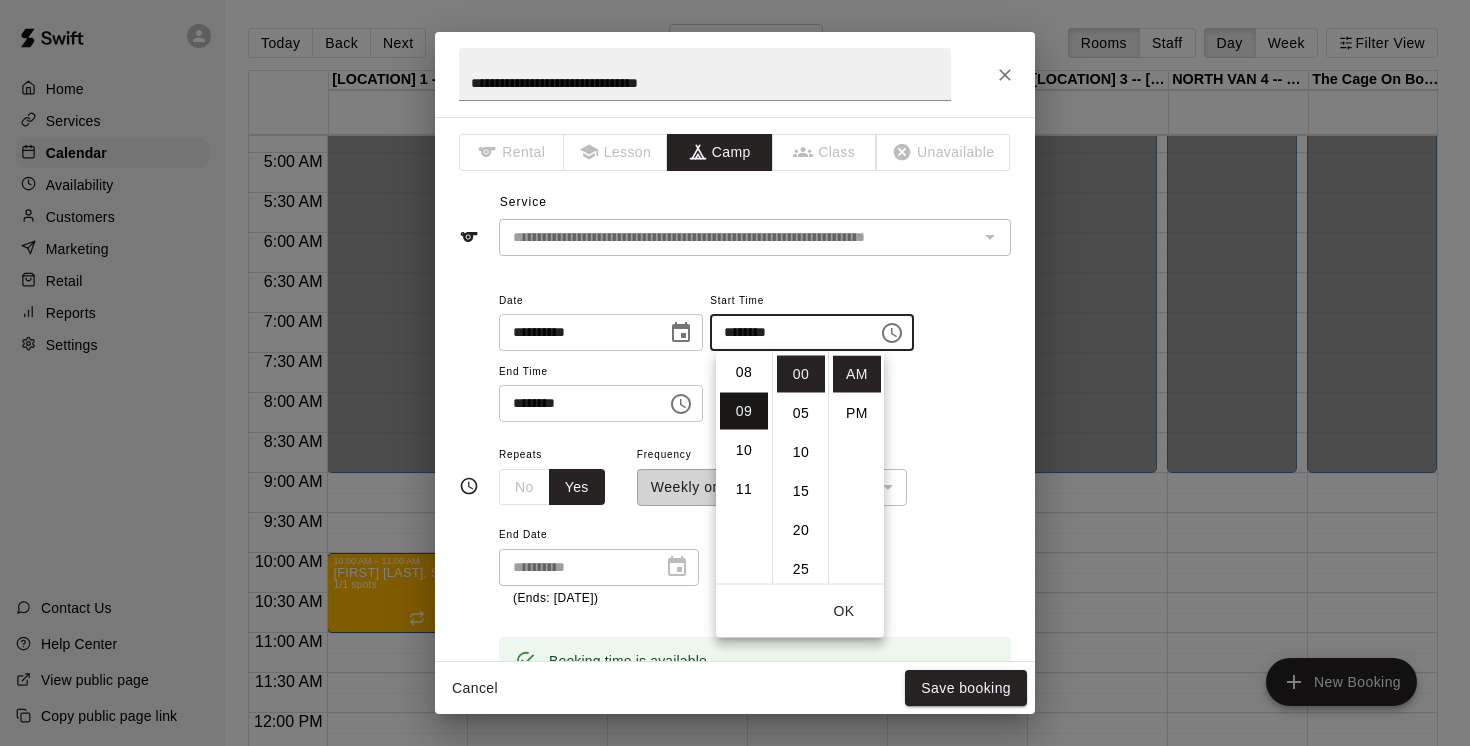 scroll, scrollTop: 306, scrollLeft: 0, axis: vertical 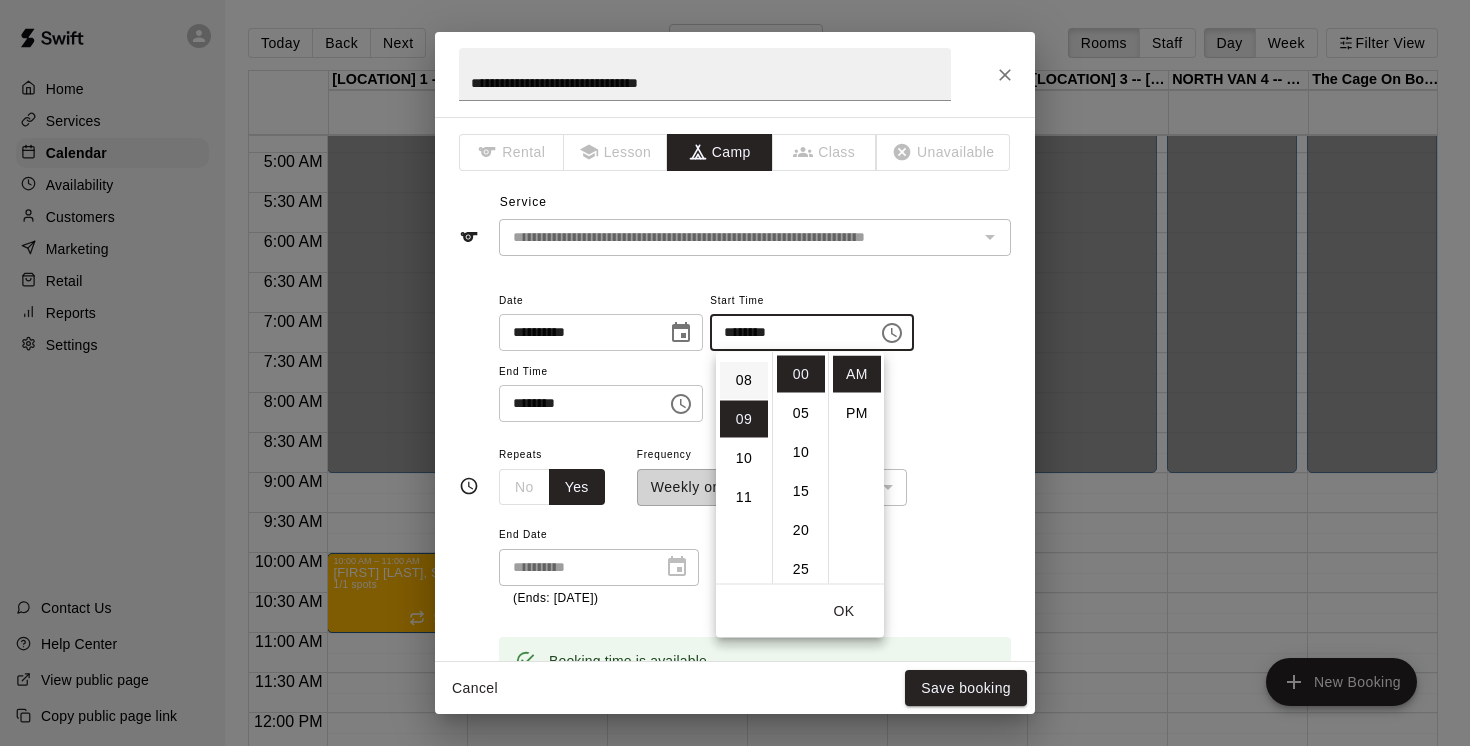 click on "08" at bounding box center [744, 380] 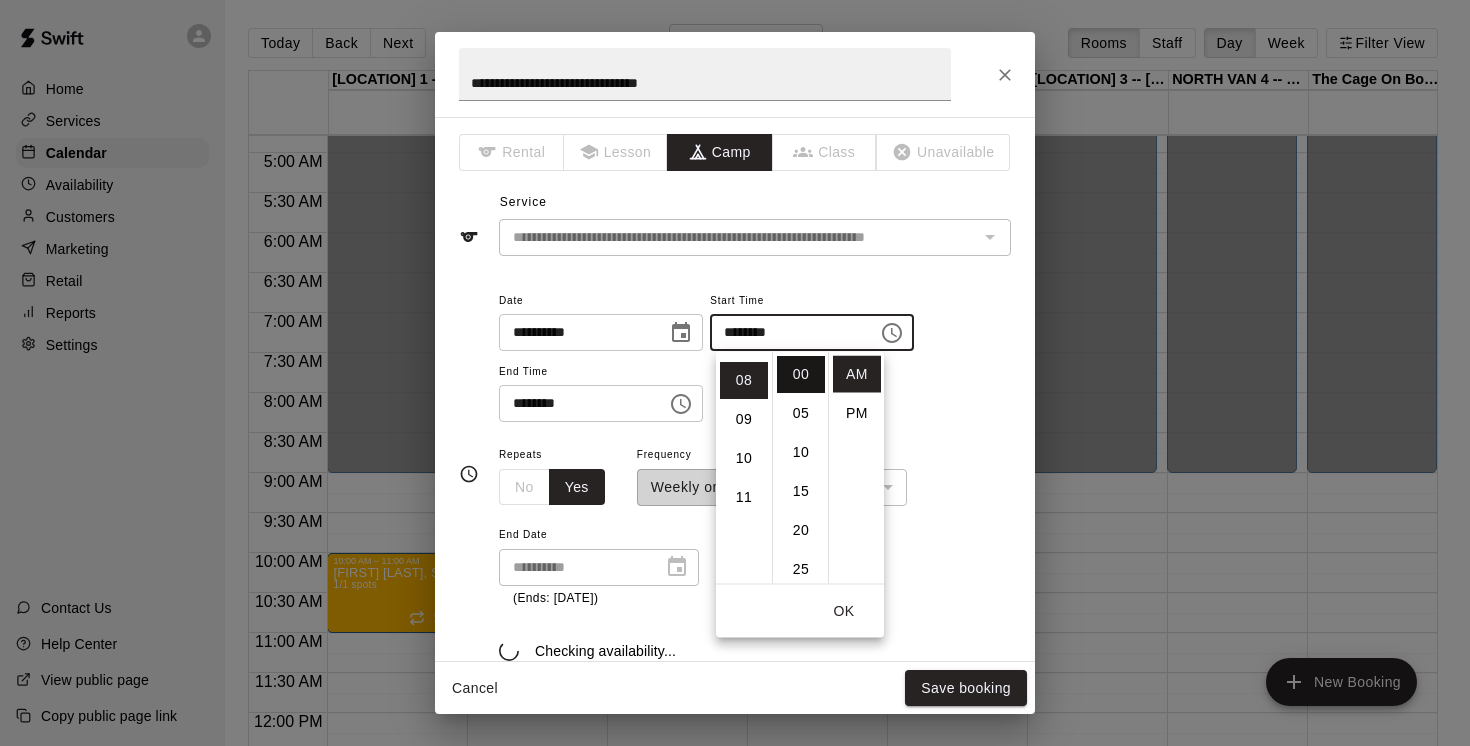 scroll, scrollTop: 312, scrollLeft: 0, axis: vertical 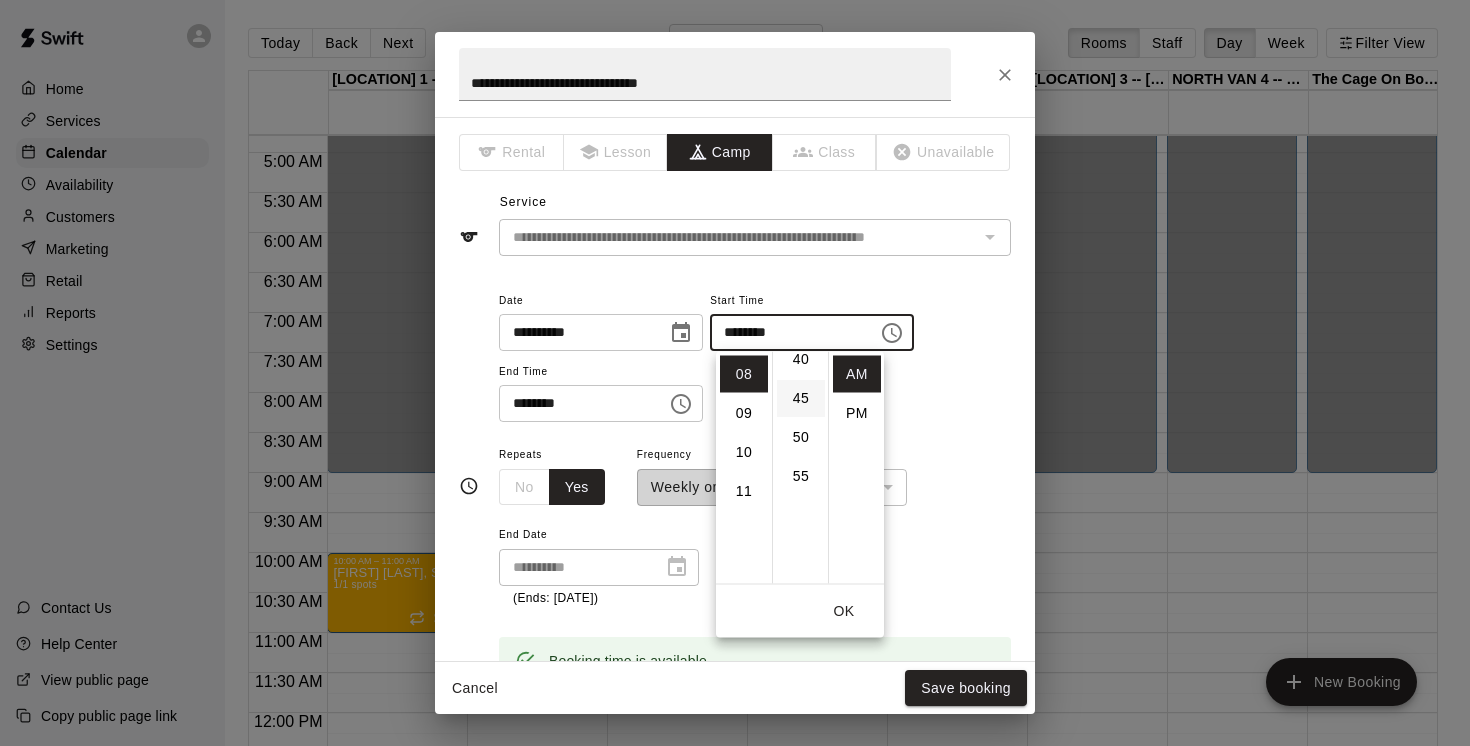 click on "45" at bounding box center [801, 398] 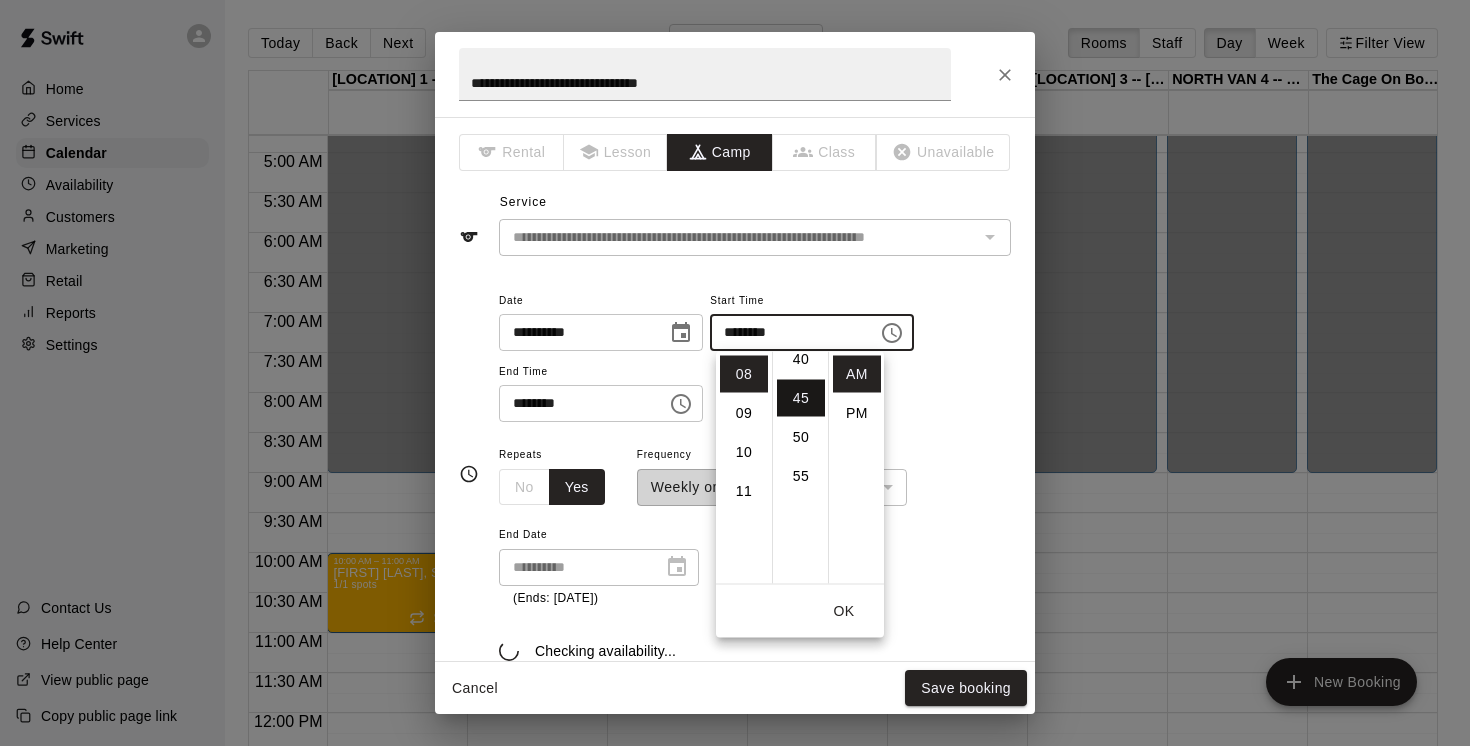 type on "********" 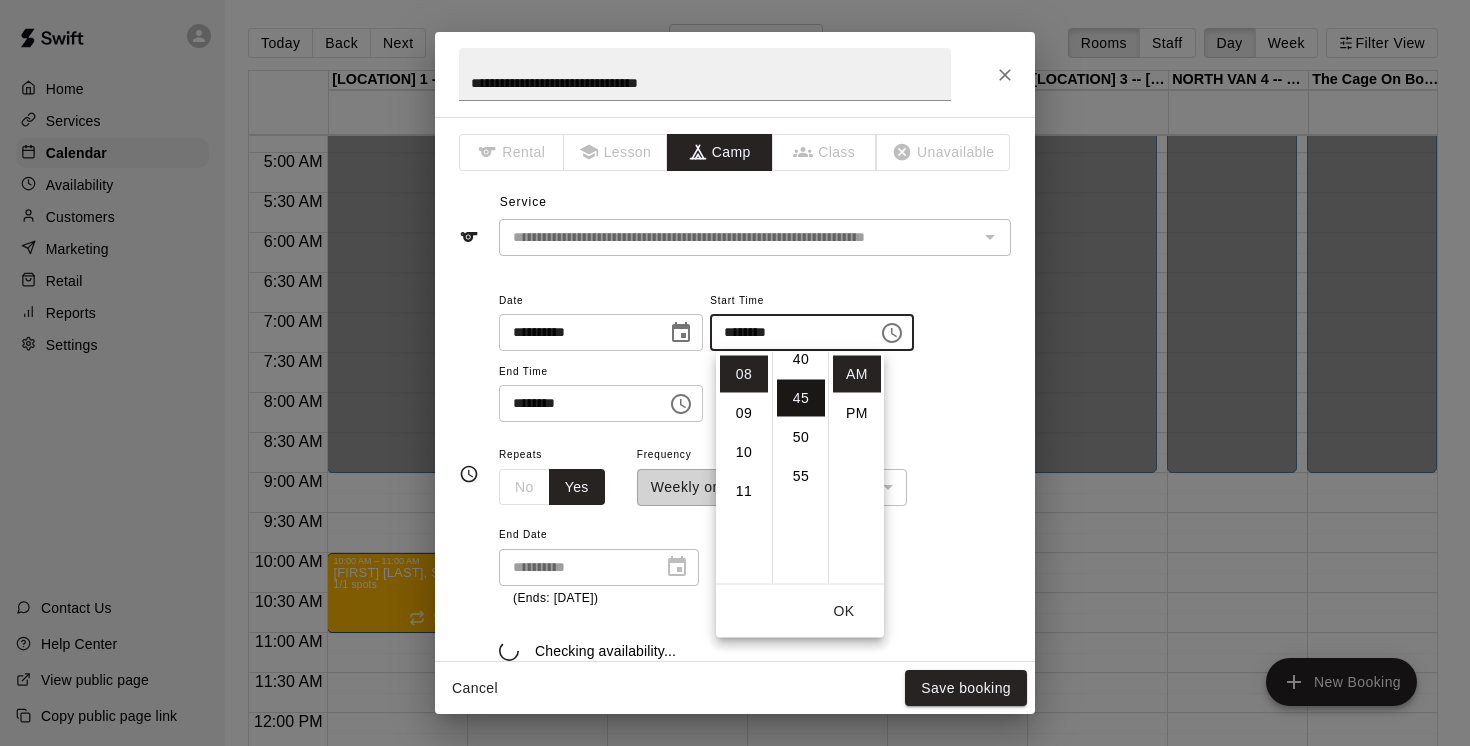 scroll, scrollTop: 351, scrollLeft: 0, axis: vertical 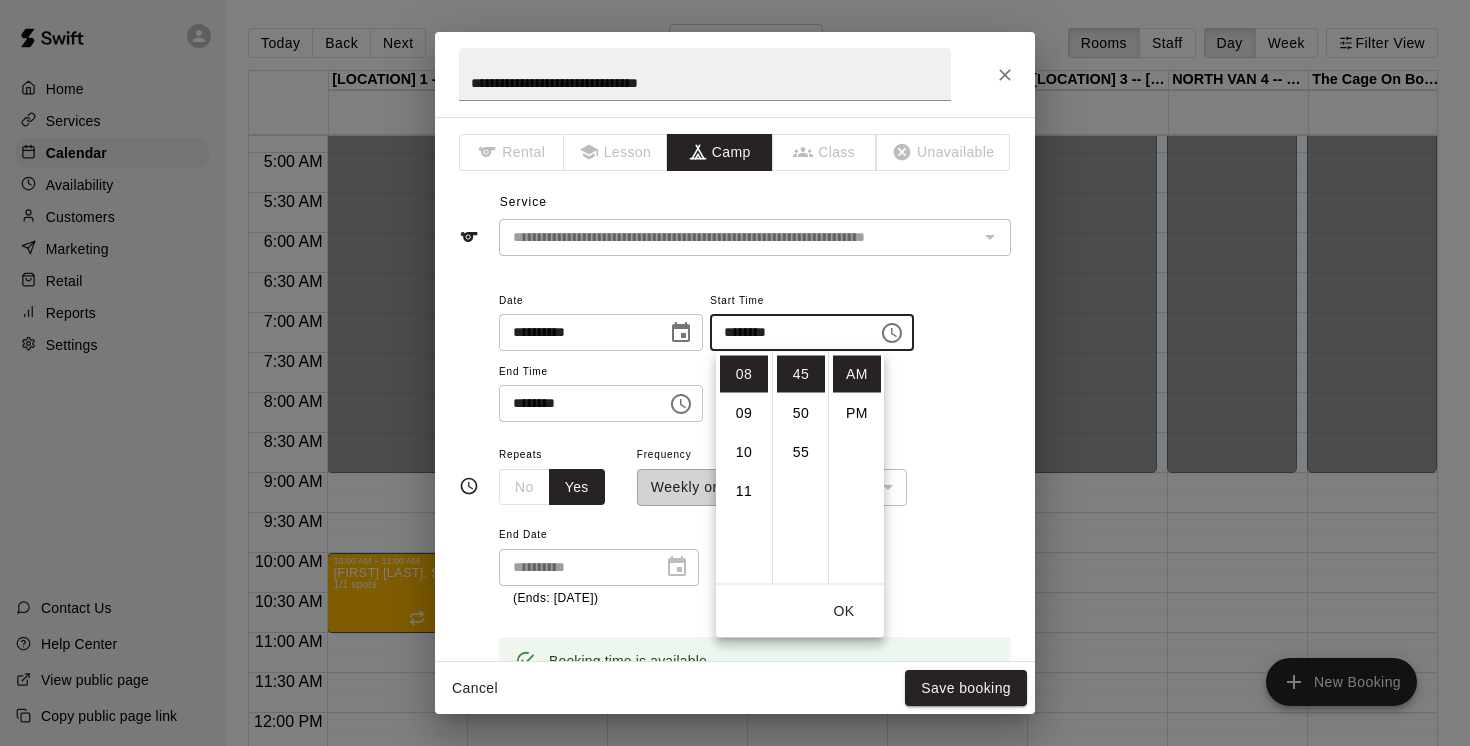 click on "OK" at bounding box center [844, 611] 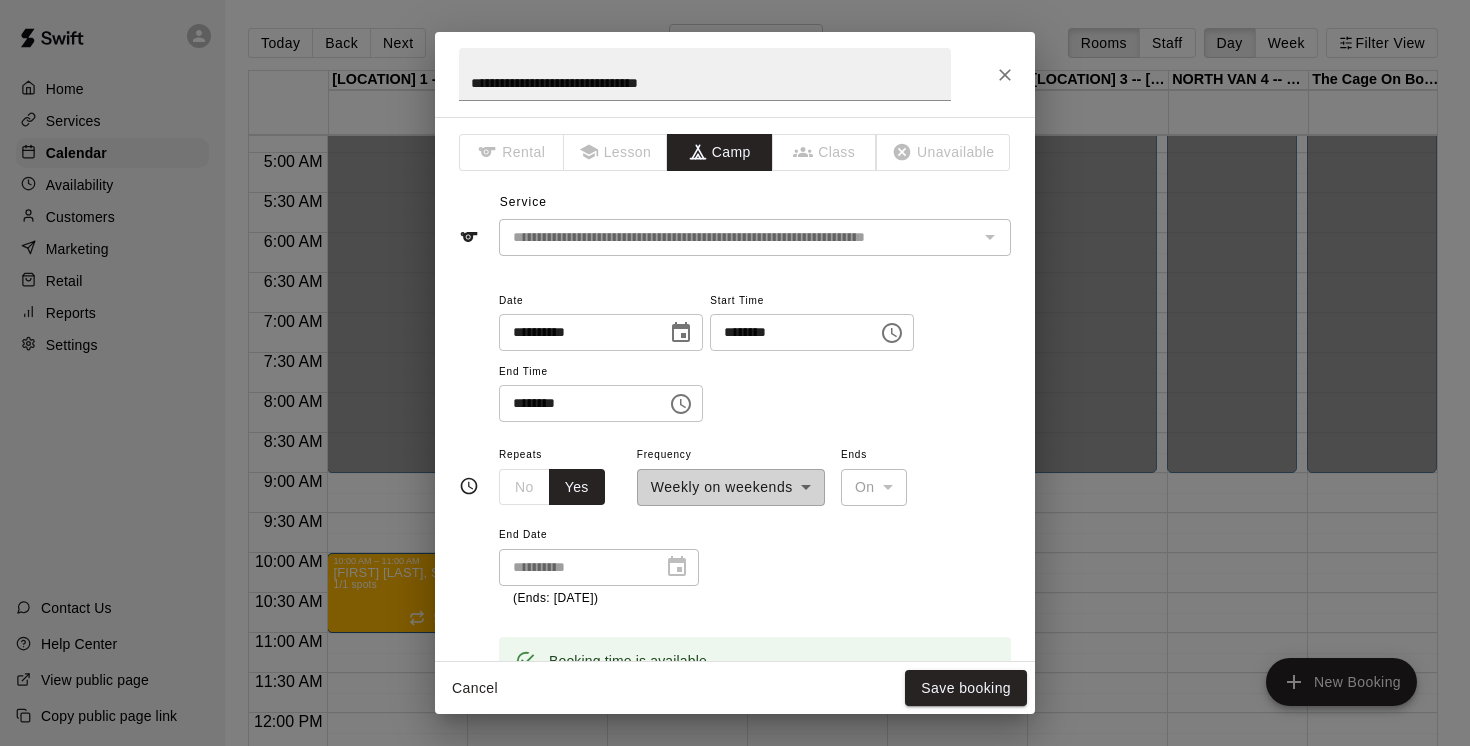 click 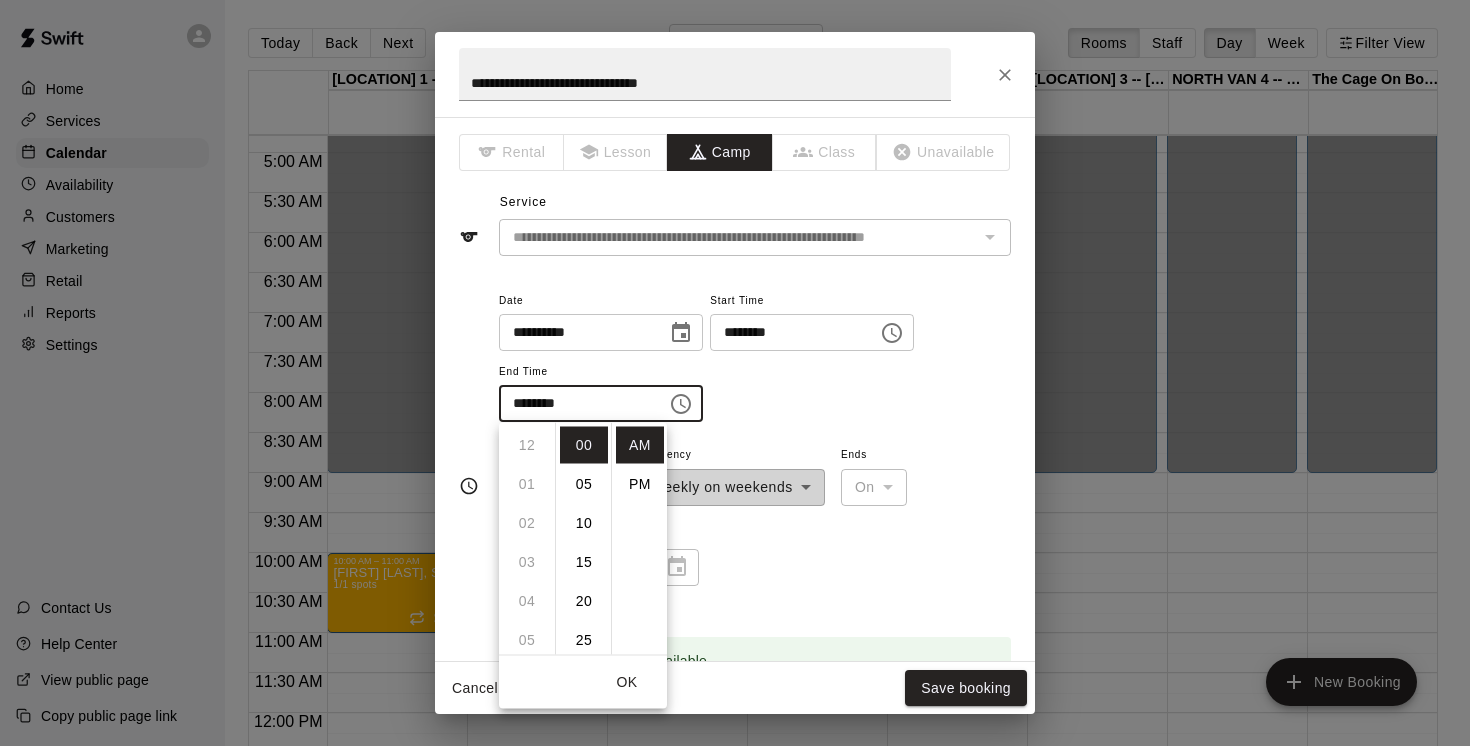 scroll, scrollTop: 390, scrollLeft: 0, axis: vertical 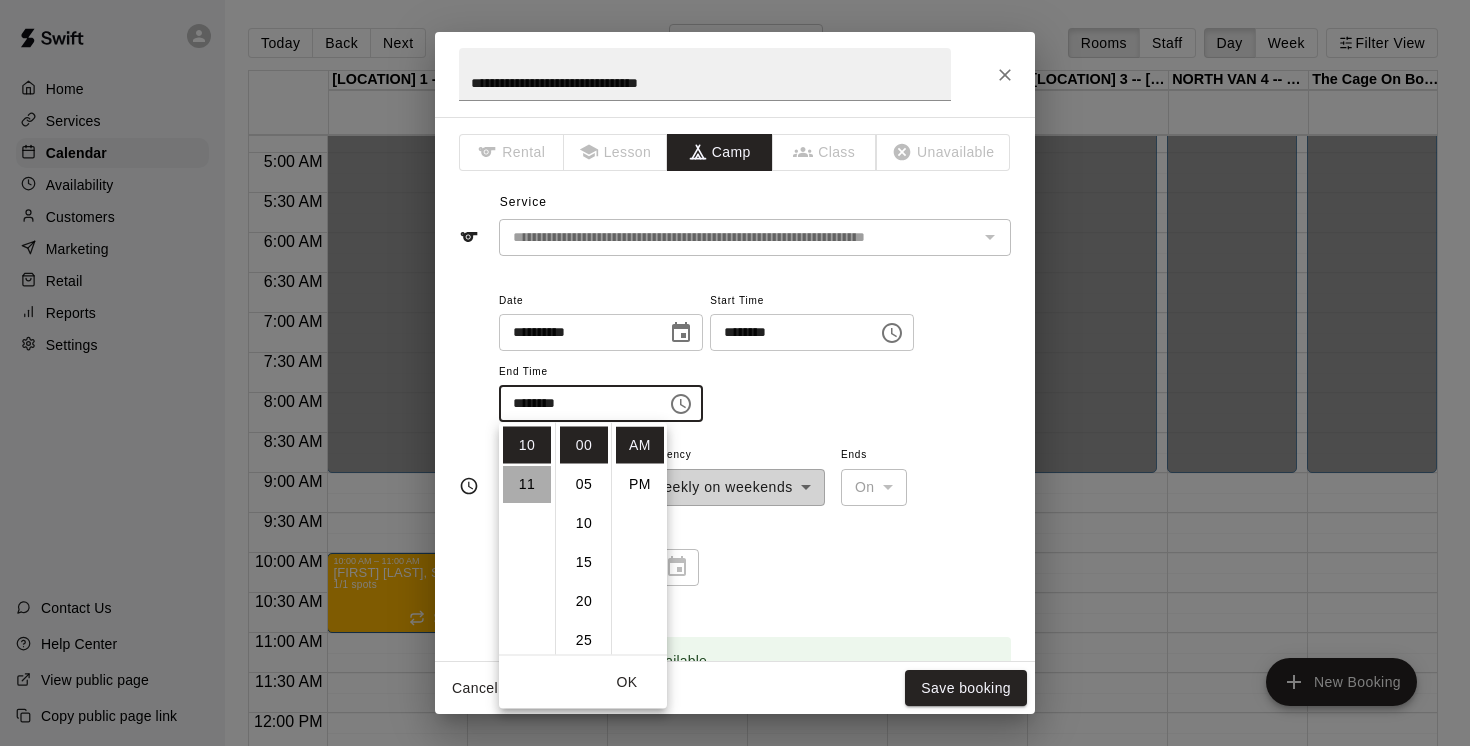 click on "11" at bounding box center [527, 484] 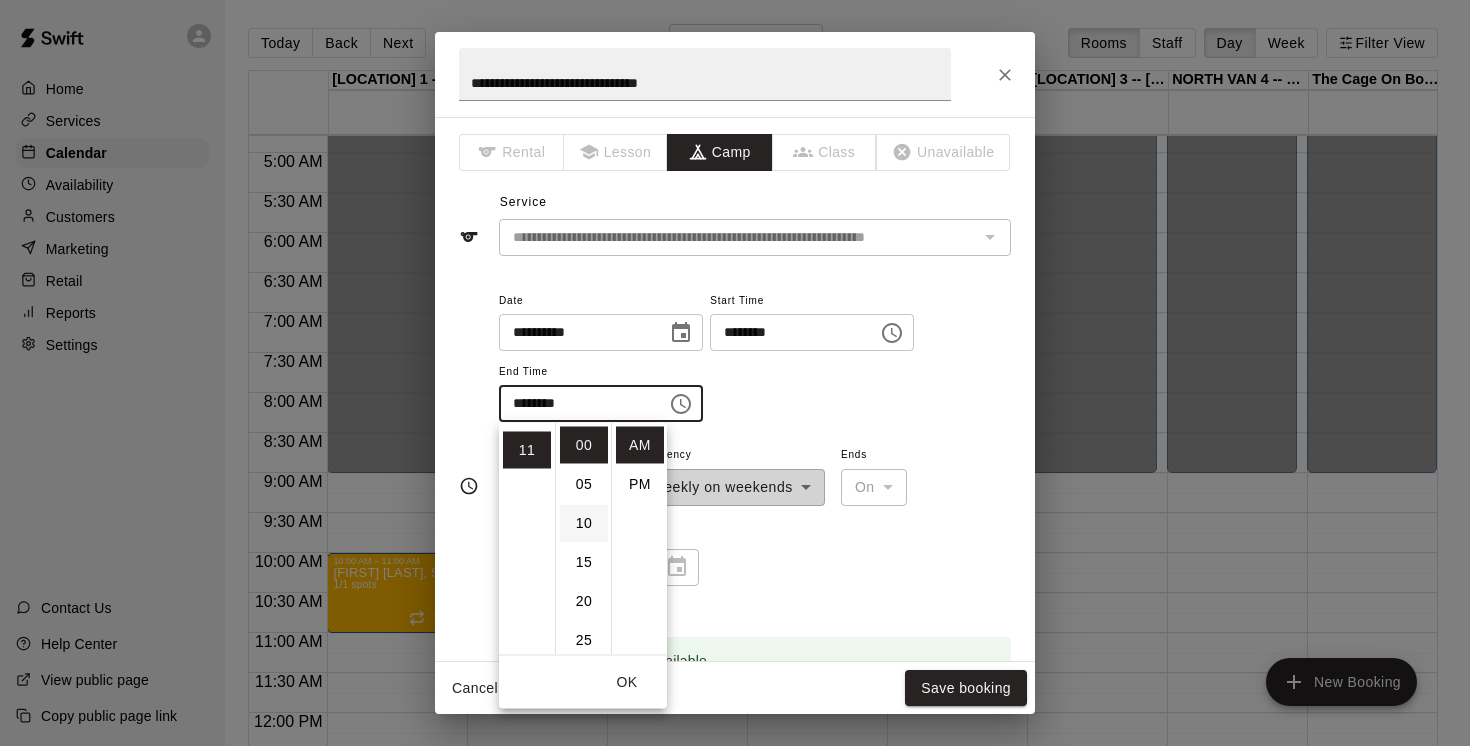 scroll, scrollTop: 426, scrollLeft: 0, axis: vertical 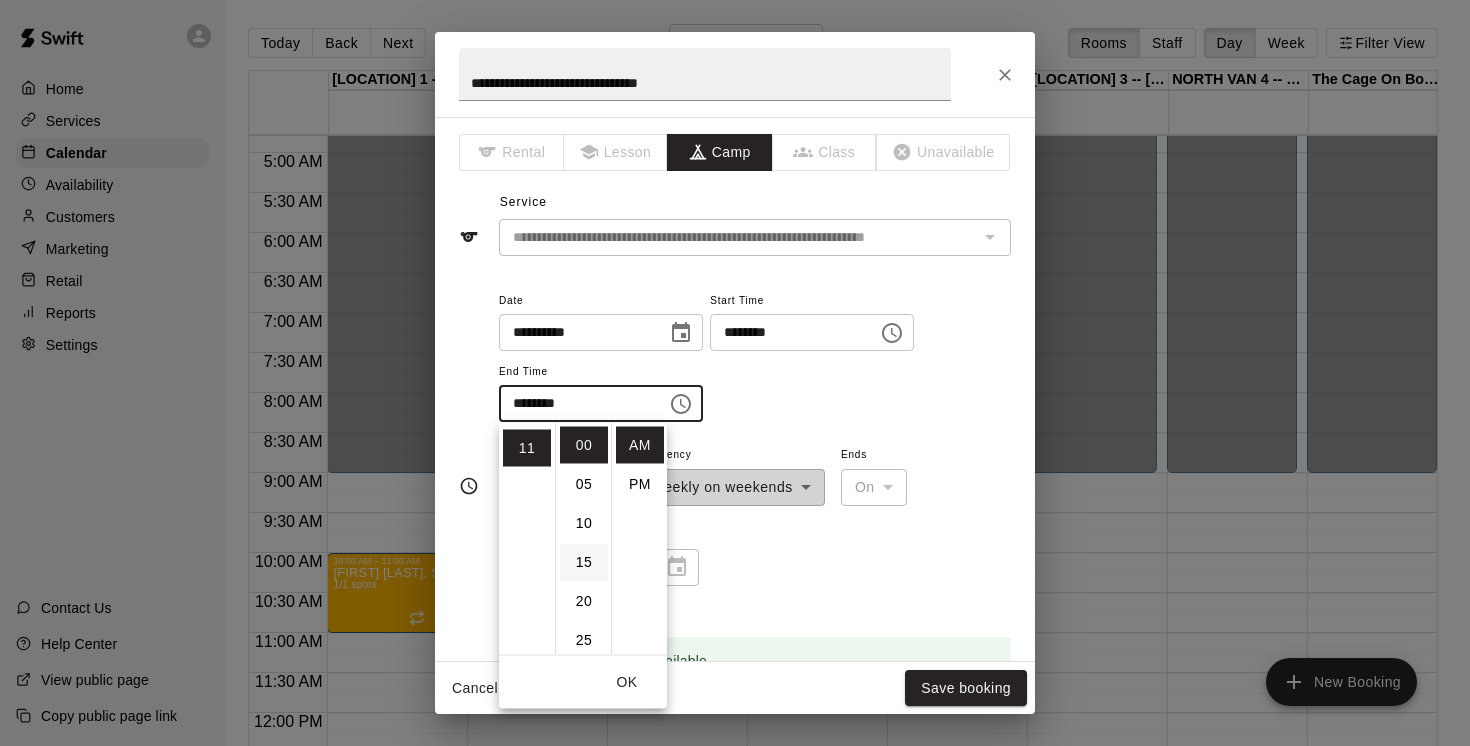 click on "15" at bounding box center (584, 562) 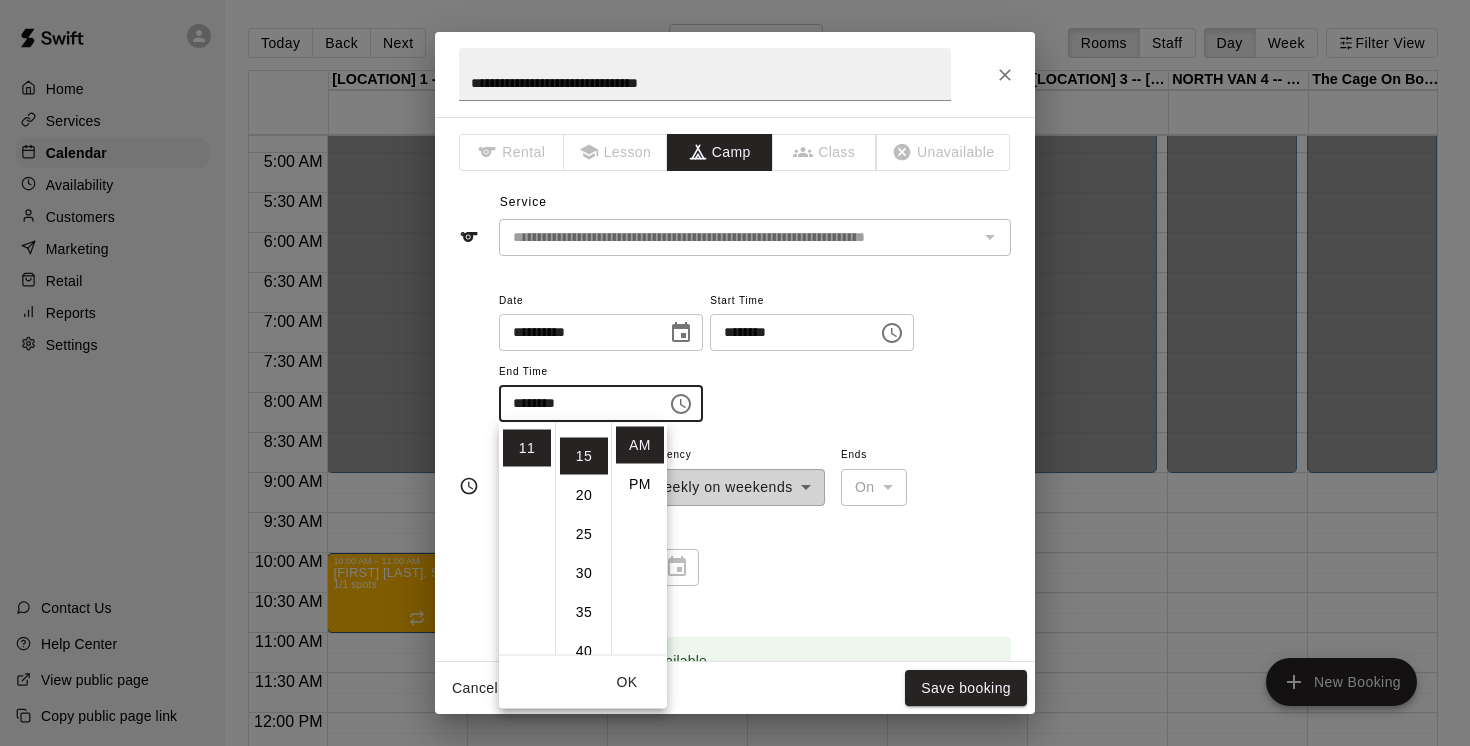scroll, scrollTop: 117, scrollLeft: 0, axis: vertical 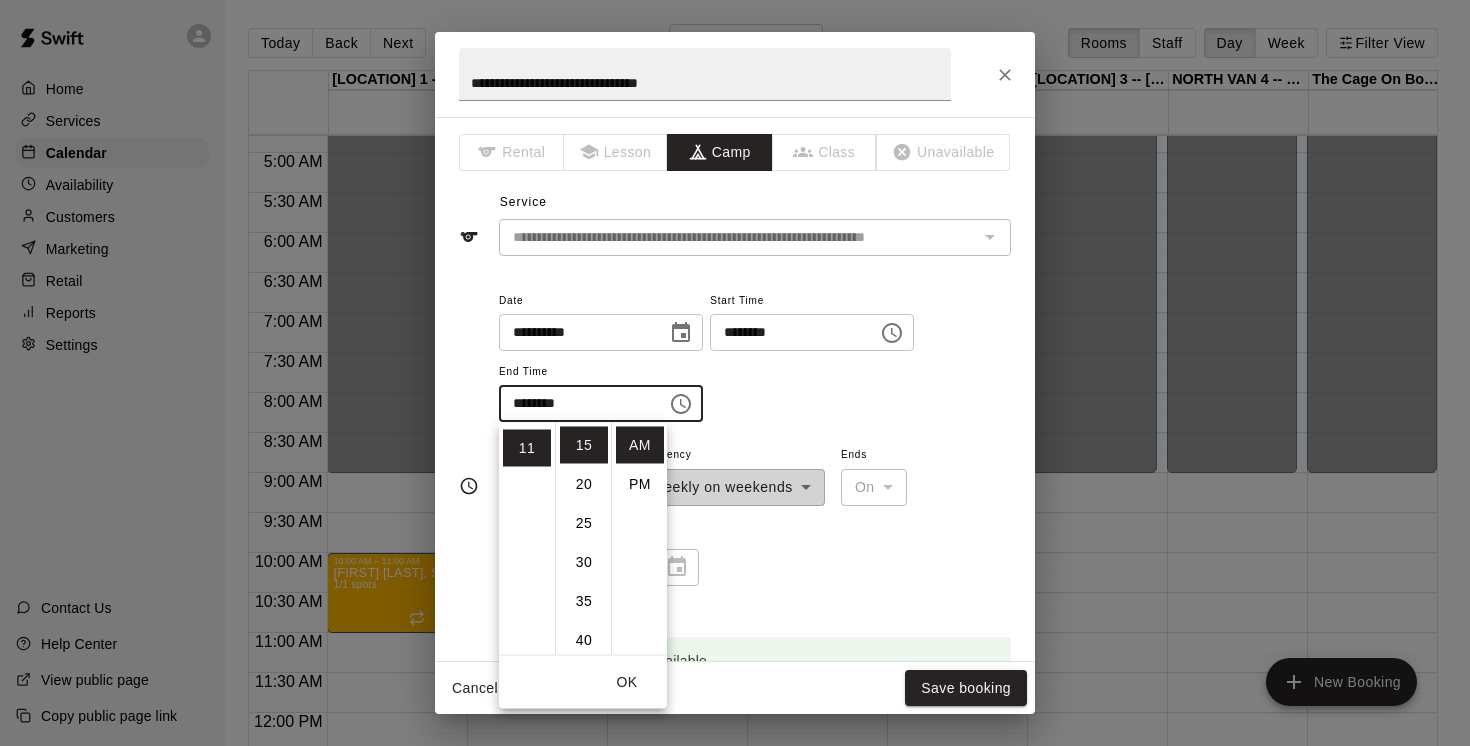 click on "OK" at bounding box center (627, 682) 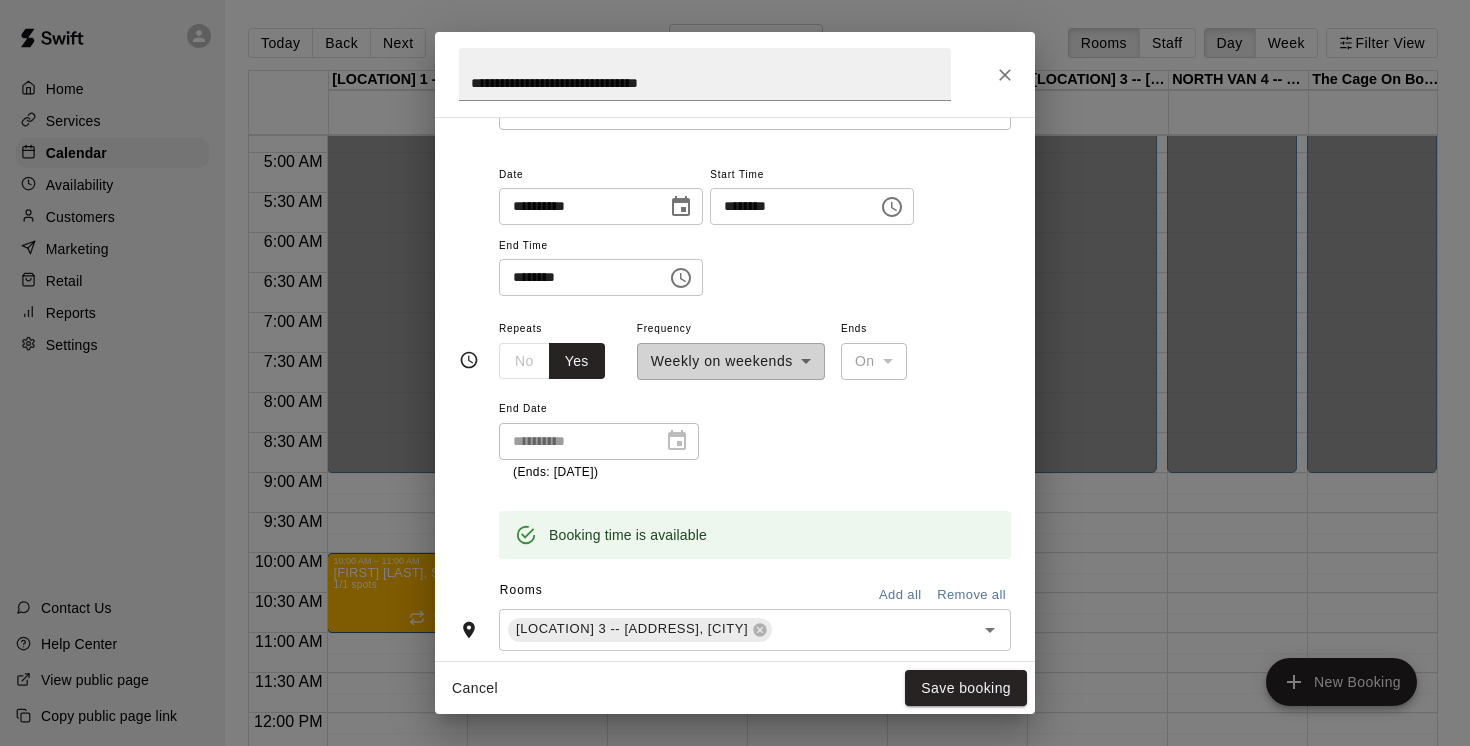 scroll, scrollTop: 183, scrollLeft: 0, axis: vertical 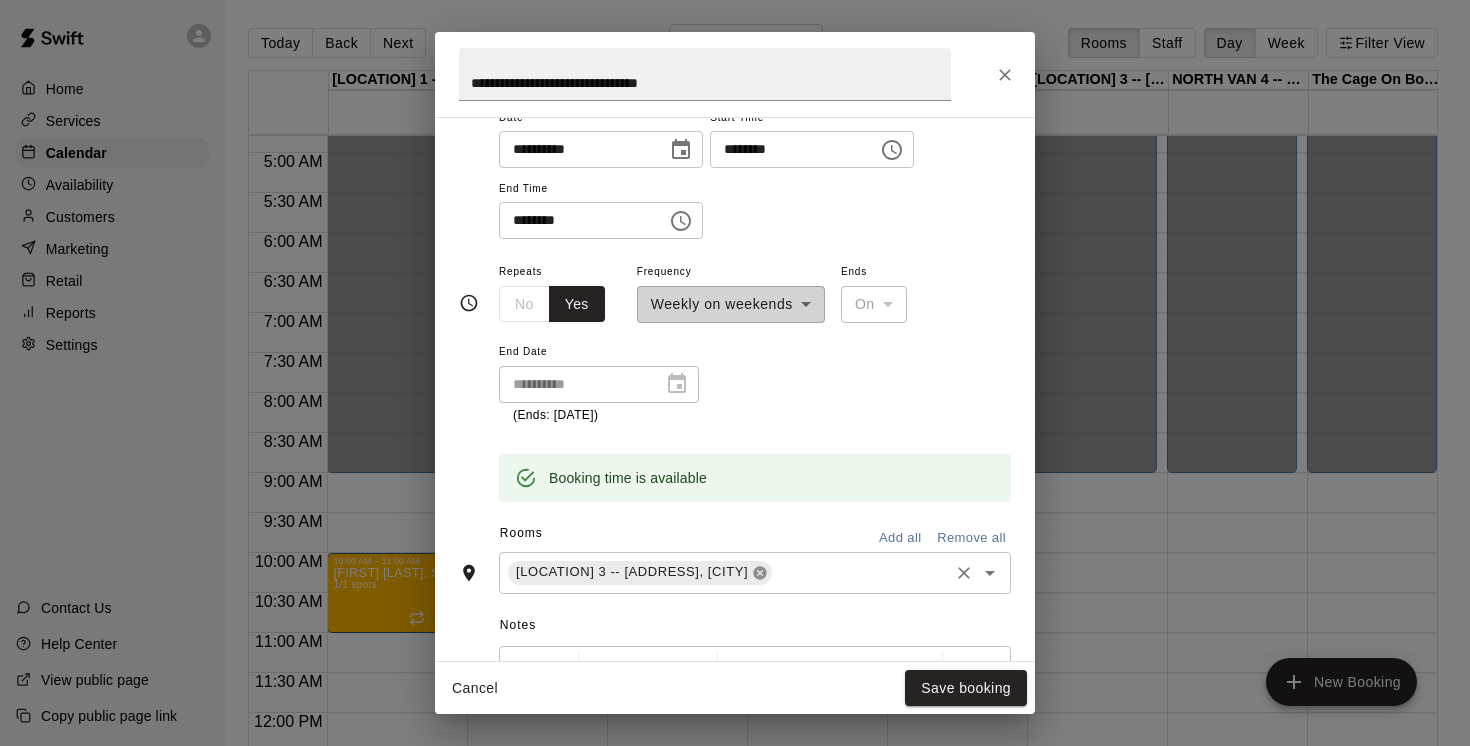 click 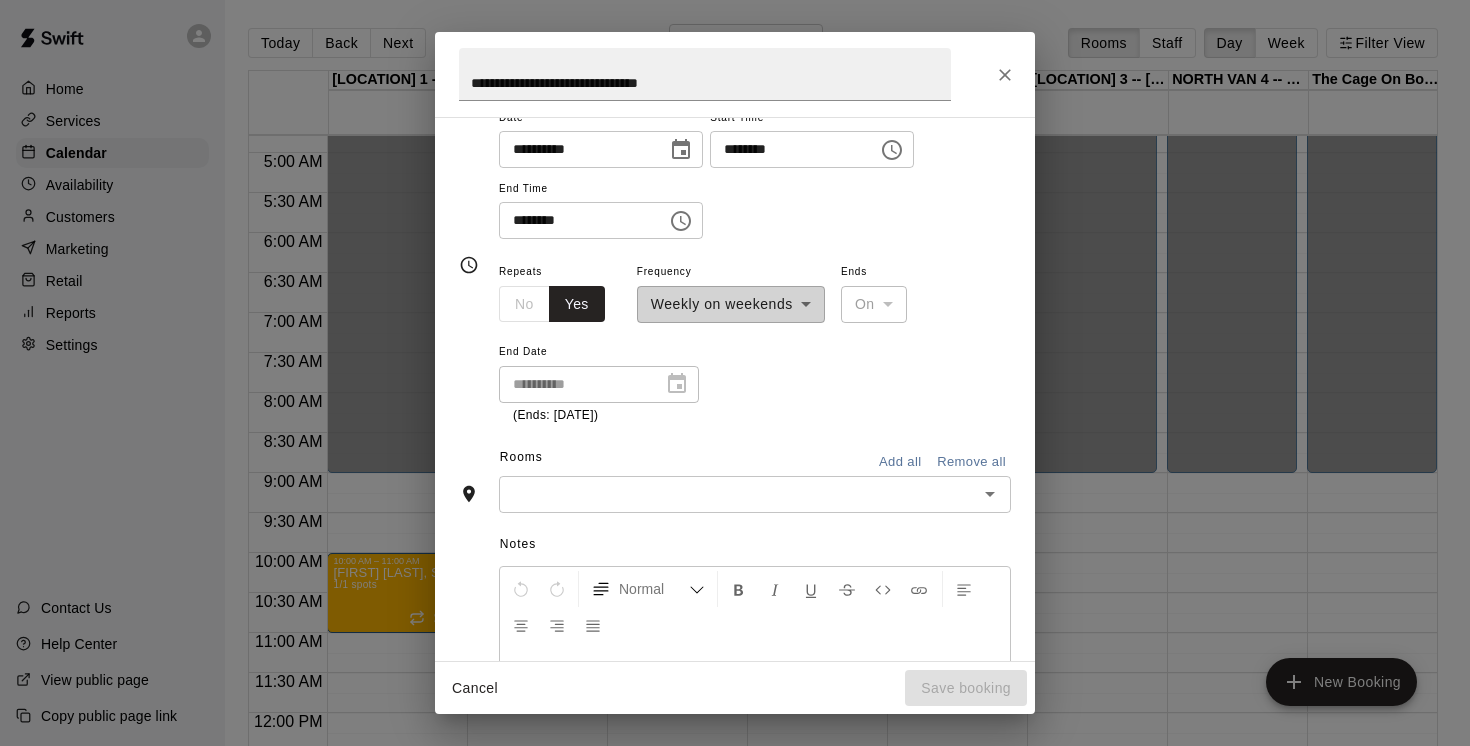 scroll, scrollTop: 145, scrollLeft: 0, axis: vertical 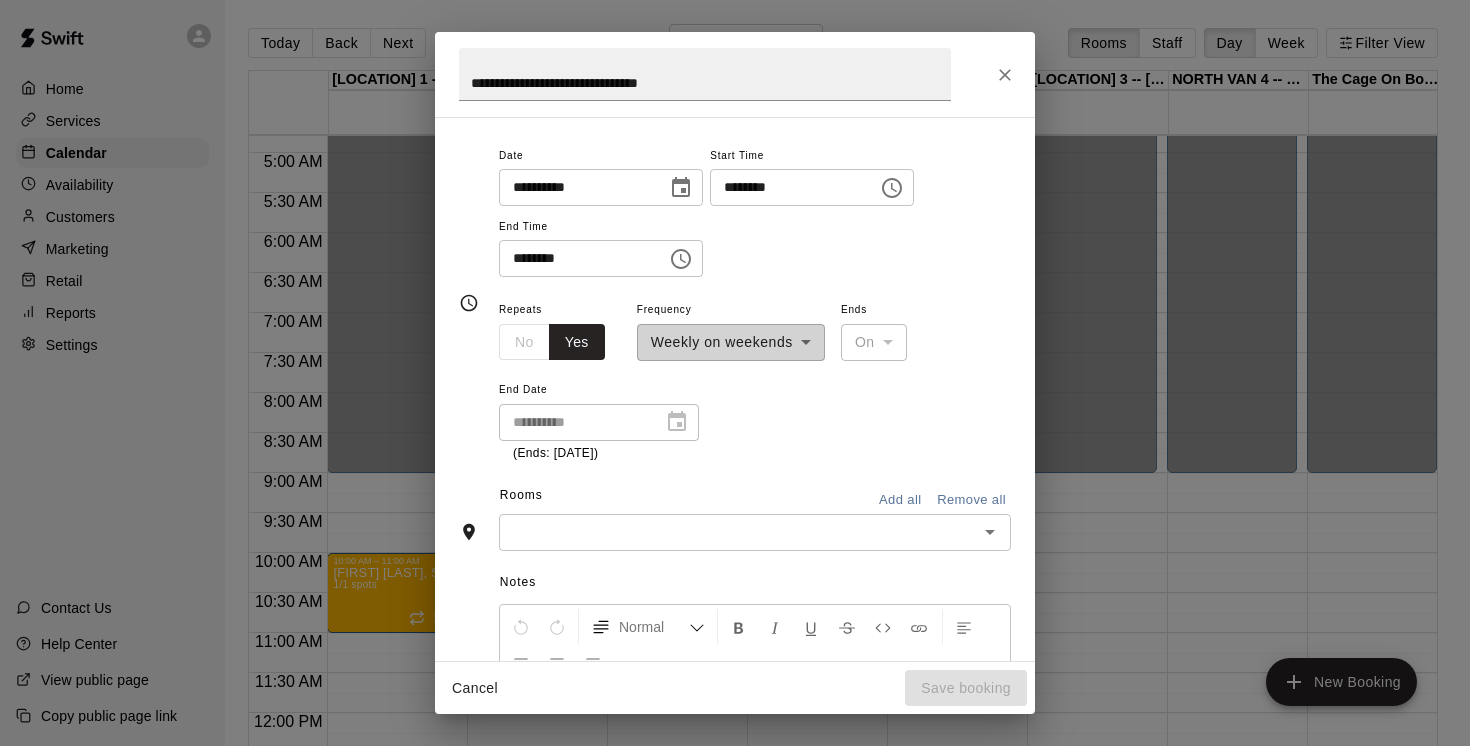 click at bounding box center (738, 532) 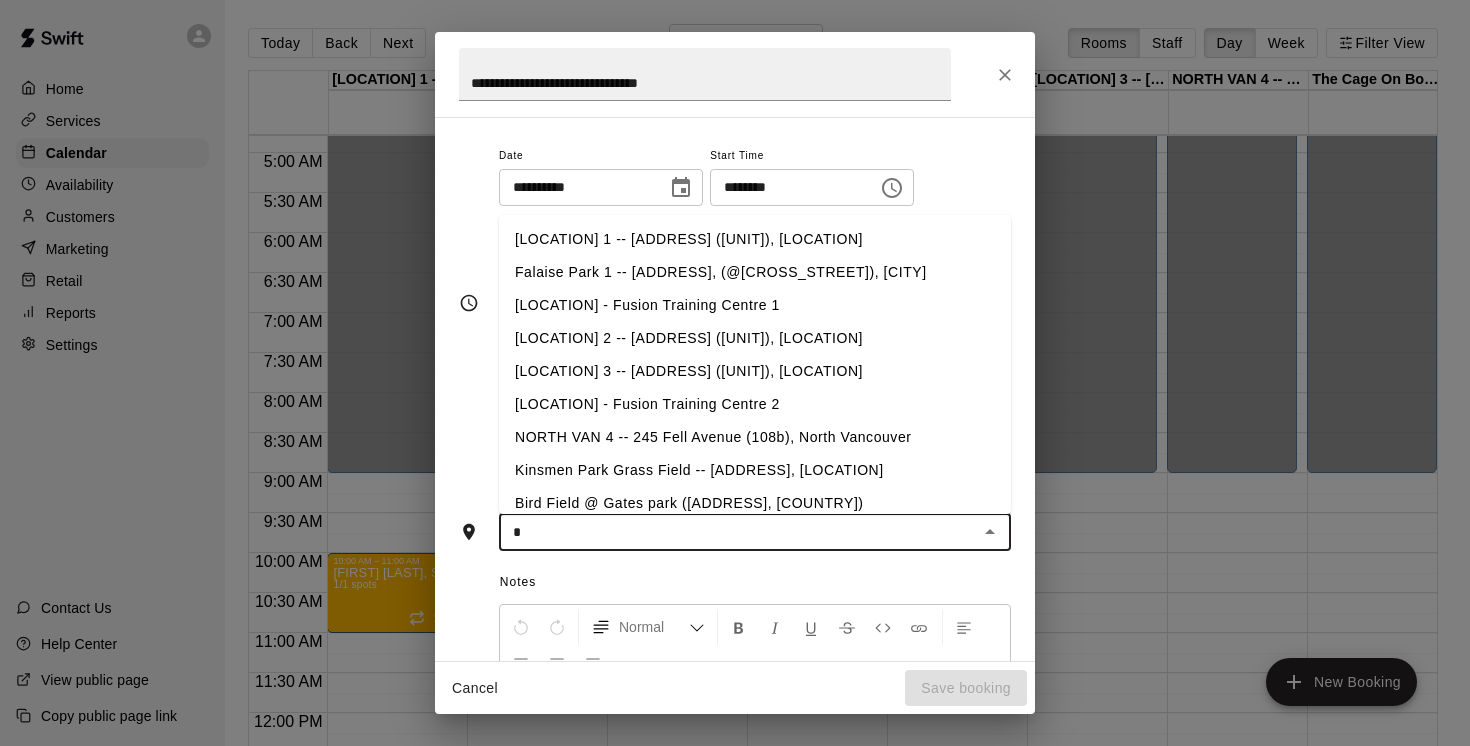 type on "**" 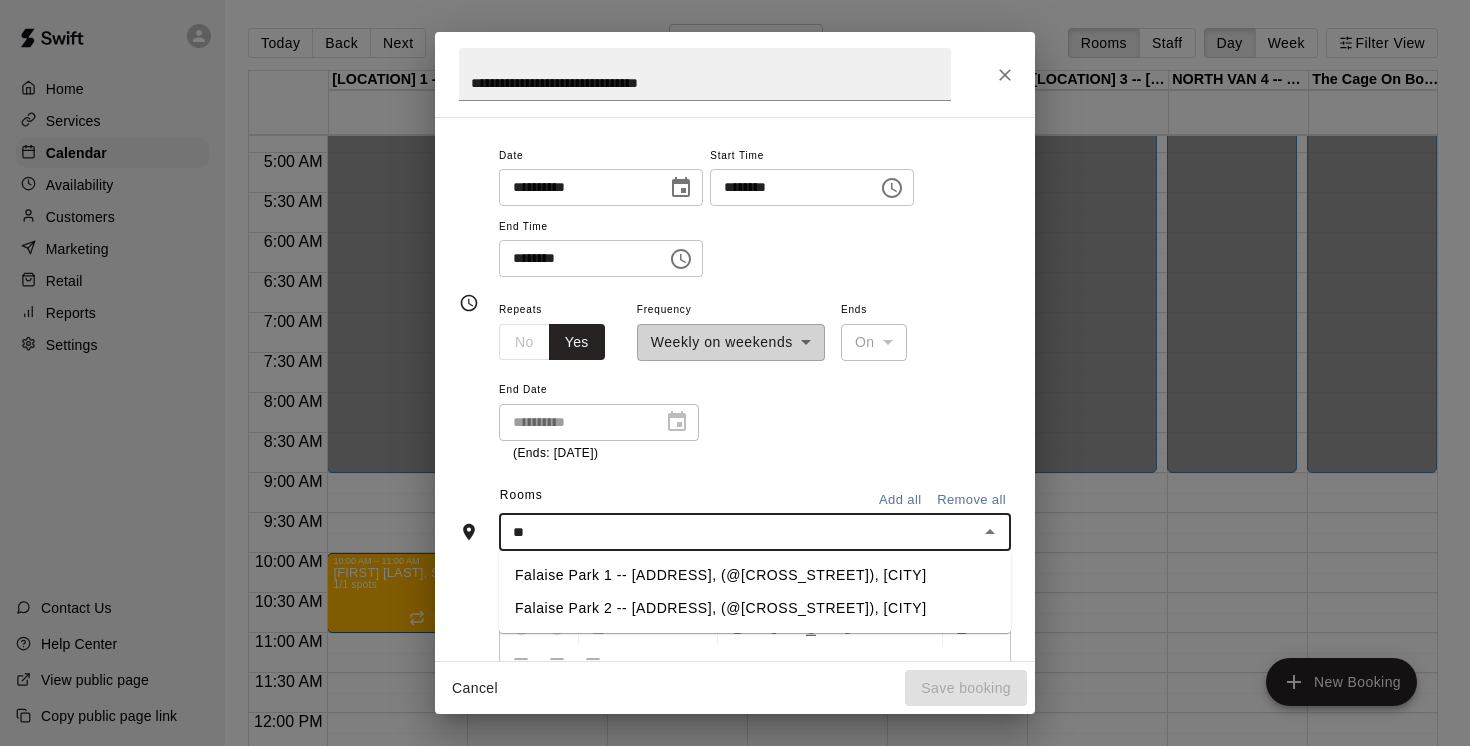 click on "Falaise Park 1 -- 3434 Falaise Ave, (@Worthington Drive), Vancouver" at bounding box center (755, 575) 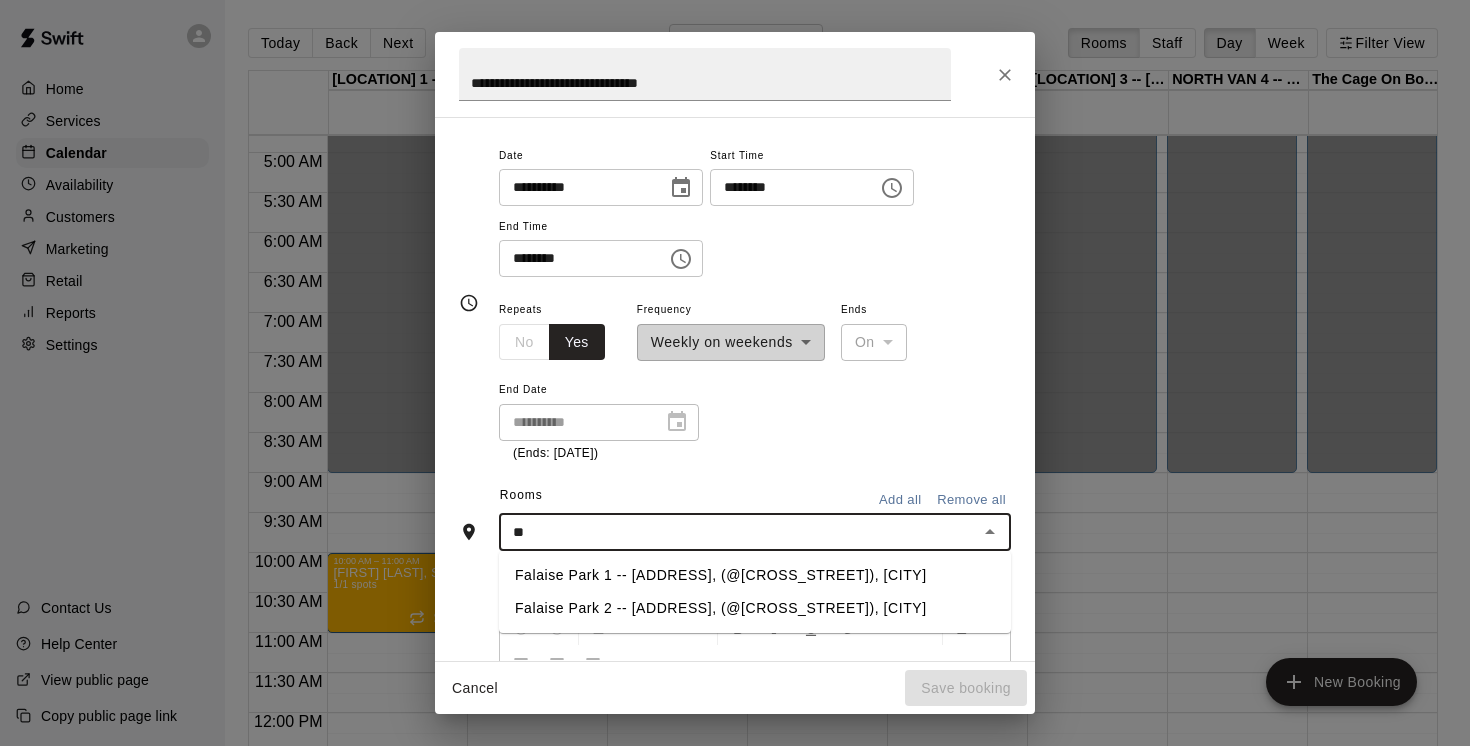 type 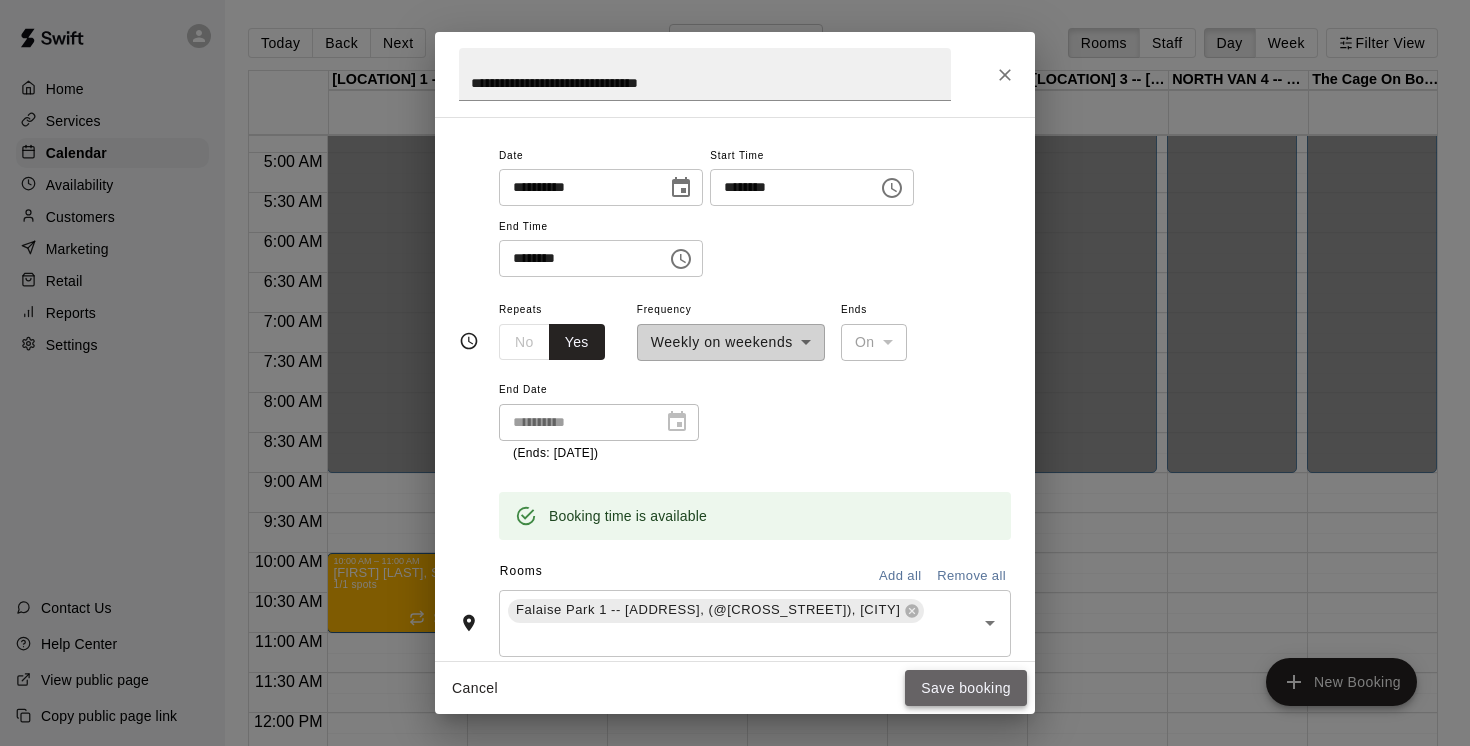 click on "Save booking" at bounding box center [966, 688] 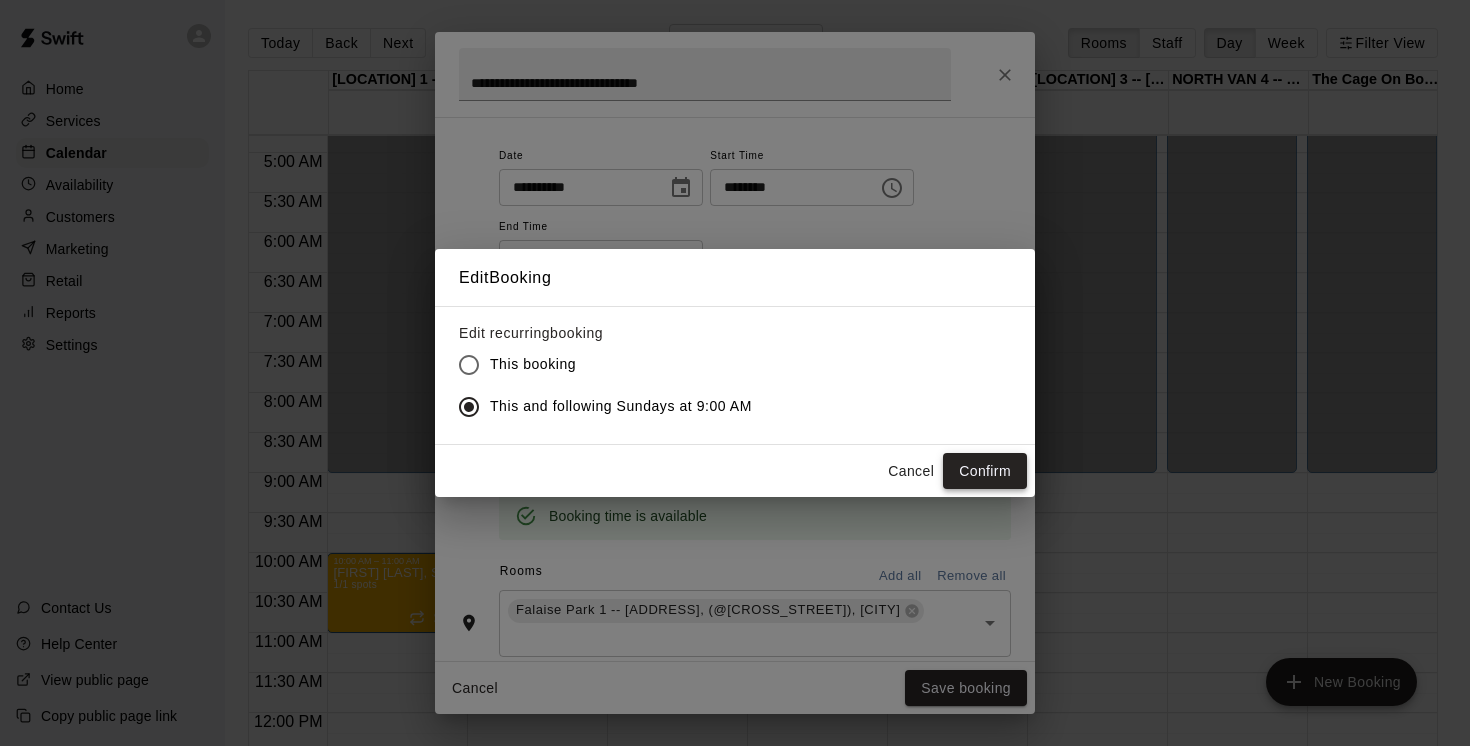 click on "Confirm" at bounding box center (985, 471) 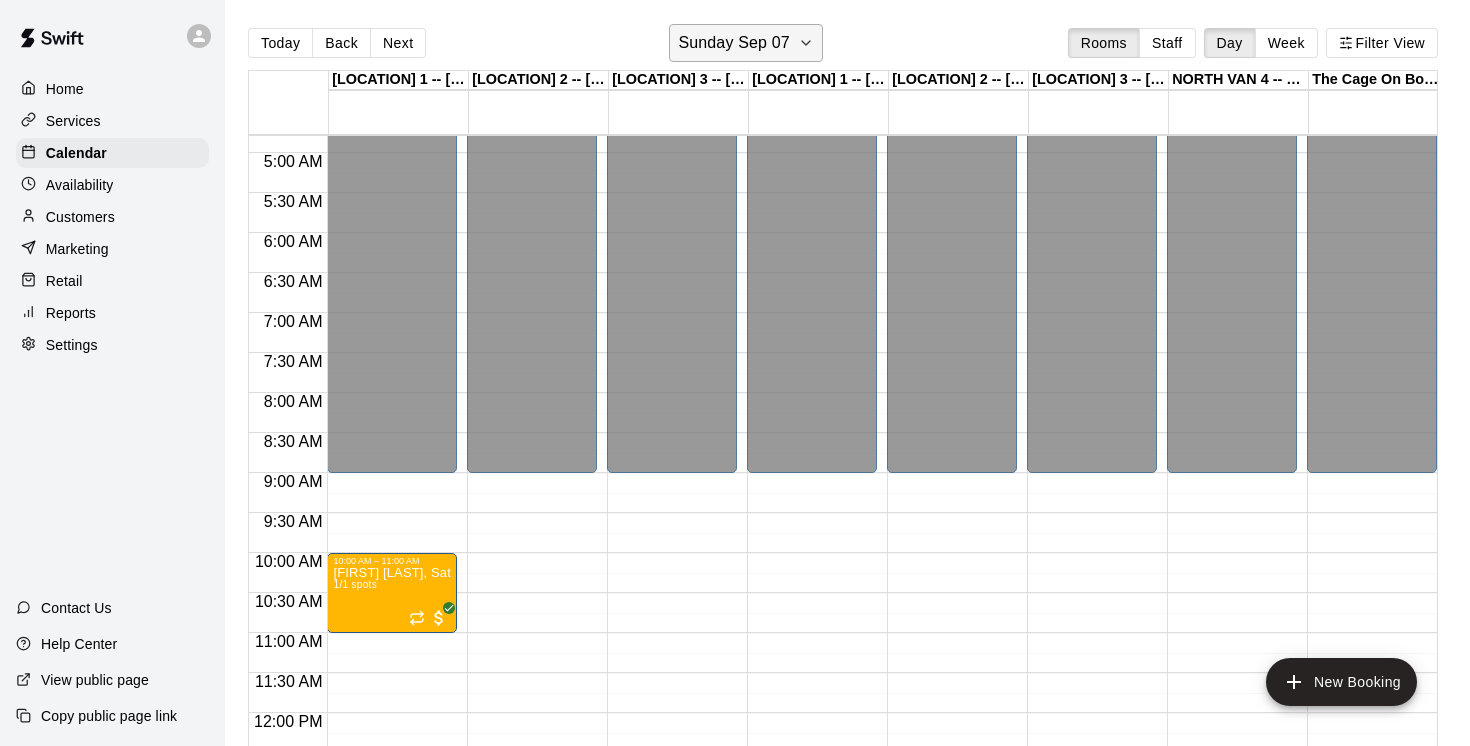 click 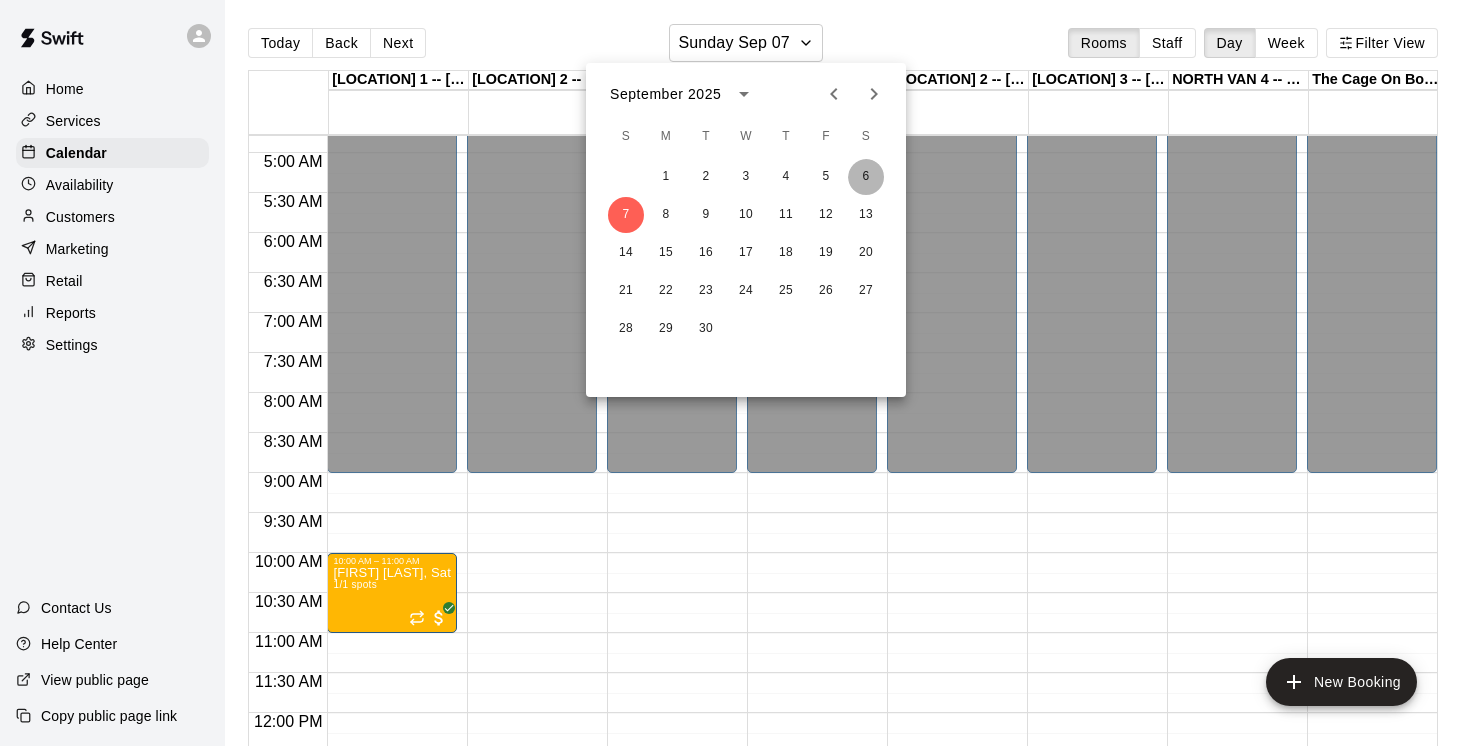 click on "6" at bounding box center (866, 177) 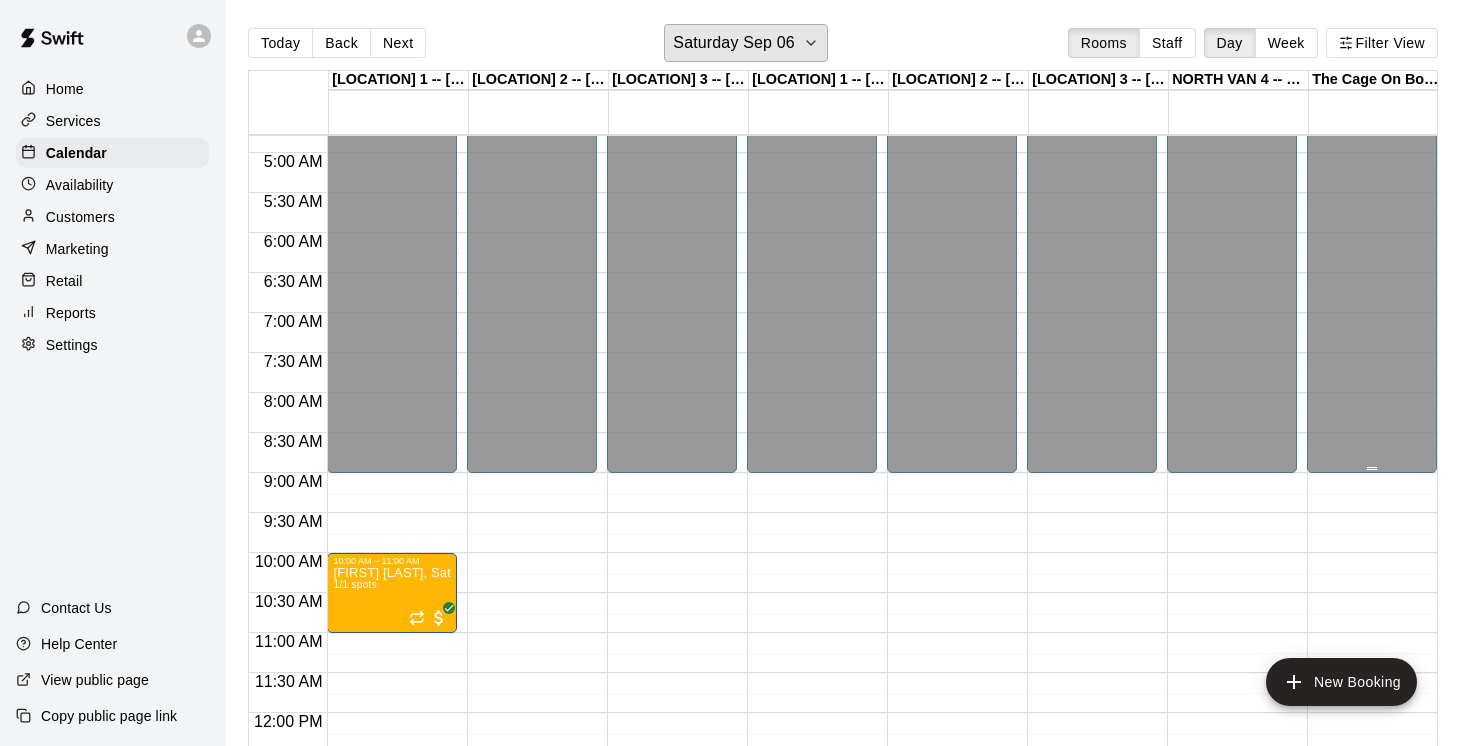 scroll, scrollTop: 383, scrollLeft: 41, axis: both 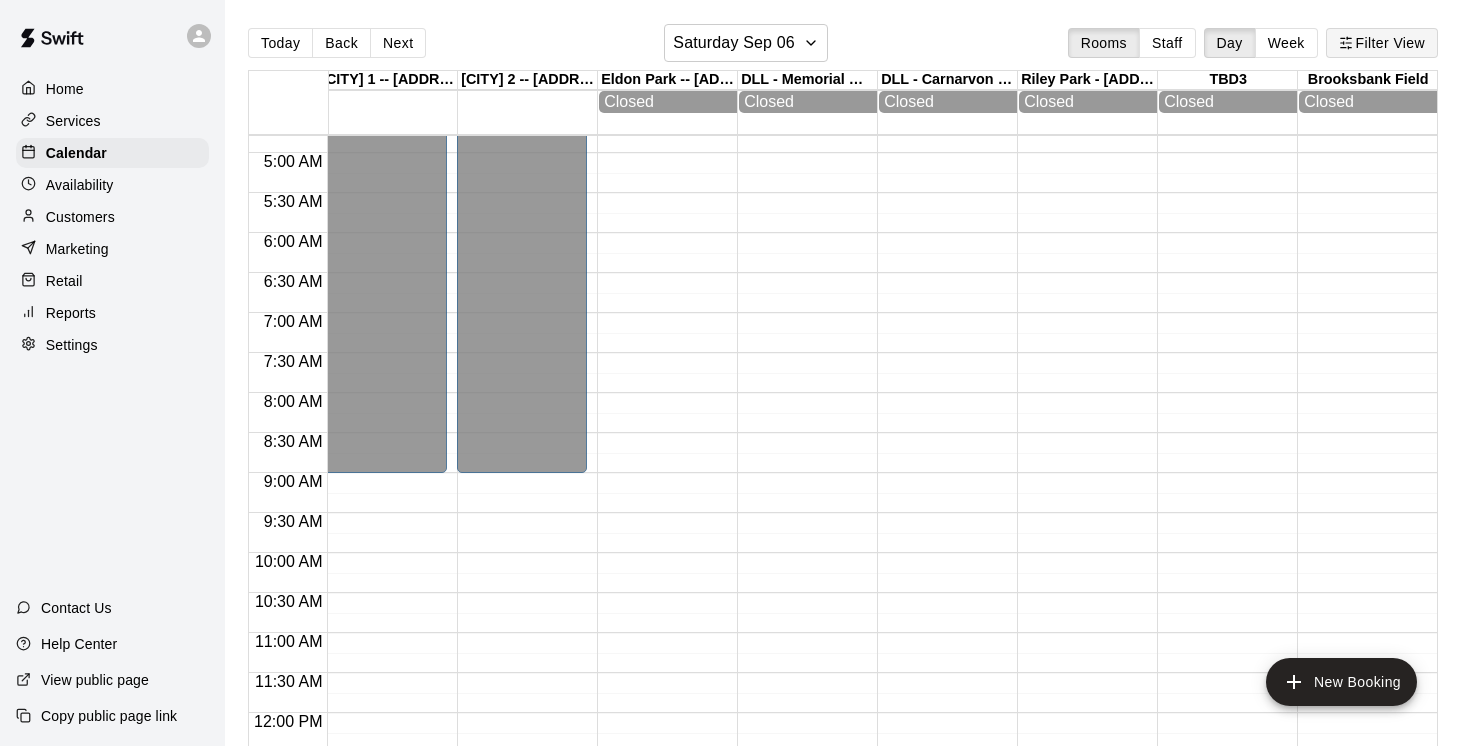 click on "Filter View" at bounding box center (1382, 43) 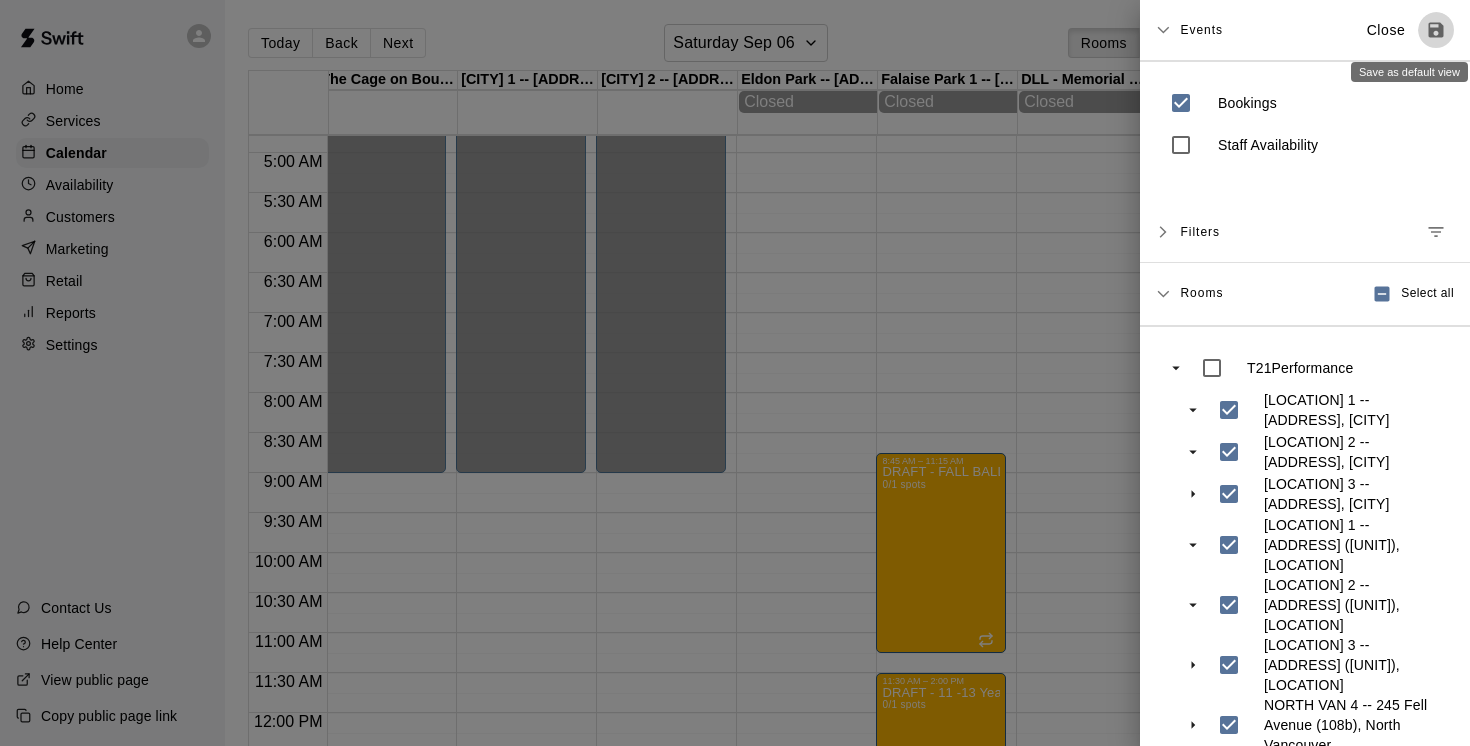 click 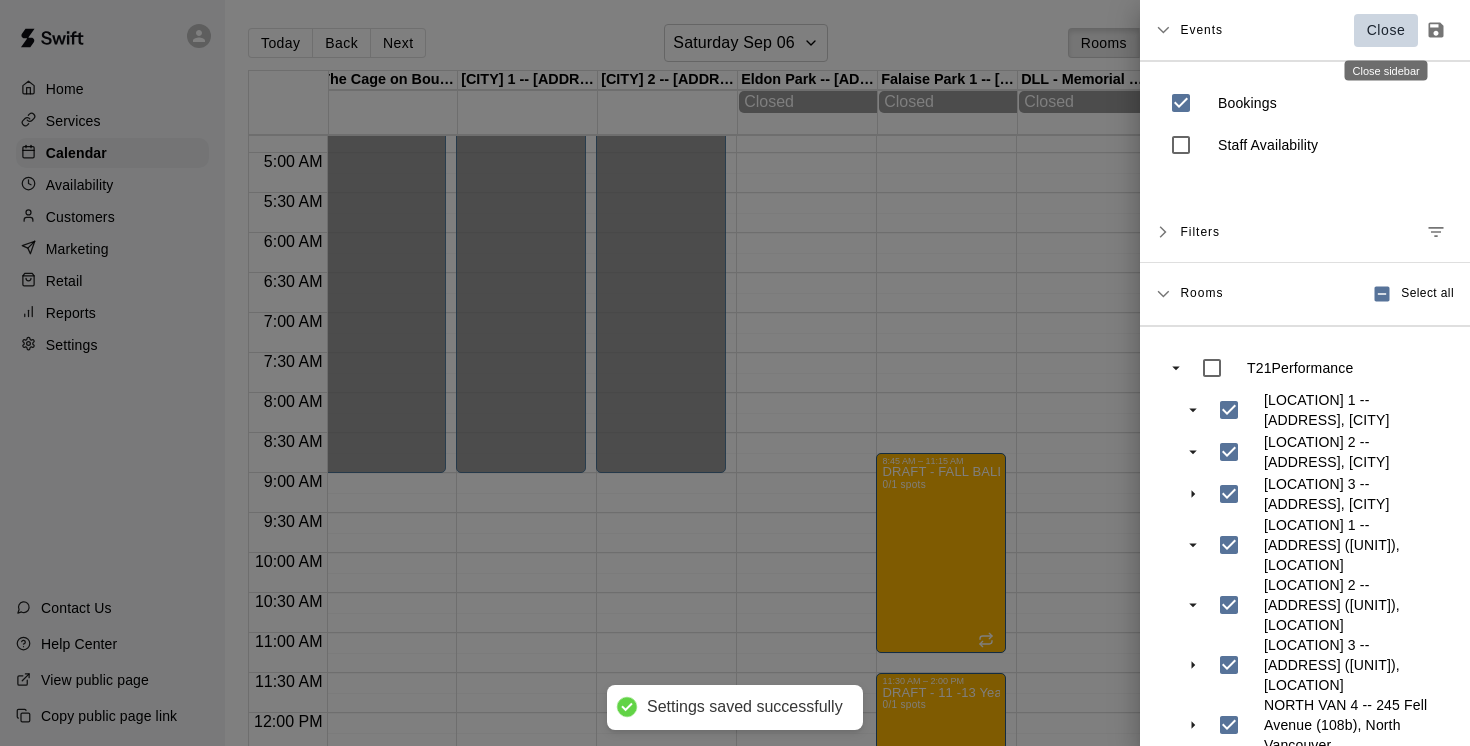 click on "Close" at bounding box center [1386, 30] 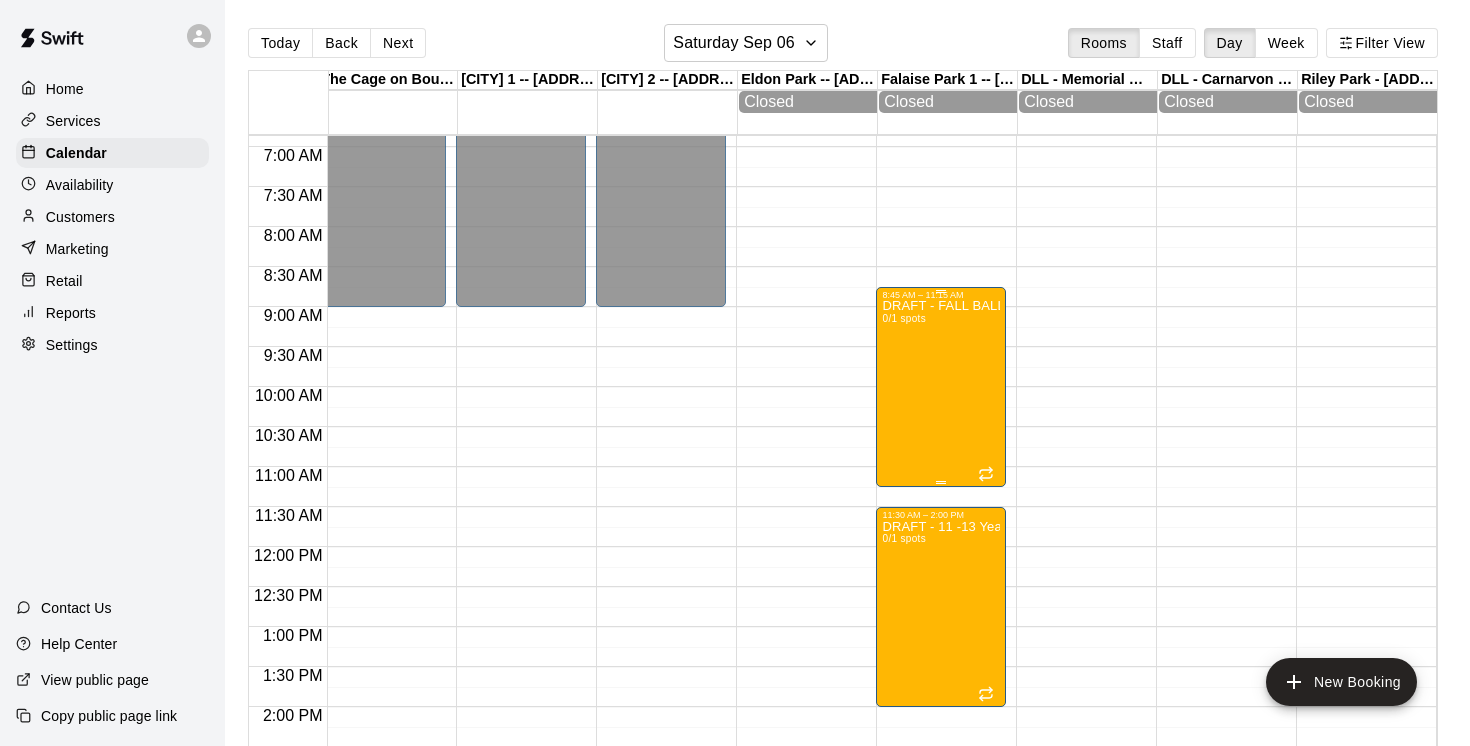 click on "DRAFT - FALL BALL TRAINING BEGINS 0/1 spots" at bounding box center (941, 673) 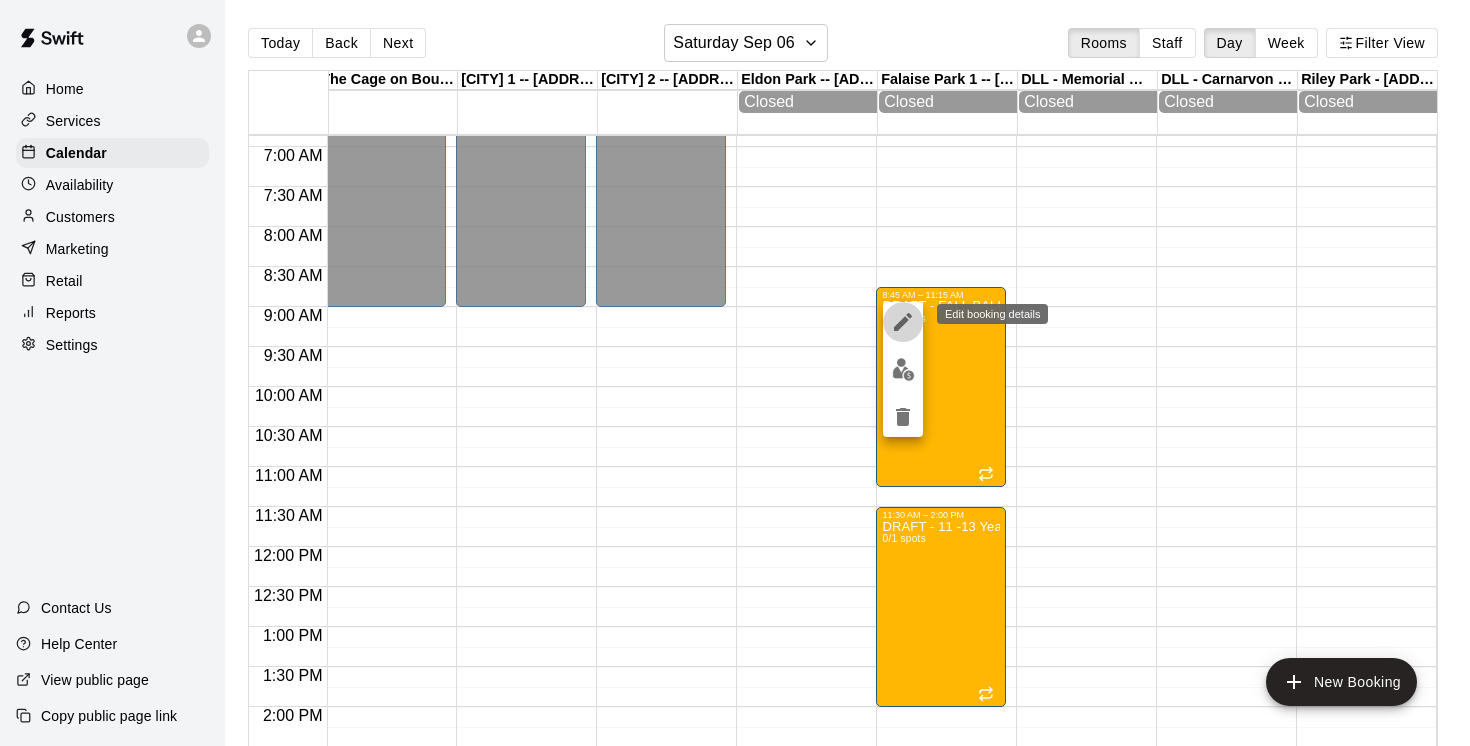 click 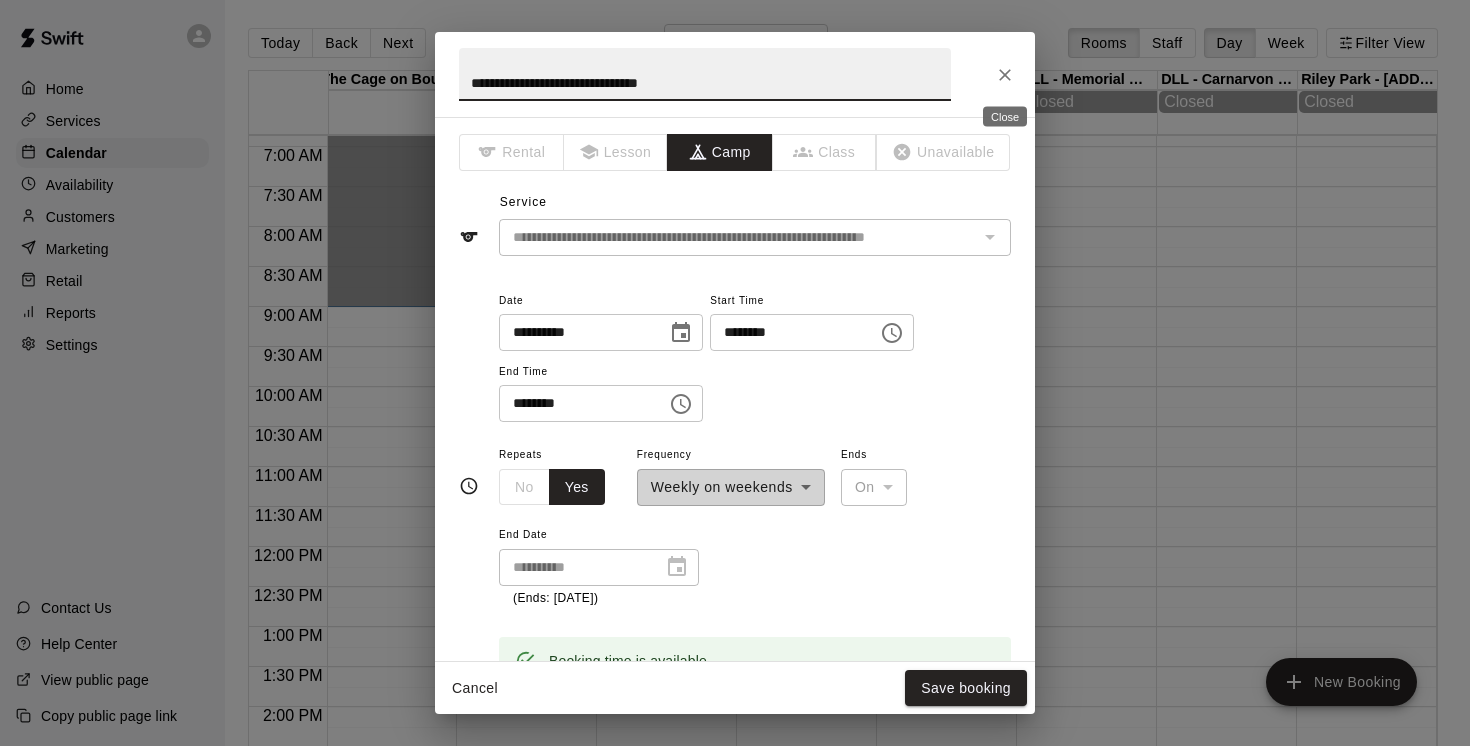 click 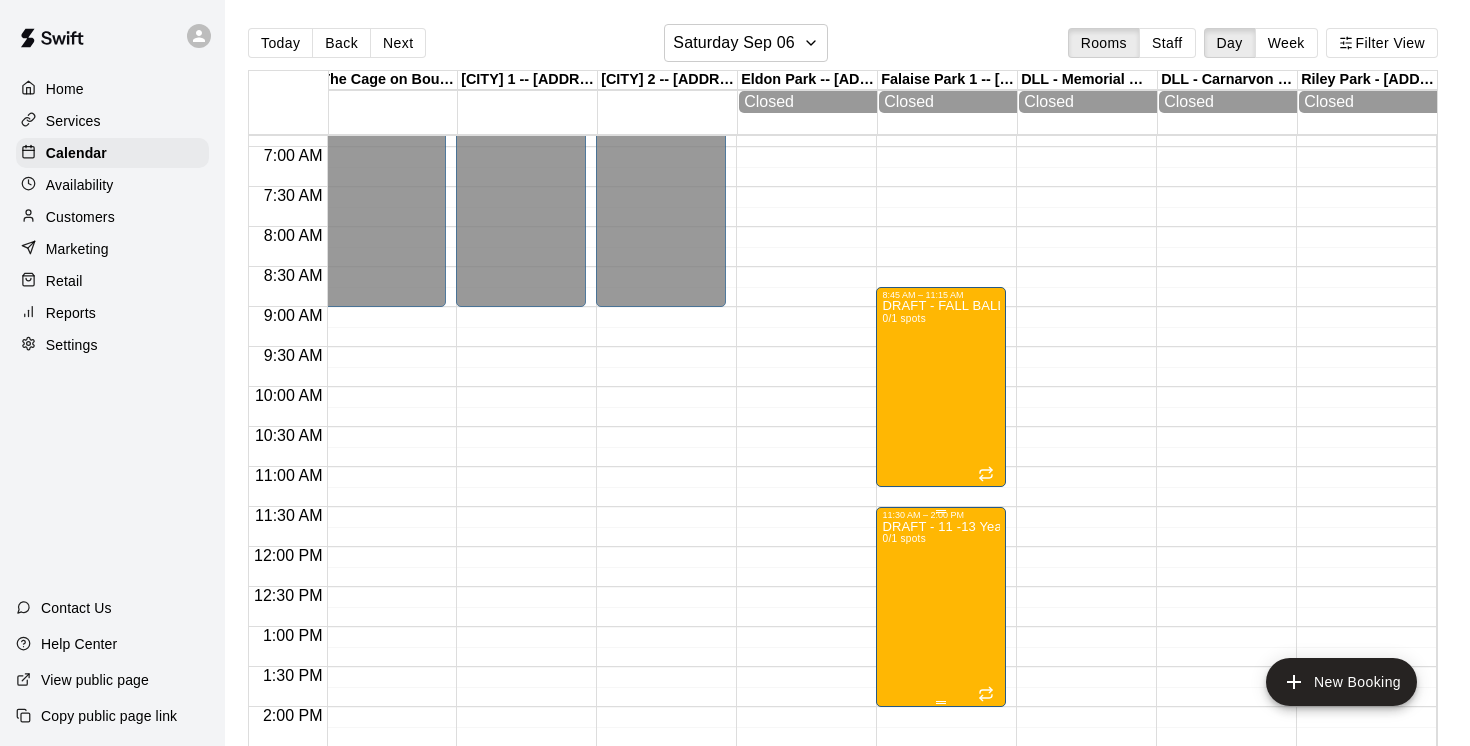click on "DRAFT - 11 -13 Year Olds - FALL BALL TRAINING @ Falaise Park, Vancouver 0/1 spots" at bounding box center (941, 893) 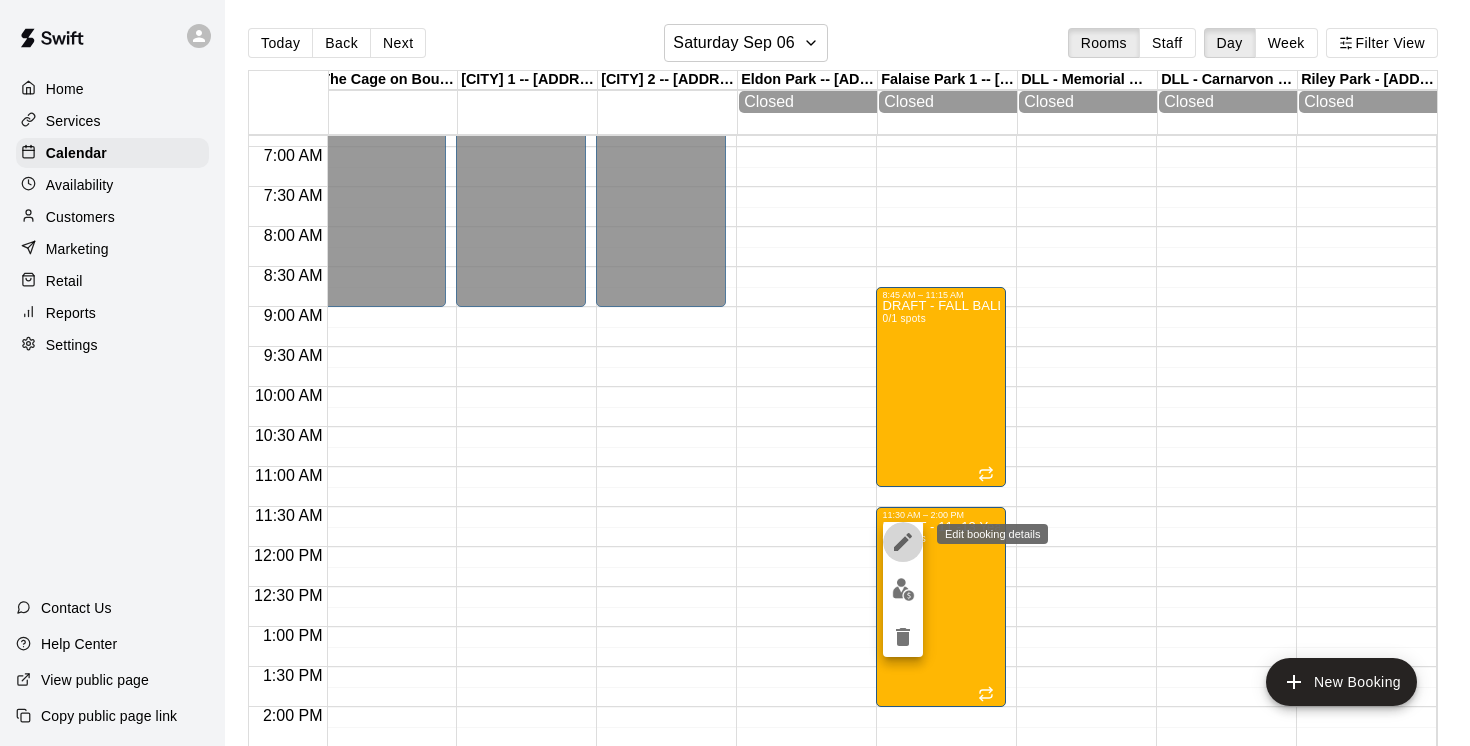 click 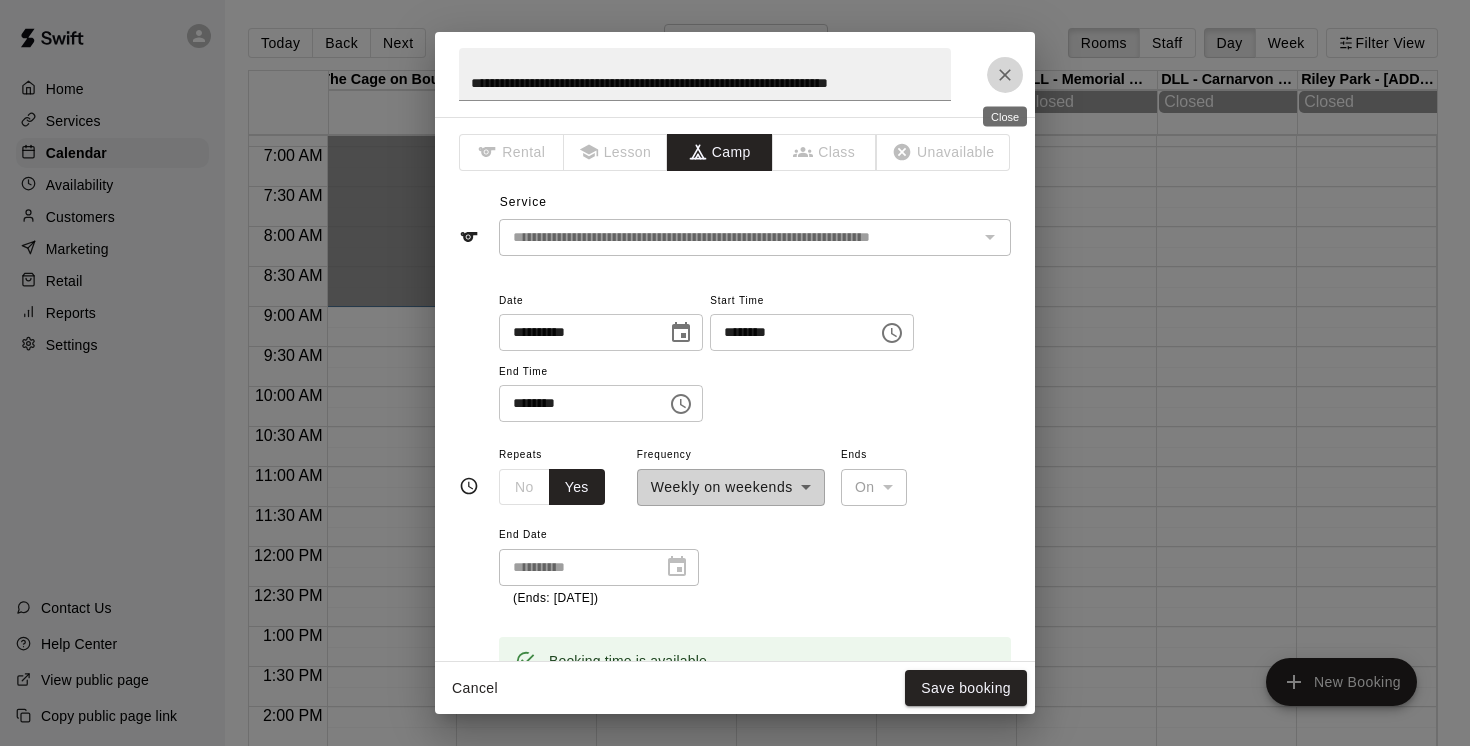 scroll, scrollTop: 0, scrollLeft: 0, axis: both 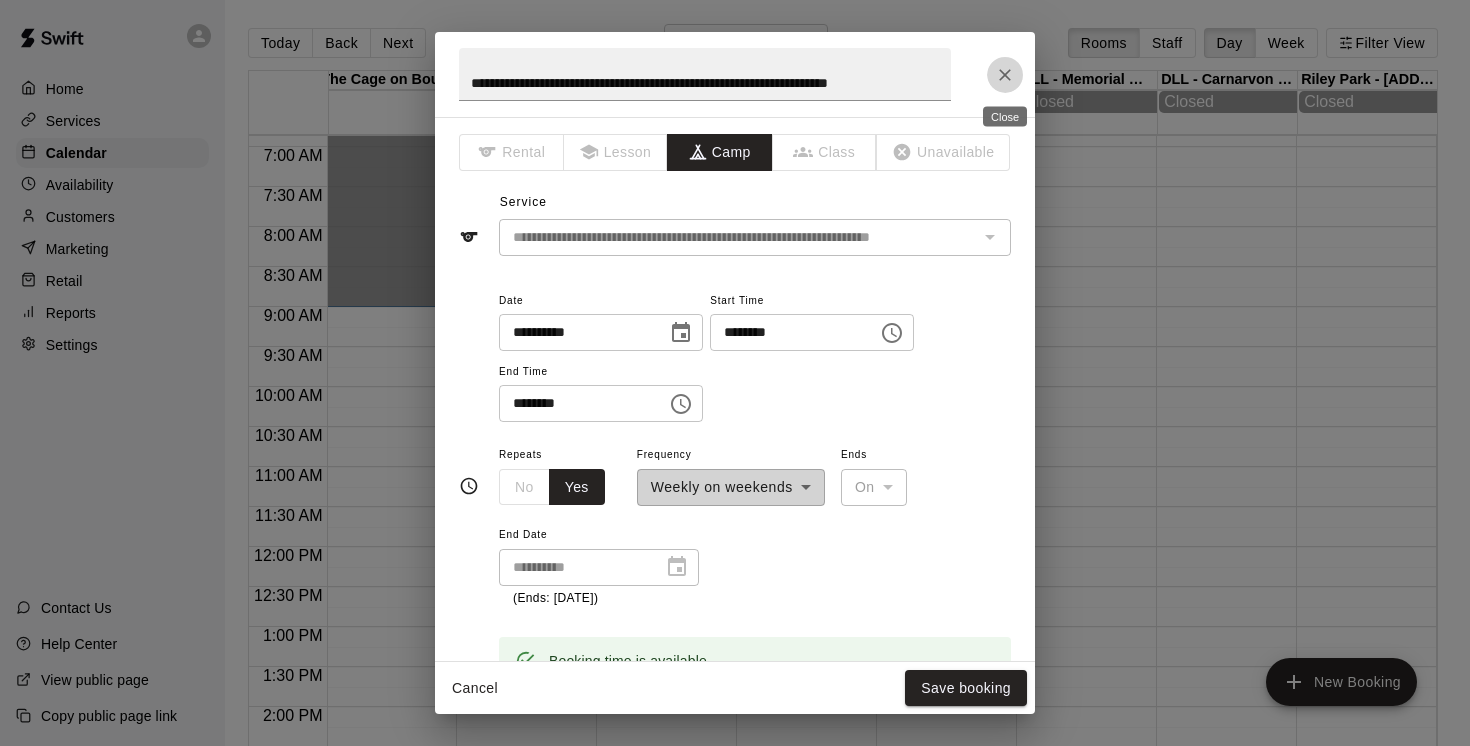 click 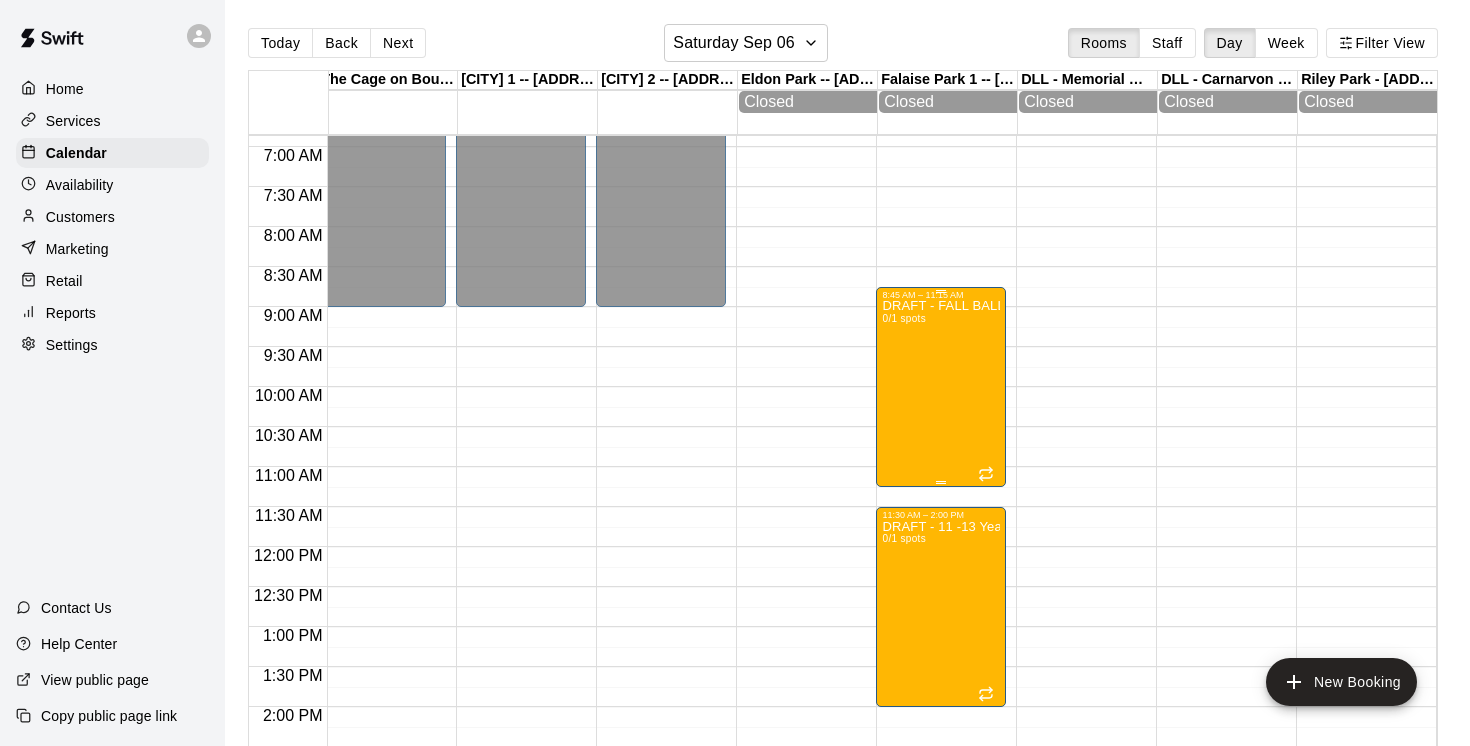 click on "DRAFT - FALL BALL TRAINING BEGINS 0/1 spots" at bounding box center (941, 673) 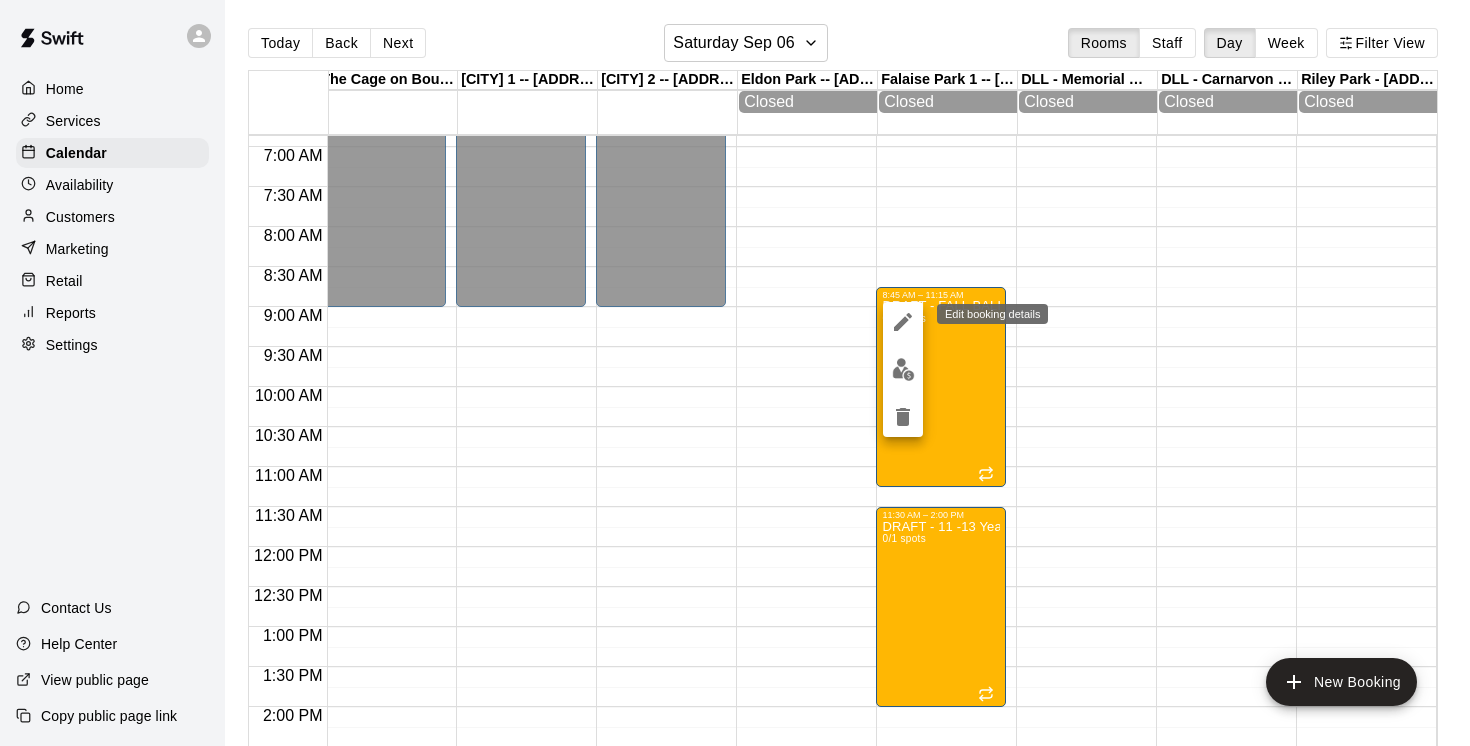 click 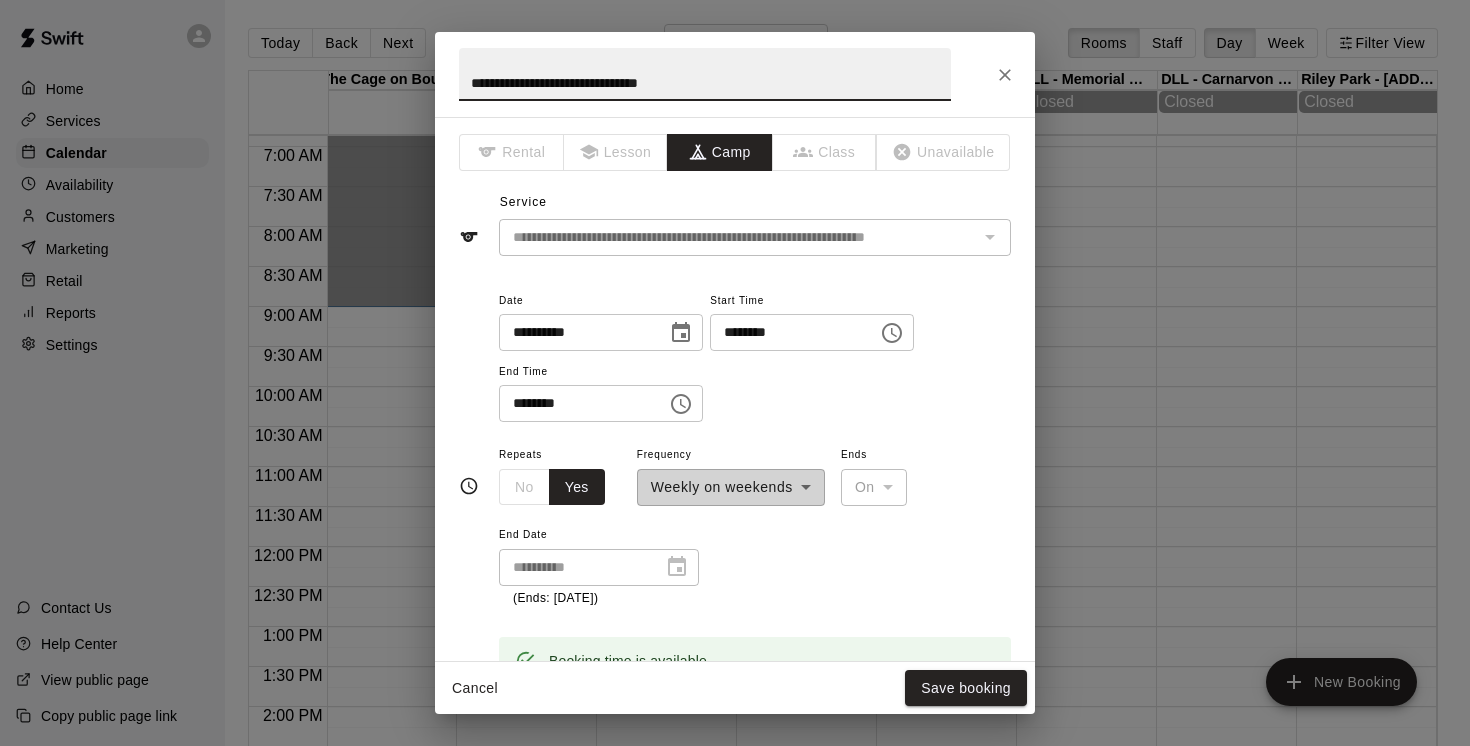 drag, startPoint x: 760, startPoint y: 82, endPoint x: 410, endPoint y: 78, distance: 350.02286 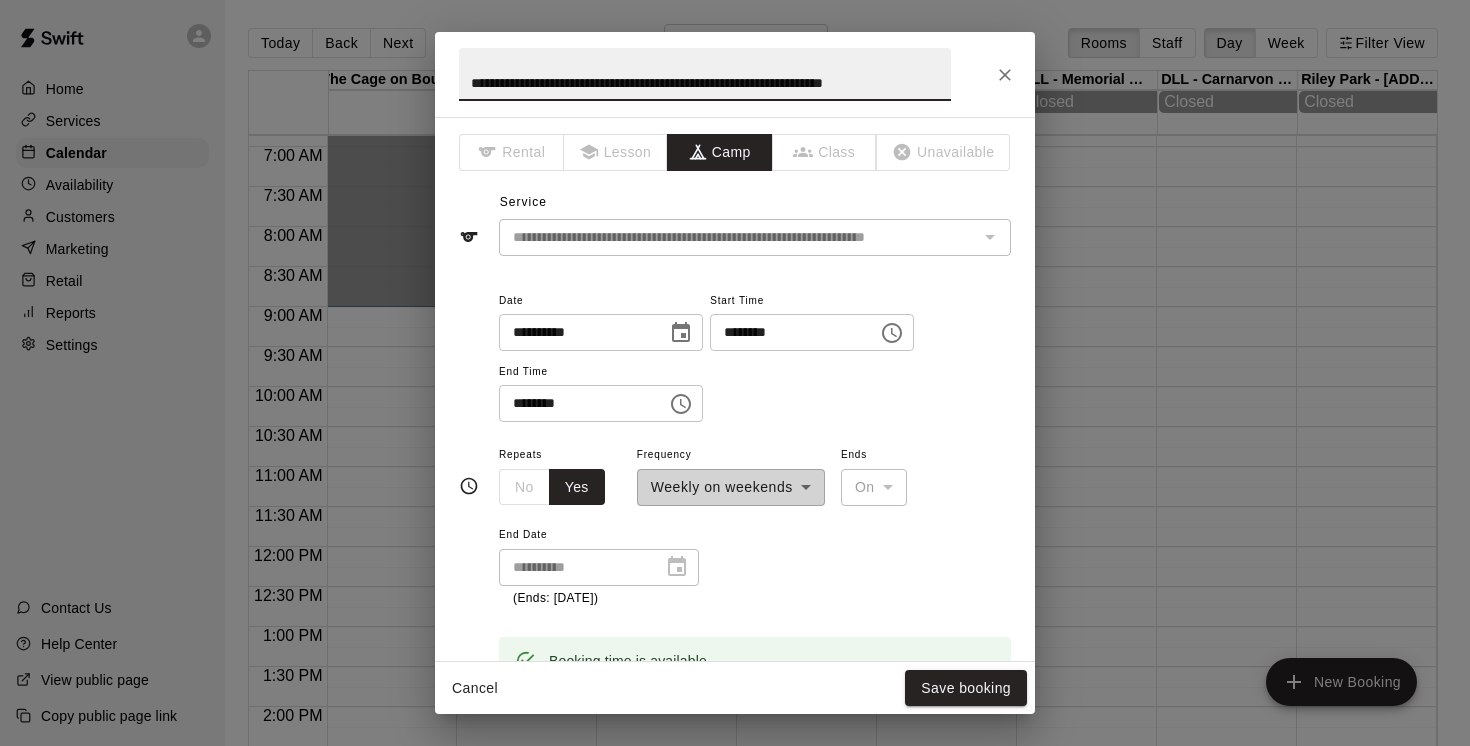 scroll, scrollTop: 0, scrollLeft: 52, axis: horizontal 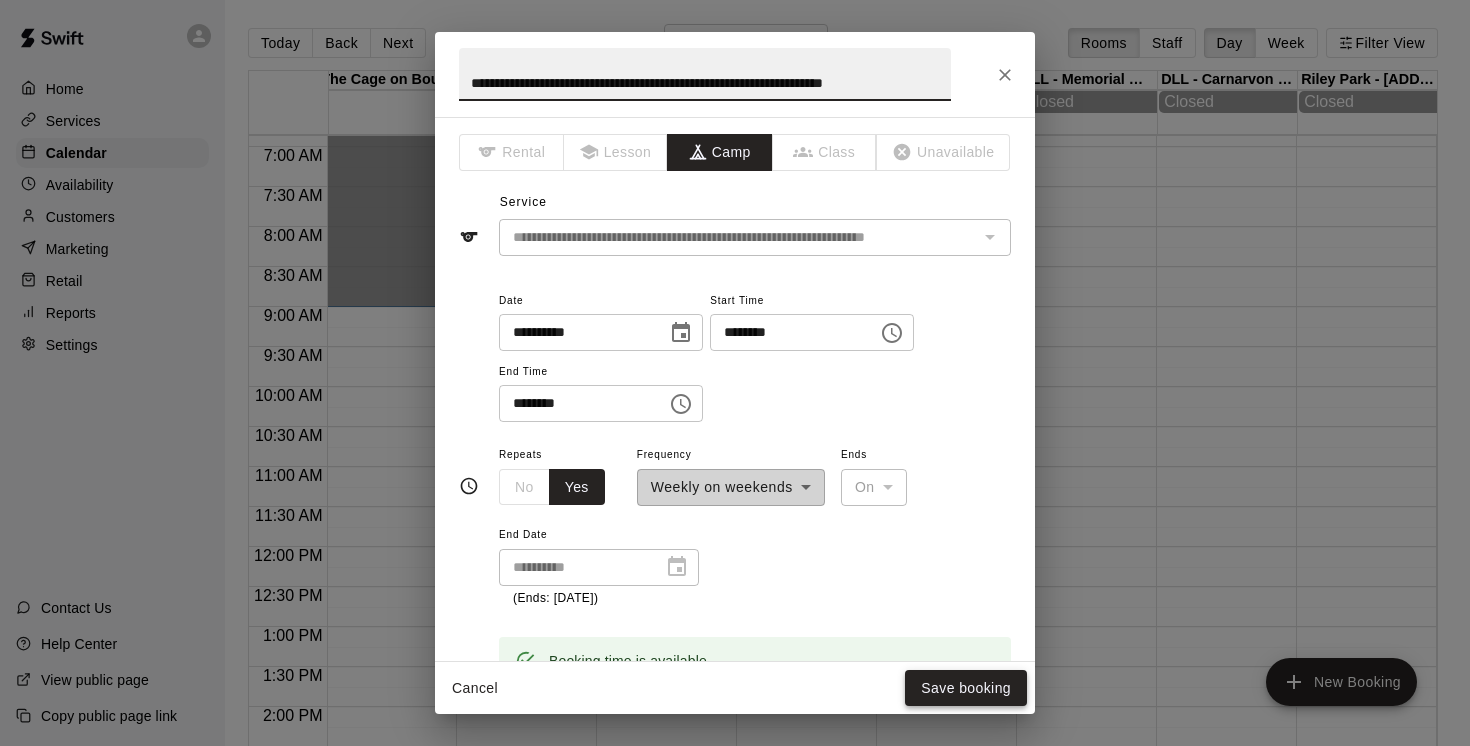 type on "**********" 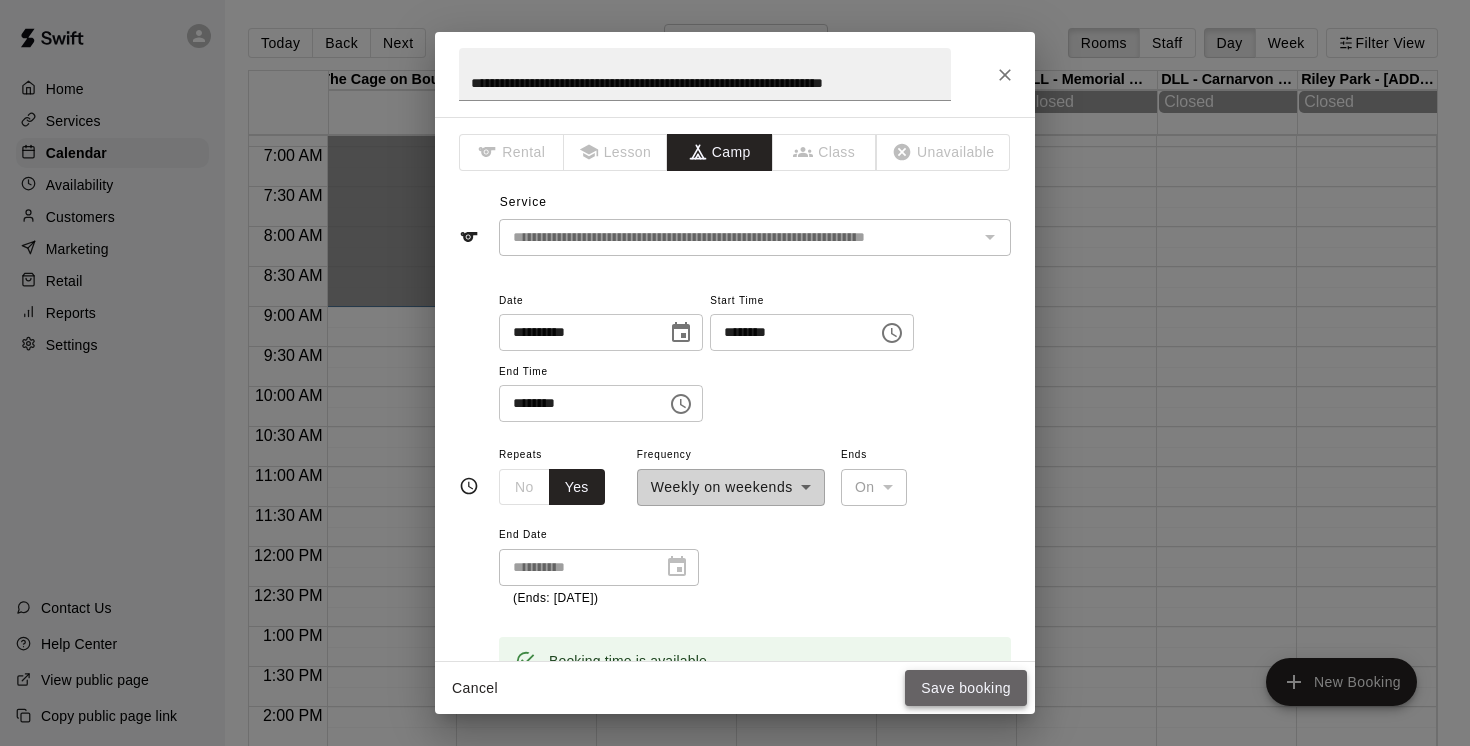 scroll, scrollTop: 0, scrollLeft: 0, axis: both 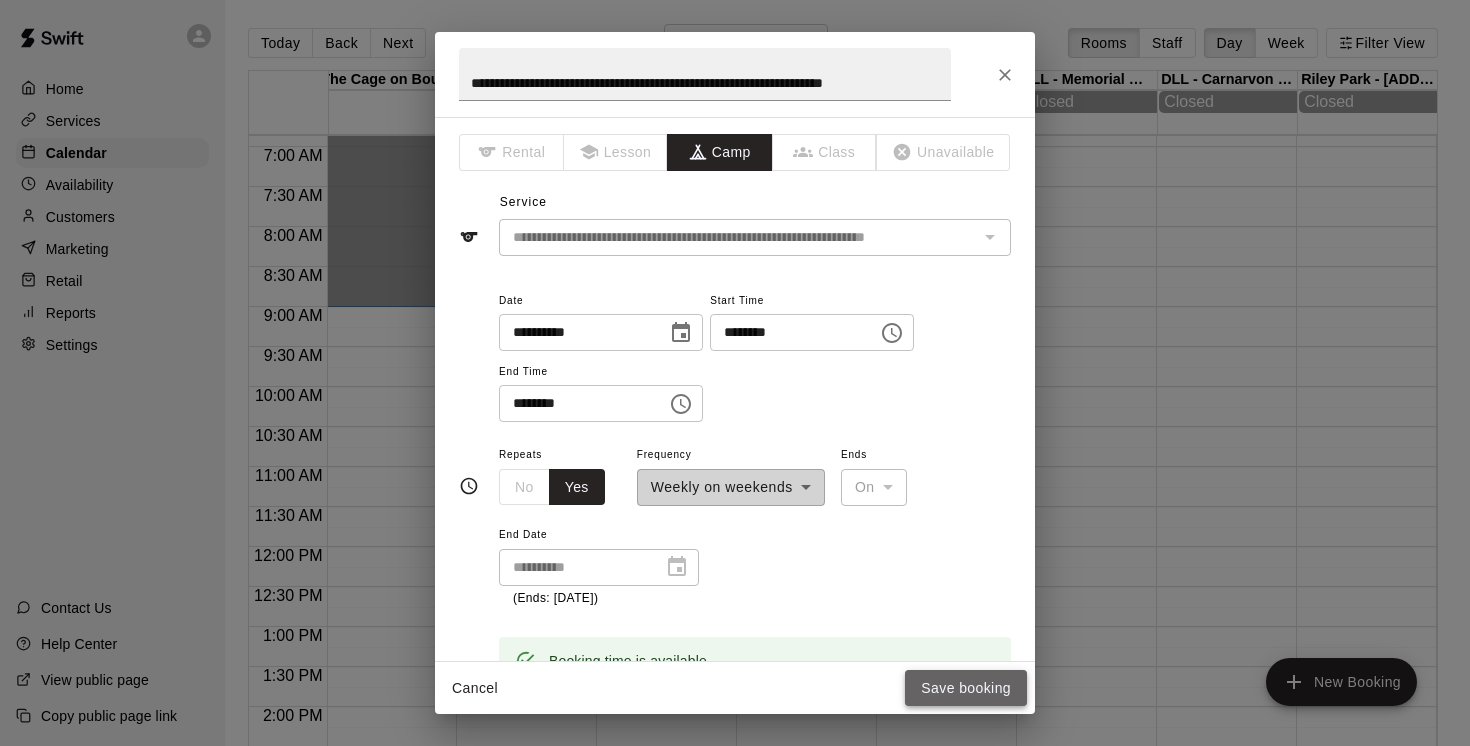 click on "Save booking" at bounding box center [966, 688] 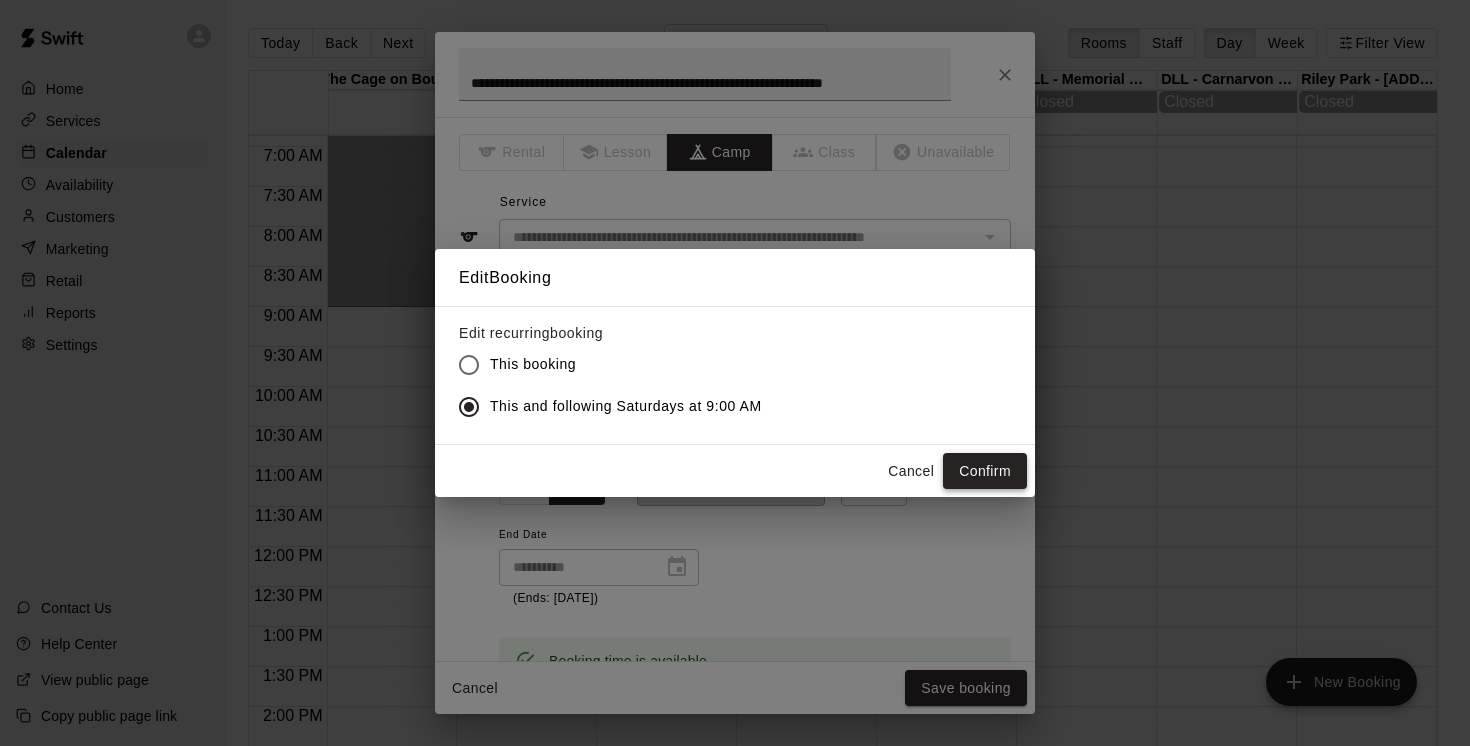click on "Confirm" at bounding box center (985, 471) 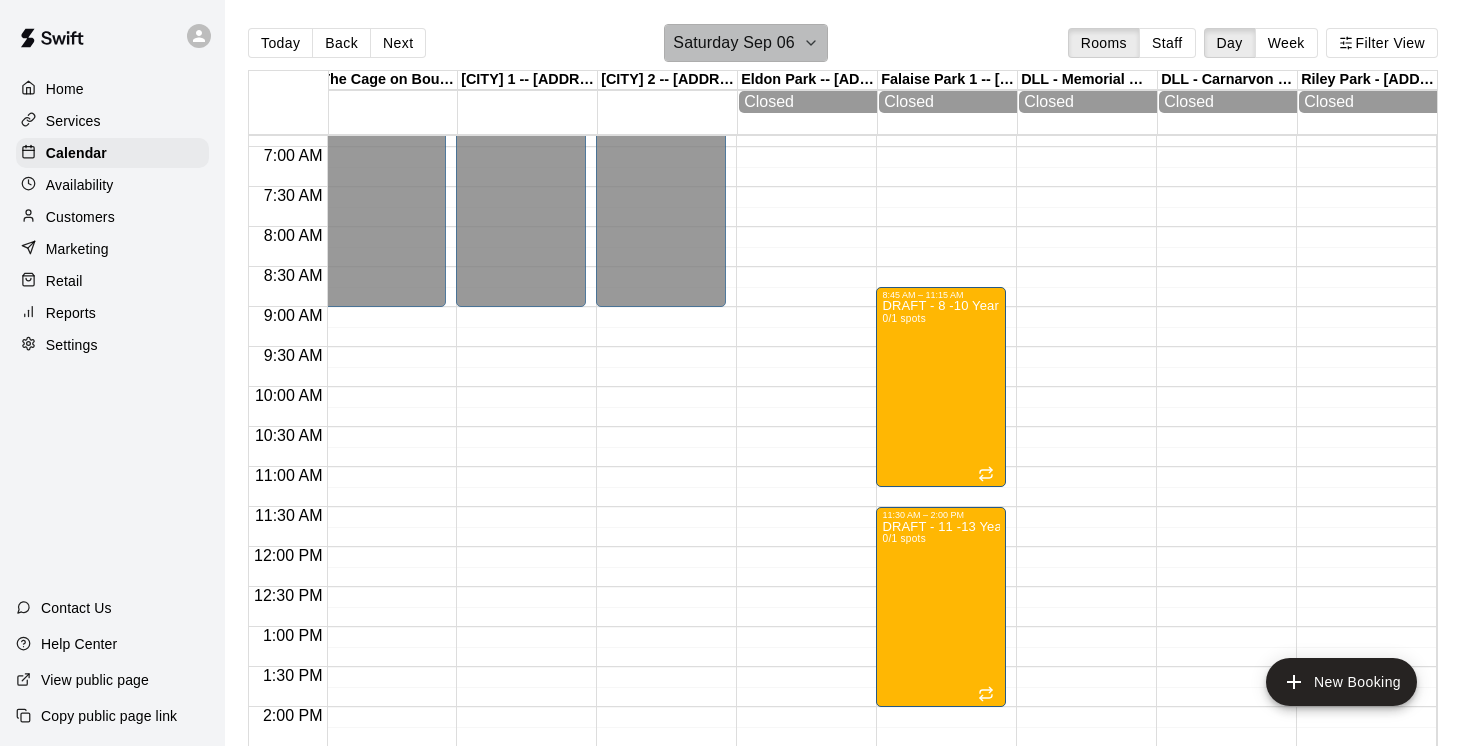 click 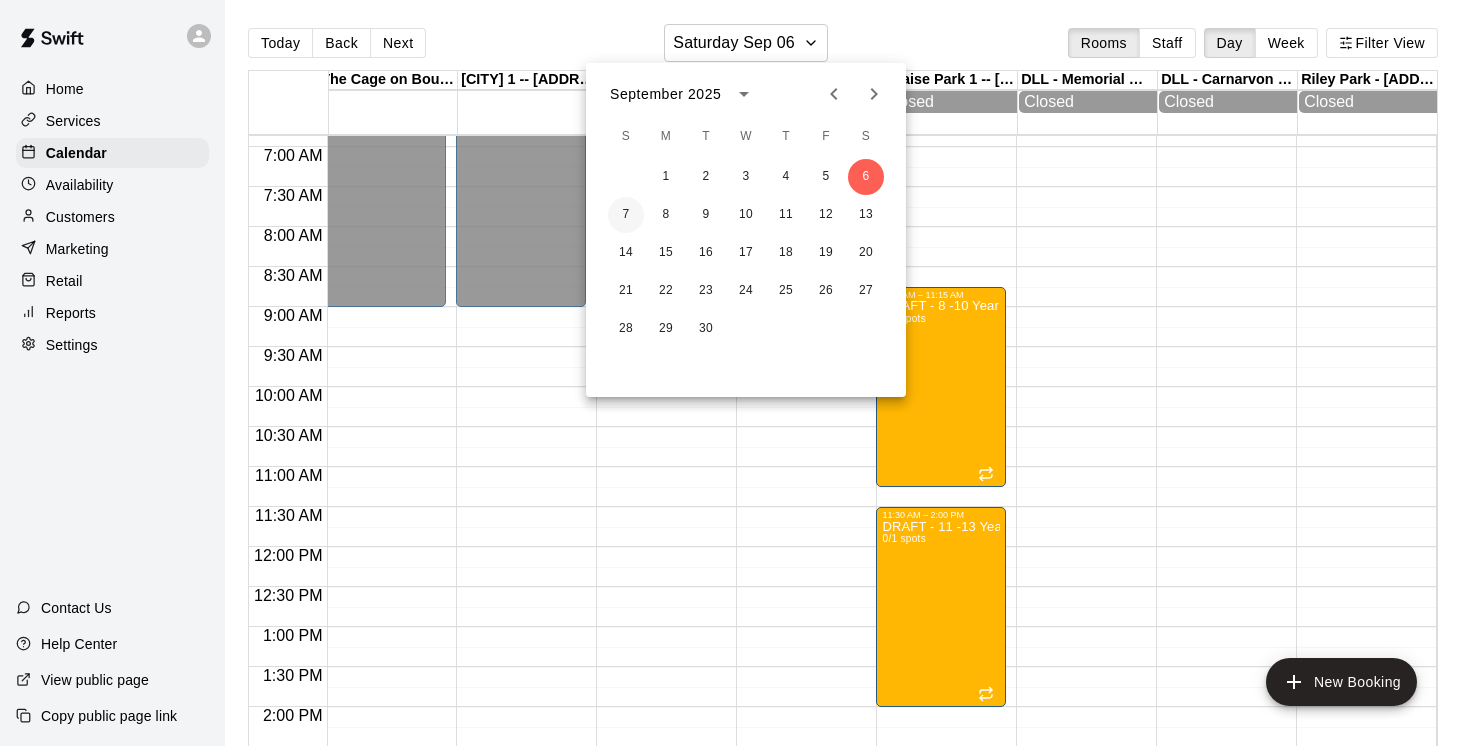 click on "7" at bounding box center (626, 215) 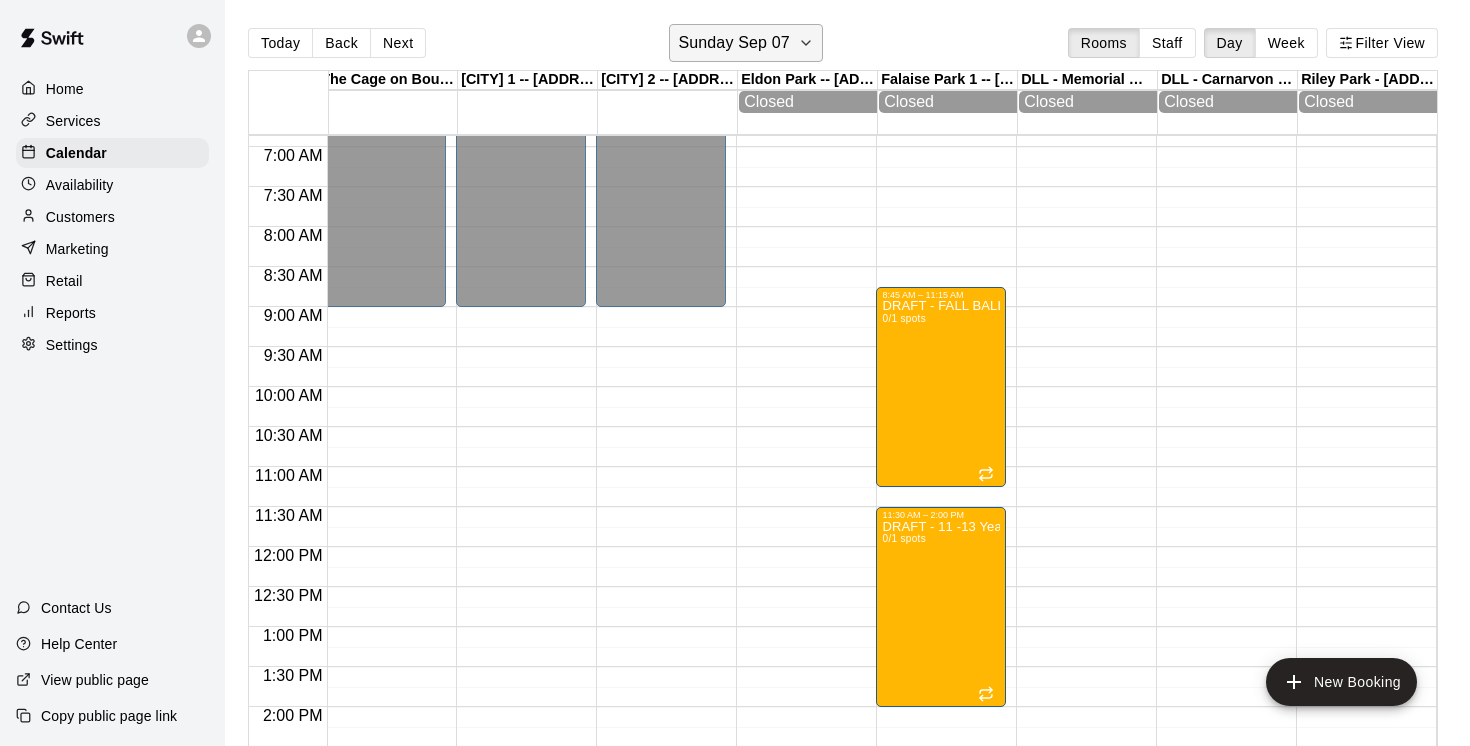 click 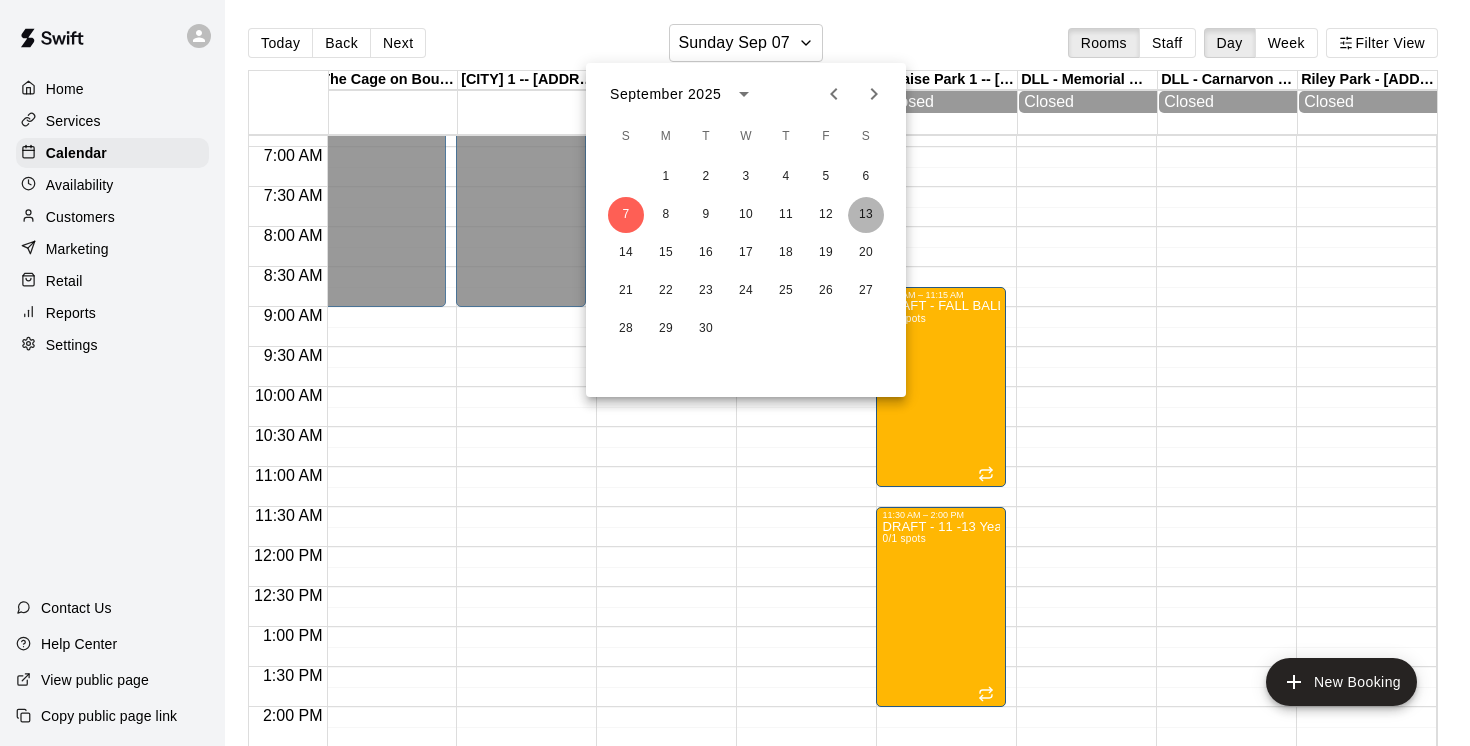 click on "13" at bounding box center (866, 215) 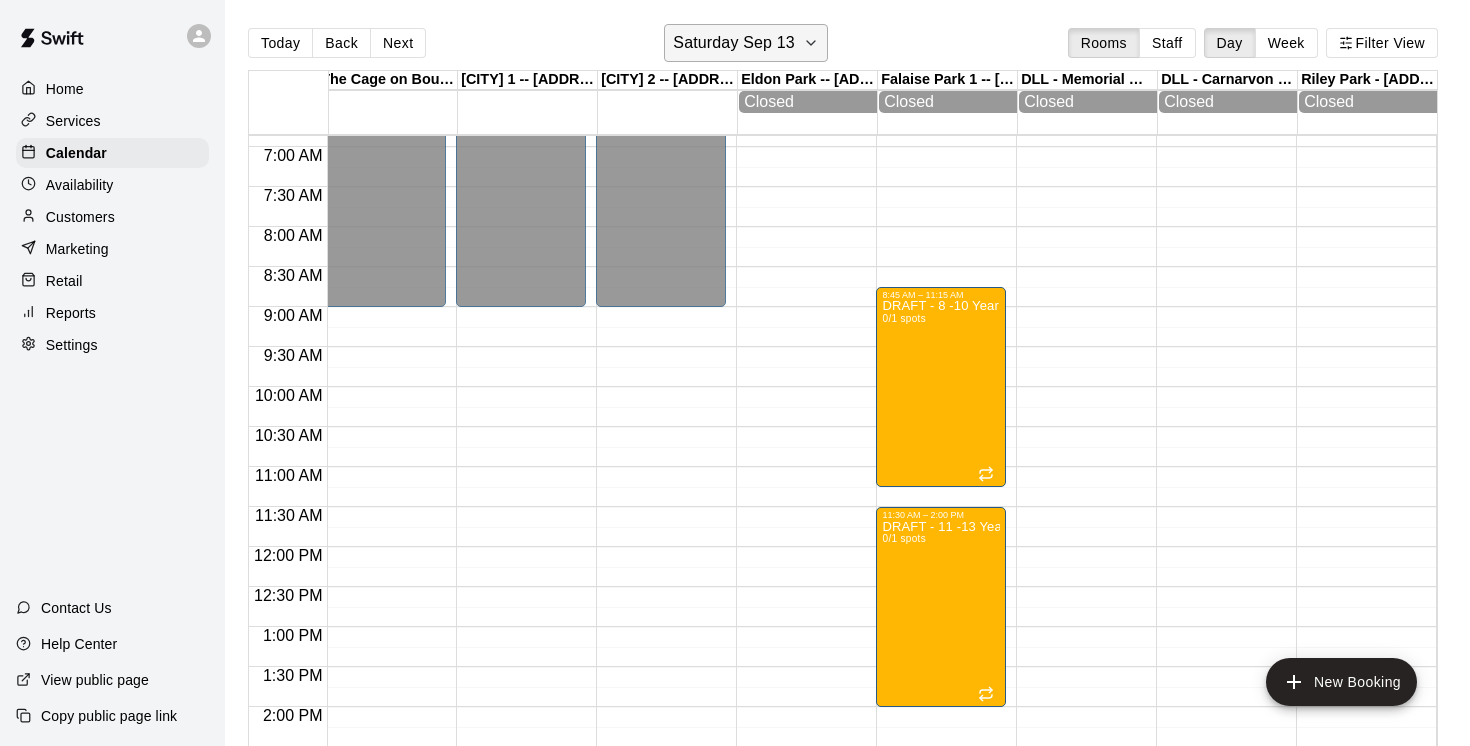 click 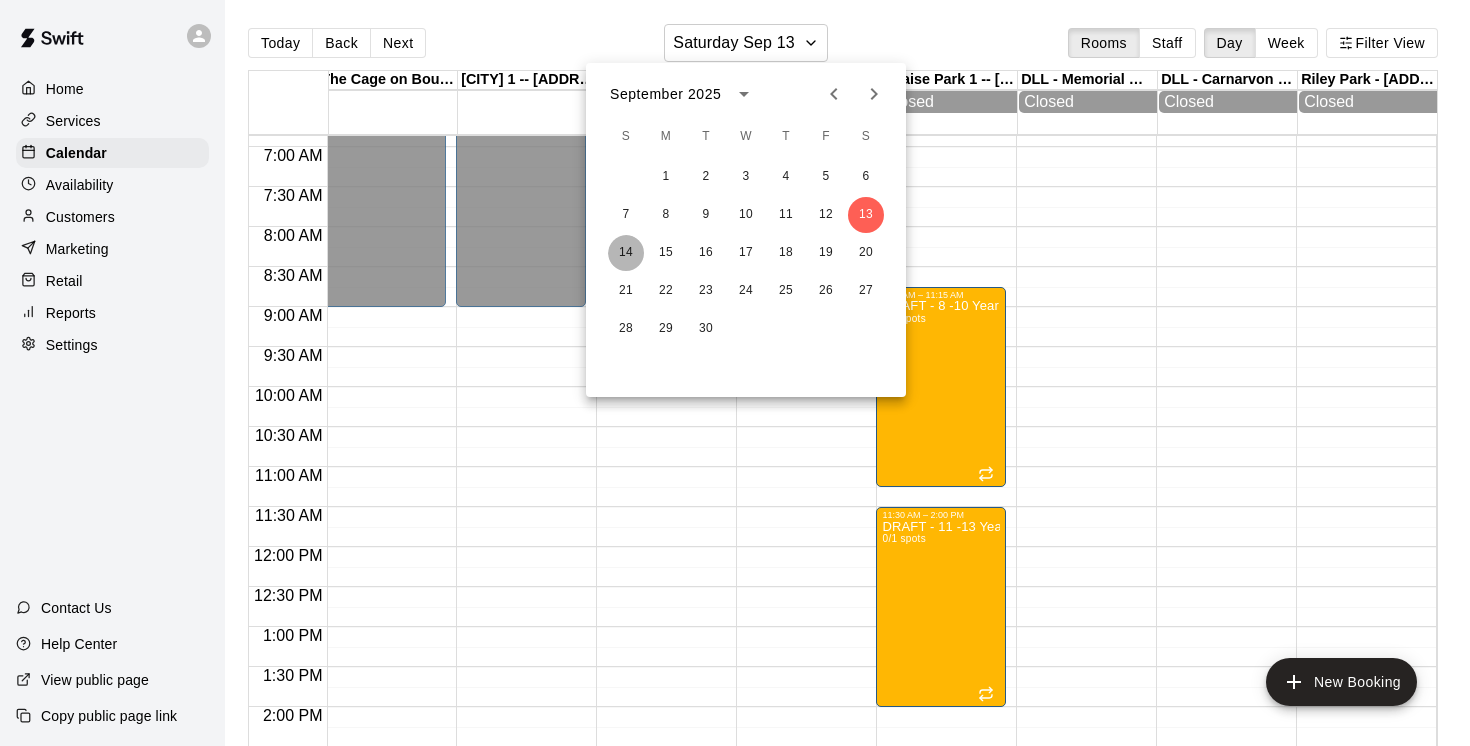 click on "14" at bounding box center (626, 253) 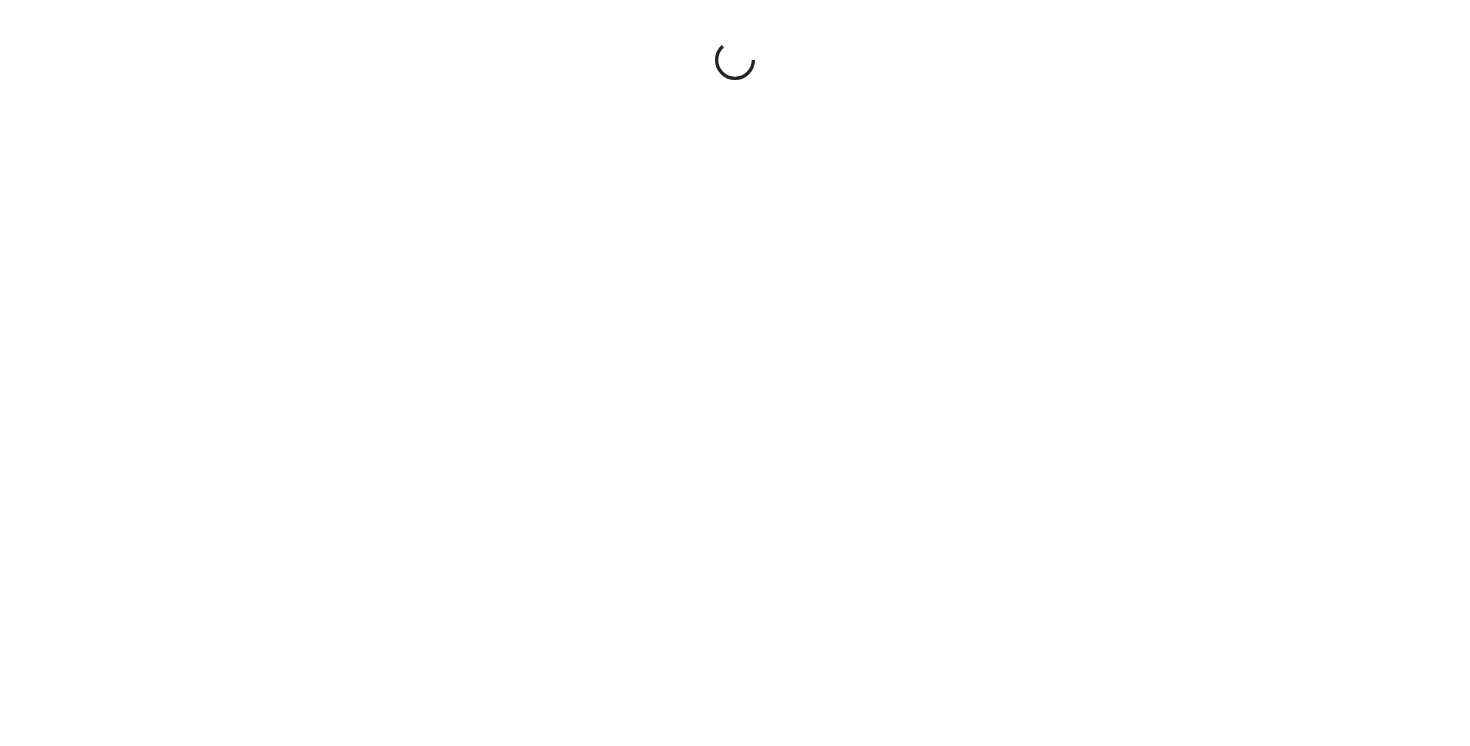 scroll, scrollTop: 0, scrollLeft: 0, axis: both 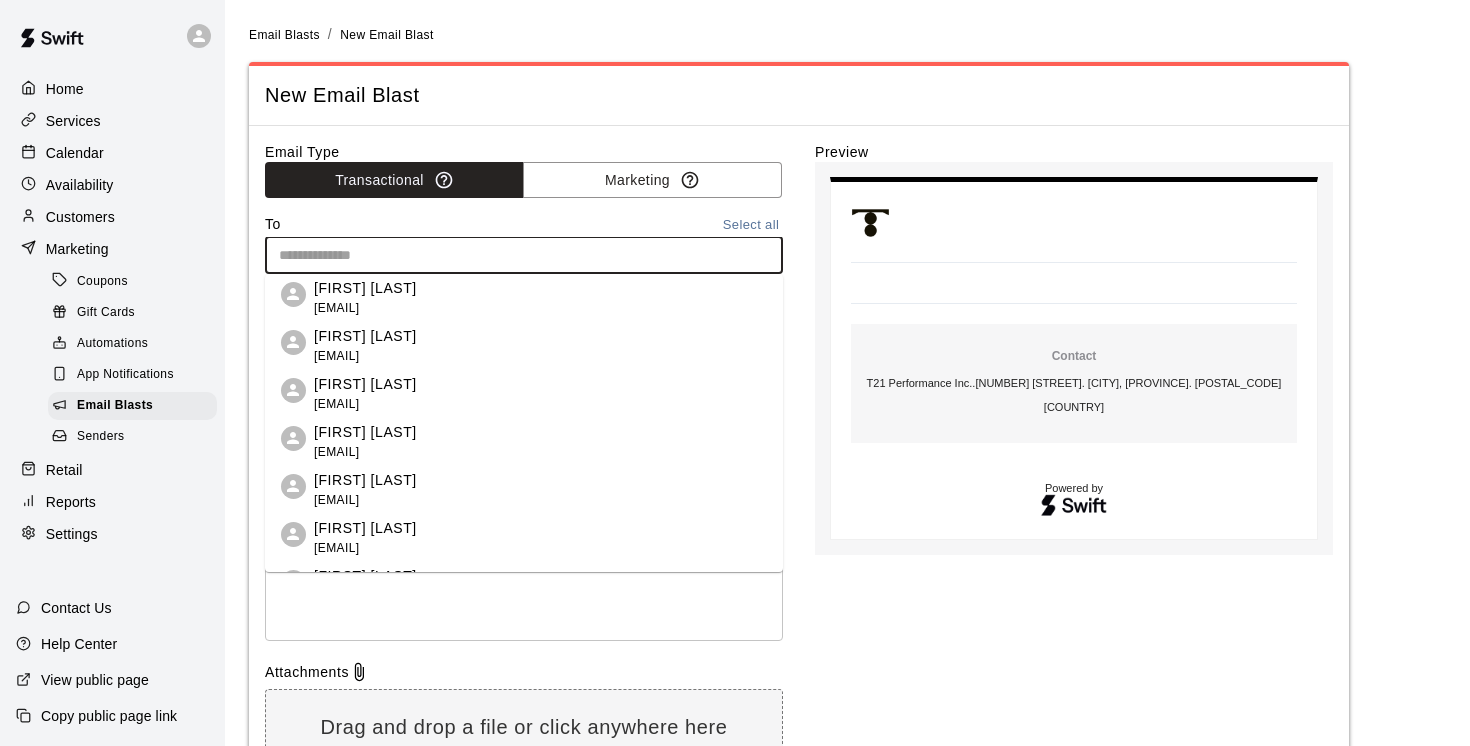 click at bounding box center [522, 255] 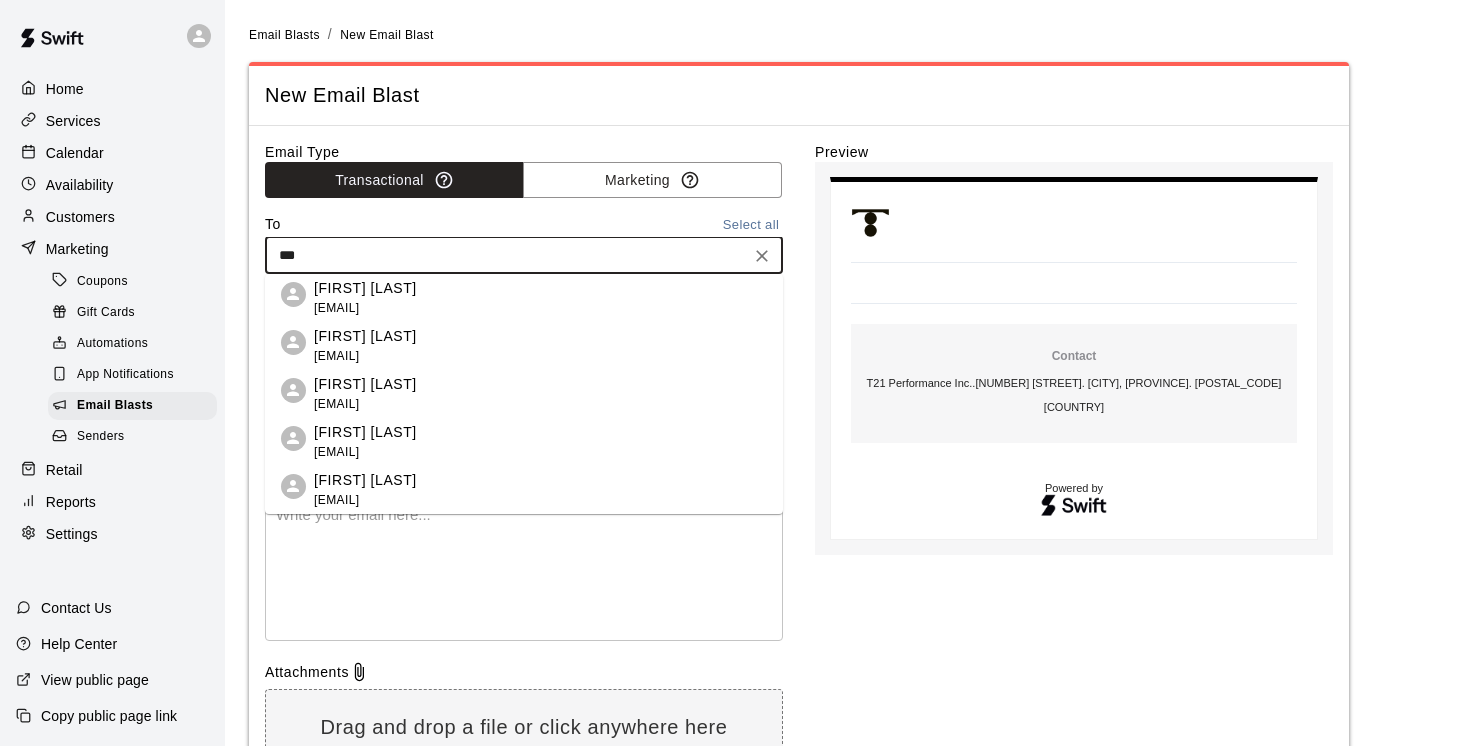 type on "****" 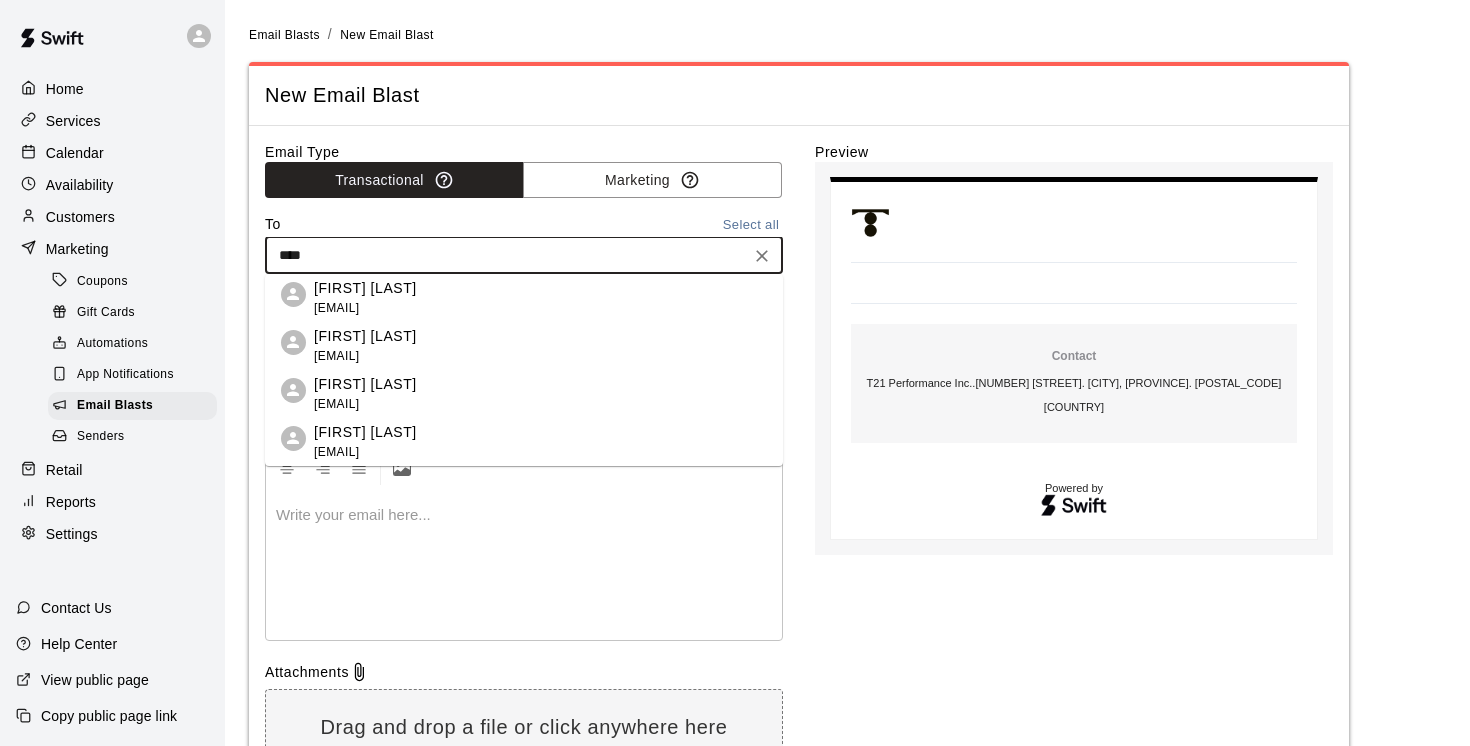 drag, startPoint x: 312, startPoint y: 258, endPoint x: 237, endPoint y: 249, distance: 75.53807 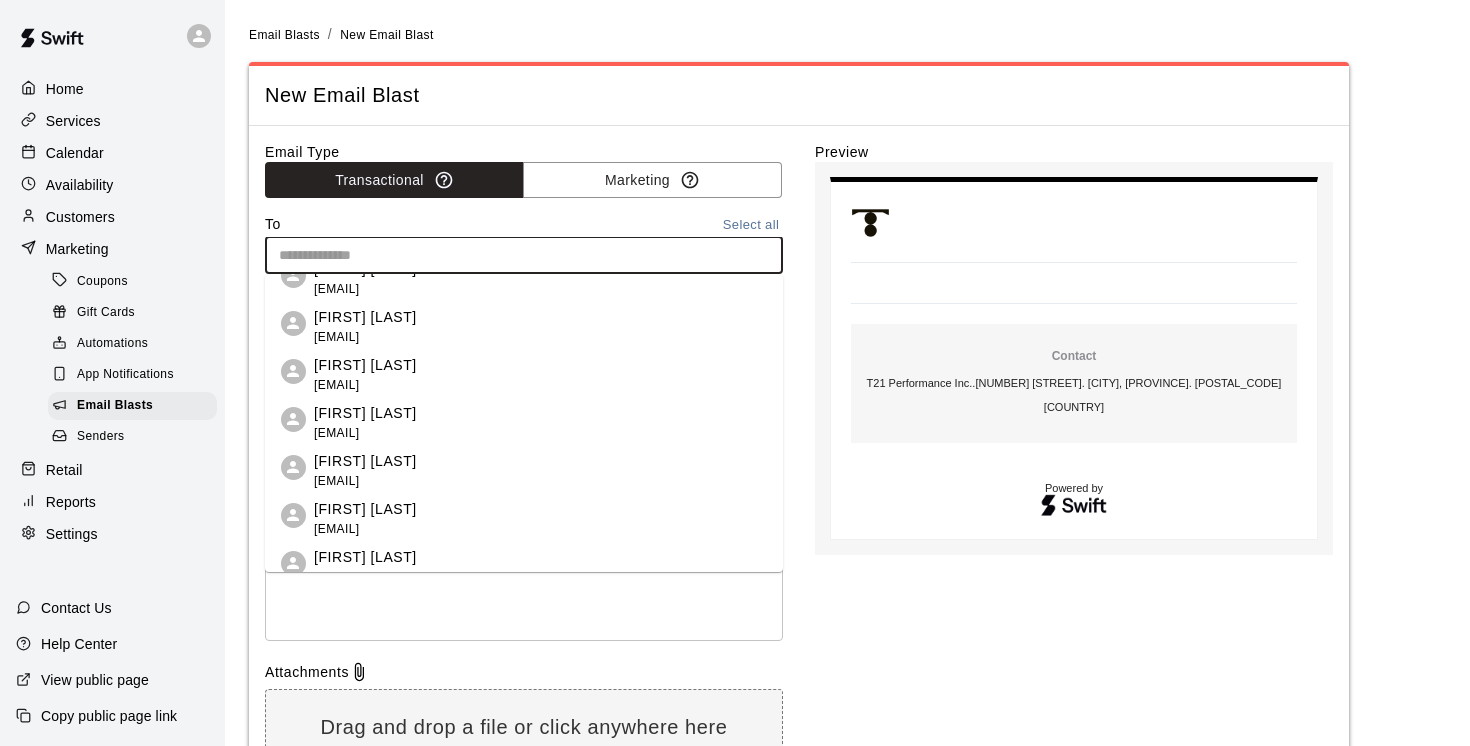 scroll, scrollTop: 177, scrollLeft: 0, axis: vertical 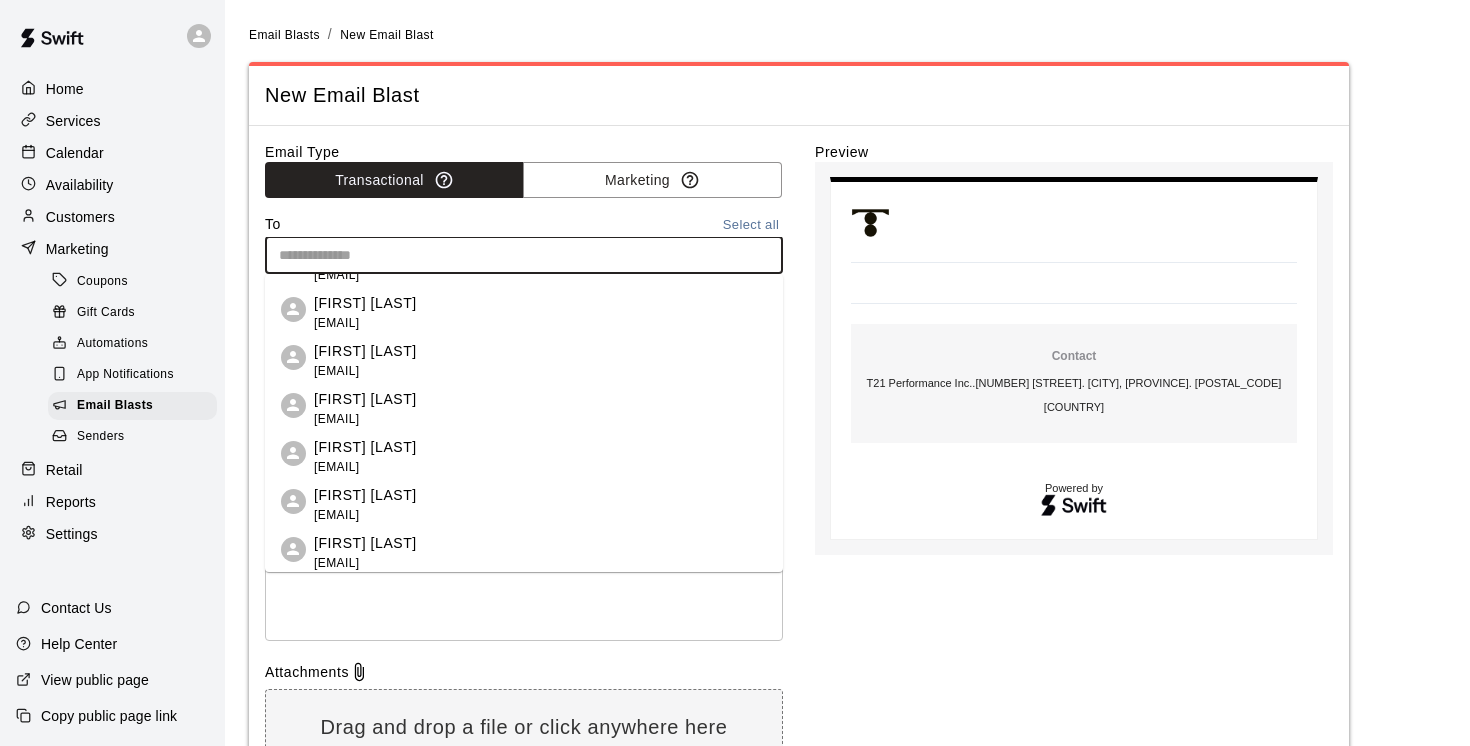 click at bounding box center [524, 565] 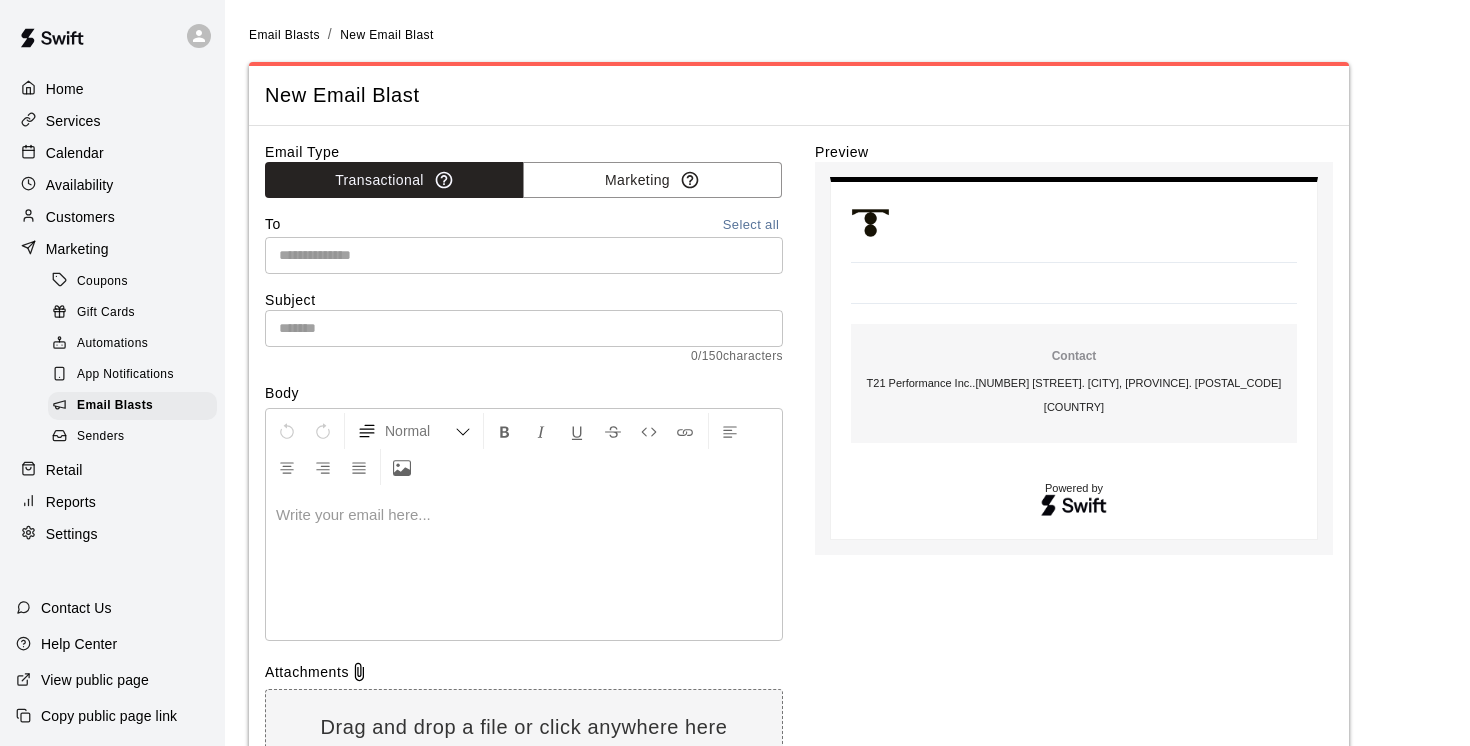 click at bounding box center [524, 328] 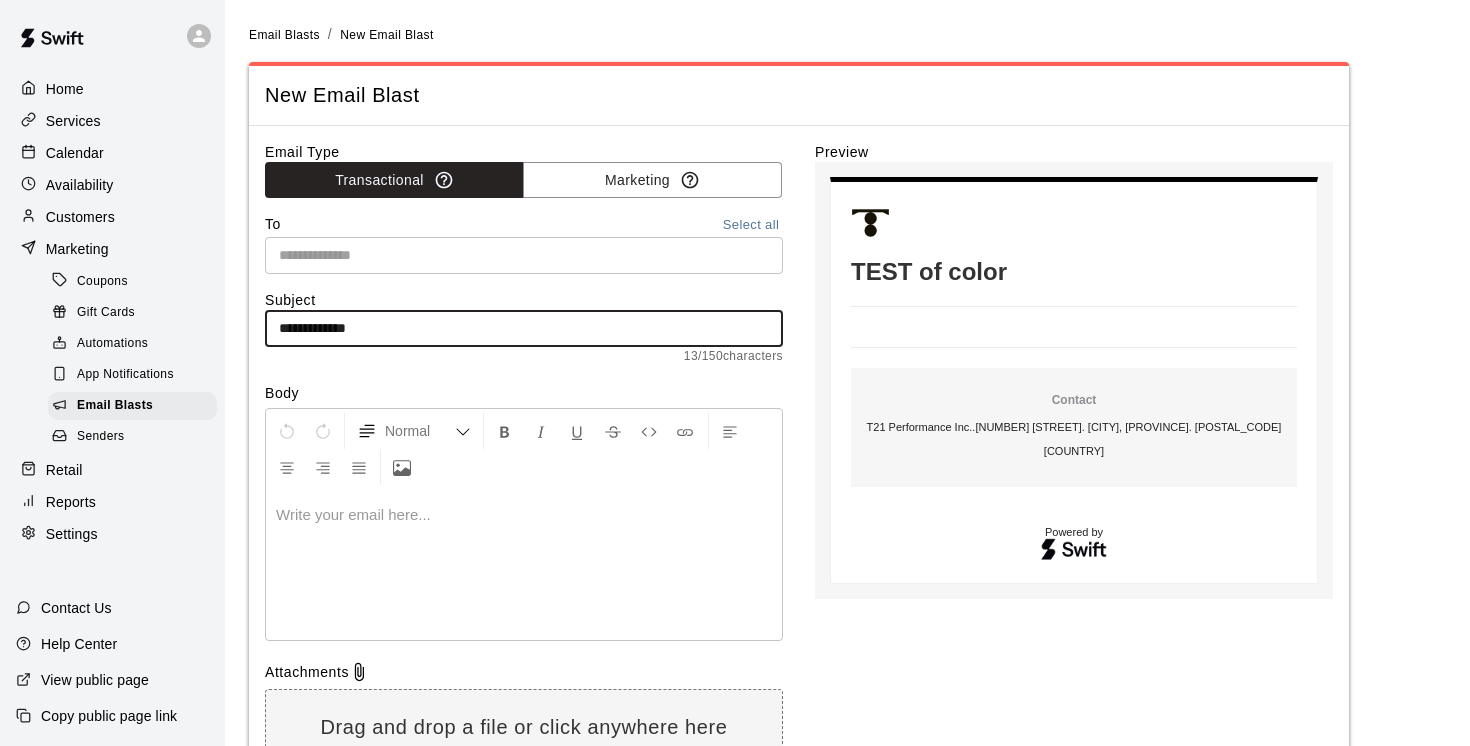 type on "**********" 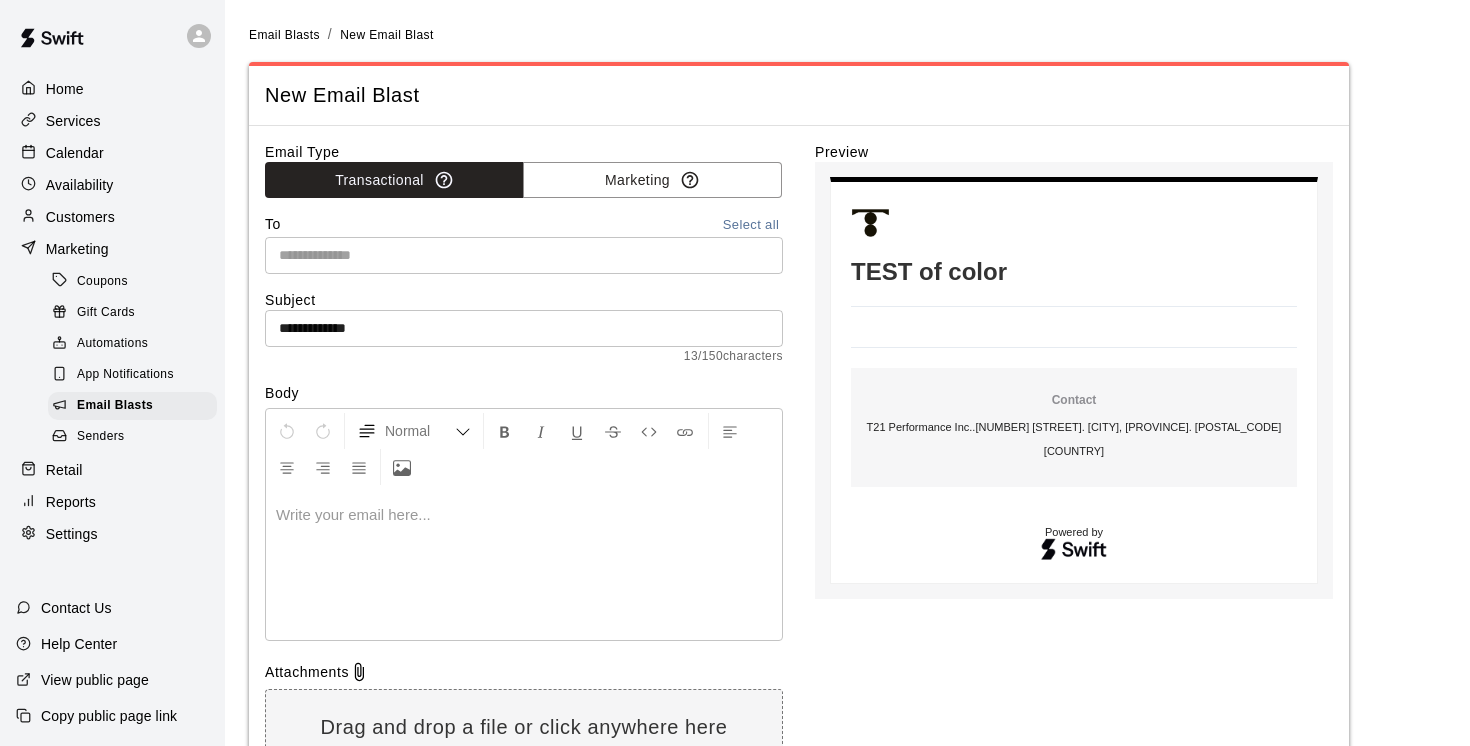click at bounding box center (524, 515) 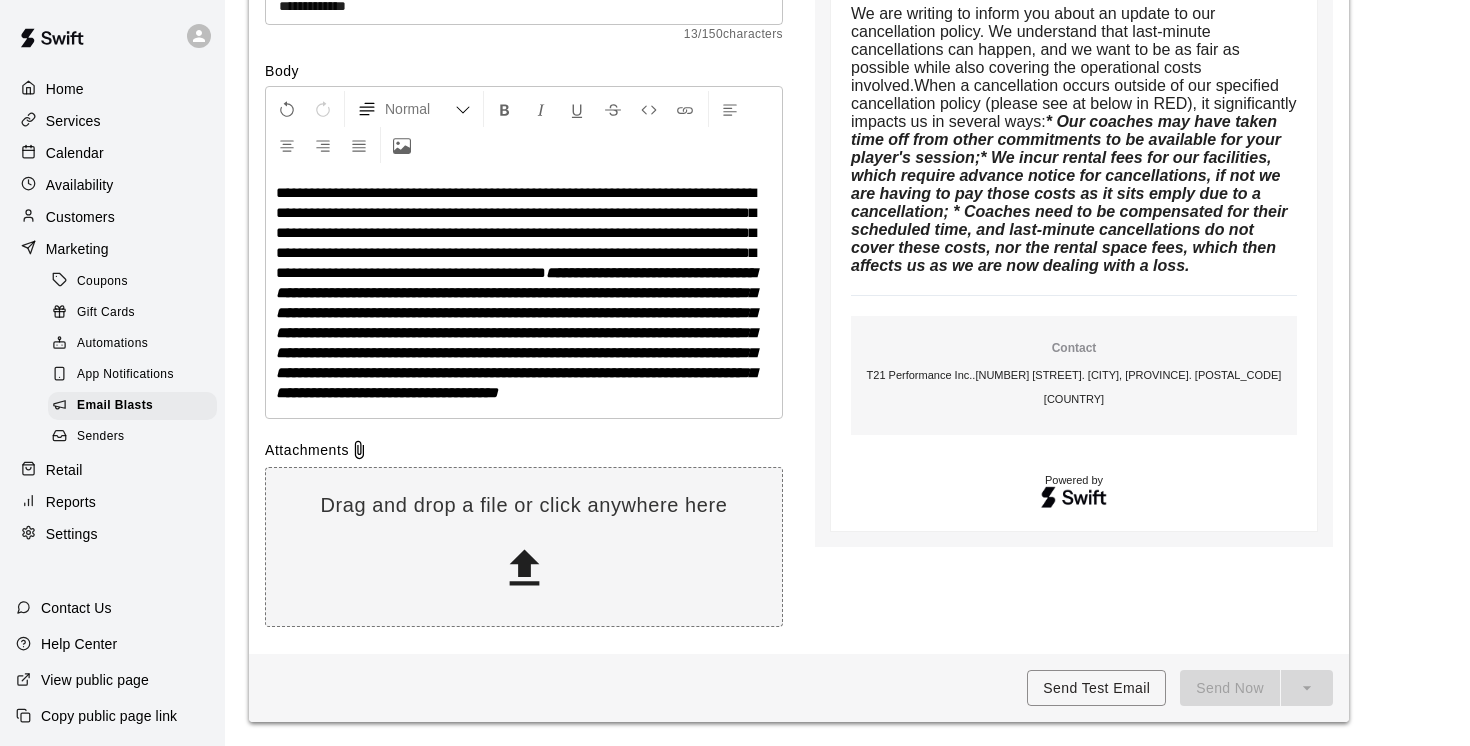 scroll, scrollTop: 362, scrollLeft: 0, axis: vertical 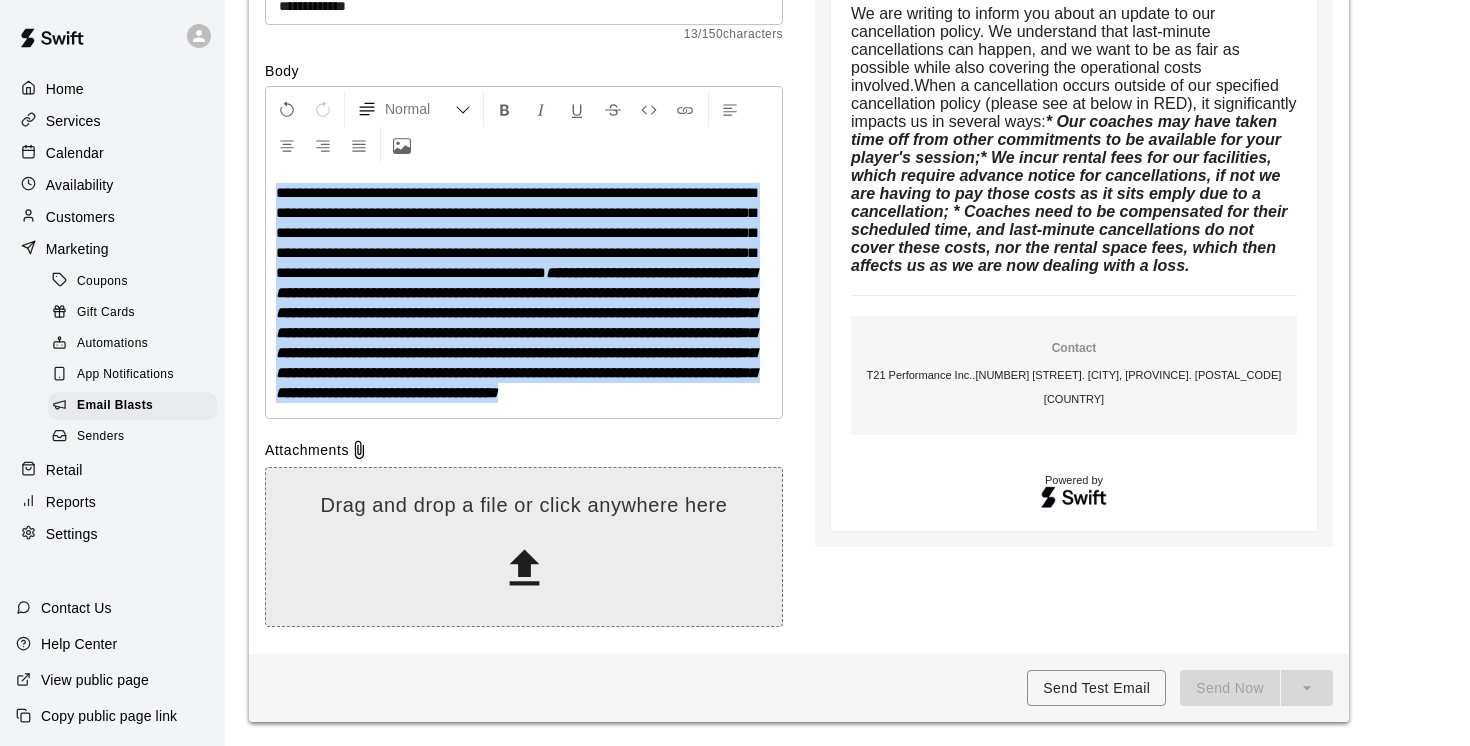drag, startPoint x: 275, startPoint y: 140, endPoint x: 737, endPoint y: 545, distance: 614.3851 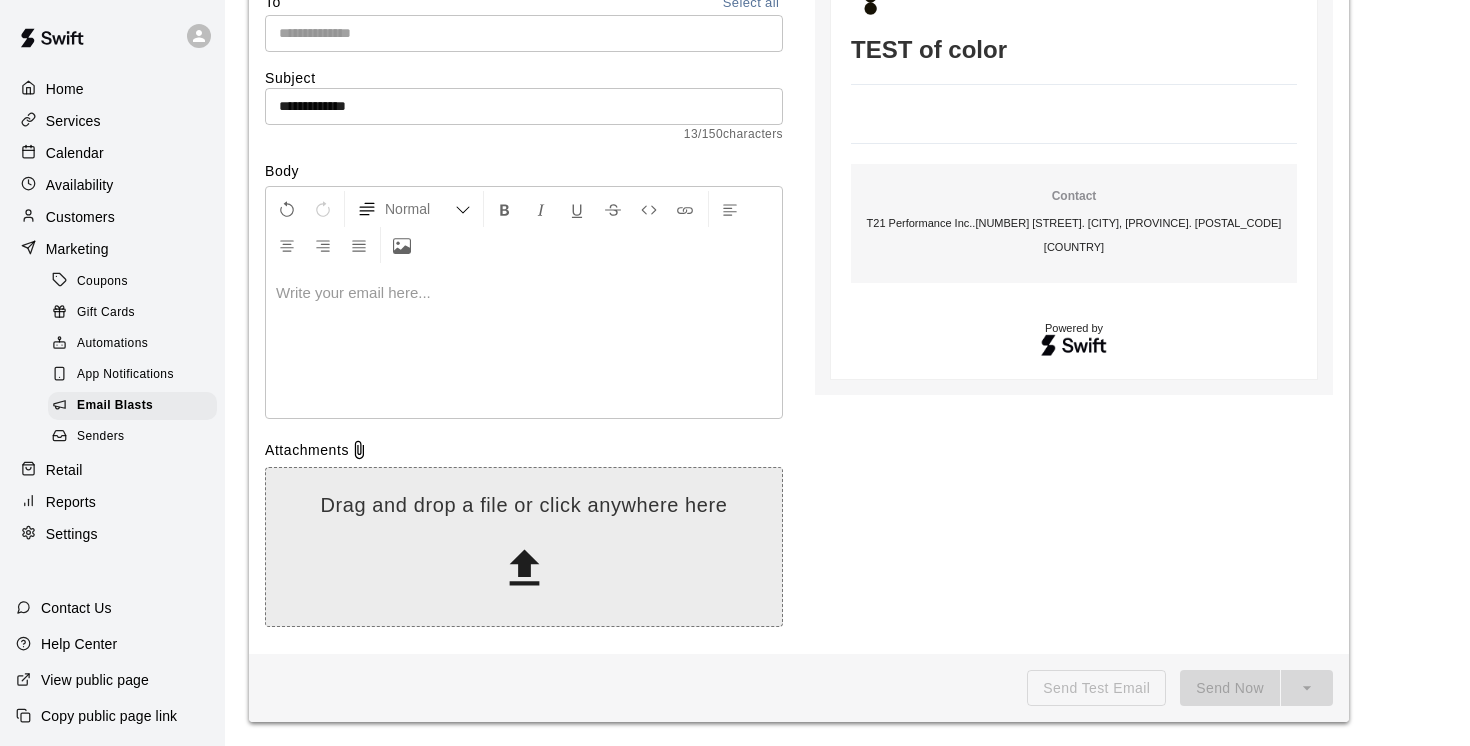 scroll, scrollTop: 222, scrollLeft: 0, axis: vertical 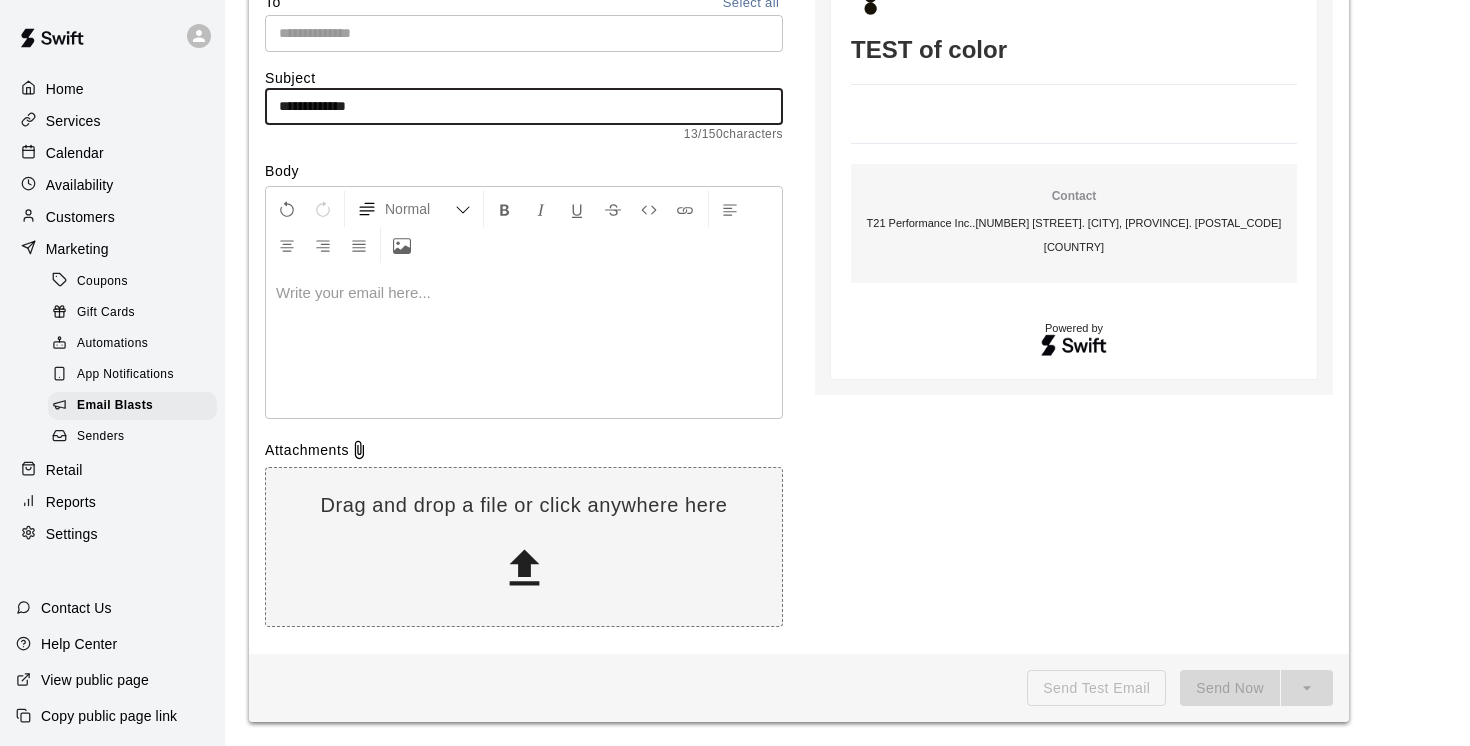 drag, startPoint x: 388, startPoint y: 104, endPoint x: 221, endPoint y: 100, distance: 167.0479 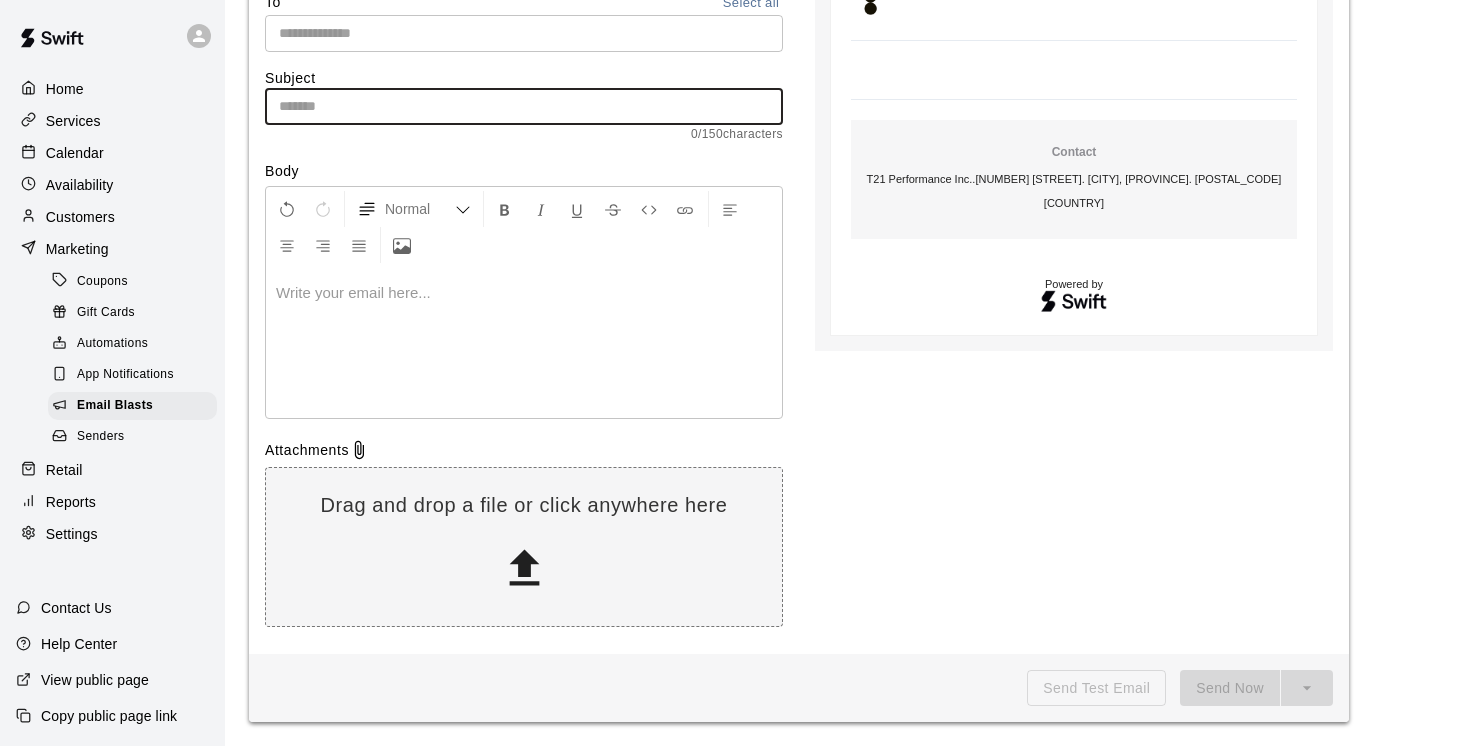 scroll, scrollTop: 0, scrollLeft: 0, axis: both 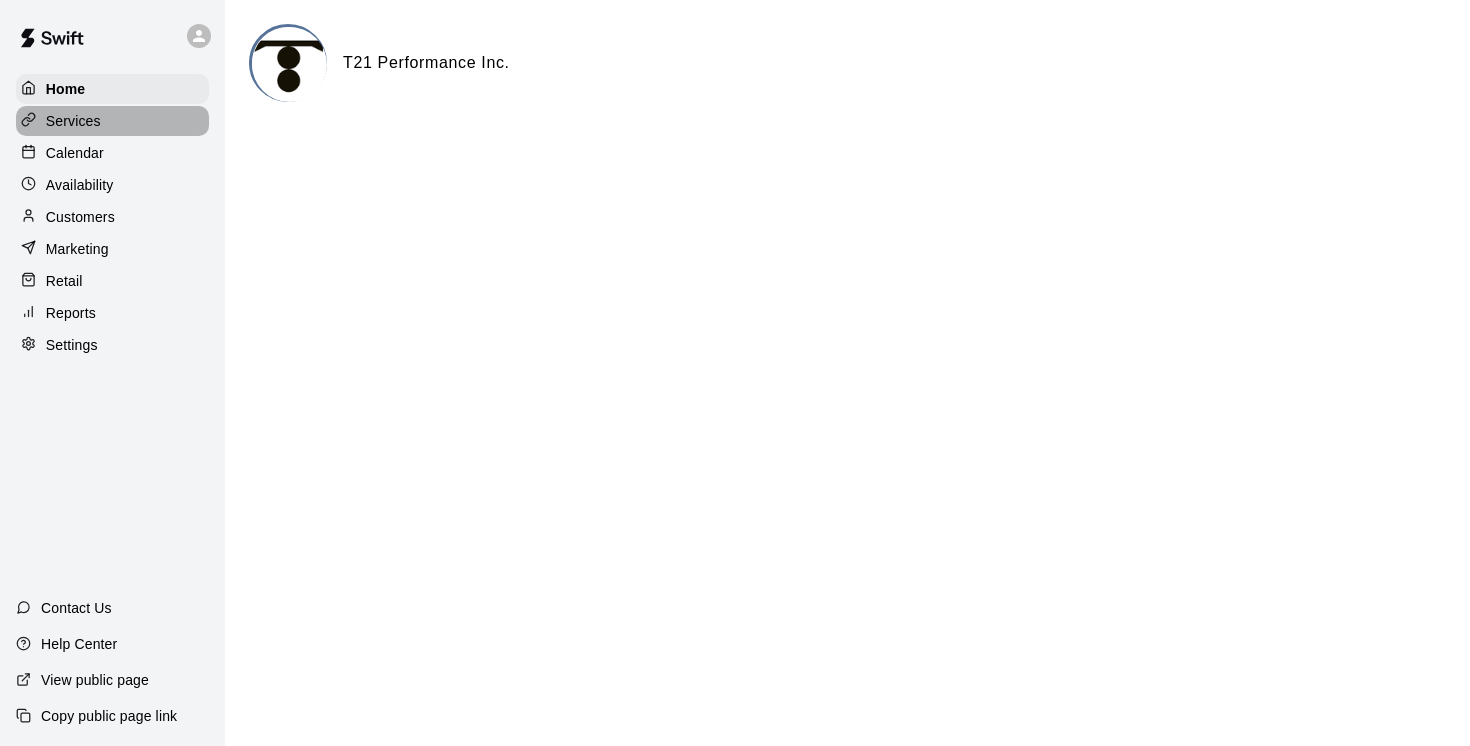 click on "Services" at bounding box center [73, 121] 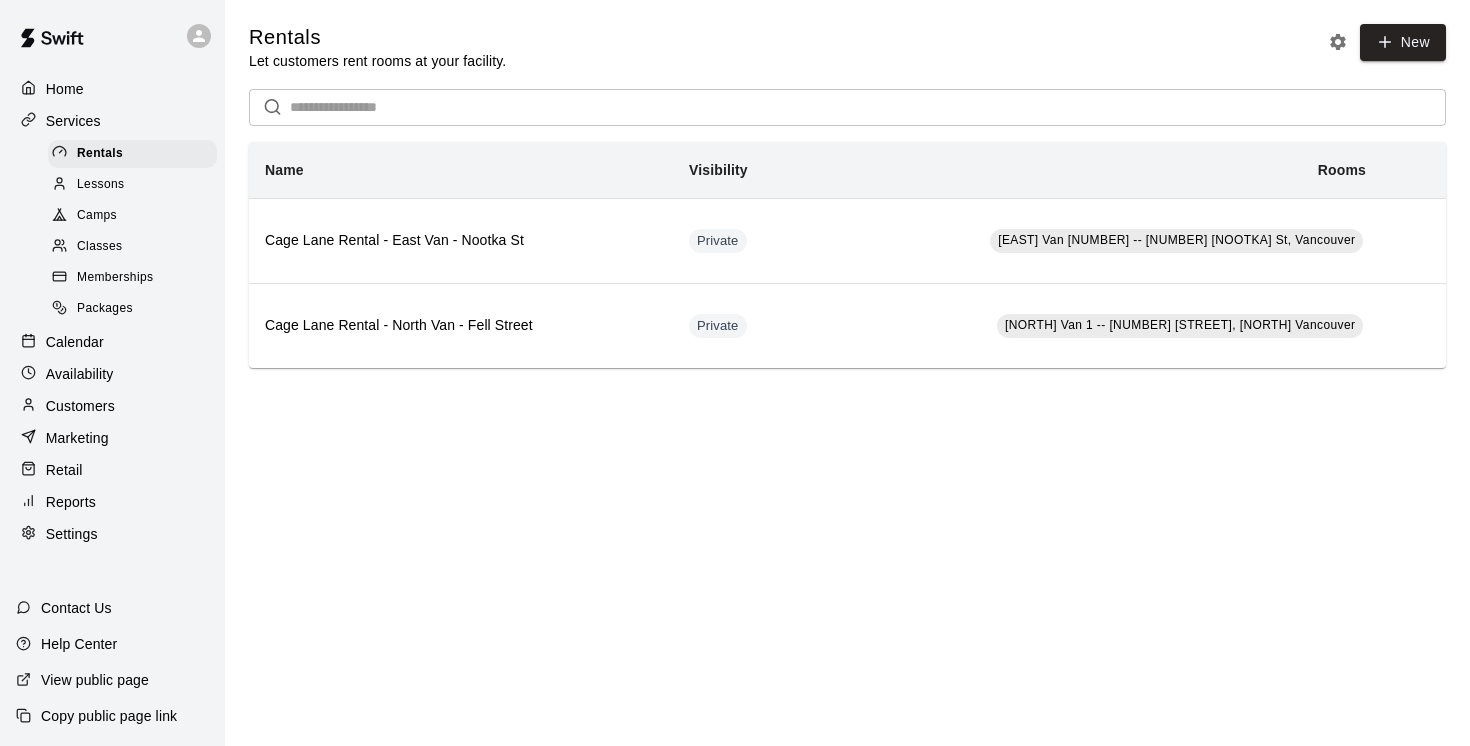 click on "Camps" at bounding box center [97, 216] 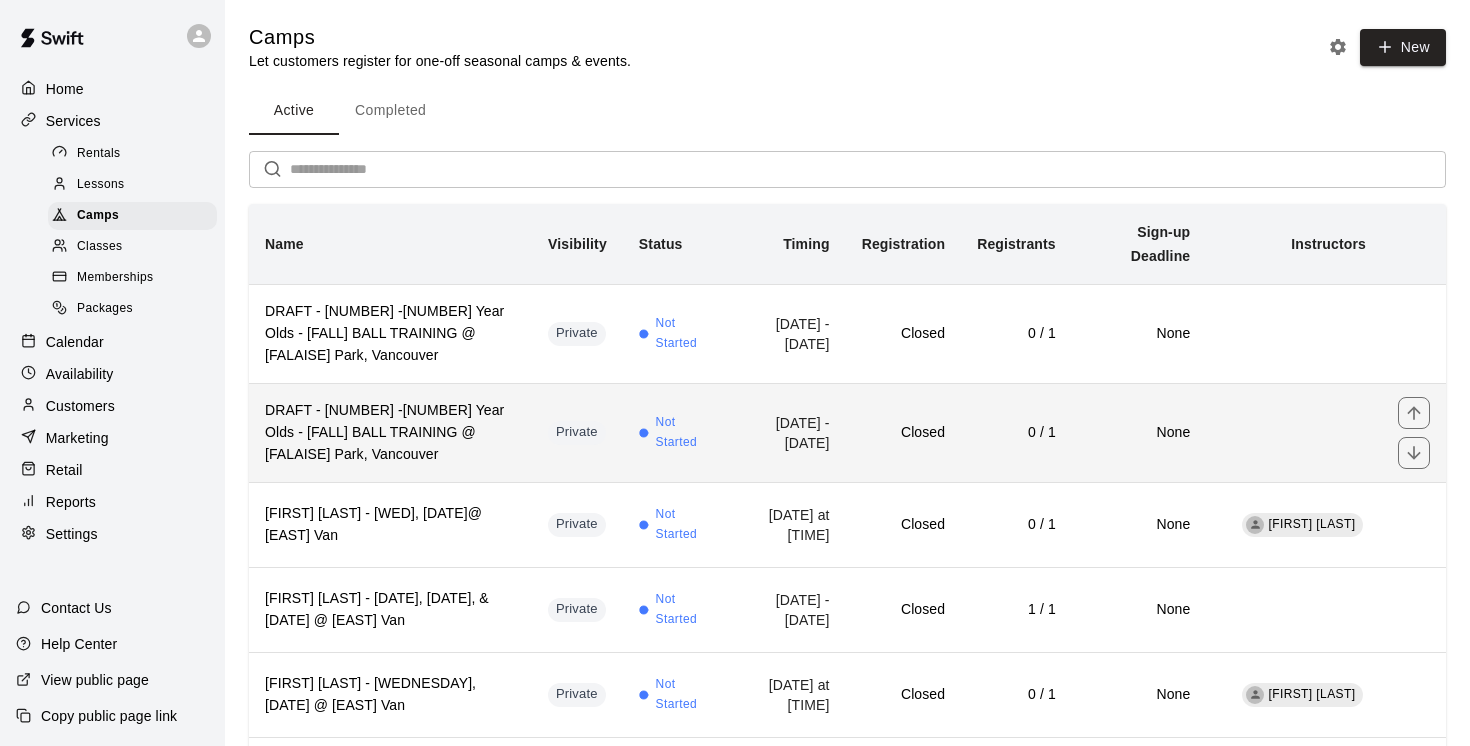click on "Private" at bounding box center [577, 432] 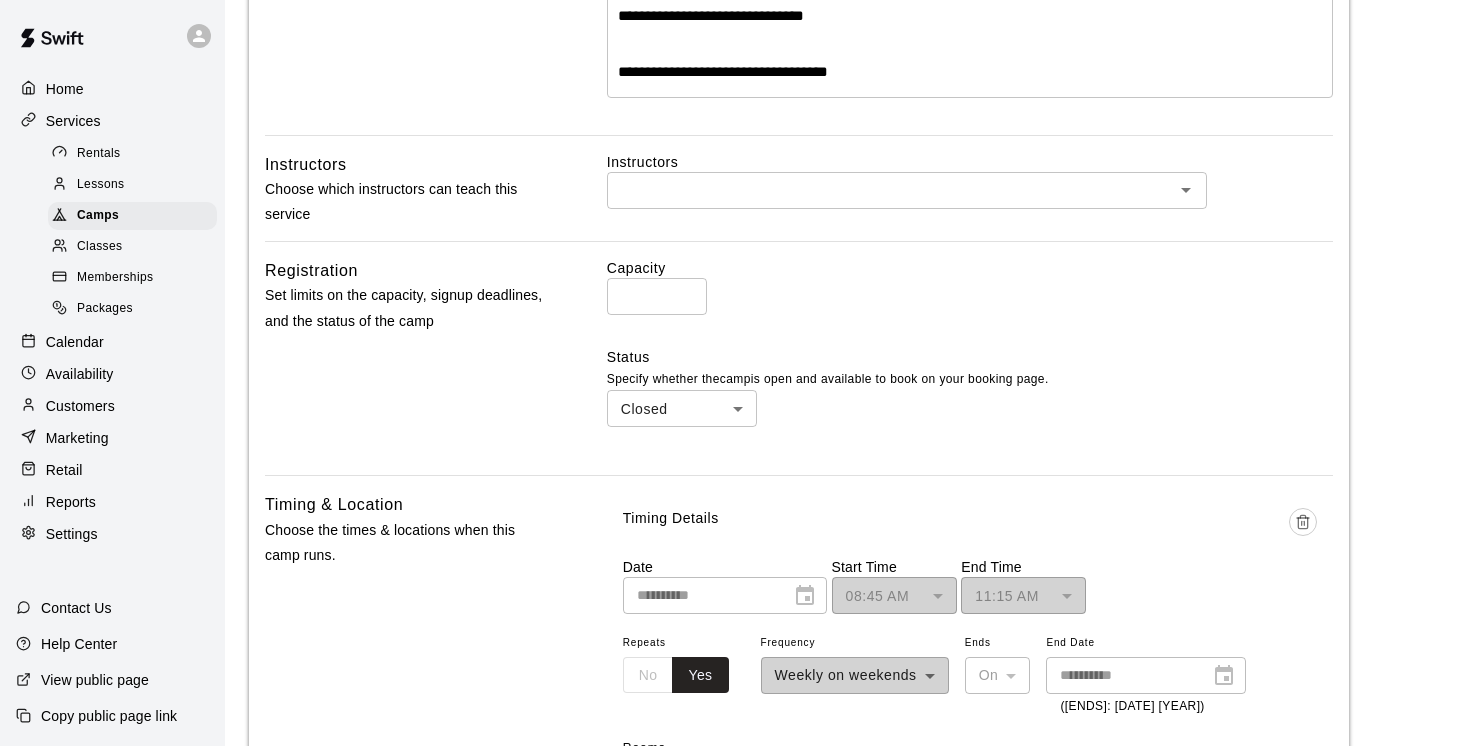 scroll, scrollTop: 571, scrollLeft: 0, axis: vertical 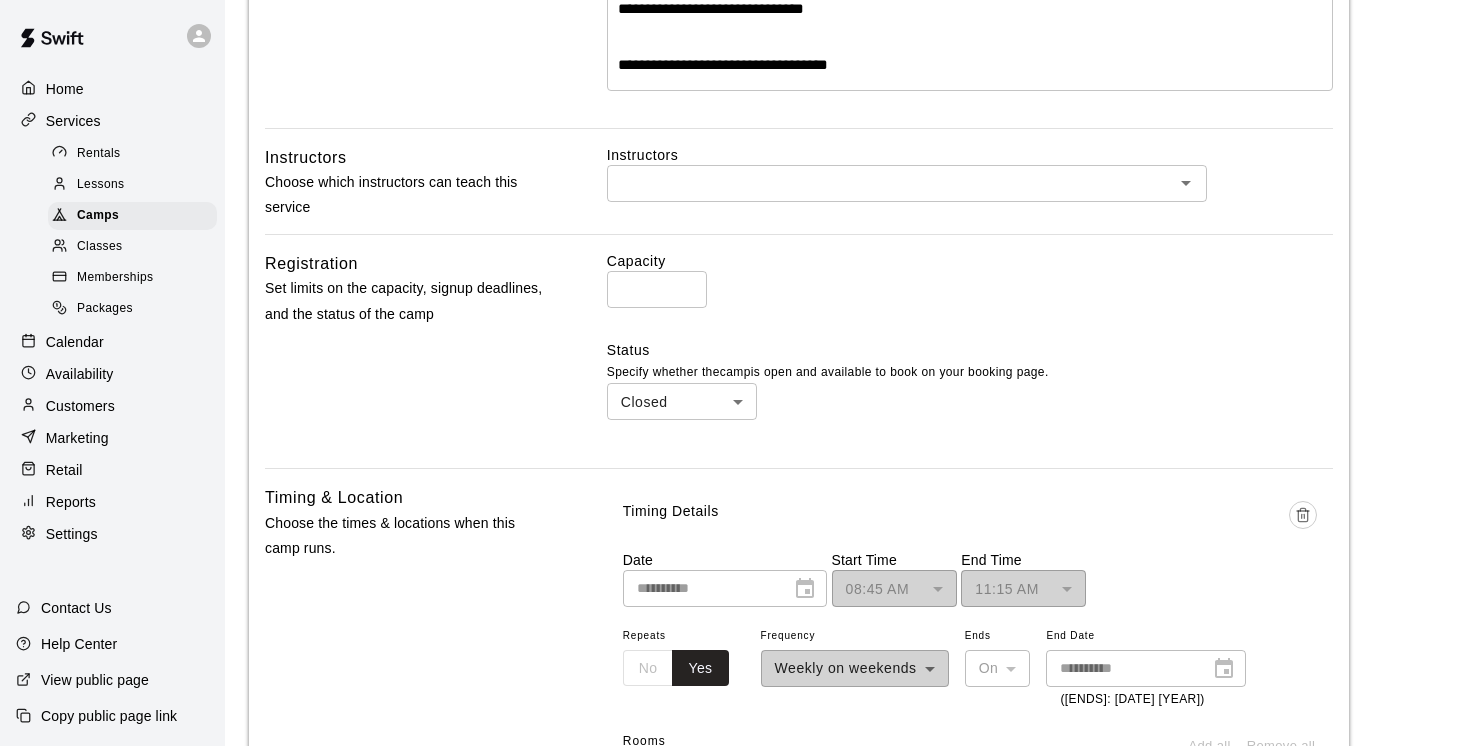 click on "**********" at bounding box center (735, 564) 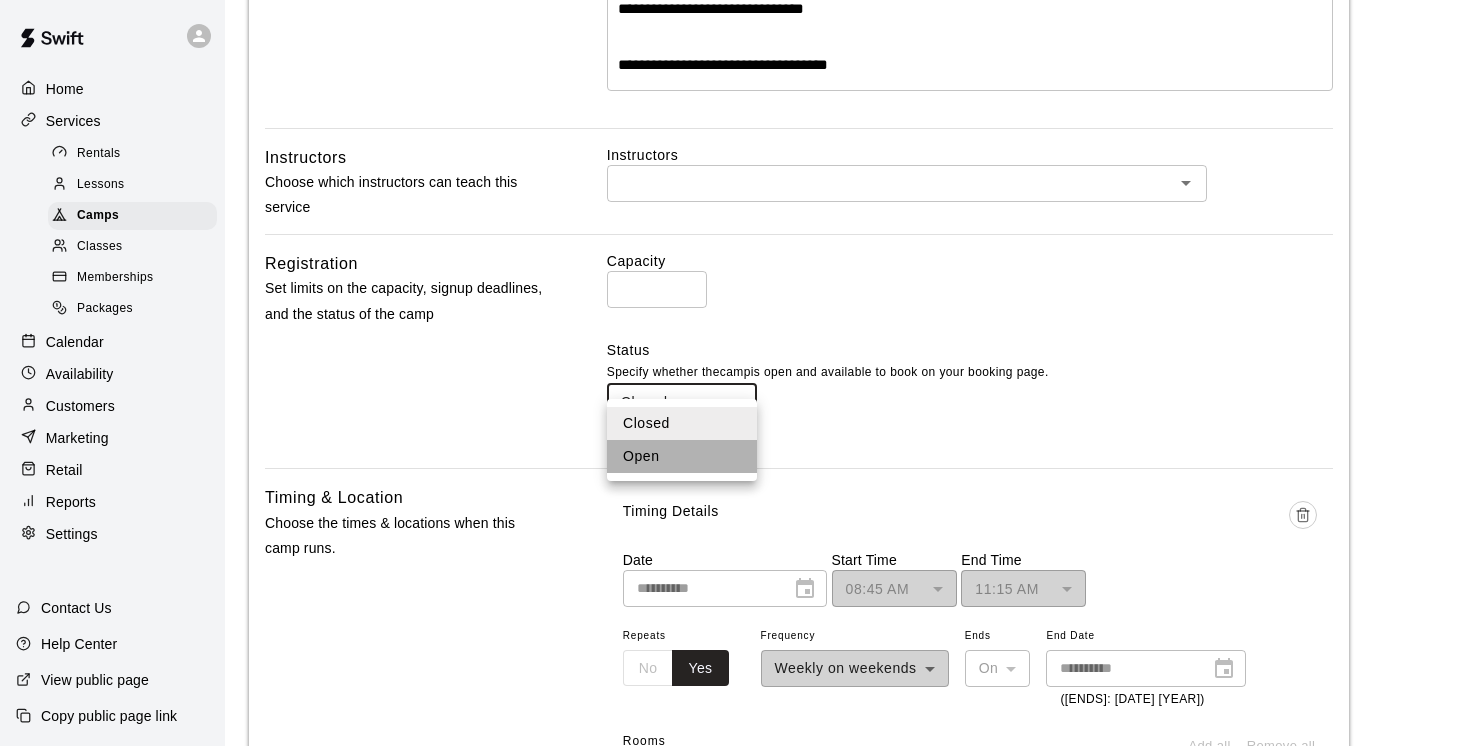 click on "Open" at bounding box center (682, 456) 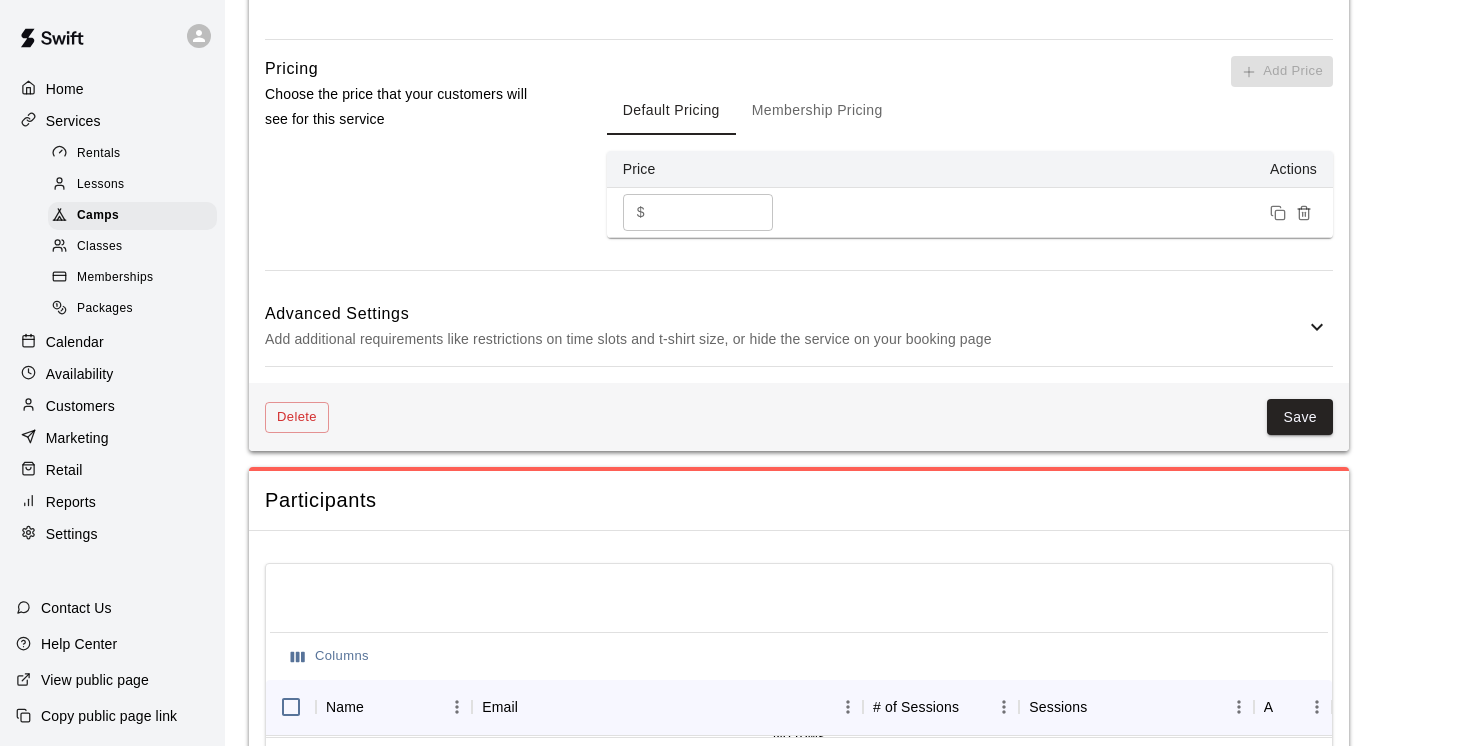 scroll, scrollTop: 1534, scrollLeft: 0, axis: vertical 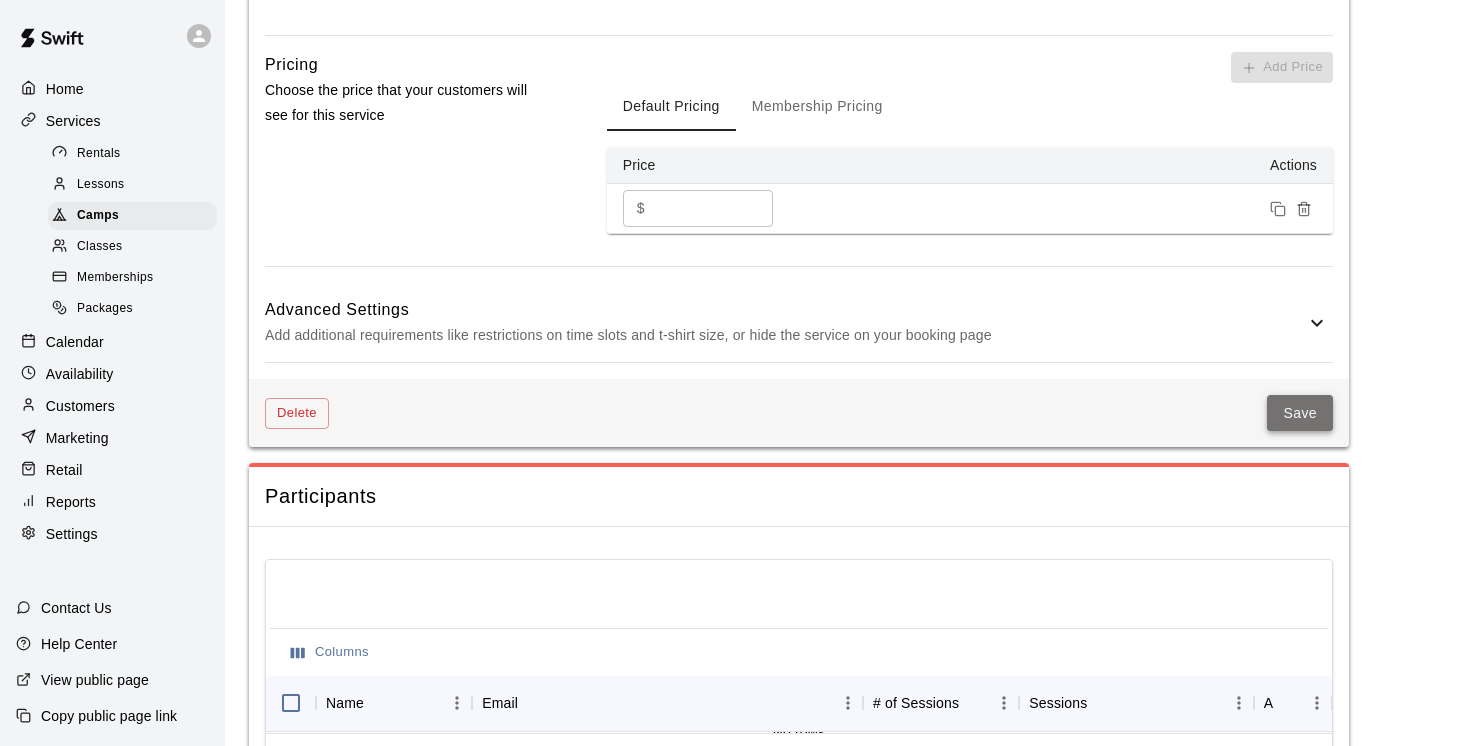 click on "Save" at bounding box center [1300, 413] 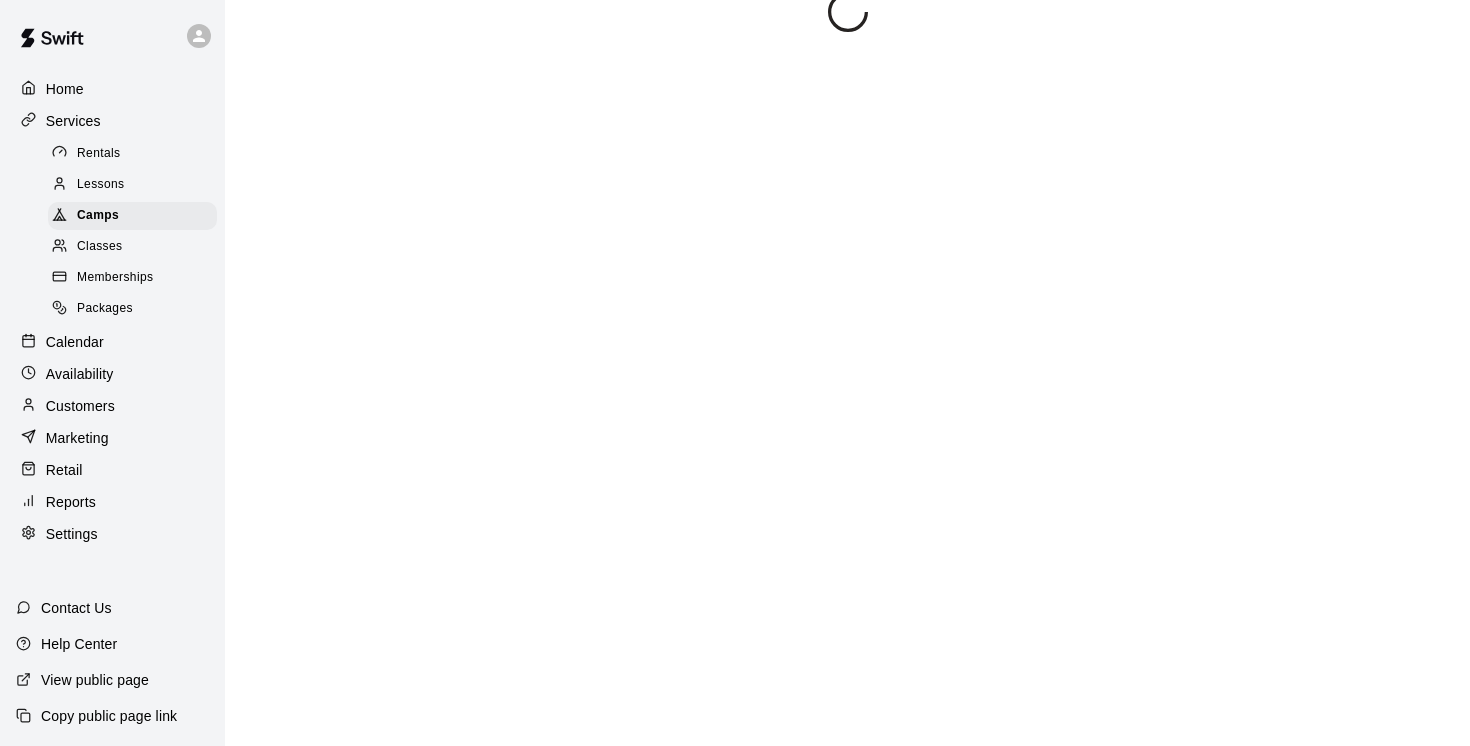 scroll, scrollTop: 0, scrollLeft: 0, axis: both 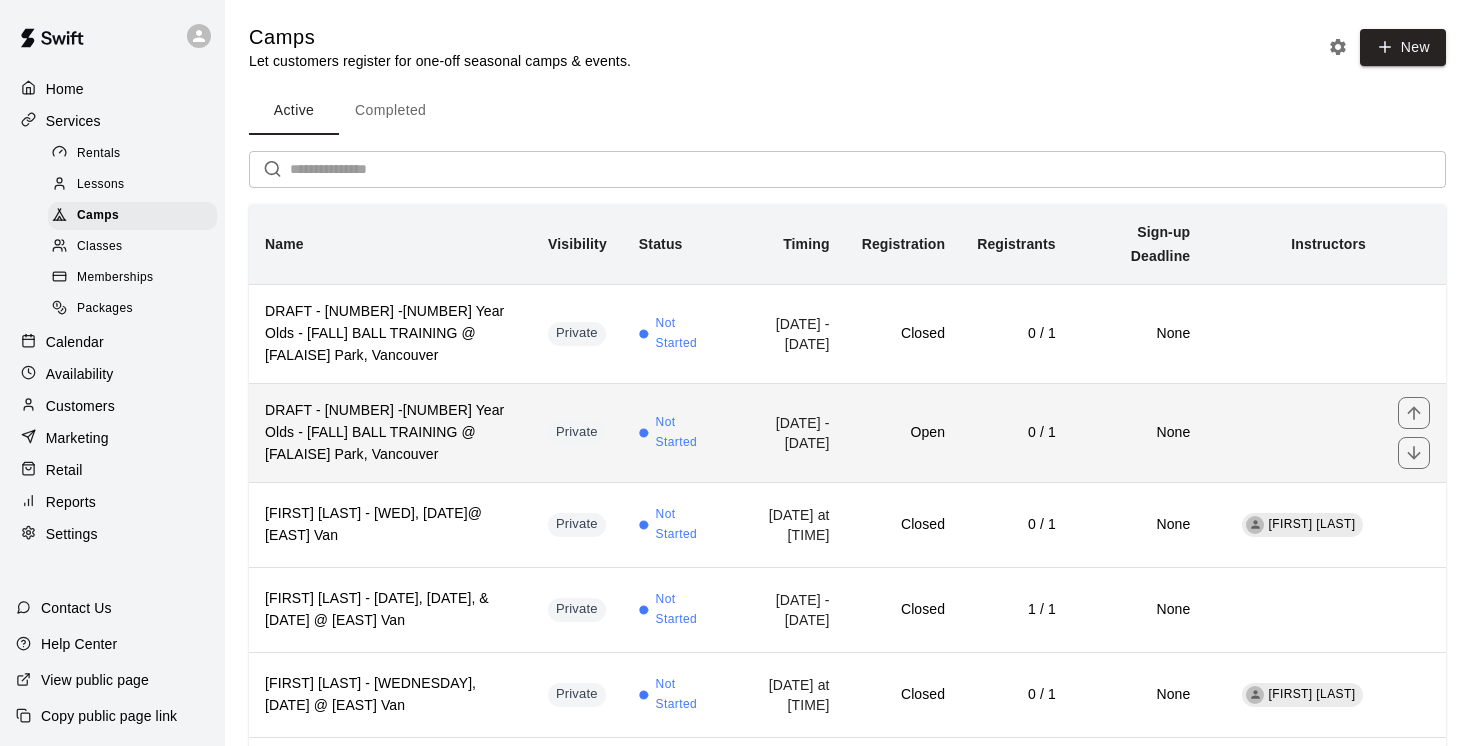 click on "Not Started" at bounding box center [674, 432] 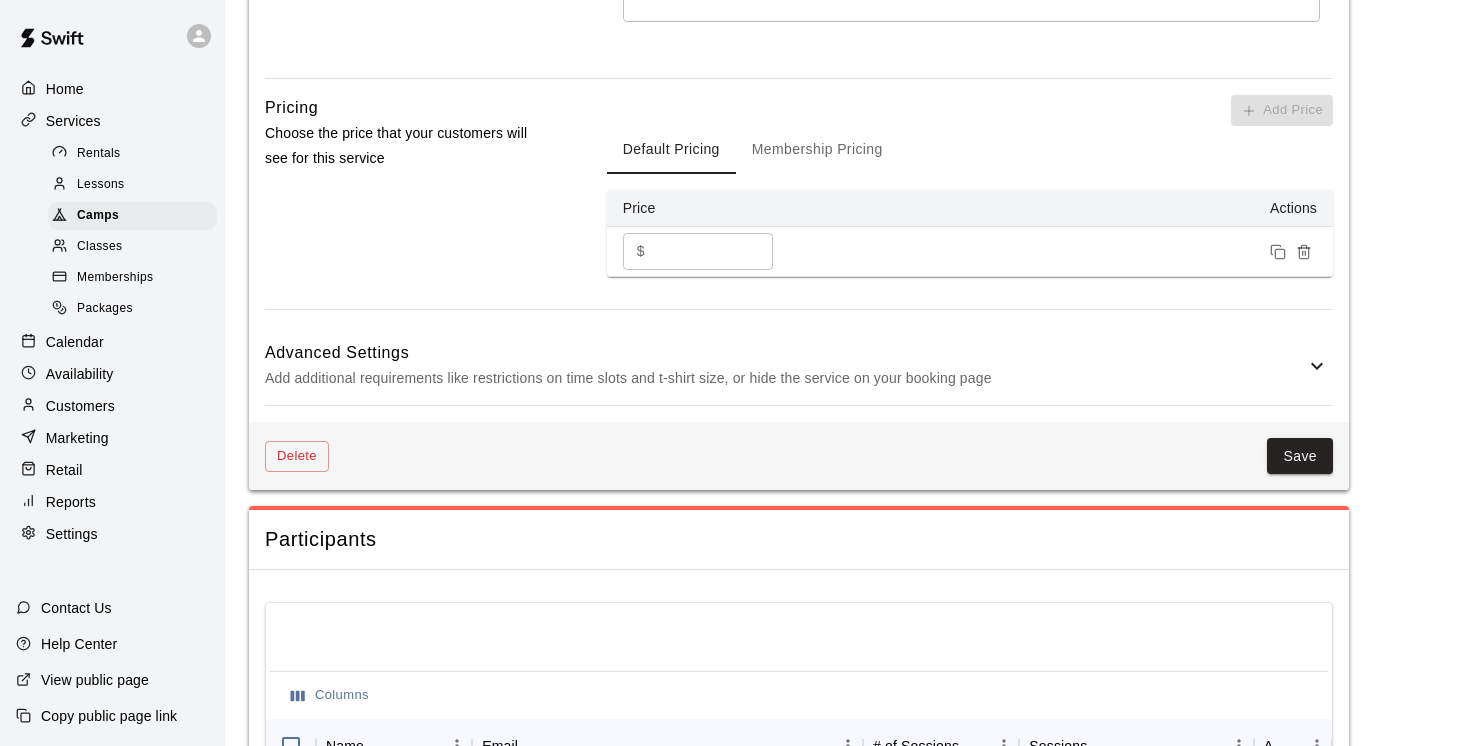 scroll, scrollTop: 1538, scrollLeft: 0, axis: vertical 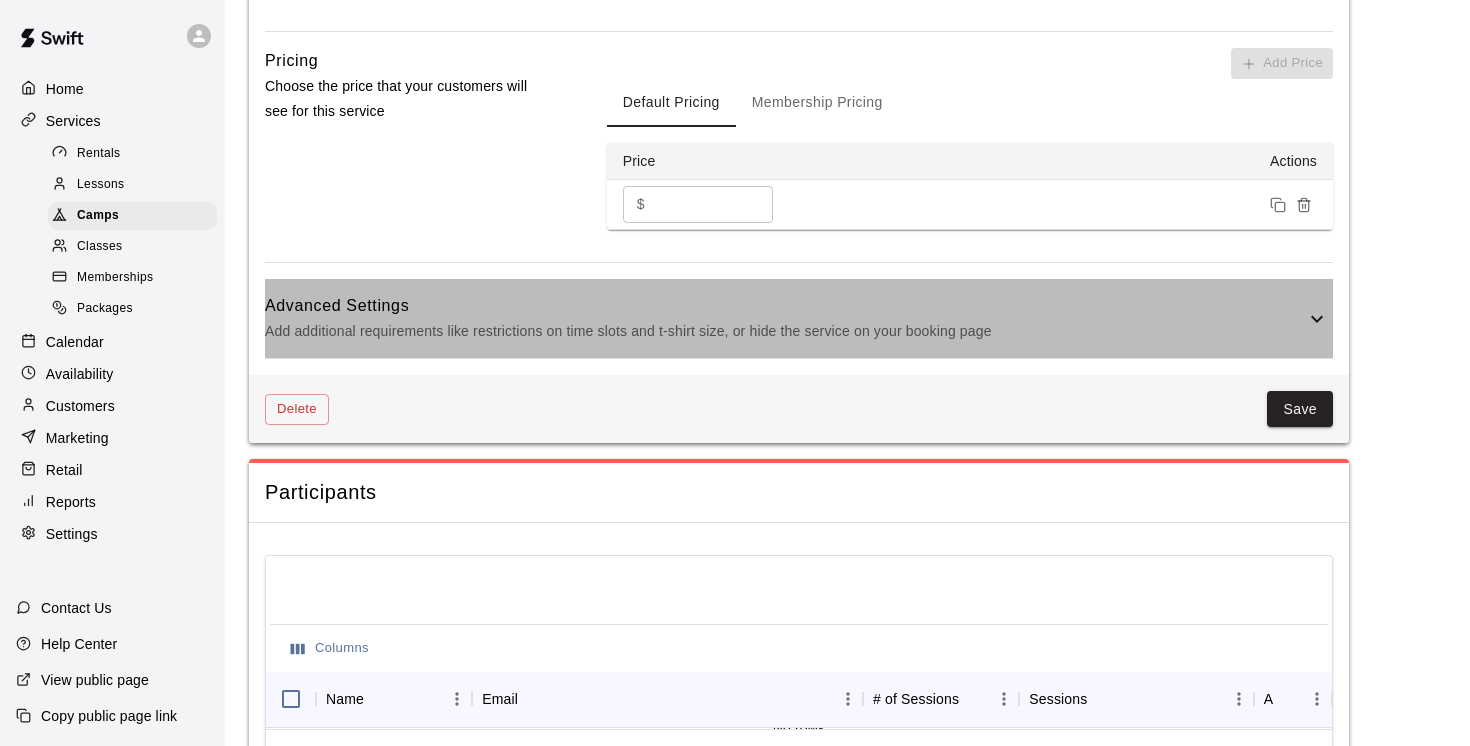 click 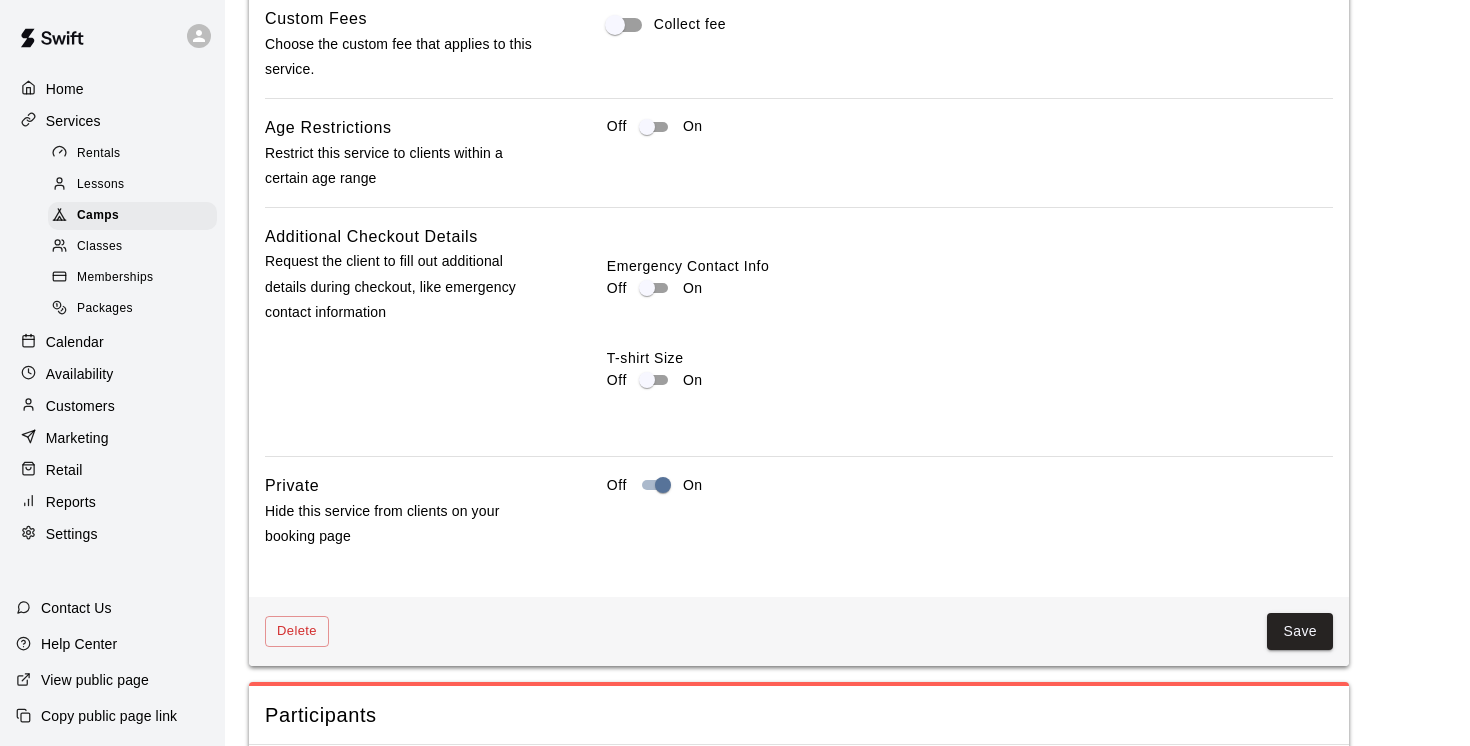 scroll, scrollTop: 2086, scrollLeft: 0, axis: vertical 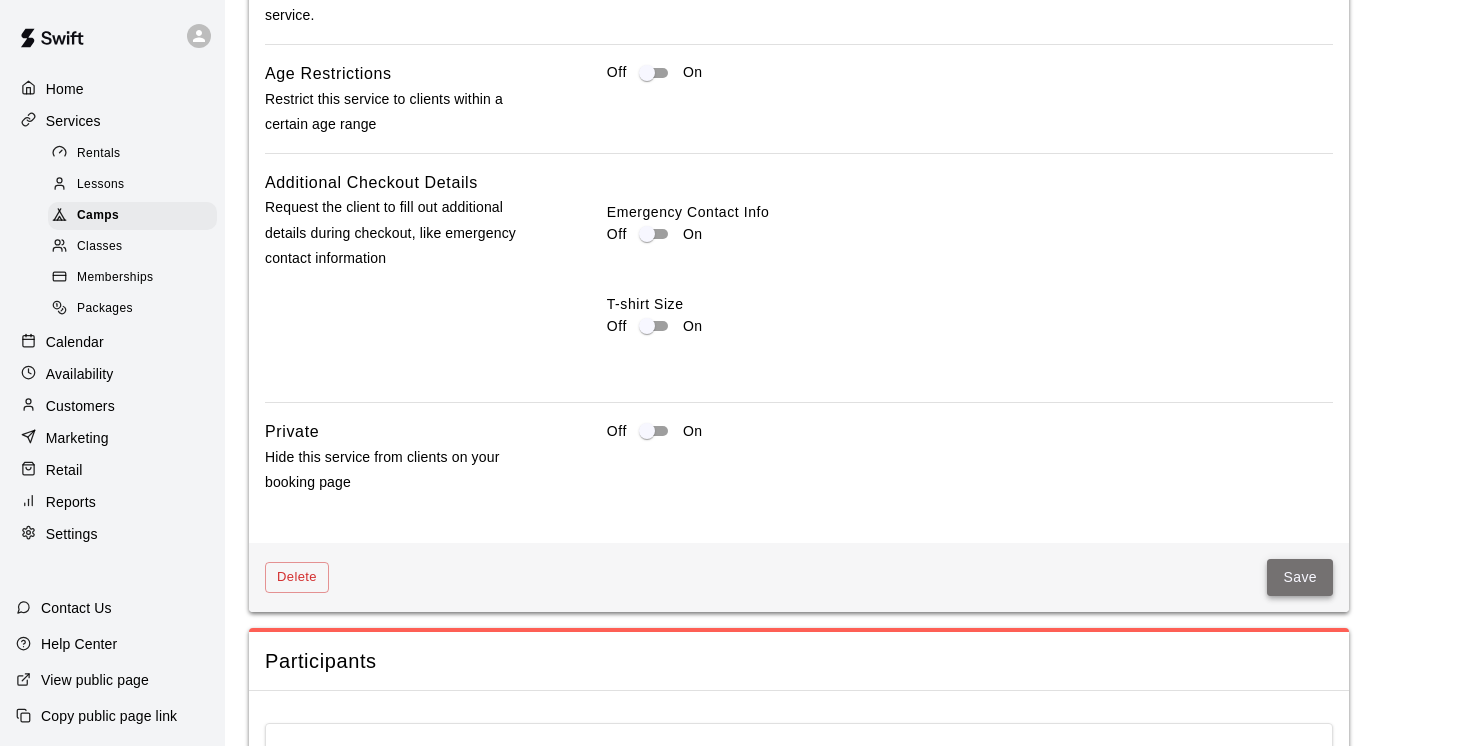 click on "Save" at bounding box center (1300, 577) 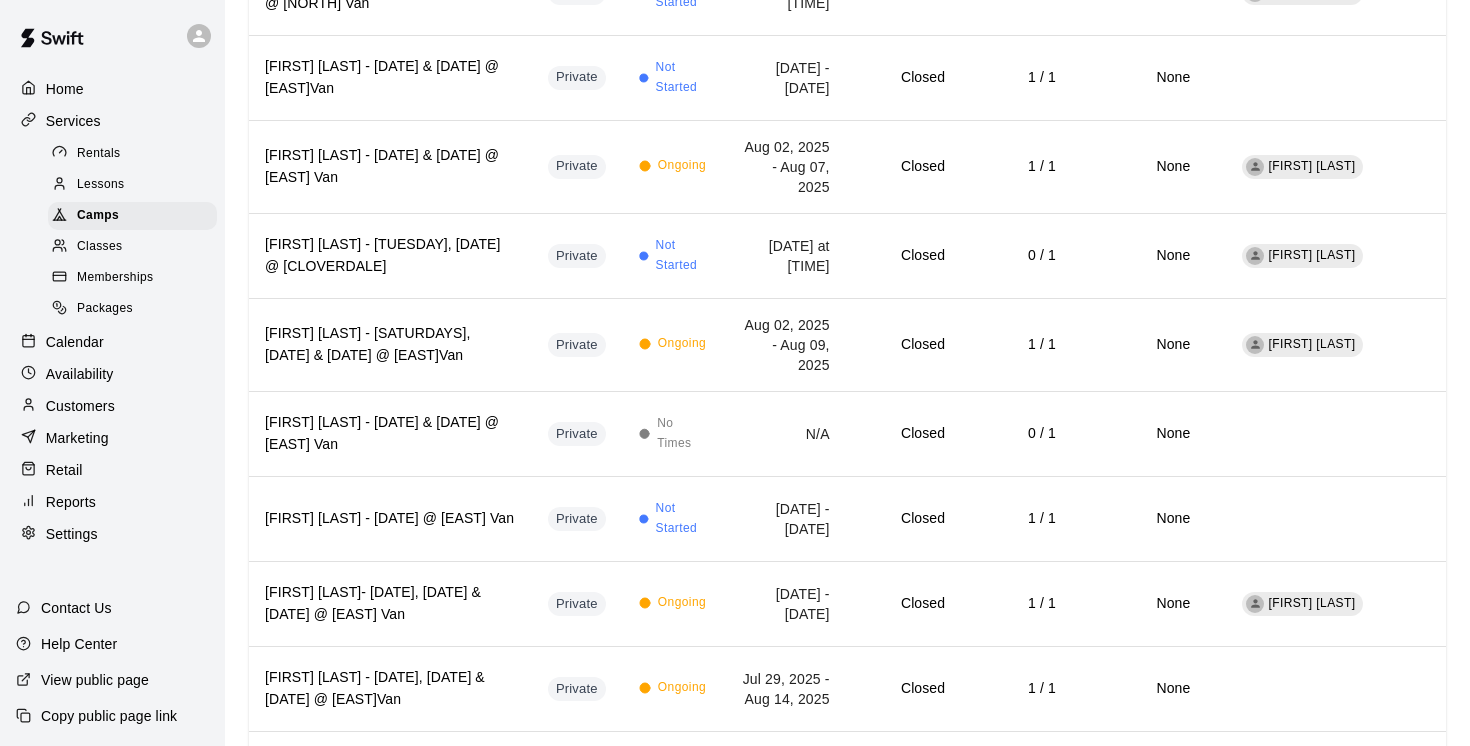 scroll, scrollTop: 0, scrollLeft: 0, axis: both 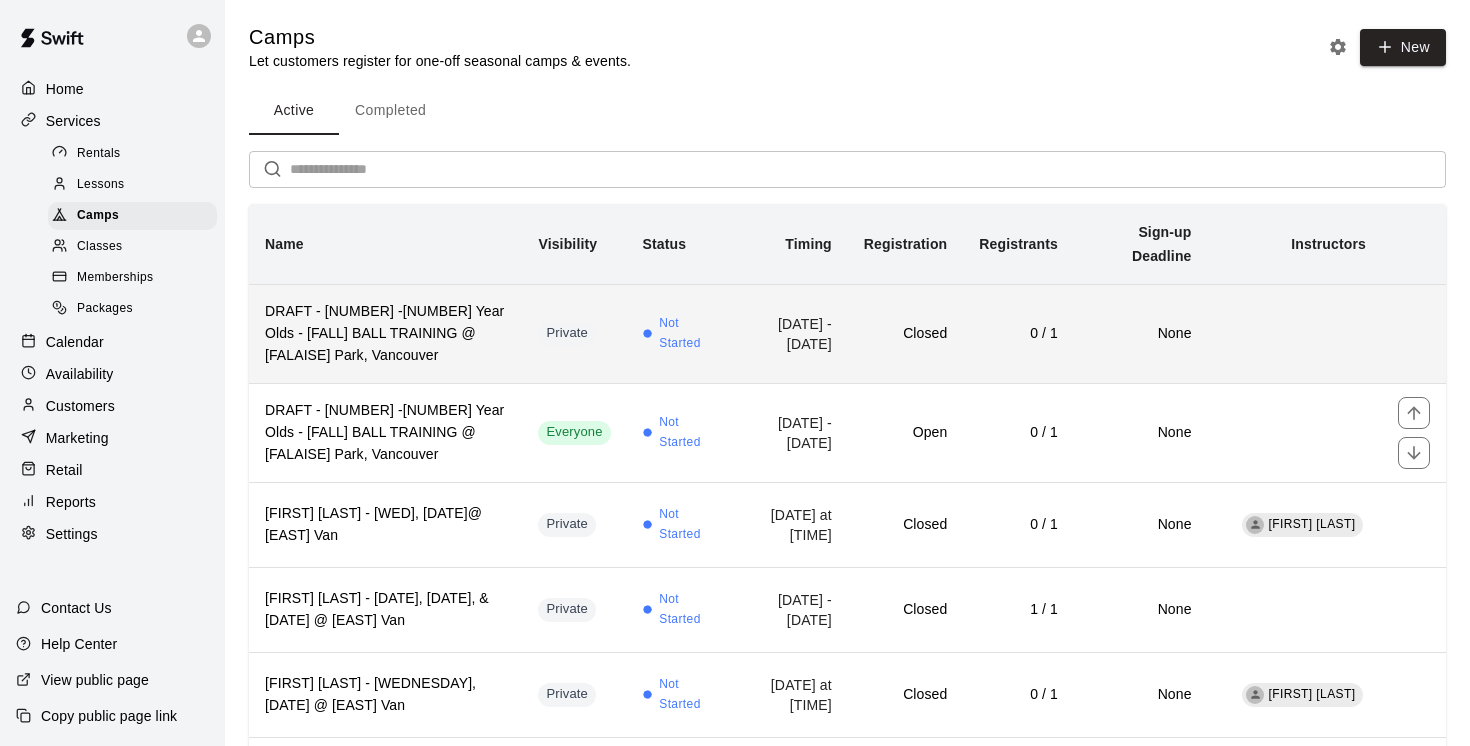 drag, startPoint x: 521, startPoint y: 446, endPoint x: 461, endPoint y: 303, distance: 155.0774 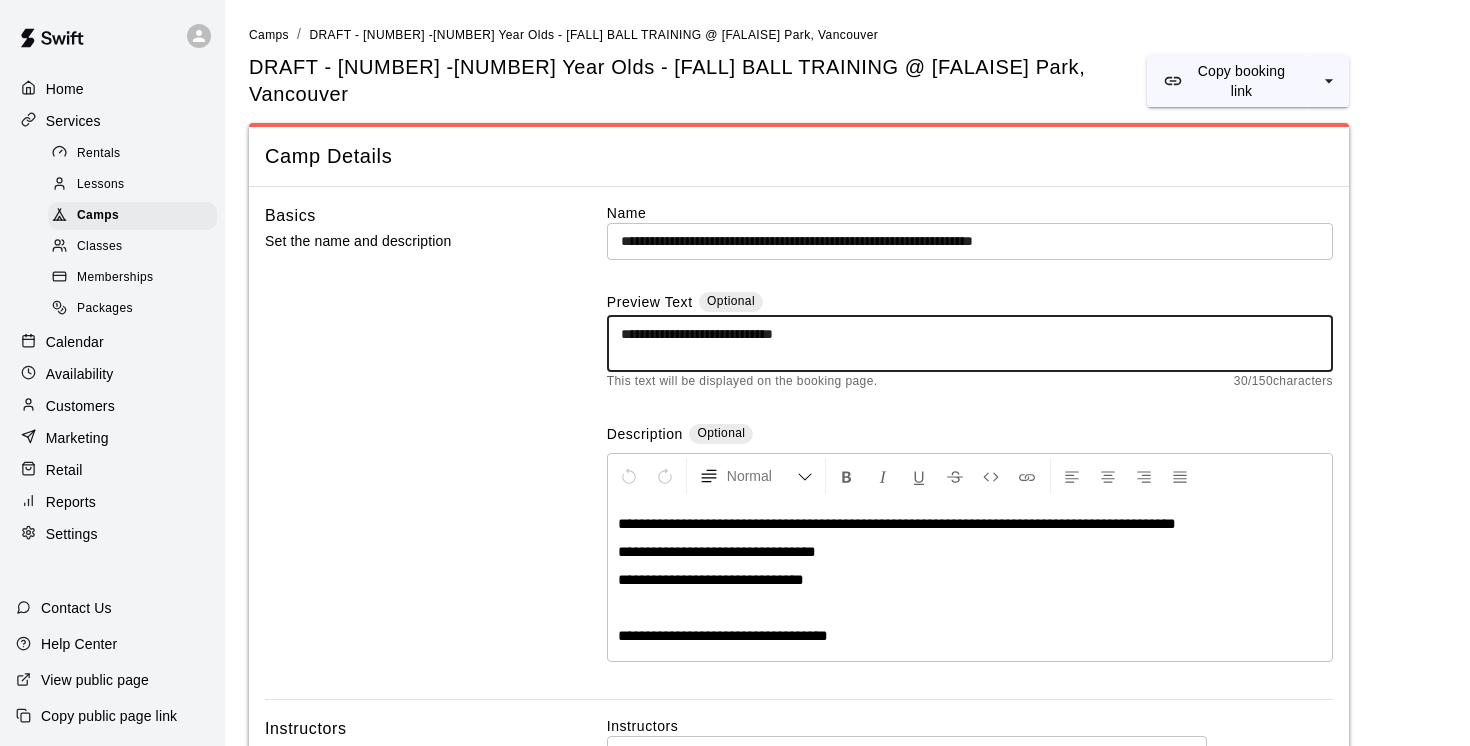 click on "**********" at bounding box center [970, 344] 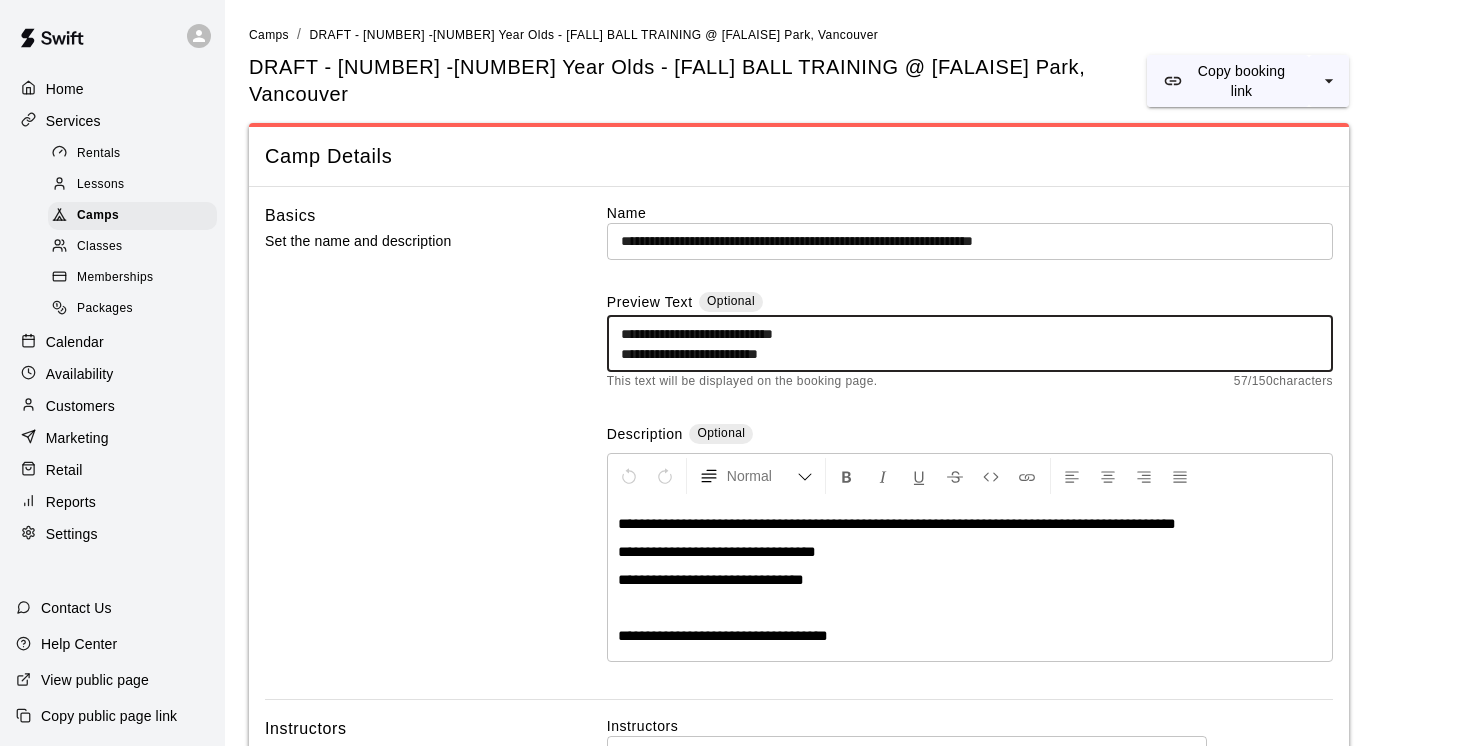 scroll, scrollTop: 18, scrollLeft: 0, axis: vertical 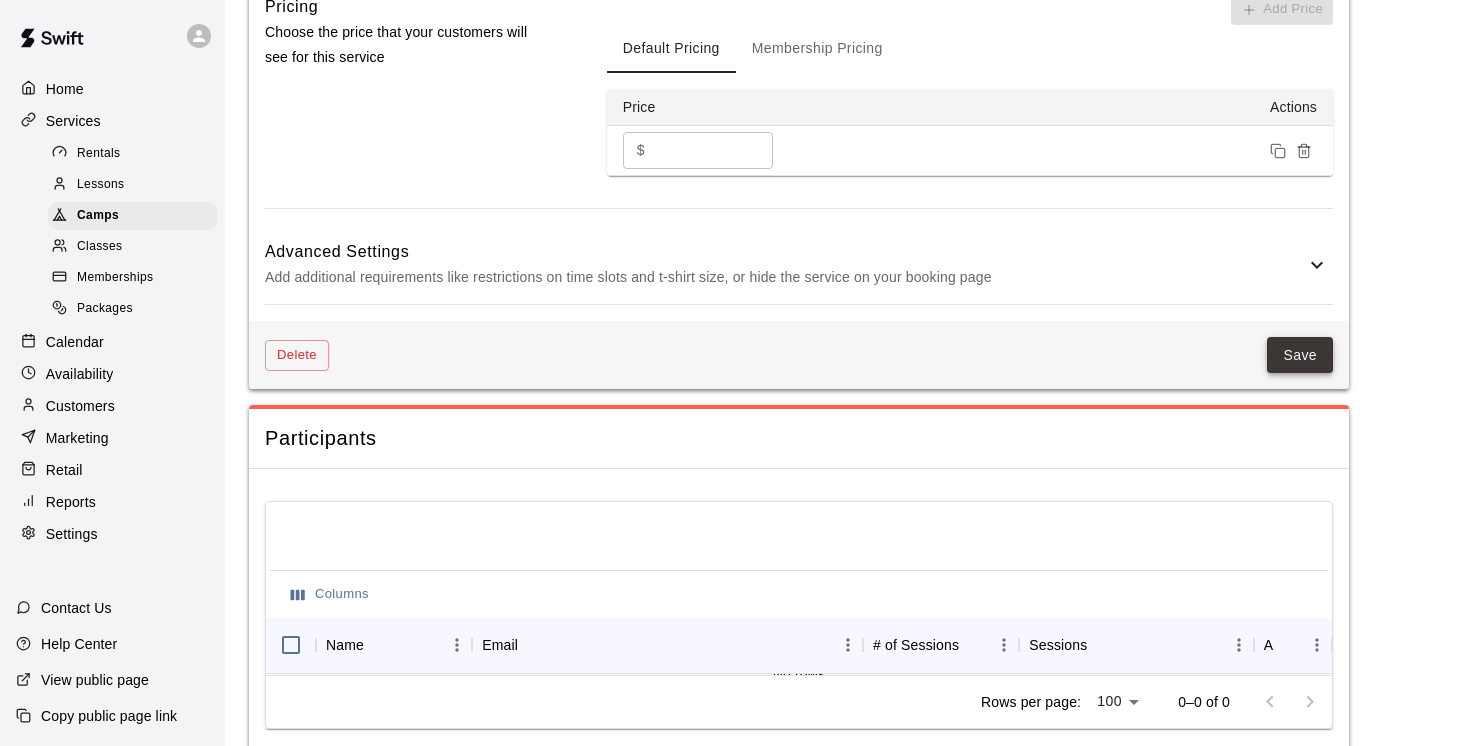 type on "**********" 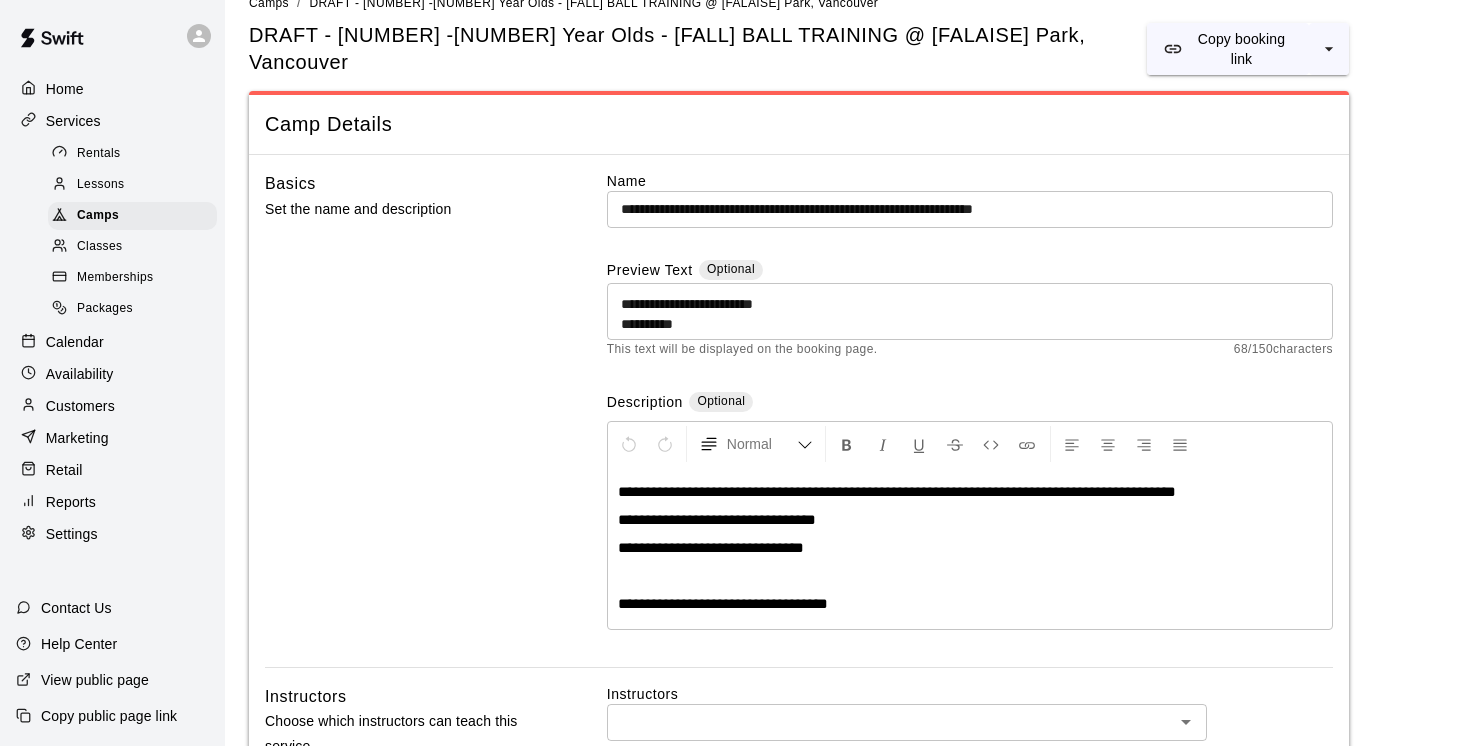 scroll, scrollTop: 0, scrollLeft: 0, axis: both 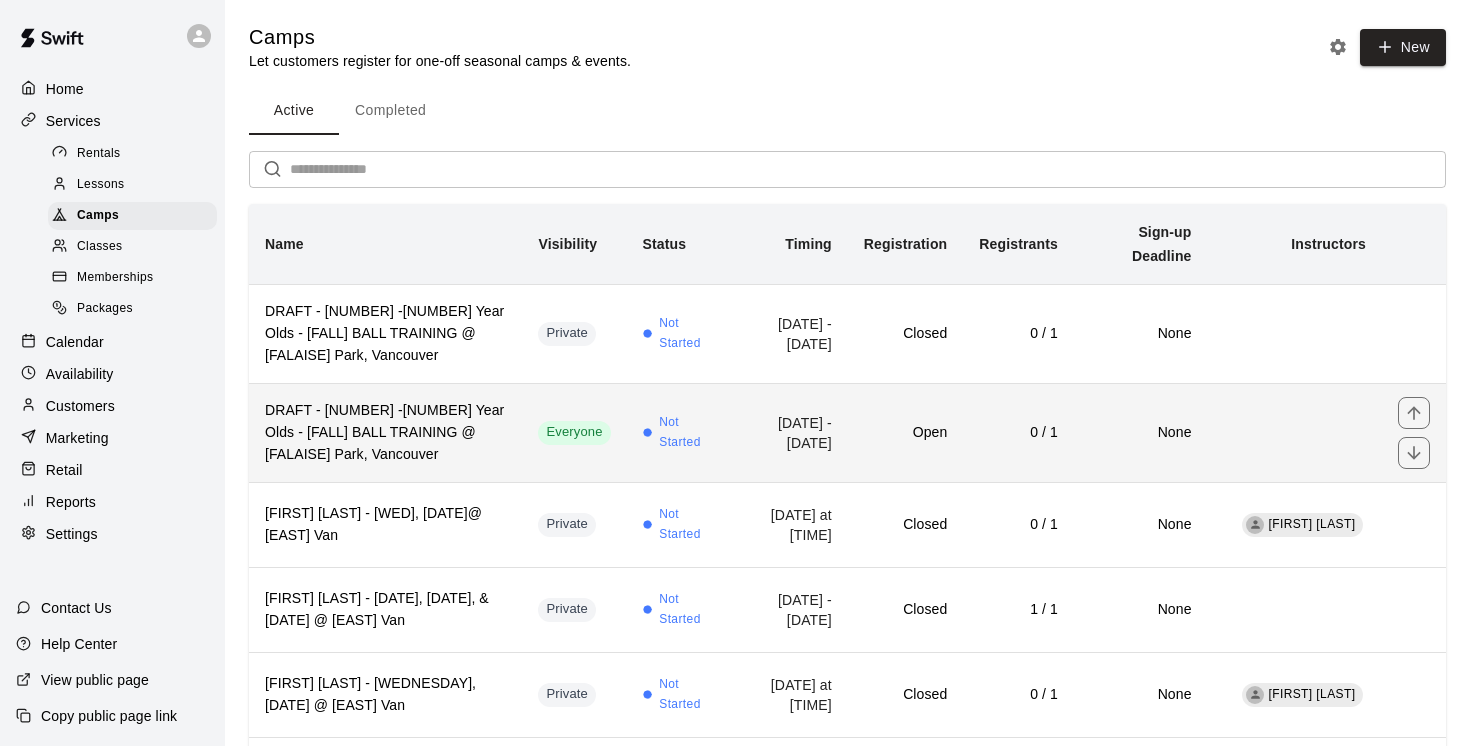 click on "DRAFT - [NUMBER] -[NUMBER] Year Olds - [FALL] BALL TRAINING @ [FALAISE] Park, Vancouver" at bounding box center (385, 432) 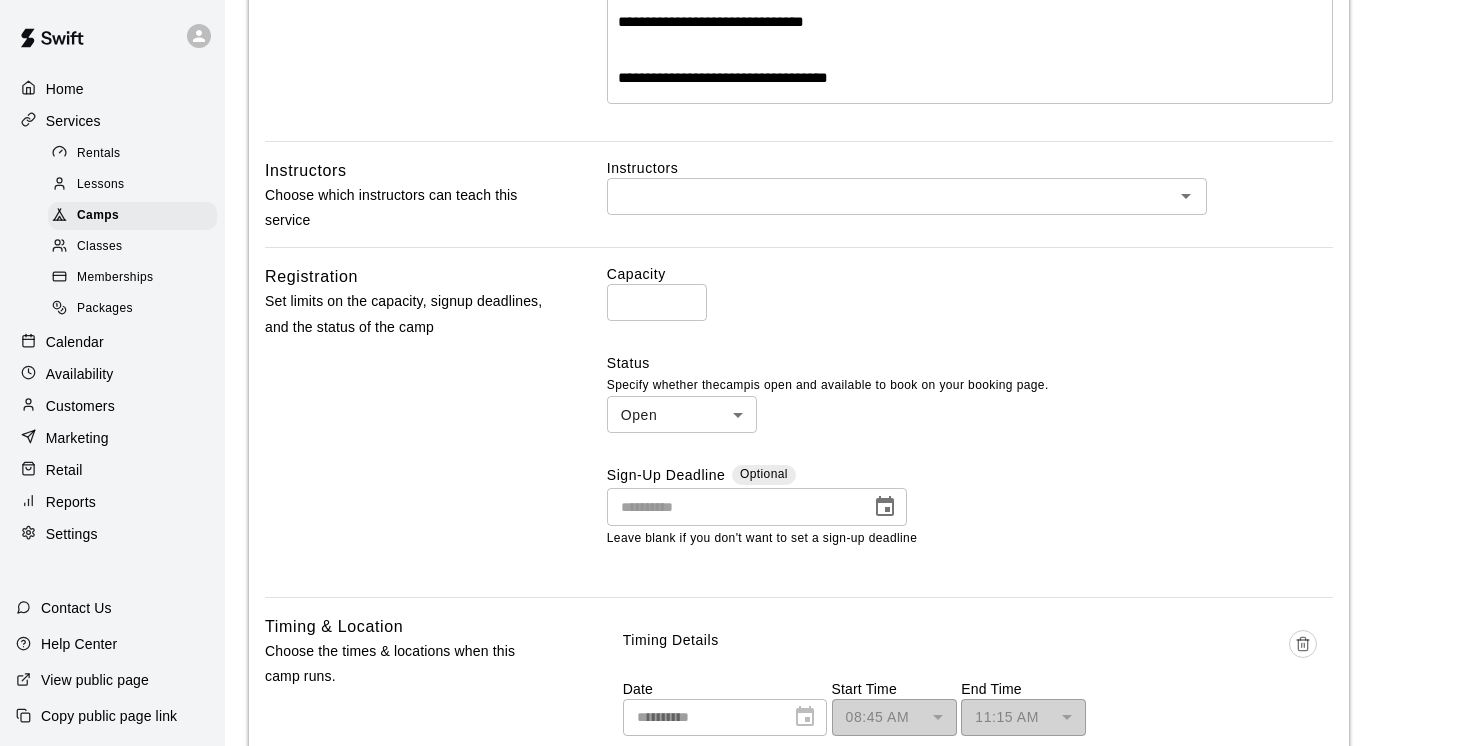 scroll, scrollTop: 559, scrollLeft: 0, axis: vertical 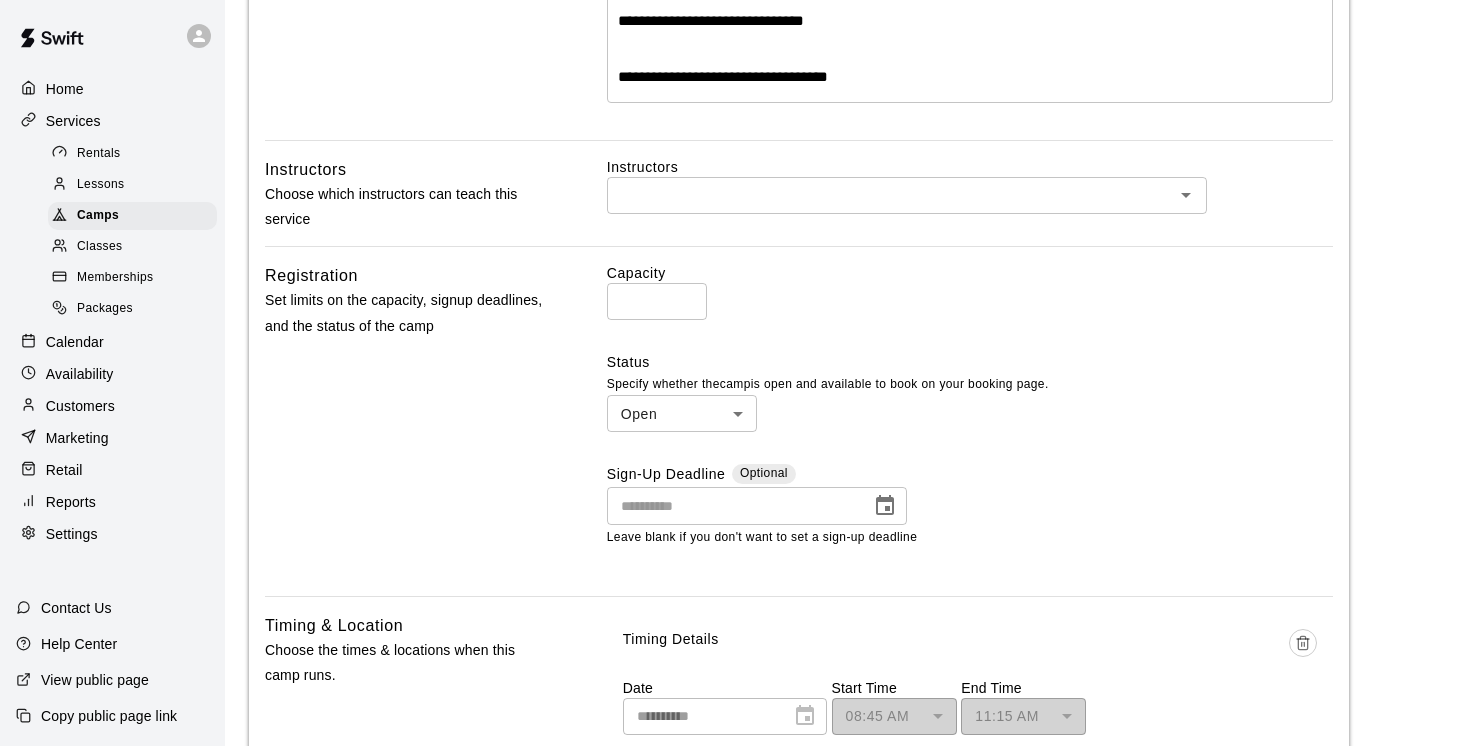 click on "**********" at bounding box center [735, 633] 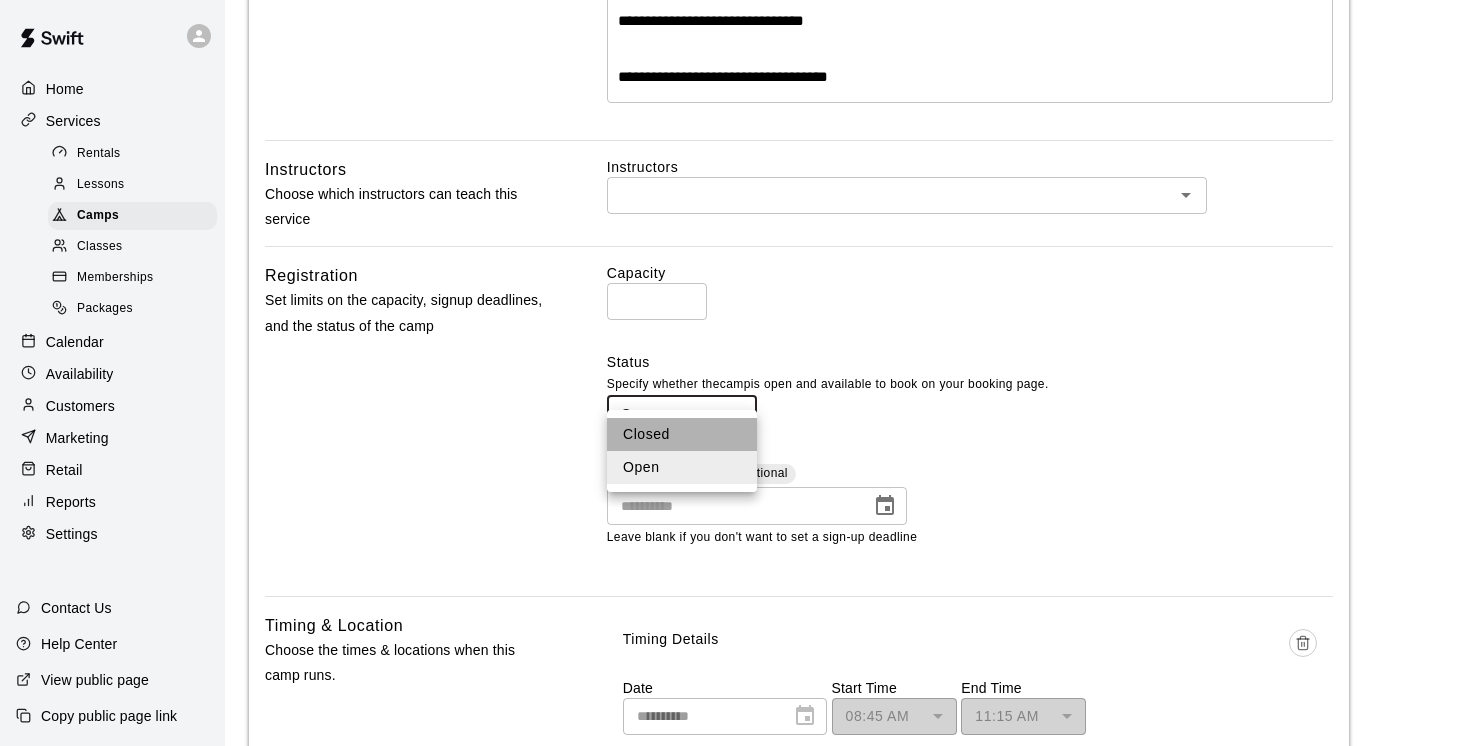 click on "Closed" at bounding box center [682, 434] 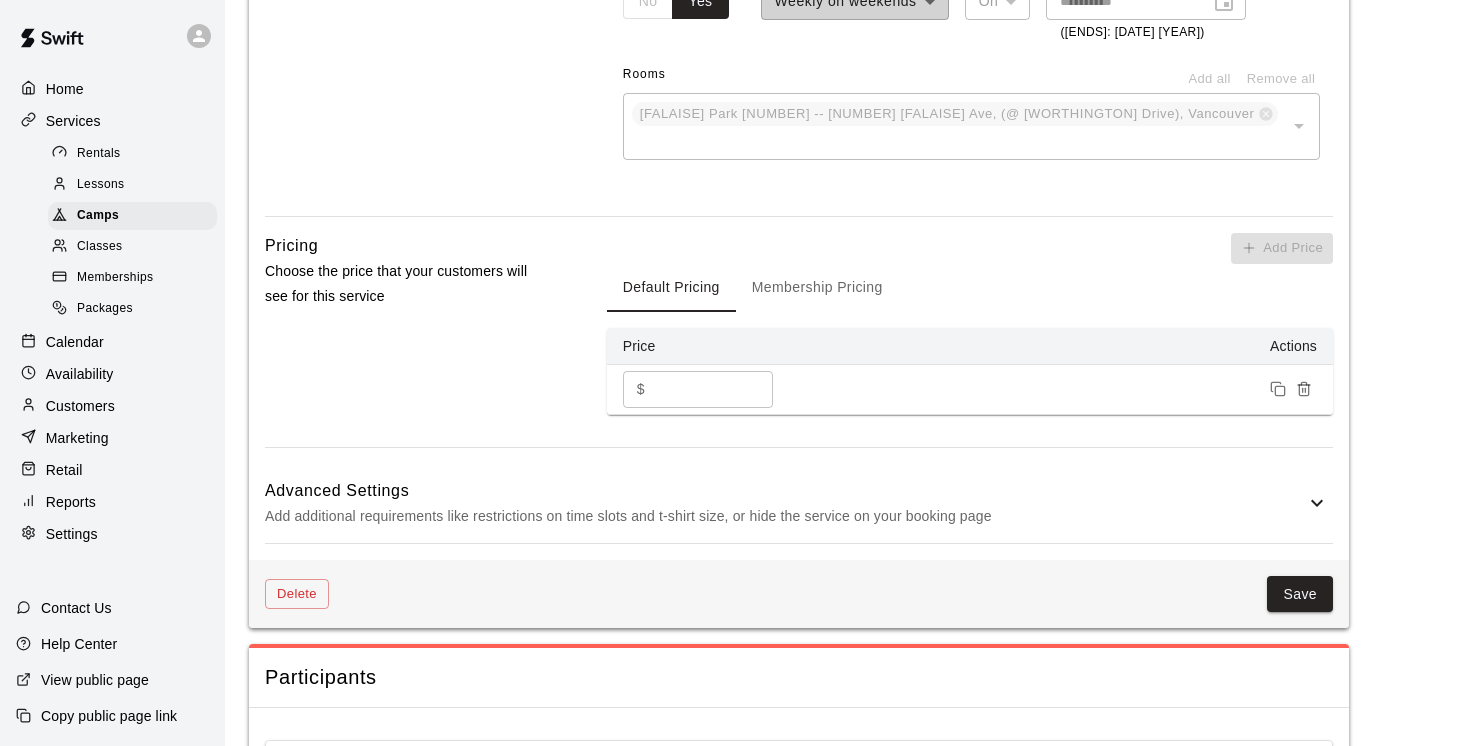 scroll, scrollTop: 1304, scrollLeft: 0, axis: vertical 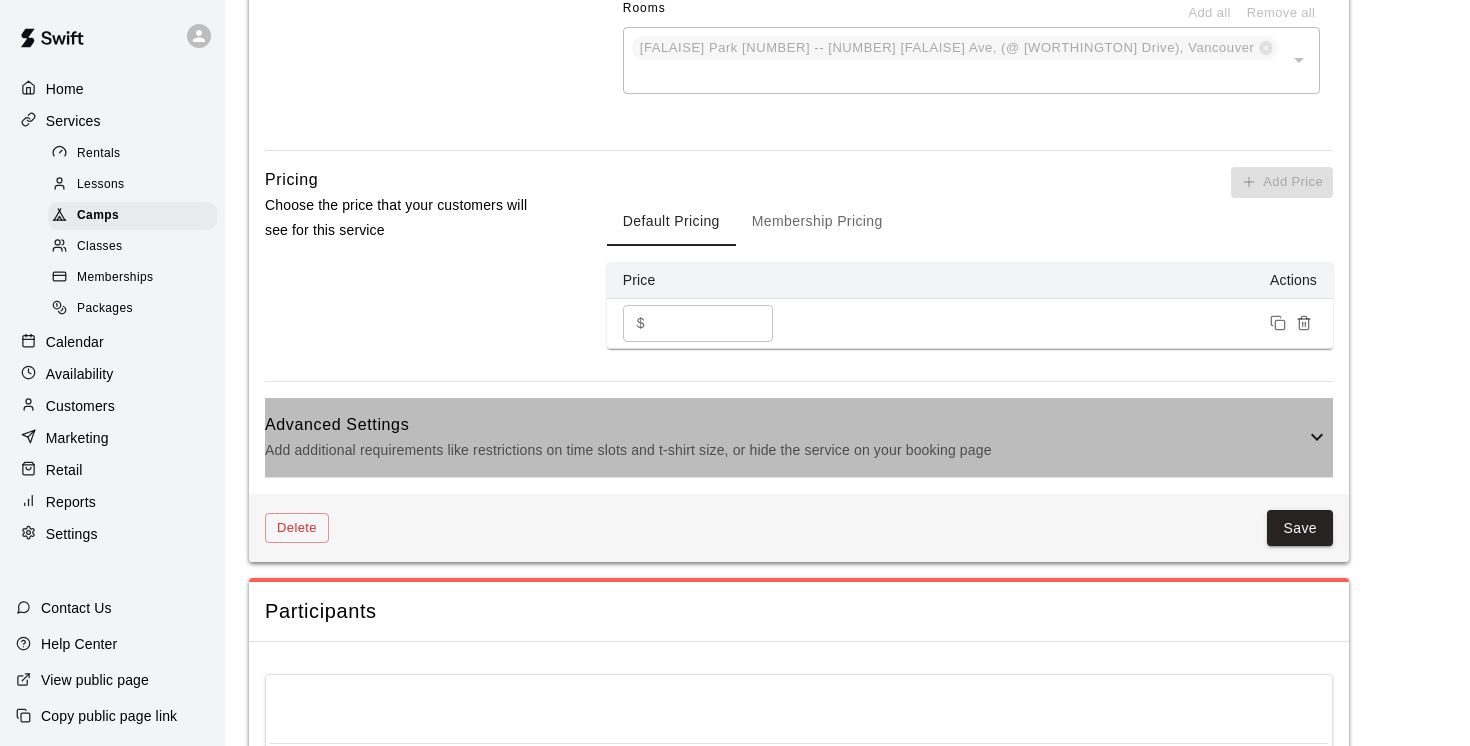 click 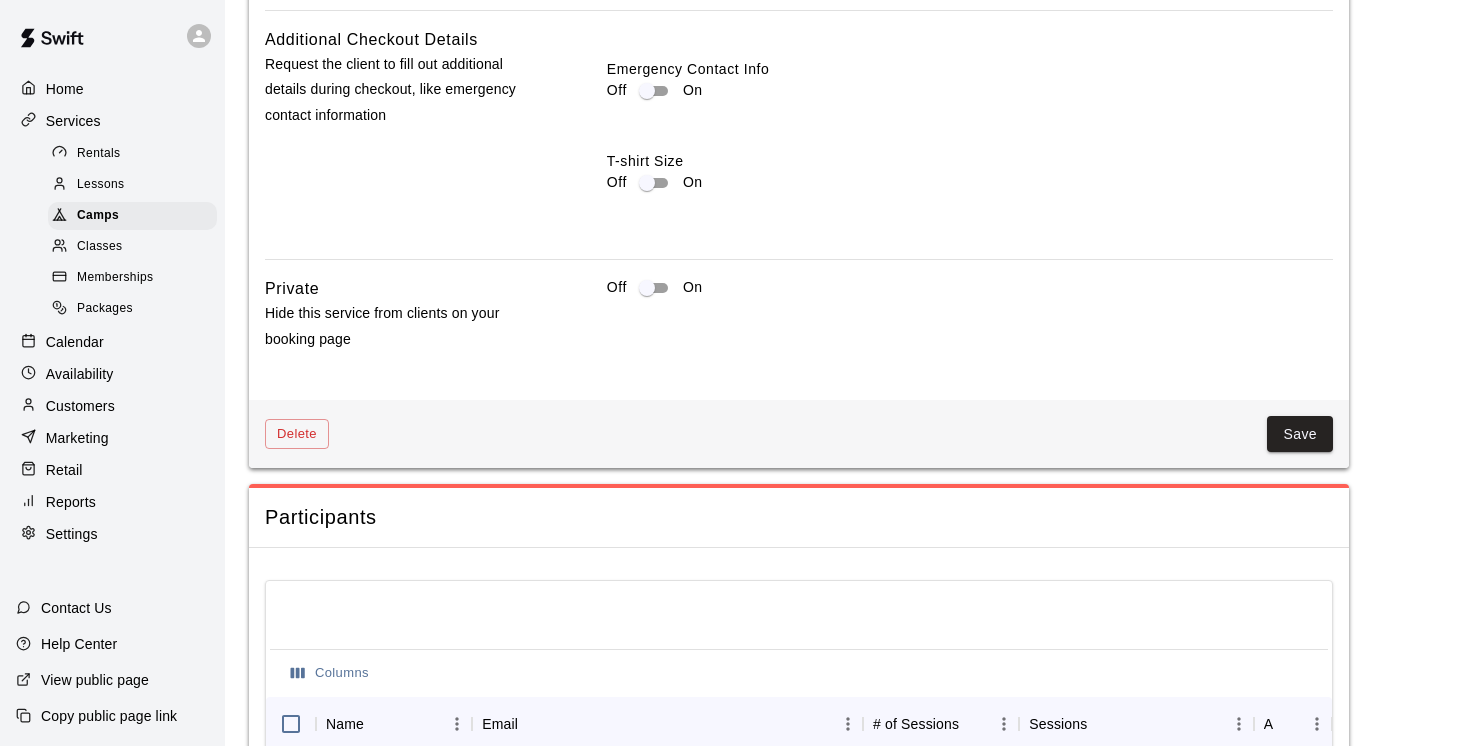 scroll, scrollTop: 2193, scrollLeft: 0, axis: vertical 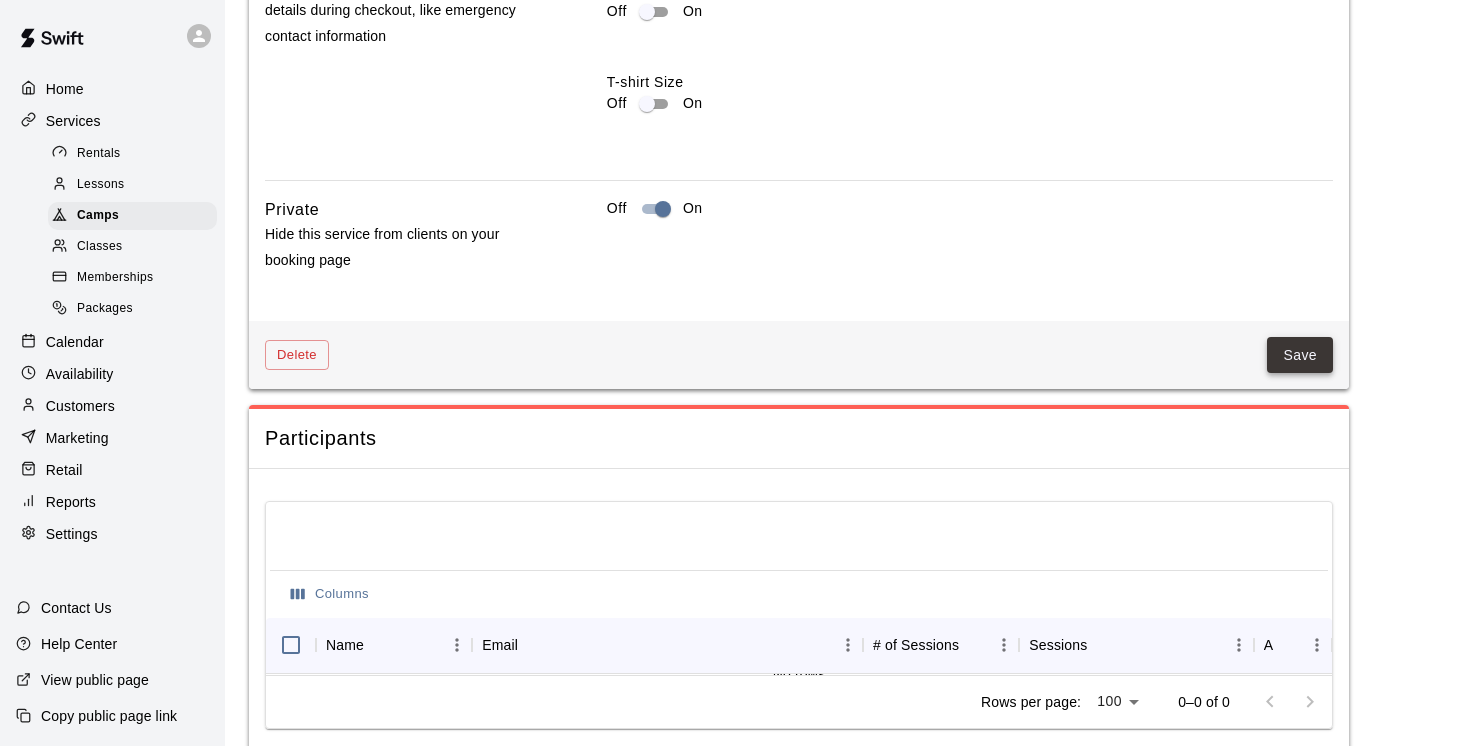 click on "Save" at bounding box center (1300, 355) 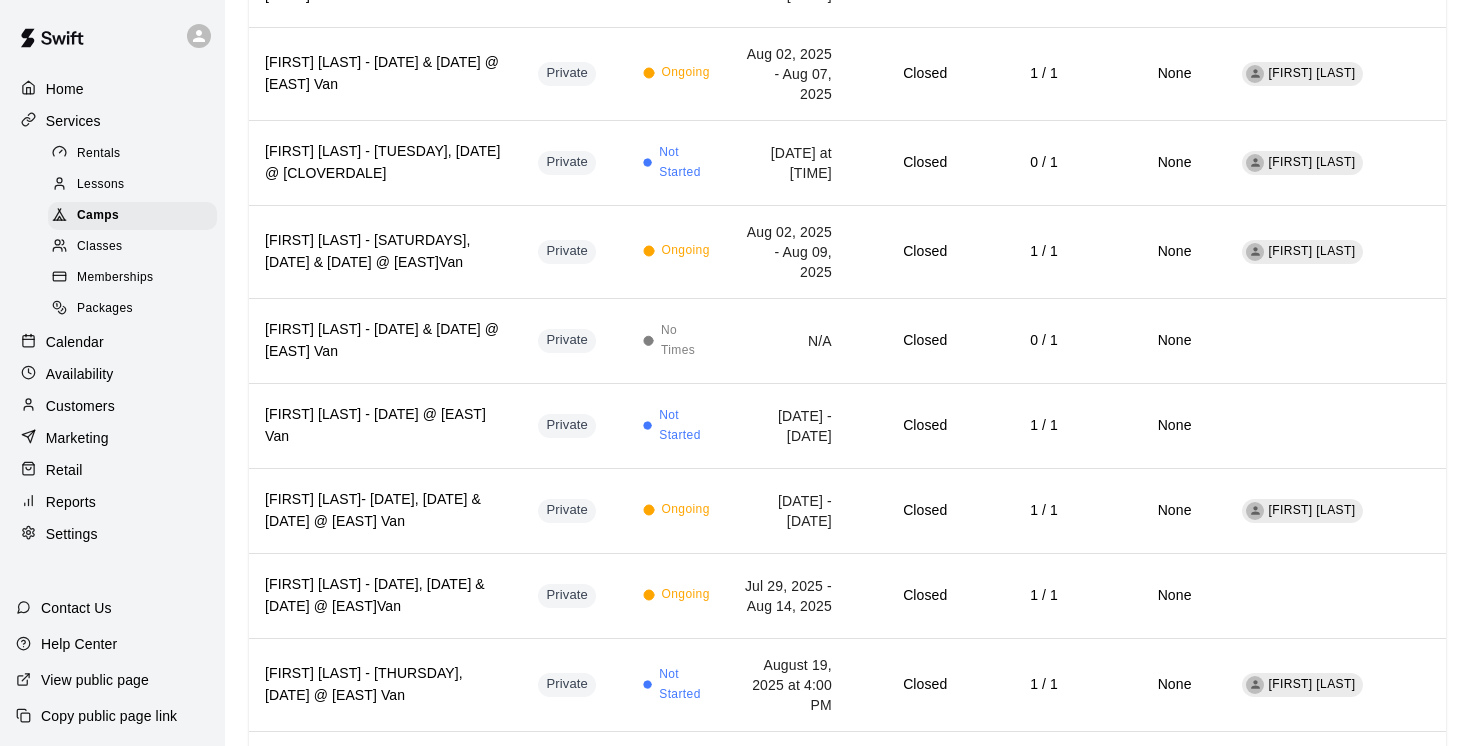scroll, scrollTop: 0, scrollLeft: 0, axis: both 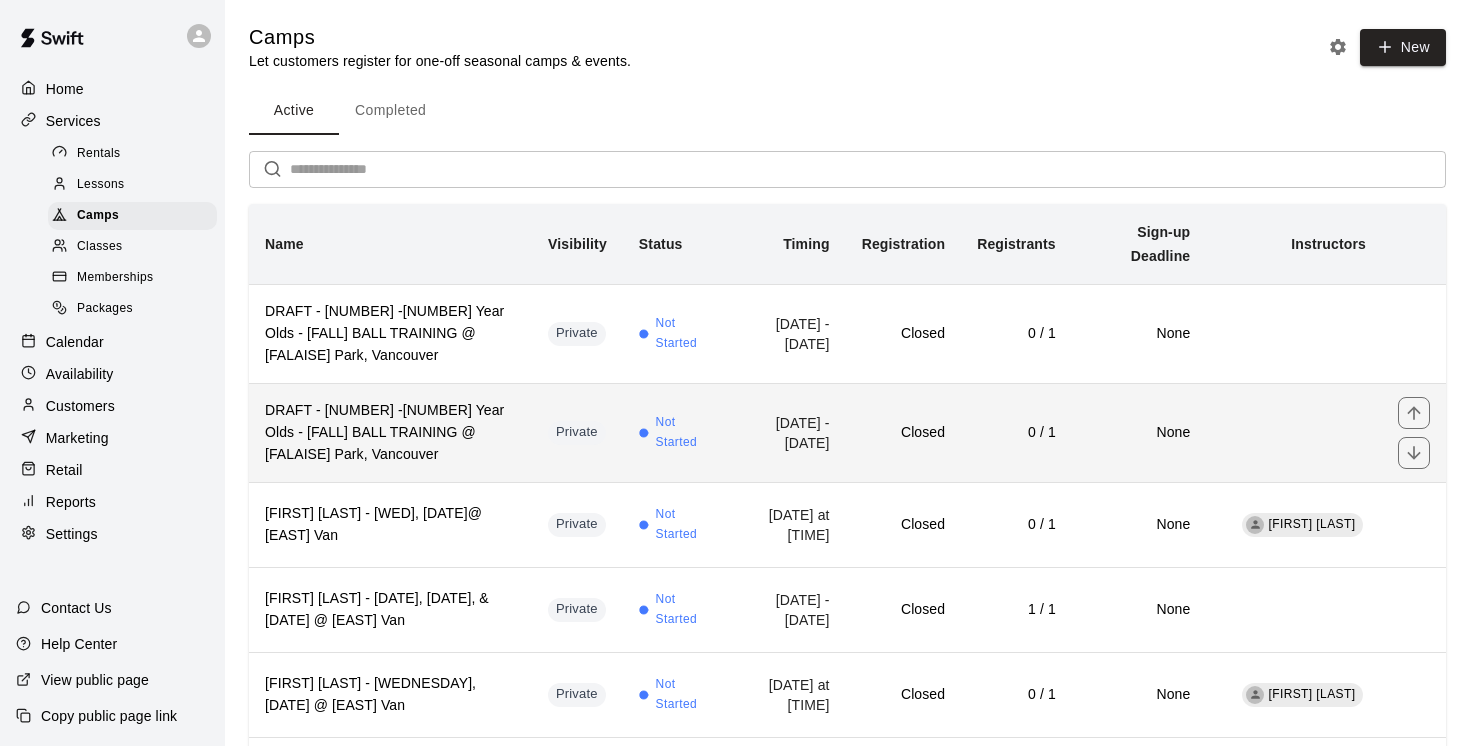 click on "Private" at bounding box center [577, 432] 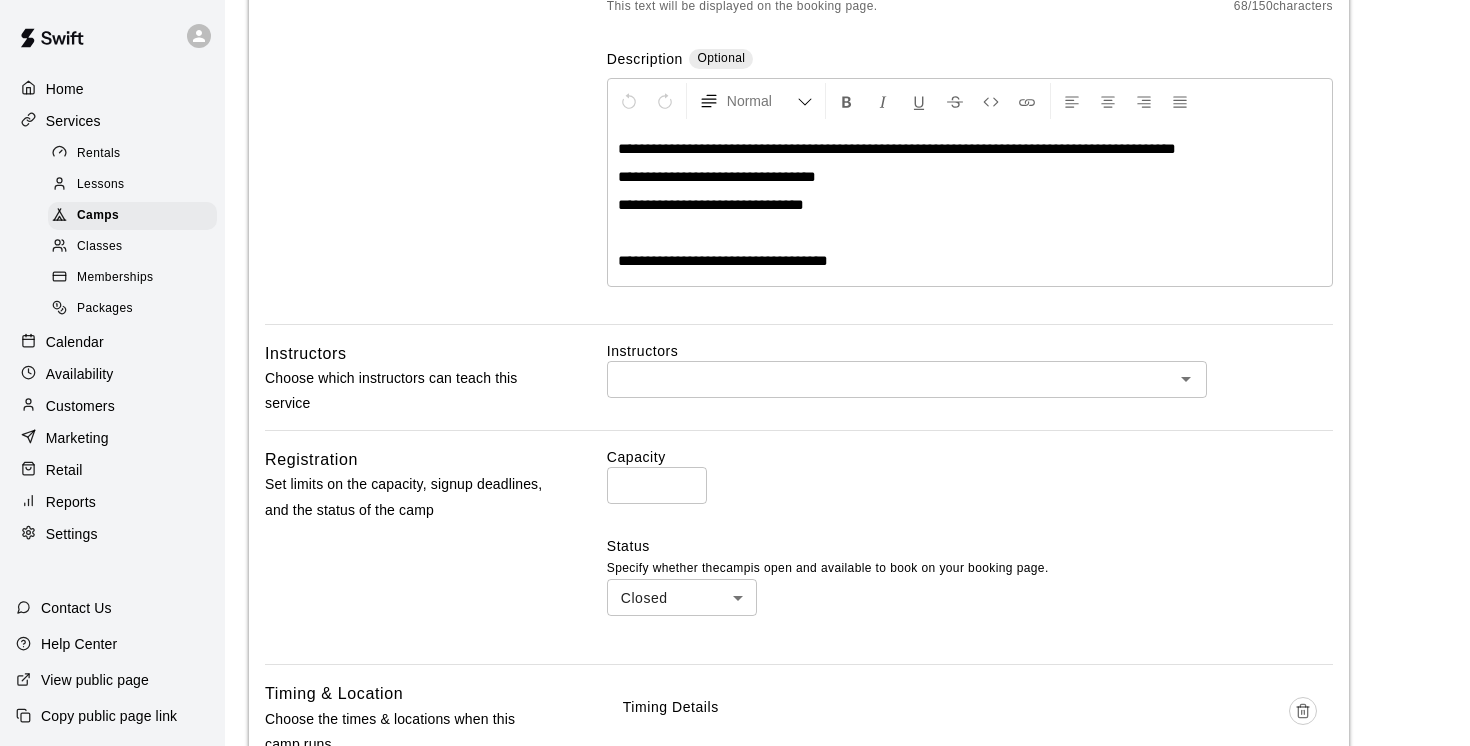 scroll, scrollTop: 0, scrollLeft: 0, axis: both 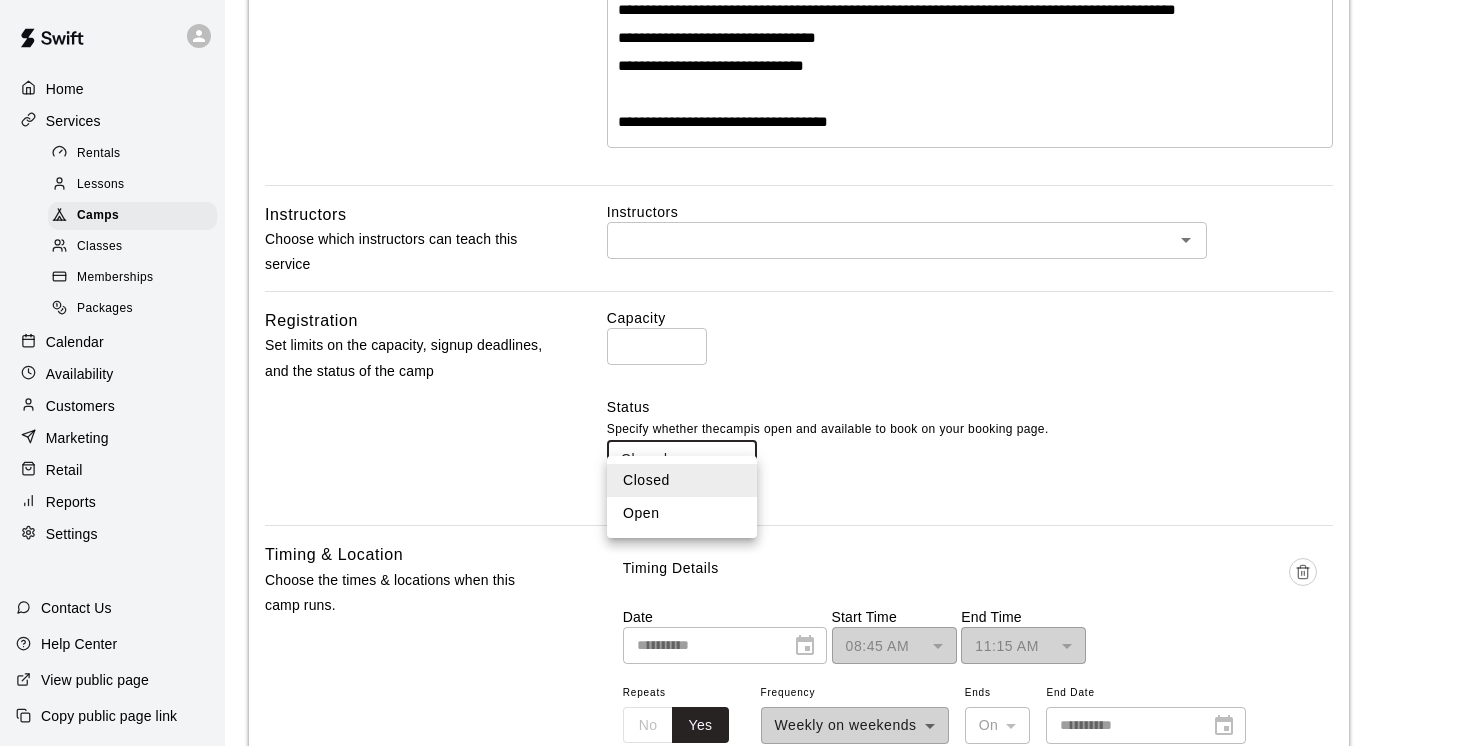 click on "**********" at bounding box center (735, 621) 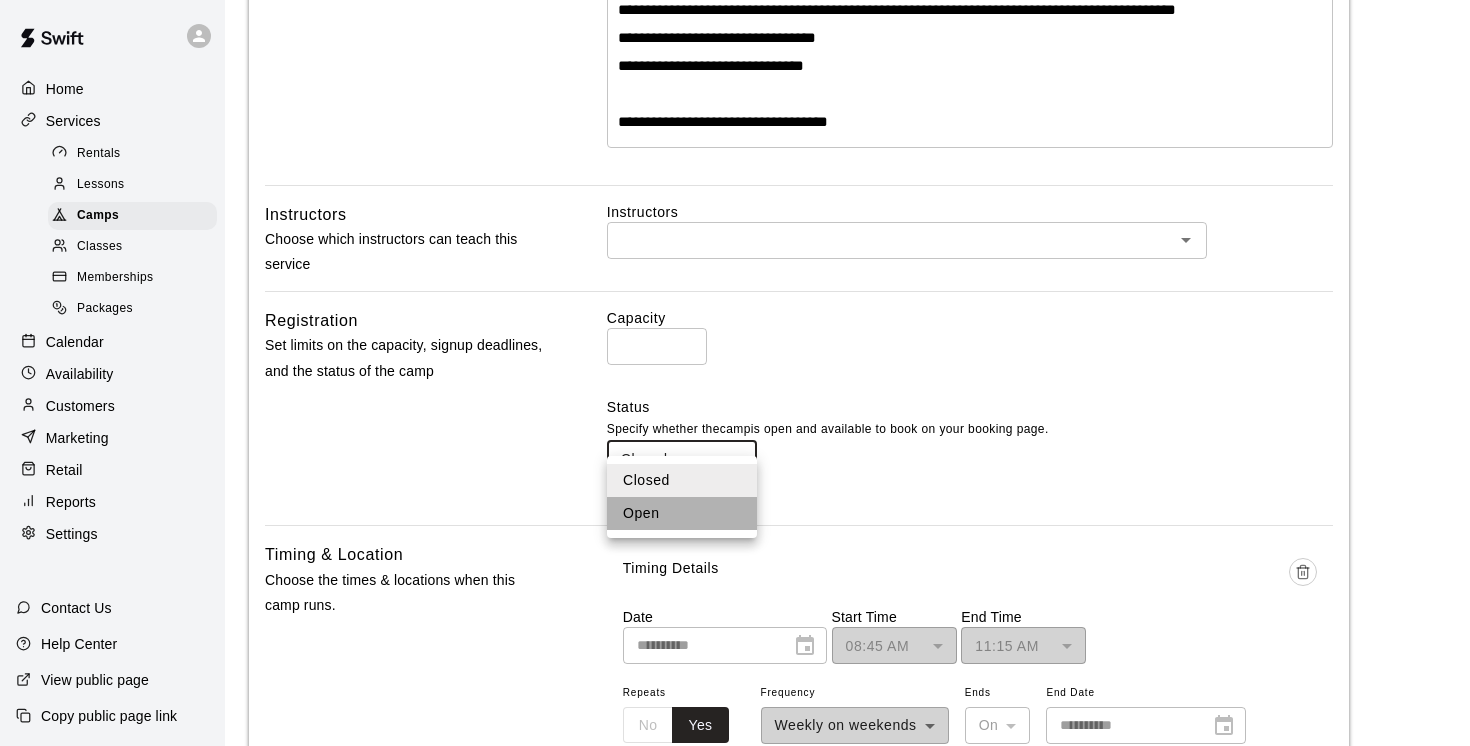 click on "Open" at bounding box center (682, 513) 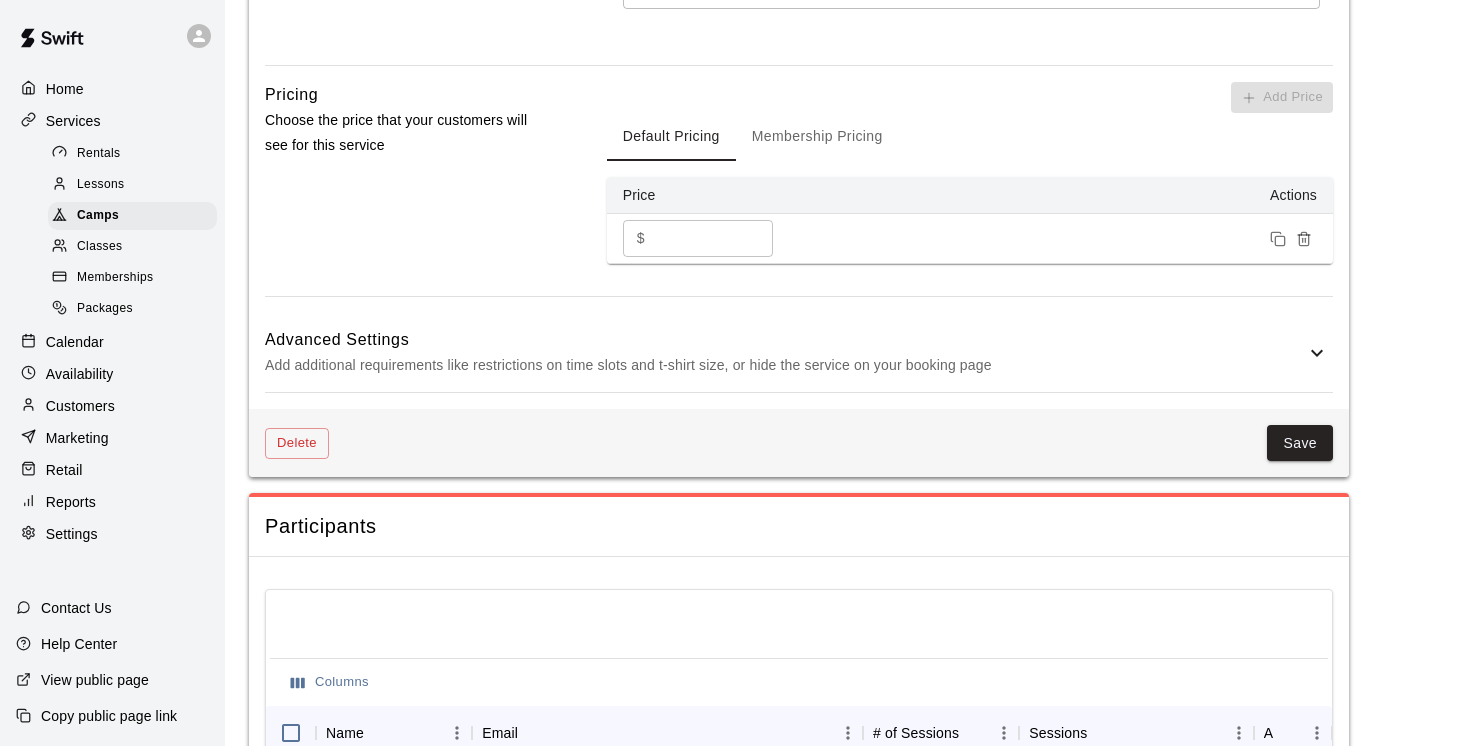 scroll, scrollTop: 1592, scrollLeft: 0, axis: vertical 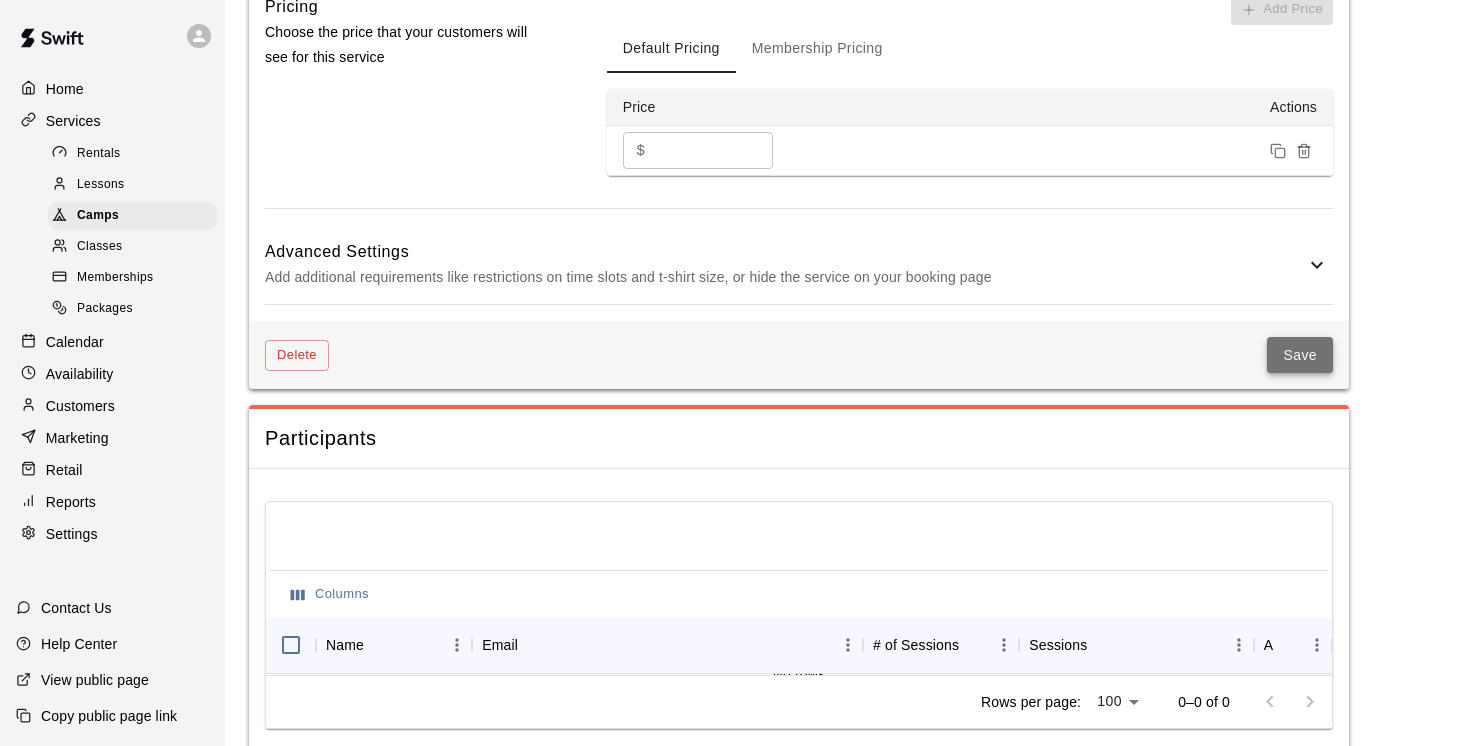 click on "Save" at bounding box center (1300, 355) 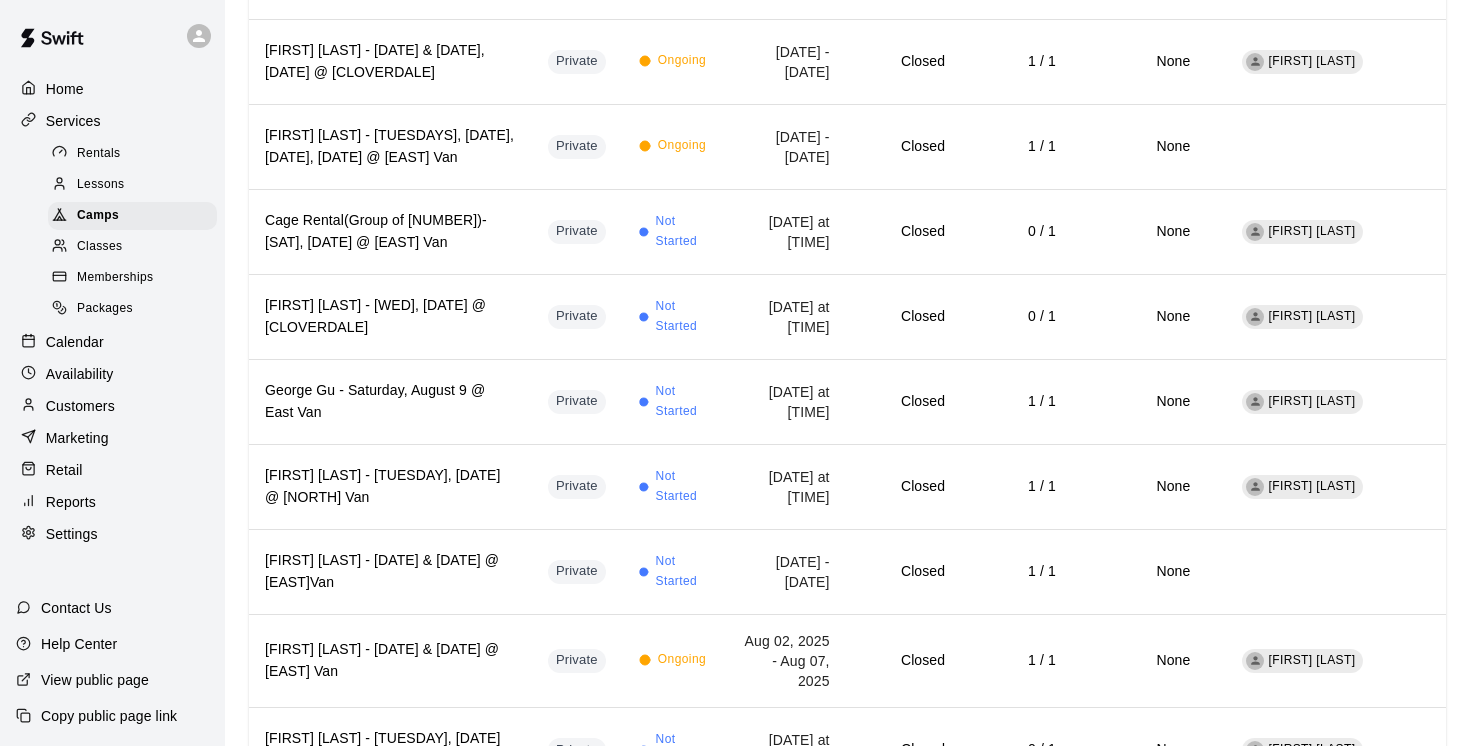 scroll, scrollTop: 0, scrollLeft: 0, axis: both 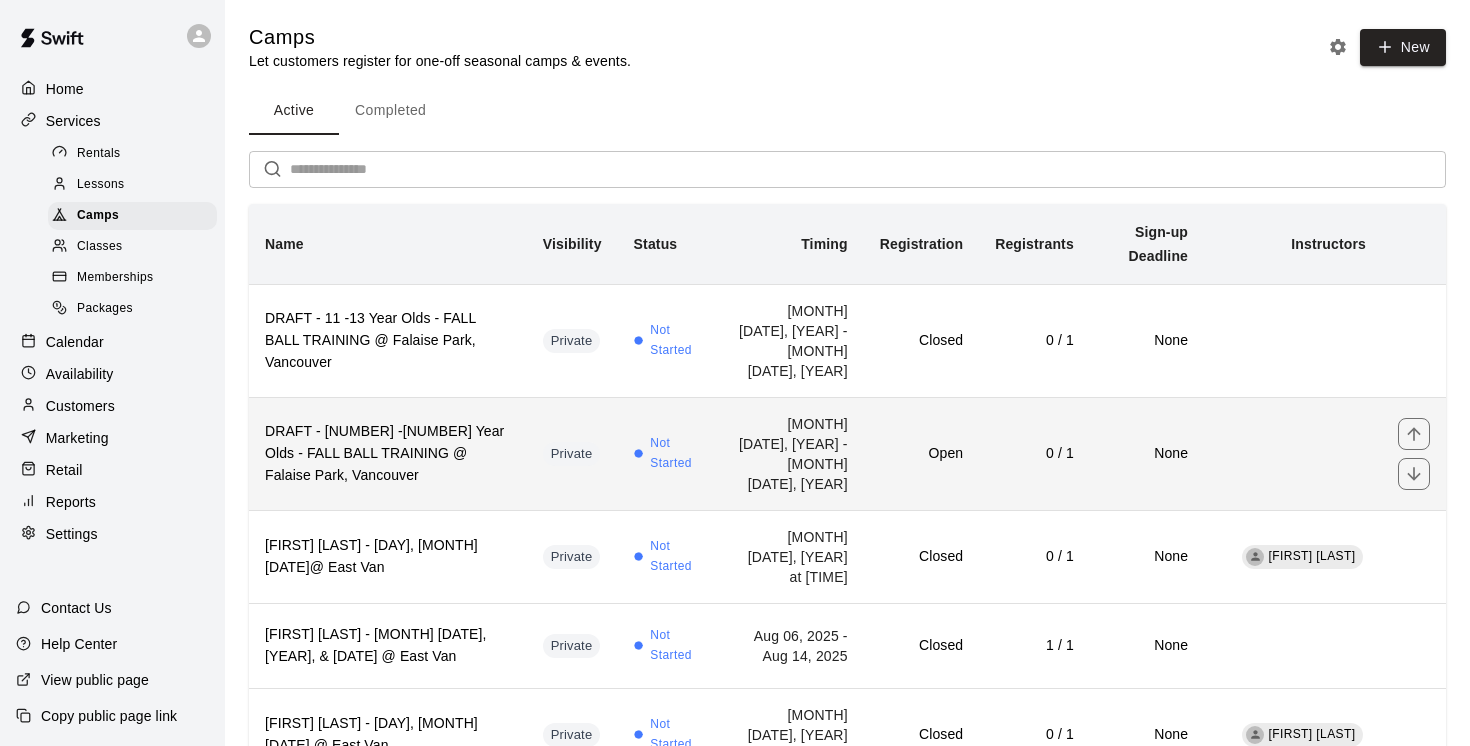 click on "Private" at bounding box center (572, 453) 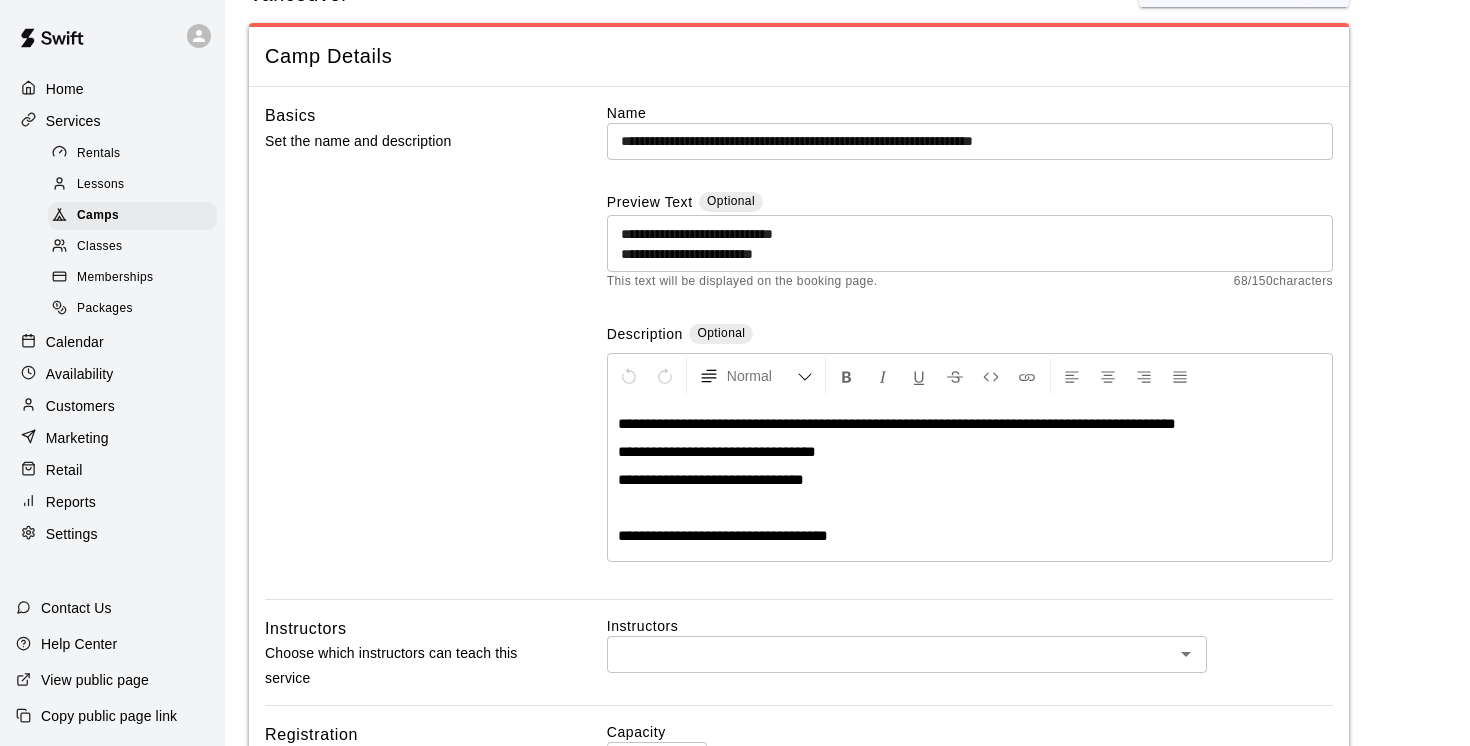 scroll, scrollTop: 0, scrollLeft: 0, axis: both 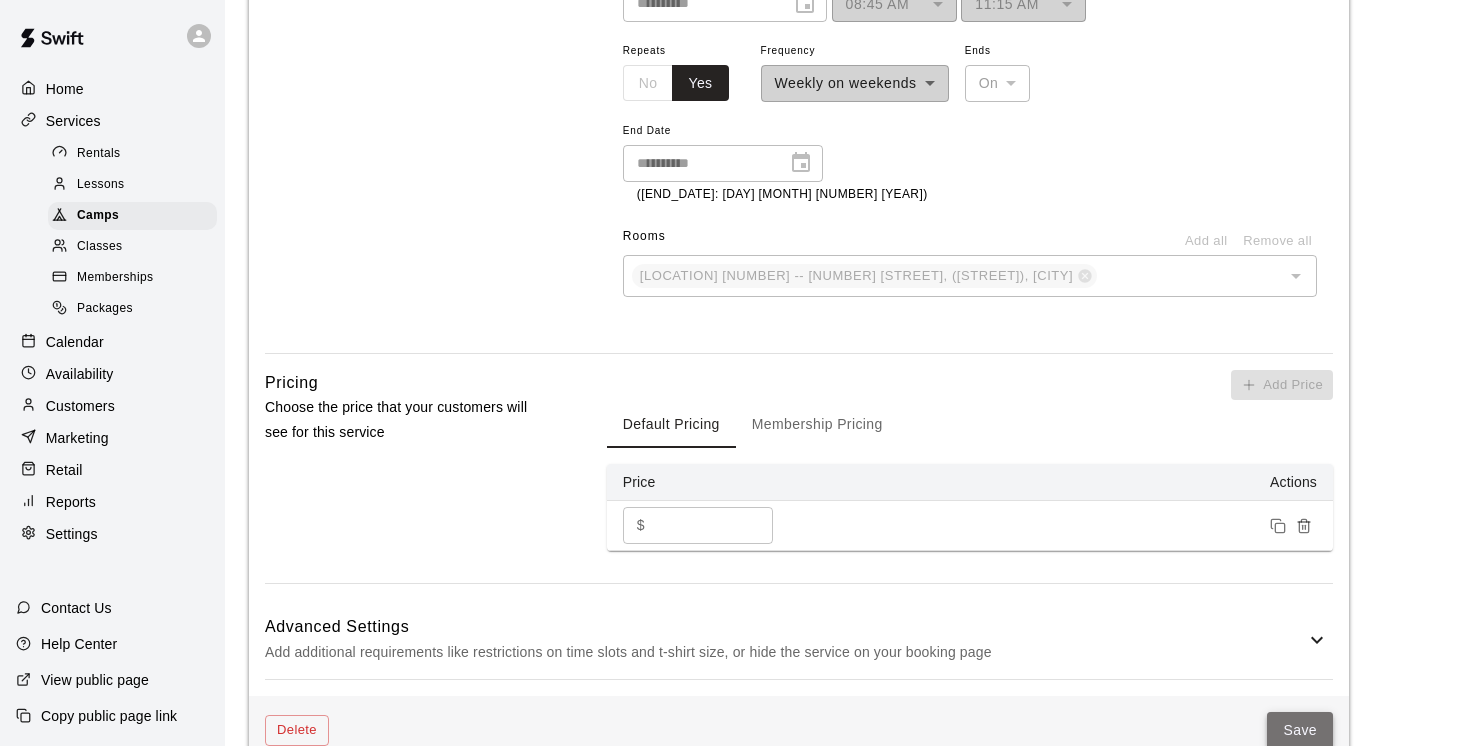 click on "Save" at bounding box center (1300, 730) 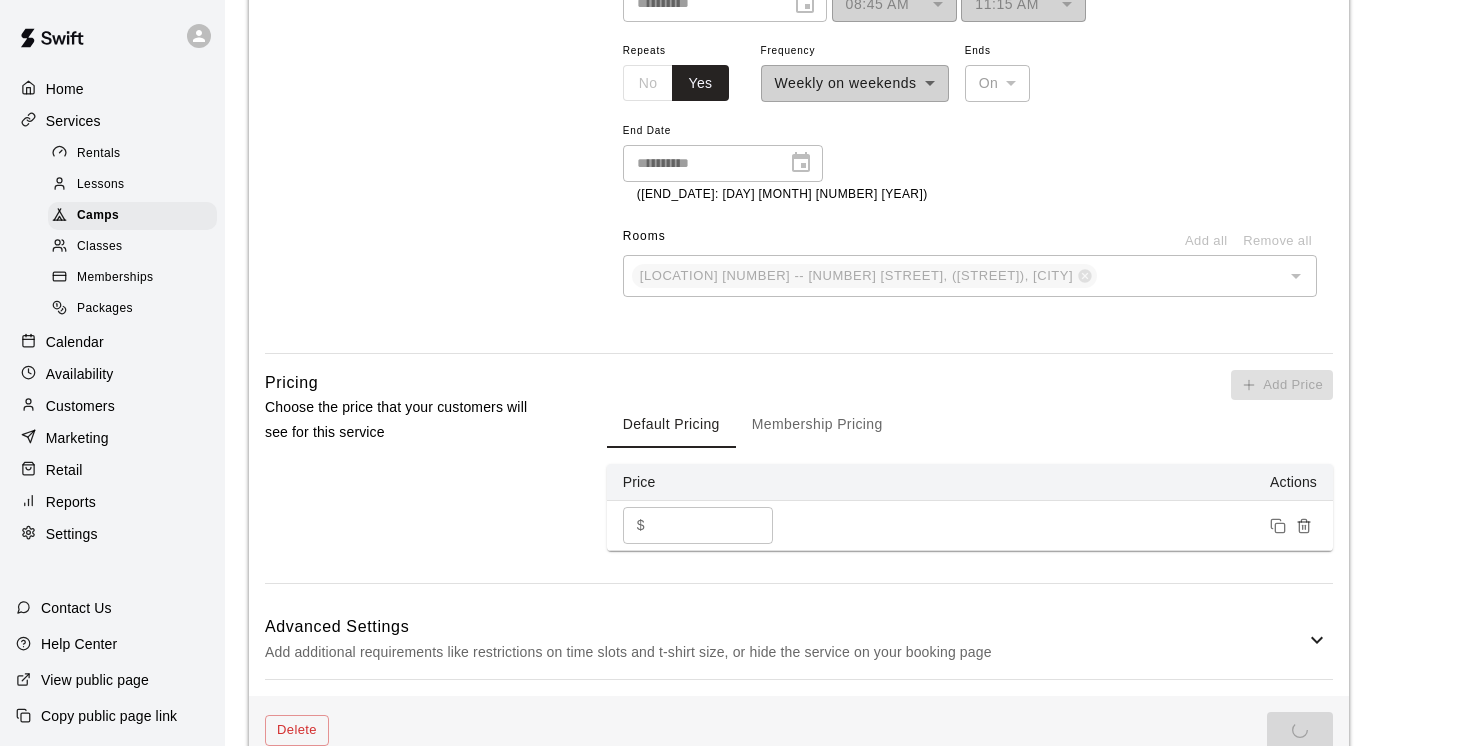 scroll, scrollTop: 0, scrollLeft: 0, axis: both 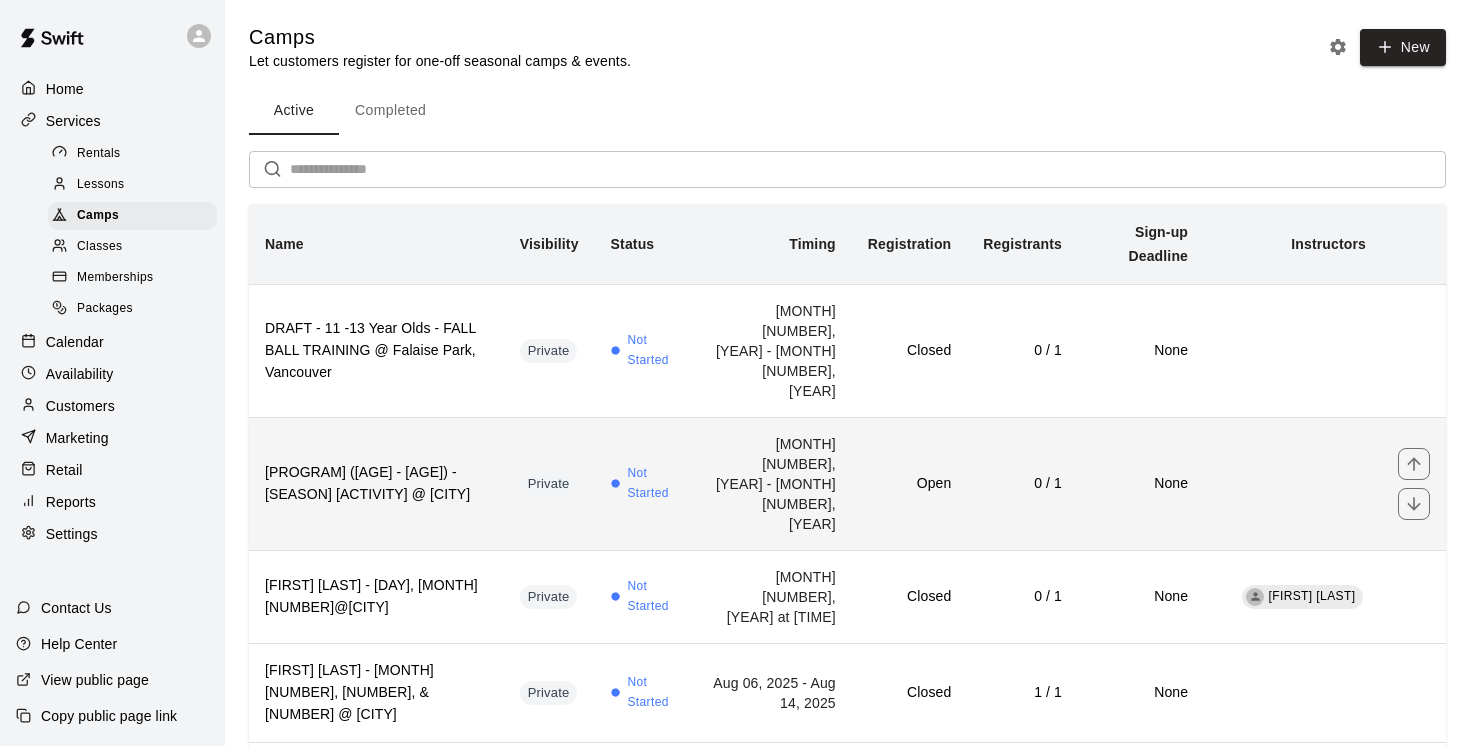 click on "Private" at bounding box center (549, 483) 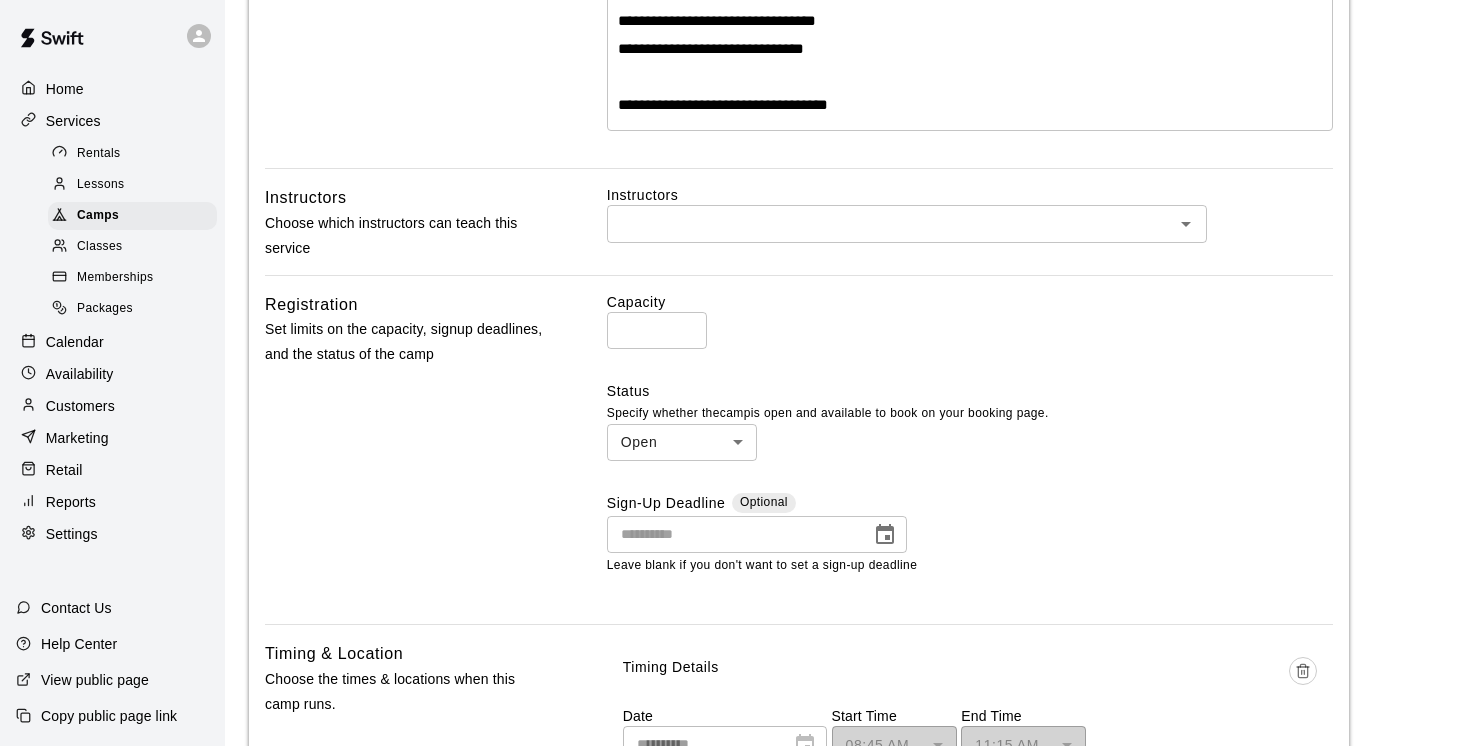 scroll, scrollTop: 521, scrollLeft: 0, axis: vertical 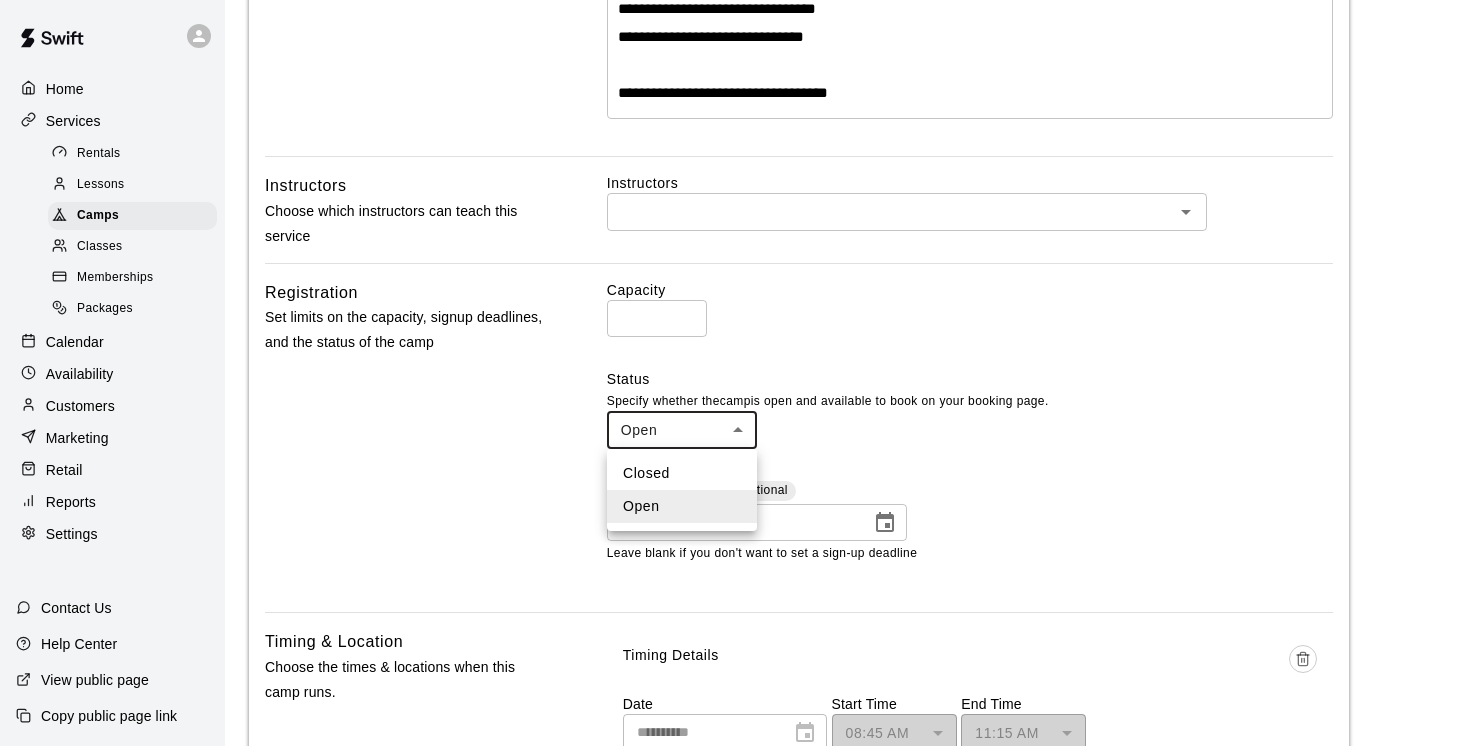 click on "[SERVICE] [PROGRAM] ([AGE] - [AGE]) - [SEASON] [ACTIVITY] @ [CITY] [PROGRAM] ([AGE] - [AGE]) - [SEASON] [ACTIVITY] @ [CITY] [BOOKING_LINK] [CAMP_DETAILS] [BASICS] [NAME] * [PREVIEW_TEXT] [CHARACTERS] [DESCRIPTION] [INSTRUCTORS] [CHOOSE] [INSTRUCTORS] [REGISTRATION_CAPACITY] * [STATUS] [SPECIFY] [CAMP]" at bounding box center [735, 688] 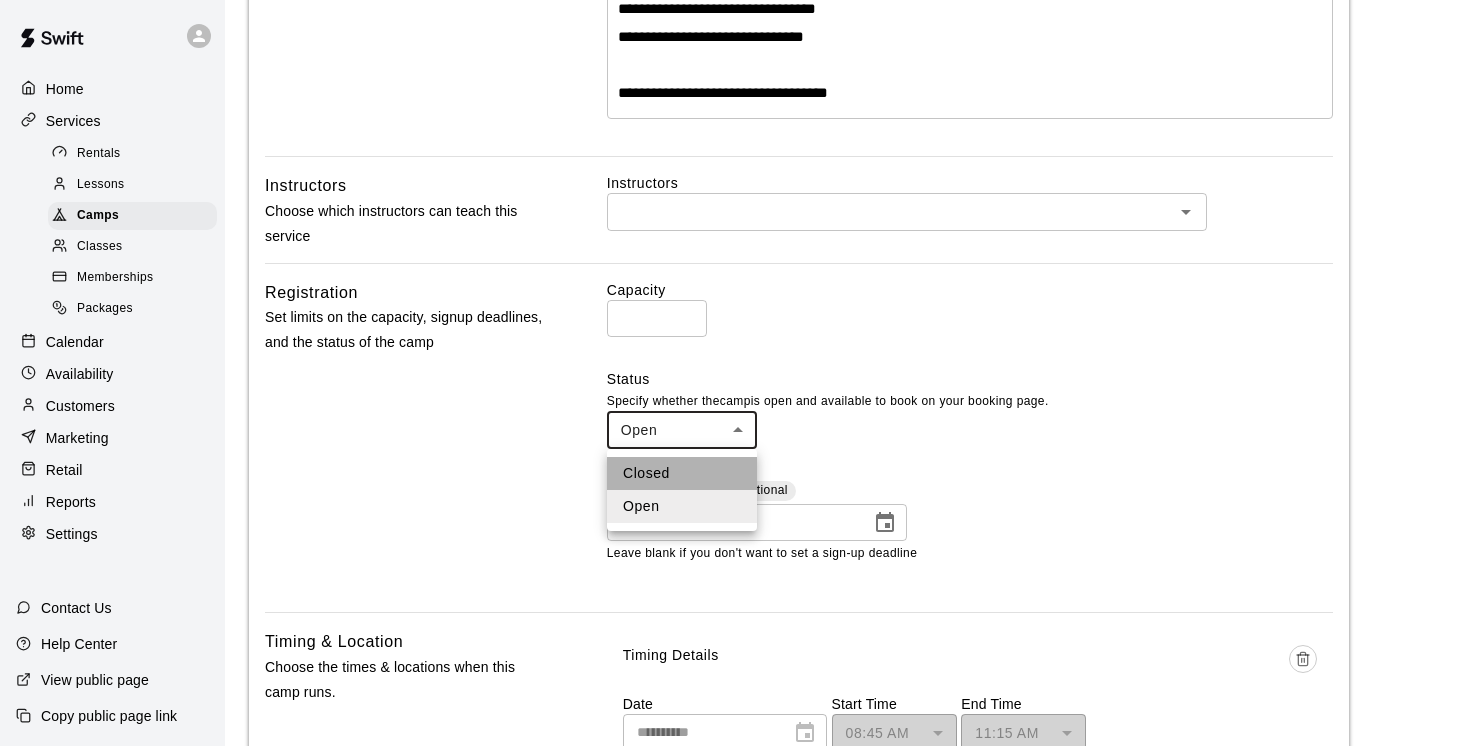 click on "Closed" at bounding box center [682, 473] 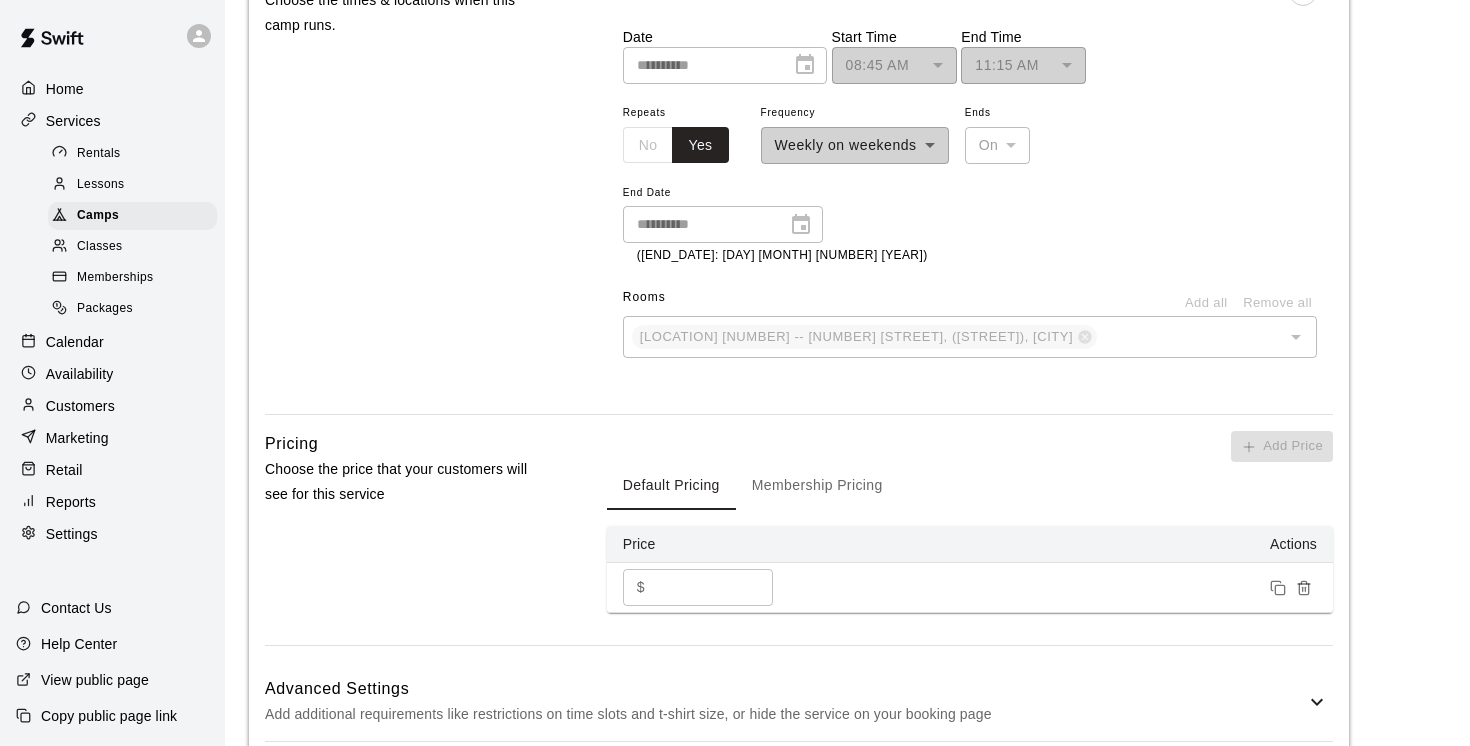 scroll, scrollTop: 1477, scrollLeft: 0, axis: vertical 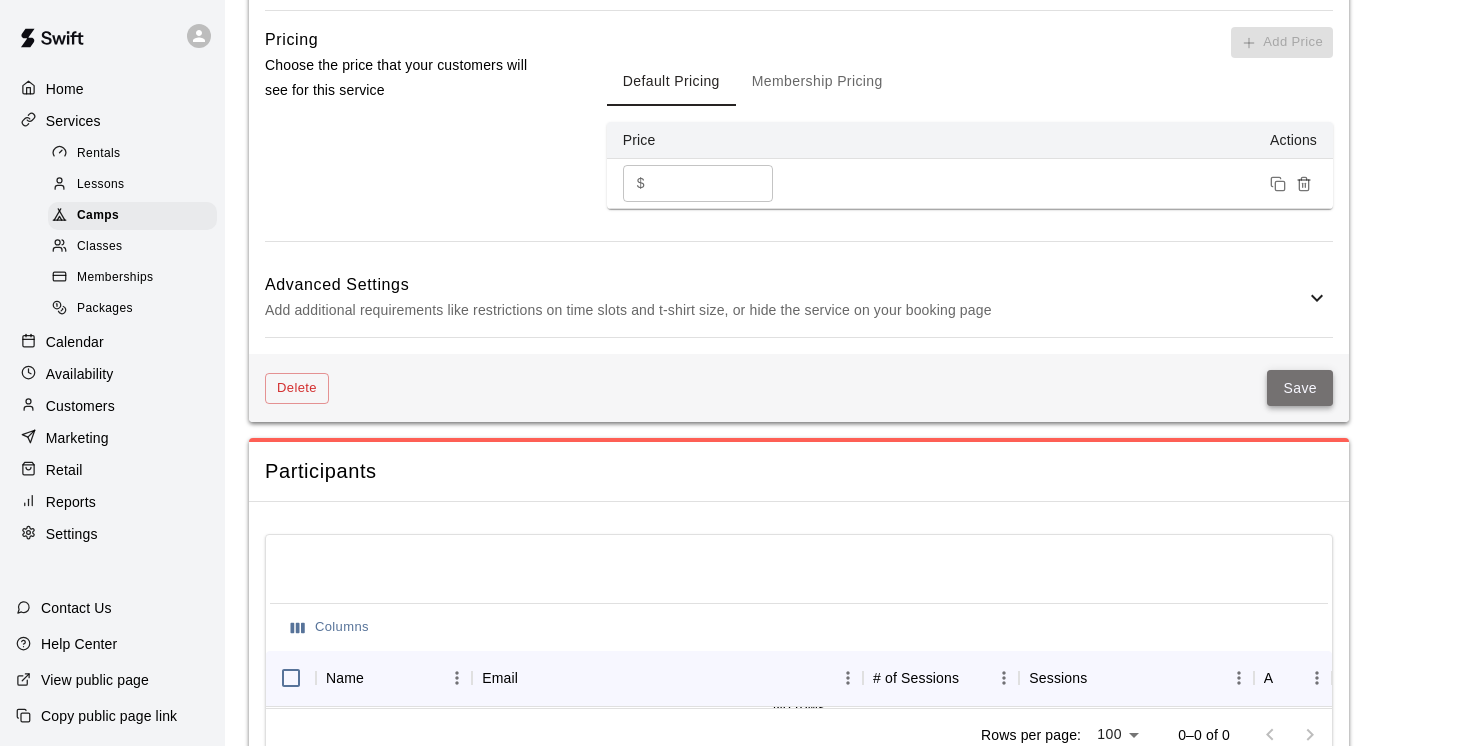 click on "Save" at bounding box center (1300, 388) 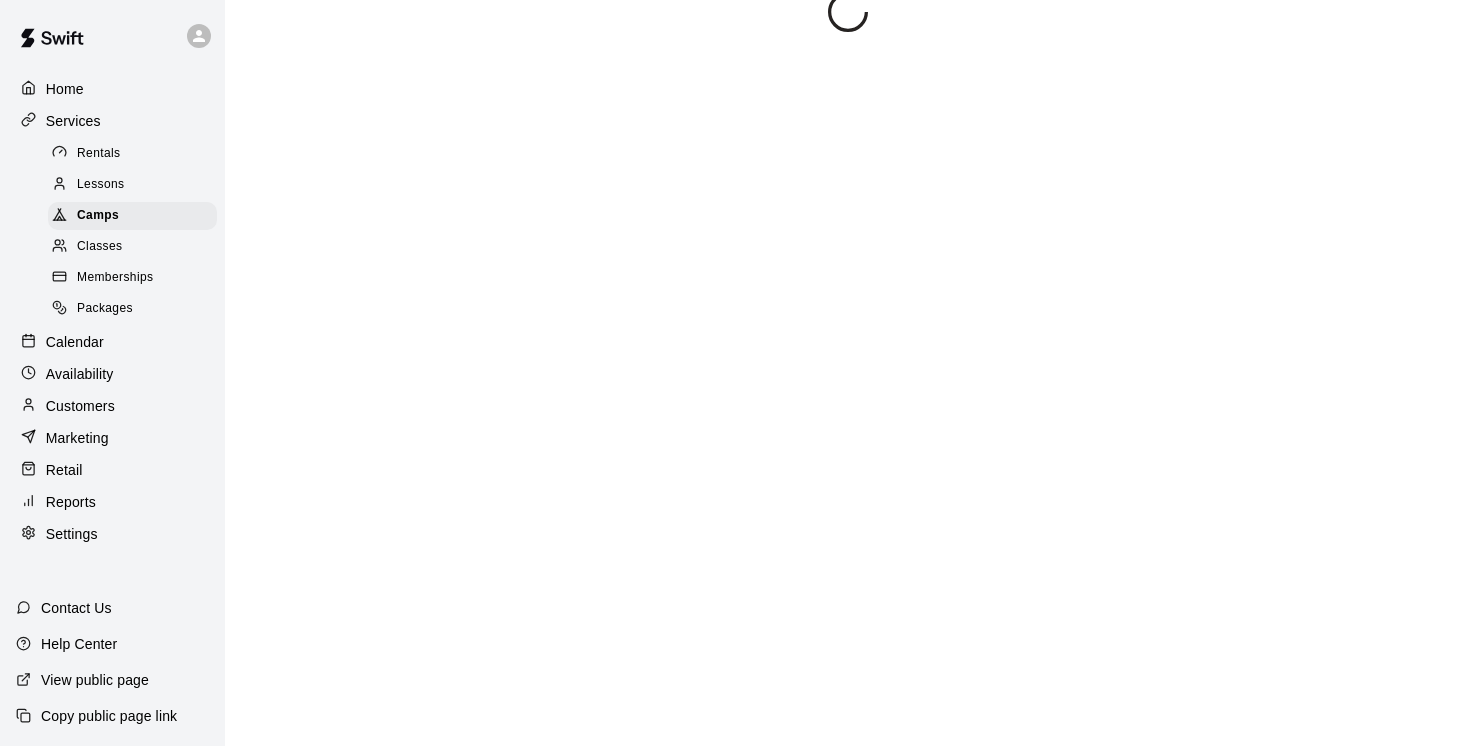 scroll, scrollTop: 0, scrollLeft: 0, axis: both 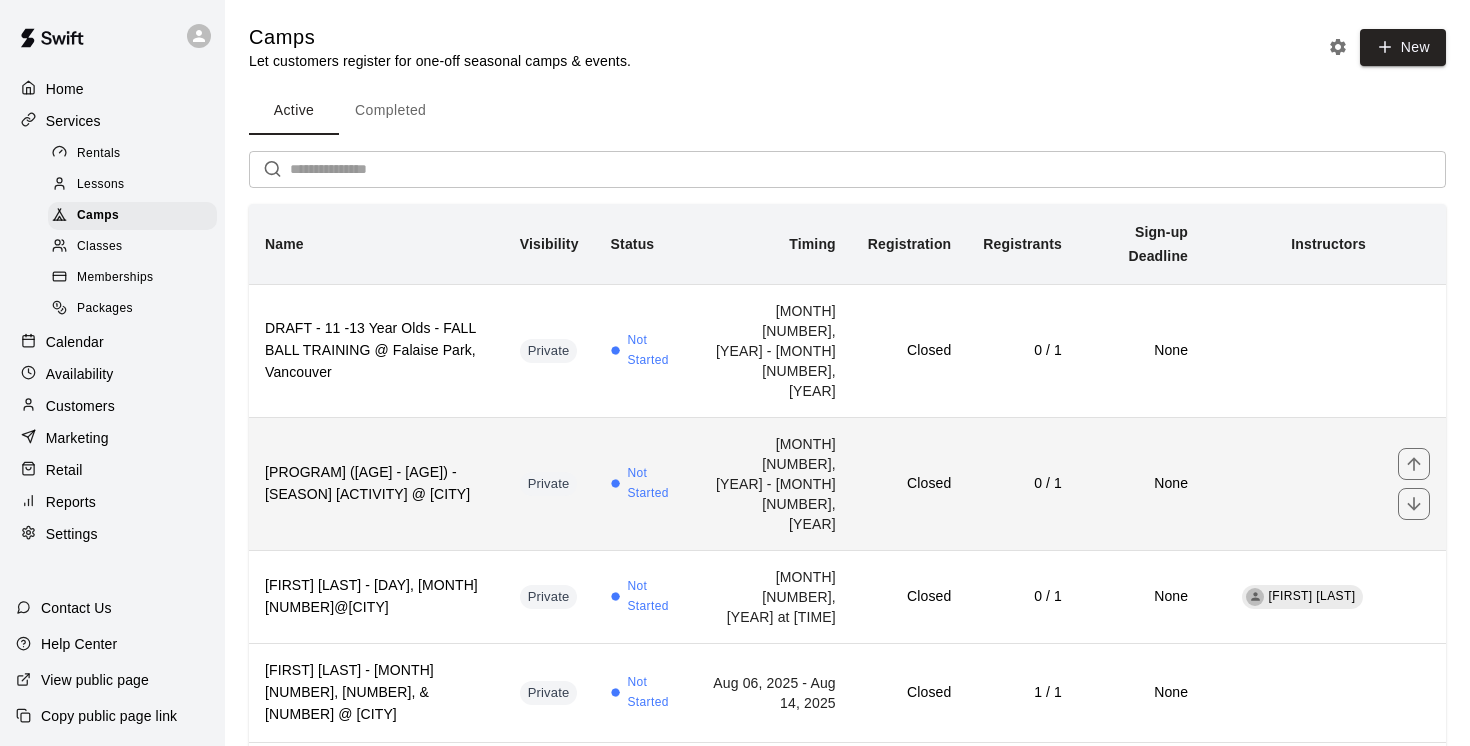 click on "DRAFT - 8 -10 Year Olds - FALL BALL TRAINING @ Falaise Park, Vancouver" at bounding box center [376, 483] 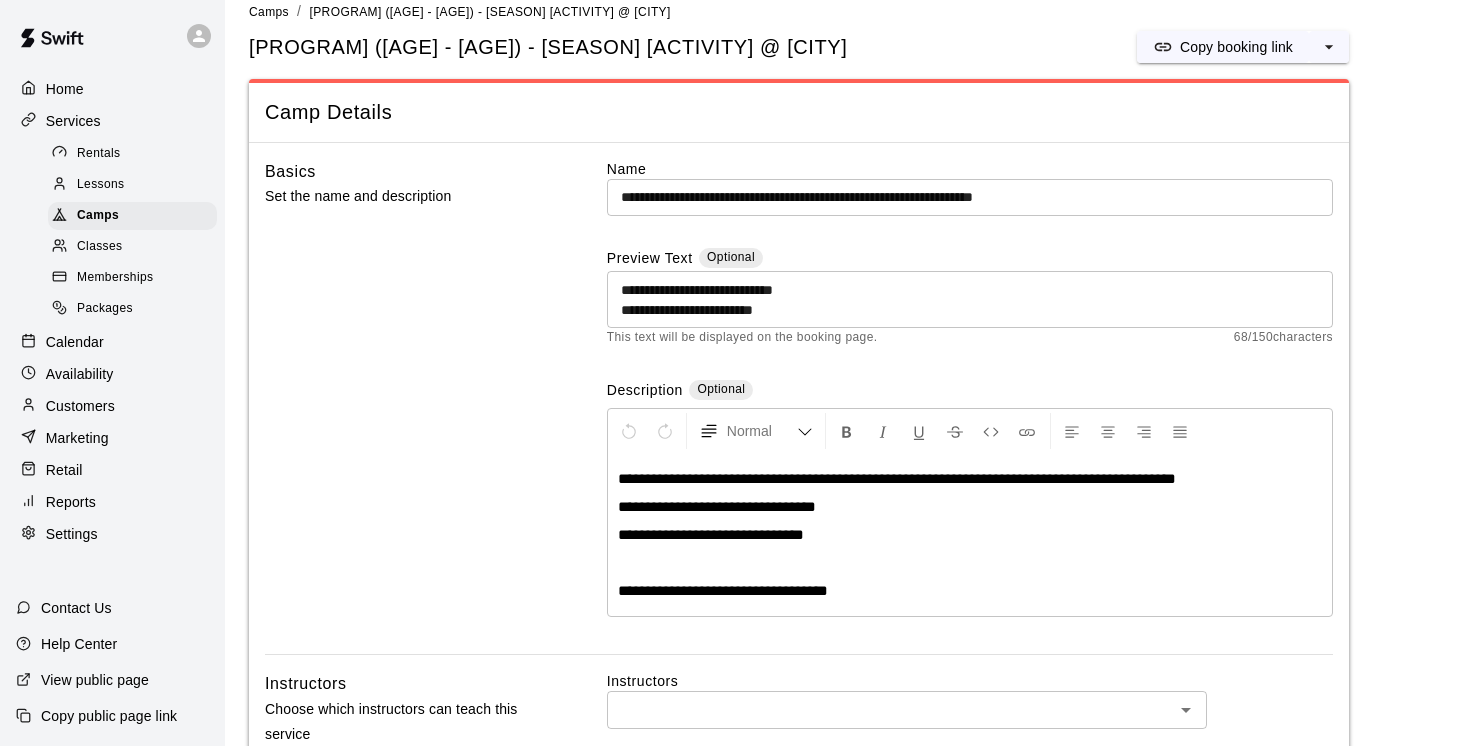 scroll, scrollTop: 31, scrollLeft: 0, axis: vertical 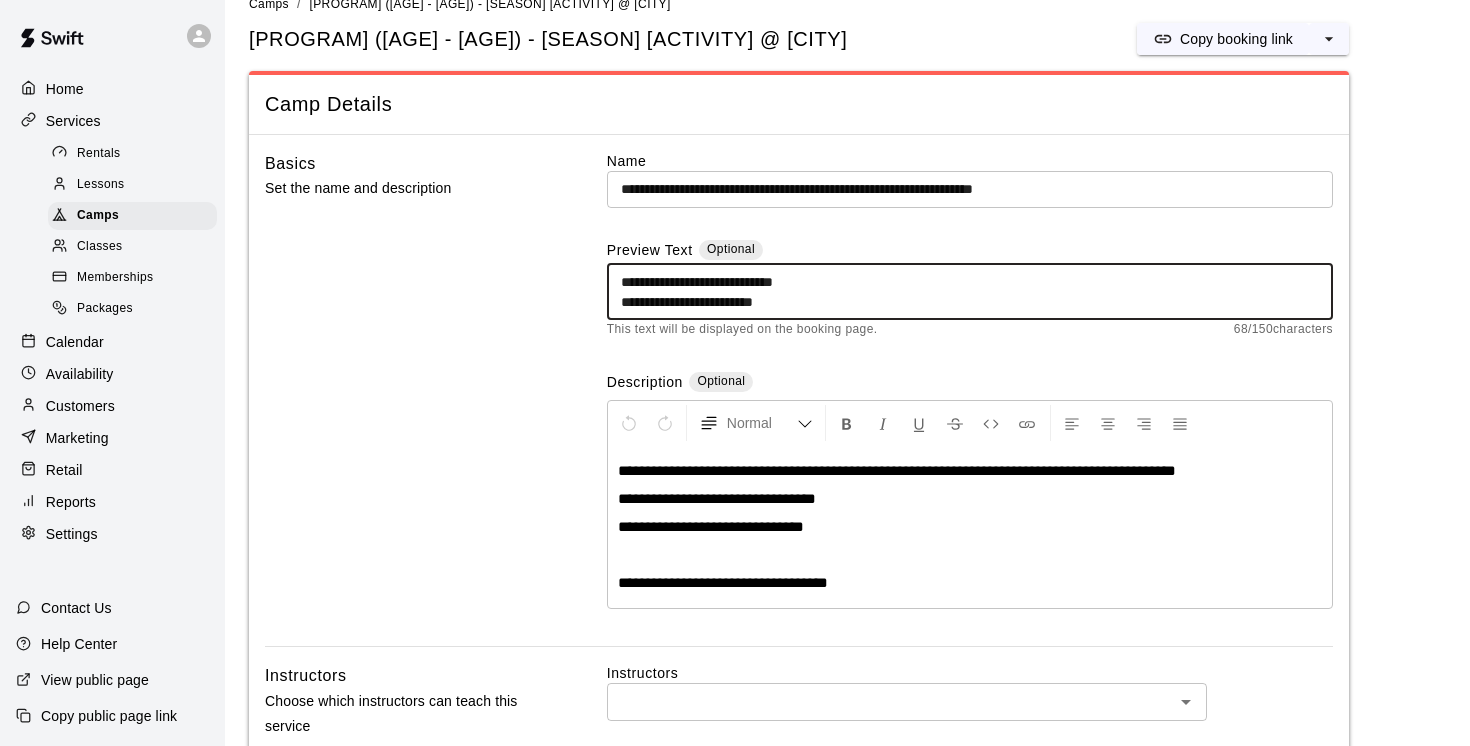 click on "**********" at bounding box center [970, 292] 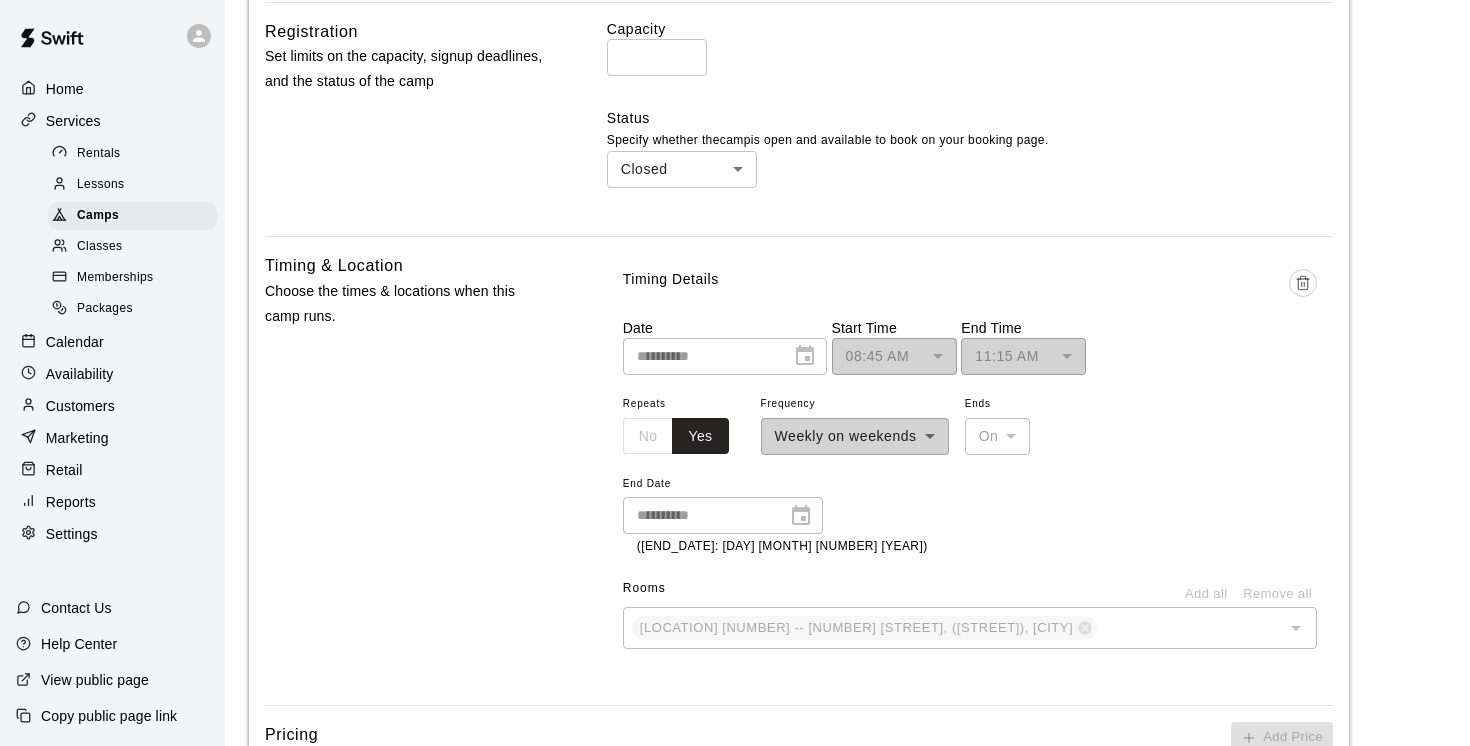 scroll, scrollTop: 847, scrollLeft: 0, axis: vertical 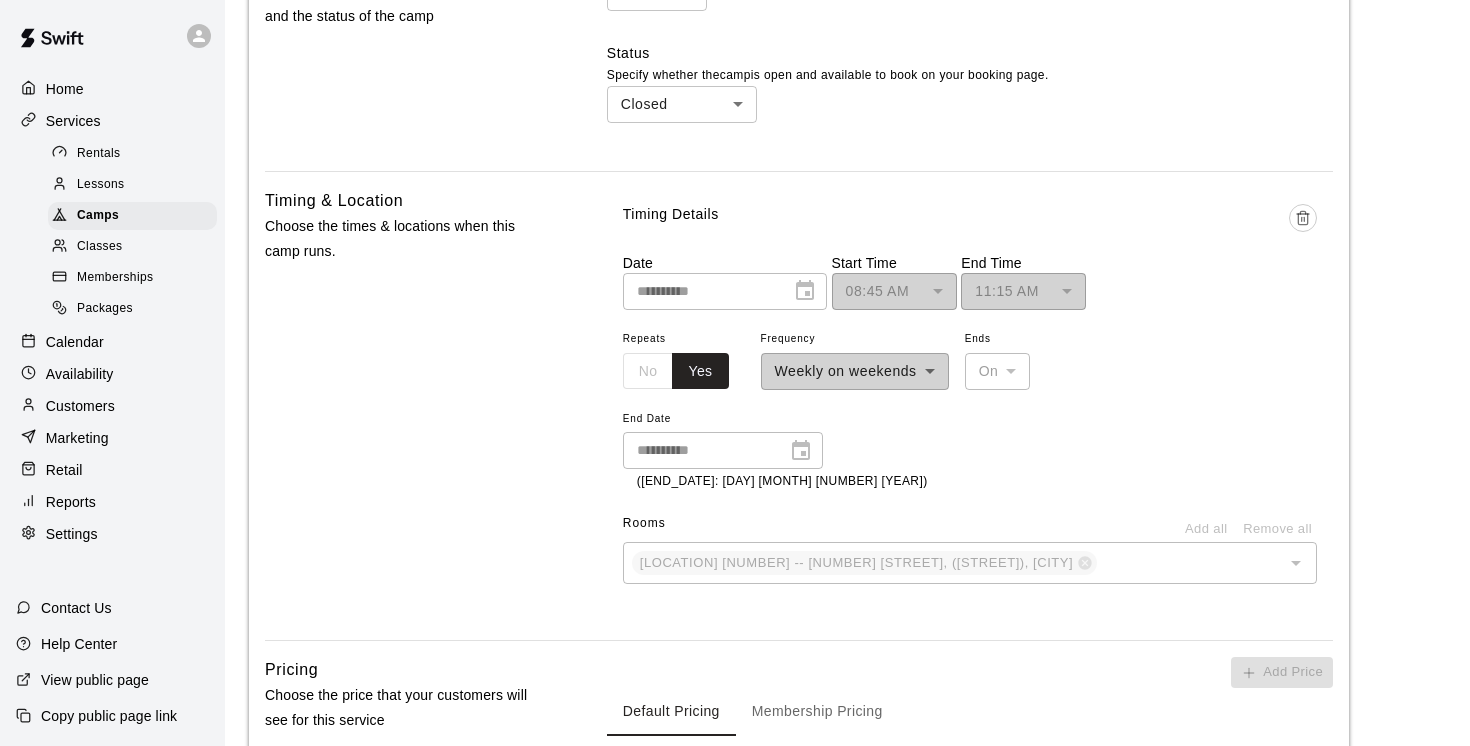 type on "**********" 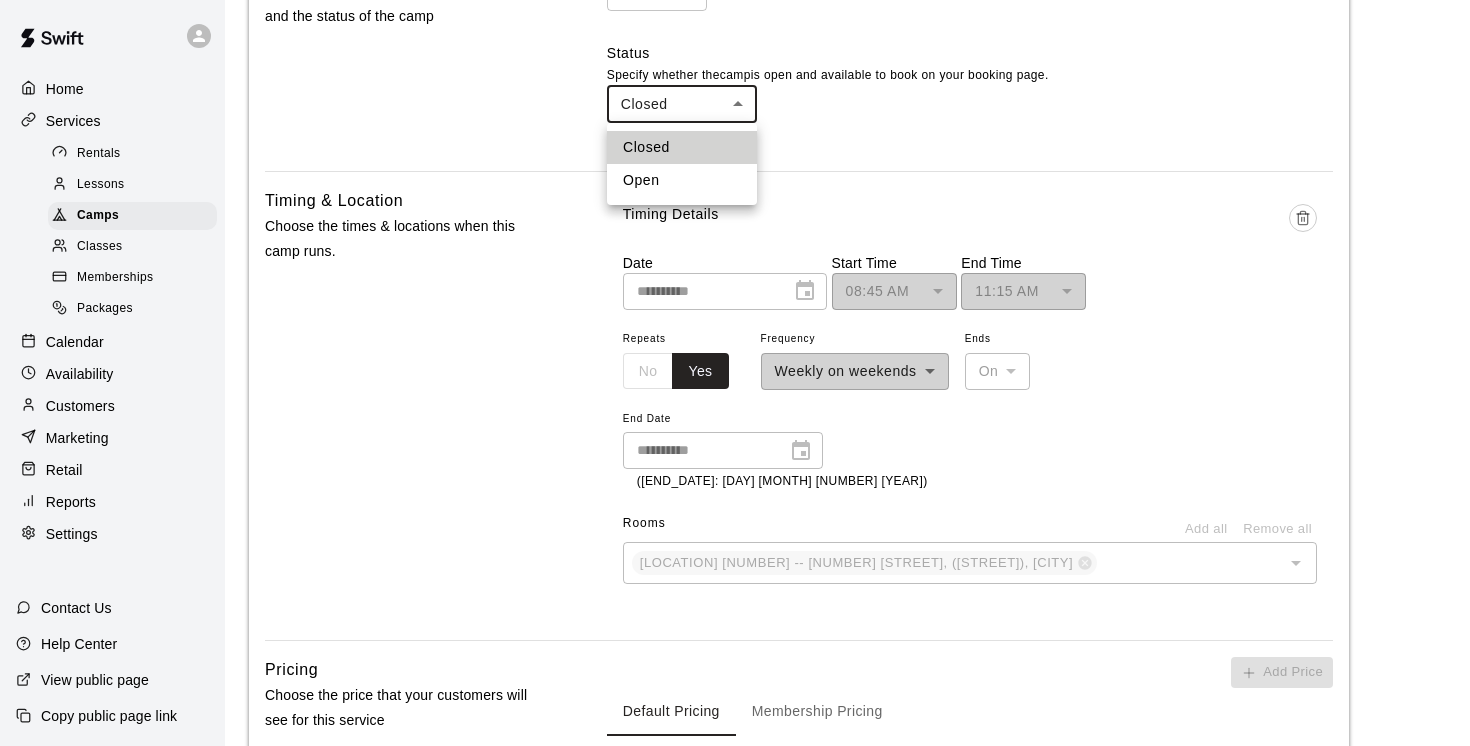 click on "Open" at bounding box center (682, 180) 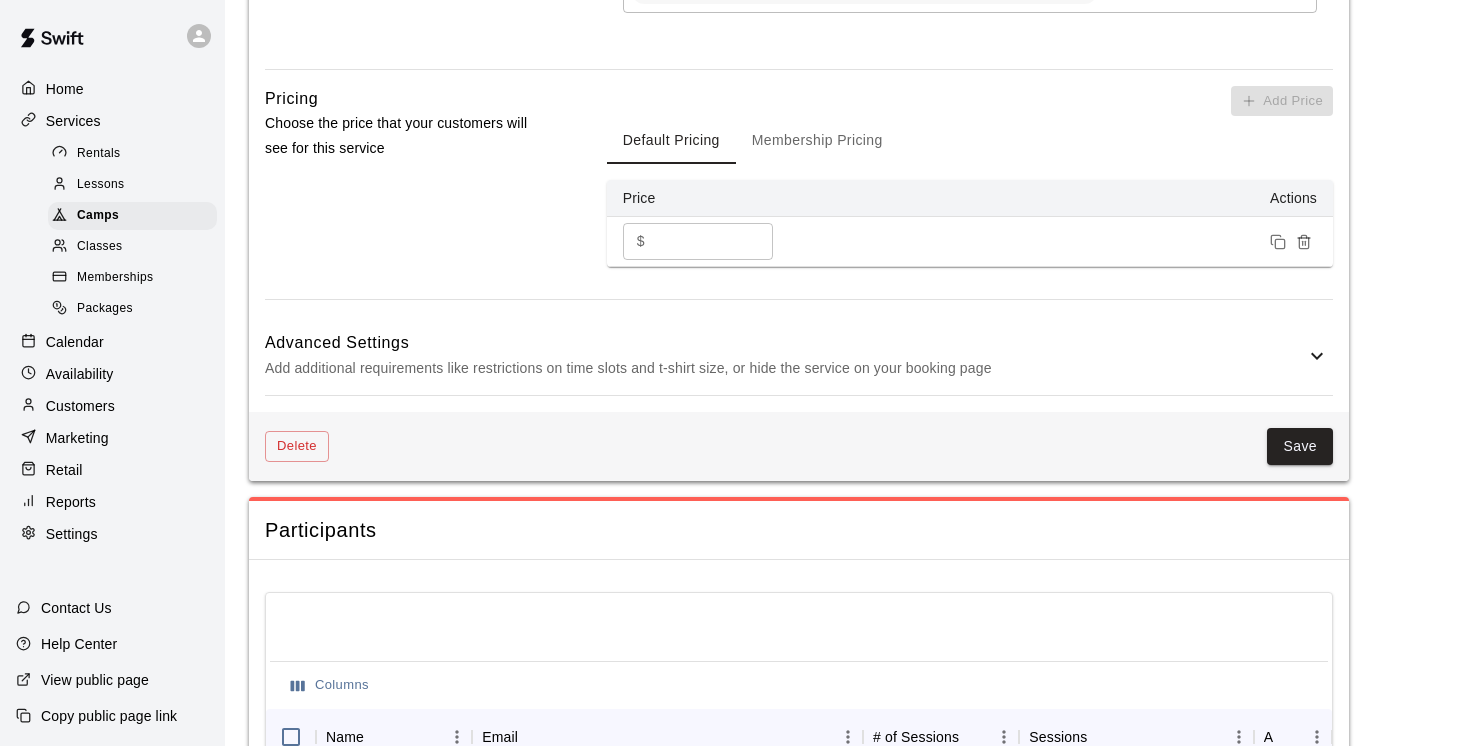 scroll, scrollTop: 1592, scrollLeft: 0, axis: vertical 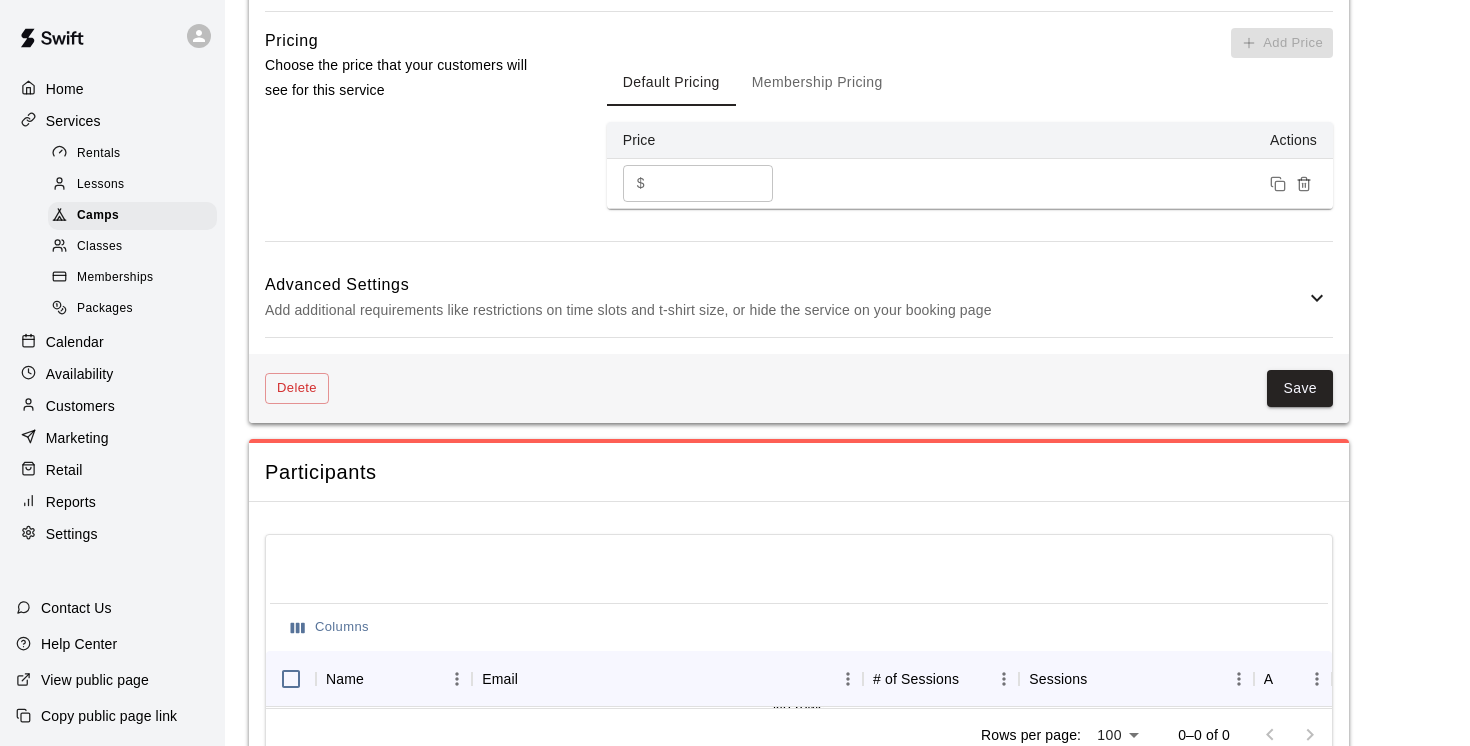 click 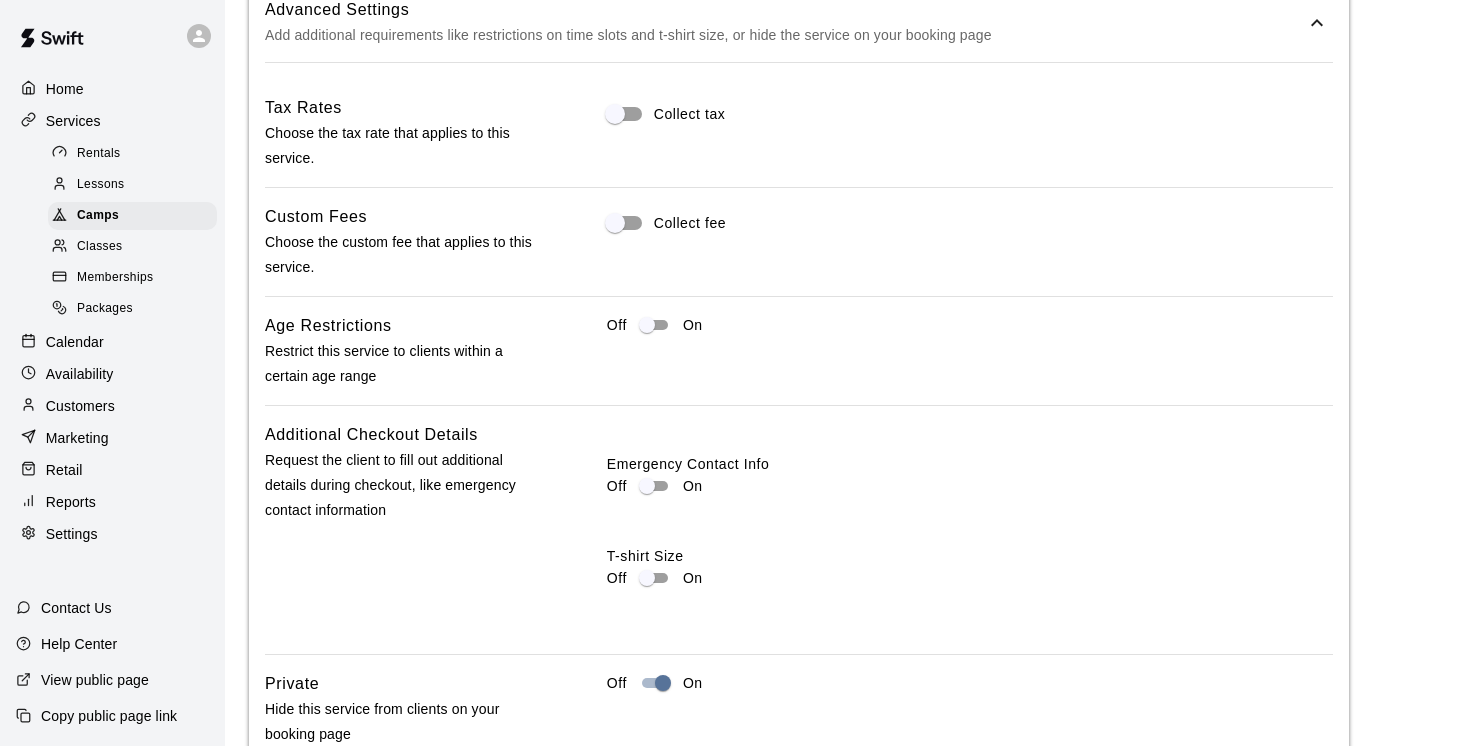 scroll, scrollTop: 1884, scrollLeft: 0, axis: vertical 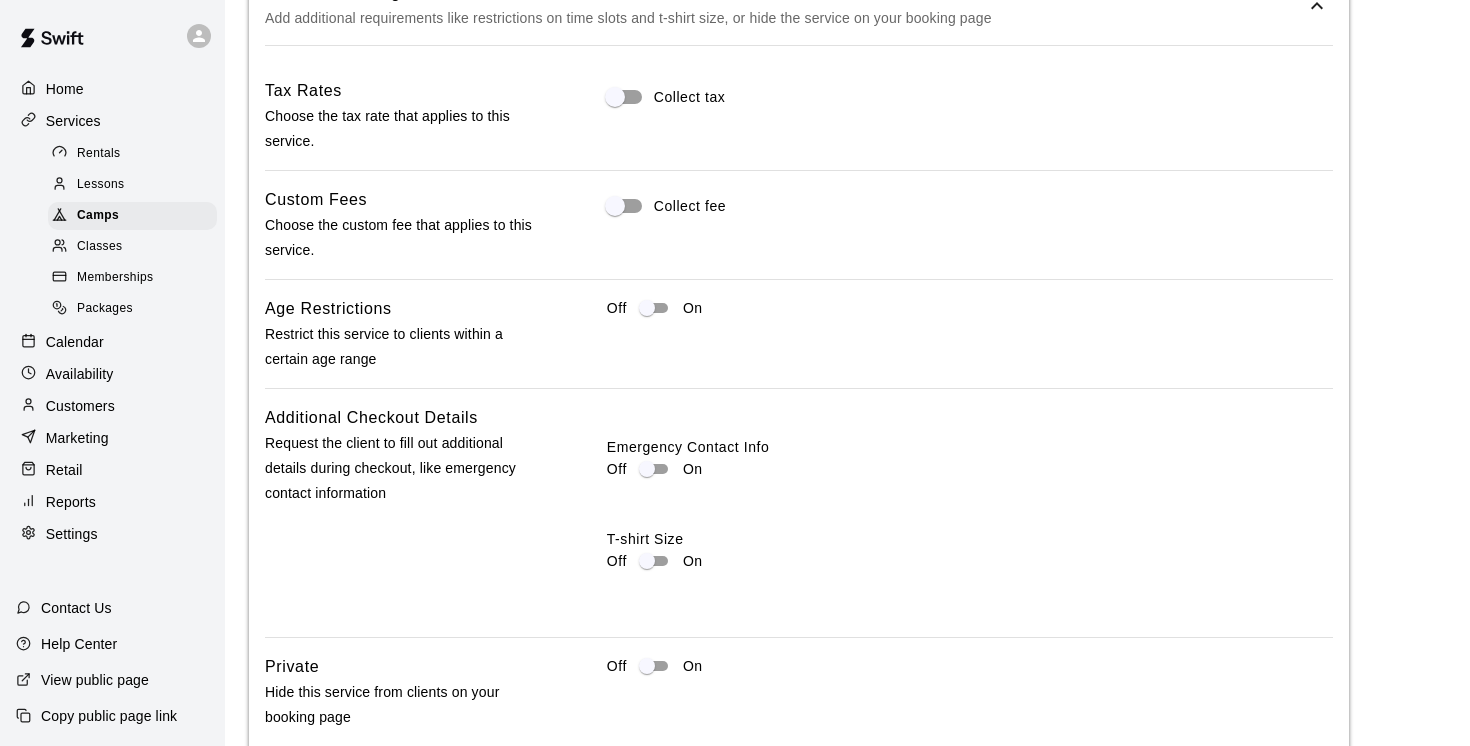 click on "Save" at bounding box center (1300, 812) 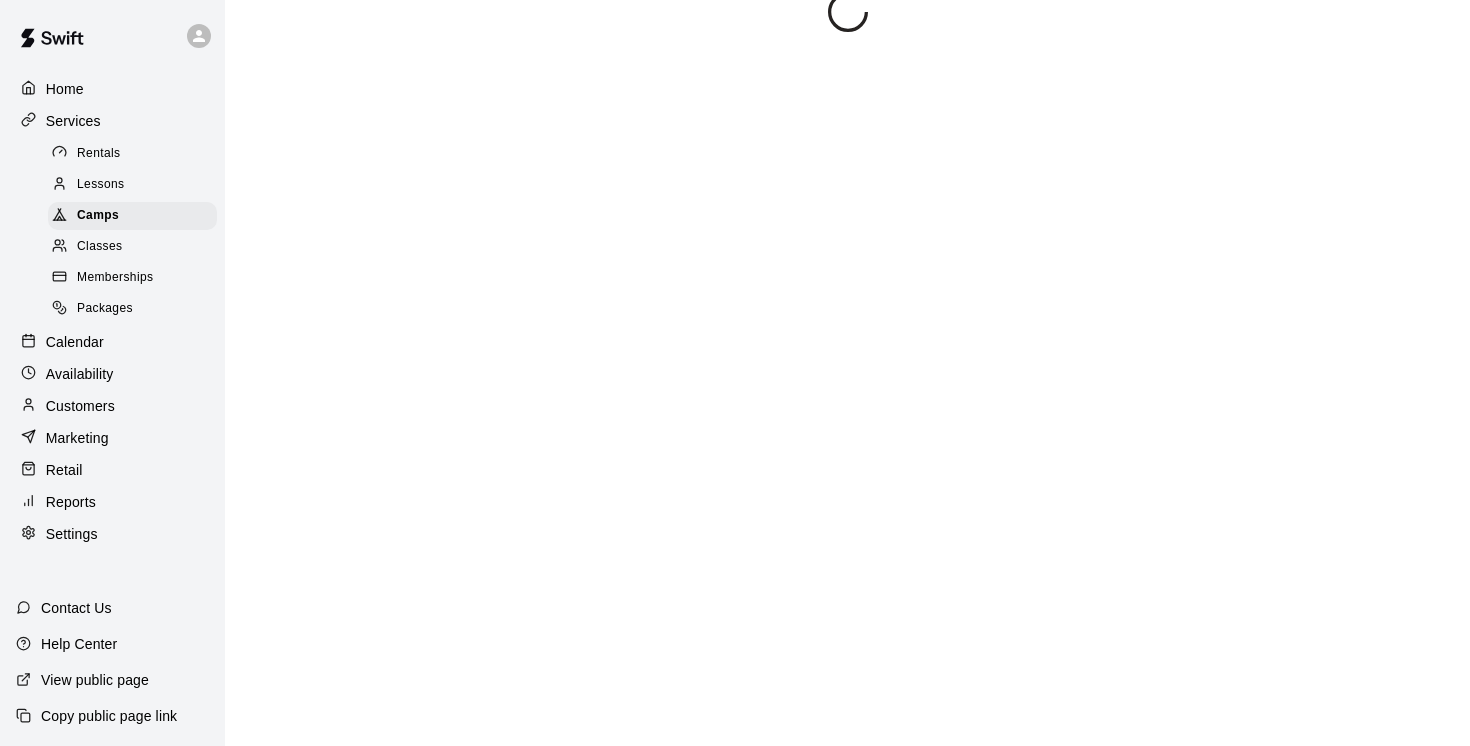 scroll, scrollTop: 0, scrollLeft: 0, axis: both 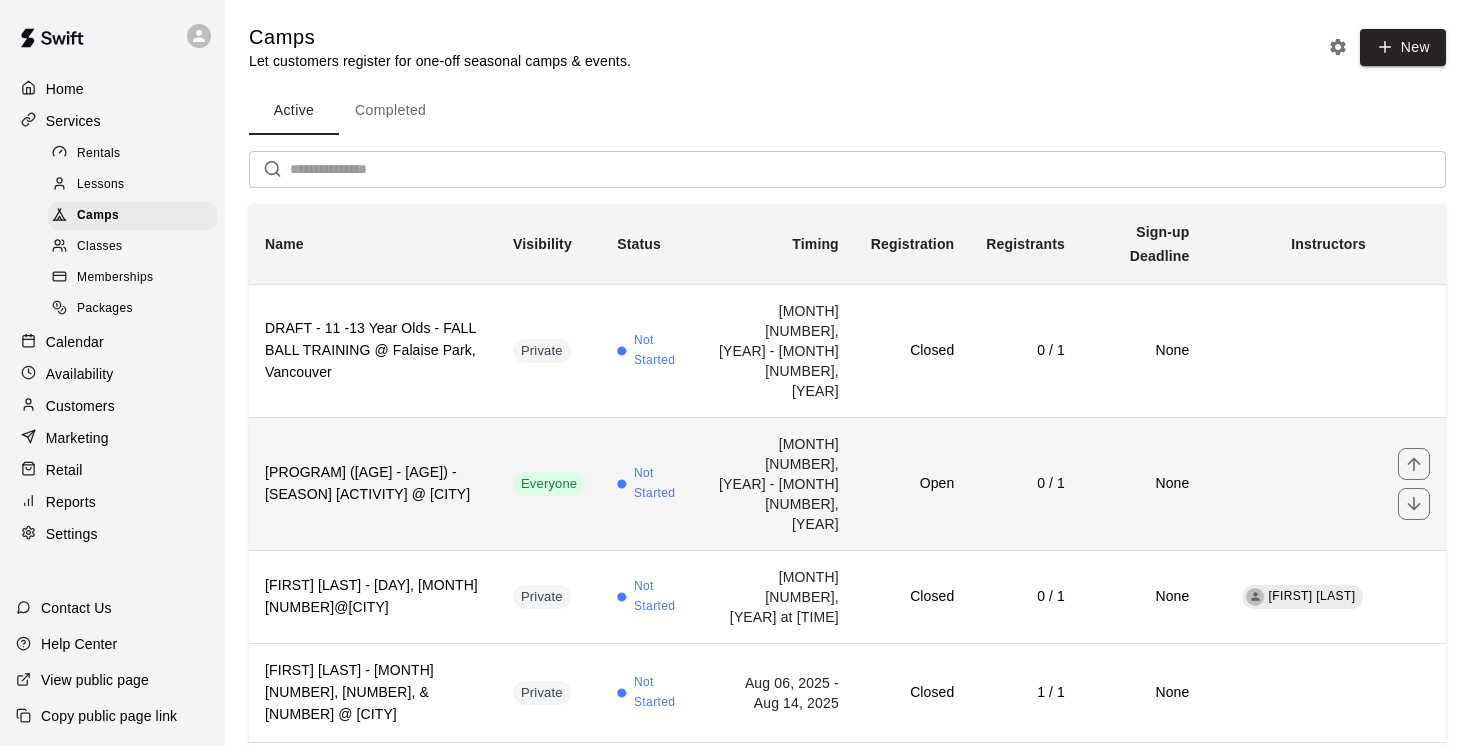 click on "Not Started" at bounding box center [652, 483] 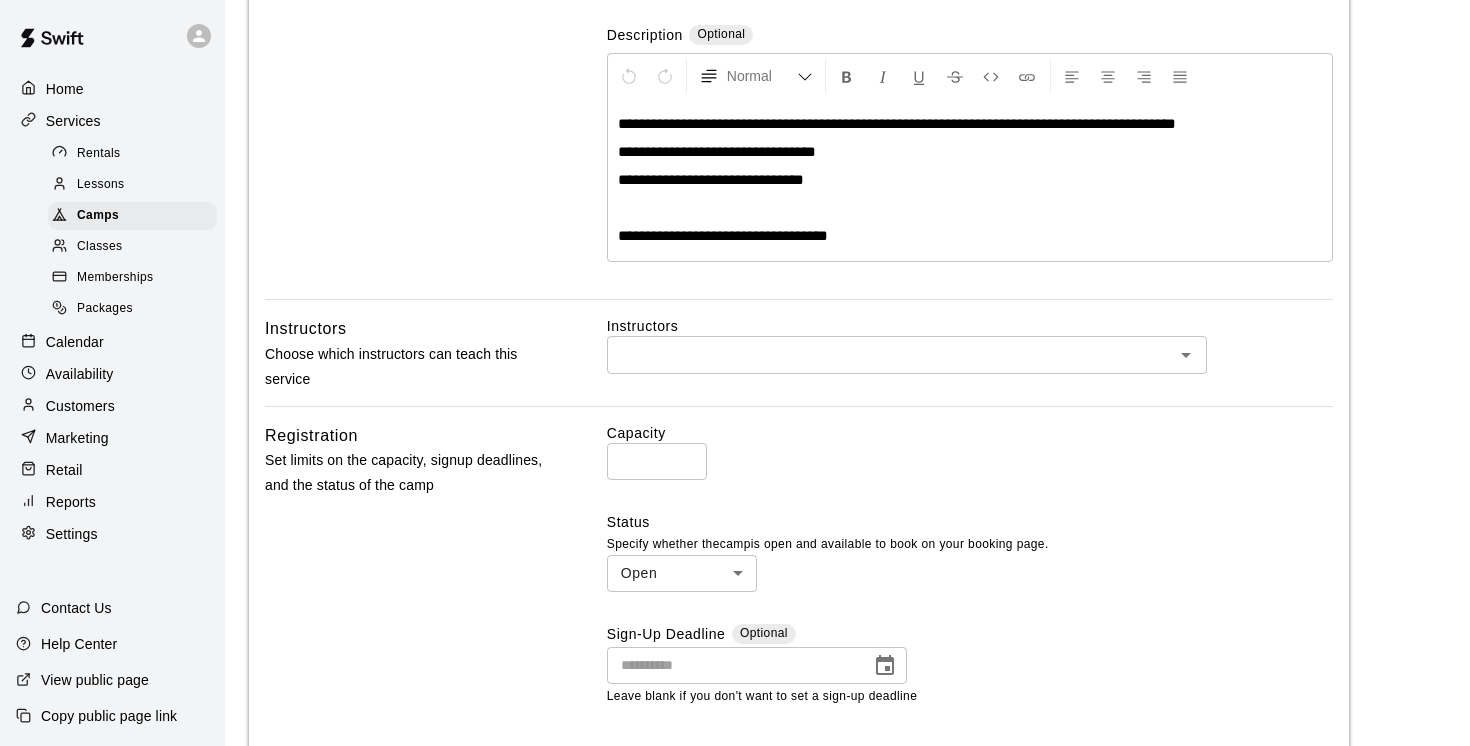 scroll, scrollTop: 398, scrollLeft: 0, axis: vertical 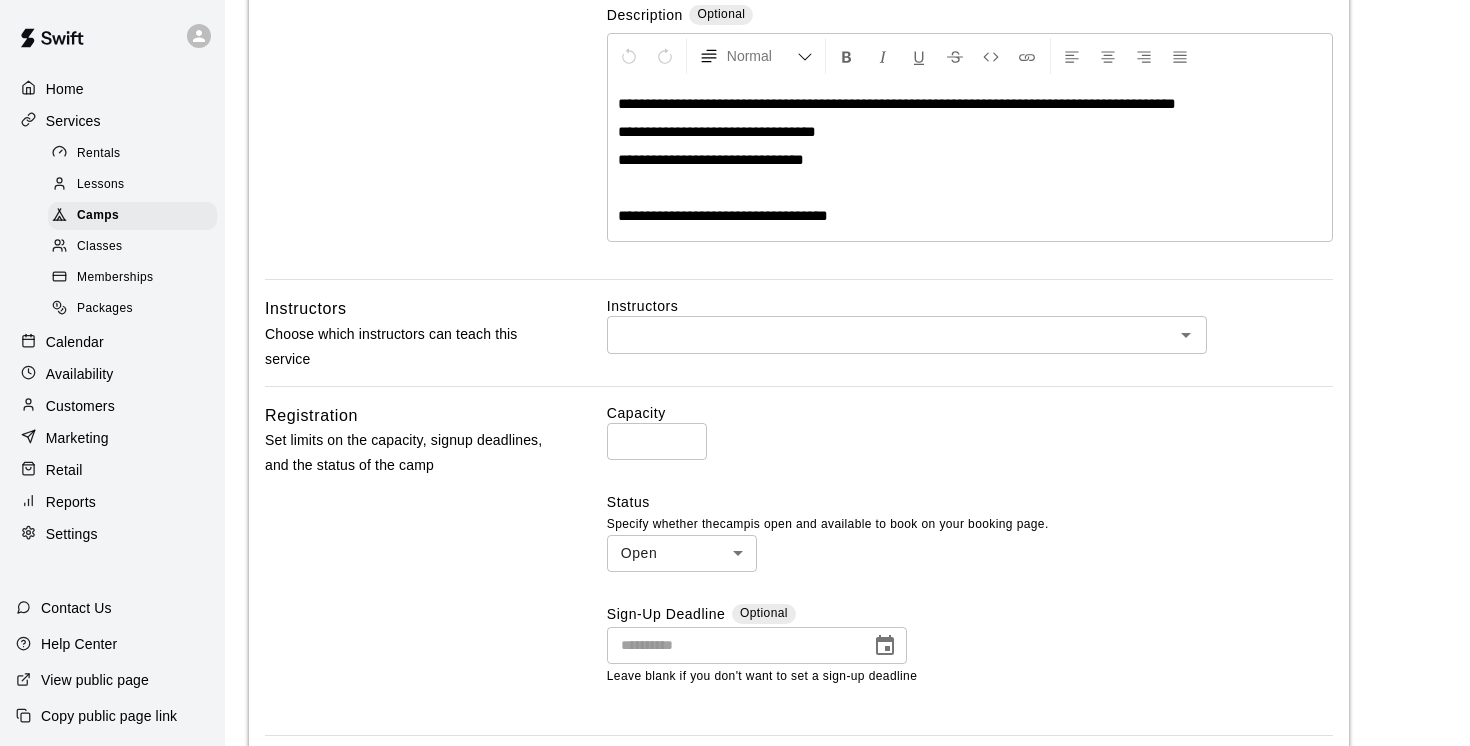 click on "**********" at bounding box center (735, 811) 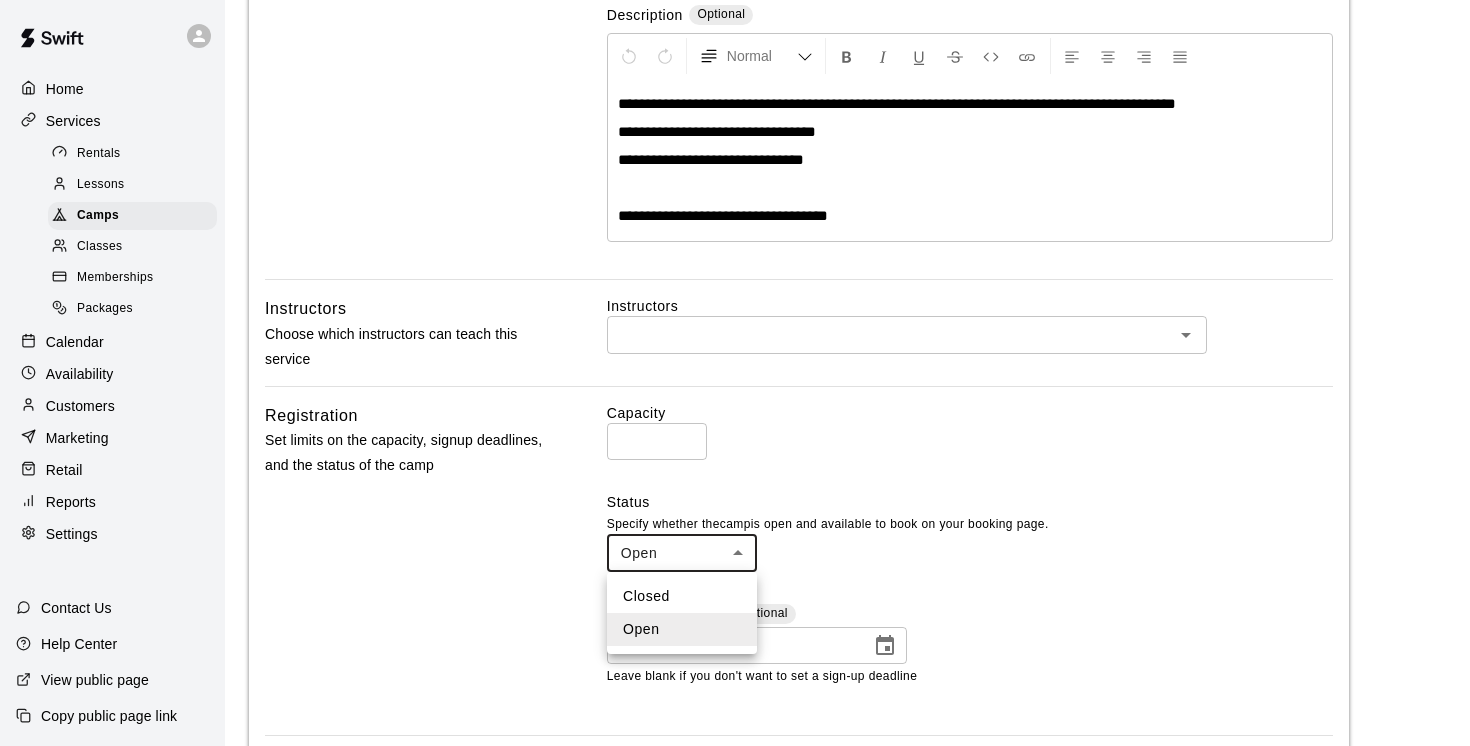click on "Closed" at bounding box center (682, 596) 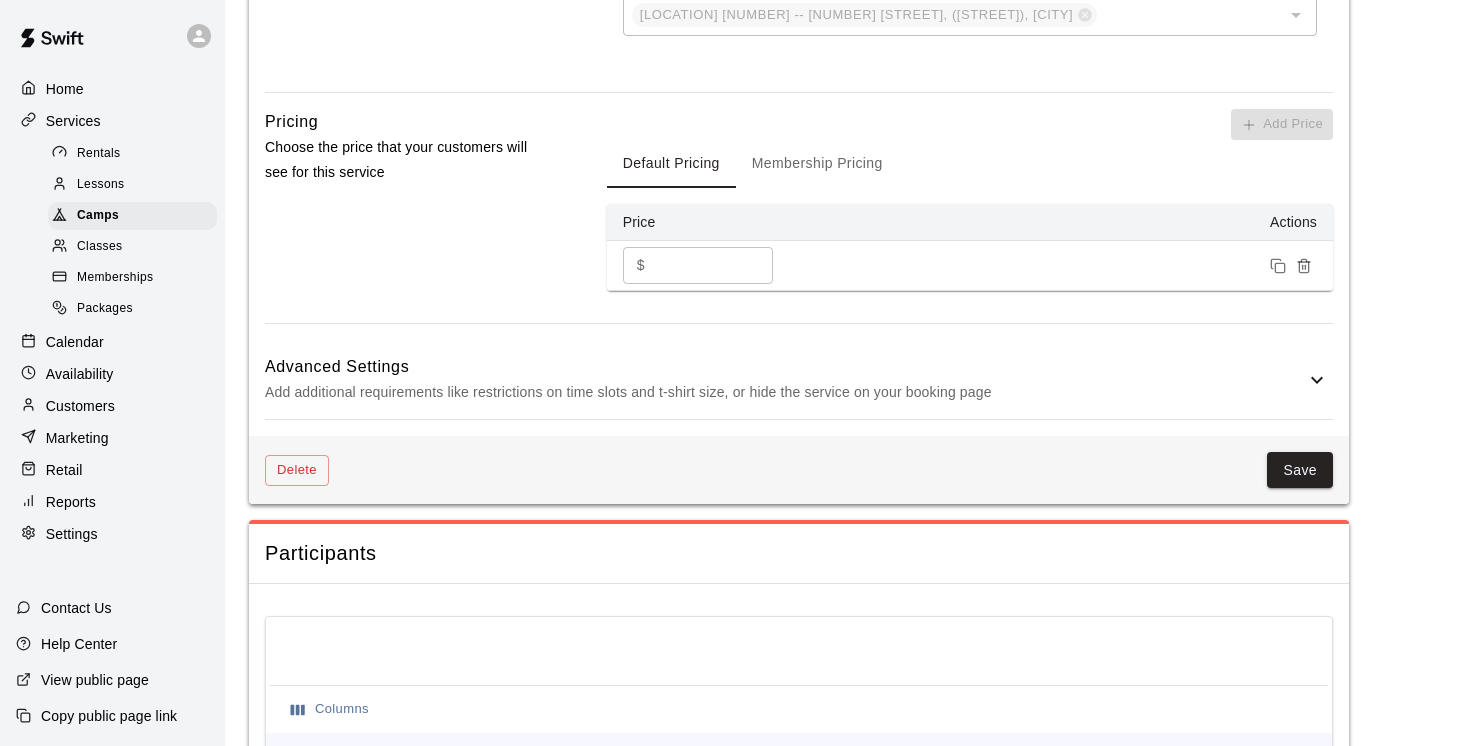 scroll, scrollTop: 1477, scrollLeft: 0, axis: vertical 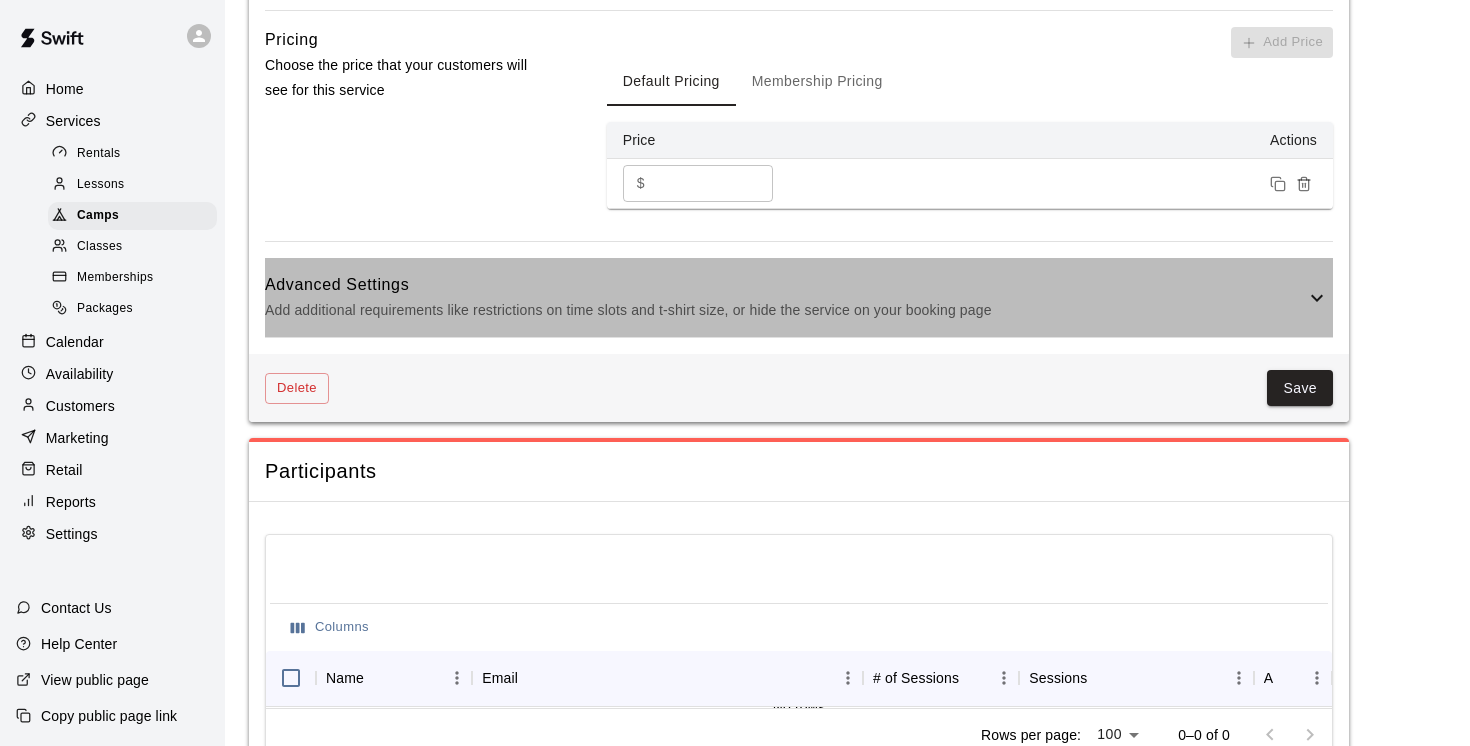 click 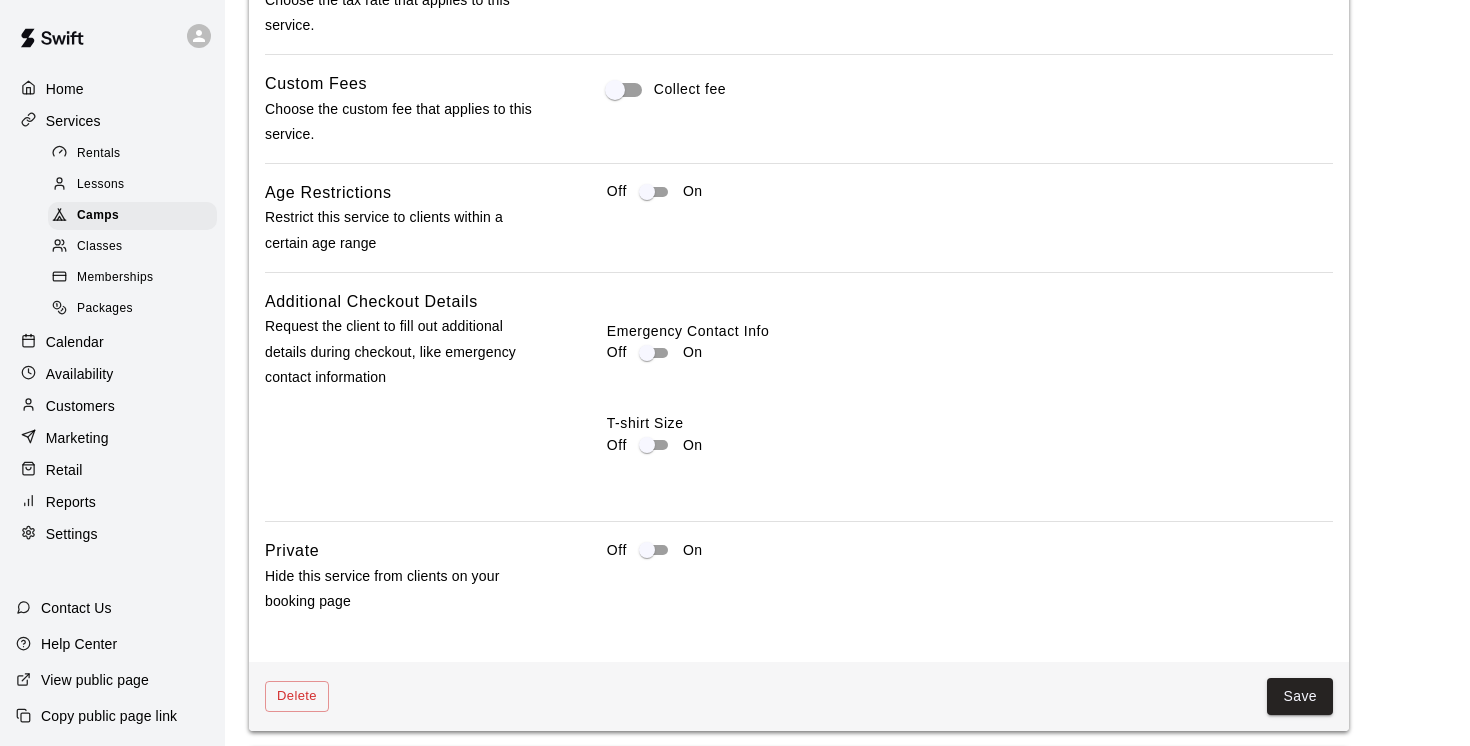 scroll, scrollTop: 1940, scrollLeft: 0, axis: vertical 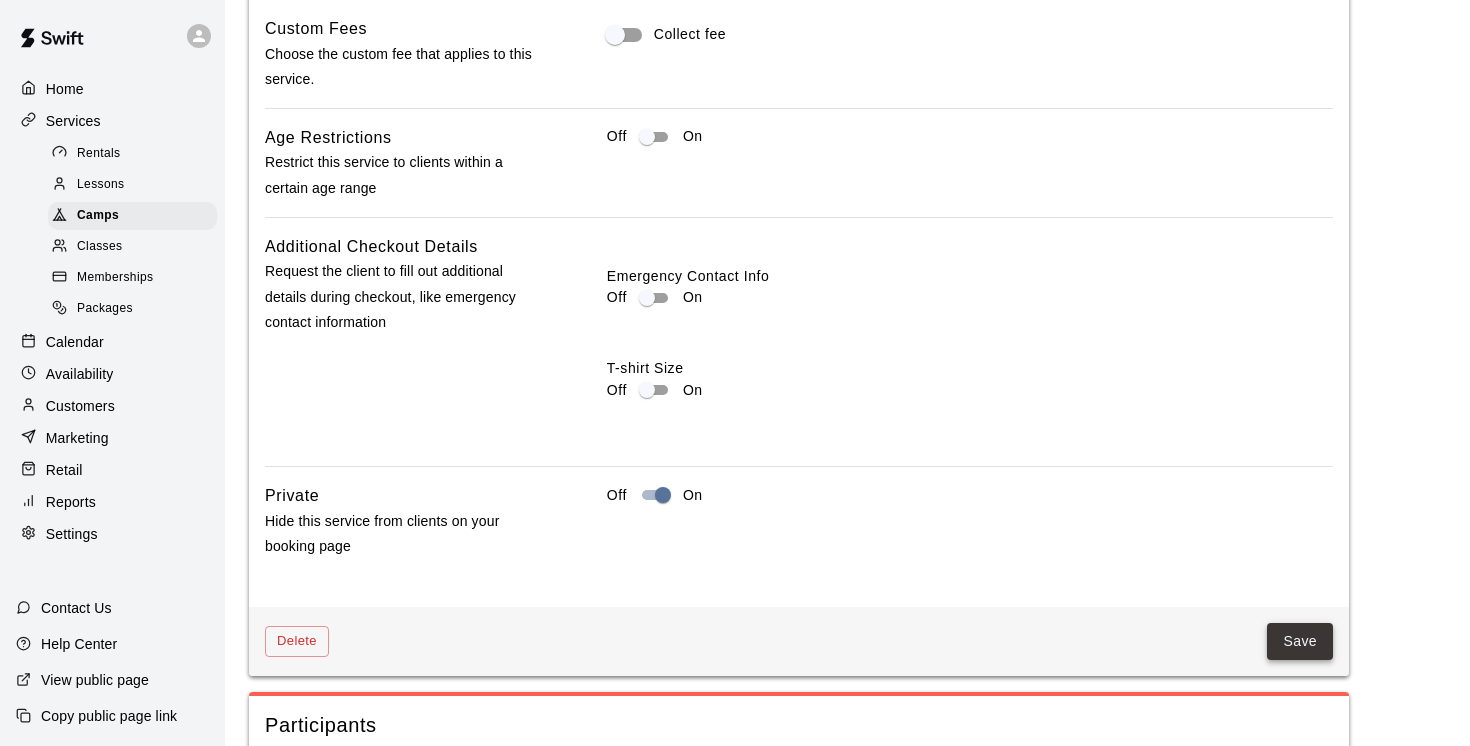 click on "Save" at bounding box center (1300, 641) 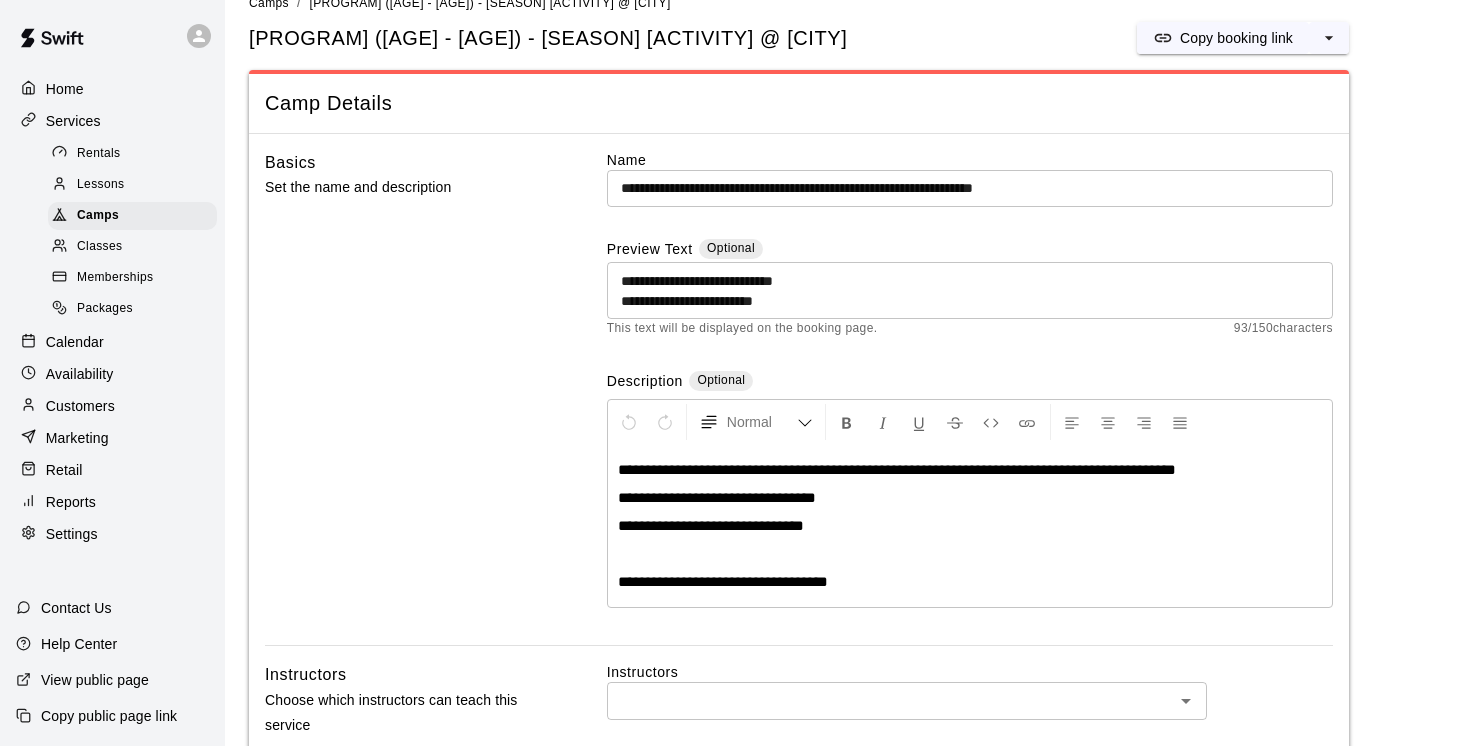 scroll, scrollTop: 0, scrollLeft: 0, axis: both 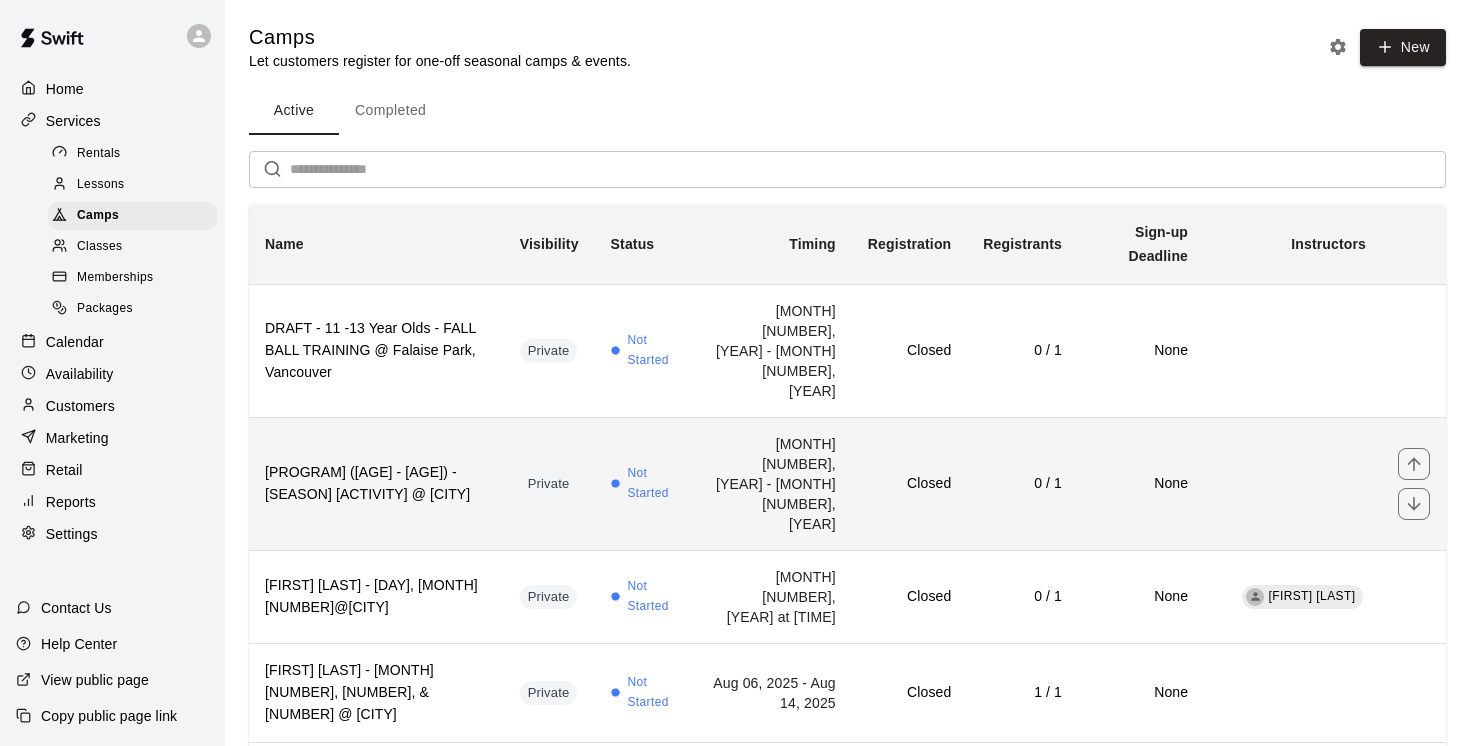 click on "Private" at bounding box center (549, 483) 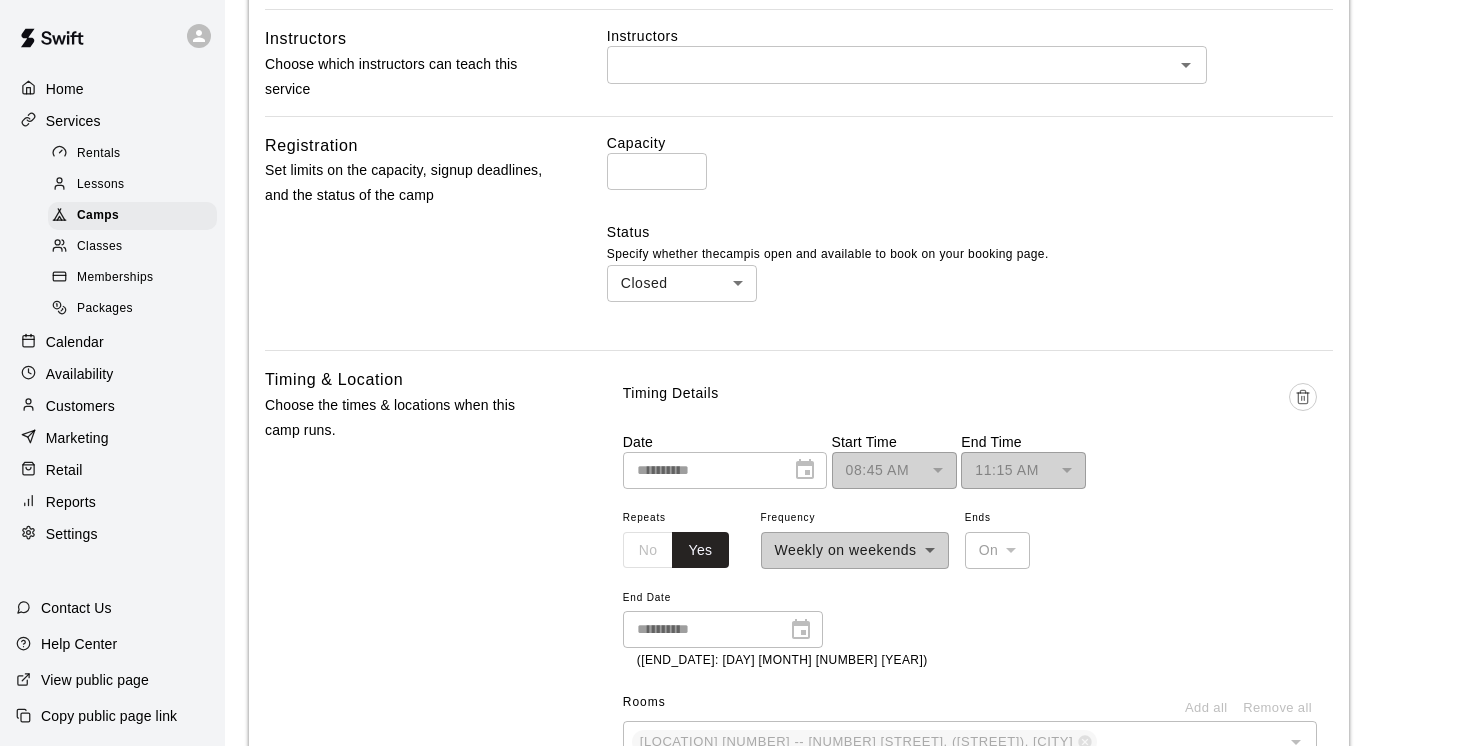 scroll, scrollTop: 672, scrollLeft: 0, axis: vertical 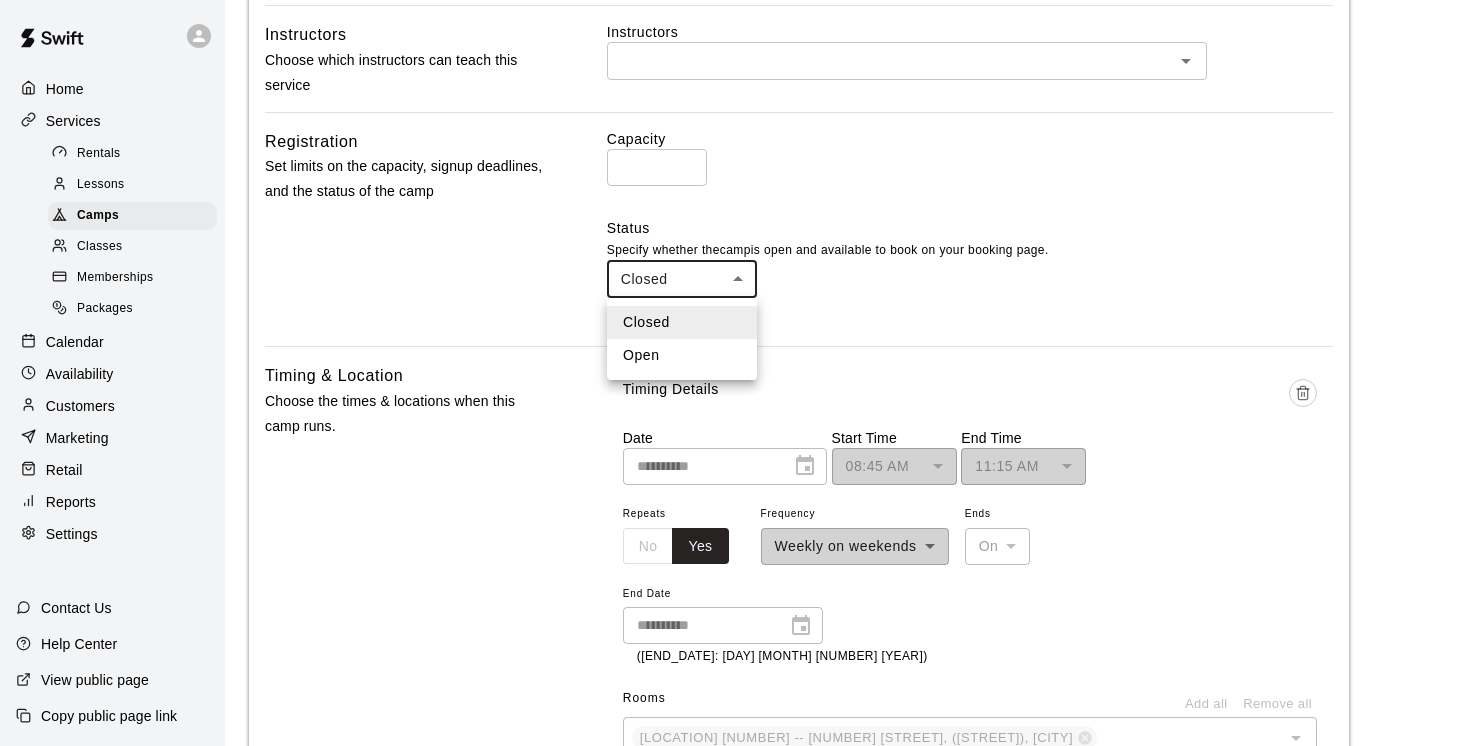 click on "**********" at bounding box center [735, 479] 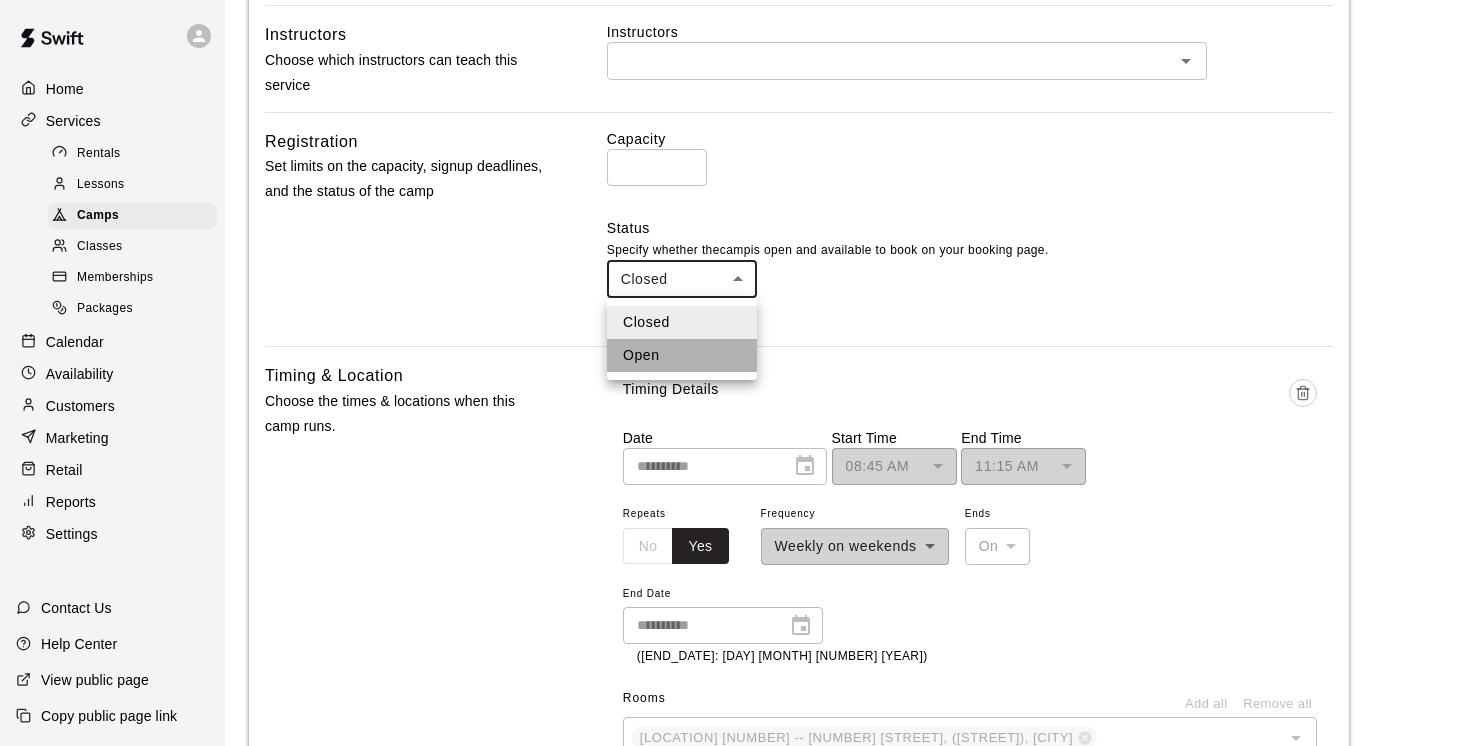 click on "Open" at bounding box center (682, 355) 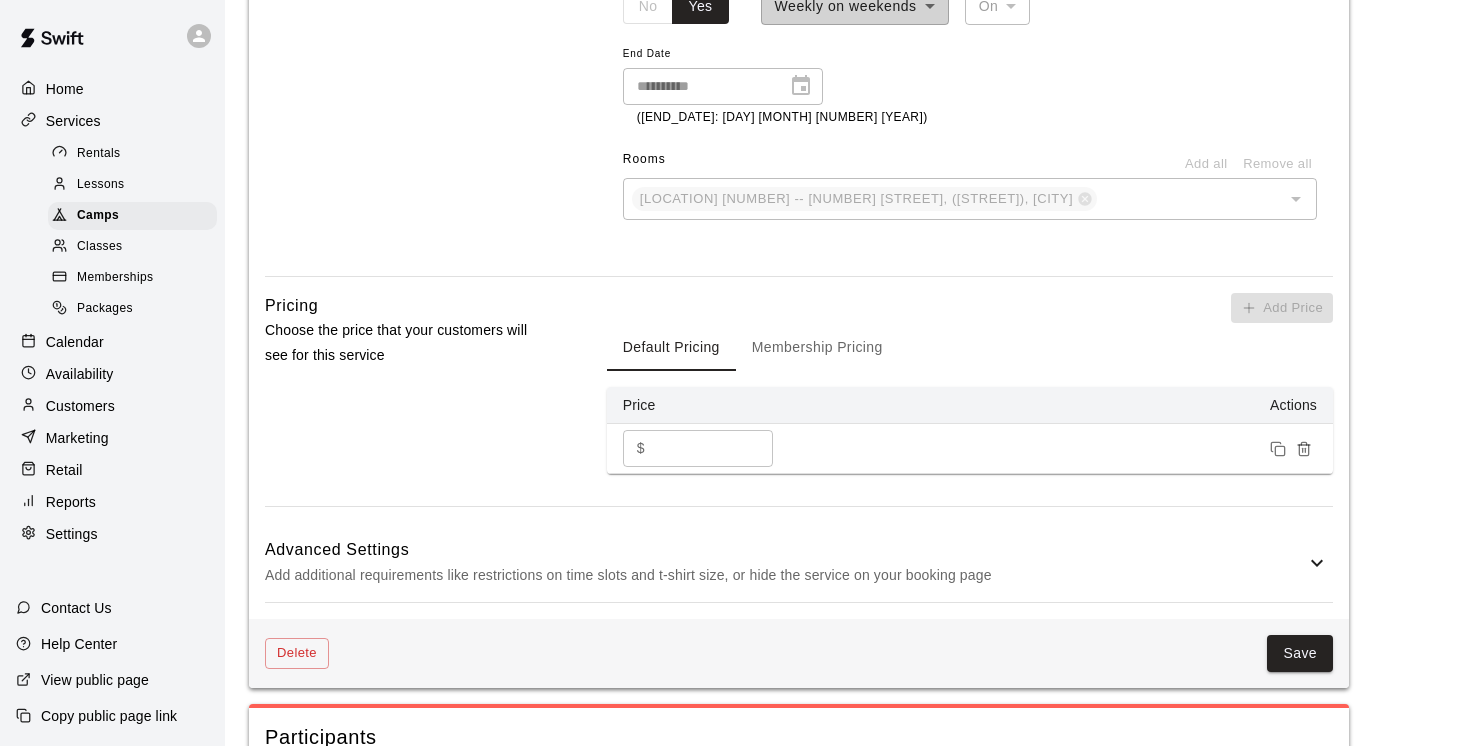 scroll, scrollTop: 1592, scrollLeft: 0, axis: vertical 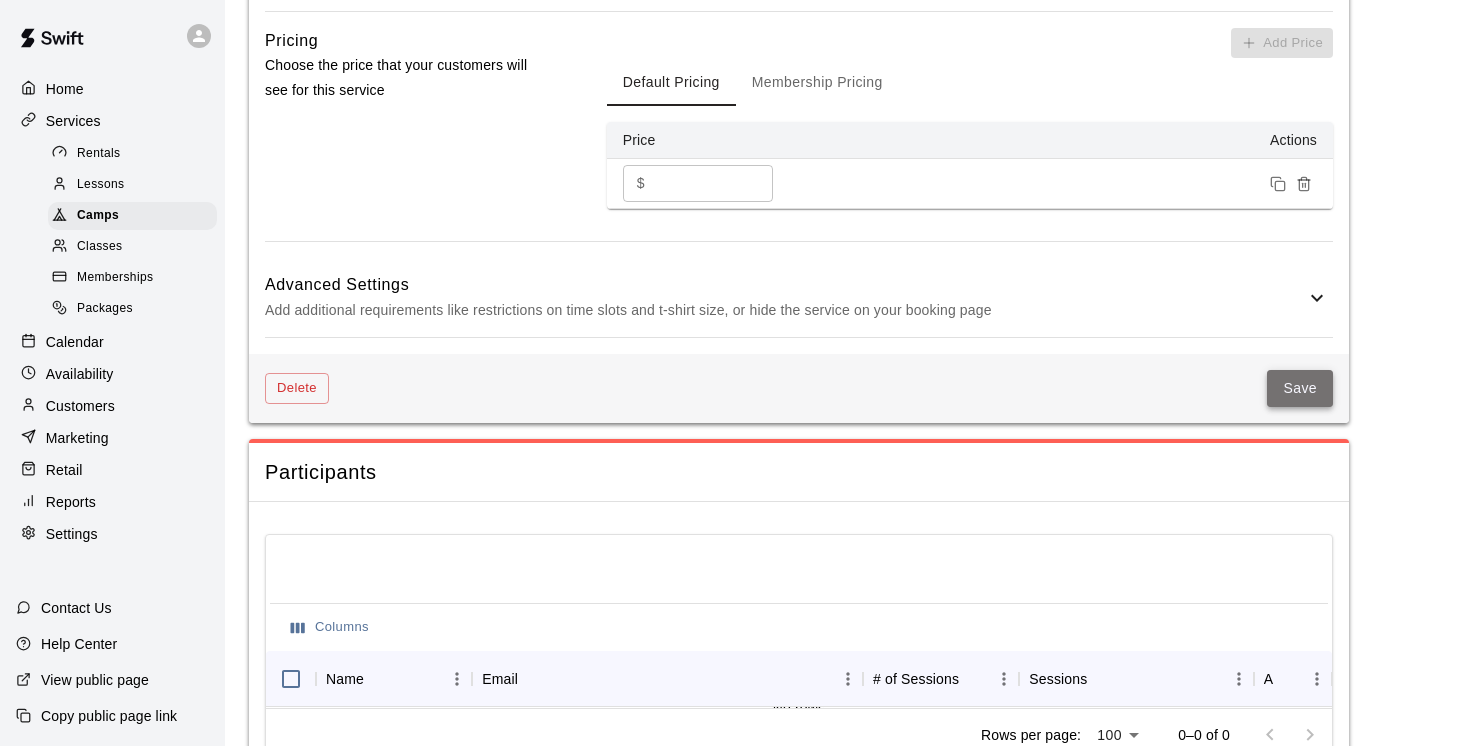 click on "Save" at bounding box center [1300, 388] 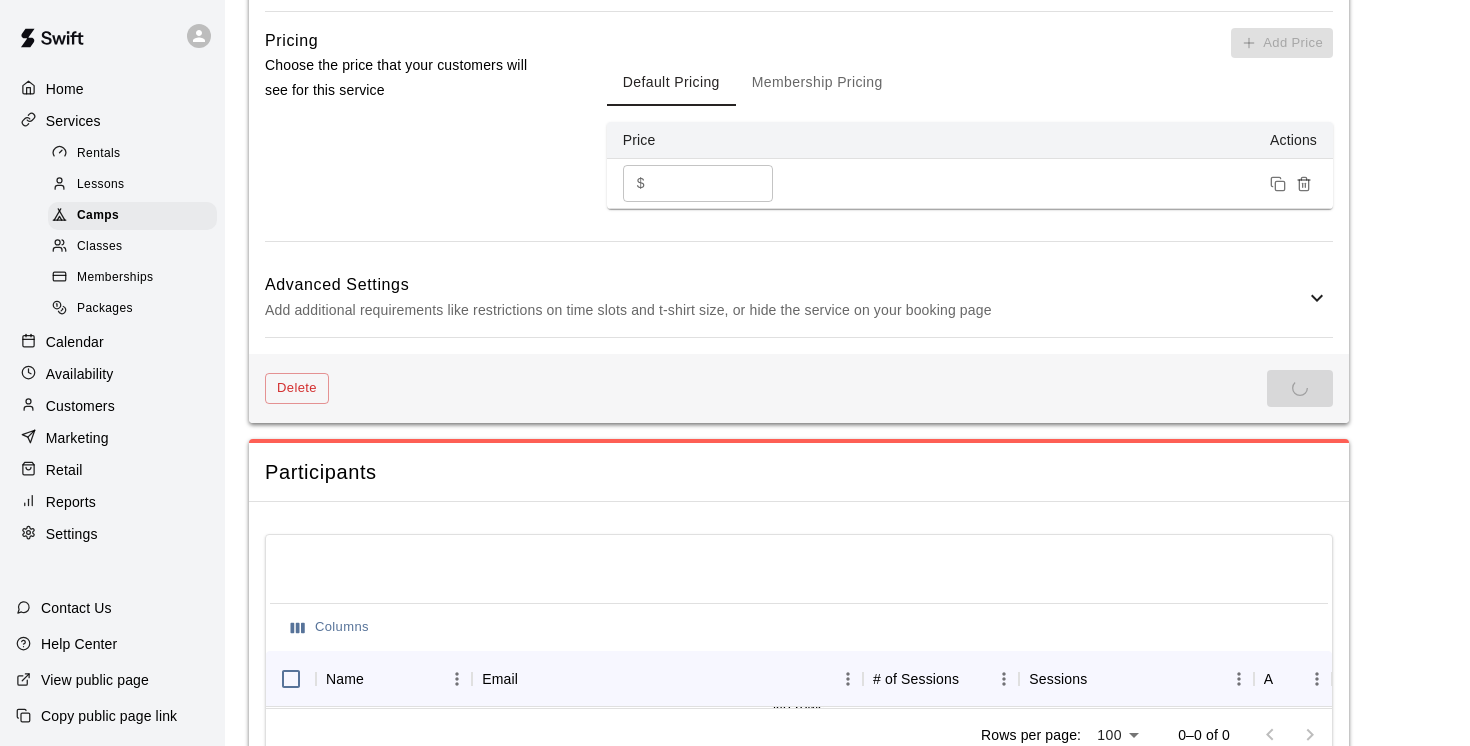 scroll, scrollTop: 0, scrollLeft: 0, axis: both 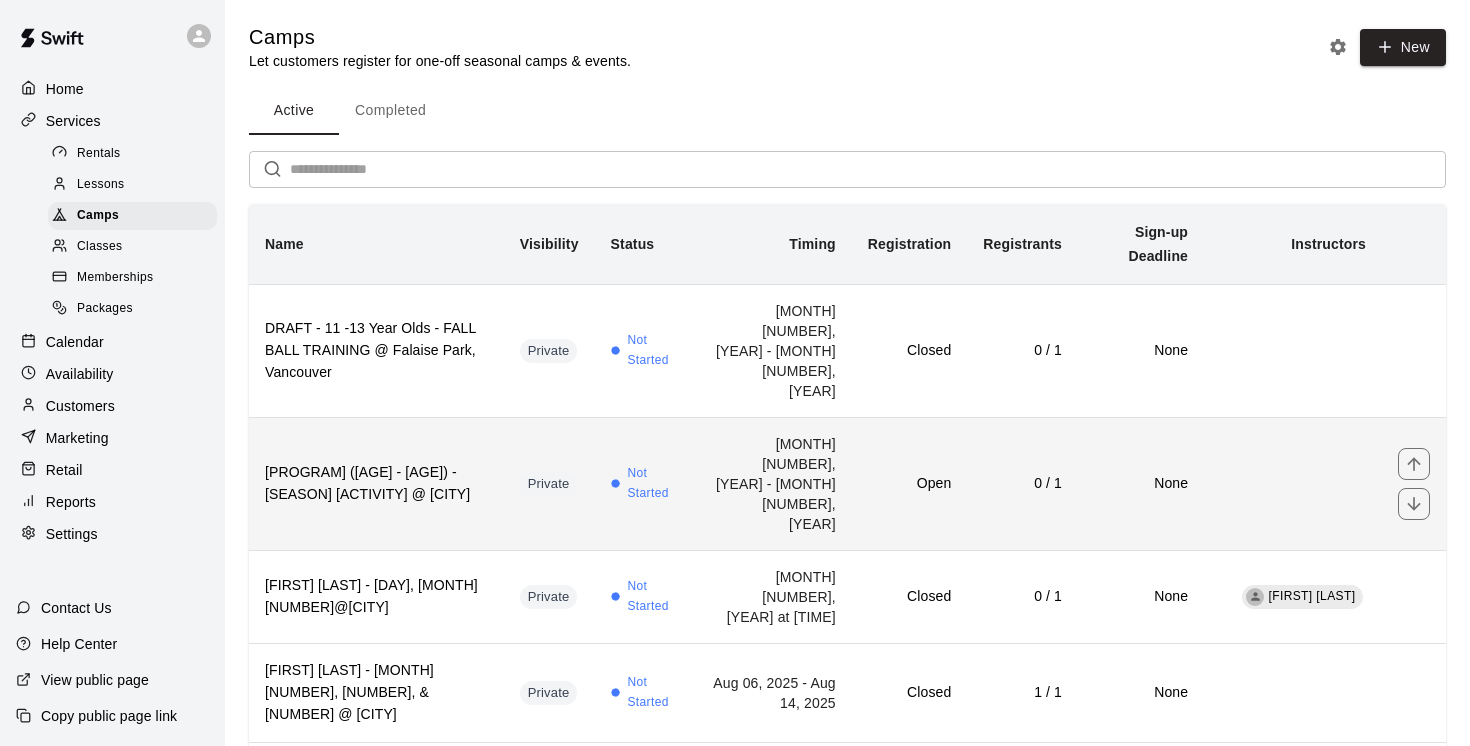 click on "Private" at bounding box center [549, 483] 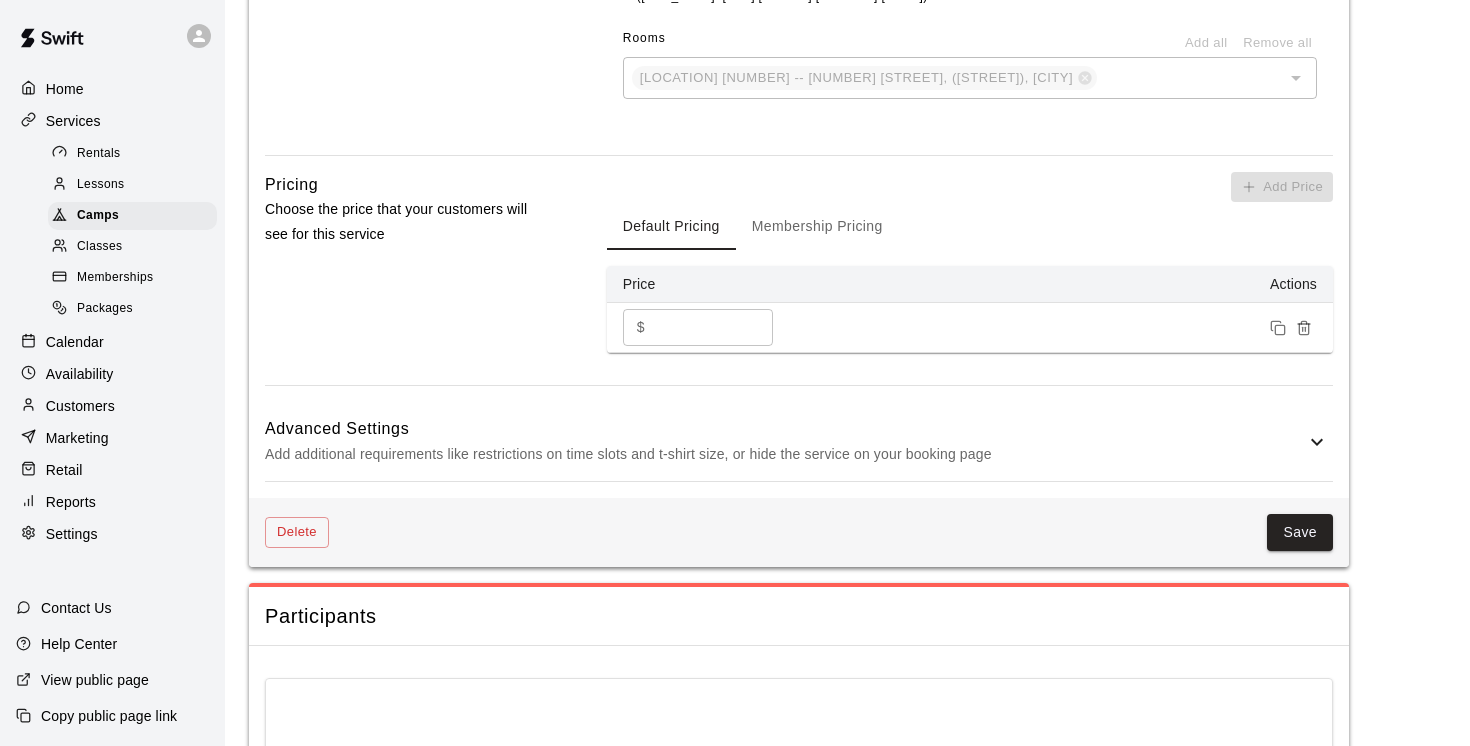 scroll, scrollTop: 1564, scrollLeft: 0, axis: vertical 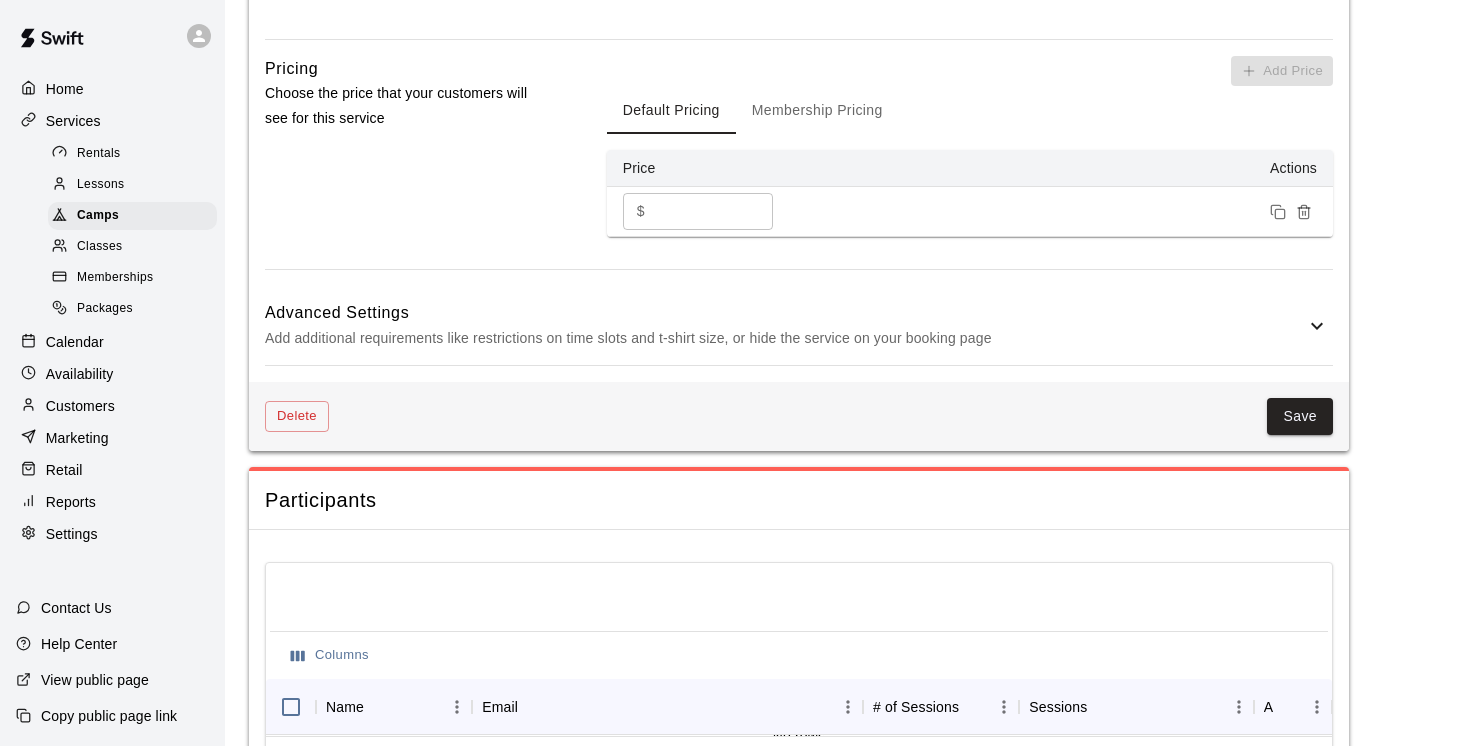 click 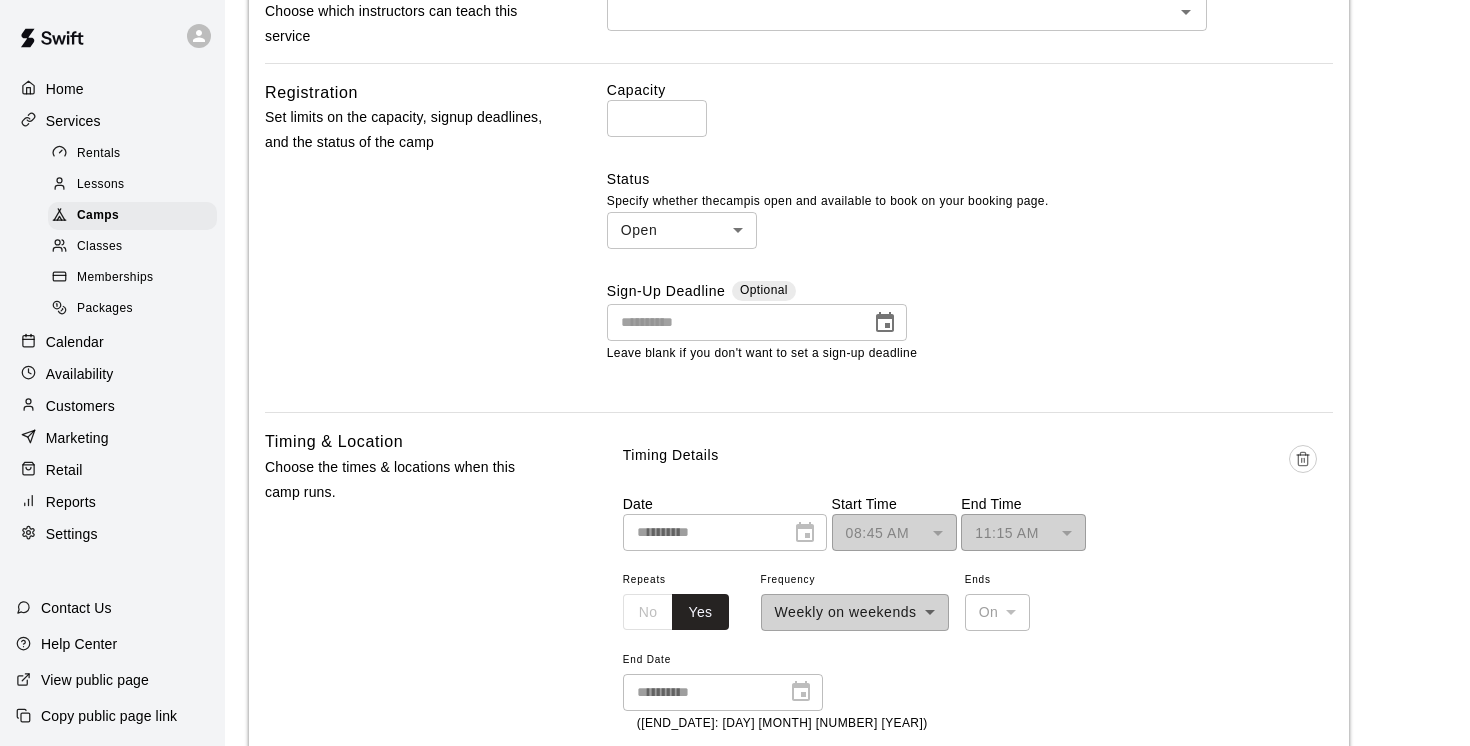 scroll, scrollTop: 717, scrollLeft: 0, axis: vertical 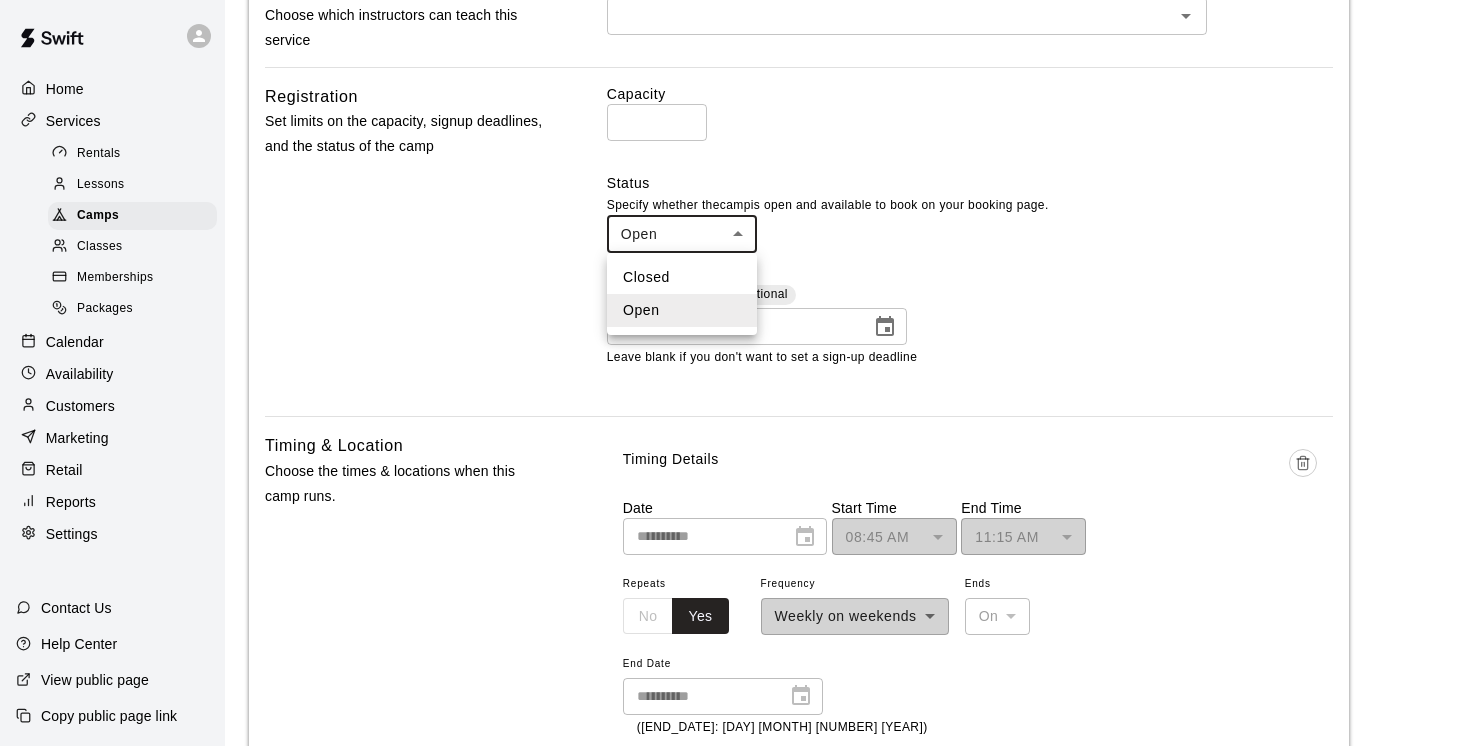 click on "**********" at bounding box center [735, 850] 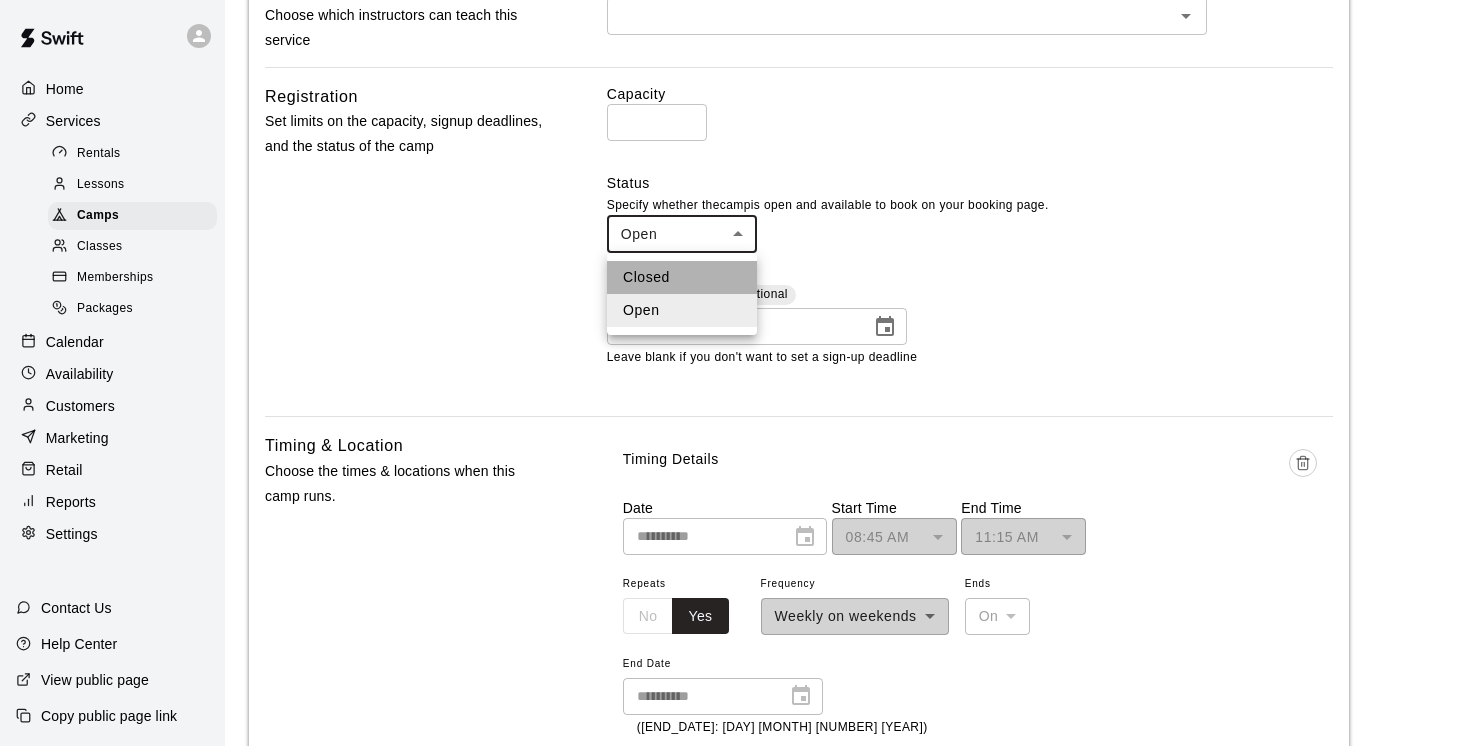 click on "Closed" at bounding box center [682, 277] 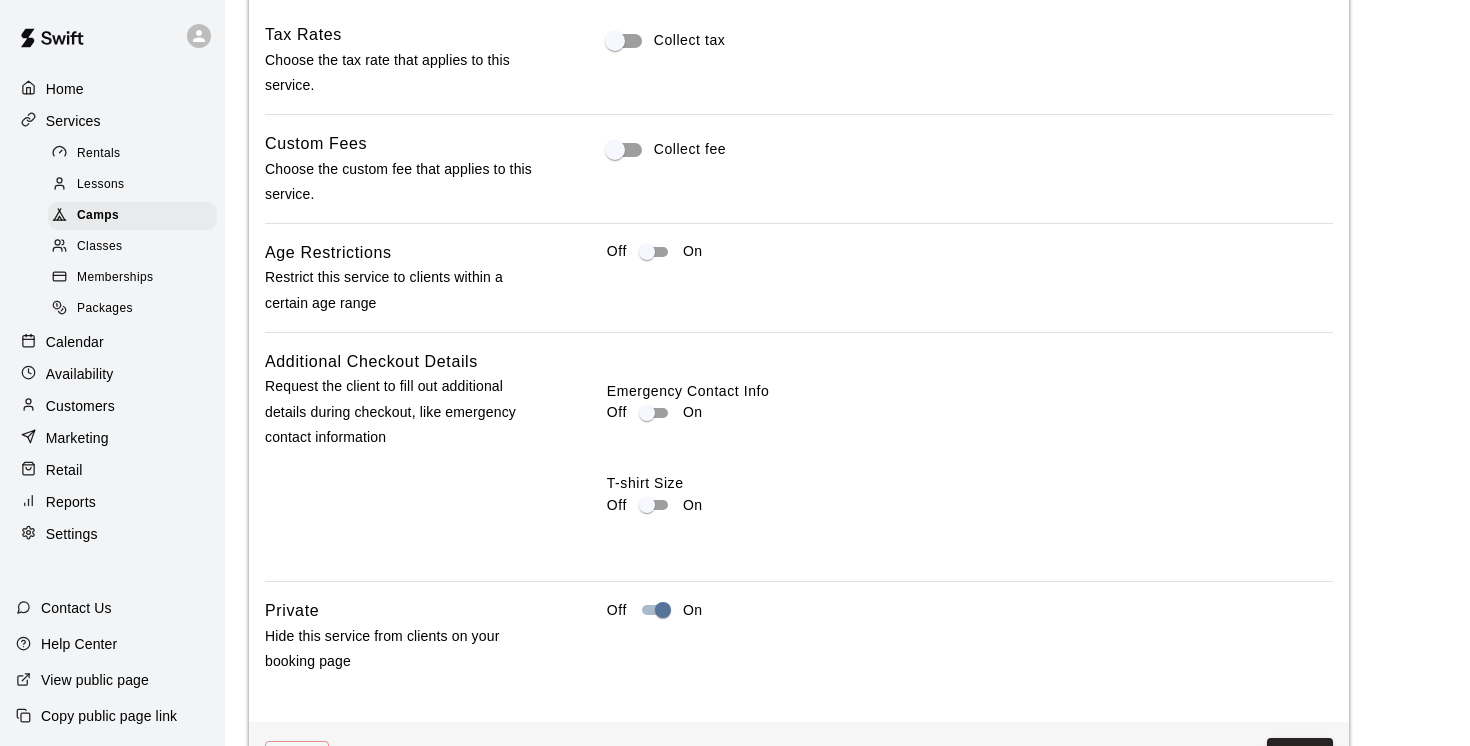 scroll, scrollTop: 2193, scrollLeft: 0, axis: vertical 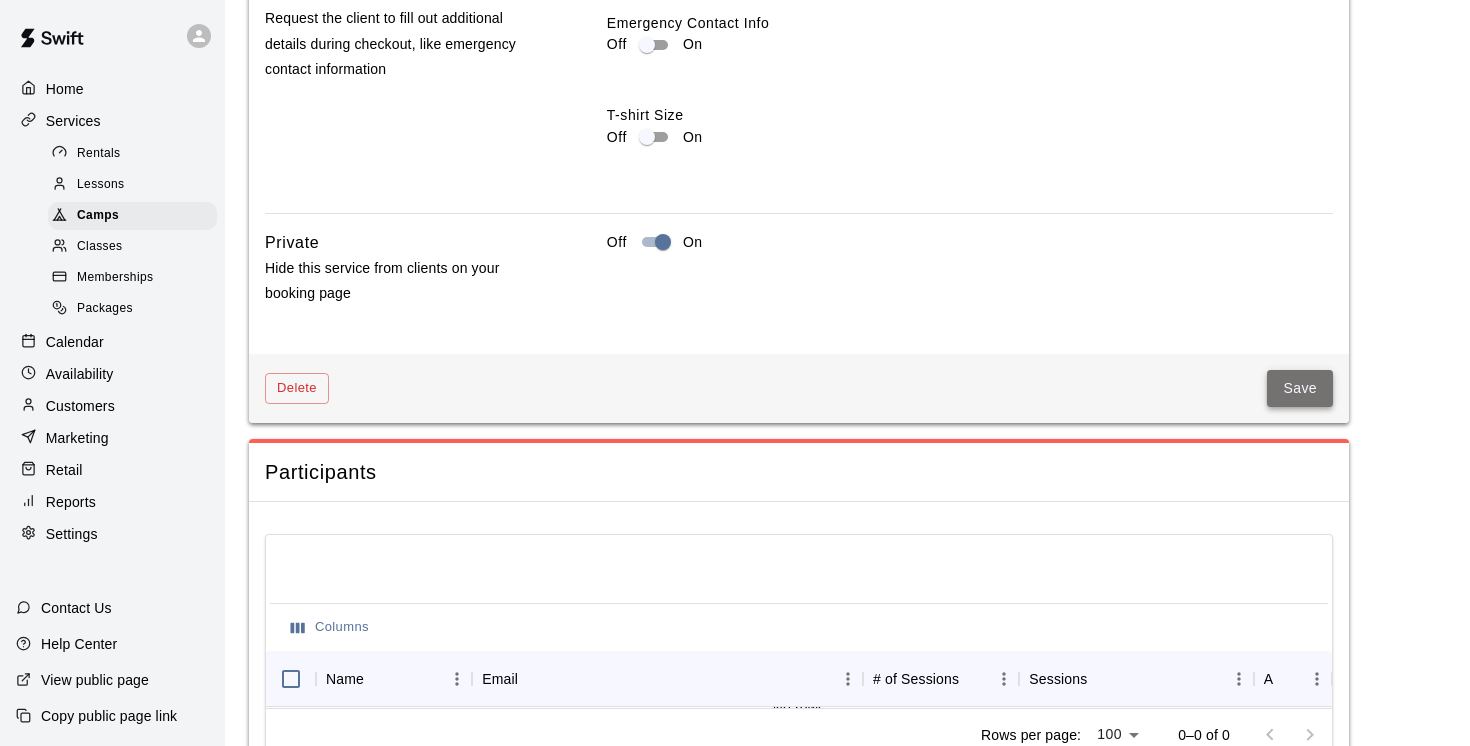 click on "Save" at bounding box center [1300, 388] 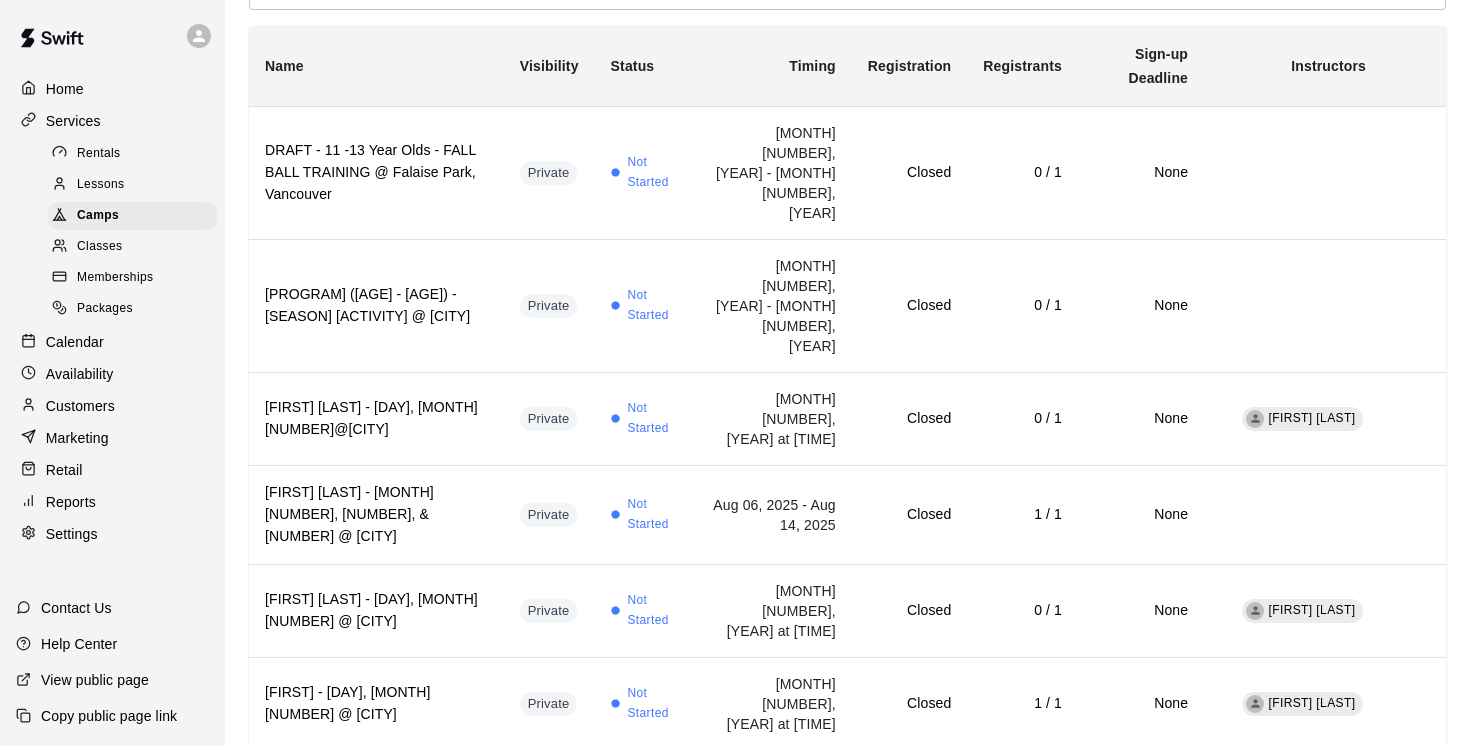 scroll, scrollTop: 0, scrollLeft: 0, axis: both 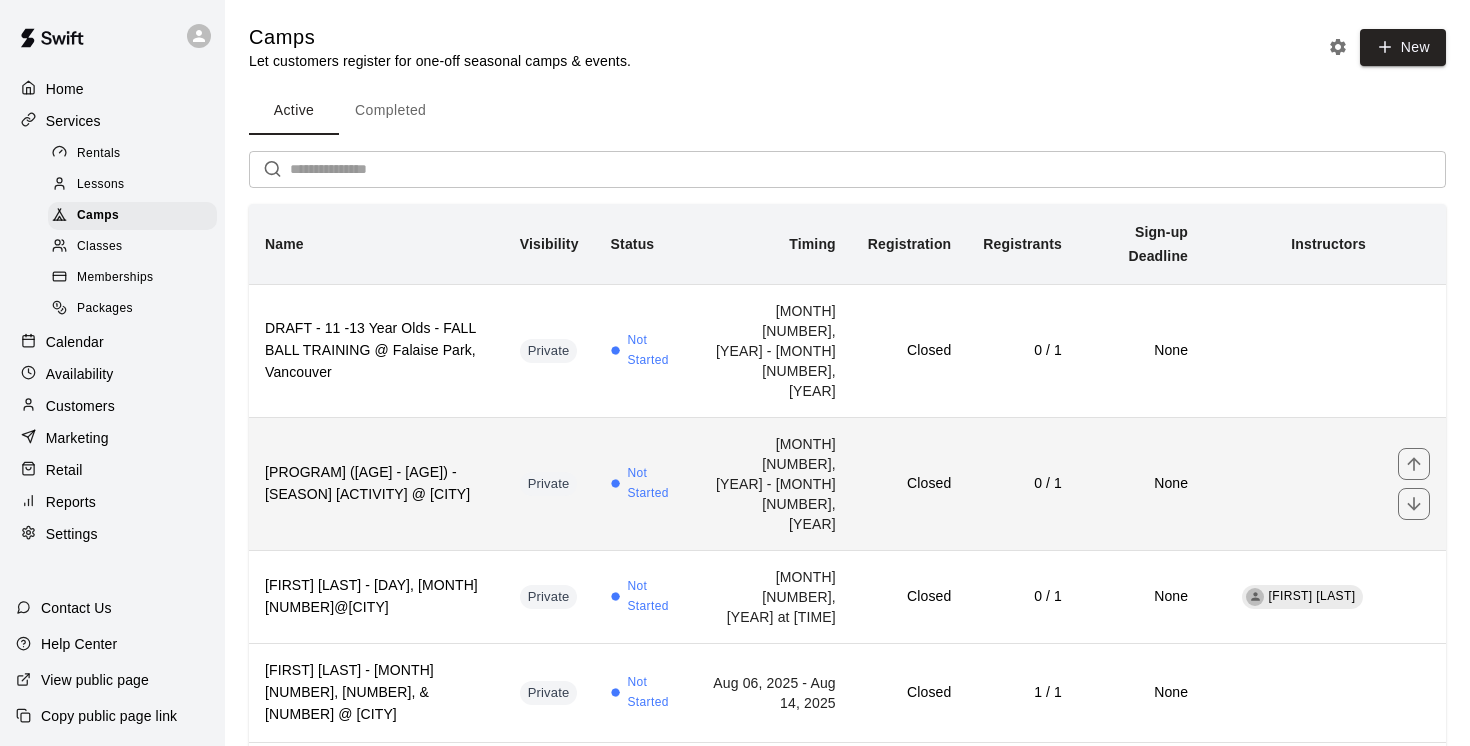 click on "Private" at bounding box center [549, 483] 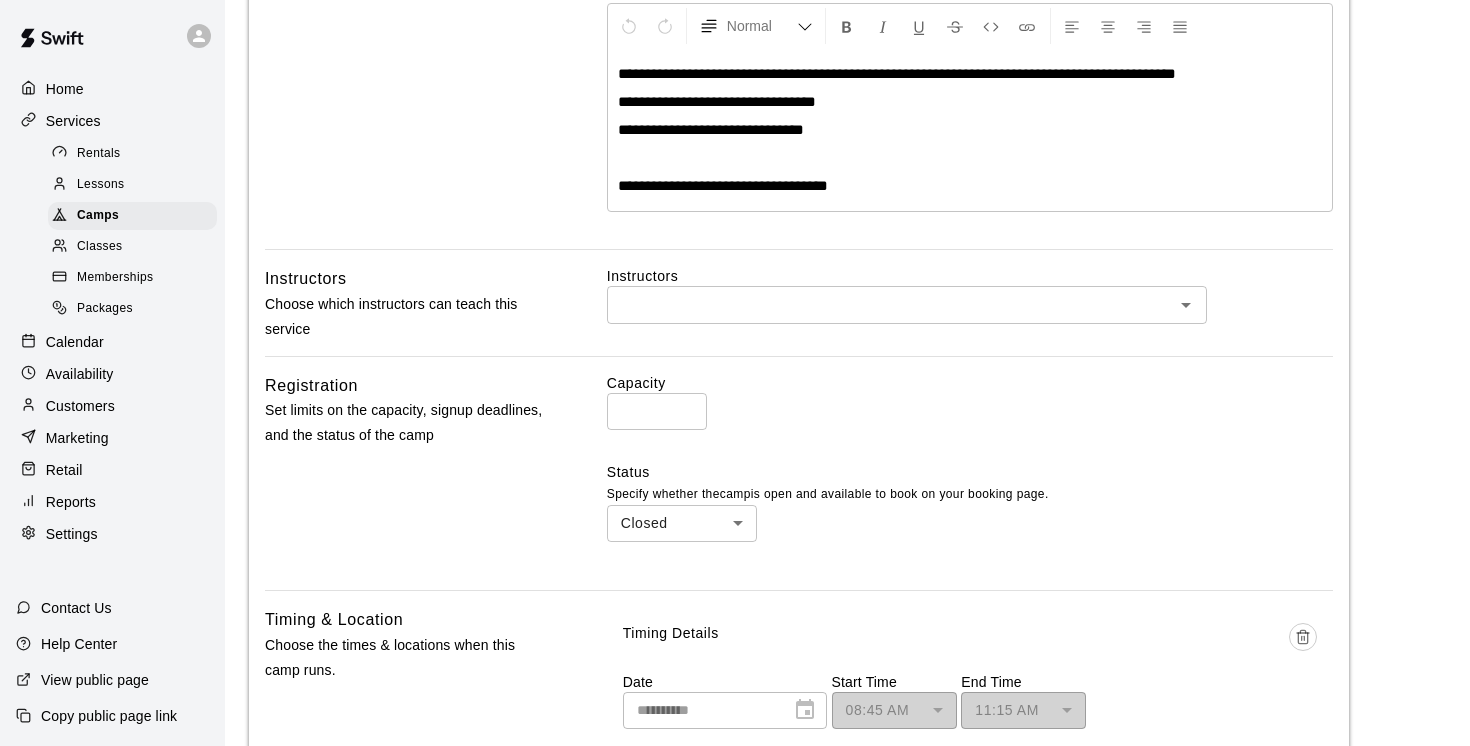 scroll, scrollTop: 484, scrollLeft: 0, axis: vertical 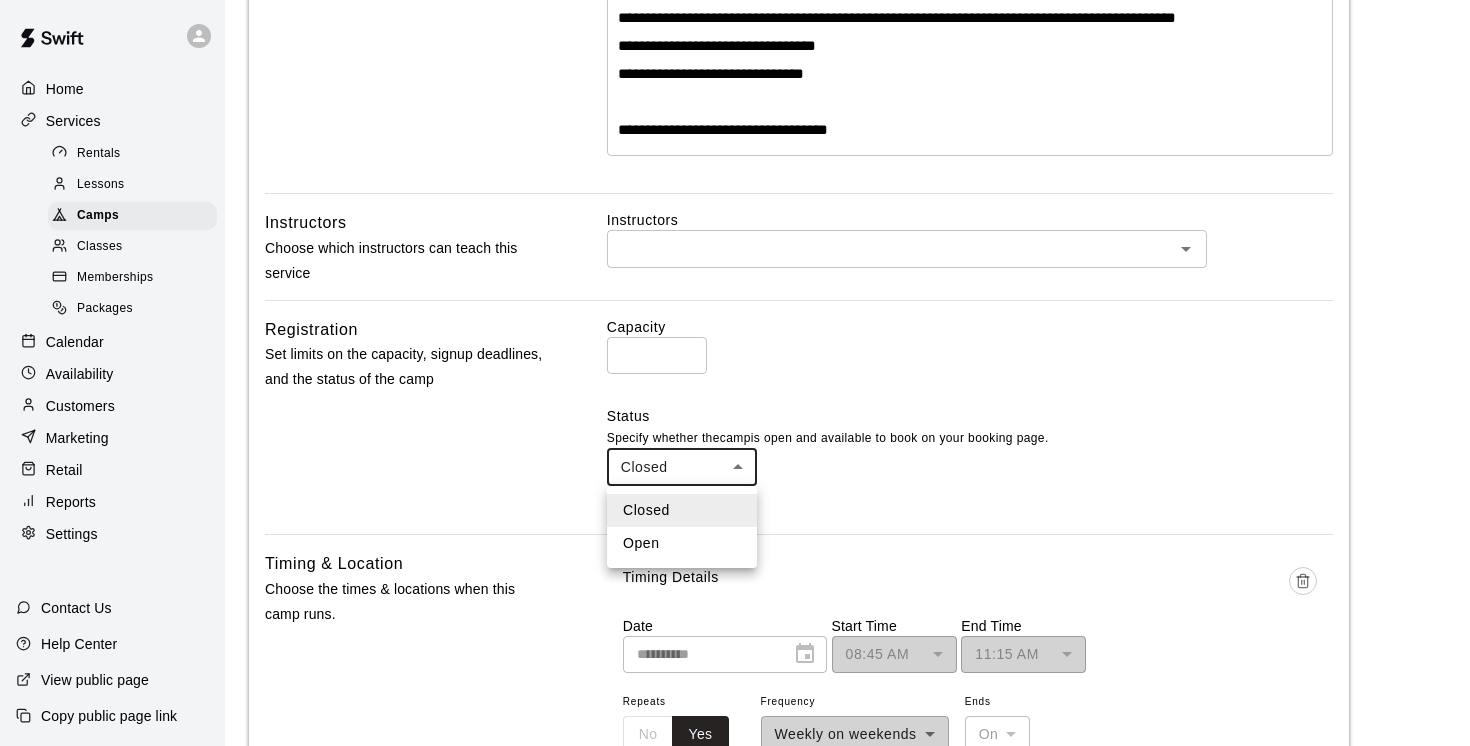 click on "**********" at bounding box center (735, 667) 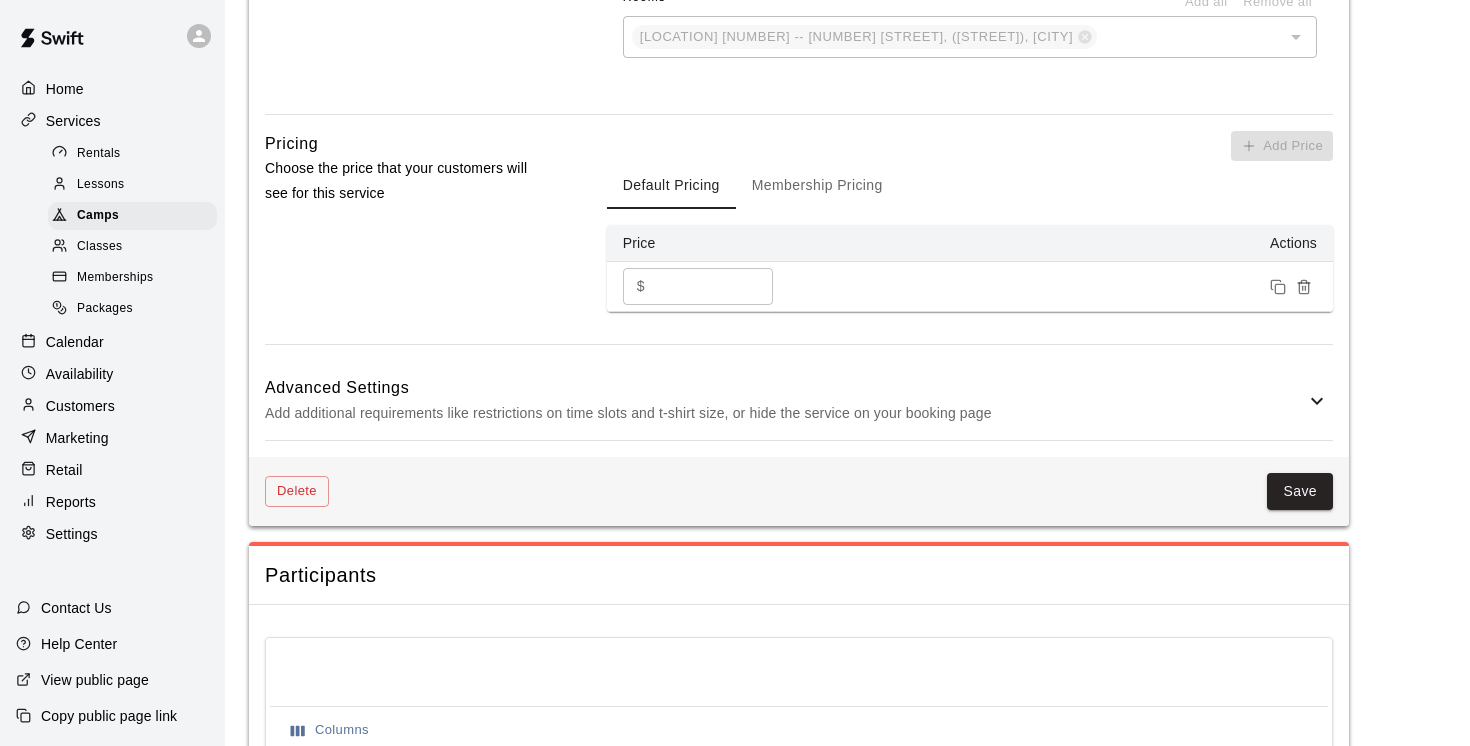 scroll, scrollTop: 1500, scrollLeft: 0, axis: vertical 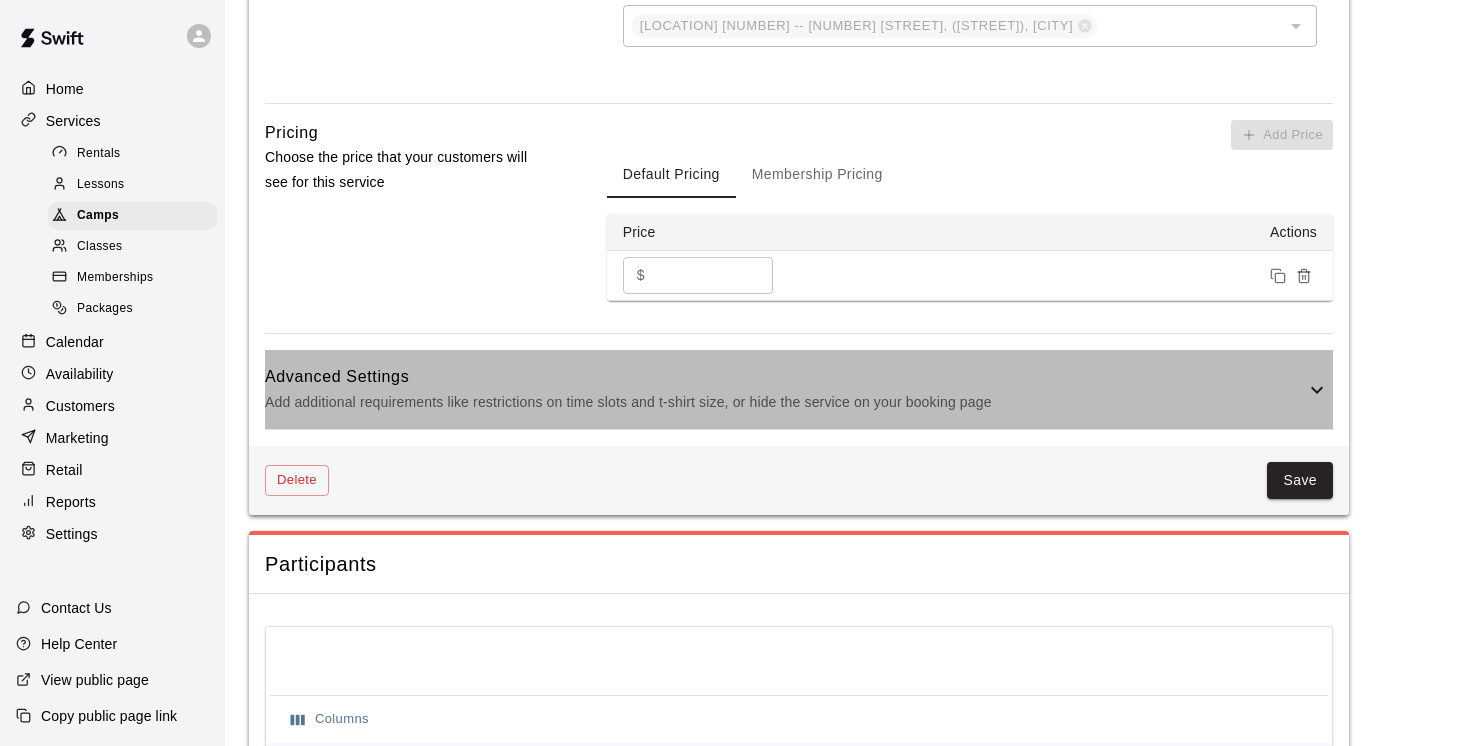 click 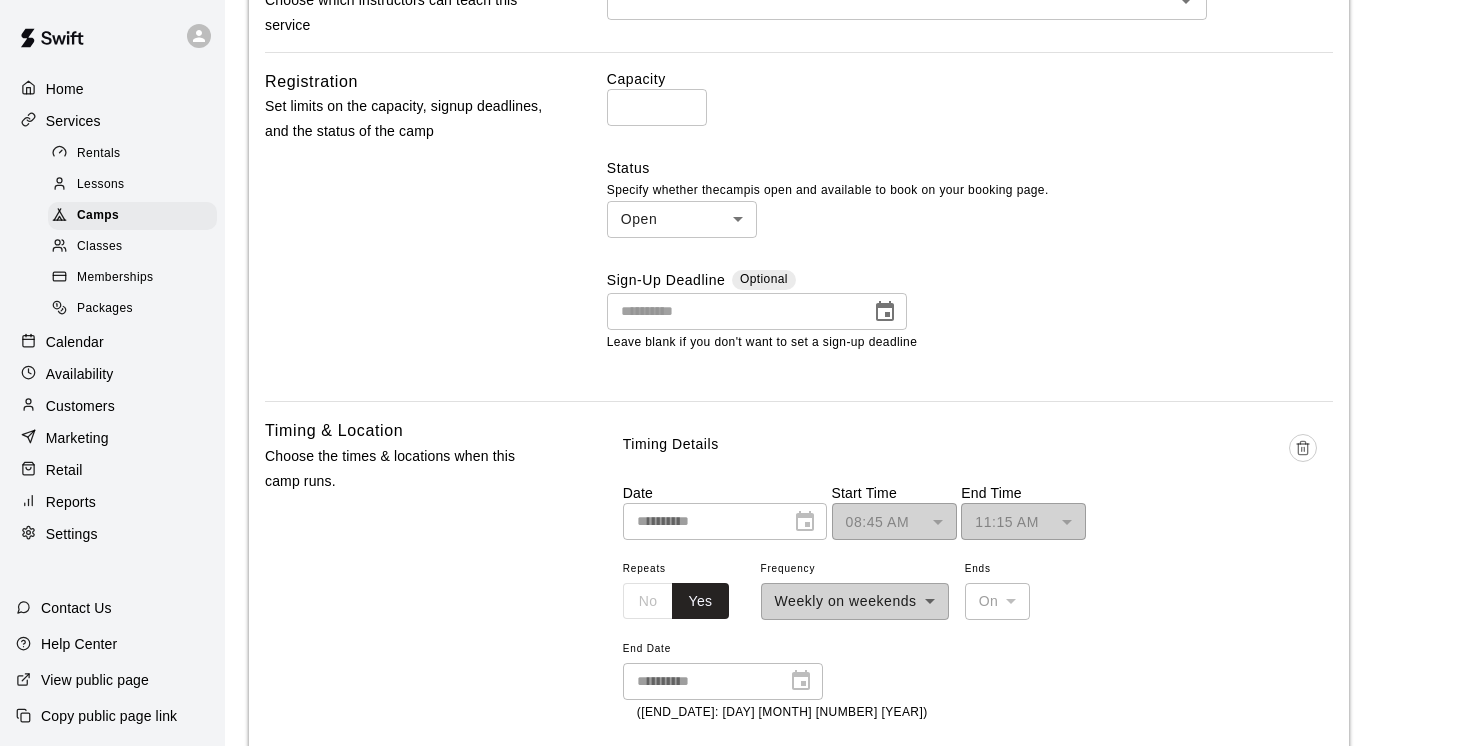 scroll, scrollTop: 717, scrollLeft: 0, axis: vertical 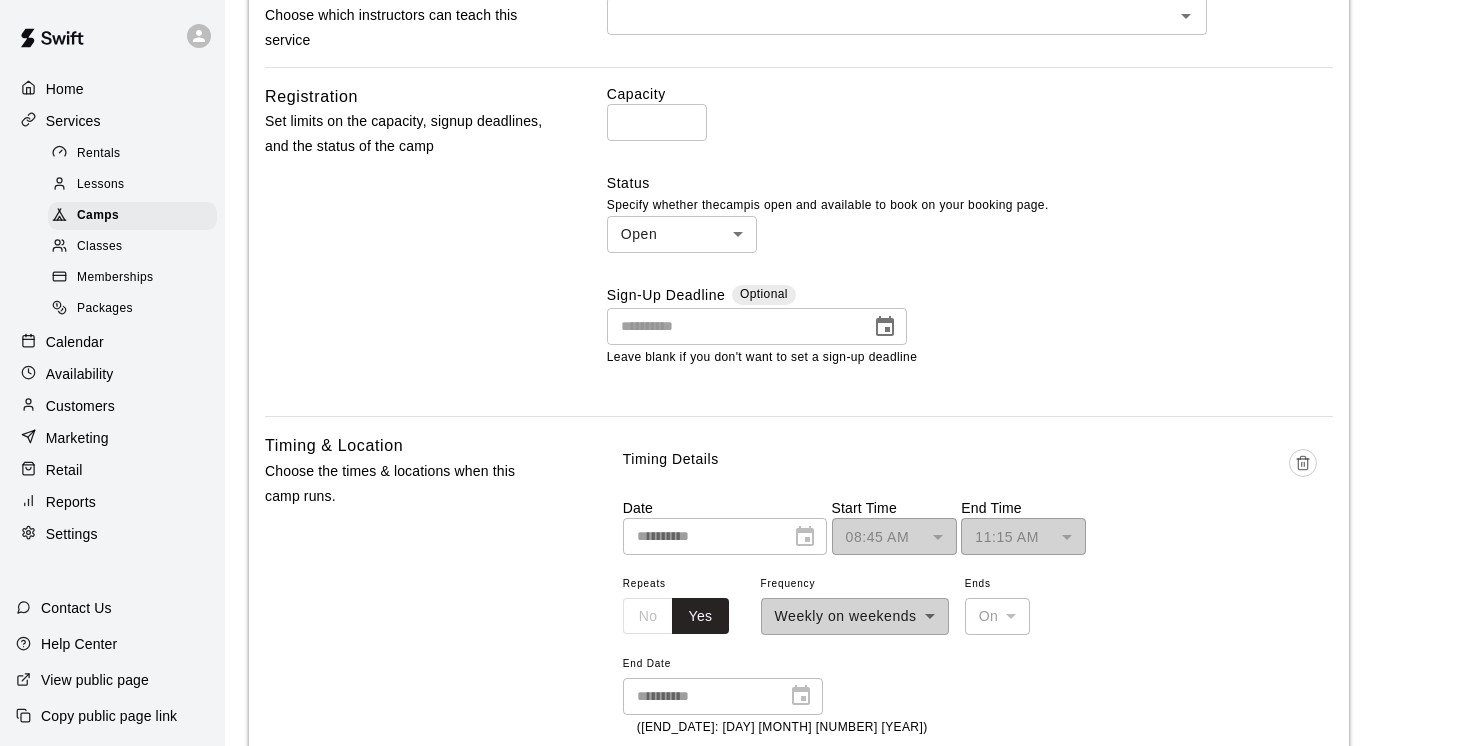 click on "**********" at bounding box center [735, 850] 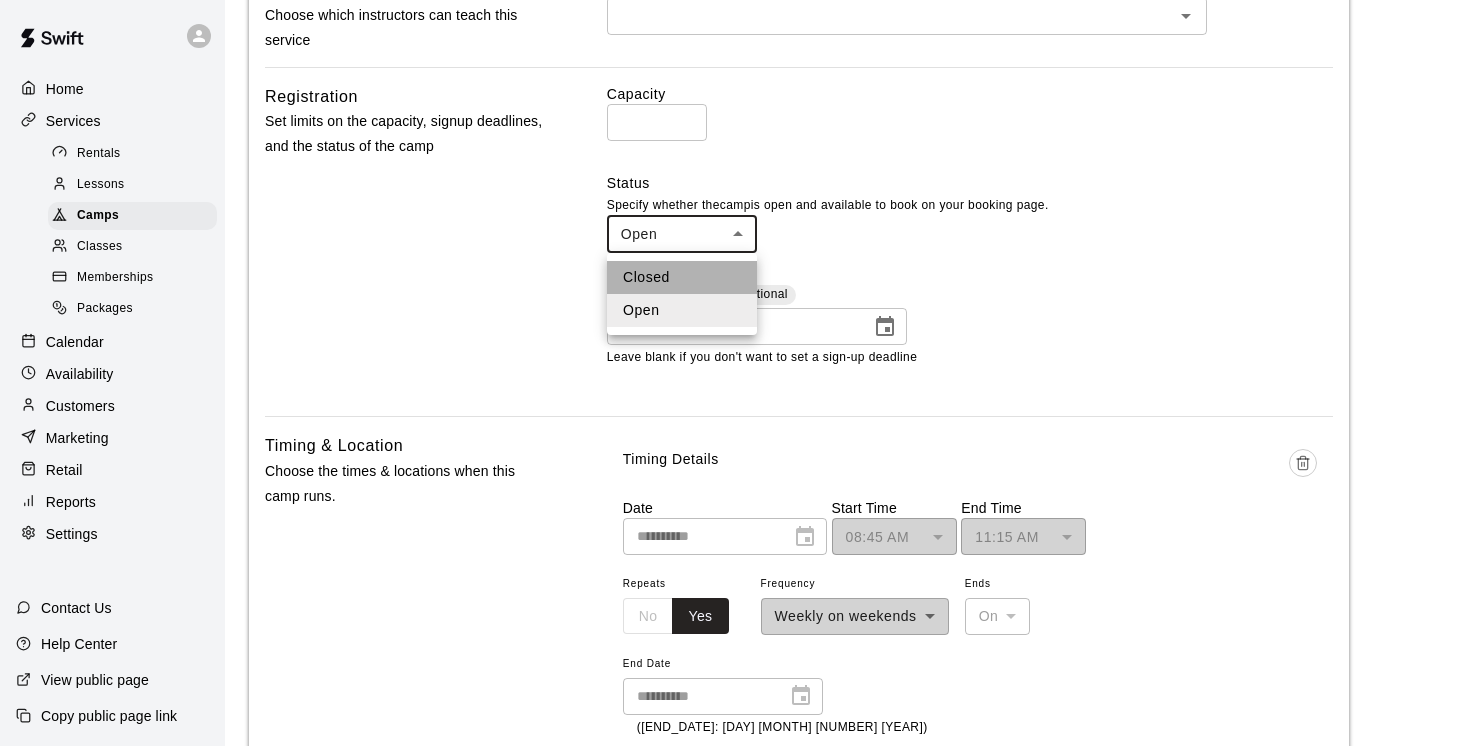 click on "Closed" at bounding box center [682, 277] 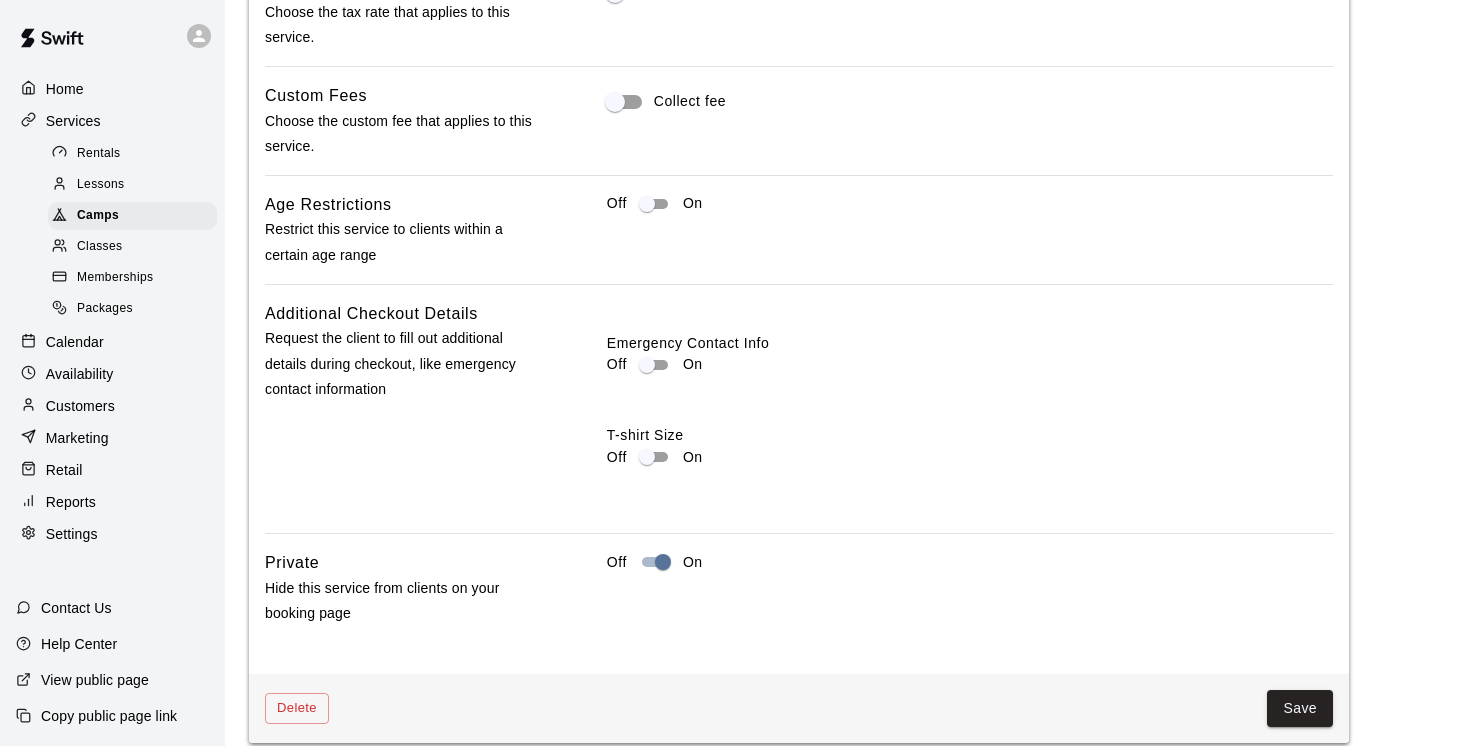 scroll, scrollTop: 2193, scrollLeft: 0, axis: vertical 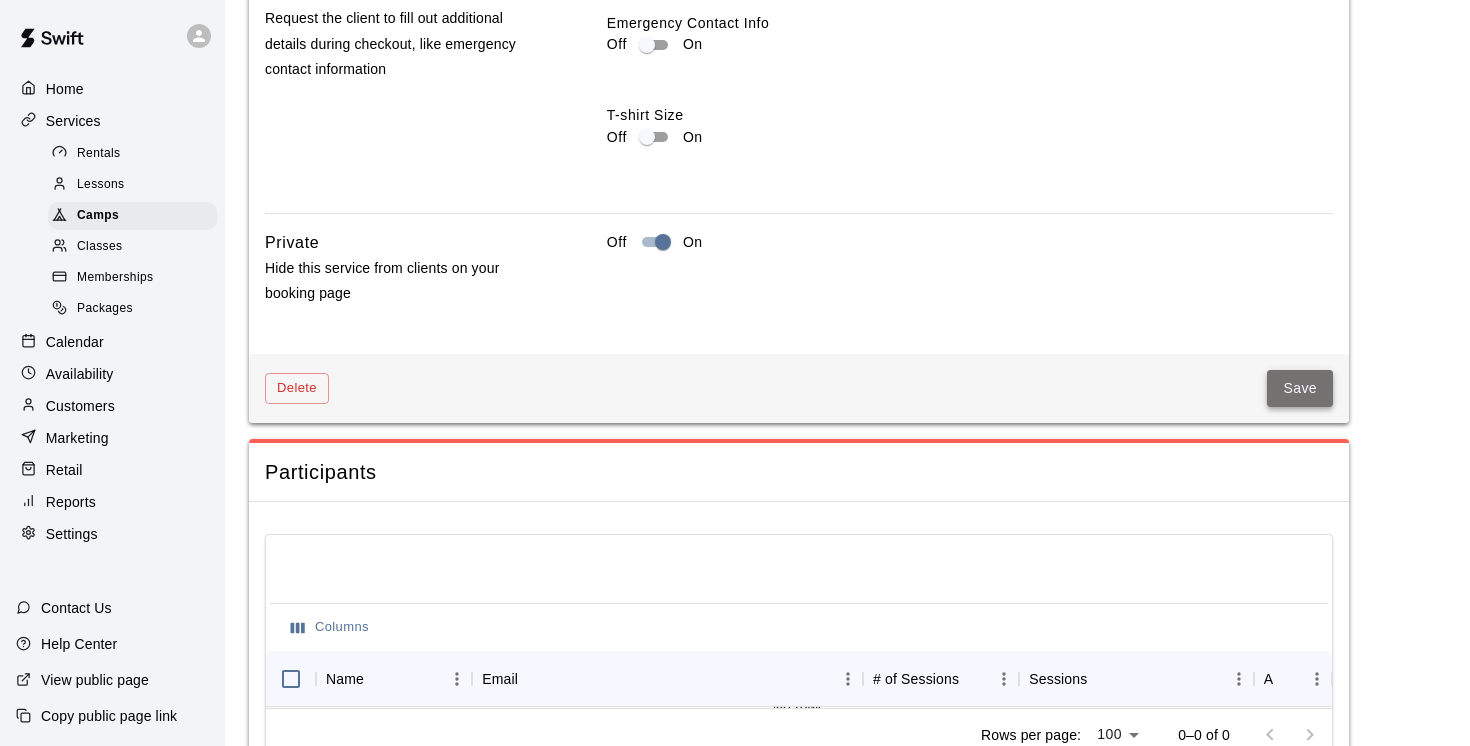 click on "Save" at bounding box center [1300, 388] 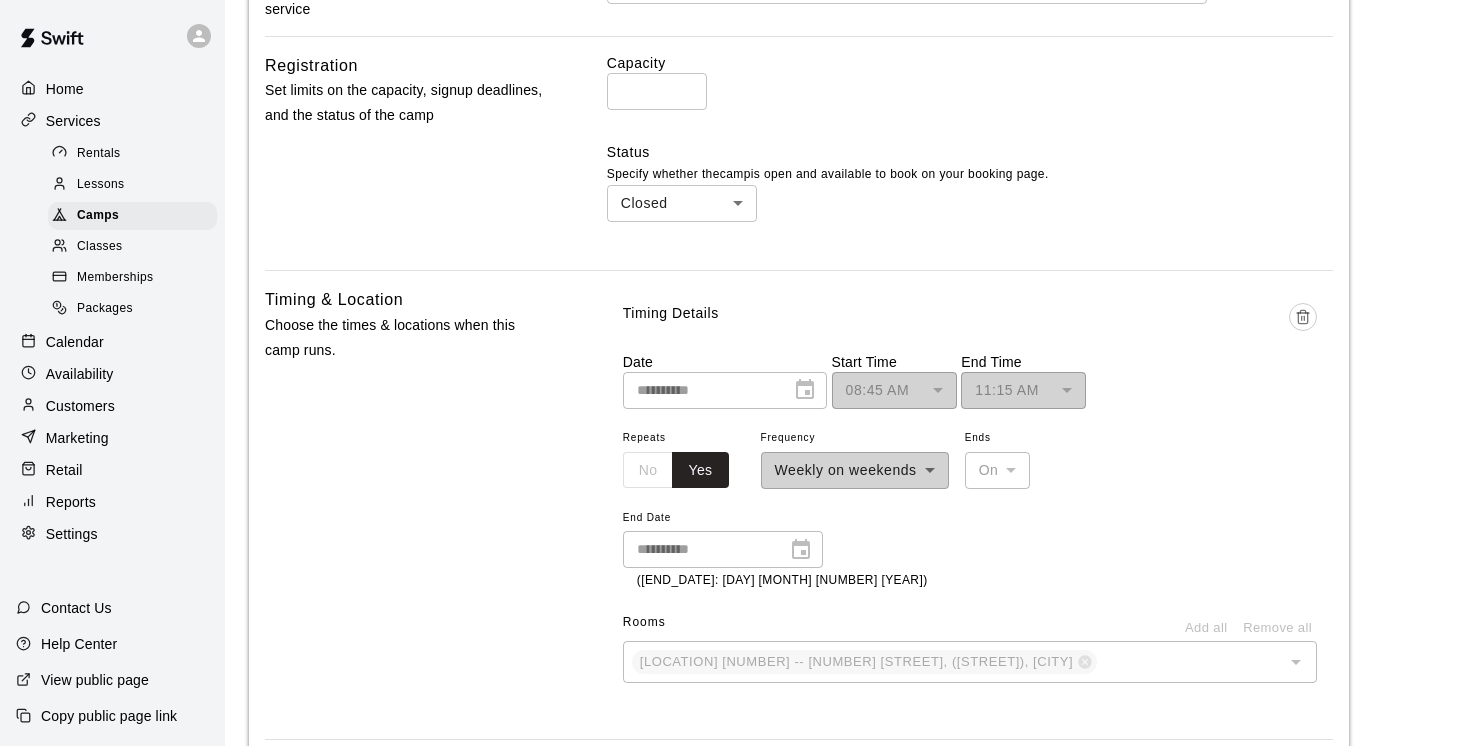 scroll, scrollTop: 718, scrollLeft: 0, axis: vertical 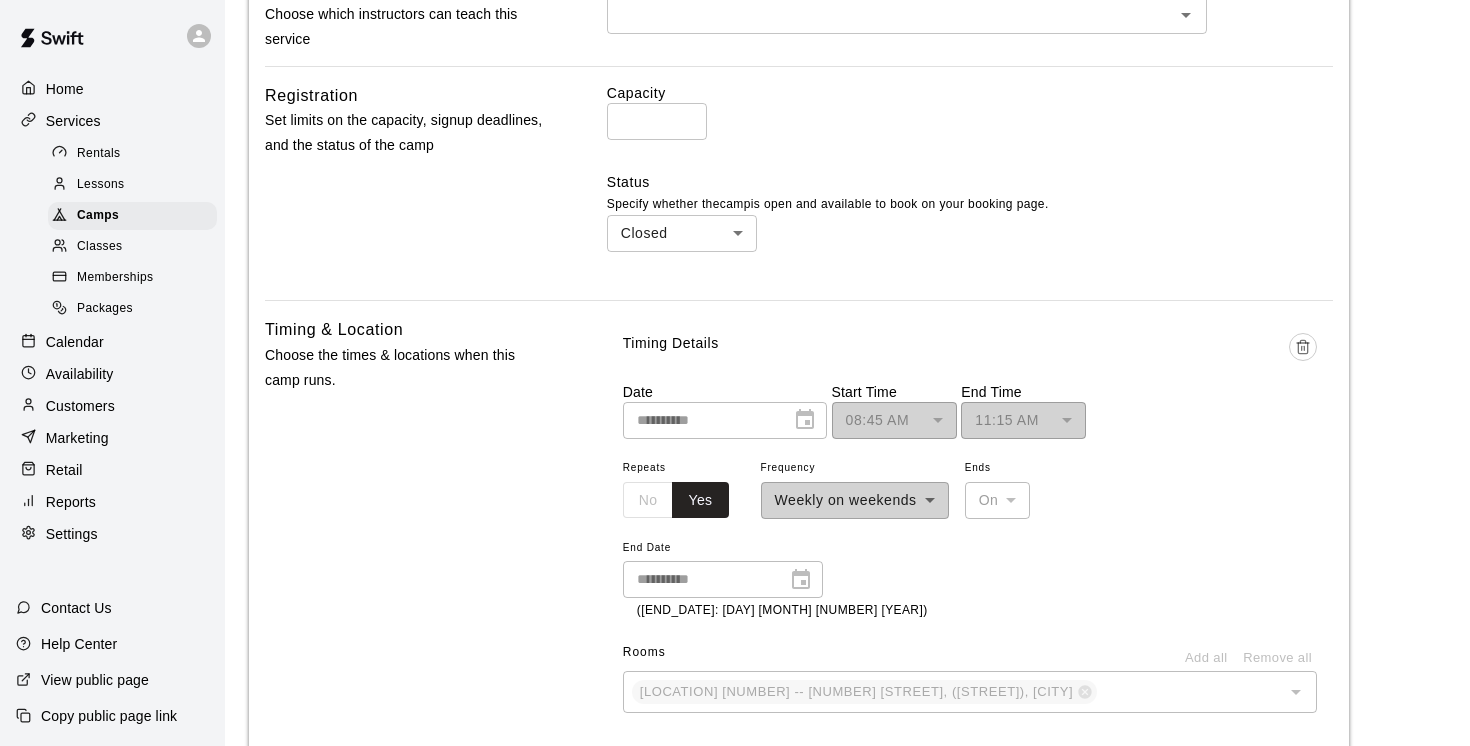 click on "**********" at bounding box center [735, 791] 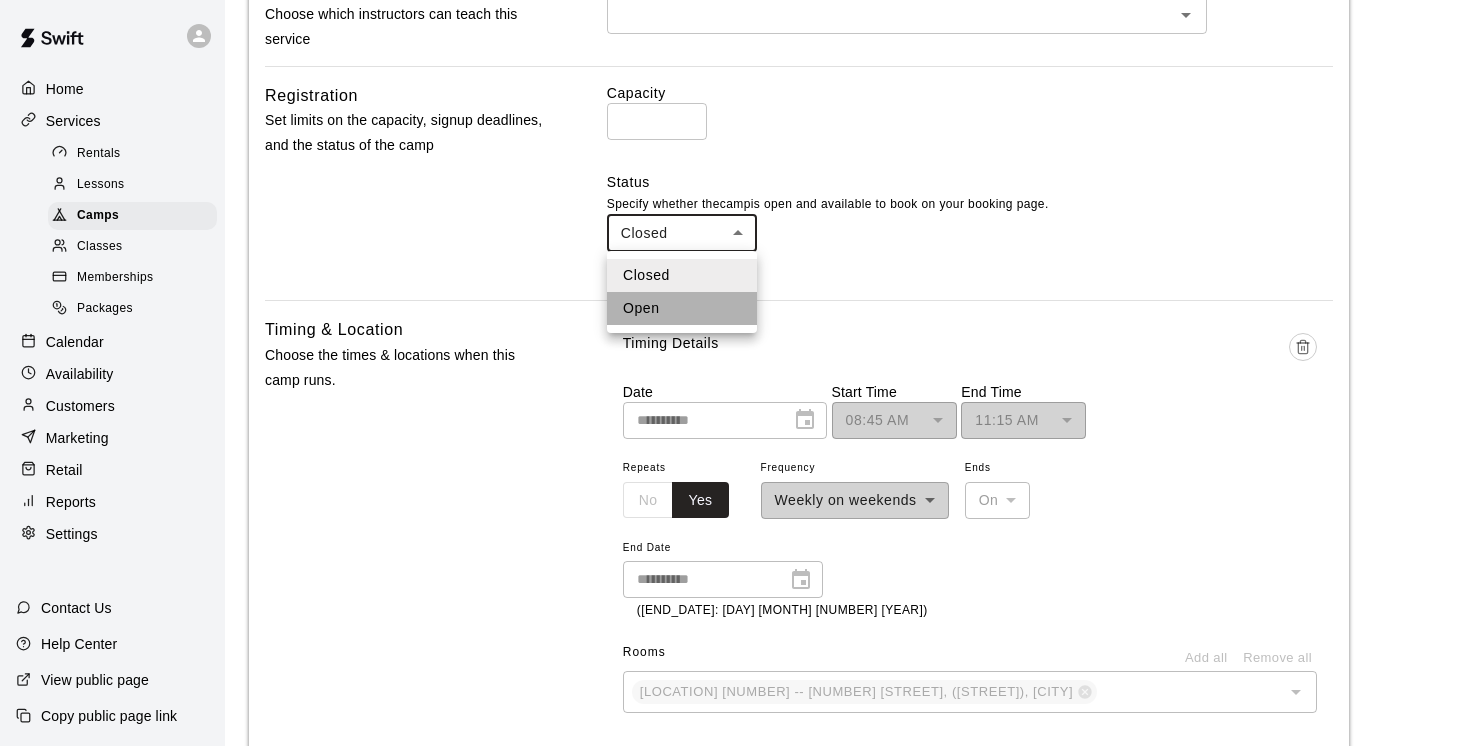 click on "Open" at bounding box center (682, 308) 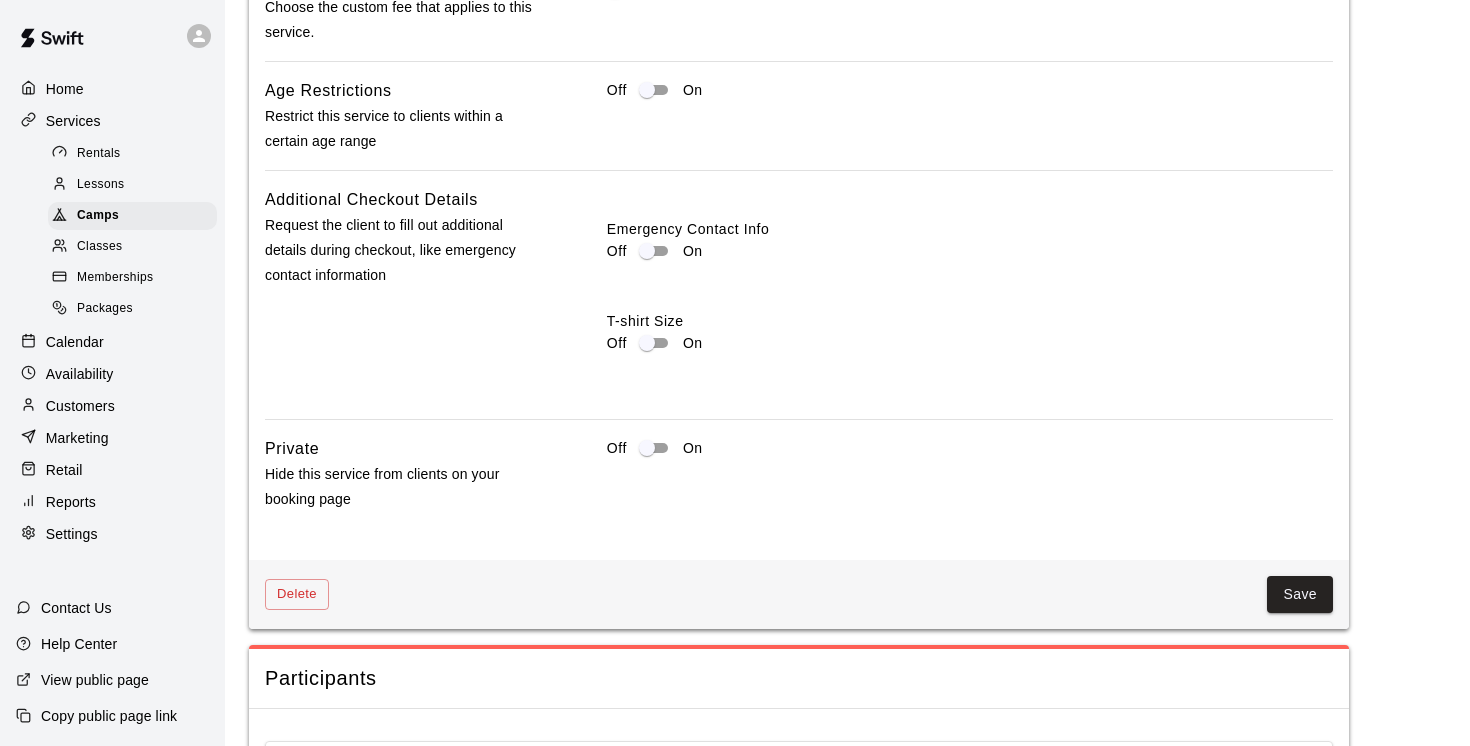 scroll, scrollTop: 2308, scrollLeft: 0, axis: vertical 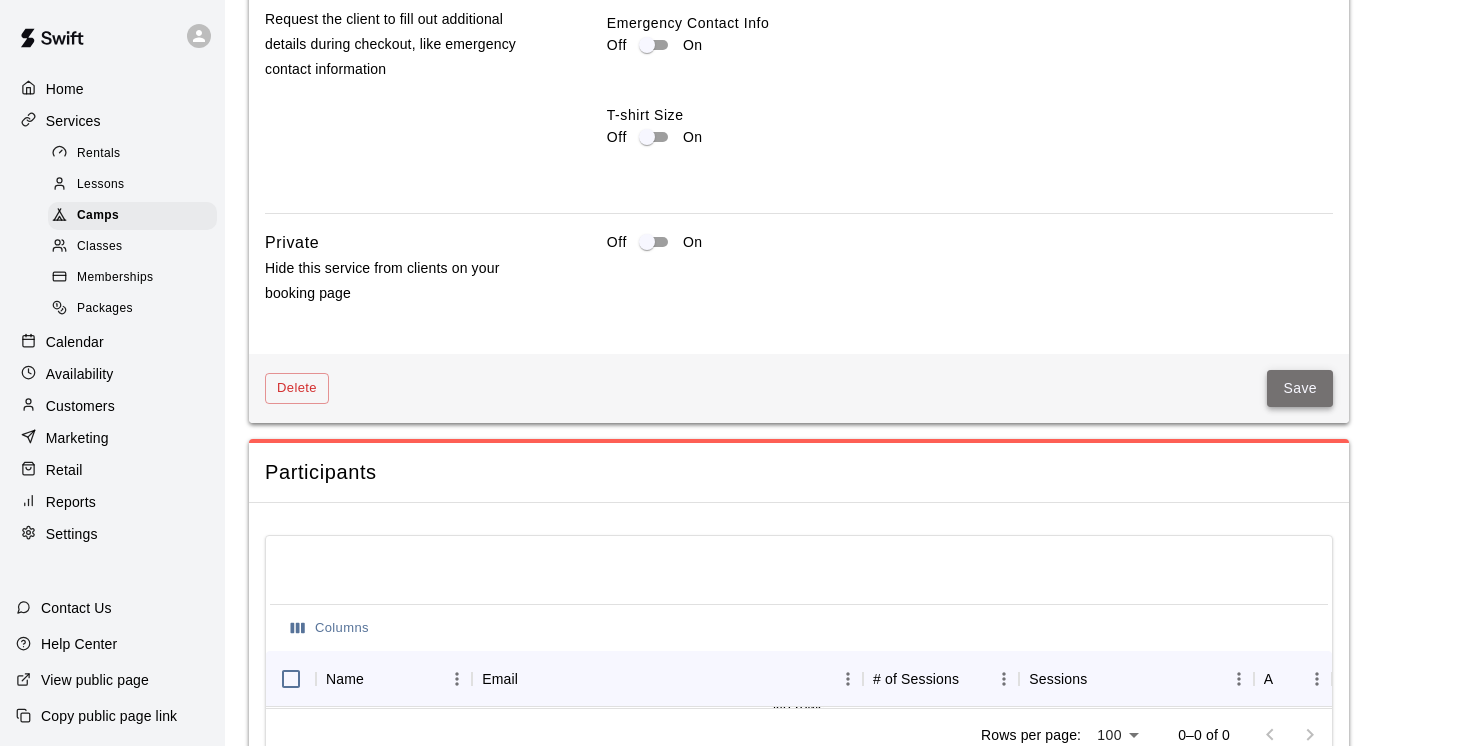click on "Save" at bounding box center (1300, 388) 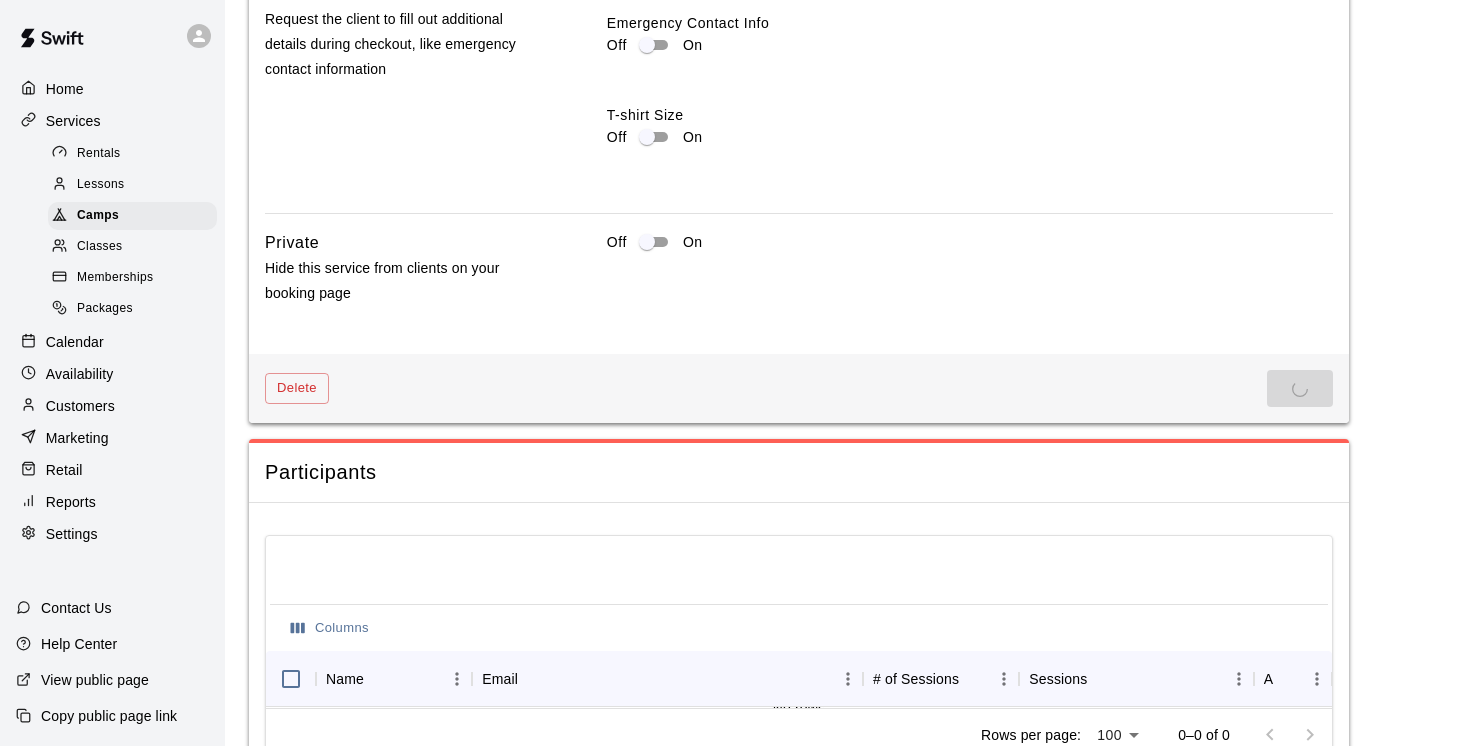 scroll, scrollTop: 0, scrollLeft: 0, axis: both 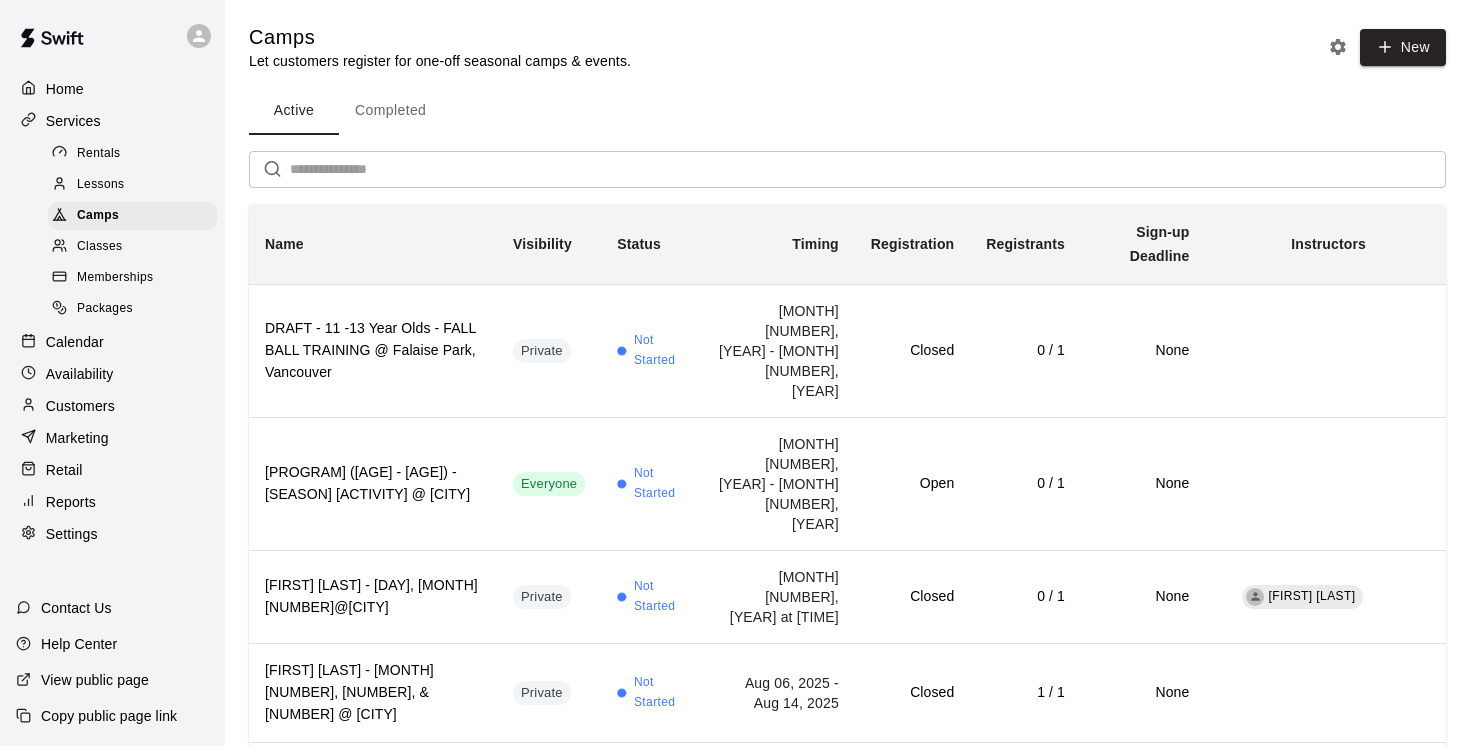 click on "View public page" at bounding box center (95, 680) 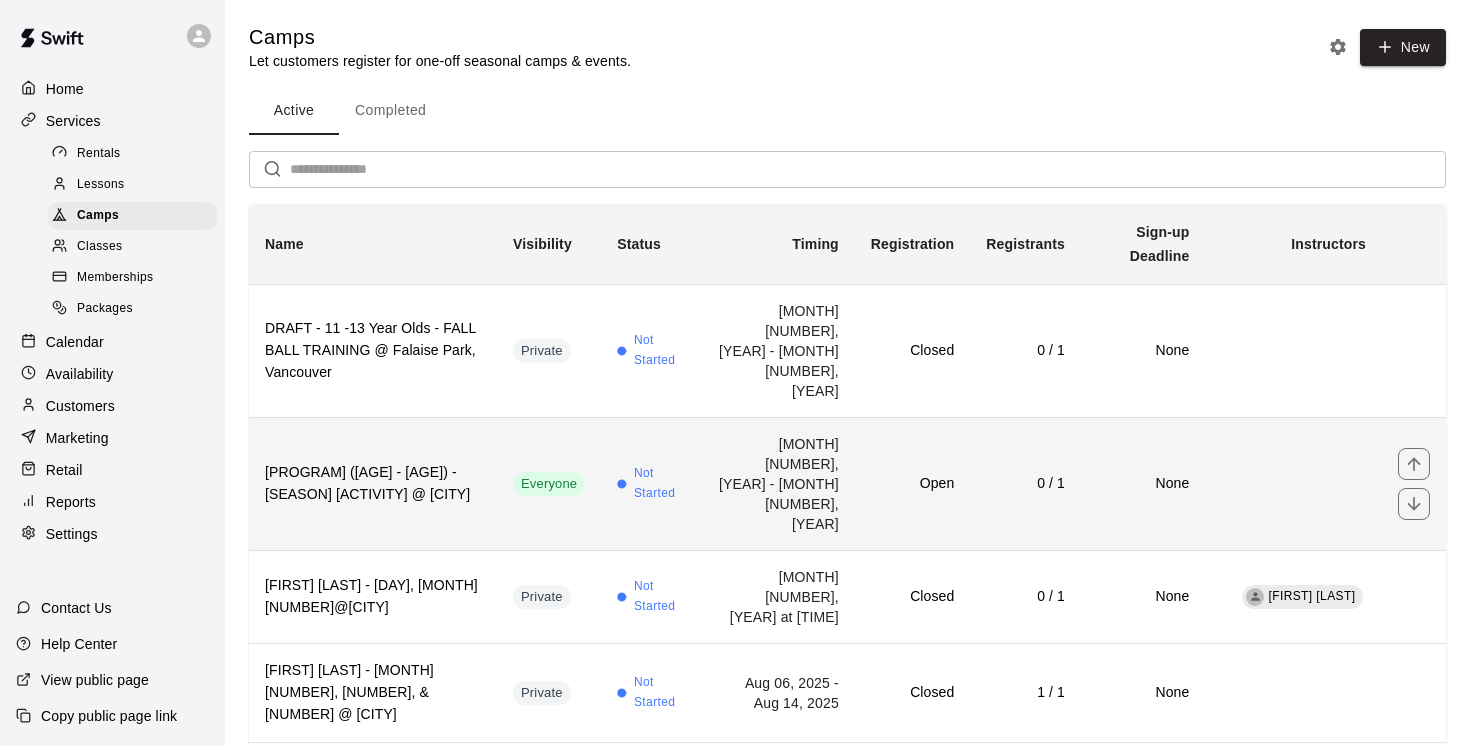 click on "Not Started" at bounding box center [652, 483] 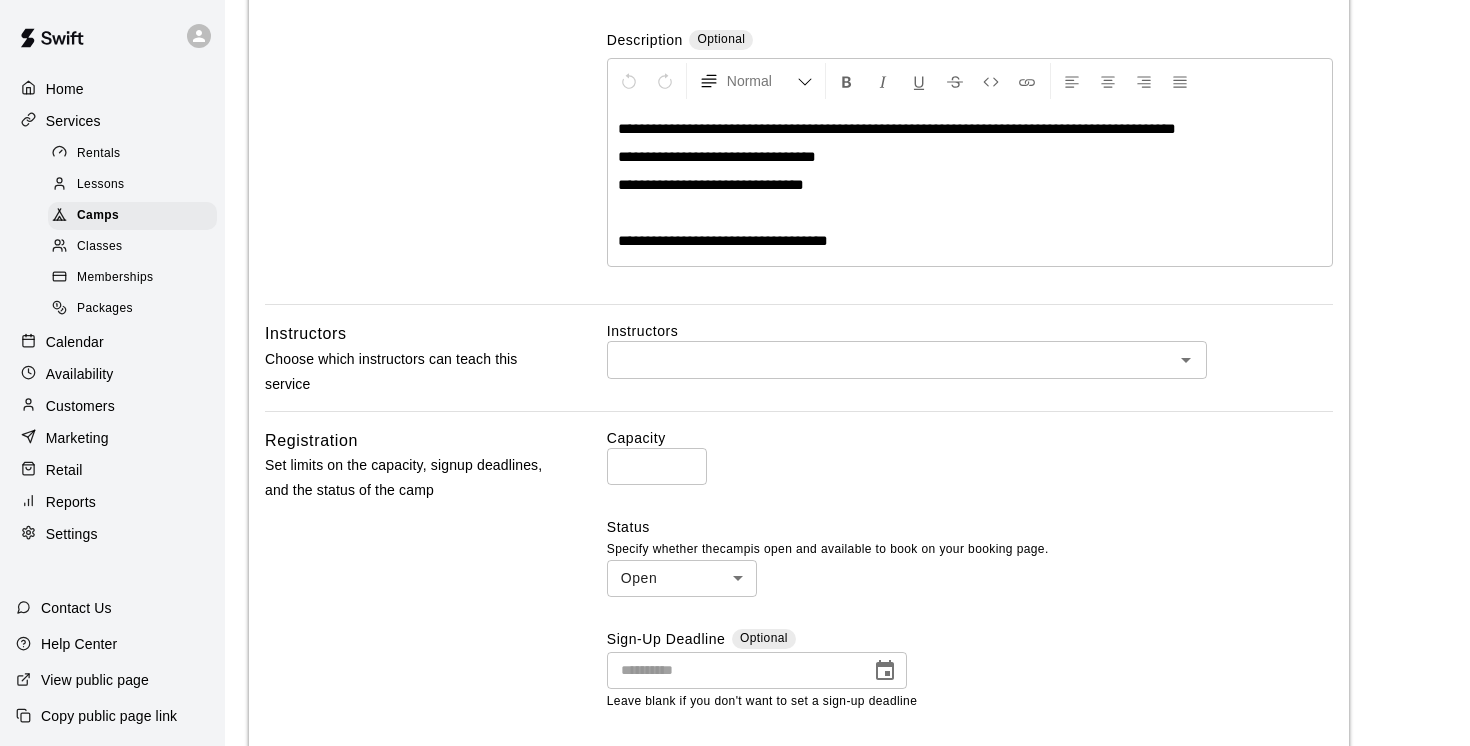 scroll, scrollTop: 395, scrollLeft: 0, axis: vertical 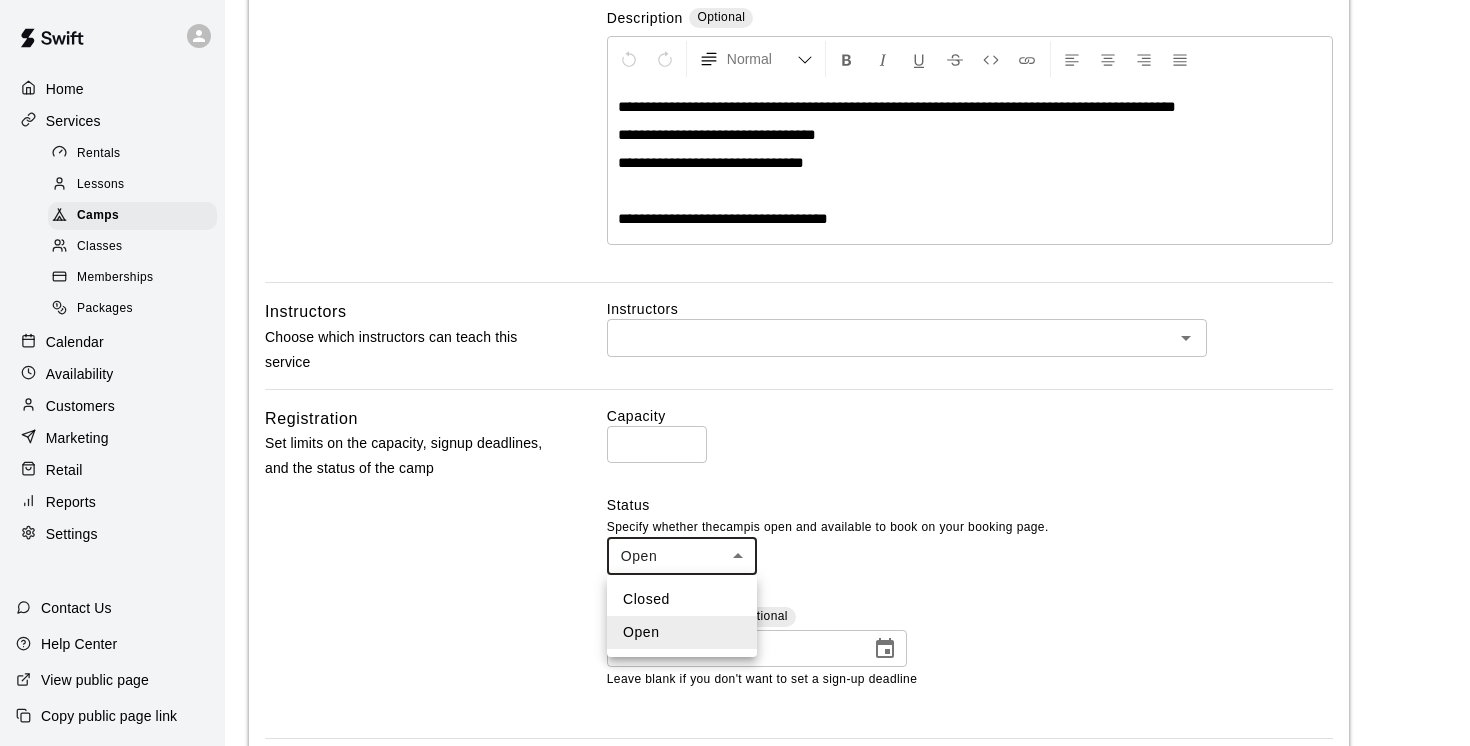 click on "**********" at bounding box center (735, 814) 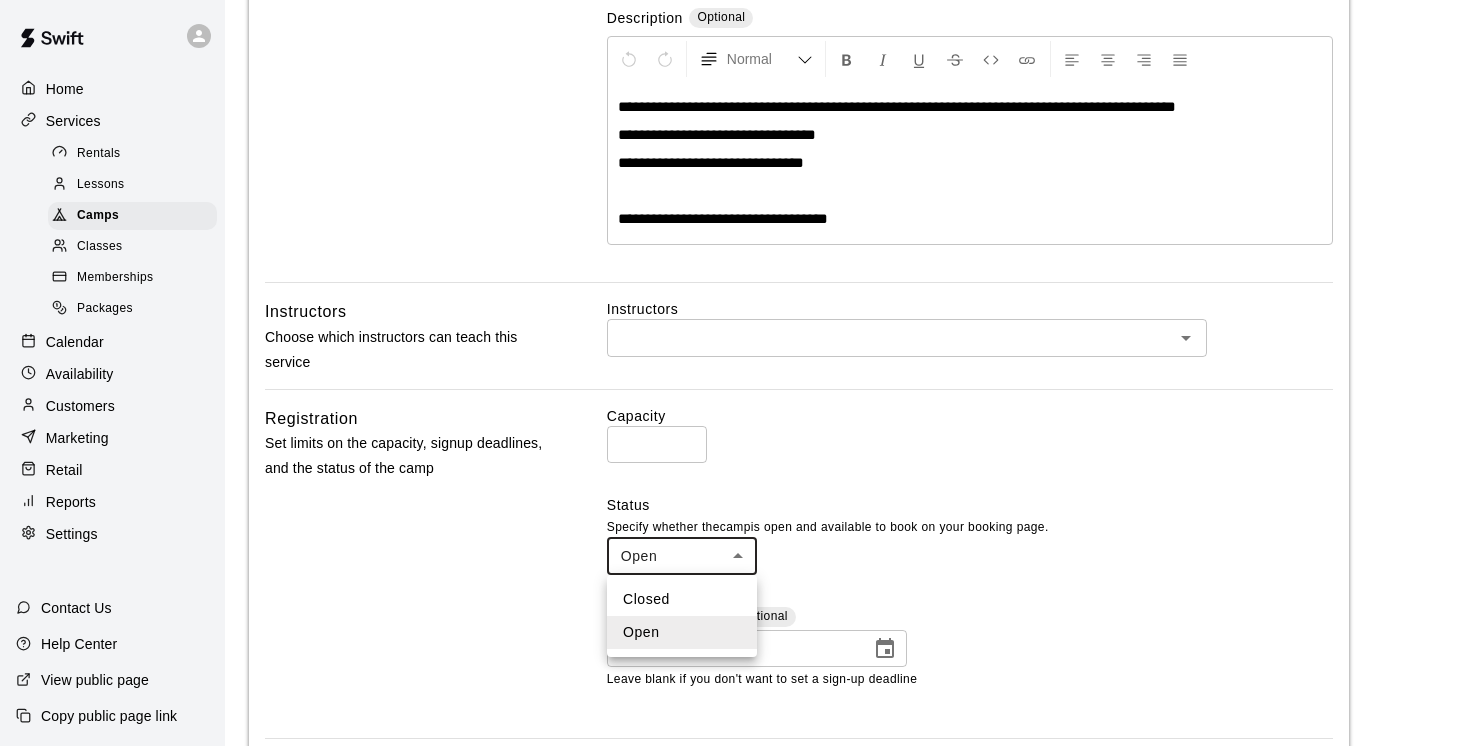 click on "Closed" at bounding box center (682, 599) 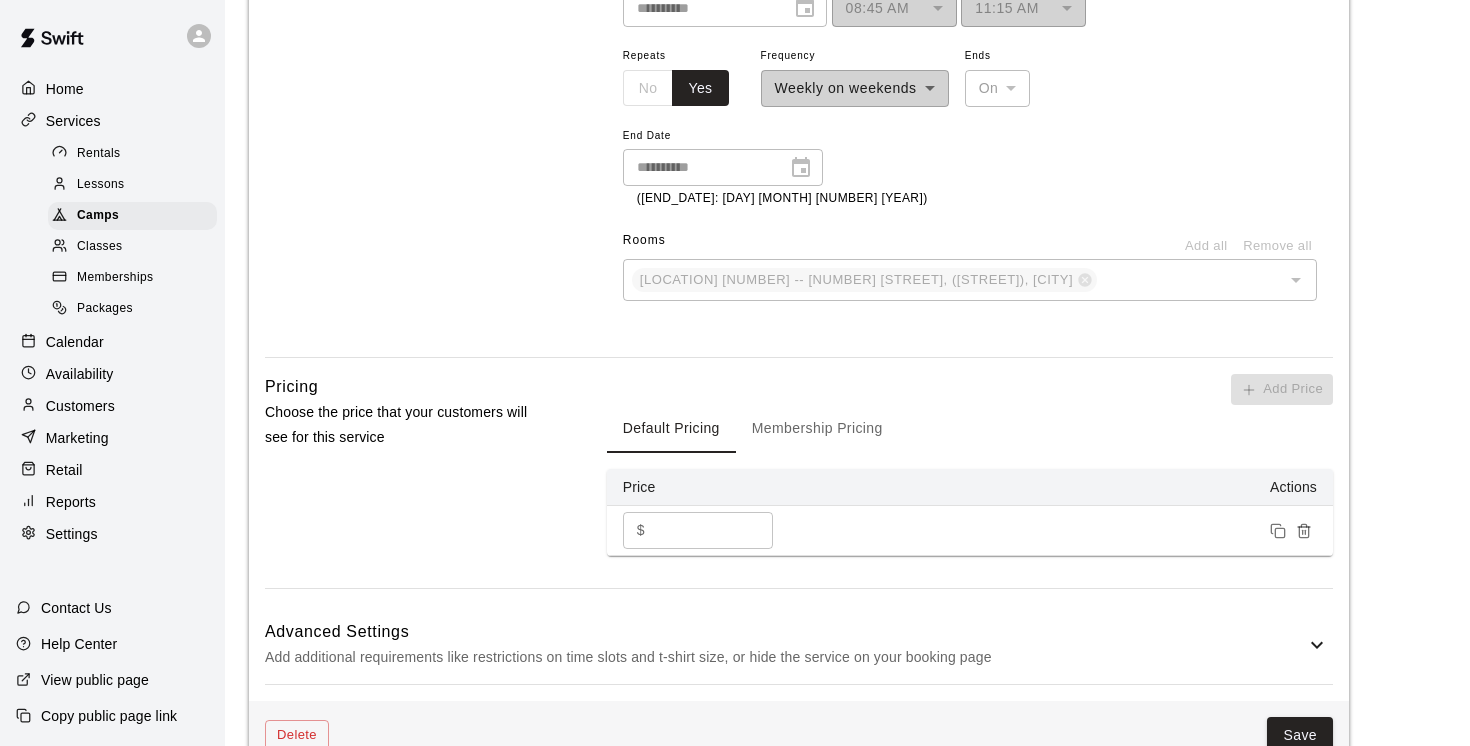 scroll, scrollTop: 1121, scrollLeft: 0, axis: vertical 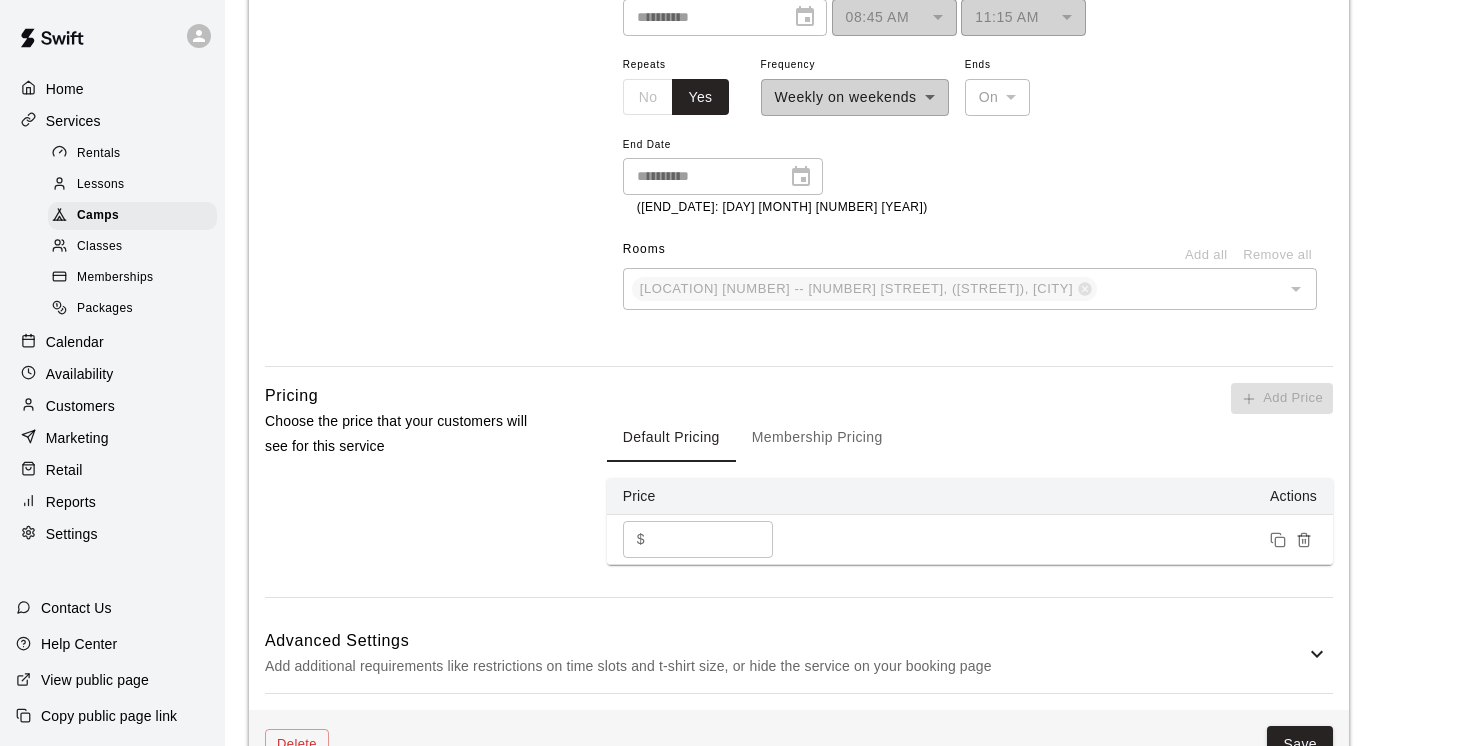 click 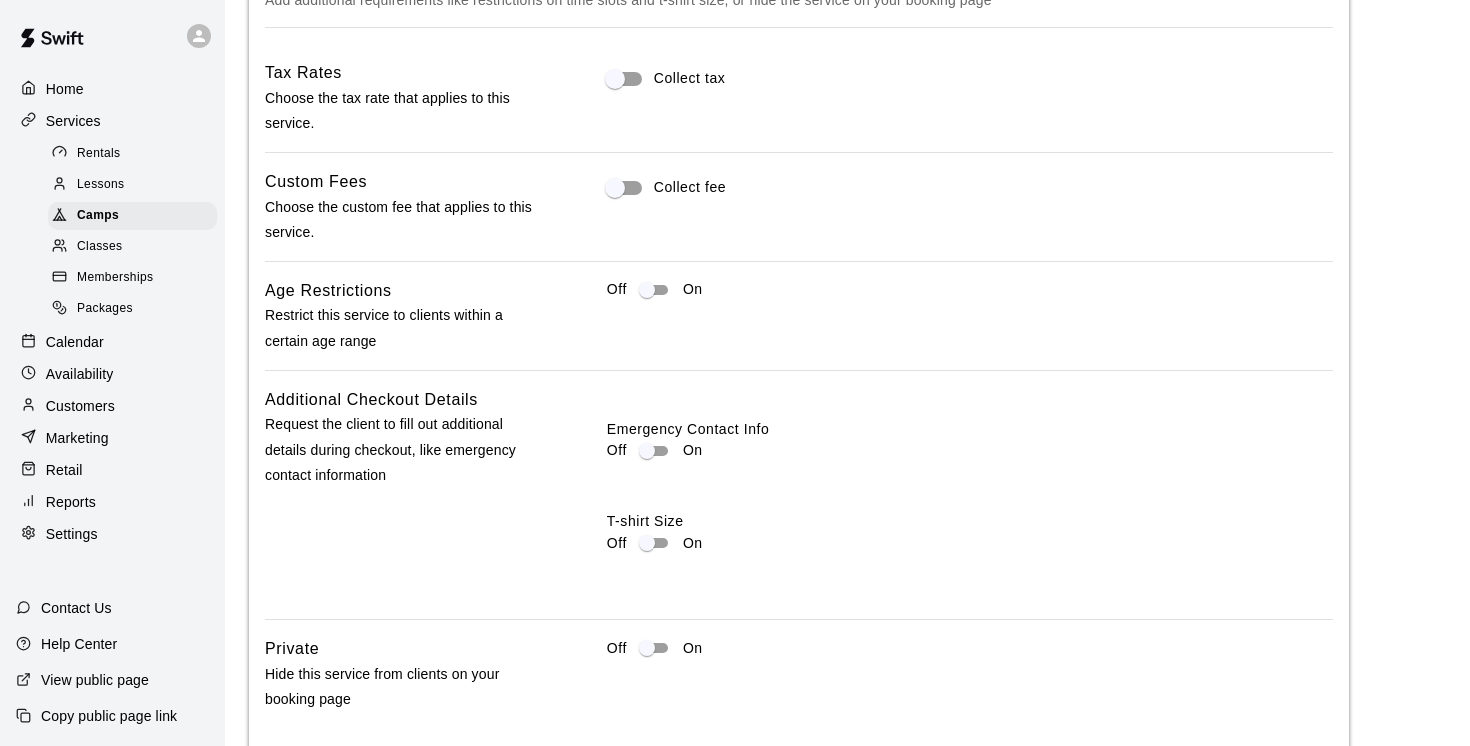 scroll, scrollTop: 1784, scrollLeft: 0, axis: vertical 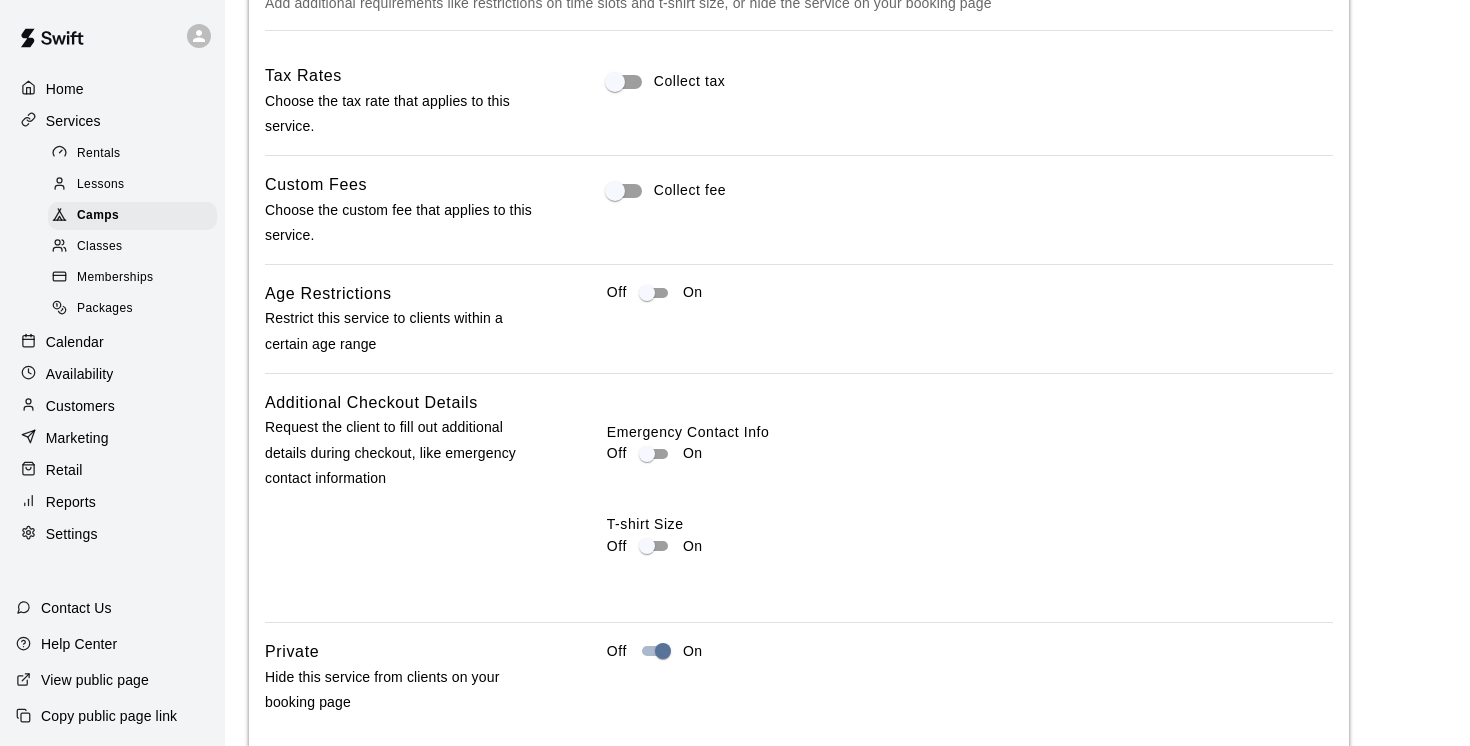 click on "Save" at bounding box center [1300, 797] 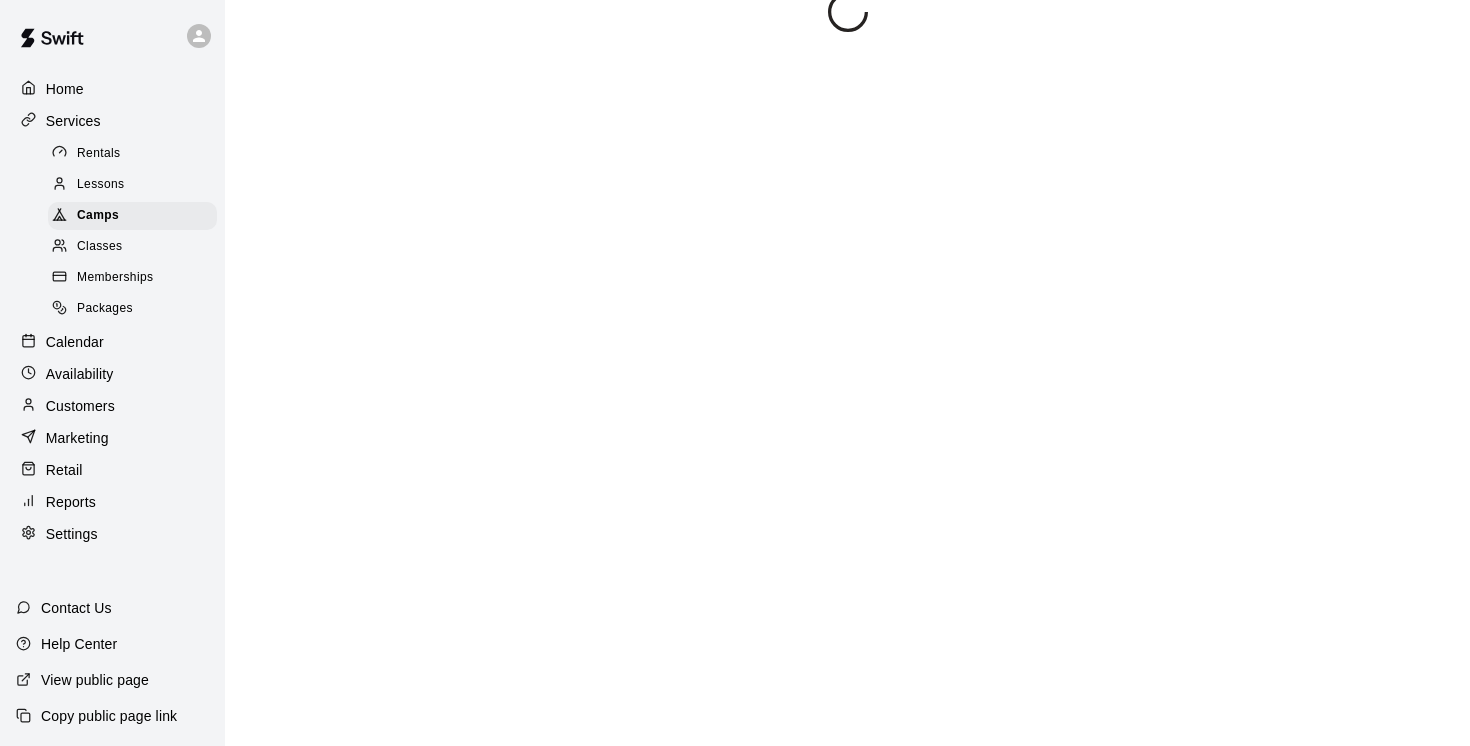 scroll, scrollTop: 0, scrollLeft: 0, axis: both 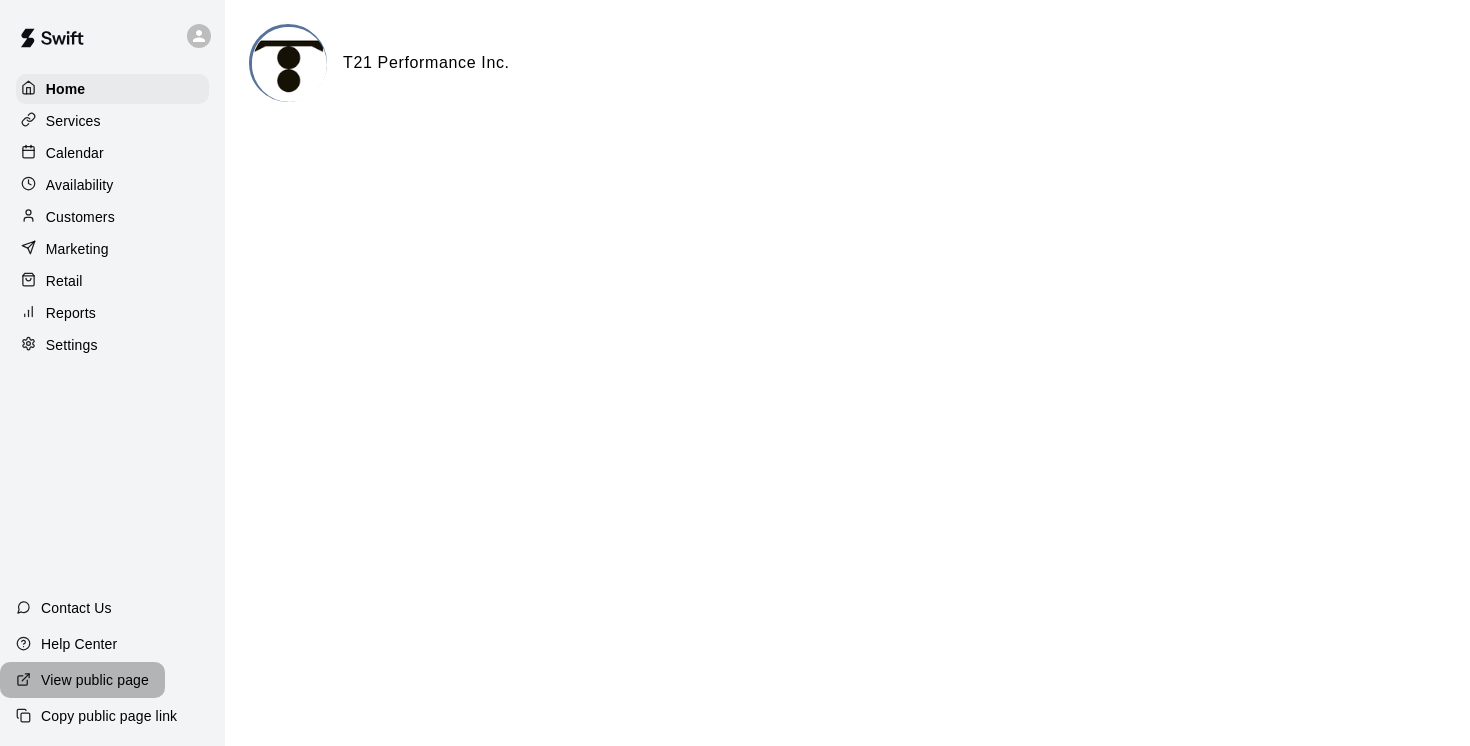 click on "View public page" at bounding box center (95, 680) 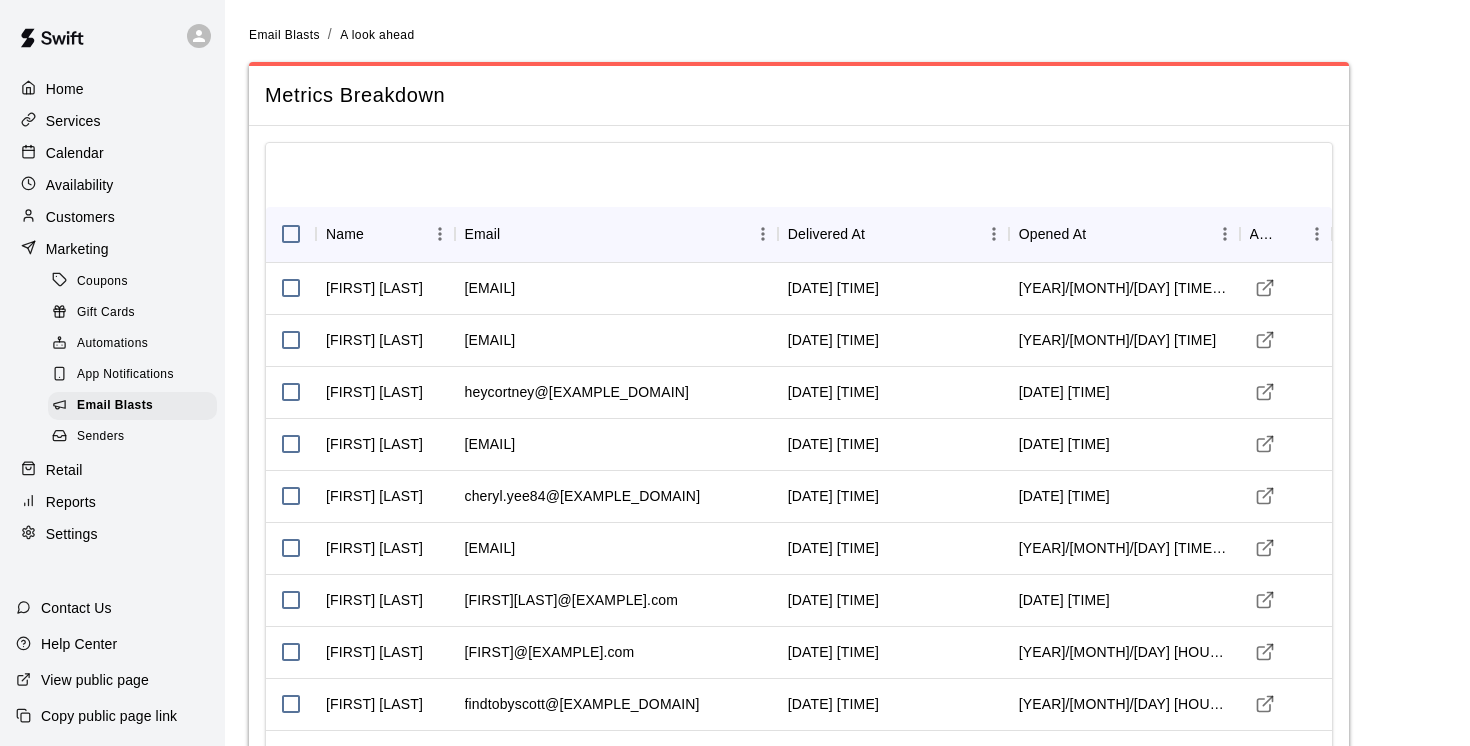 scroll, scrollTop: 0, scrollLeft: 0, axis: both 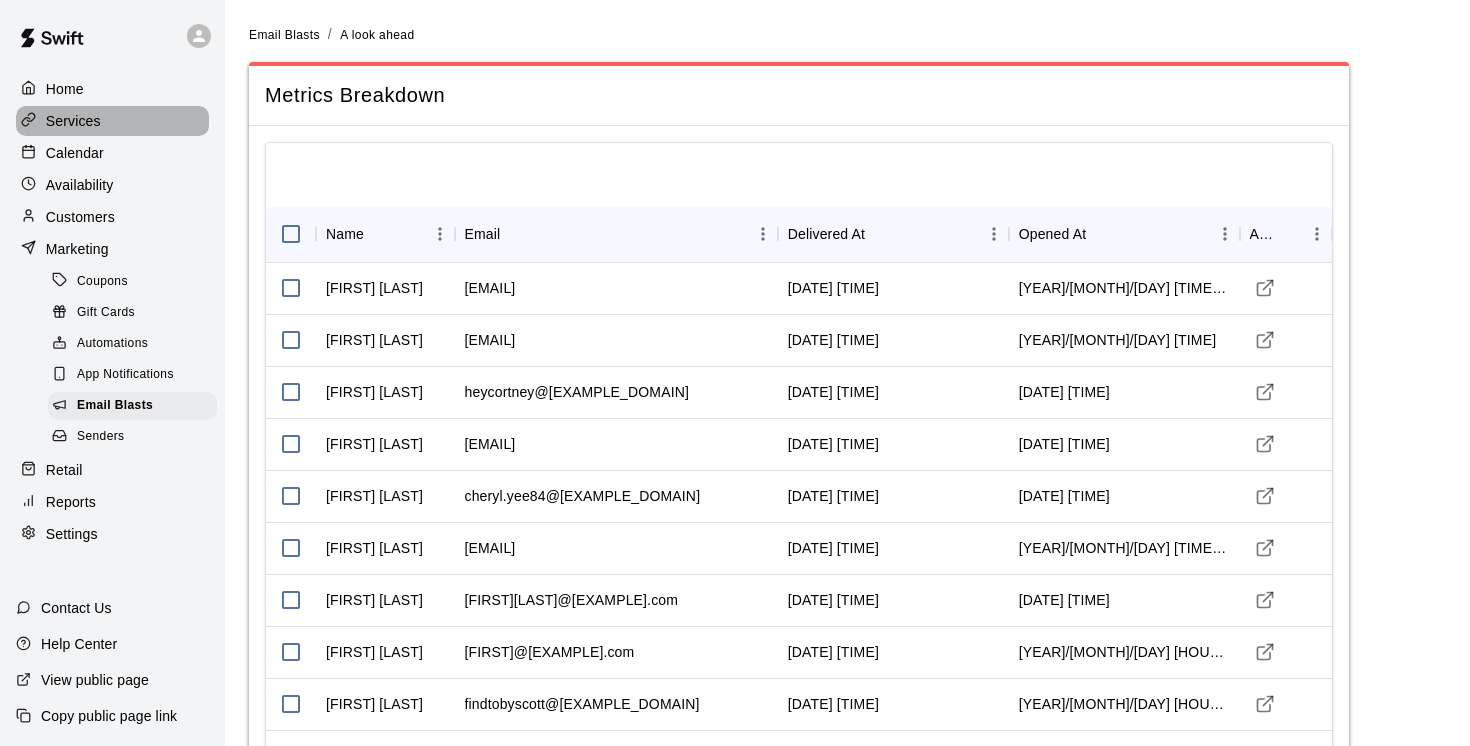 click on "Services" at bounding box center (73, 121) 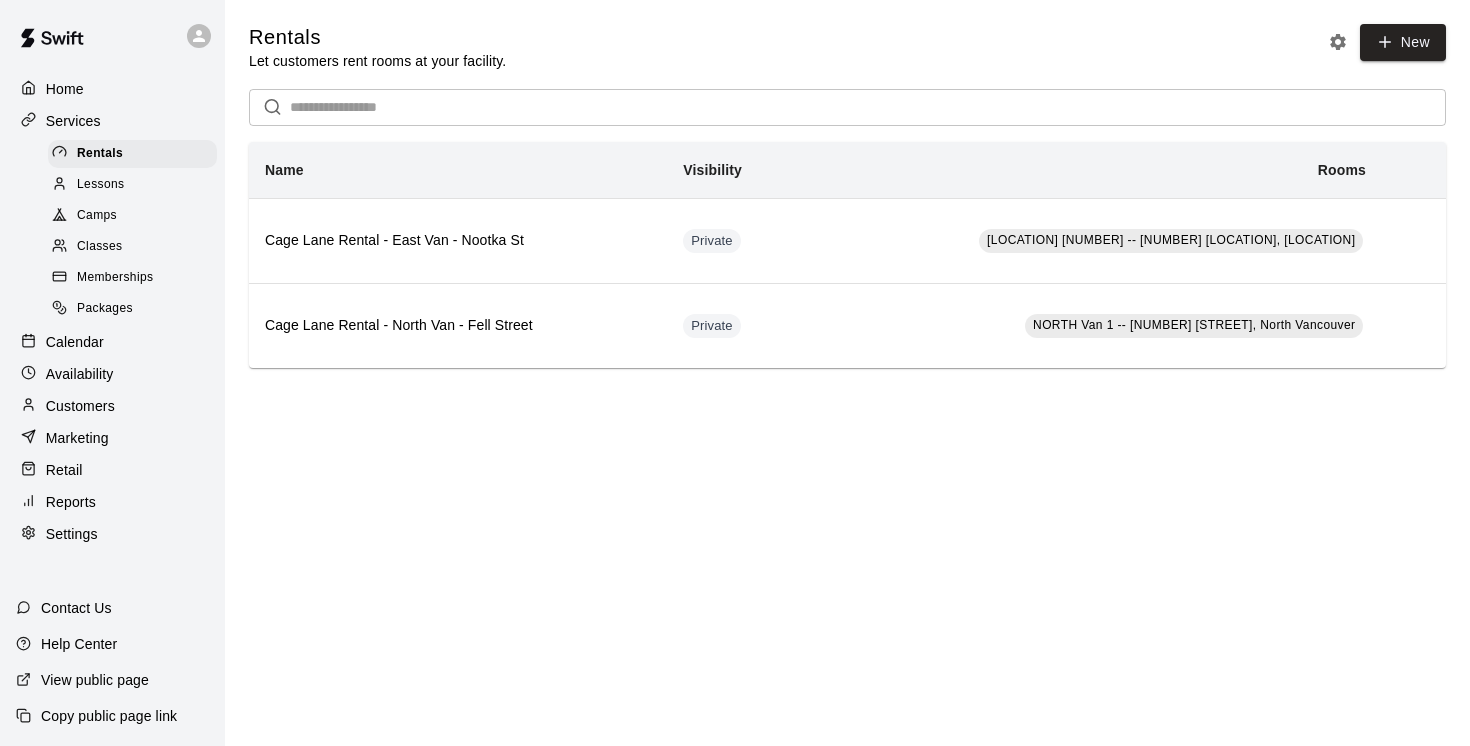 click on "Camps" at bounding box center [97, 216] 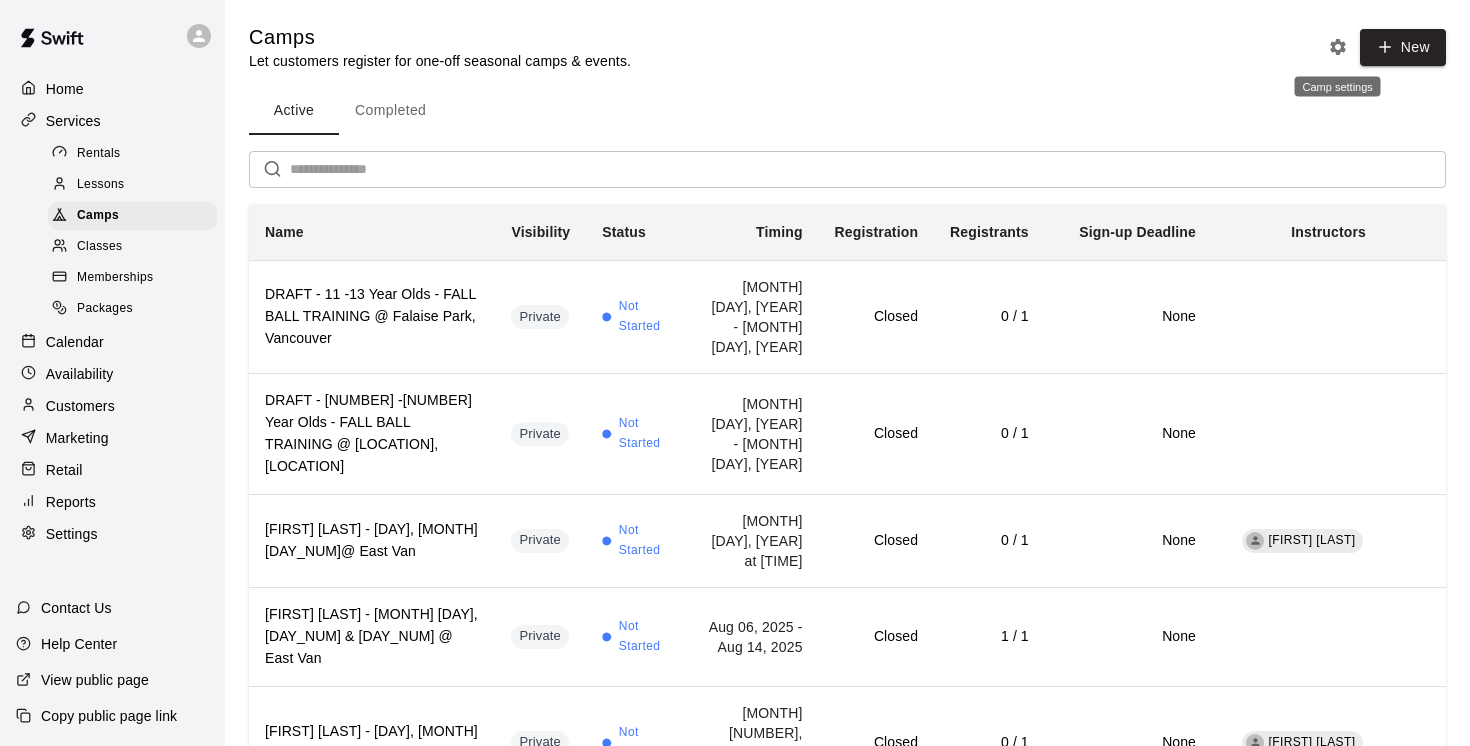 click 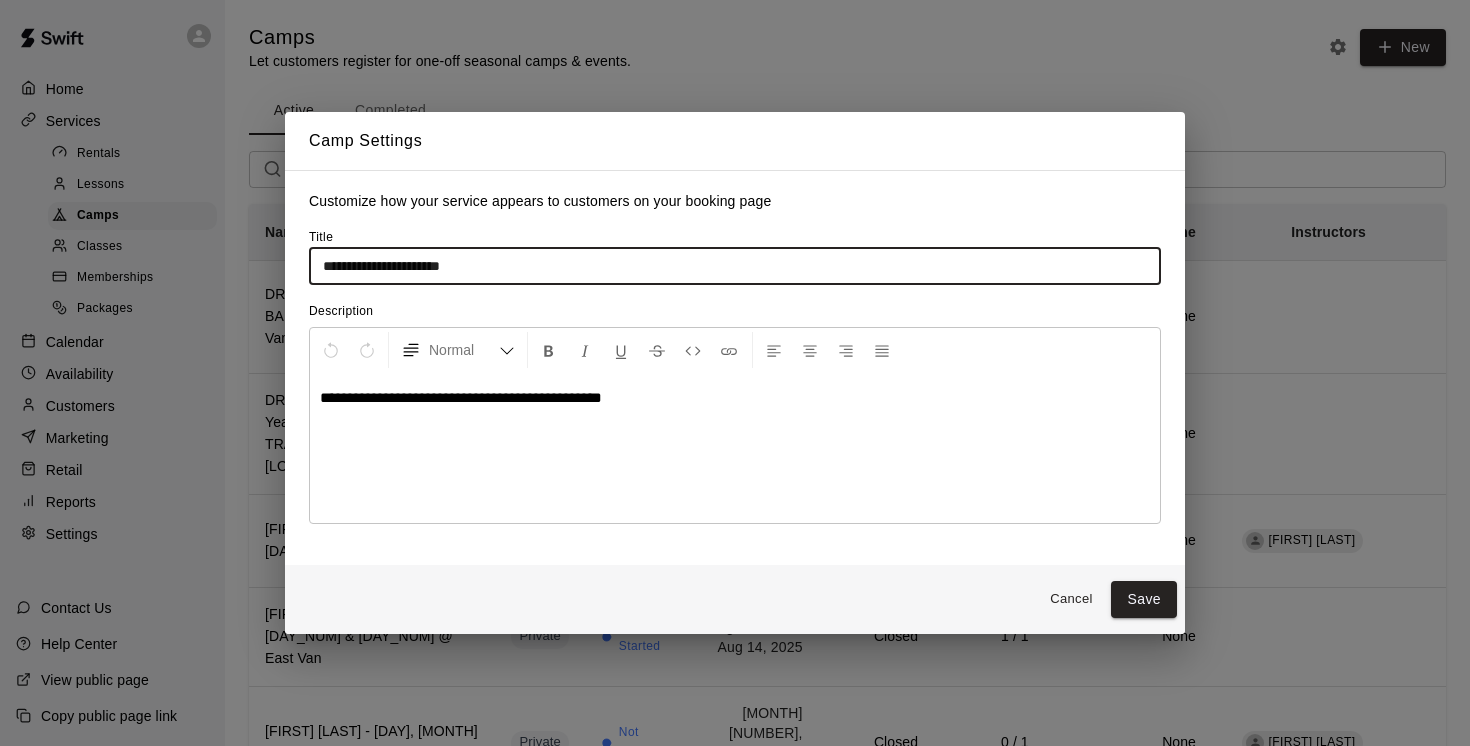 drag, startPoint x: 496, startPoint y: 267, endPoint x: 229, endPoint y: 252, distance: 267.42102 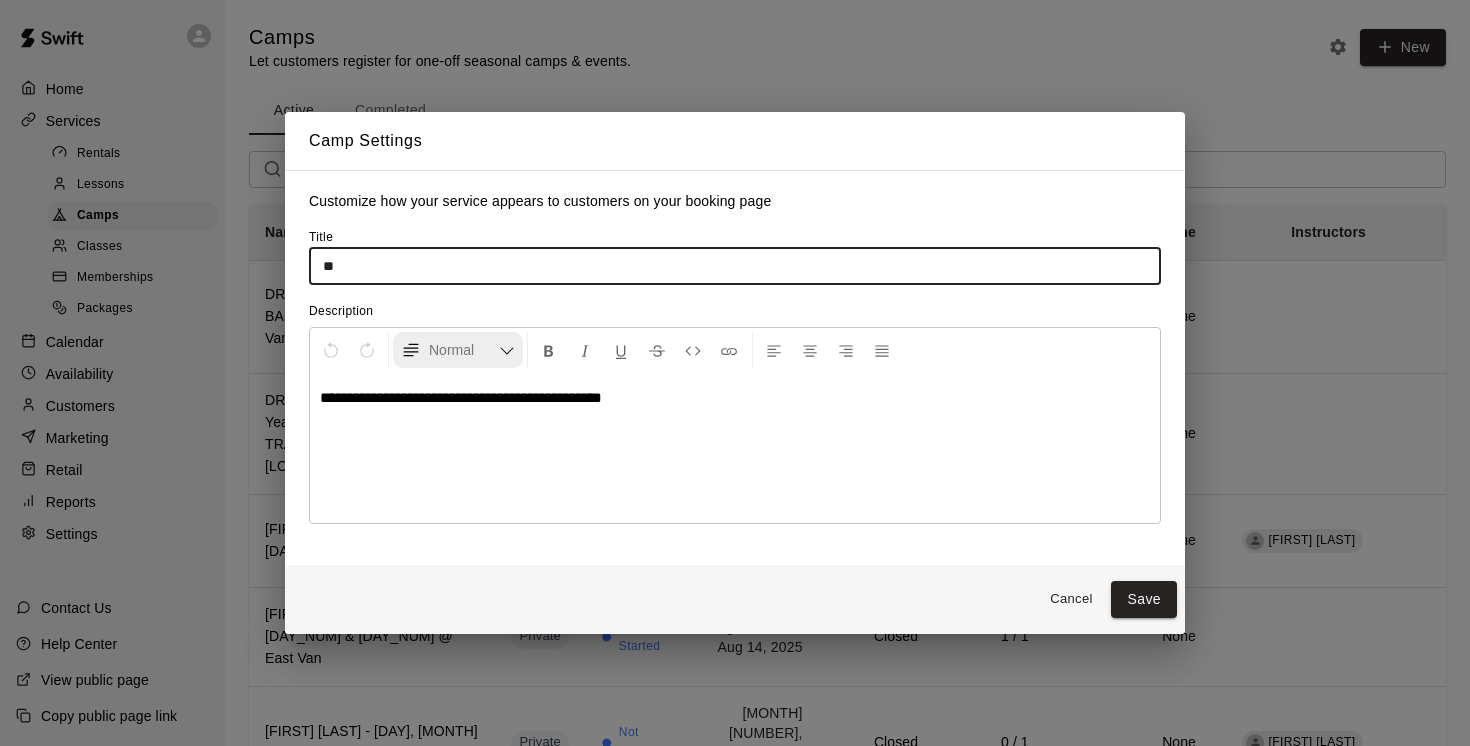 type on "*" 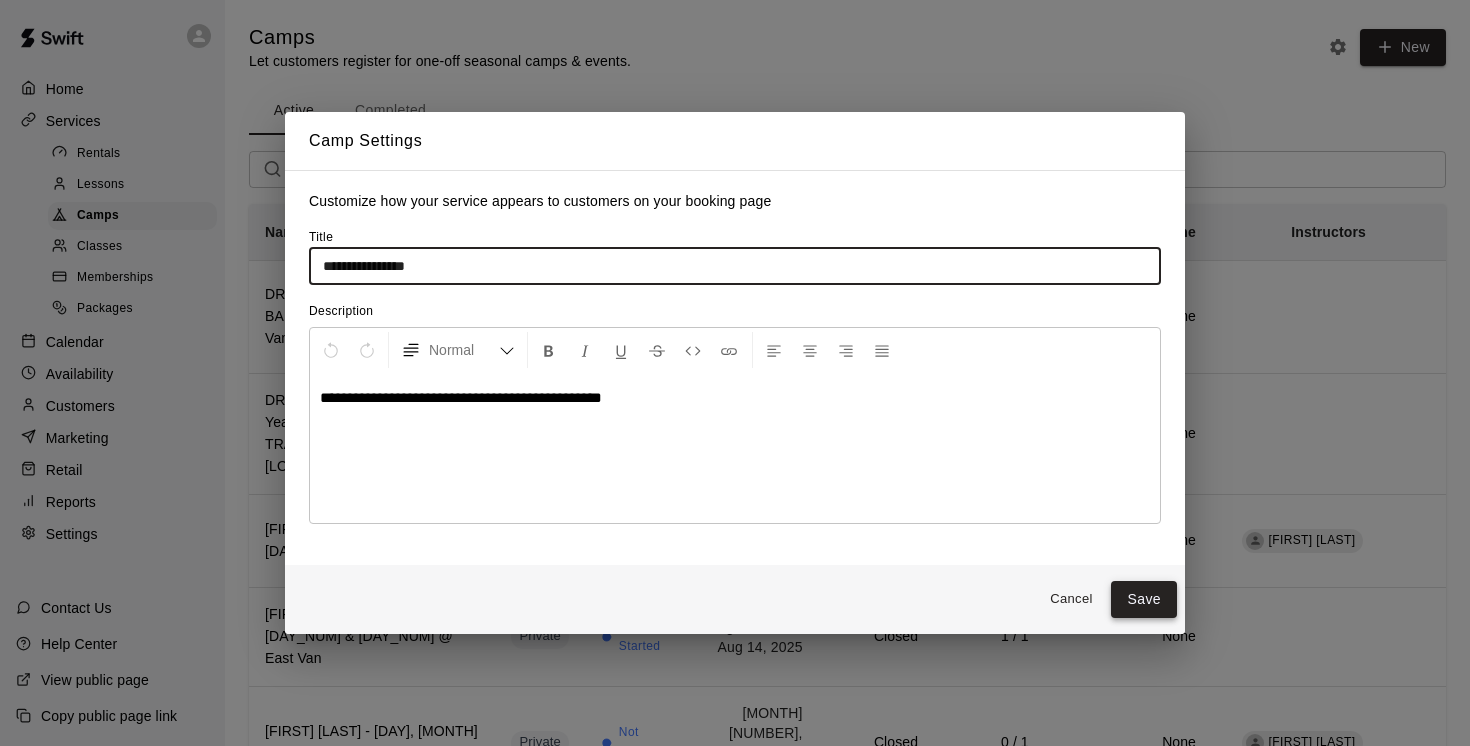 type on "**********" 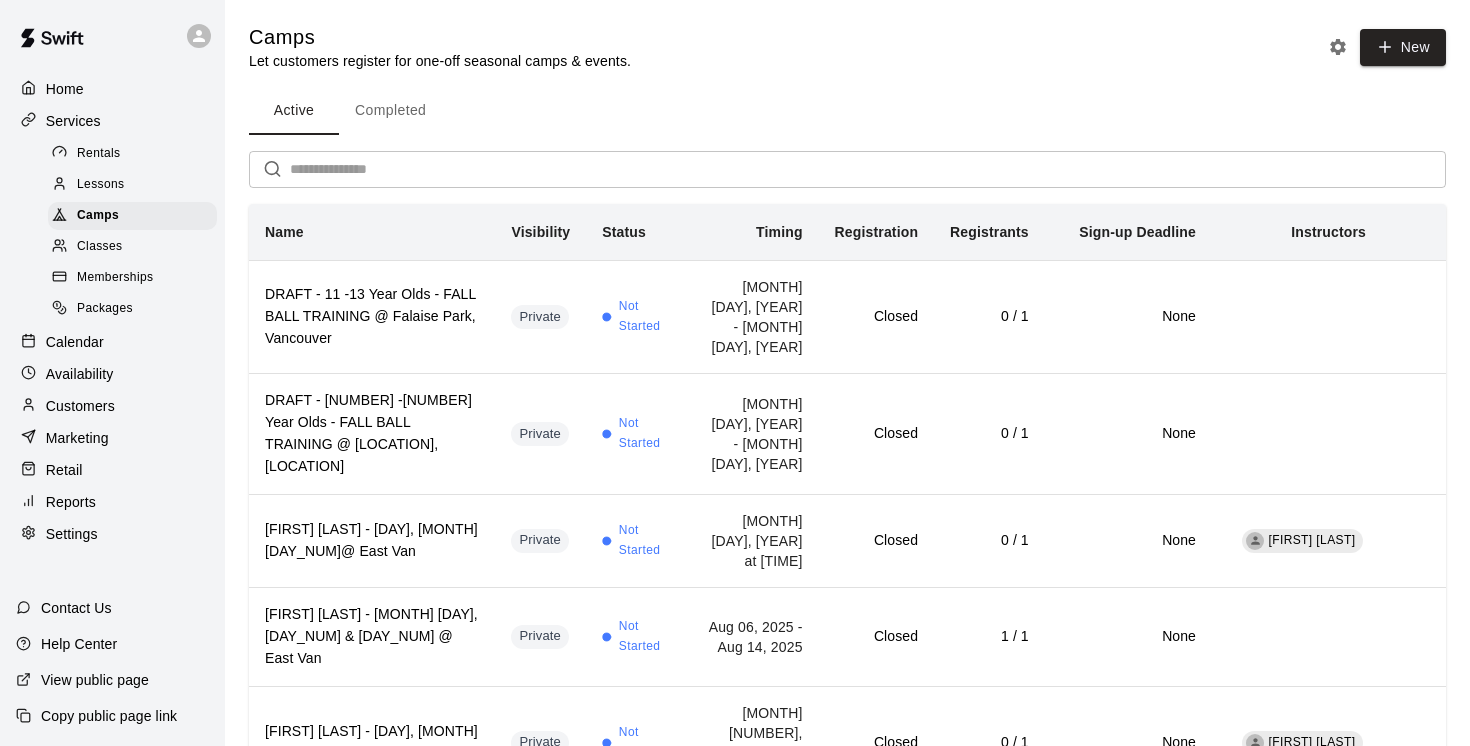 click on "Retail" at bounding box center (112, 470) 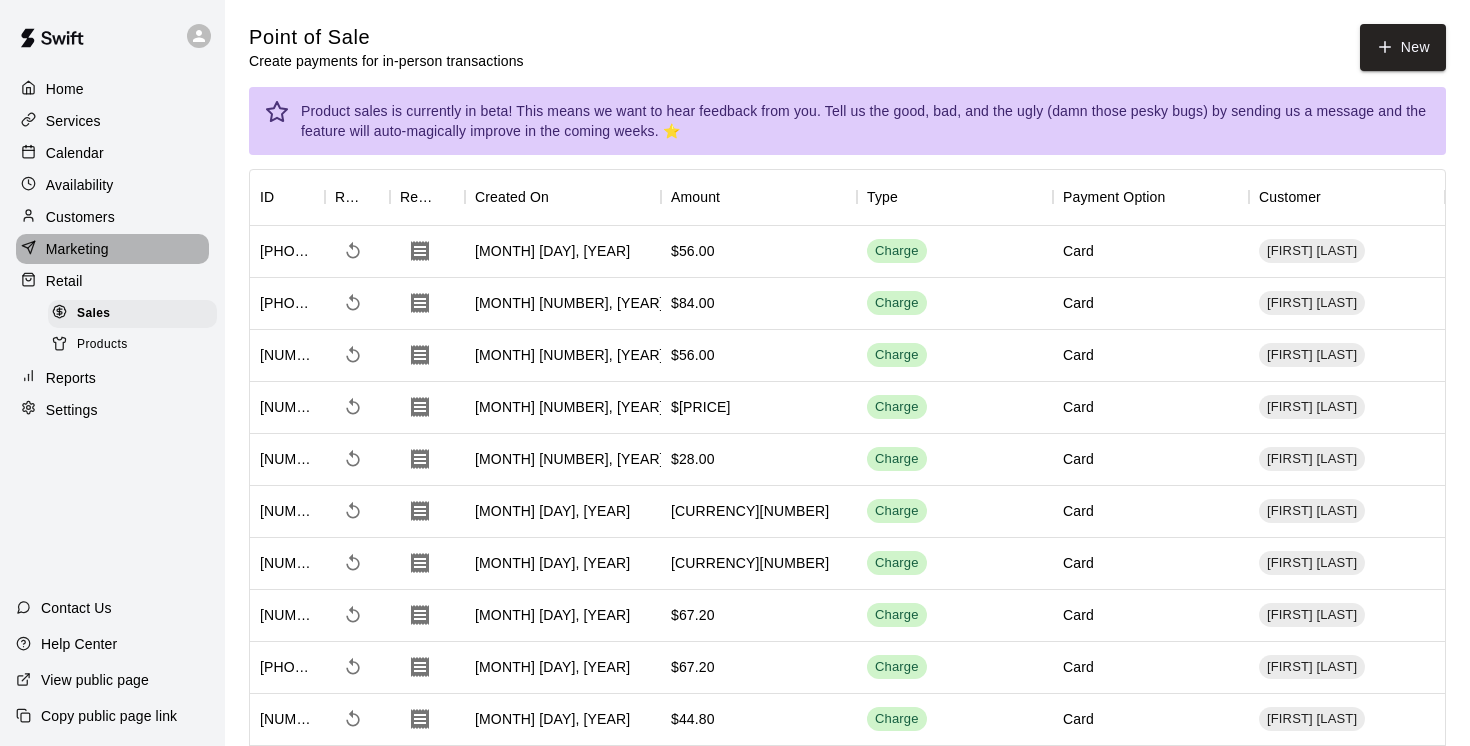 click on "Marketing" at bounding box center (77, 249) 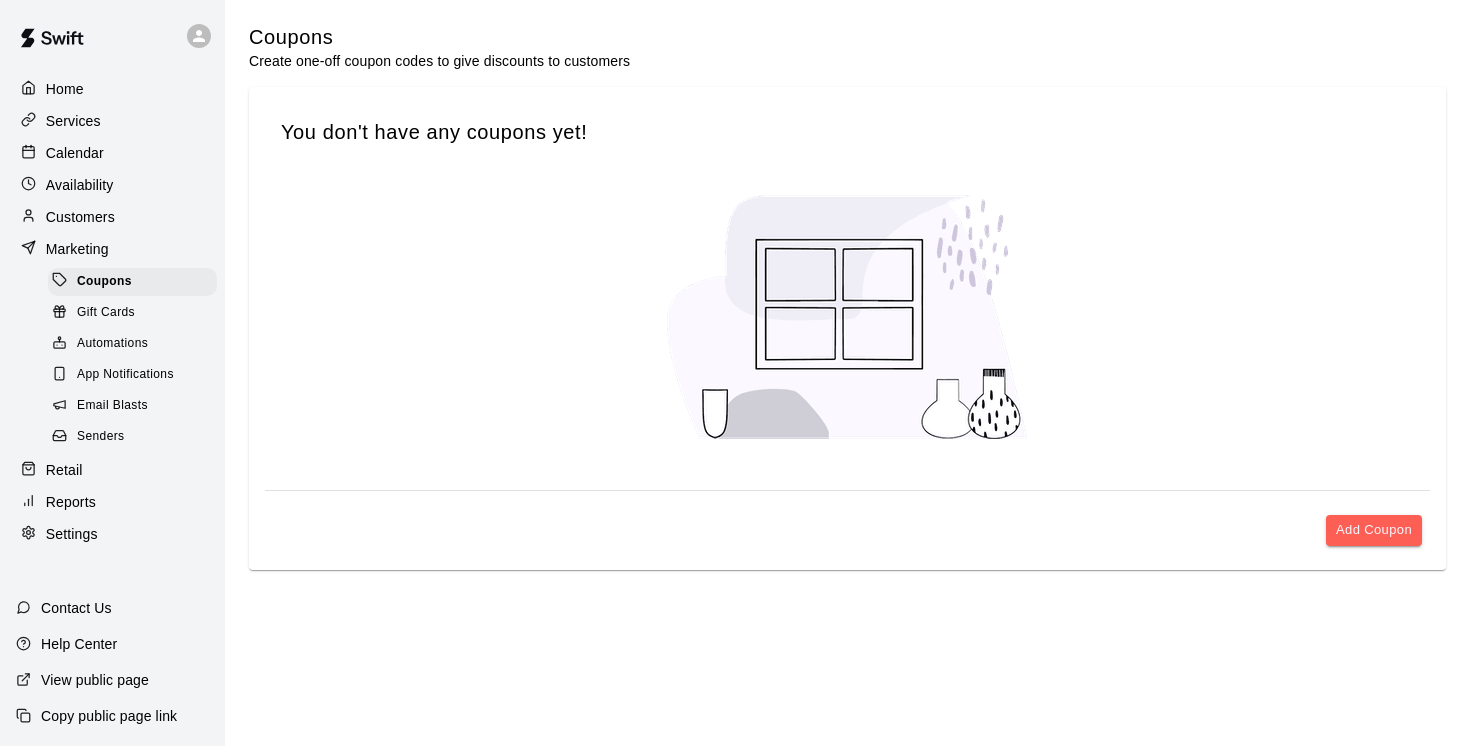 click on "Marketing" at bounding box center (77, 249) 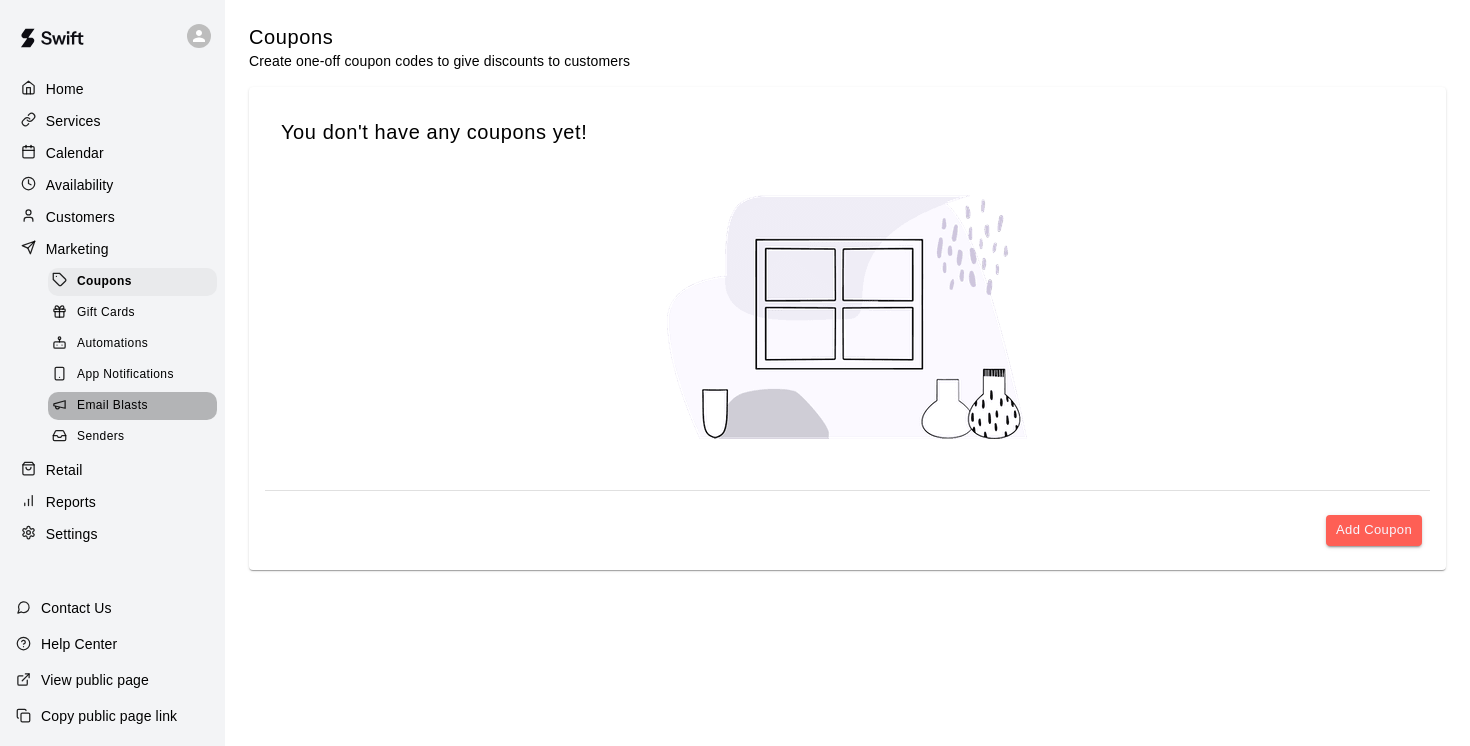 click on "Email Blasts" at bounding box center [112, 406] 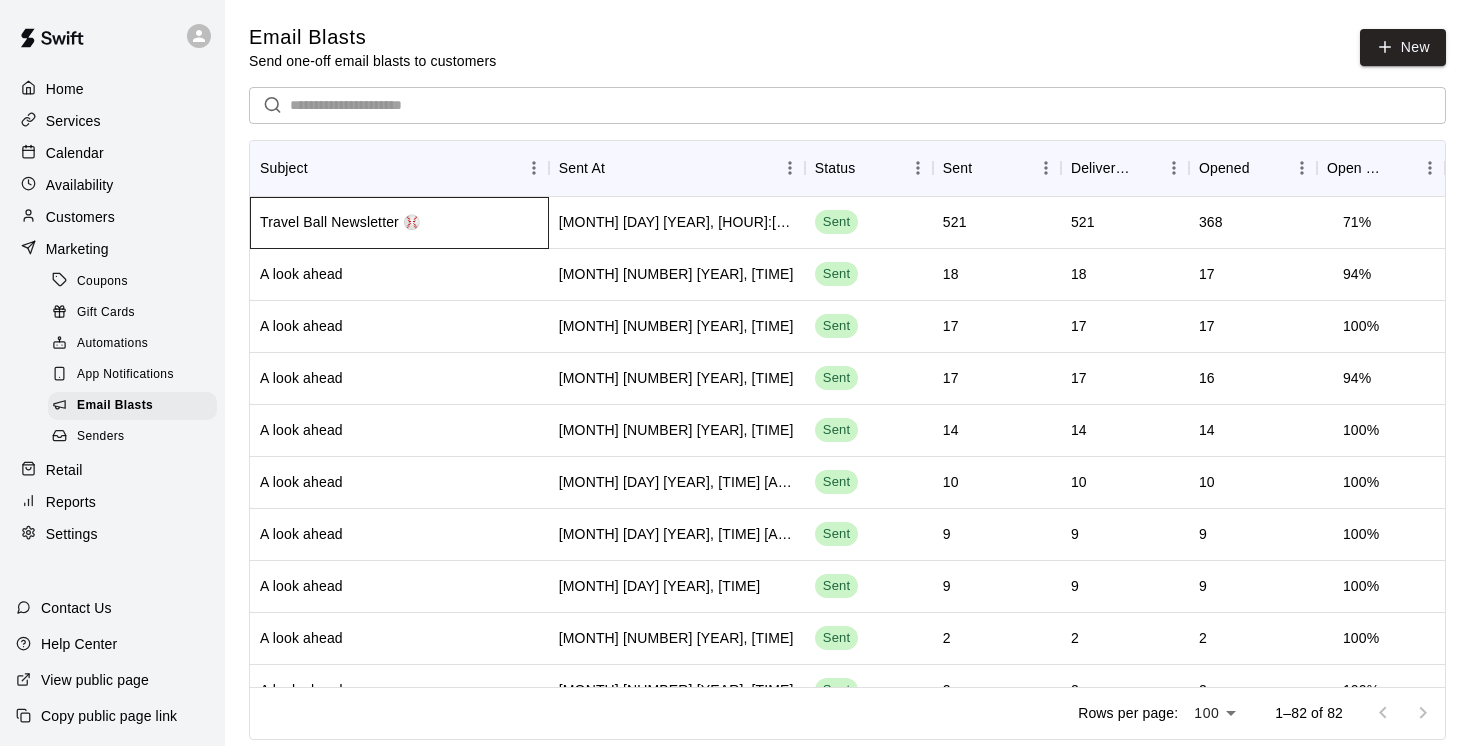 click on "Travel Ball Newsletter ⚾️" at bounding box center (399, 223) 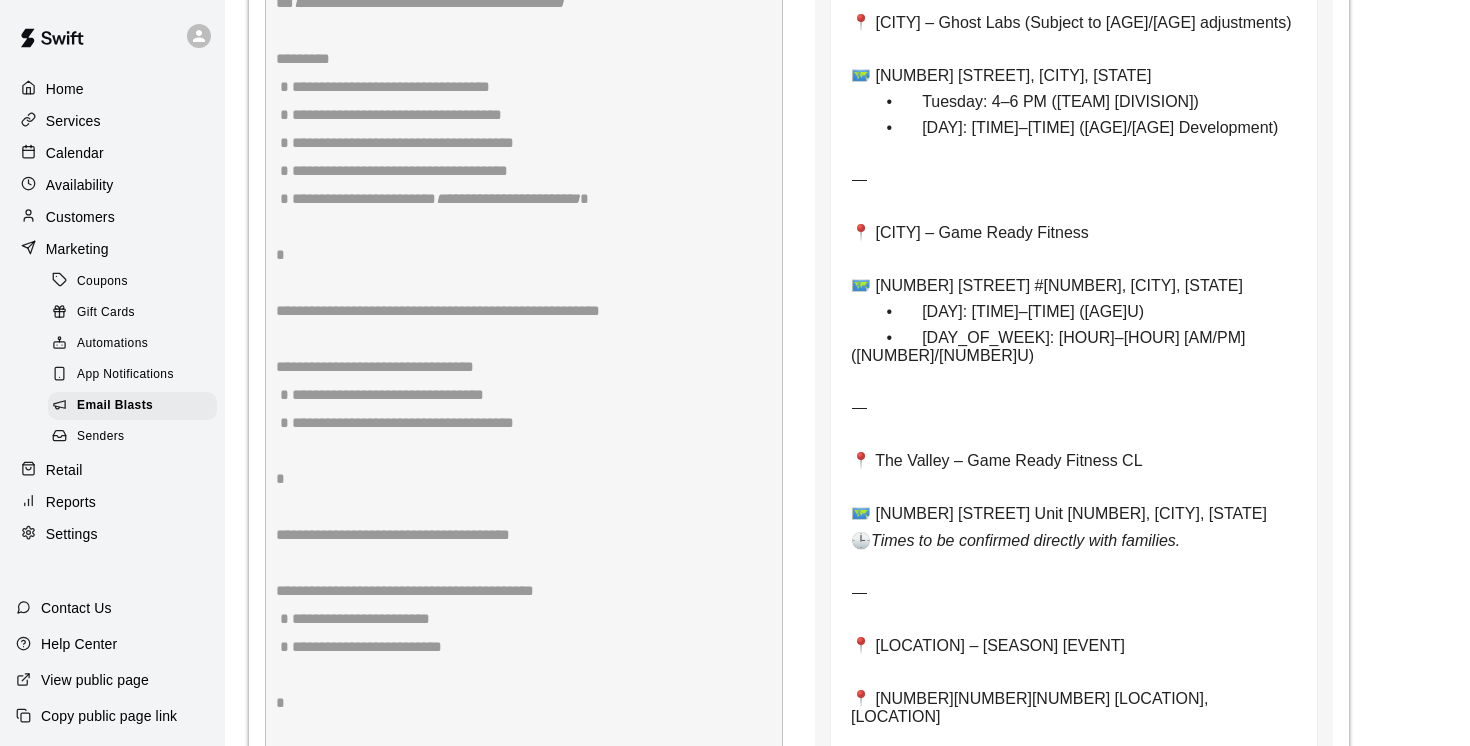 scroll, scrollTop: 7147, scrollLeft: 0, axis: vertical 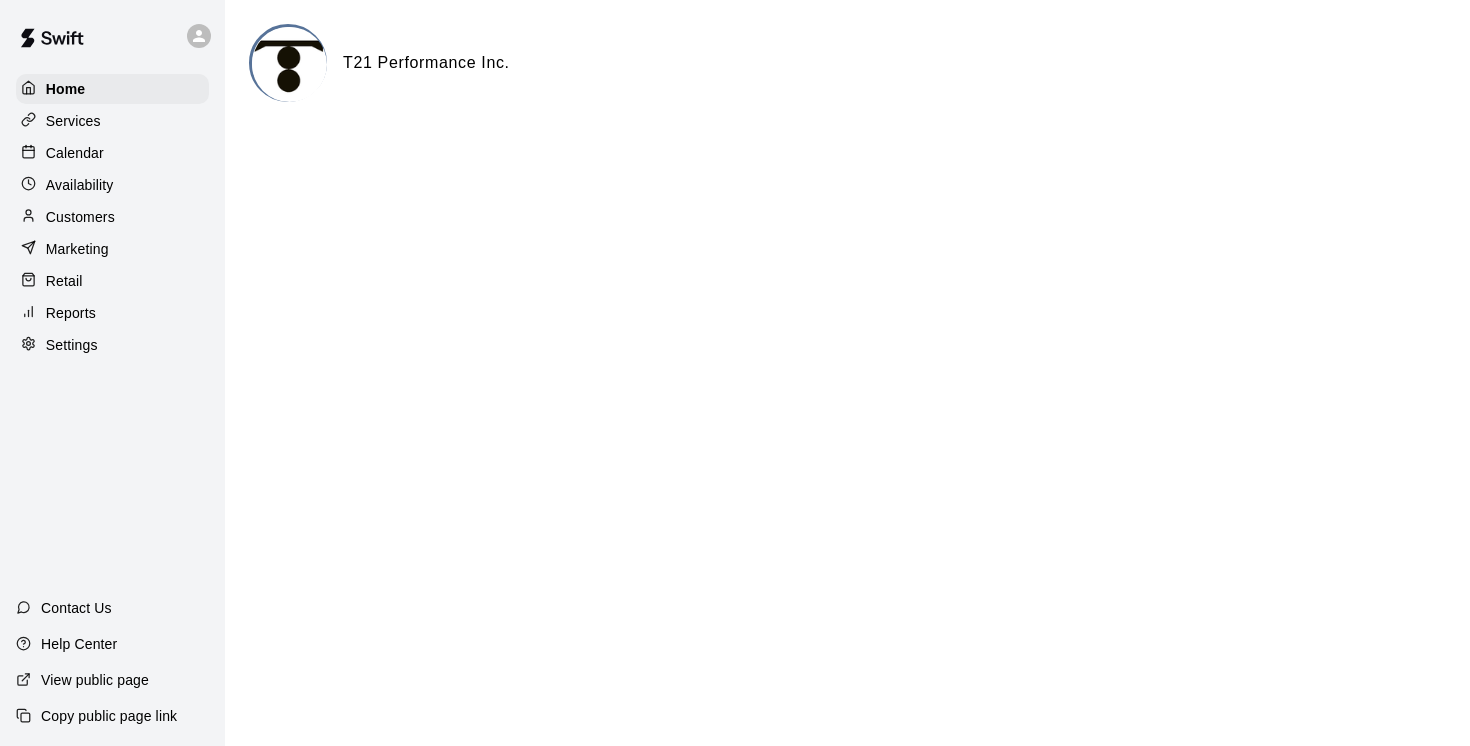 click on "Customers" at bounding box center [80, 217] 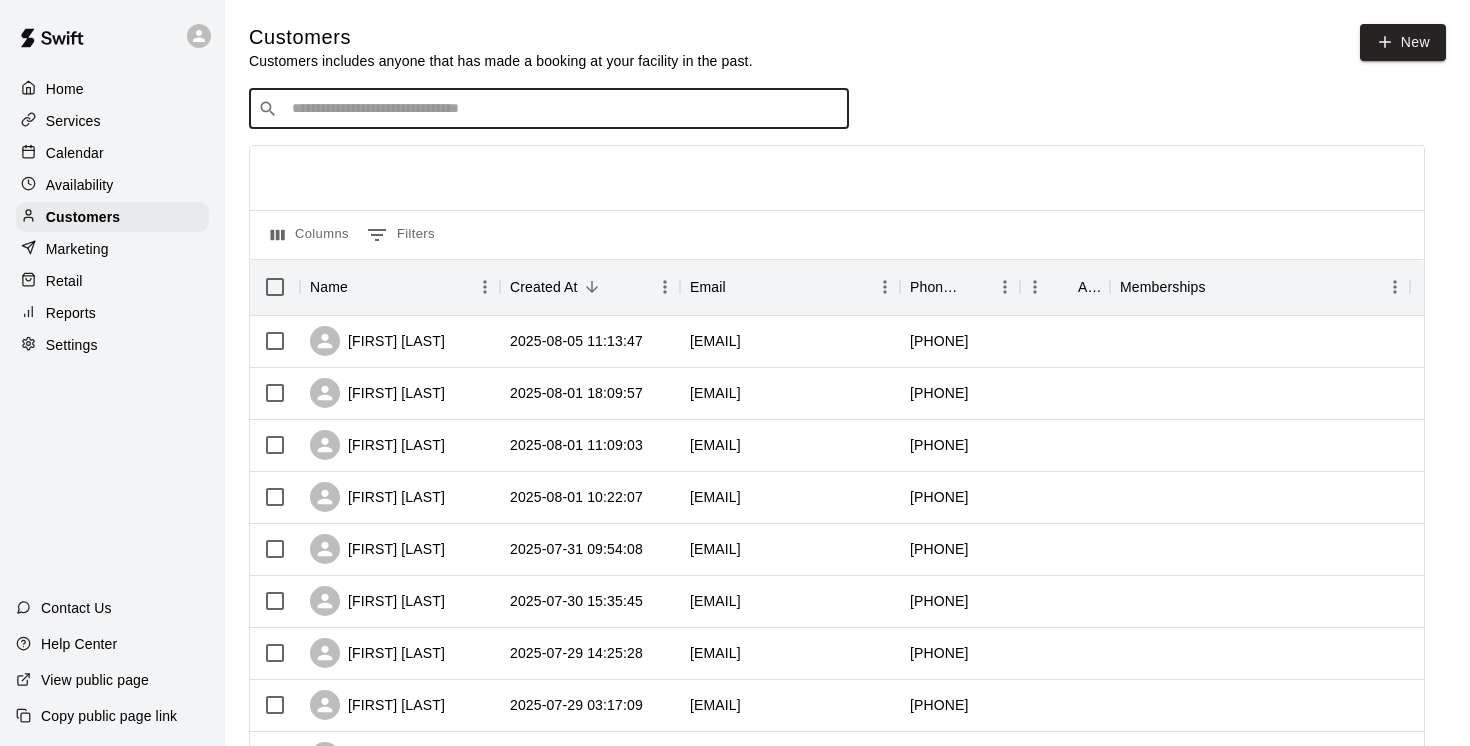 click at bounding box center (563, 109) 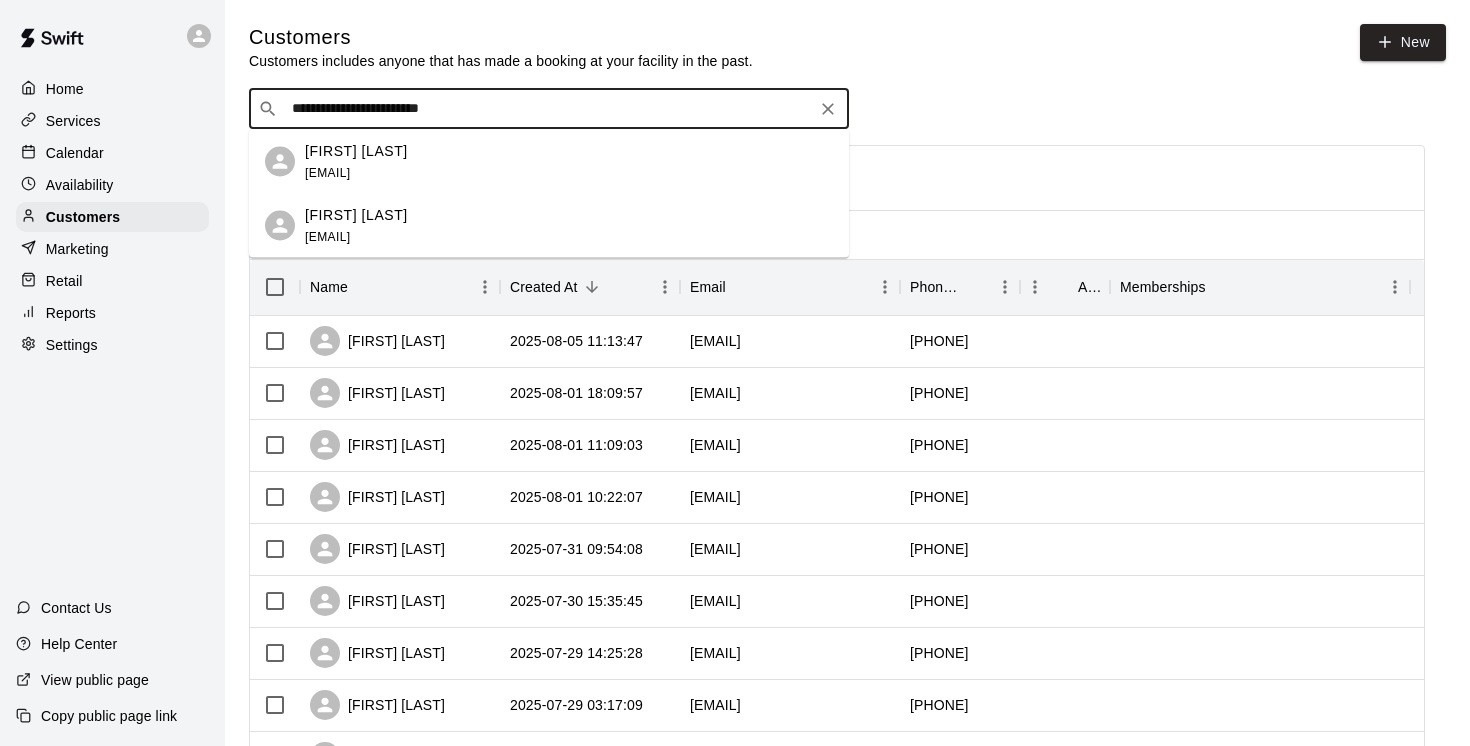 click on "[FIRST] [LAST]" at bounding box center (356, 150) 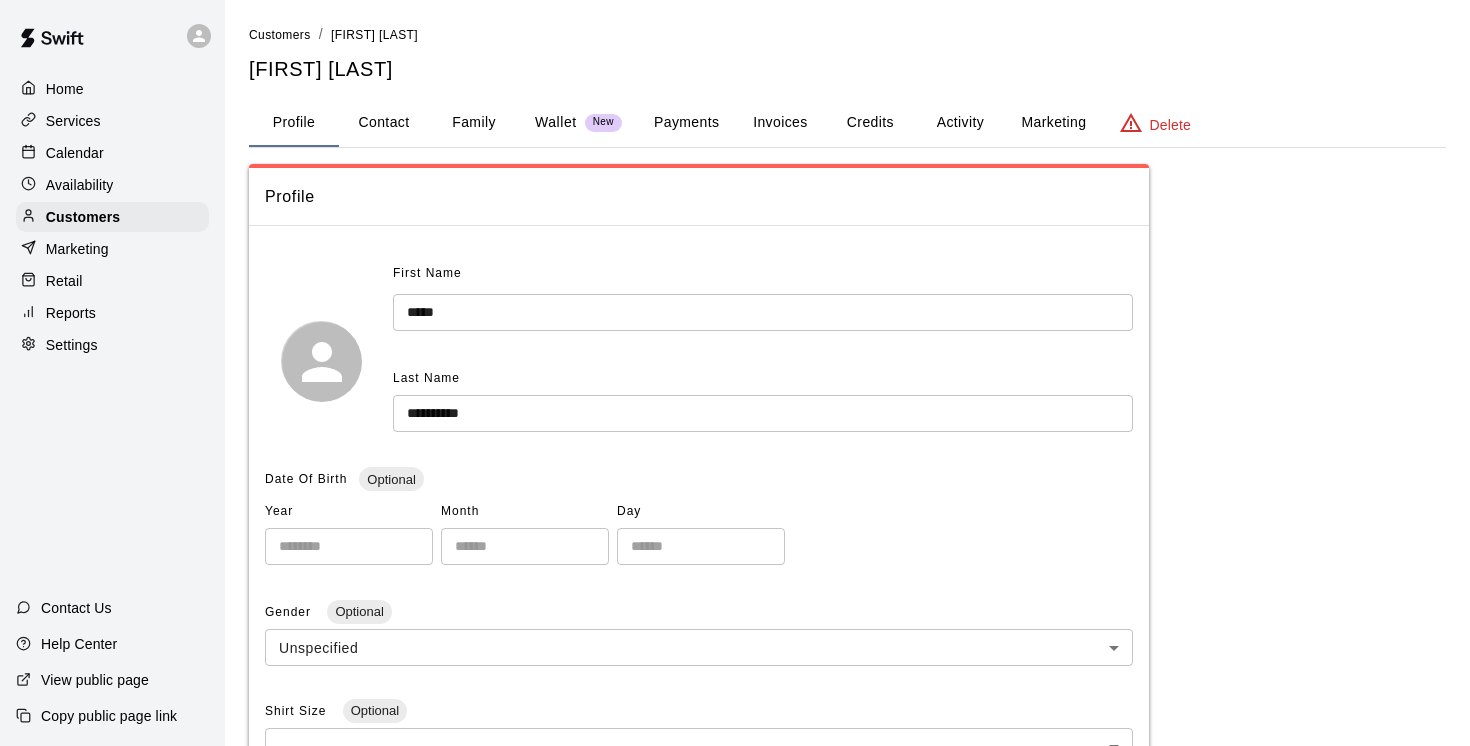 click on "Family" at bounding box center [474, 123] 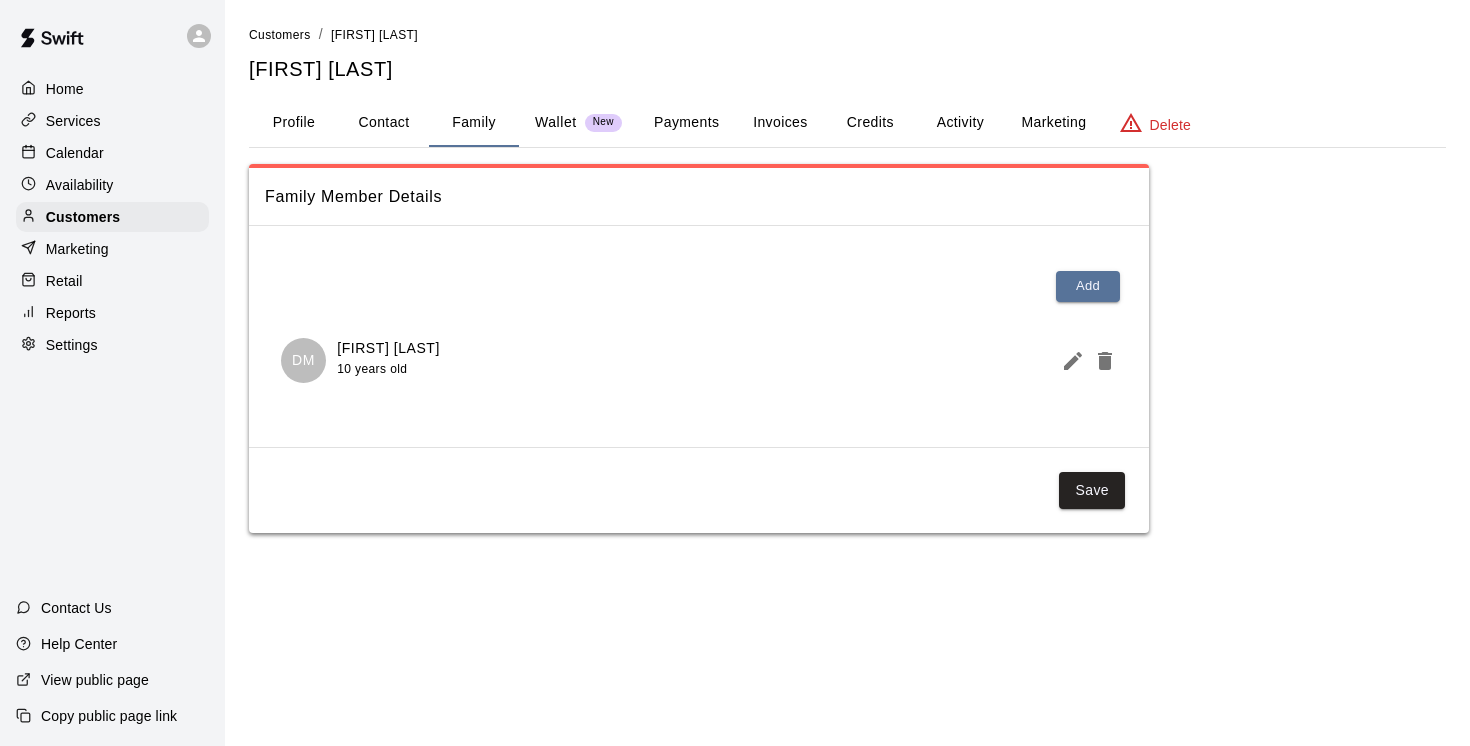 drag, startPoint x: 460, startPoint y: 351, endPoint x: 339, endPoint y: 350, distance: 121.004135 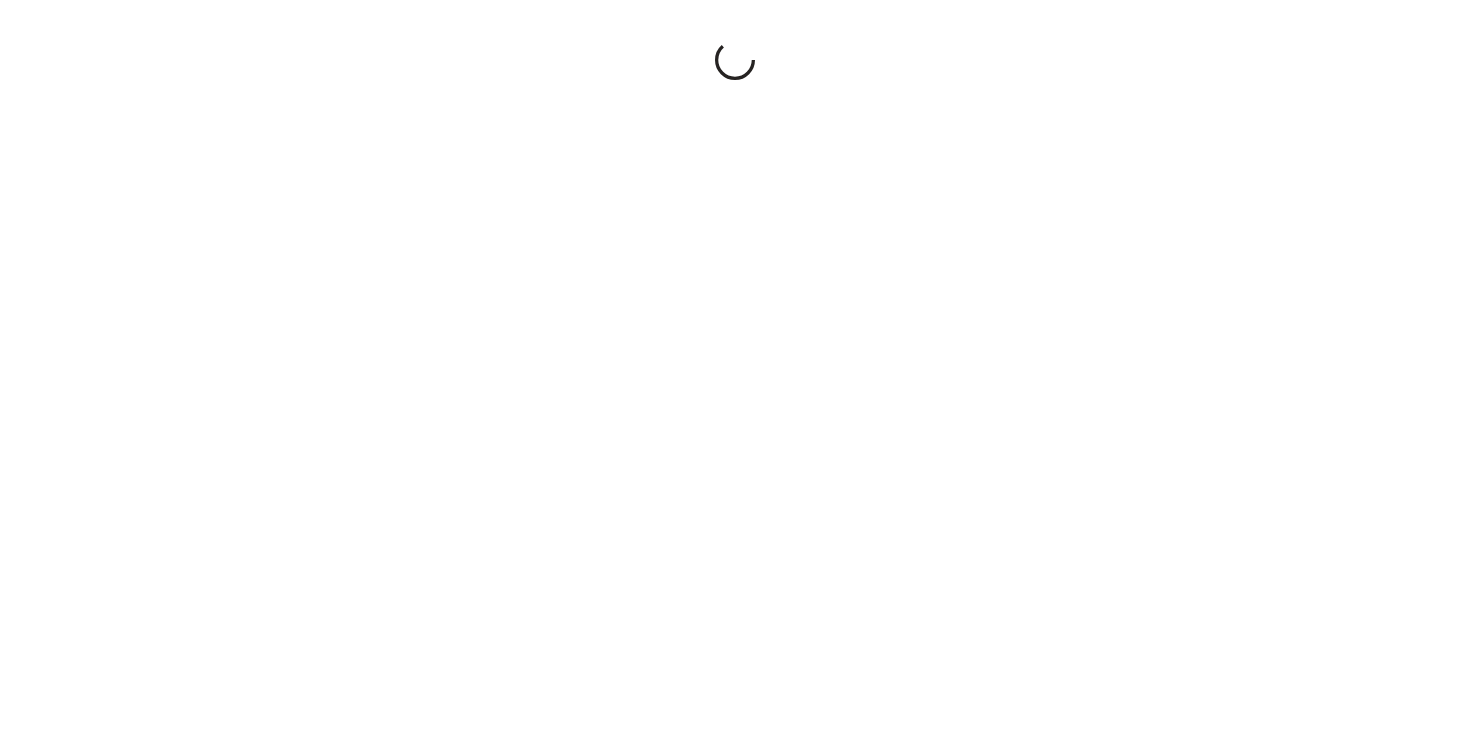 scroll, scrollTop: 0, scrollLeft: 0, axis: both 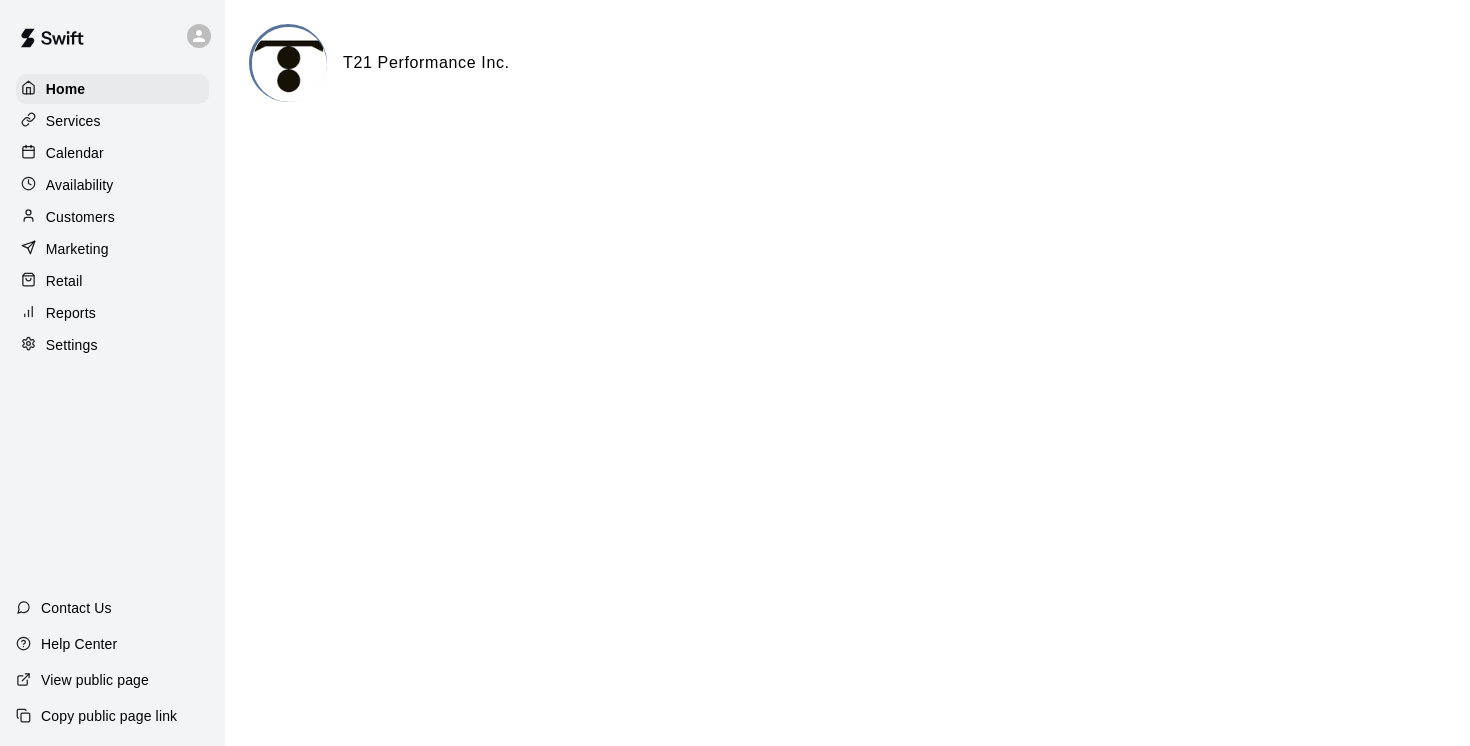 click on "Services" at bounding box center [73, 121] 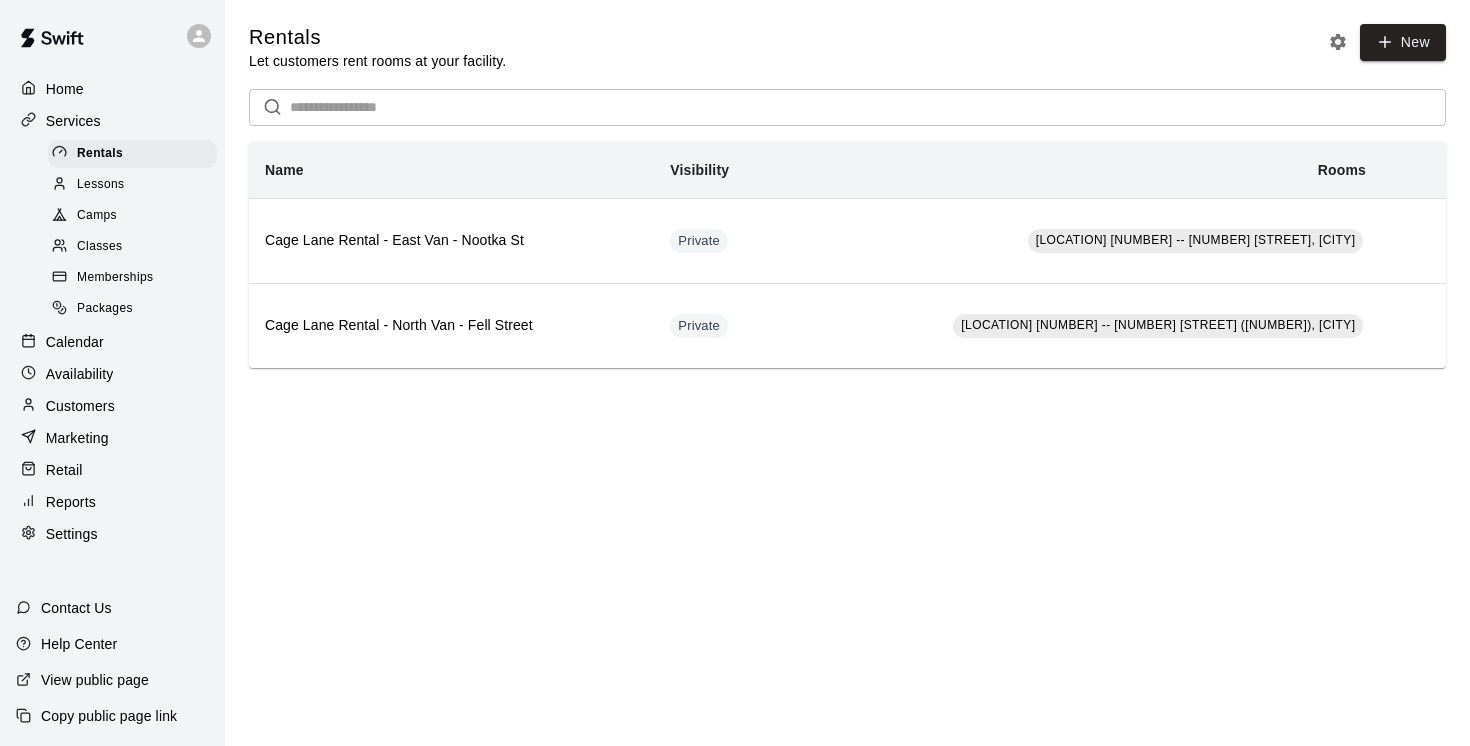 click on "Camps" at bounding box center [97, 216] 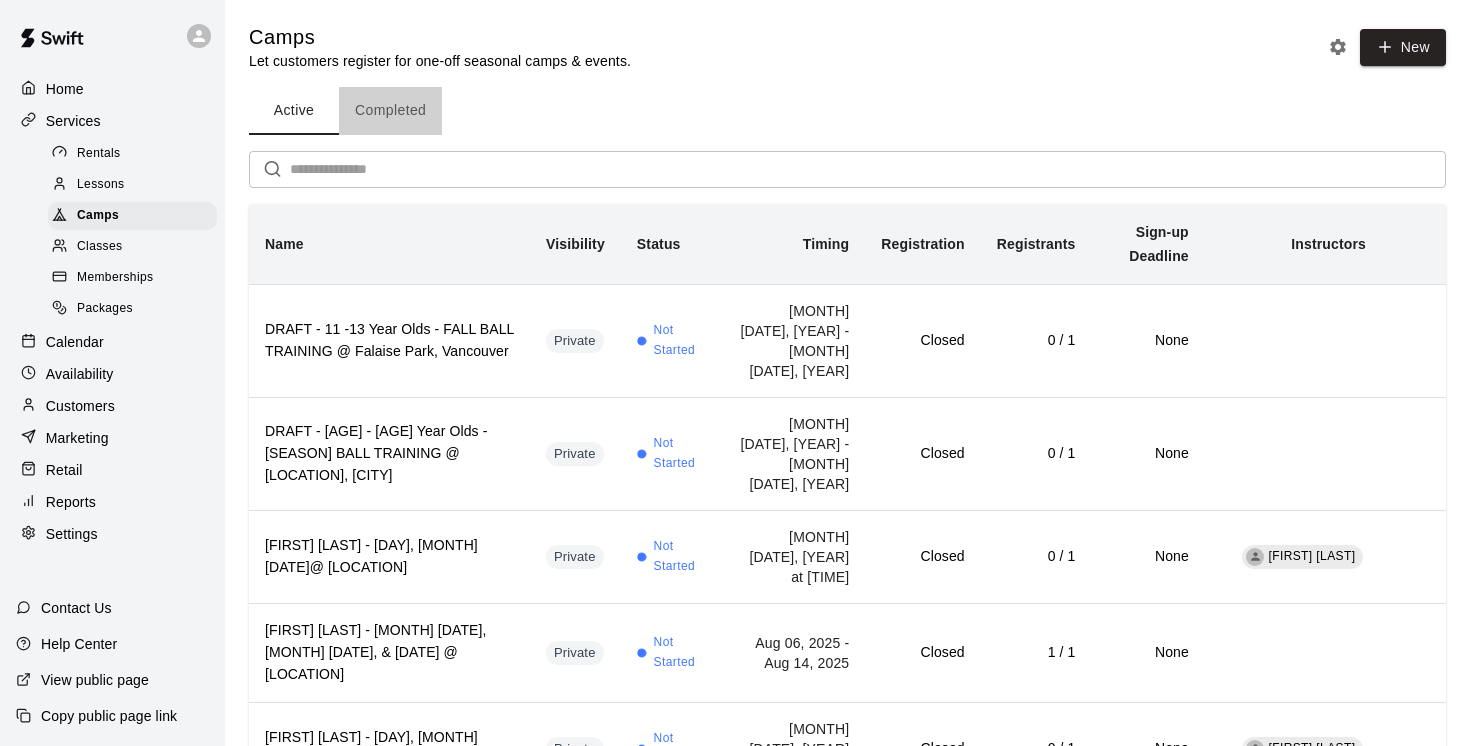 click on "Completed" at bounding box center (390, 111) 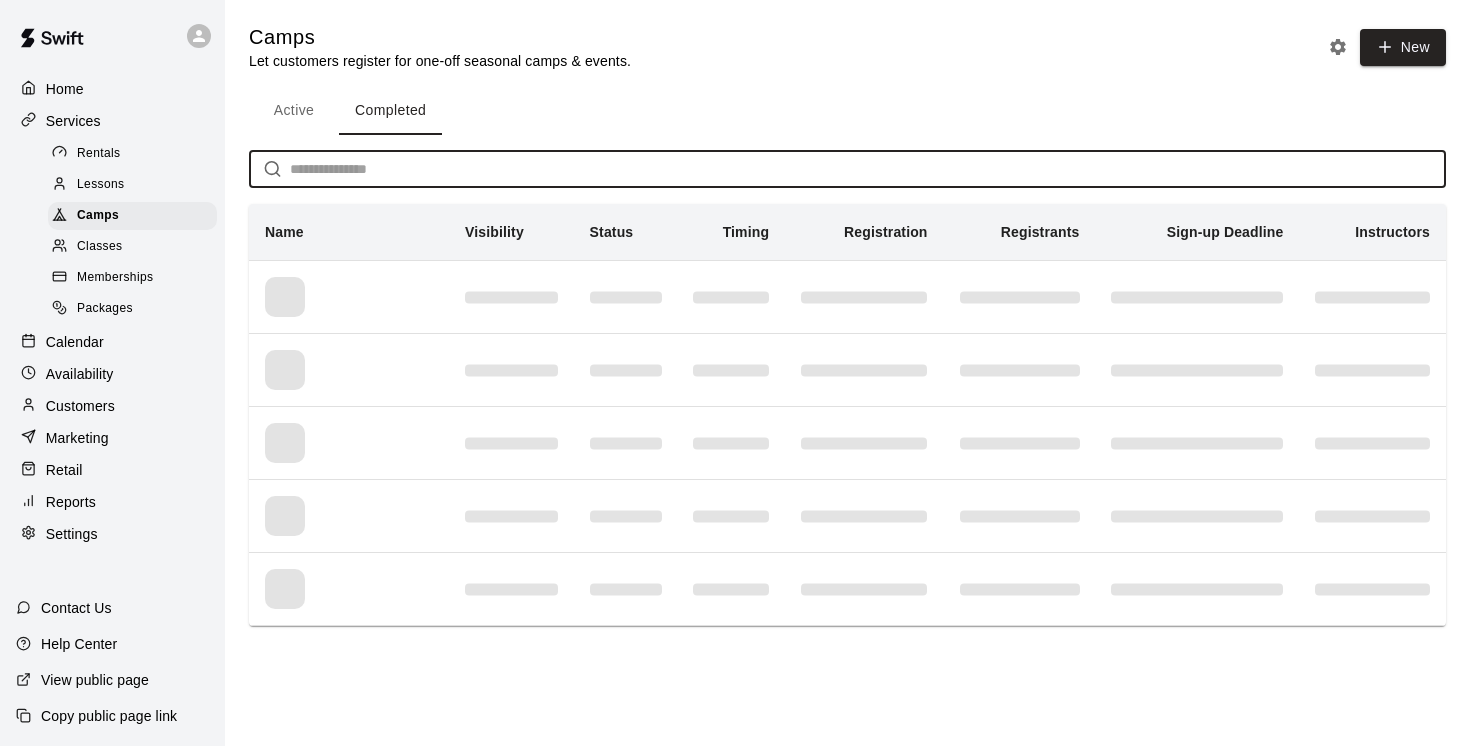 click at bounding box center [868, 169] 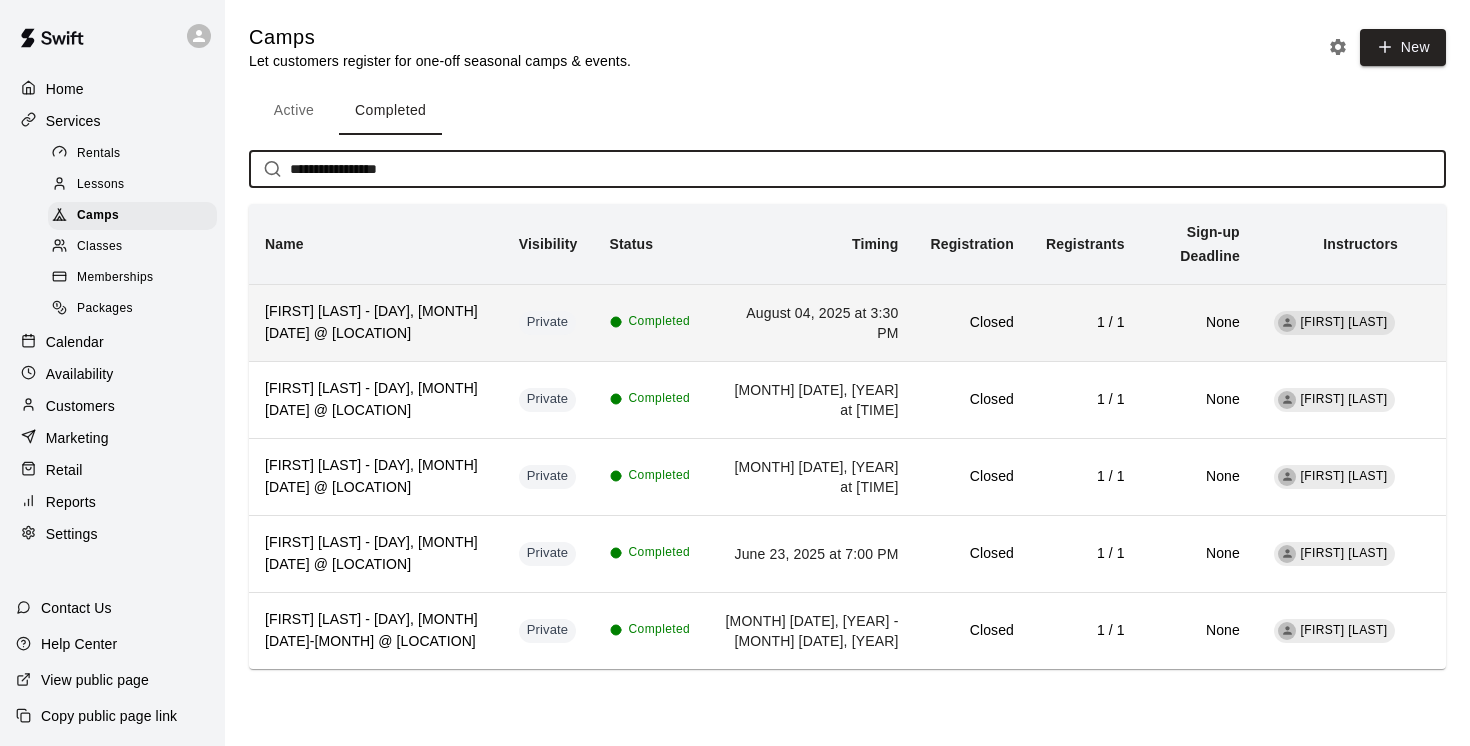 type on "**********" 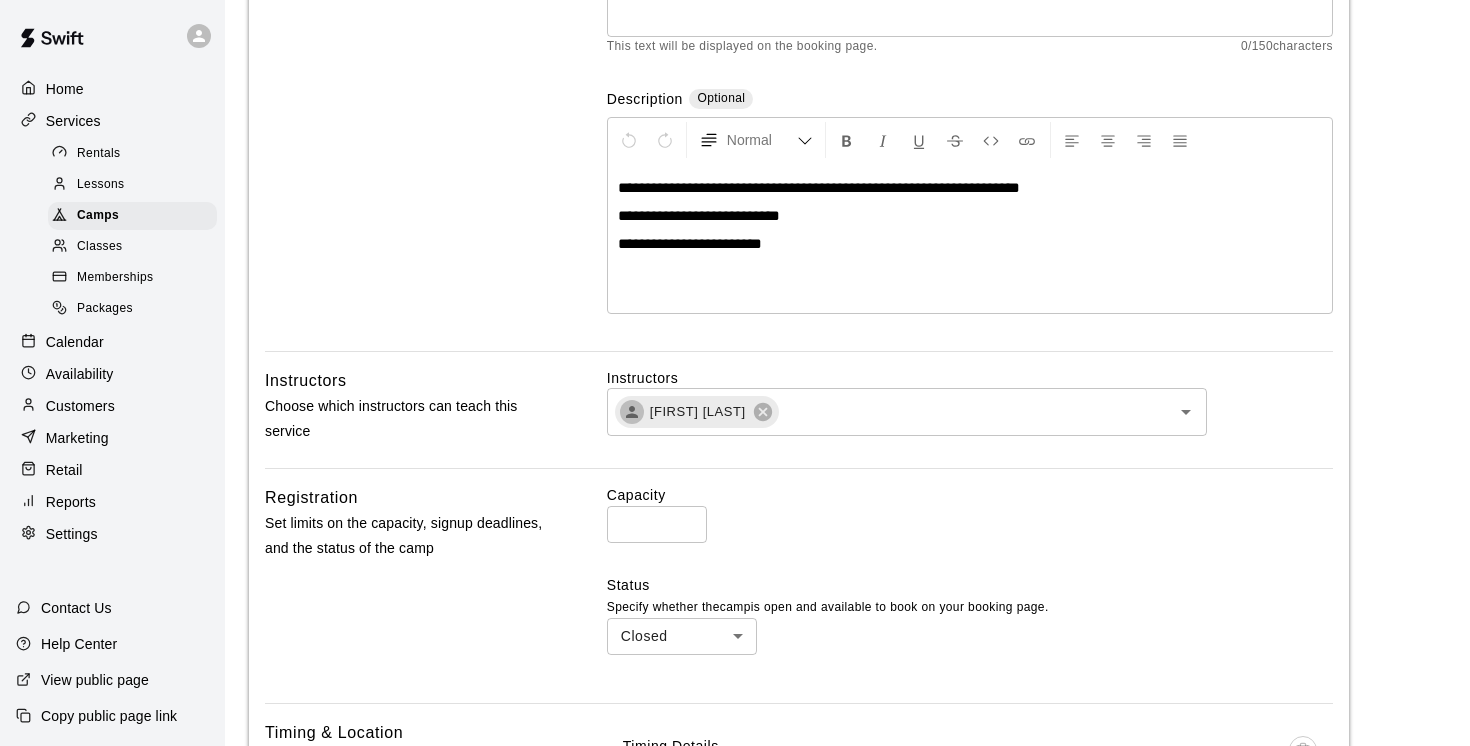 scroll, scrollTop: 0, scrollLeft: 0, axis: both 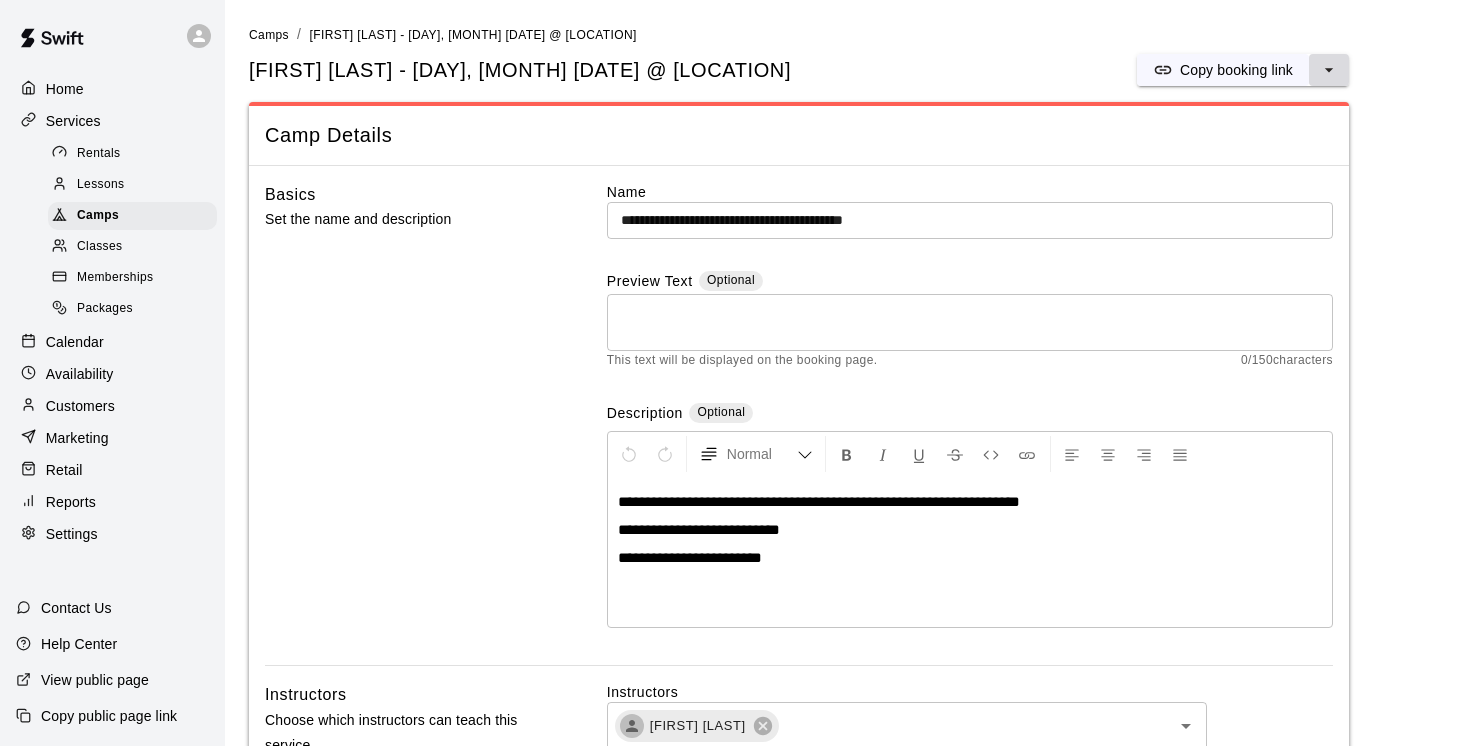 click 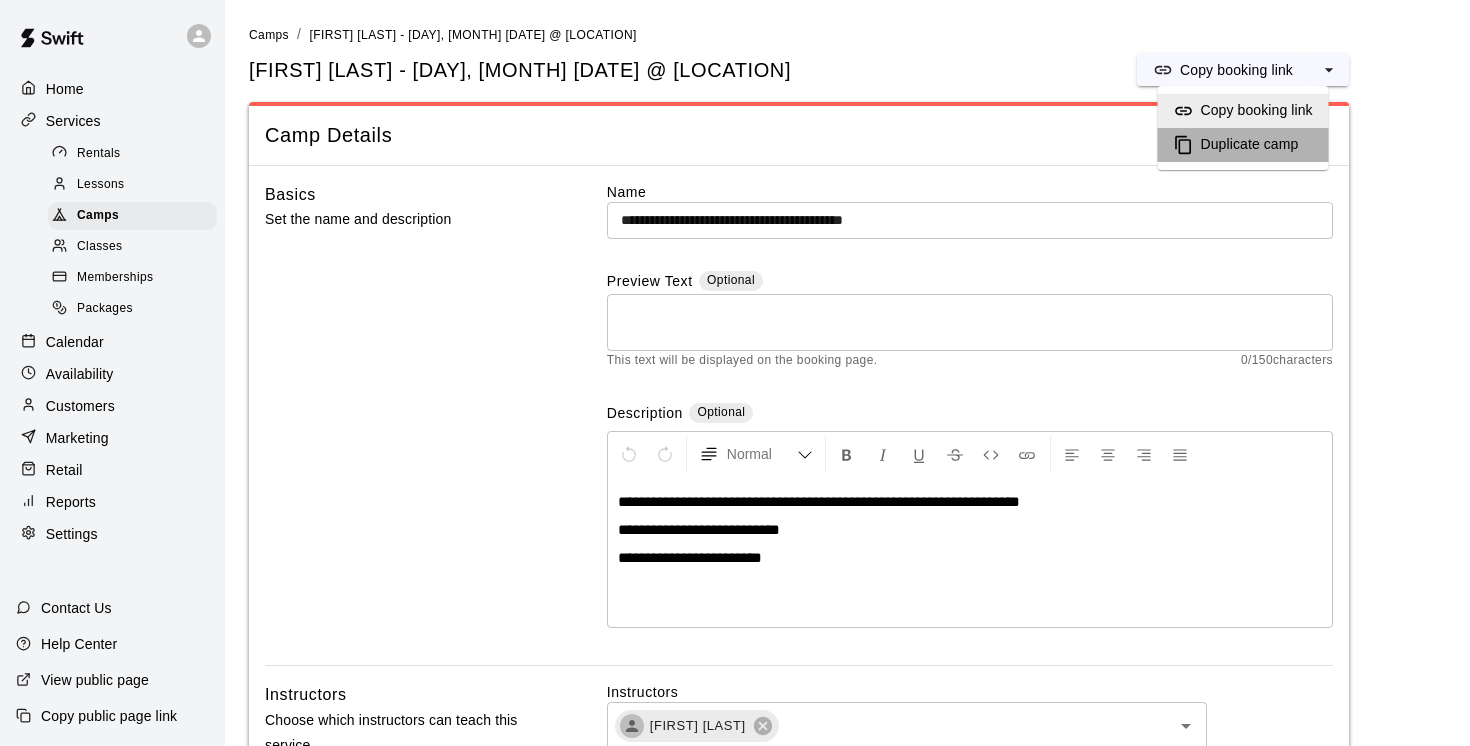 click on "Duplicate camp" at bounding box center [1250, 145] 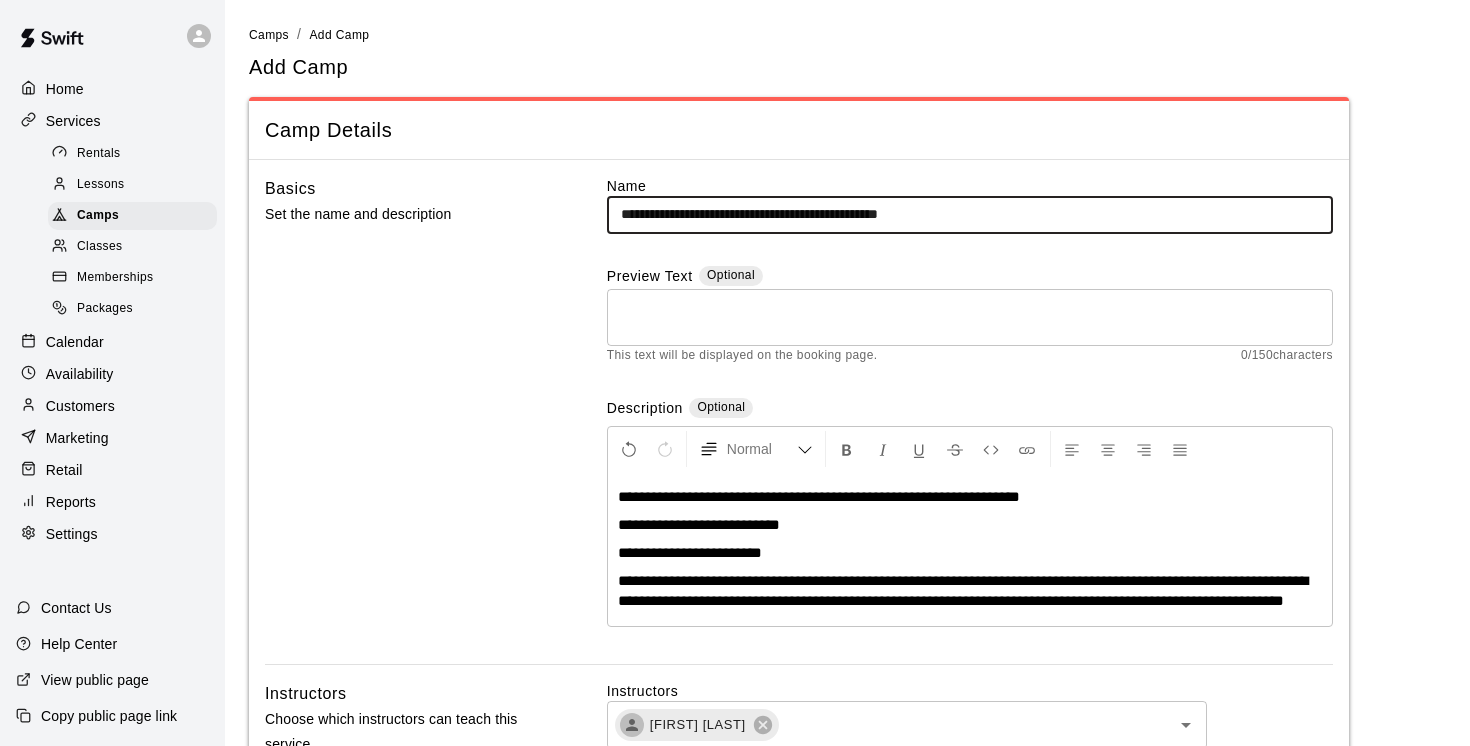 click on "**********" at bounding box center [970, 214] 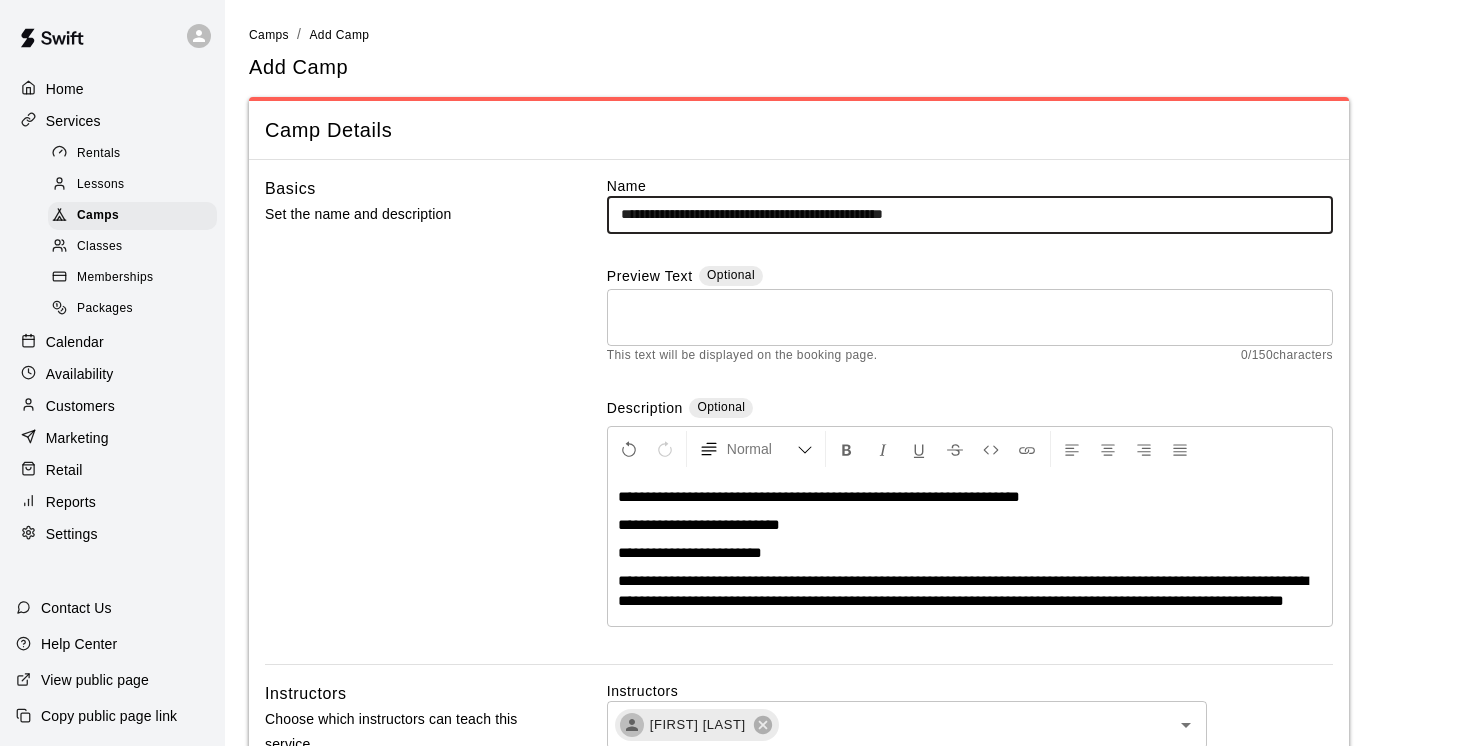 click on "**********" at bounding box center [970, 214] 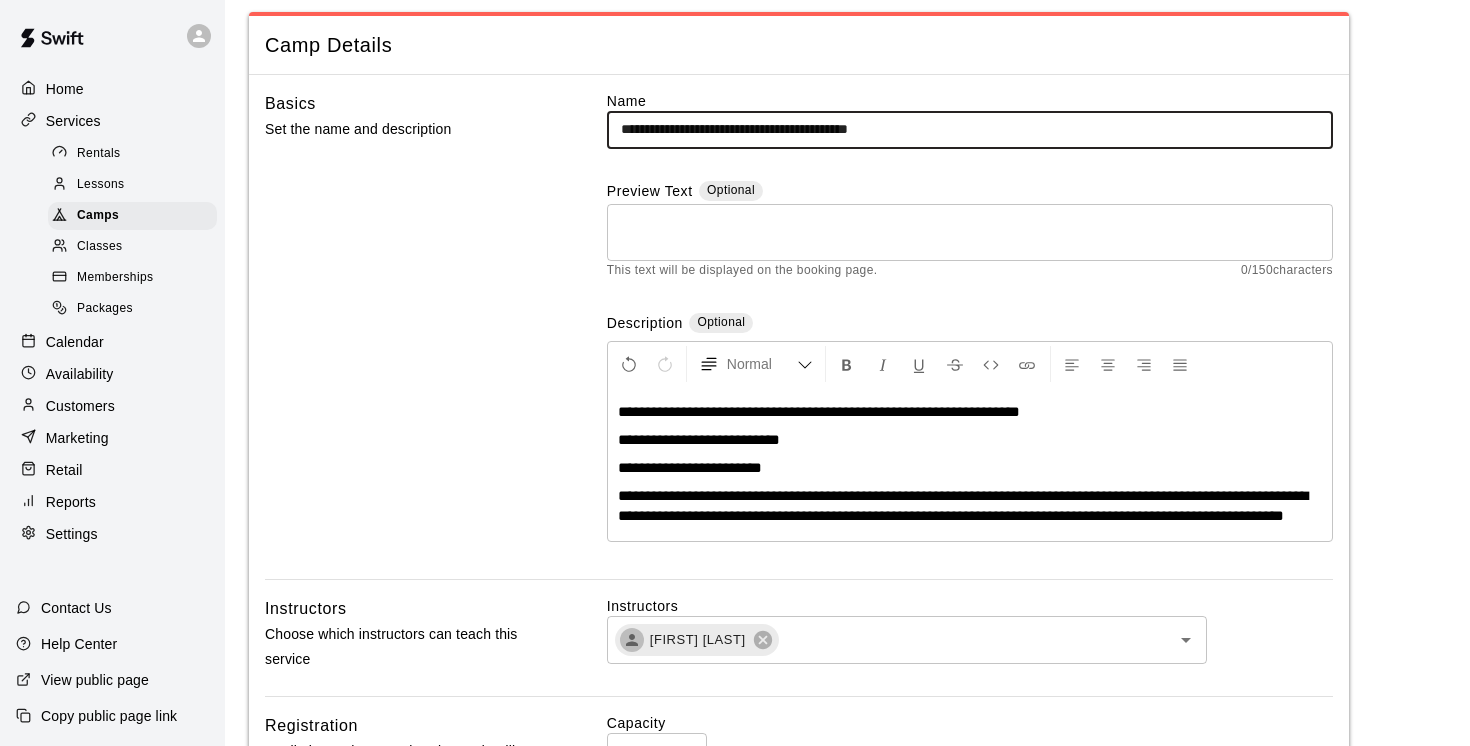 scroll, scrollTop: 99, scrollLeft: 0, axis: vertical 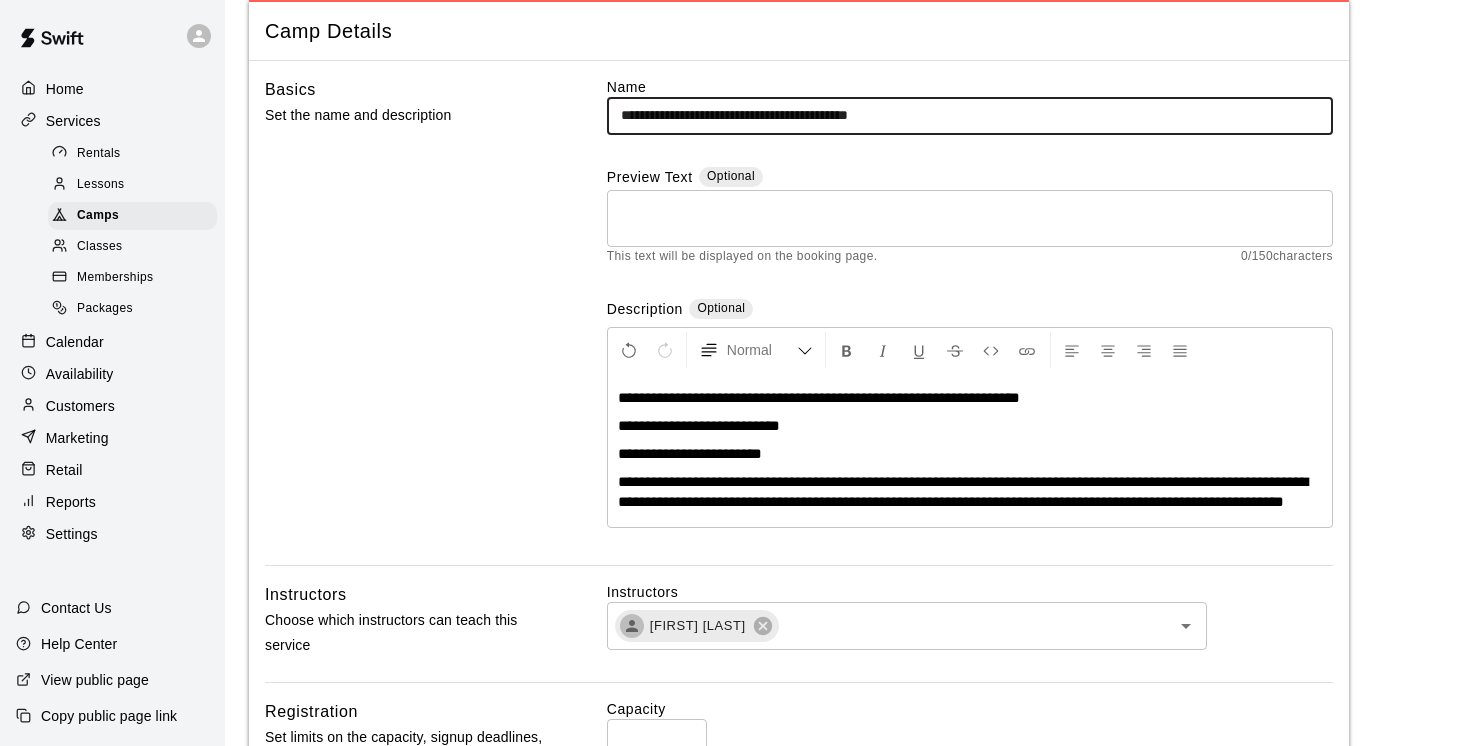 type on "**********" 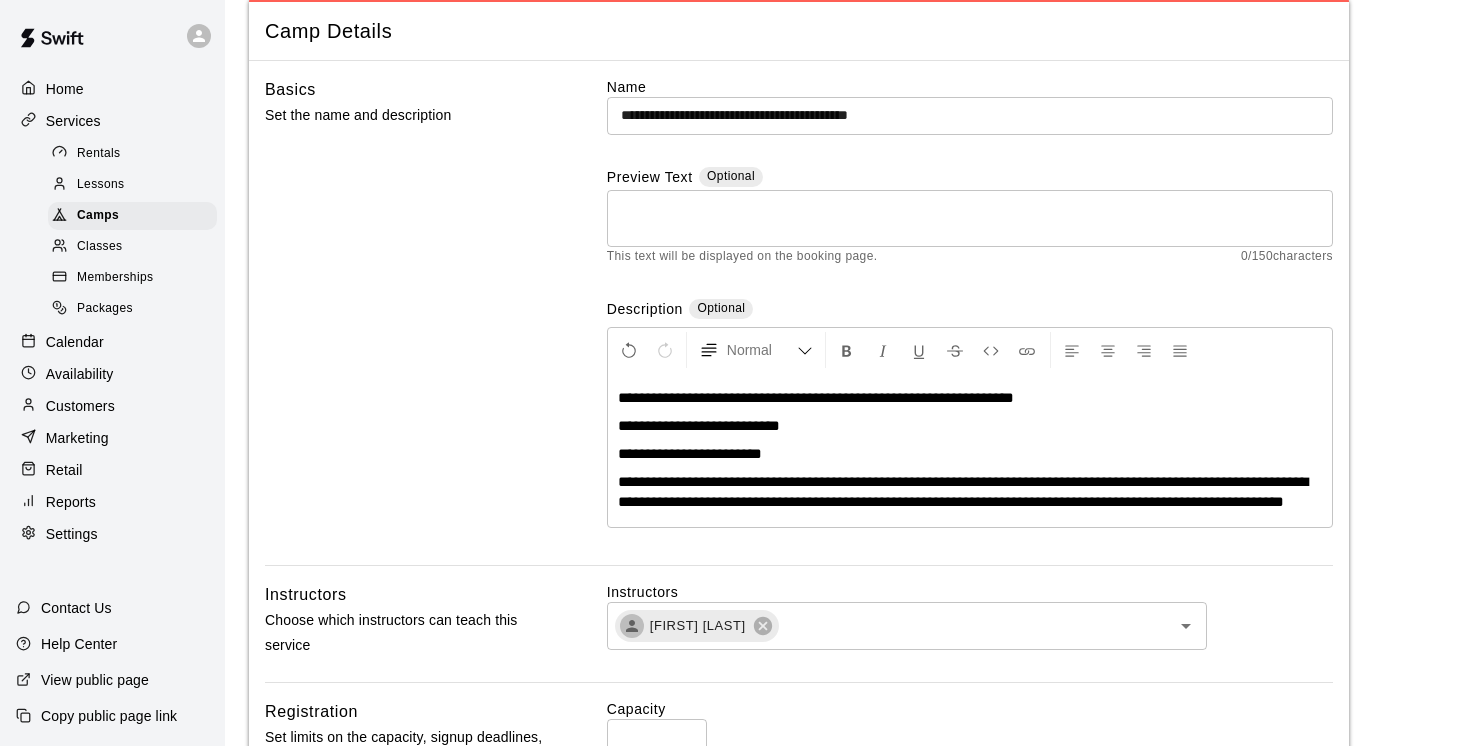 type 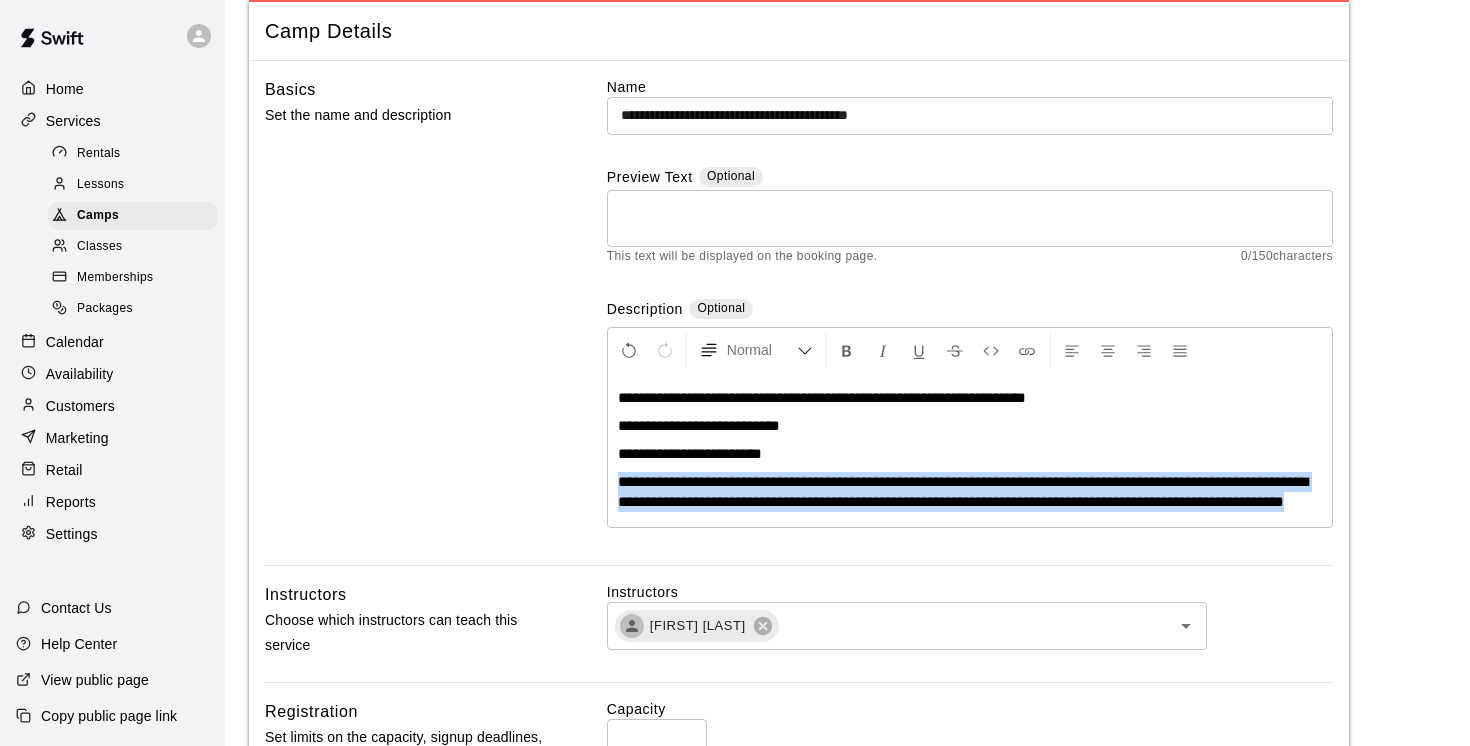 drag, startPoint x: 615, startPoint y: 481, endPoint x: 667, endPoint y: 549, distance: 85.60374 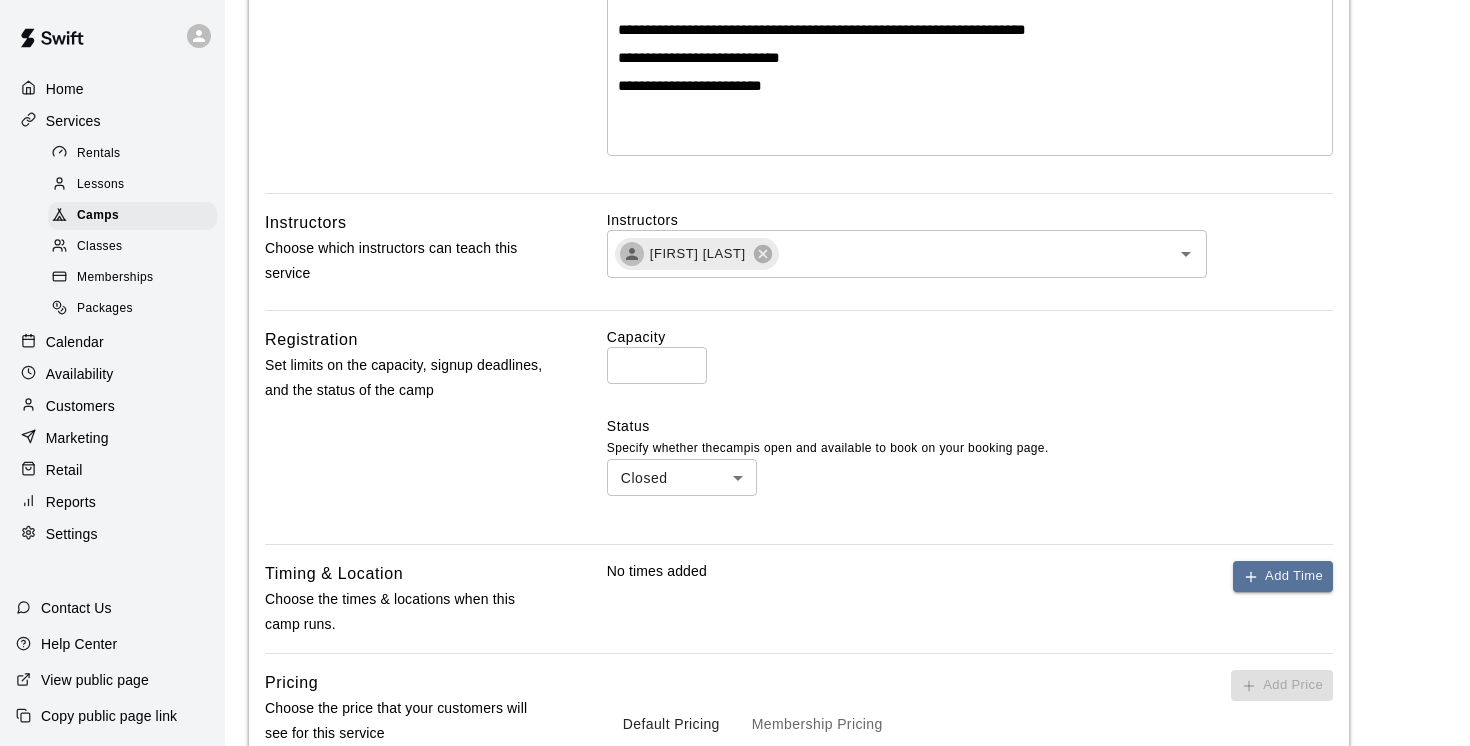 scroll, scrollTop: 471, scrollLeft: 0, axis: vertical 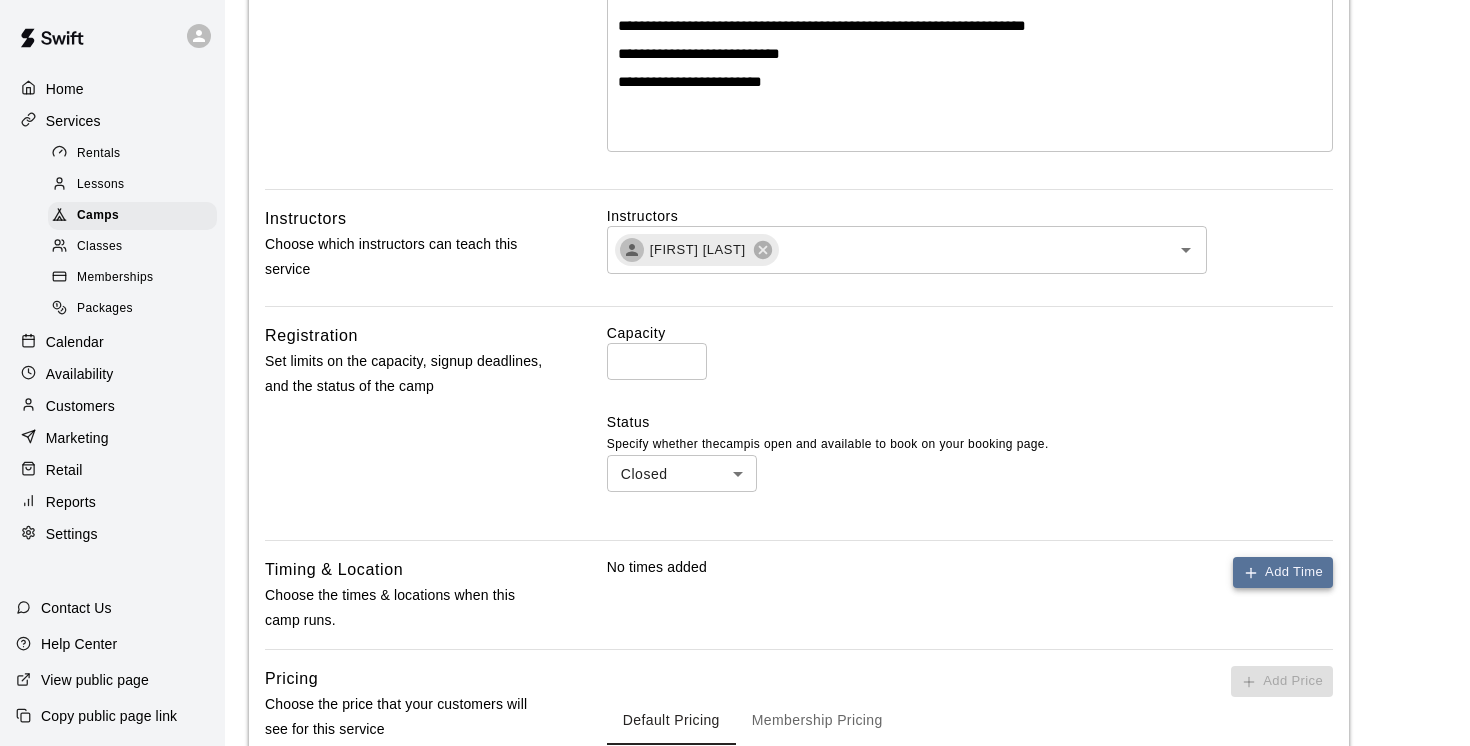 click on "Add Time" at bounding box center [1283, 572] 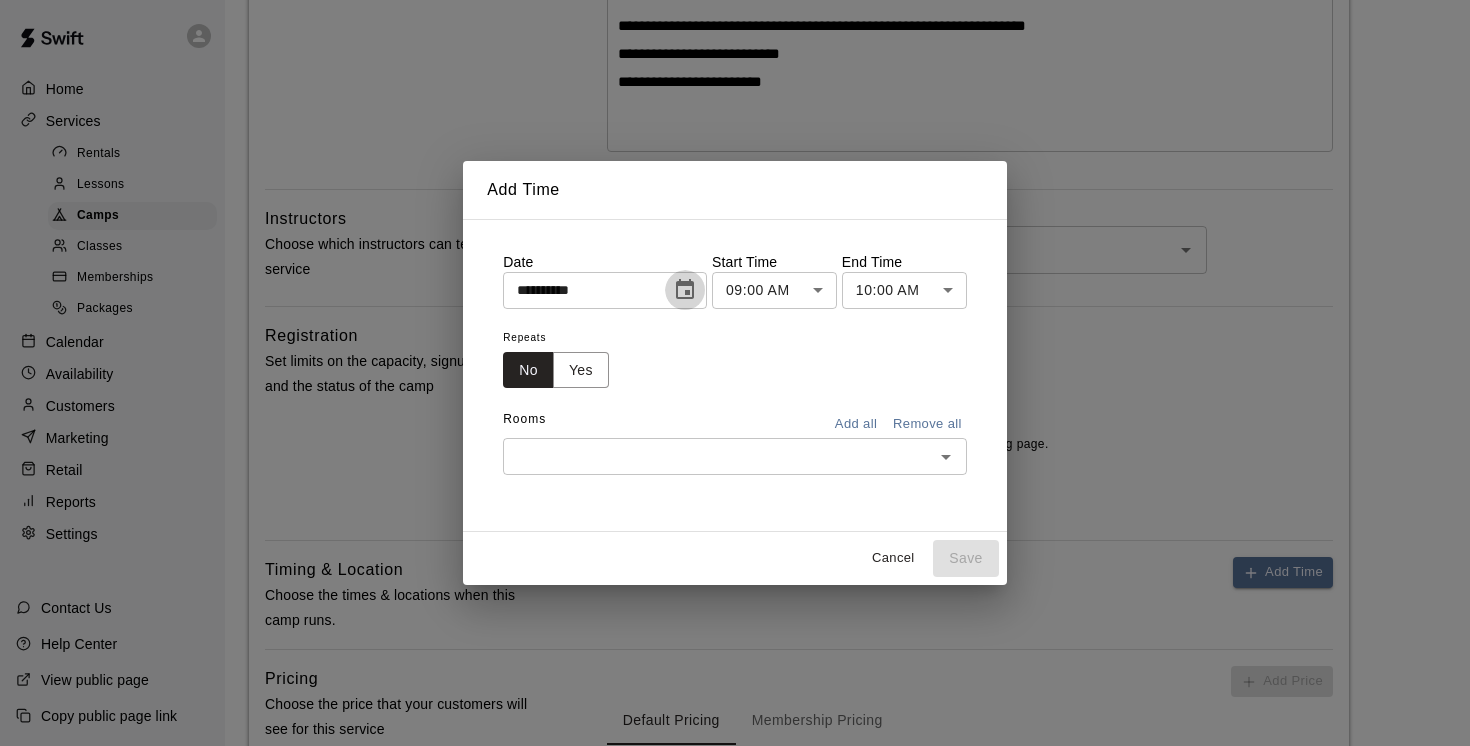 click 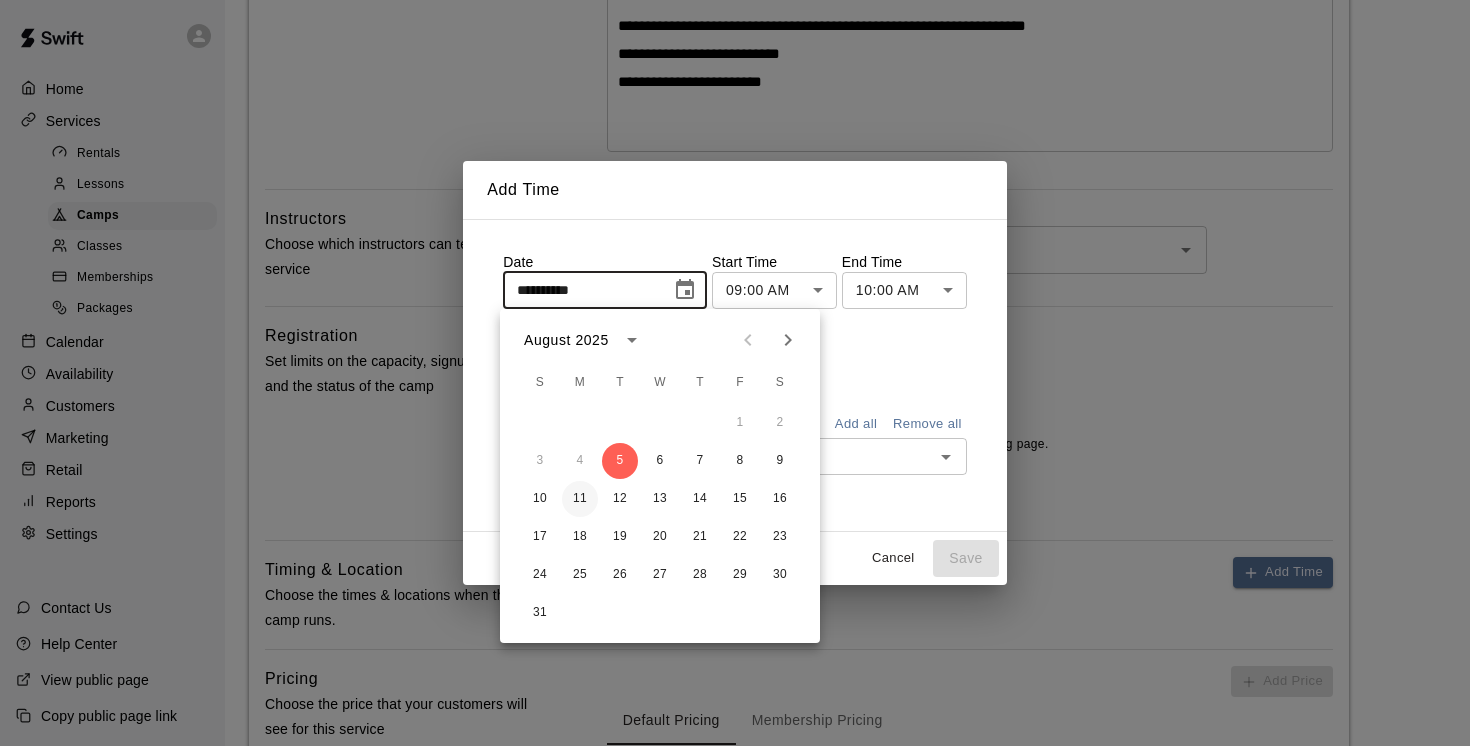 click on "11" at bounding box center (580, 499) 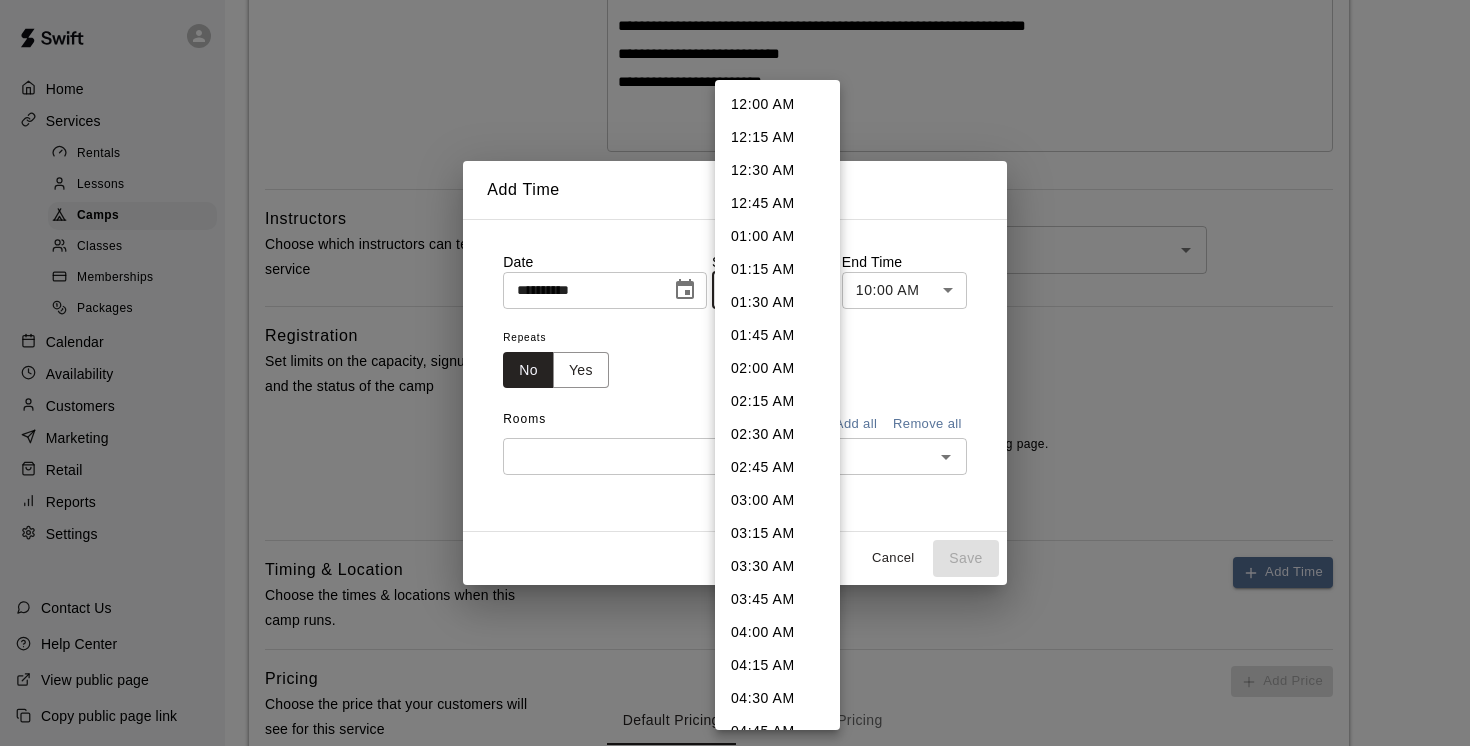 click on "**********" at bounding box center (735, 307) 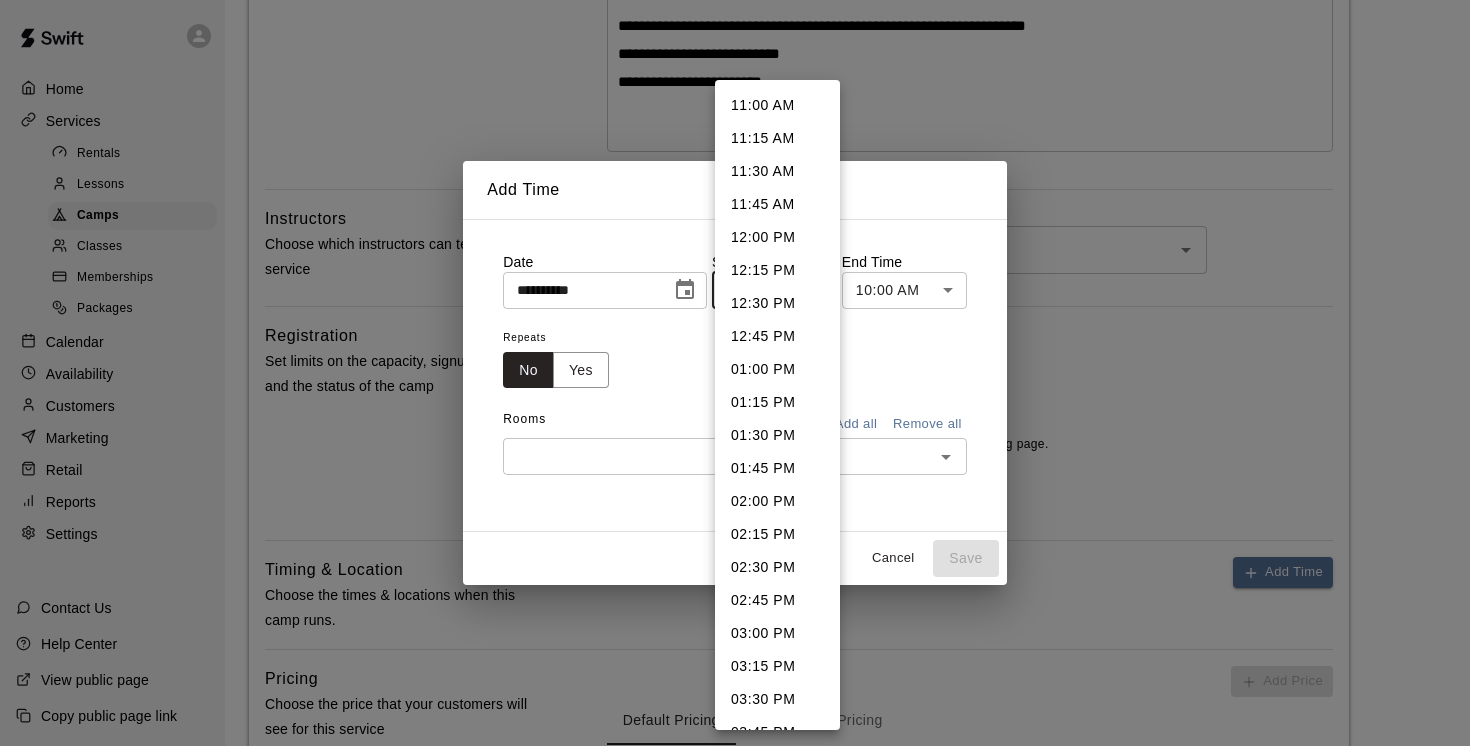 scroll, scrollTop: 1484, scrollLeft: 0, axis: vertical 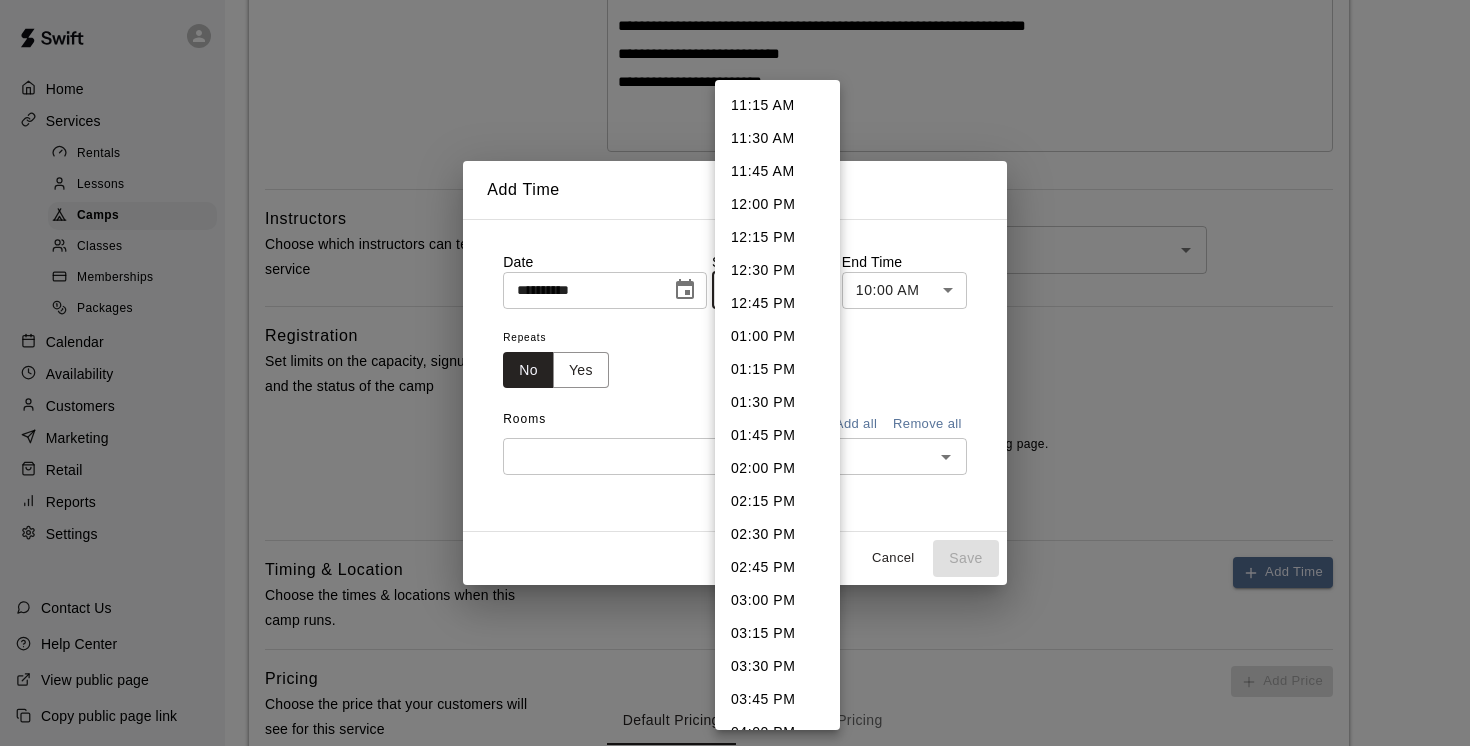 click on "03:30 PM" at bounding box center (777, 666) 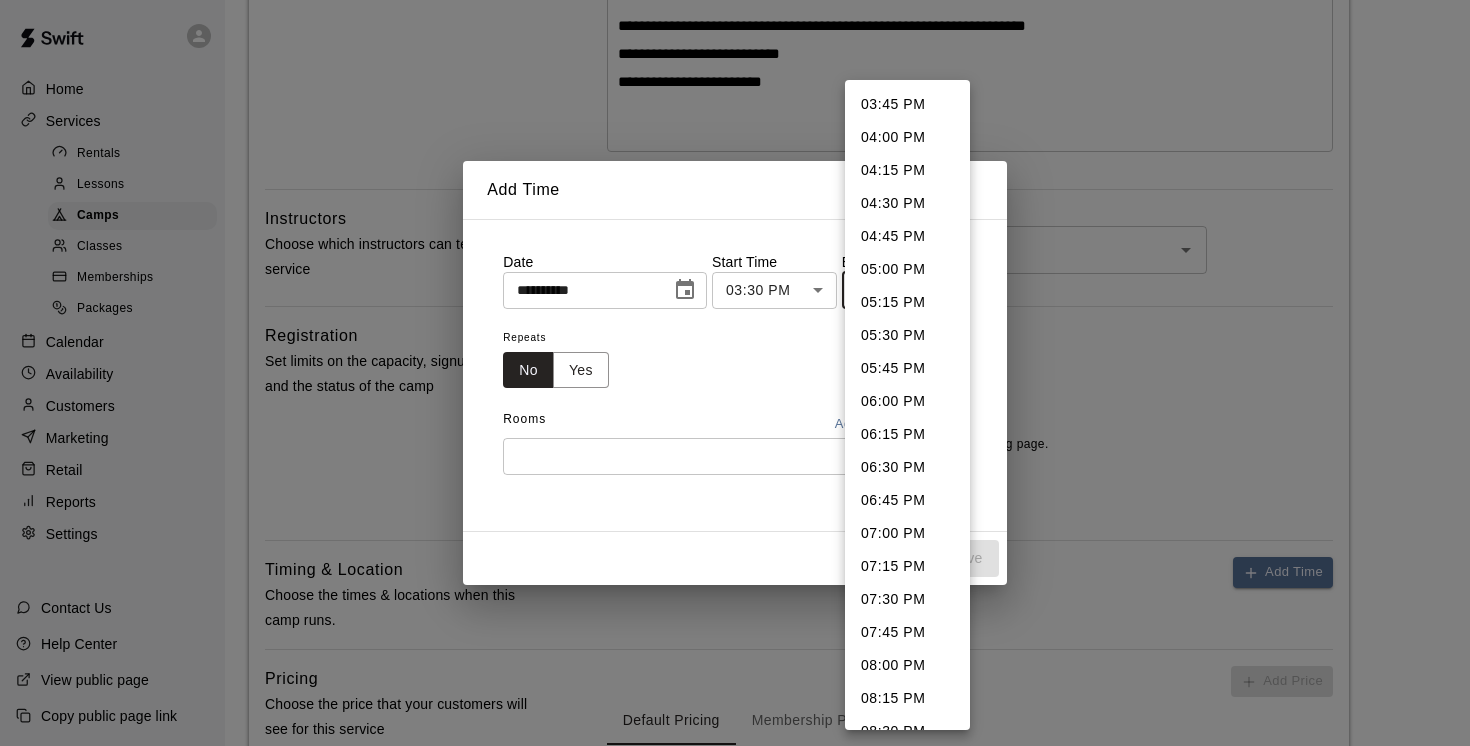 click on "**********" at bounding box center (735, 307) 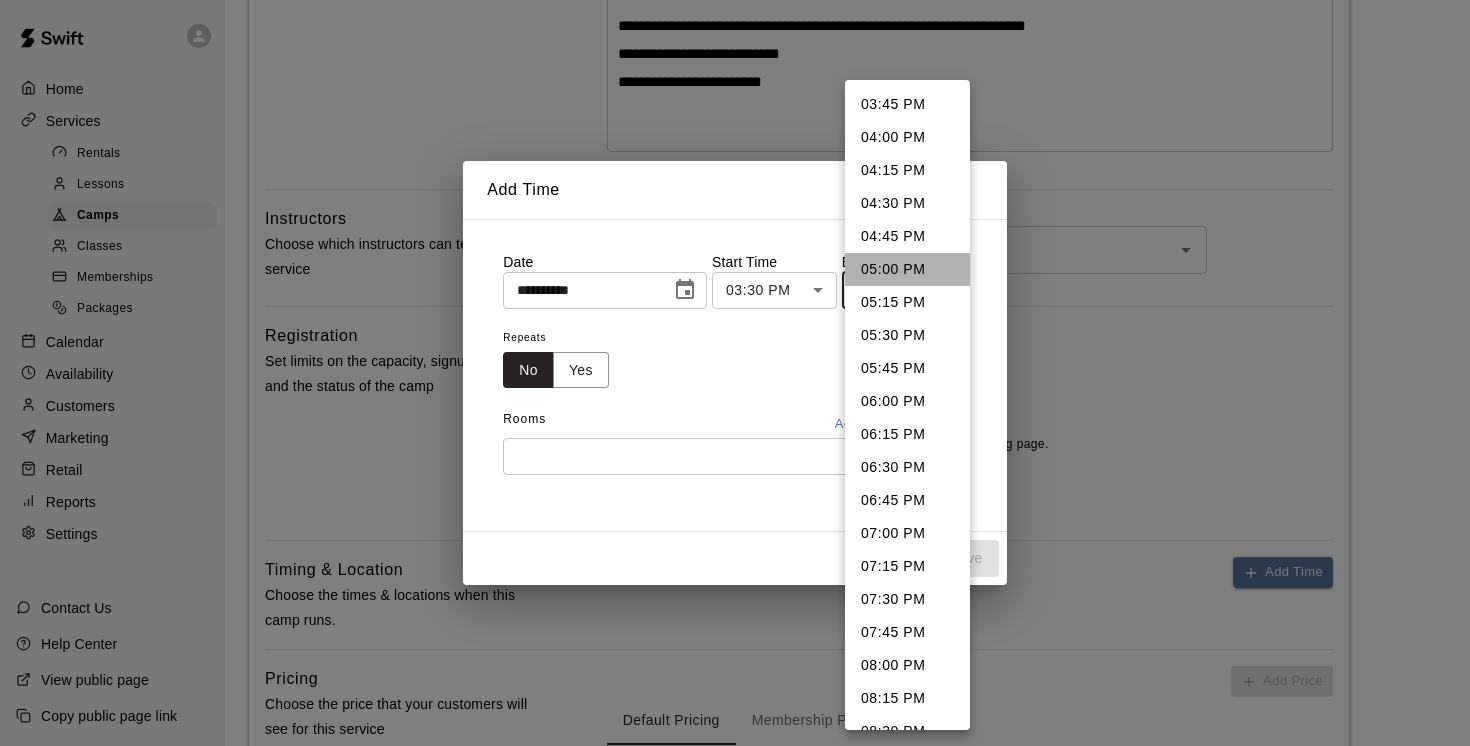 click on "05:00 PM" at bounding box center [907, 269] 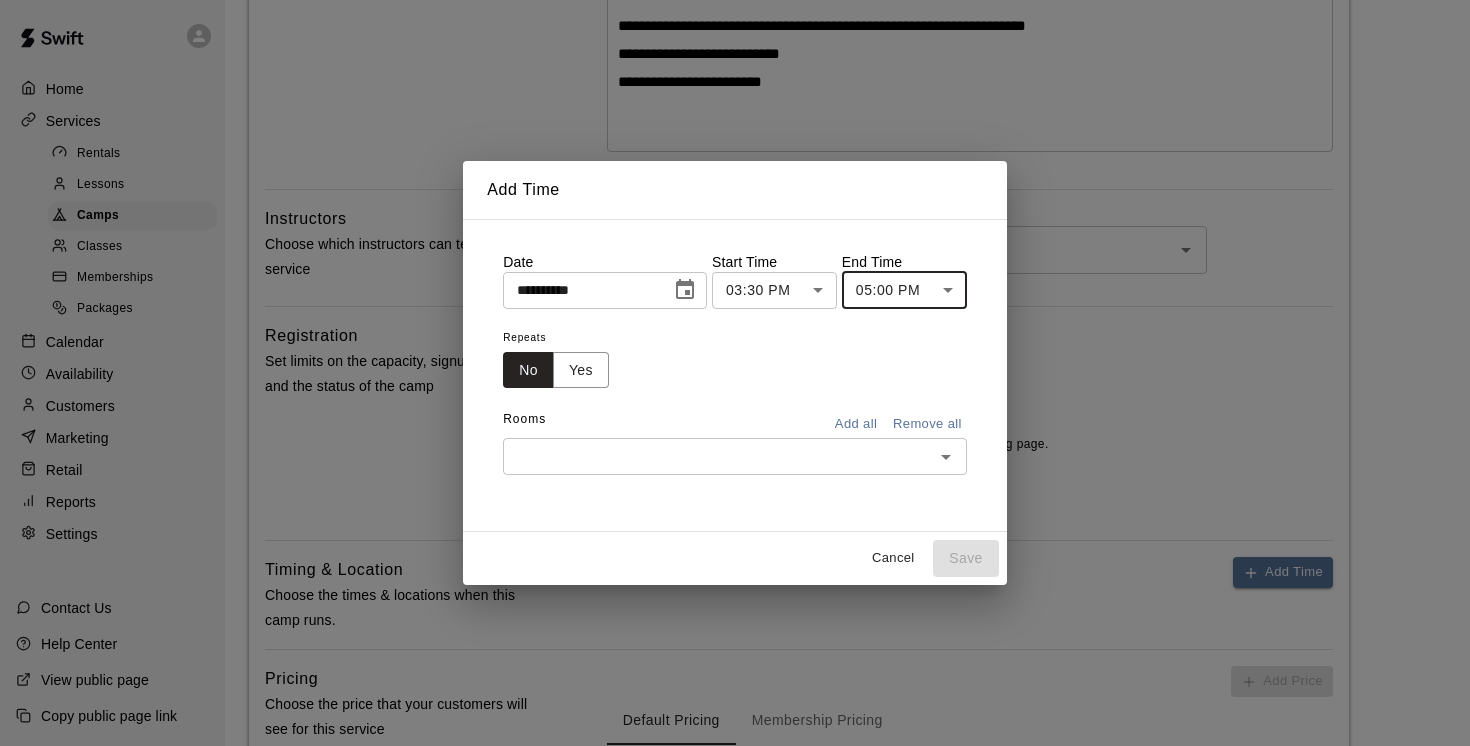 click at bounding box center [718, 456] 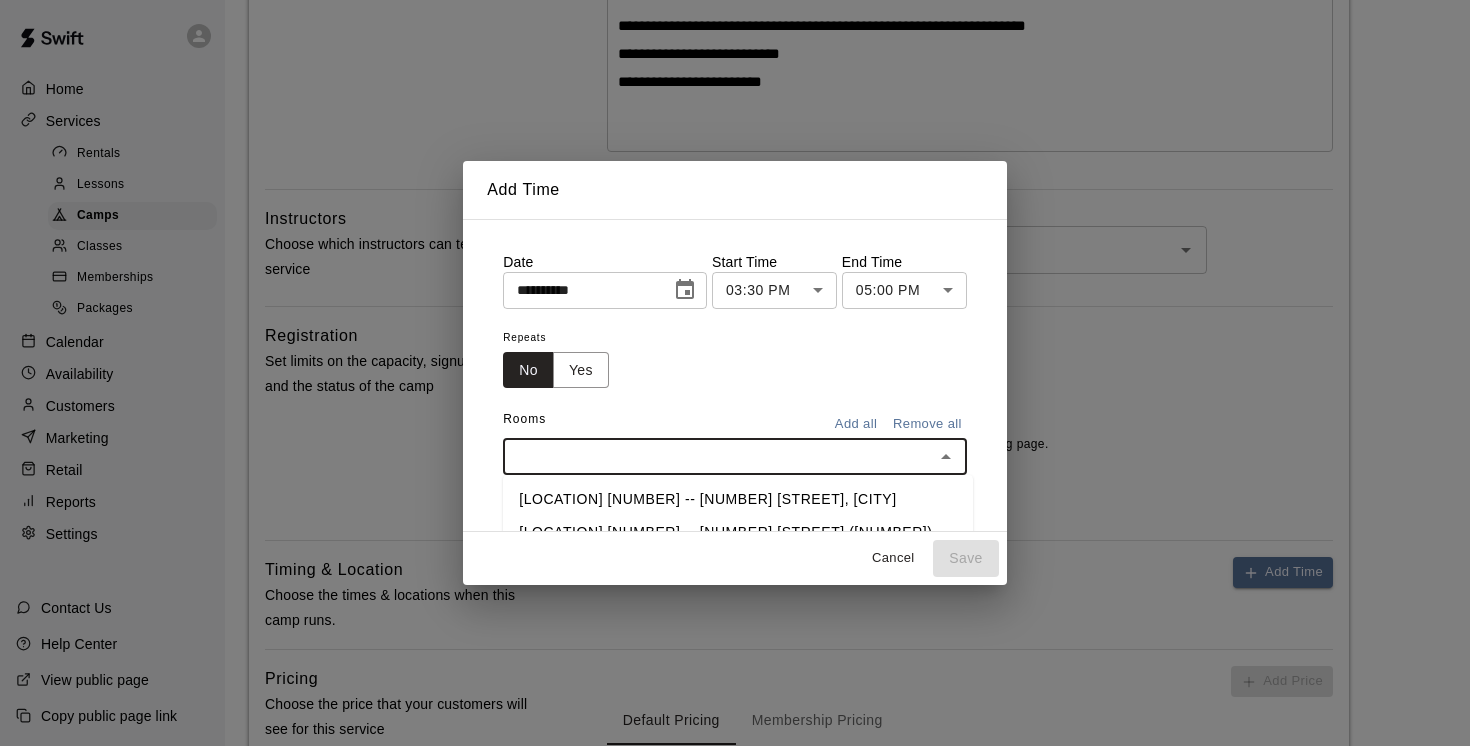 click on "[LOCATION] [NUMBER] -- [NUMBER] [STREET], [CITY]" at bounding box center (738, 499) 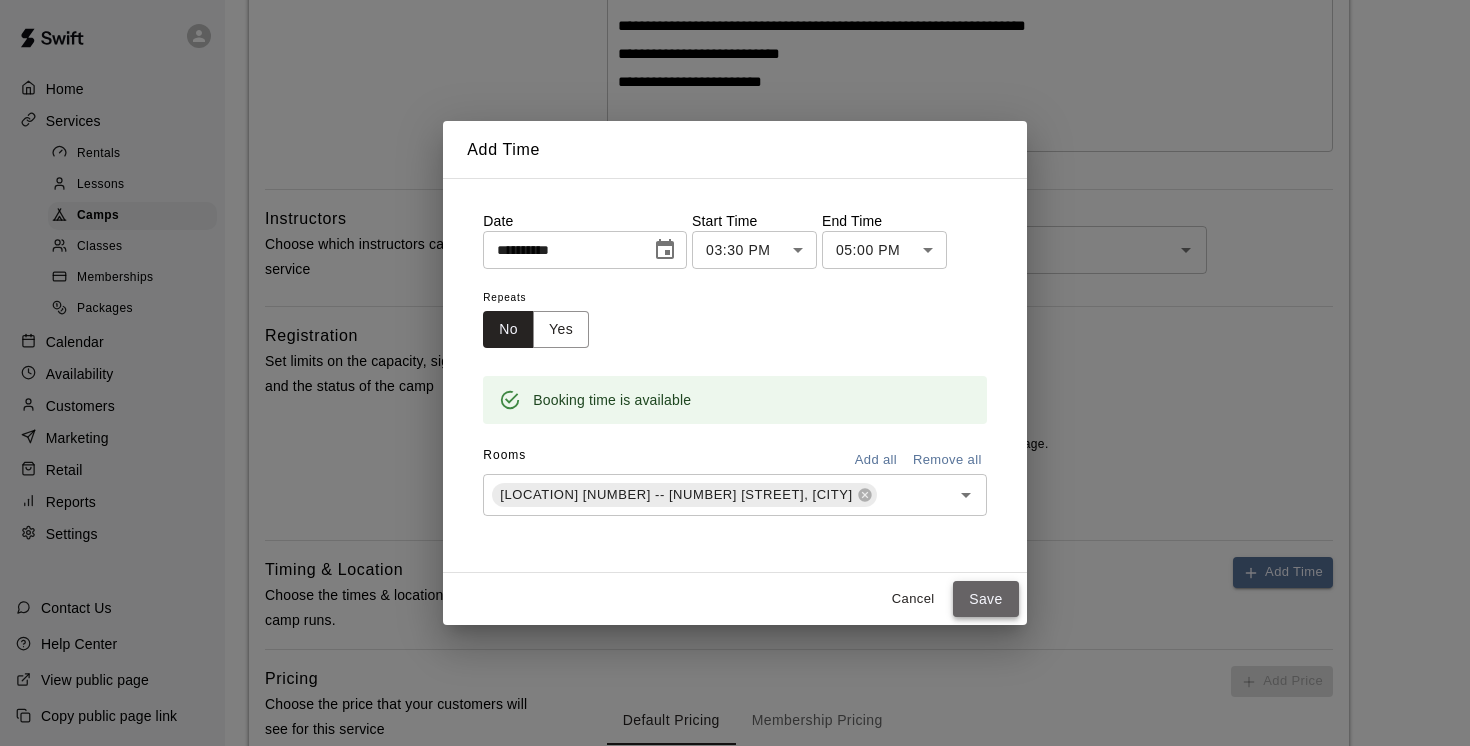 click on "Save" at bounding box center [986, 599] 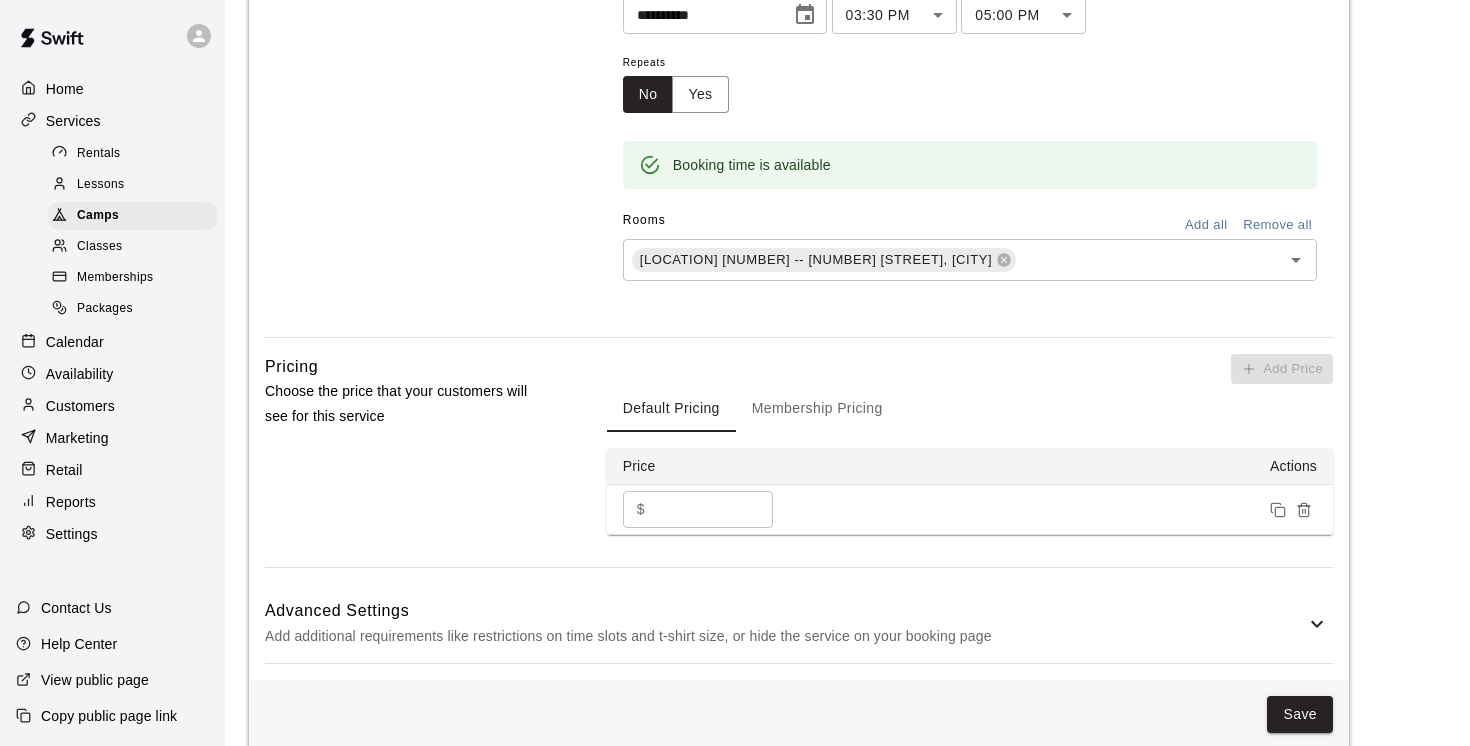scroll, scrollTop: 1144, scrollLeft: 0, axis: vertical 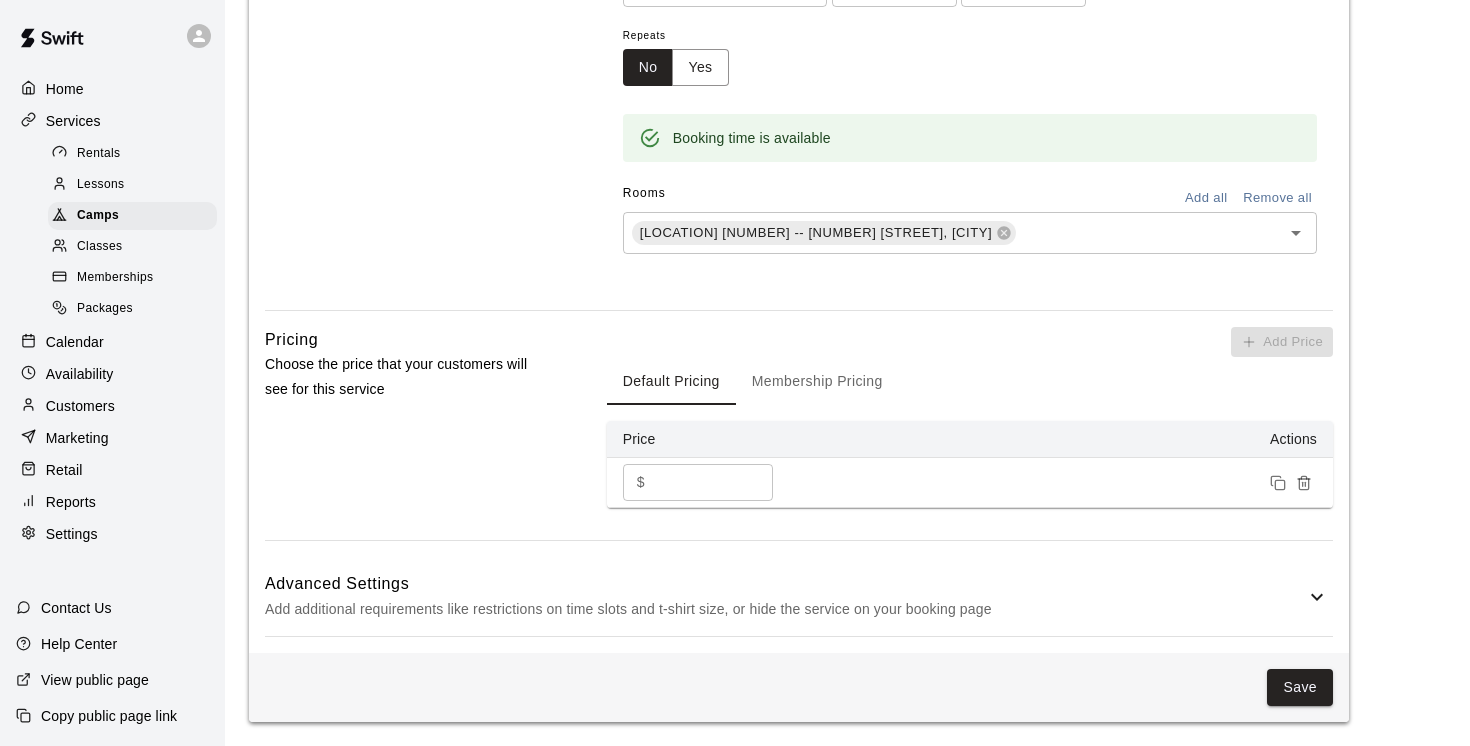 click 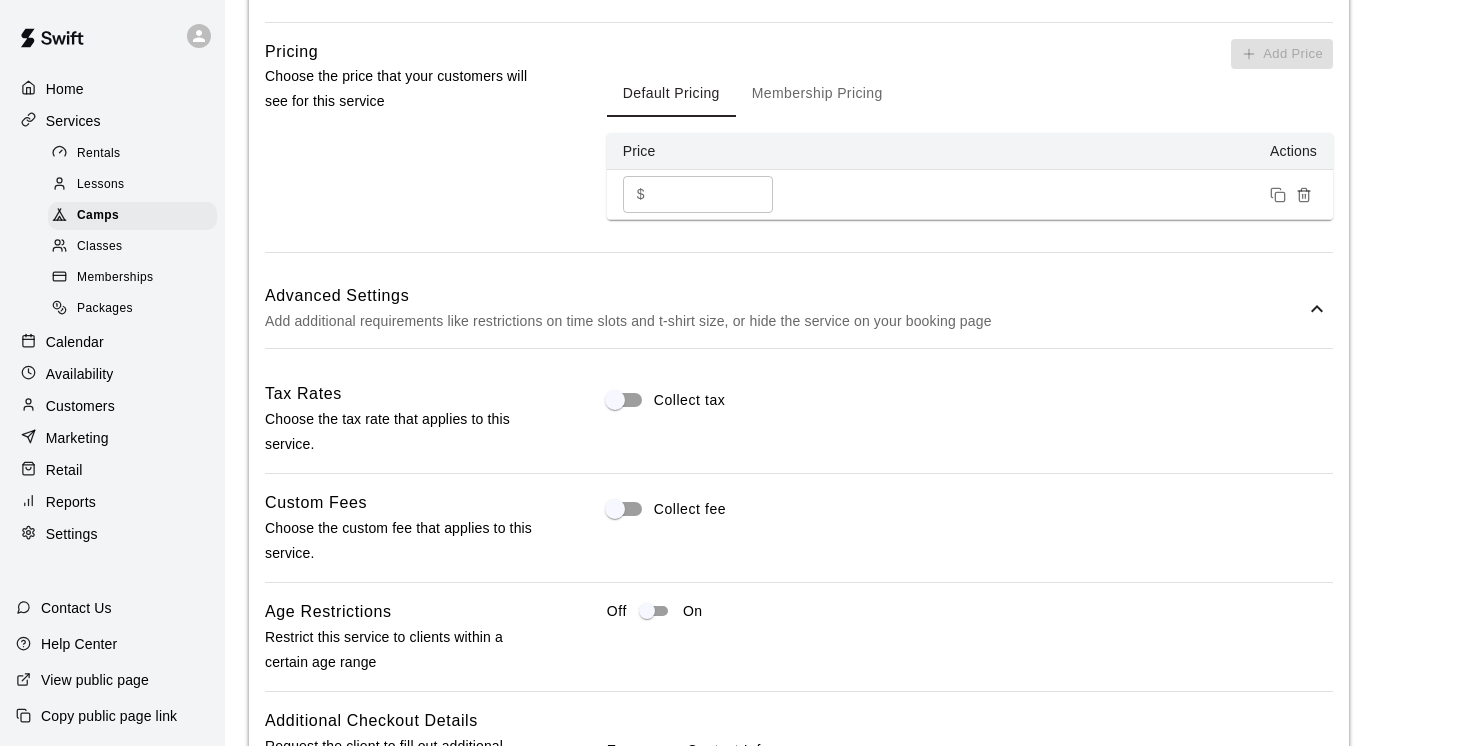 scroll, scrollTop: 1574, scrollLeft: 0, axis: vertical 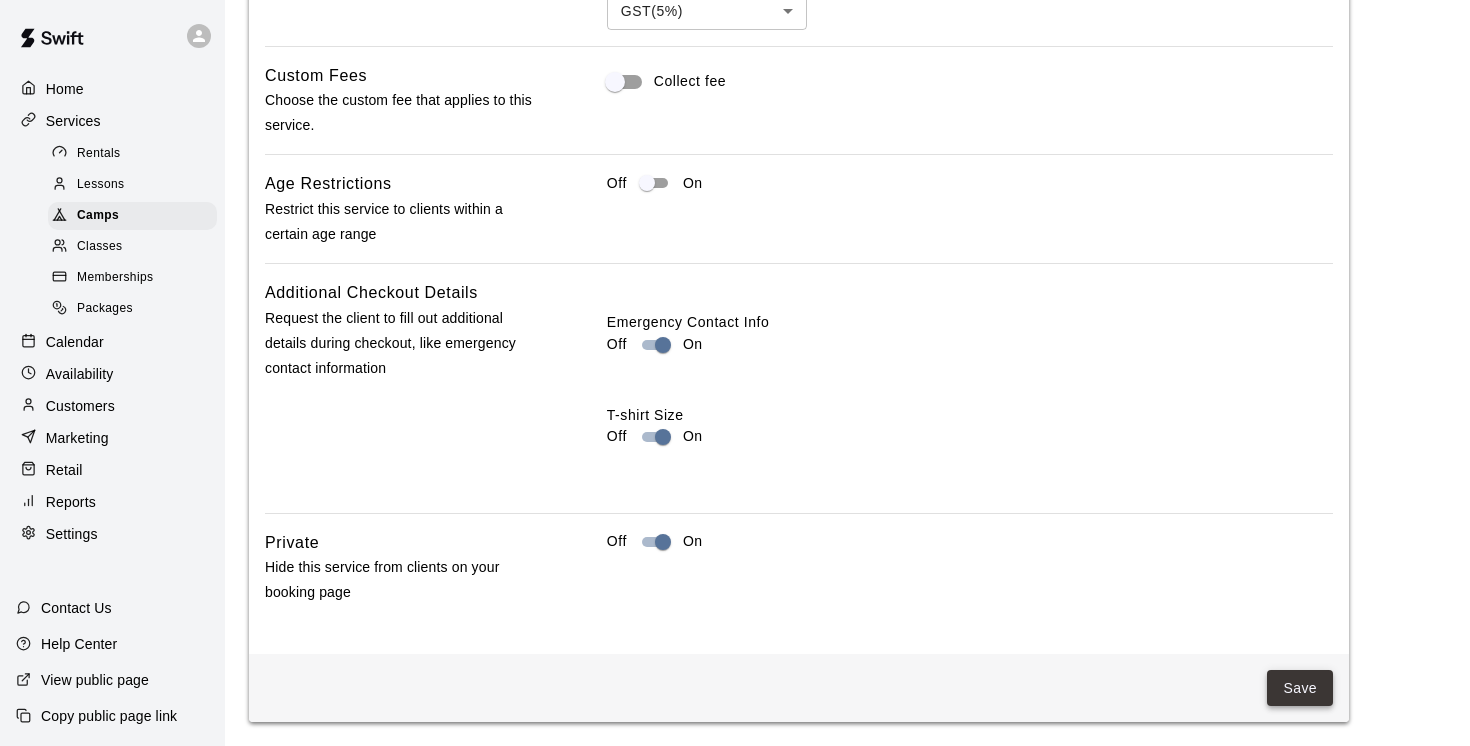 click on "Save" at bounding box center (1300, 688) 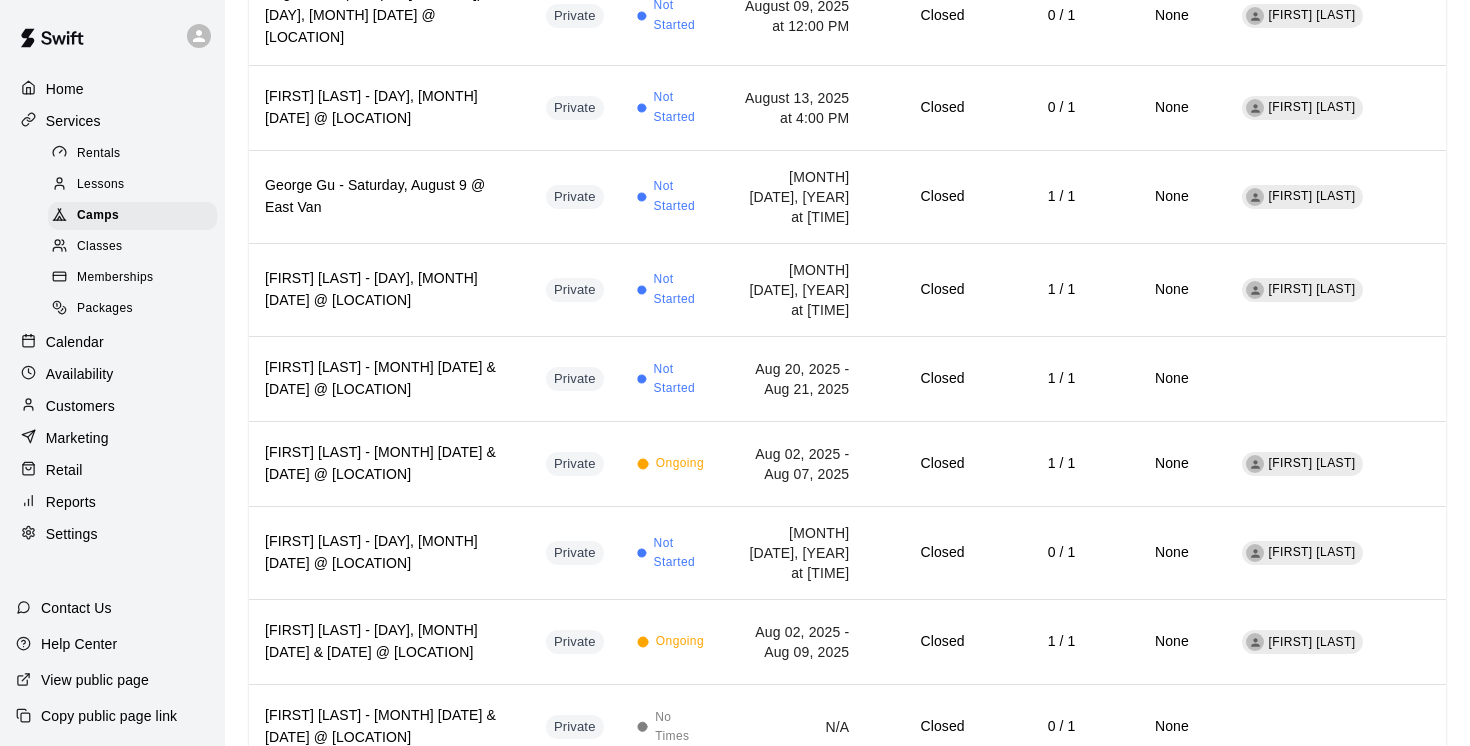 scroll, scrollTop: 0, scrollLeft: 0, axis: both 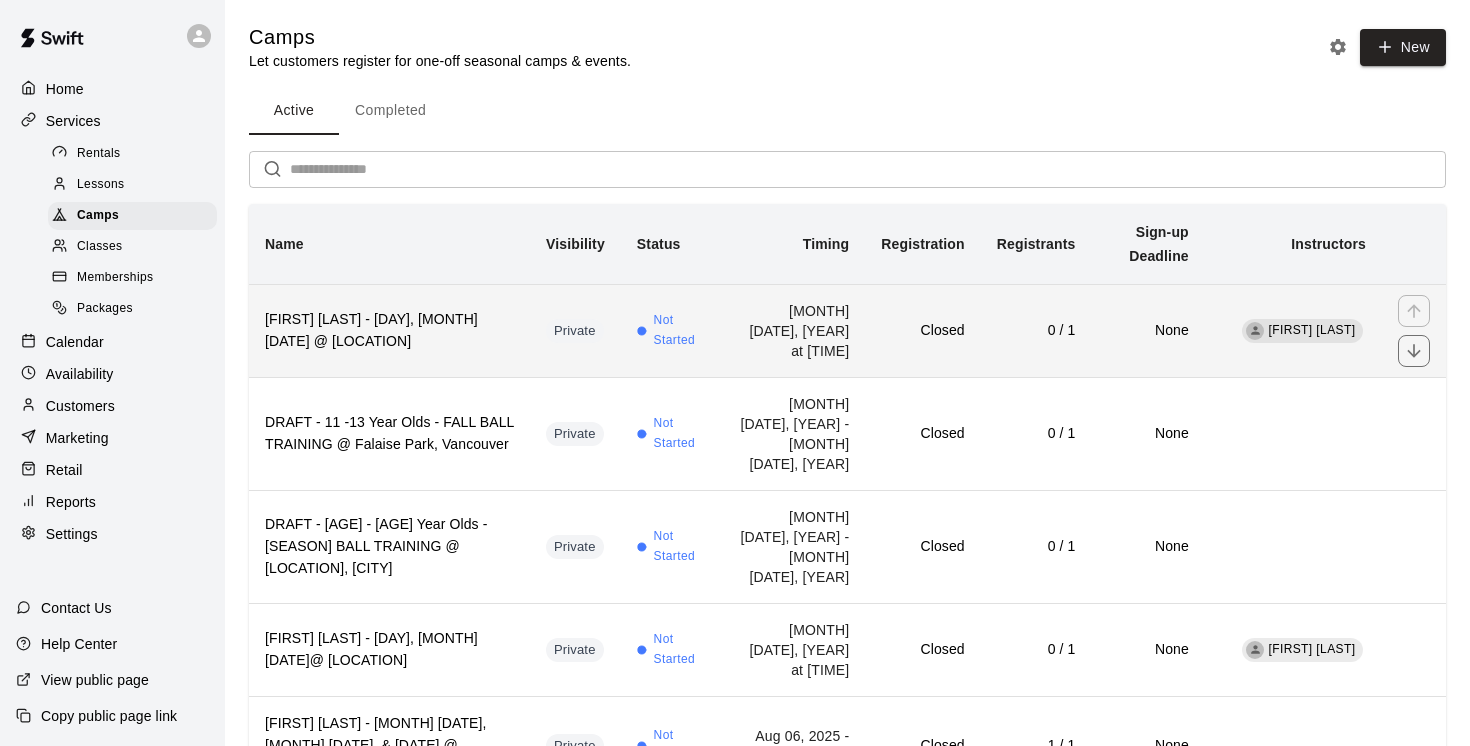 click on "[FIRST] [LAST] - [DAY], [MONTH] [DATE] @ [LOCATION]" at bounding box center [389, 330] 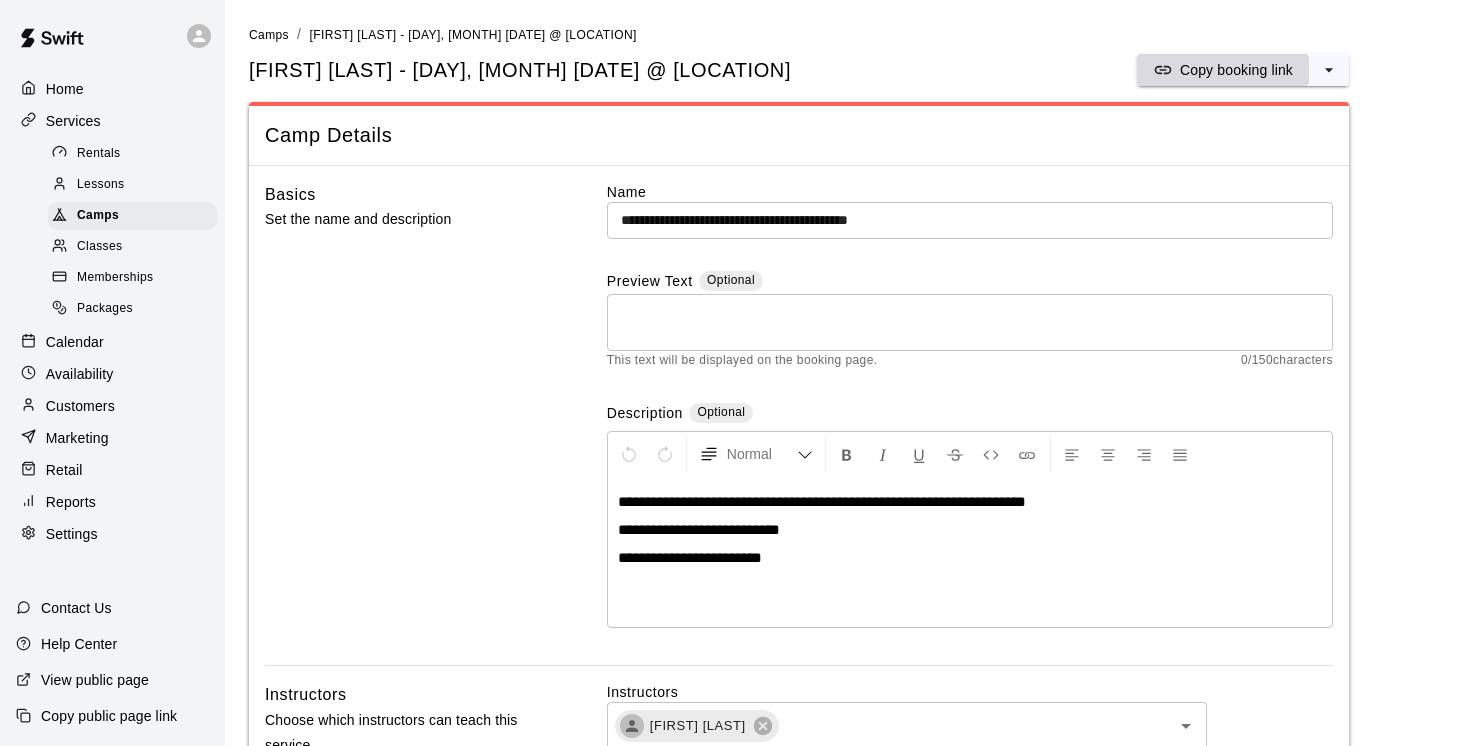 click on "Copy booking link" at bounding box center (1236, 70) 